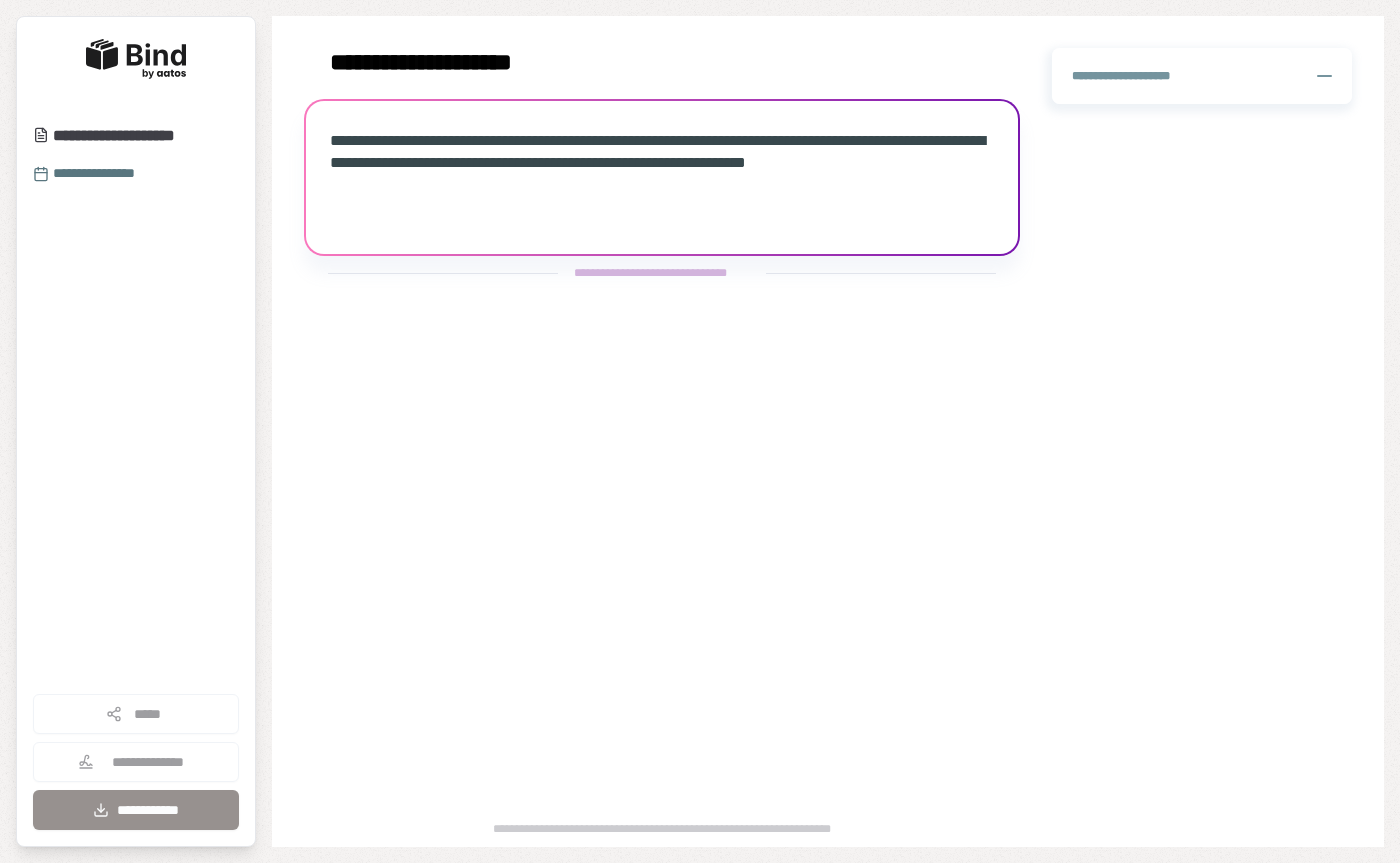 scroll, scrollTop: 0, scrollLeft: 0, axis: both 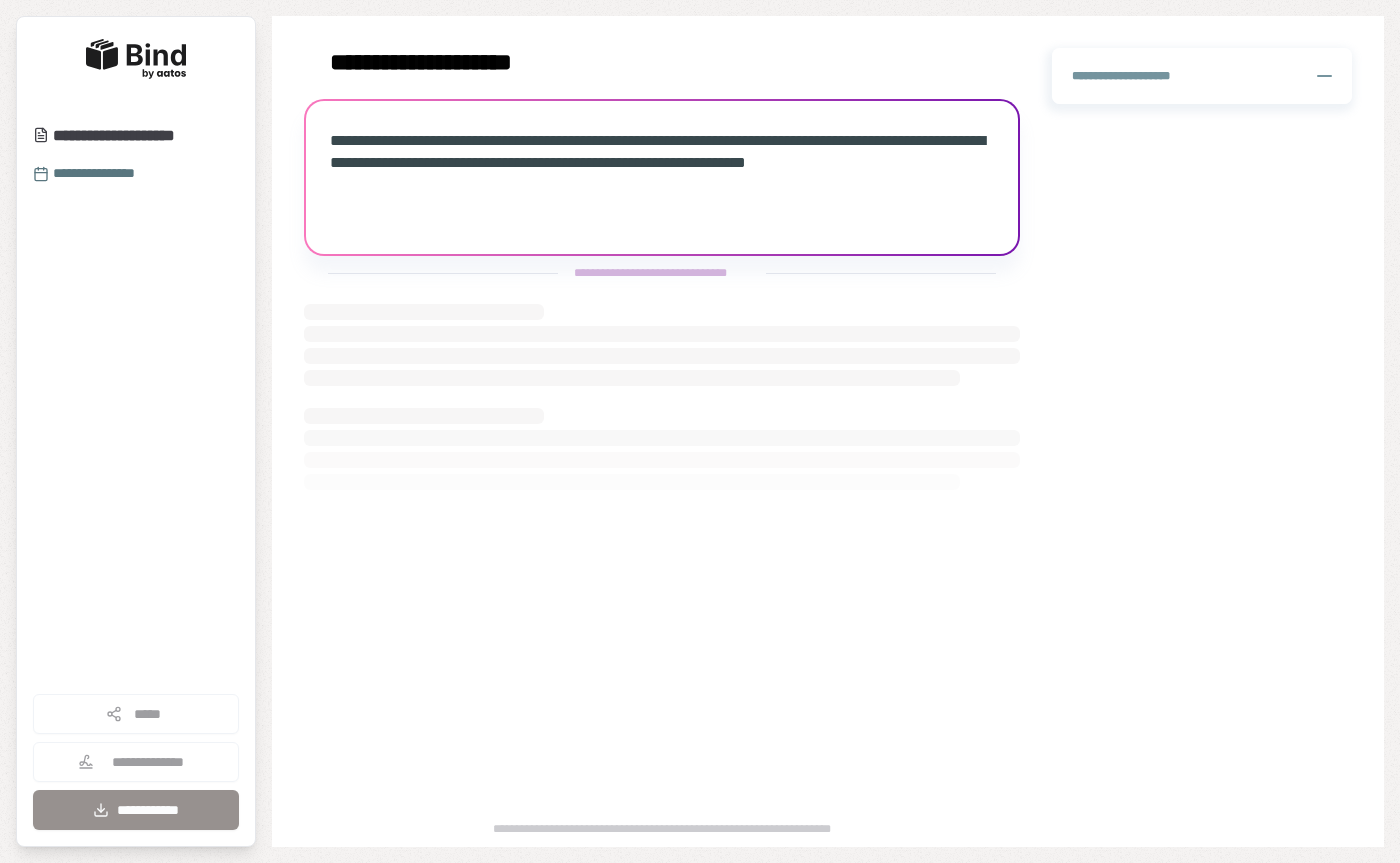 click on "**********" at bounding box center (889, 210) 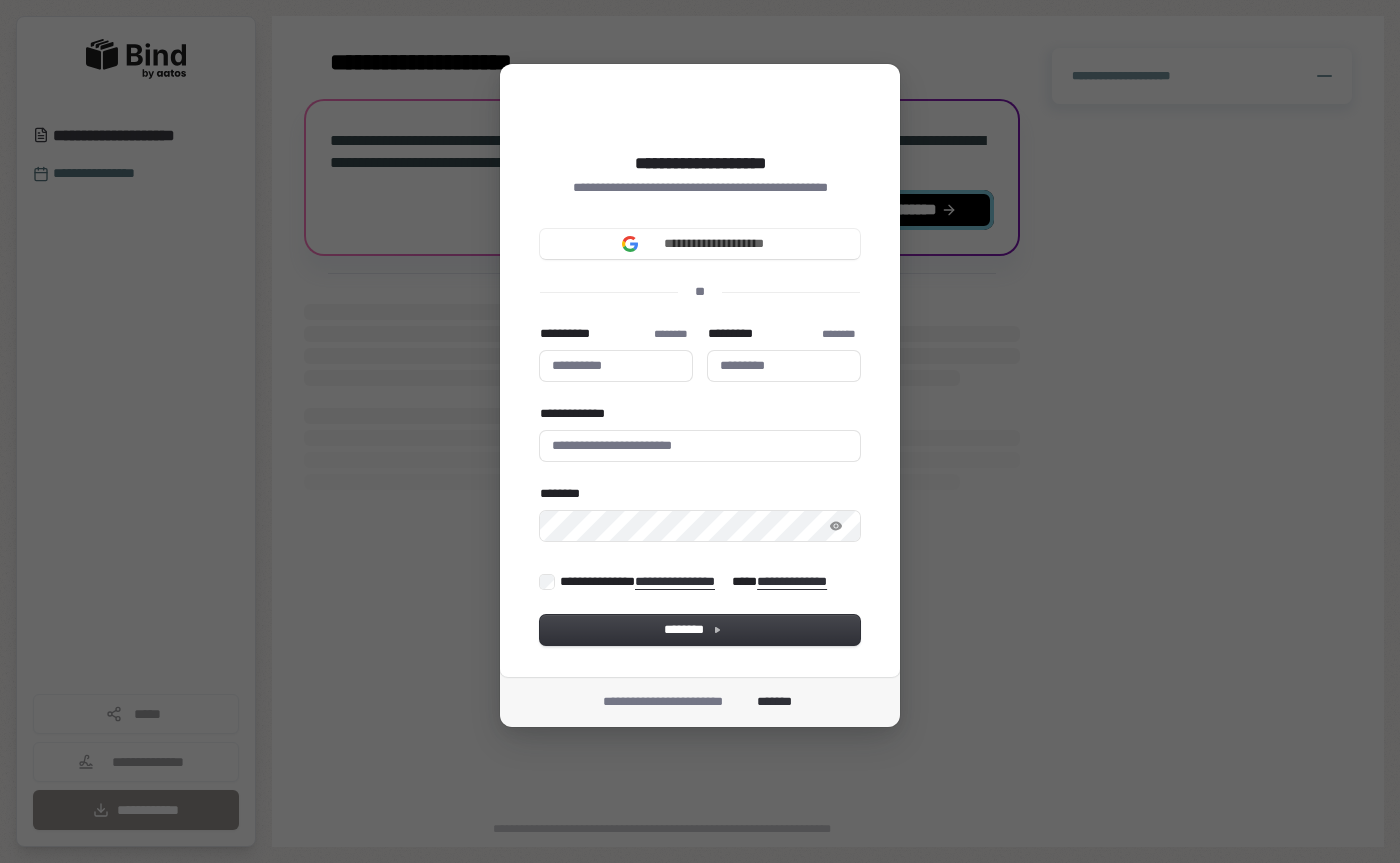 type 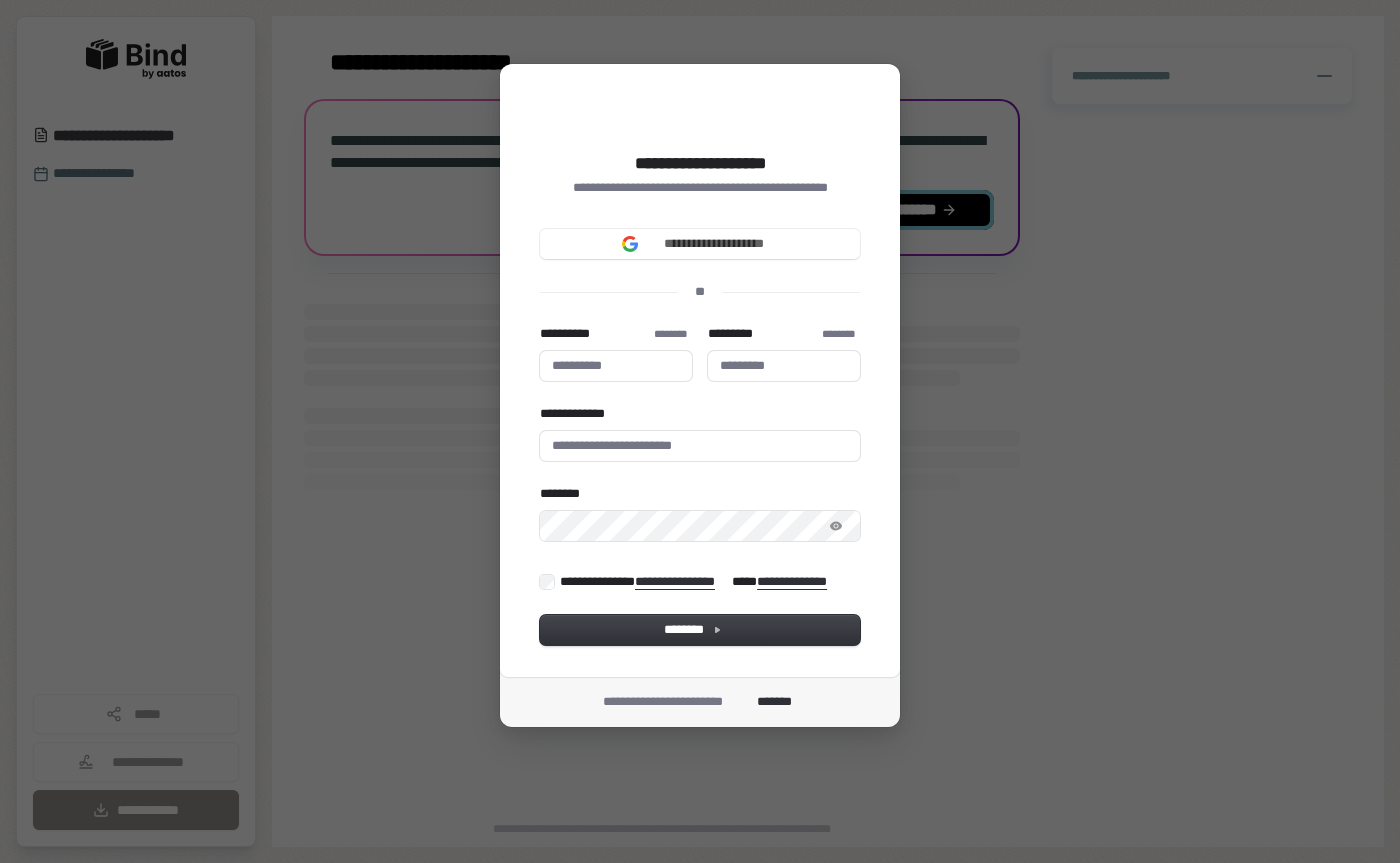 type 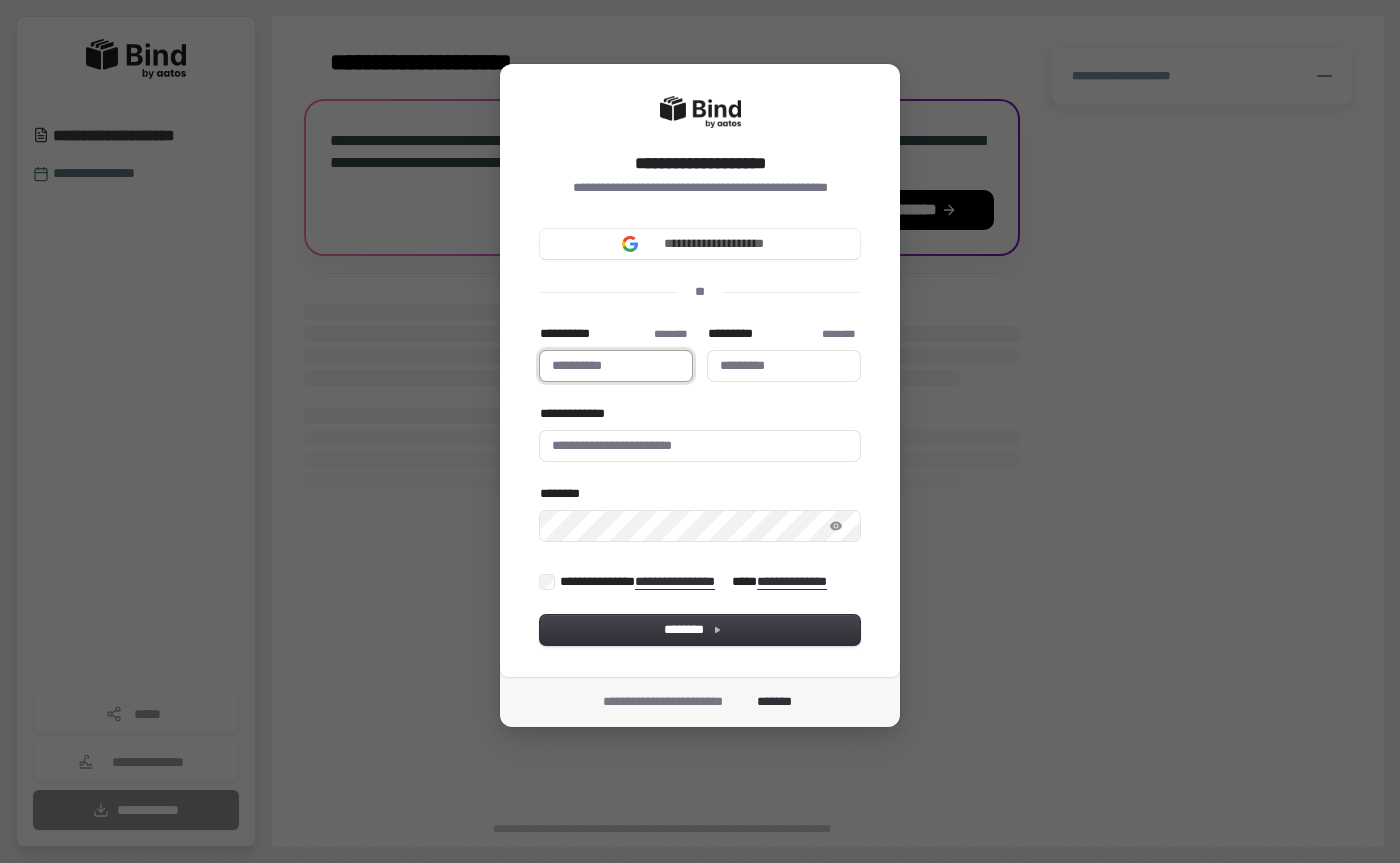 type 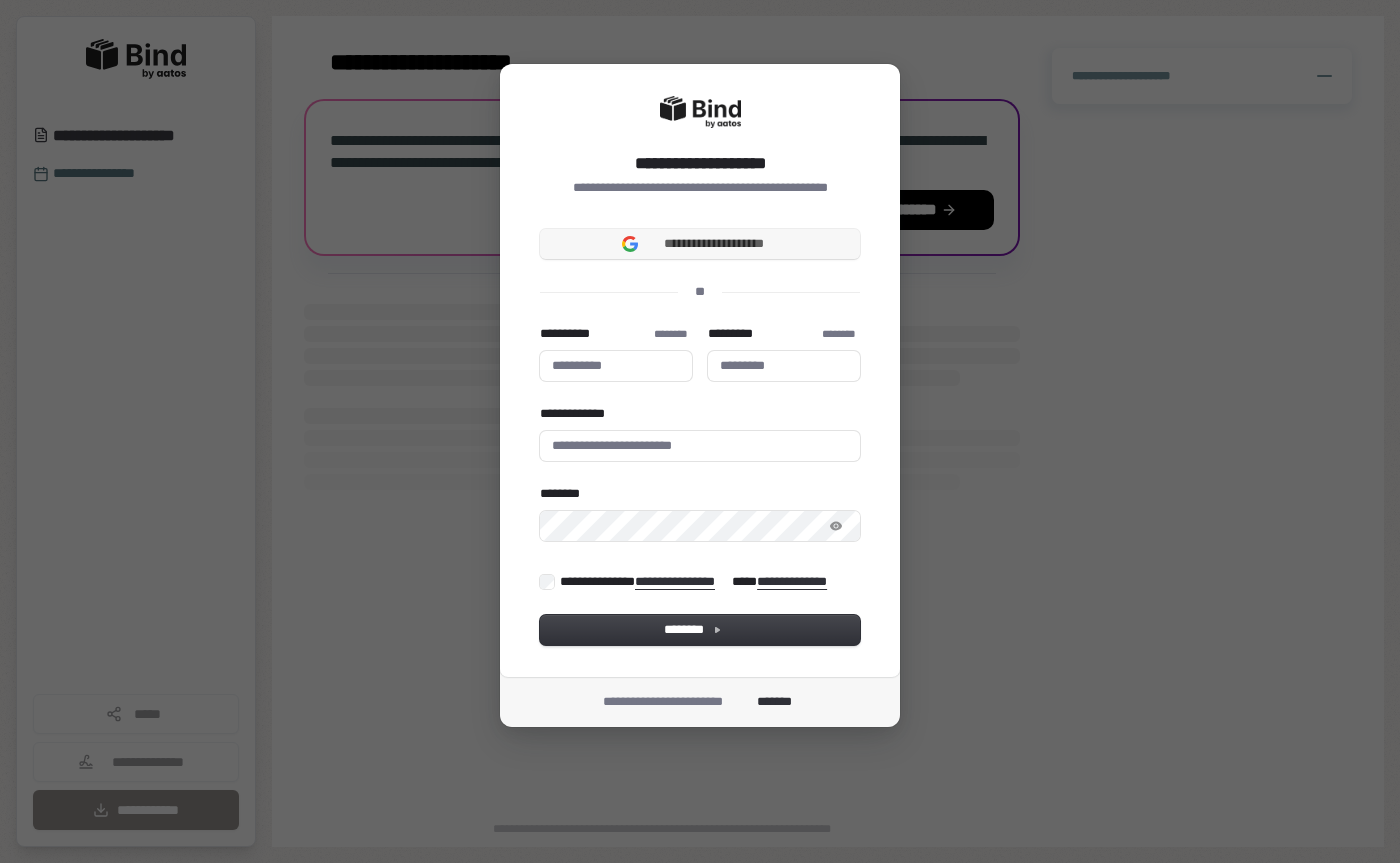 type 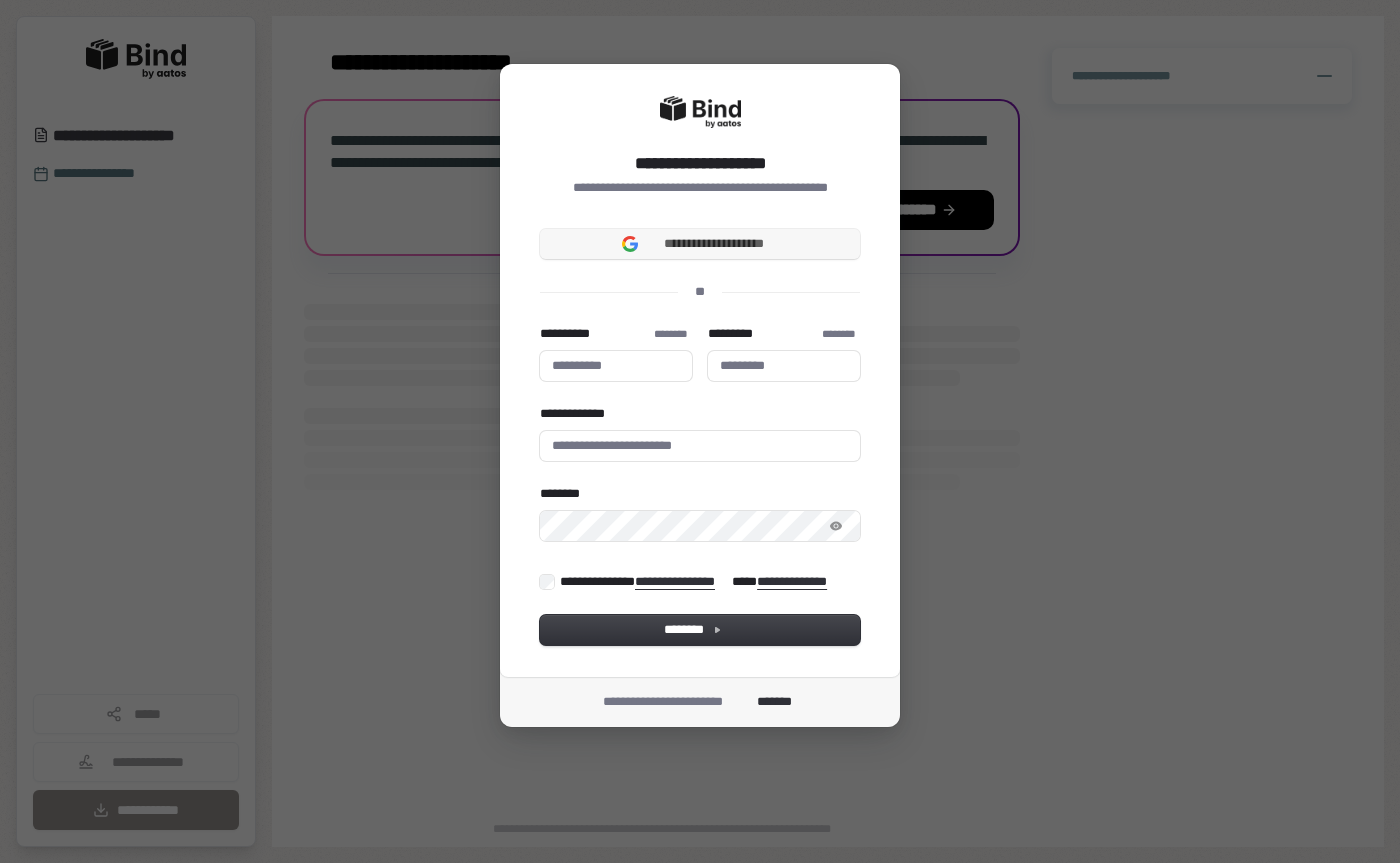 type 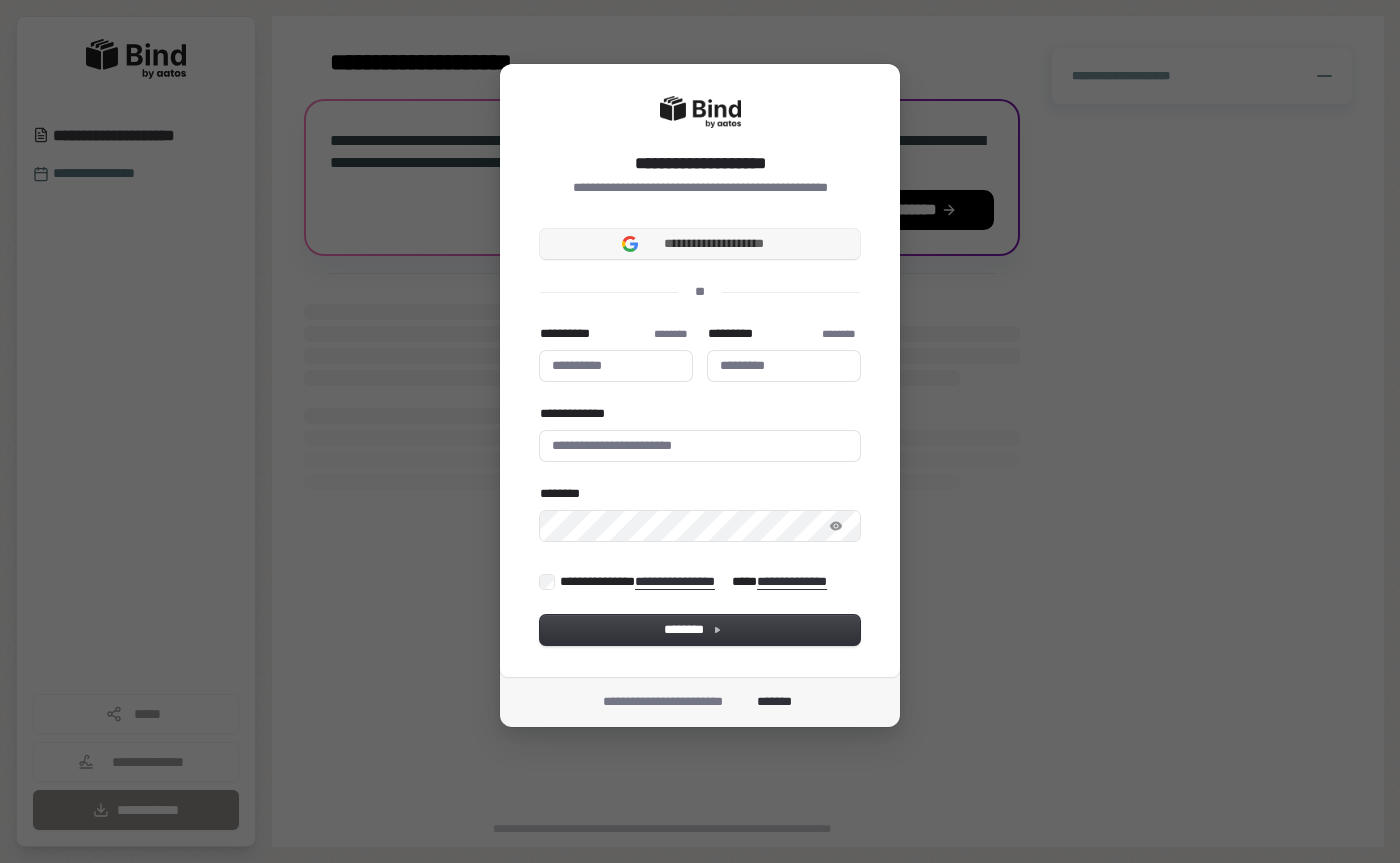 type 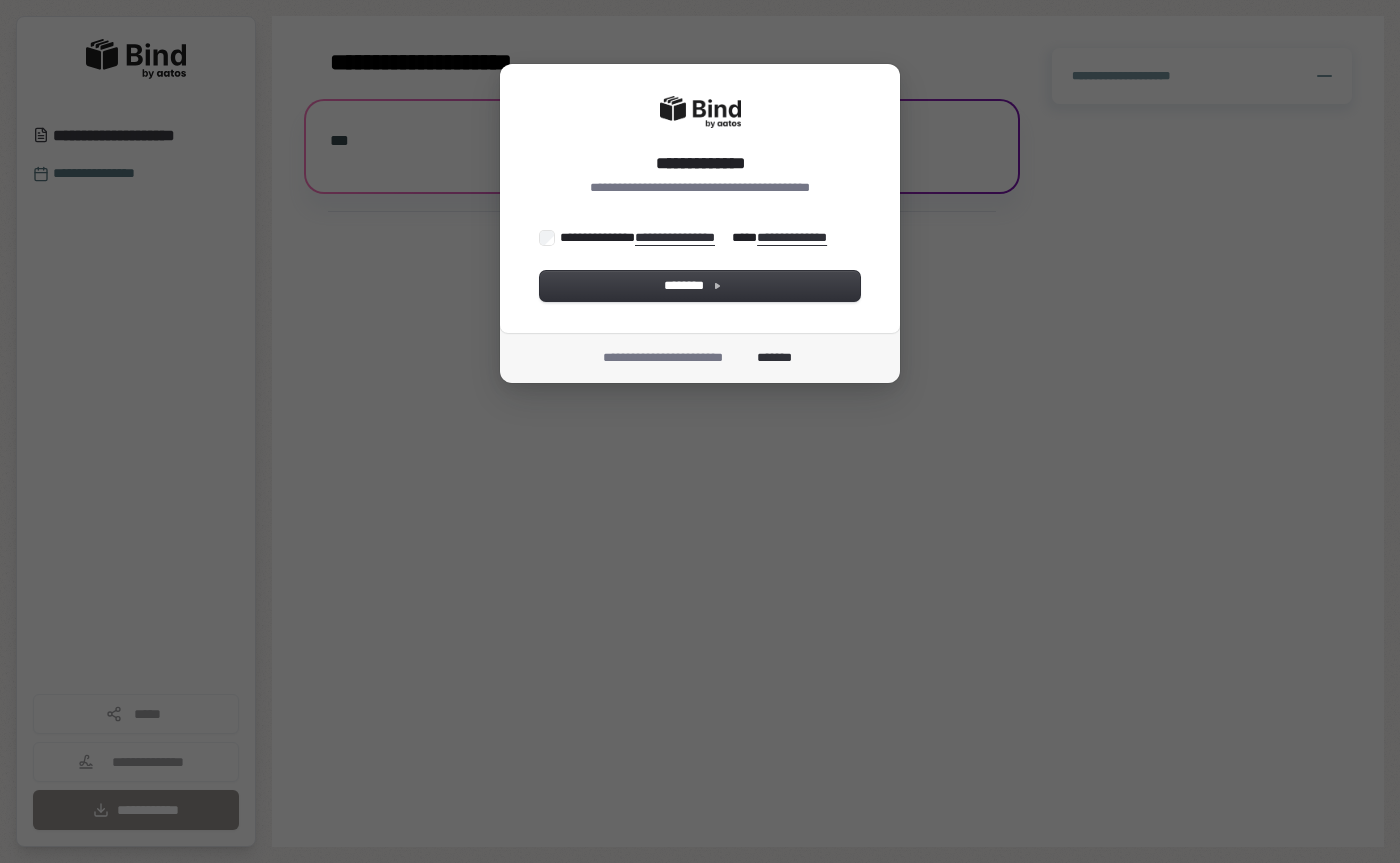 scroll, scrollTop: 0, scrollLeft: 0, axis: both 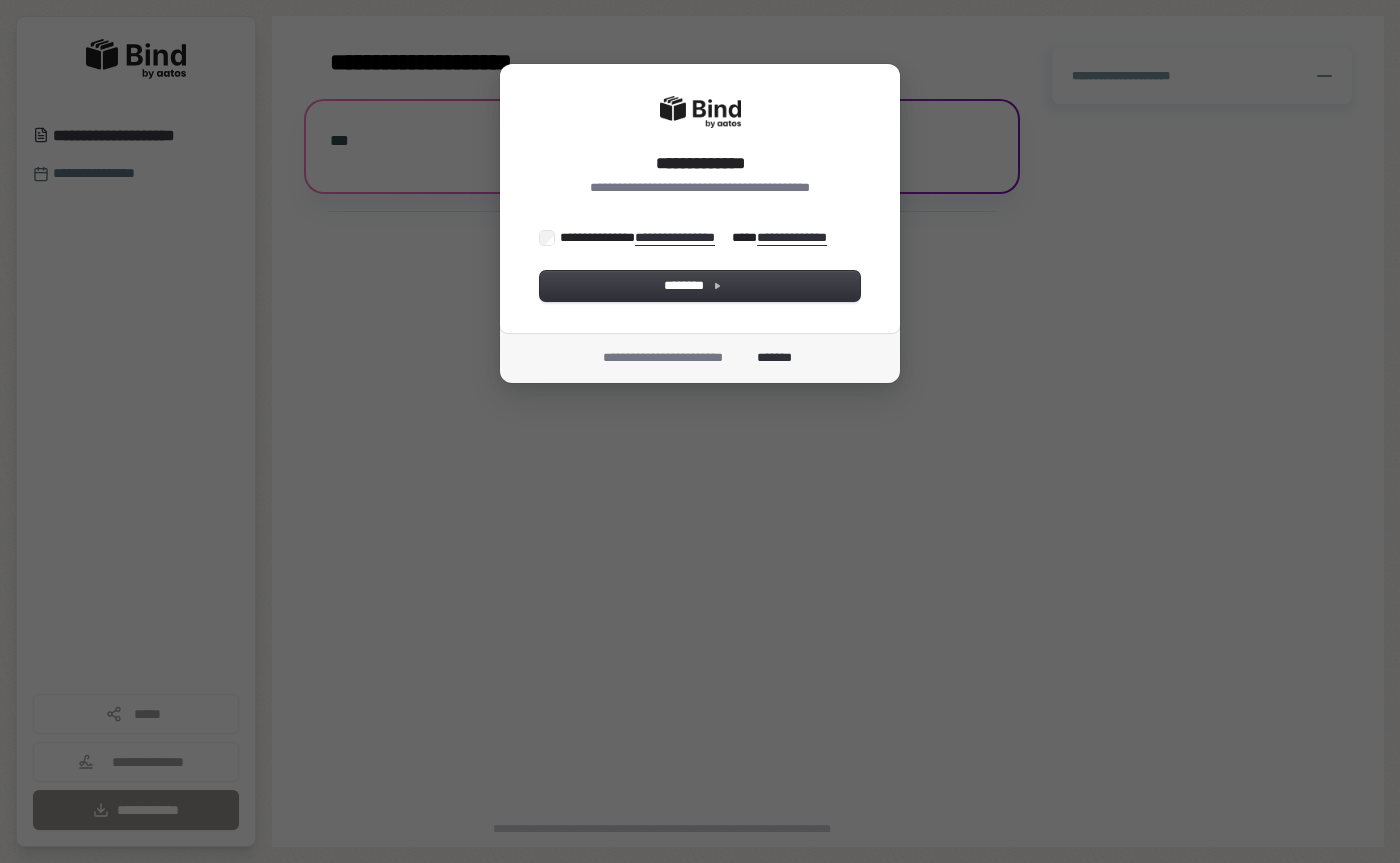 click on "**********" at bounding box center (698, 237) 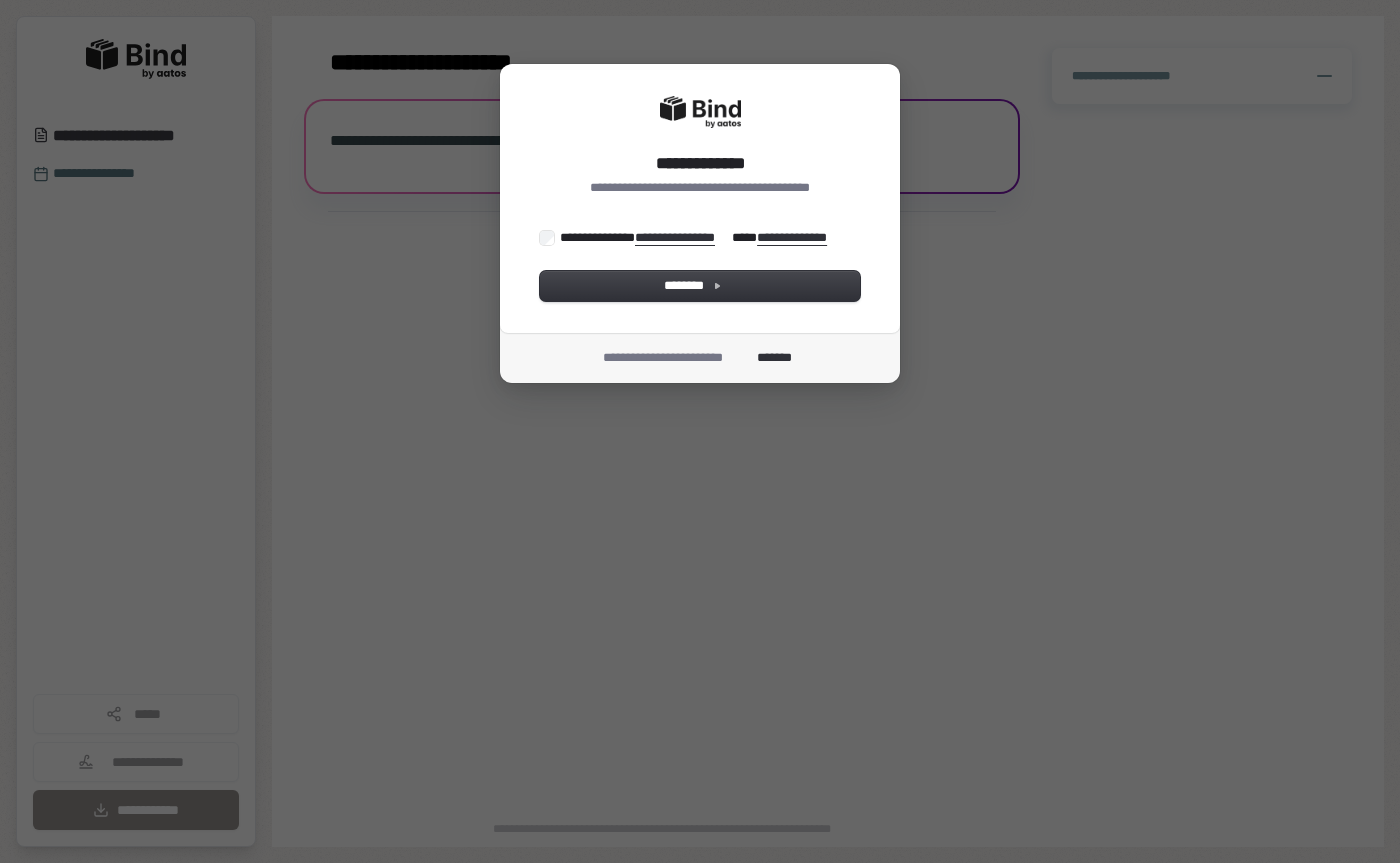 click on "**********" at bounding box center [700, 265] 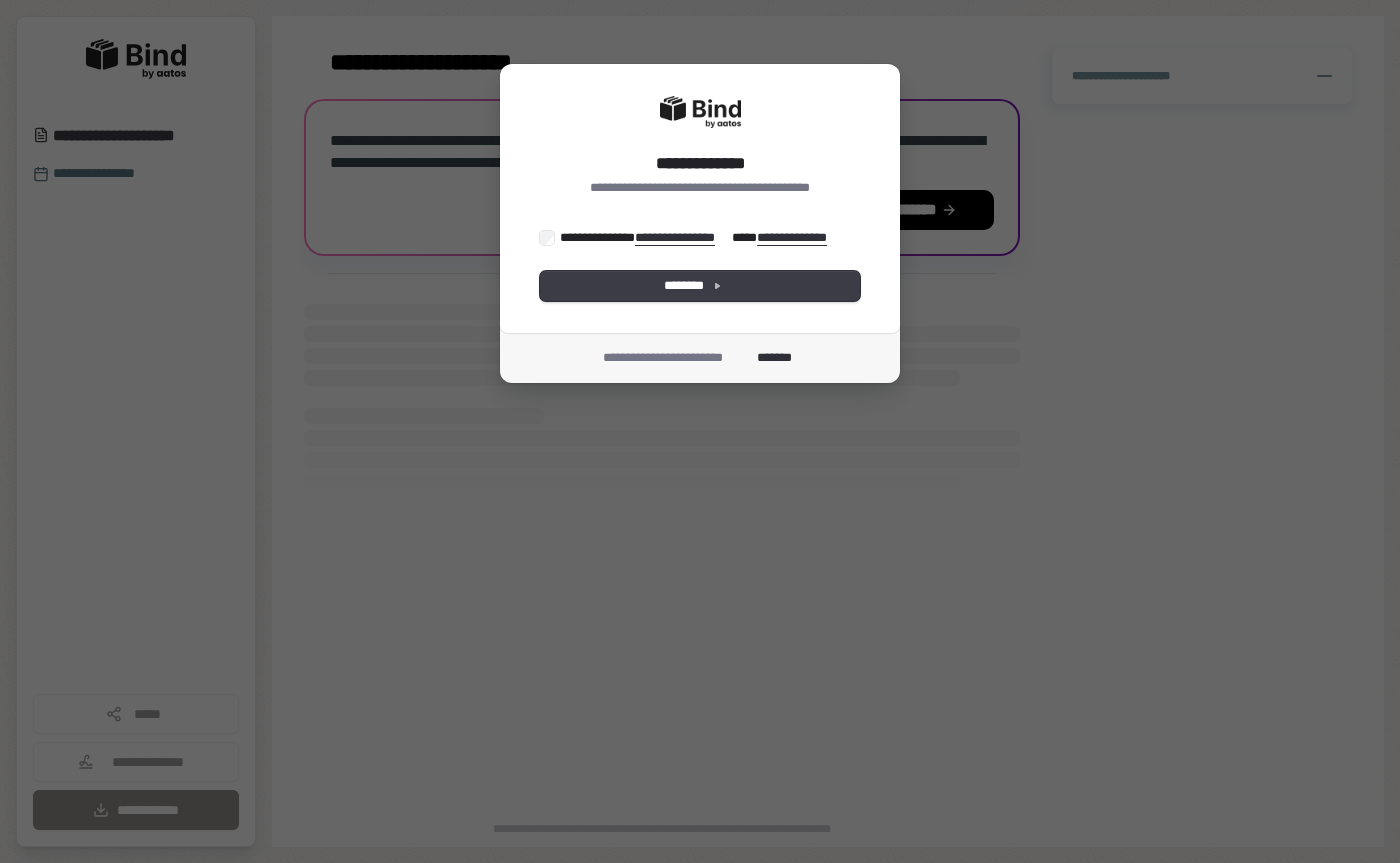 click on "********" at bounding box center [700, 286] 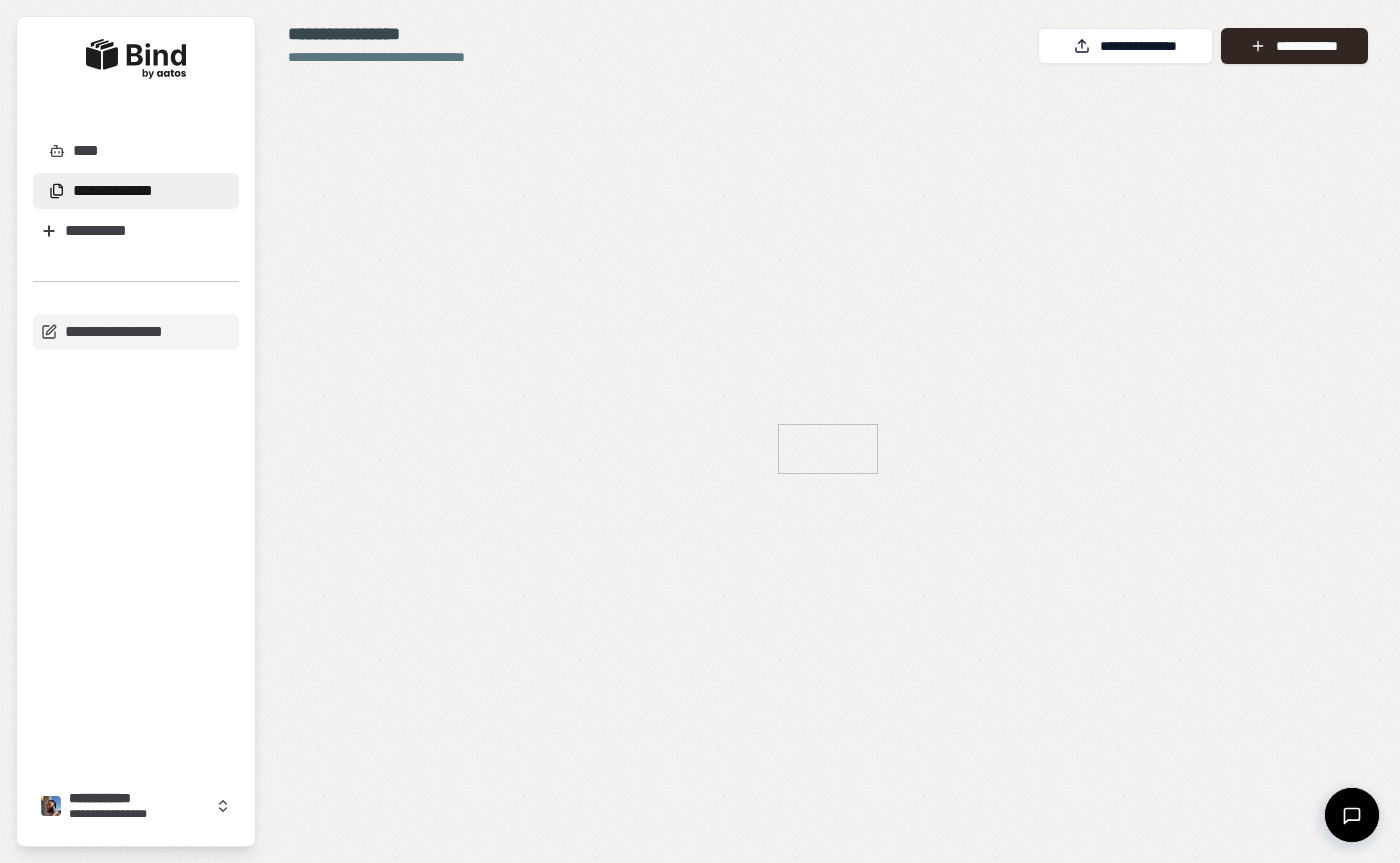 scroll, scrollTop: 0, scrollLeft: 0, axis: both 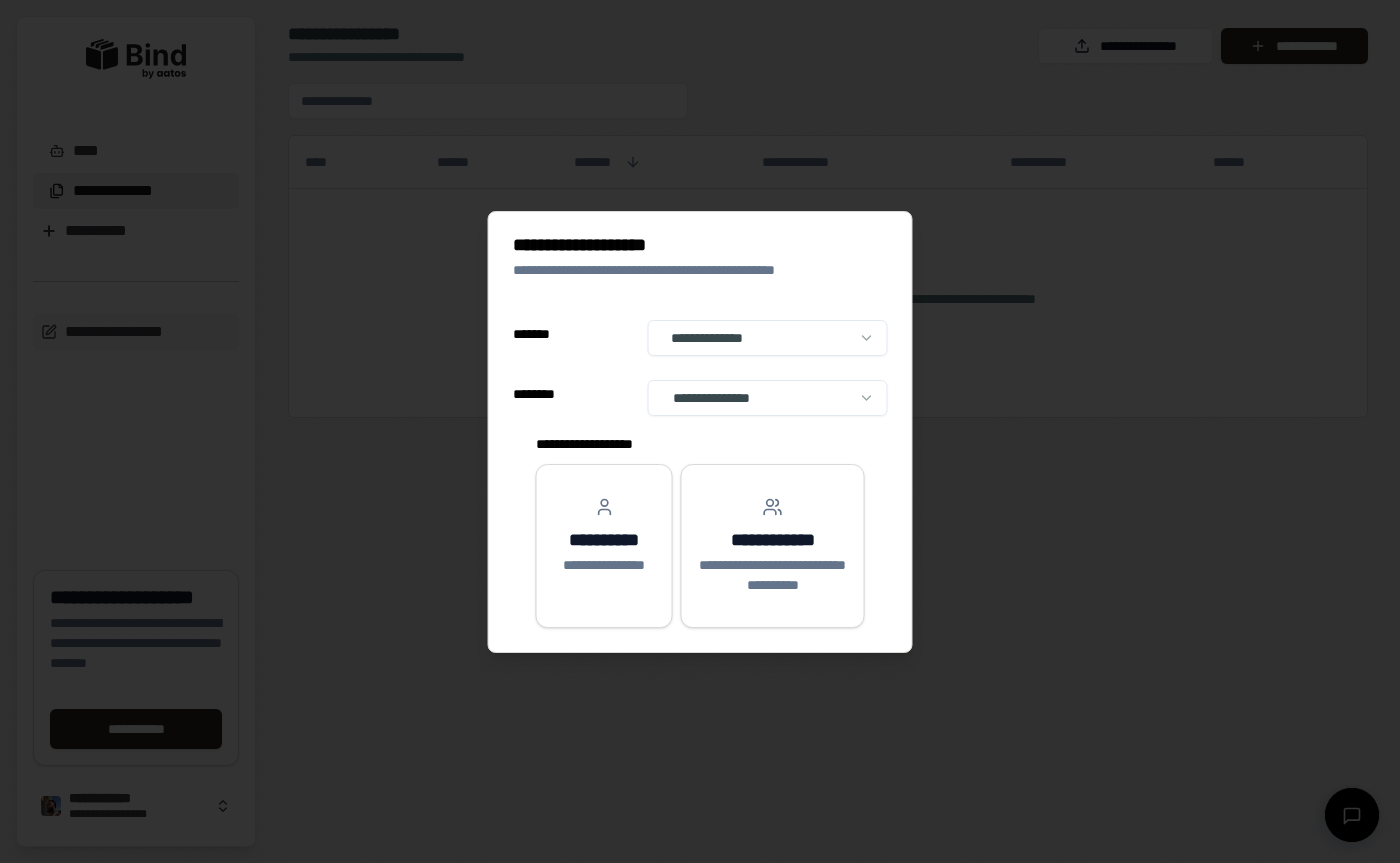 select on "******" 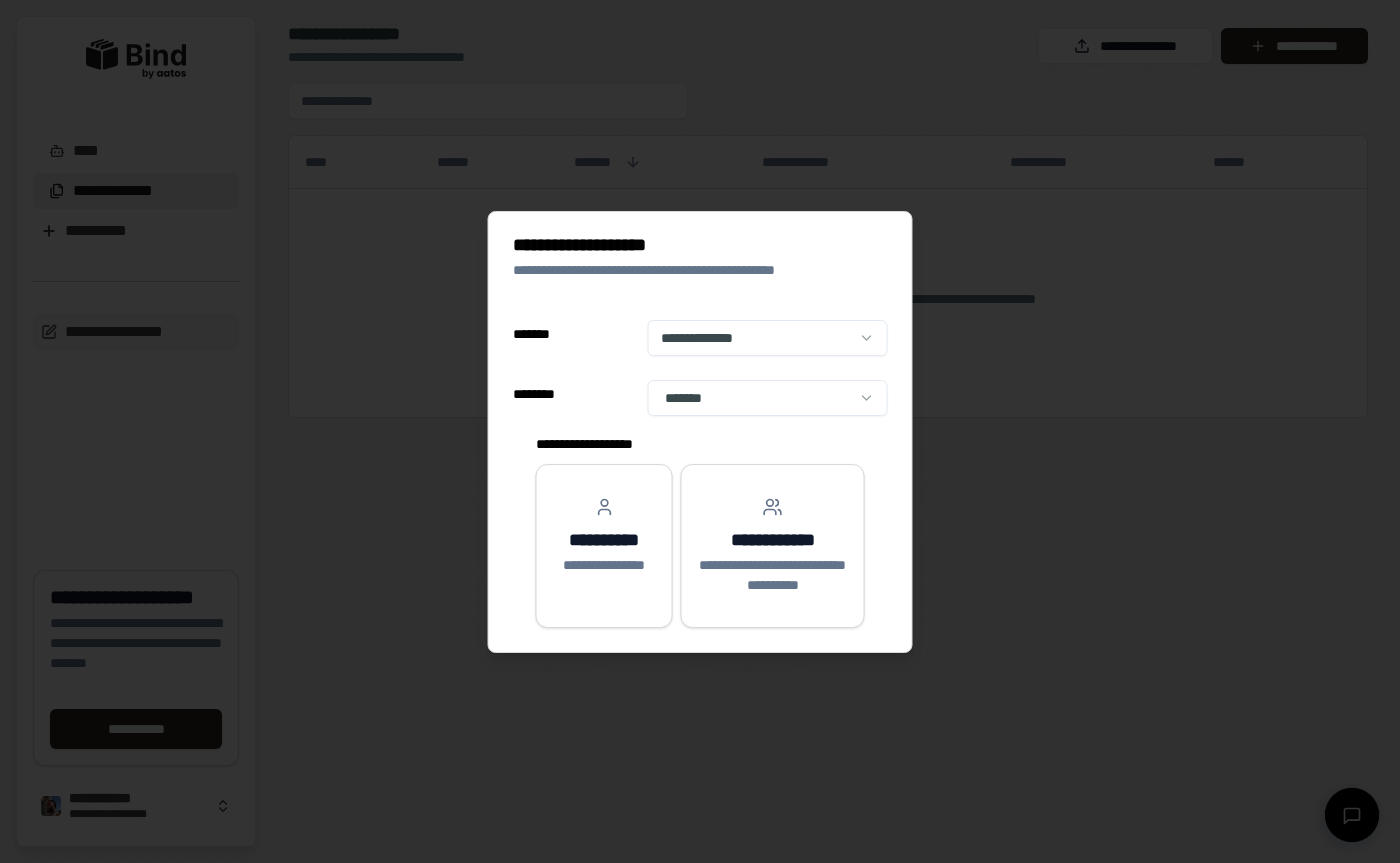click on "**********" at bounding box center [700, 431] 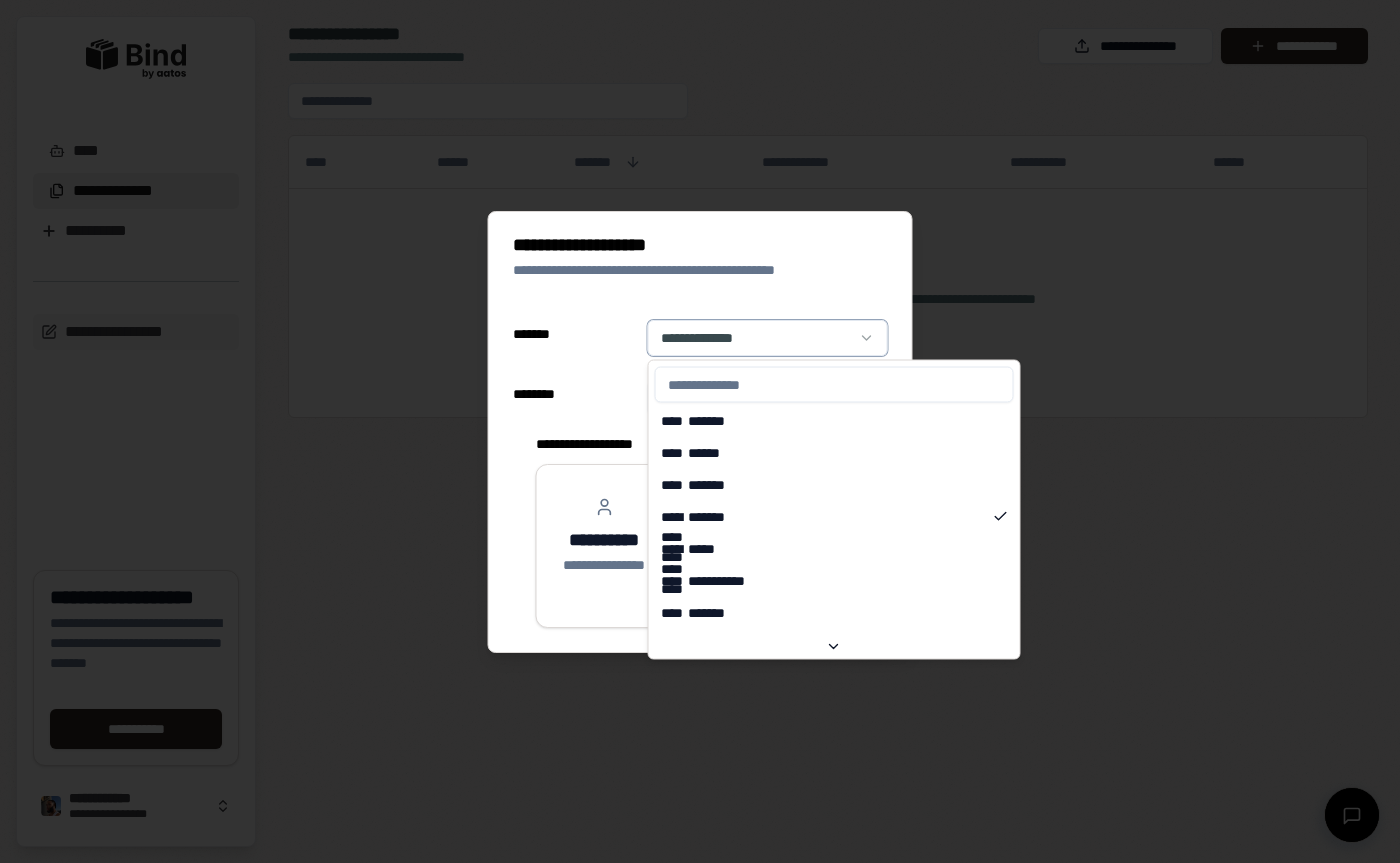 click on "**********" at bounding box center [700, 431] 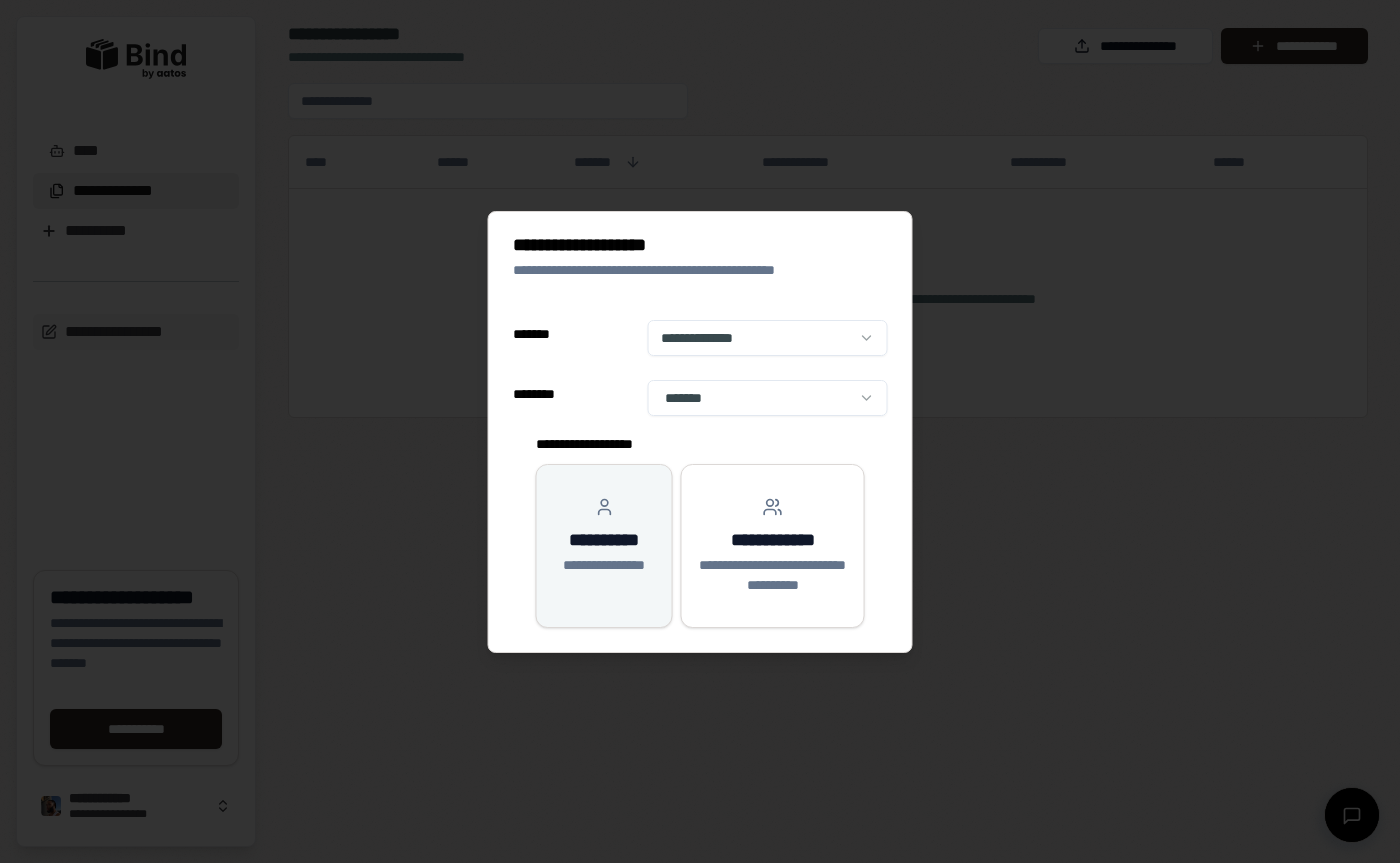 click on "**********" at bounding box center (604, 565) 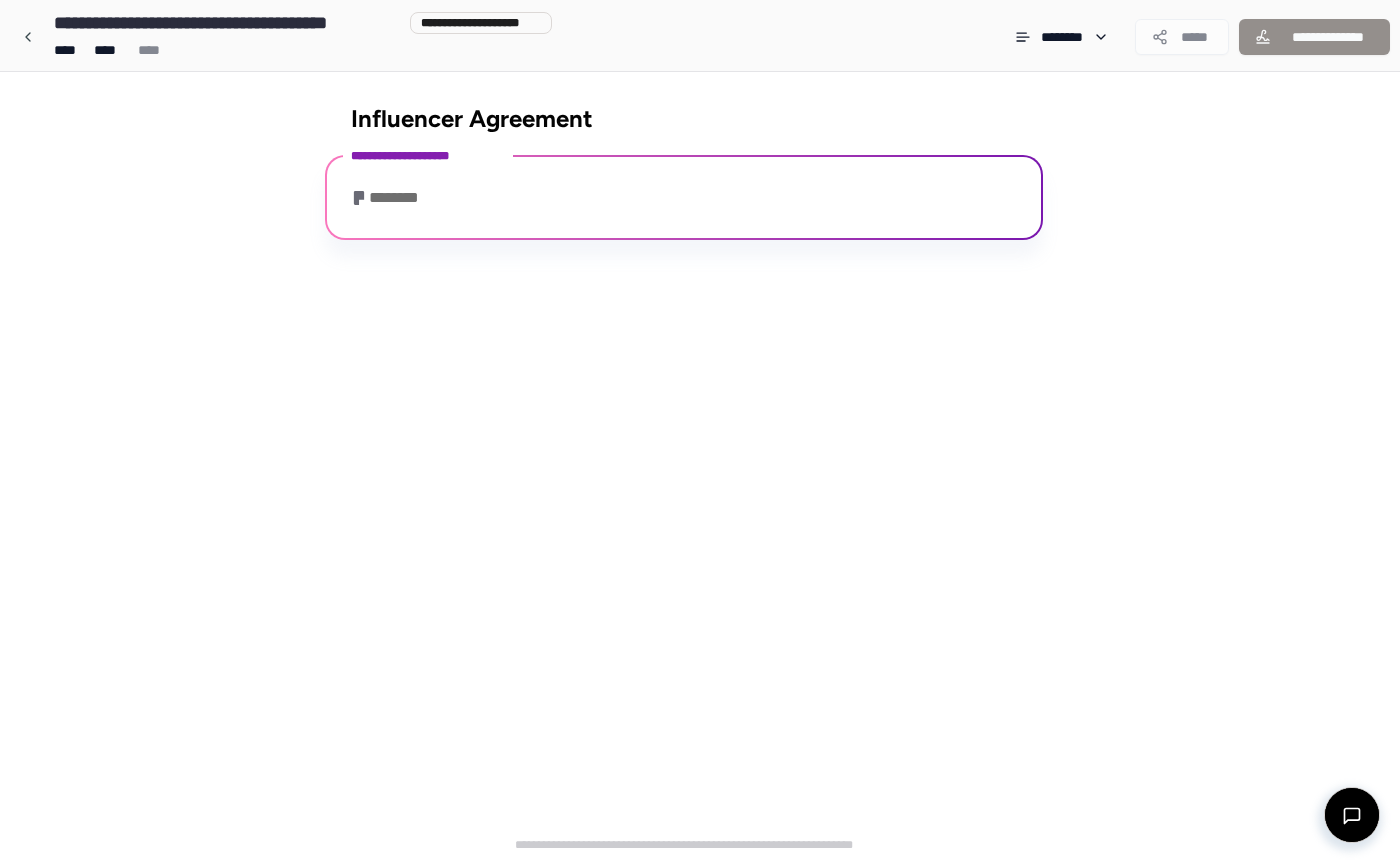 scroll, scrollTop: 11, scrollLeft: 0, axis: vertical 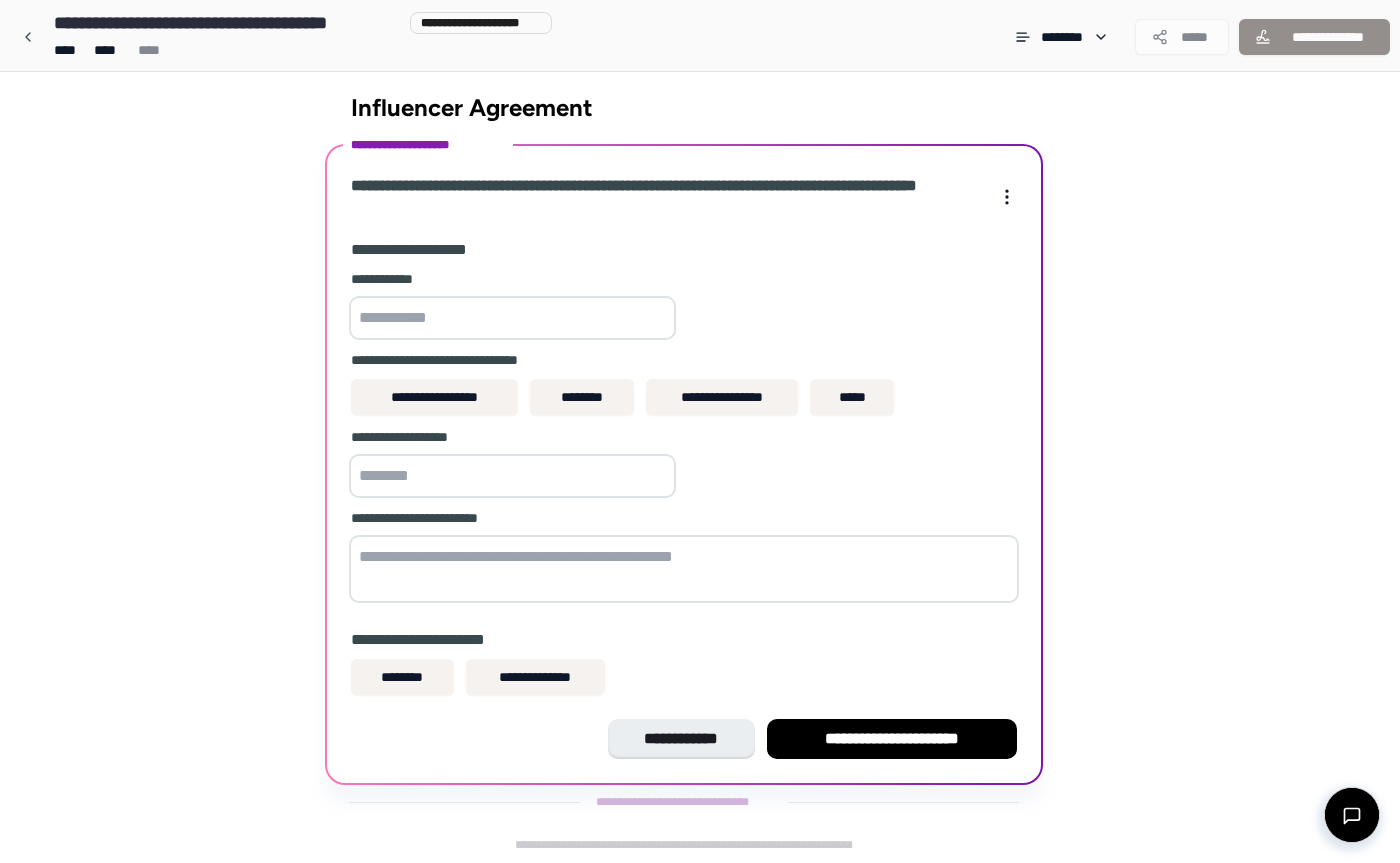 click at bounding box center (512, 318) 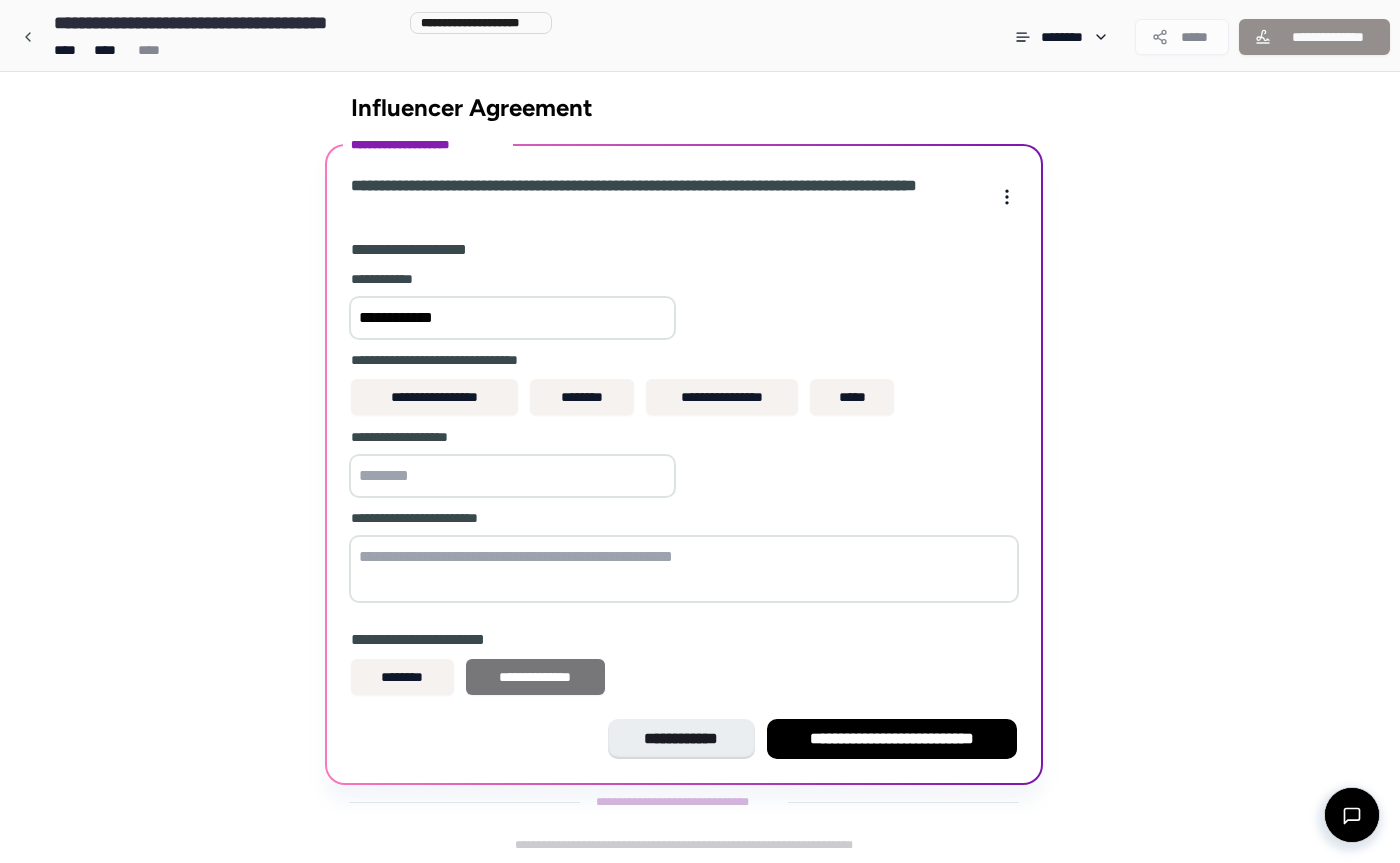 type on "**********" 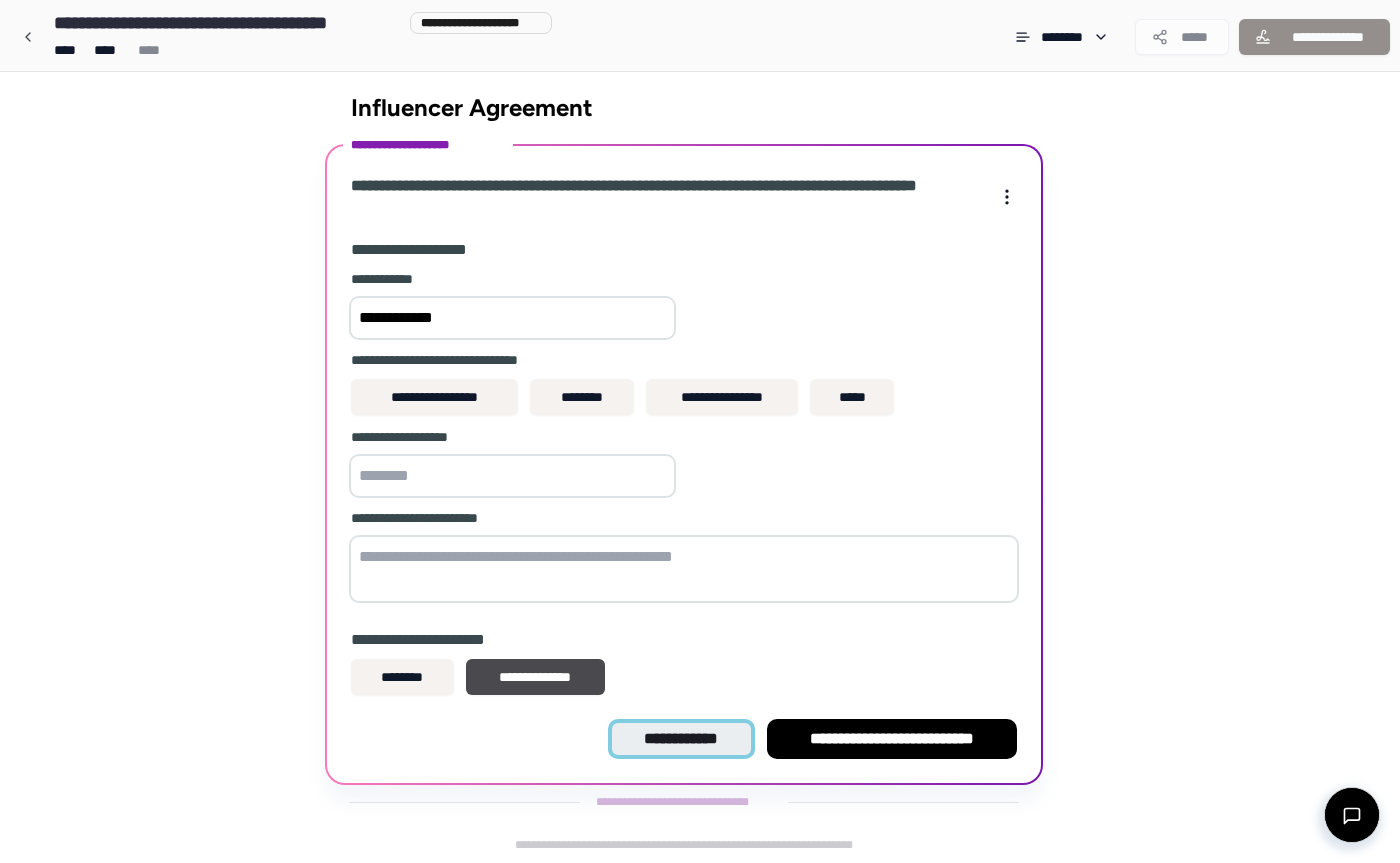 click on "**********" at bounding box center (681, 739) 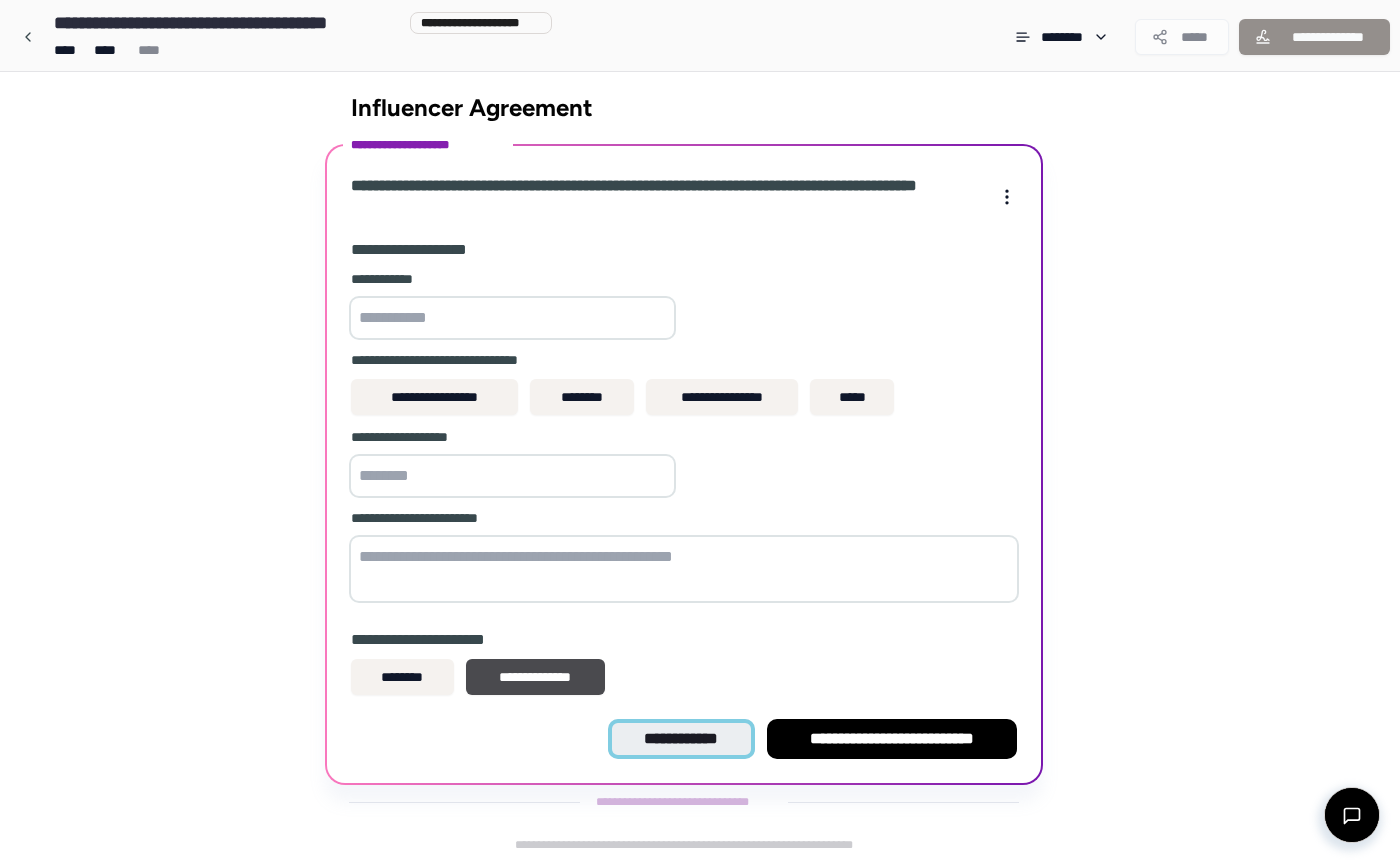 scroll, scrollTop: 0, scrollLeft: 0, axis: both 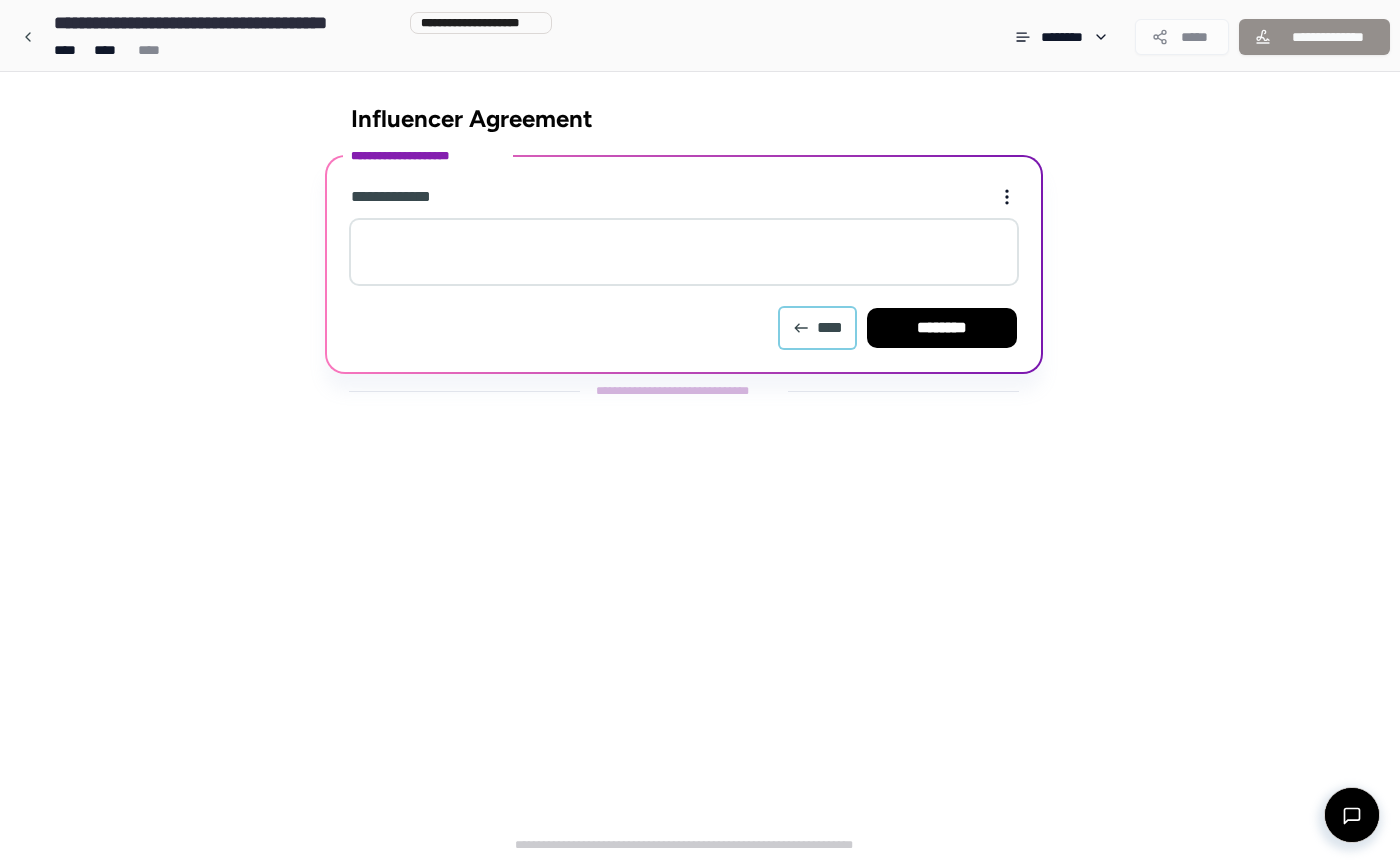 click on "****" at bounding box center (817, 328) 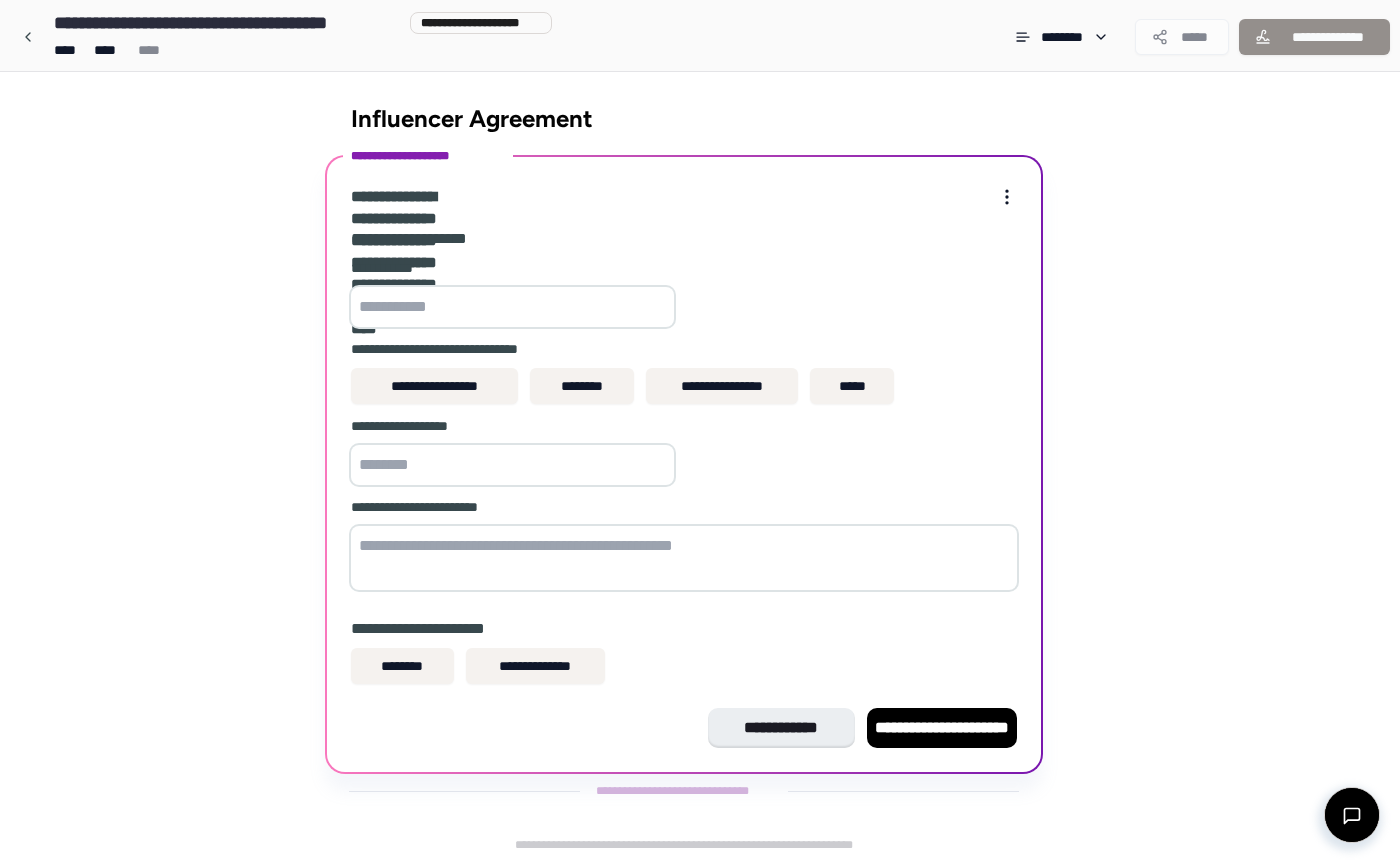 scroll, scrollTop: 11, scrollLeft: 0, axis: vertical 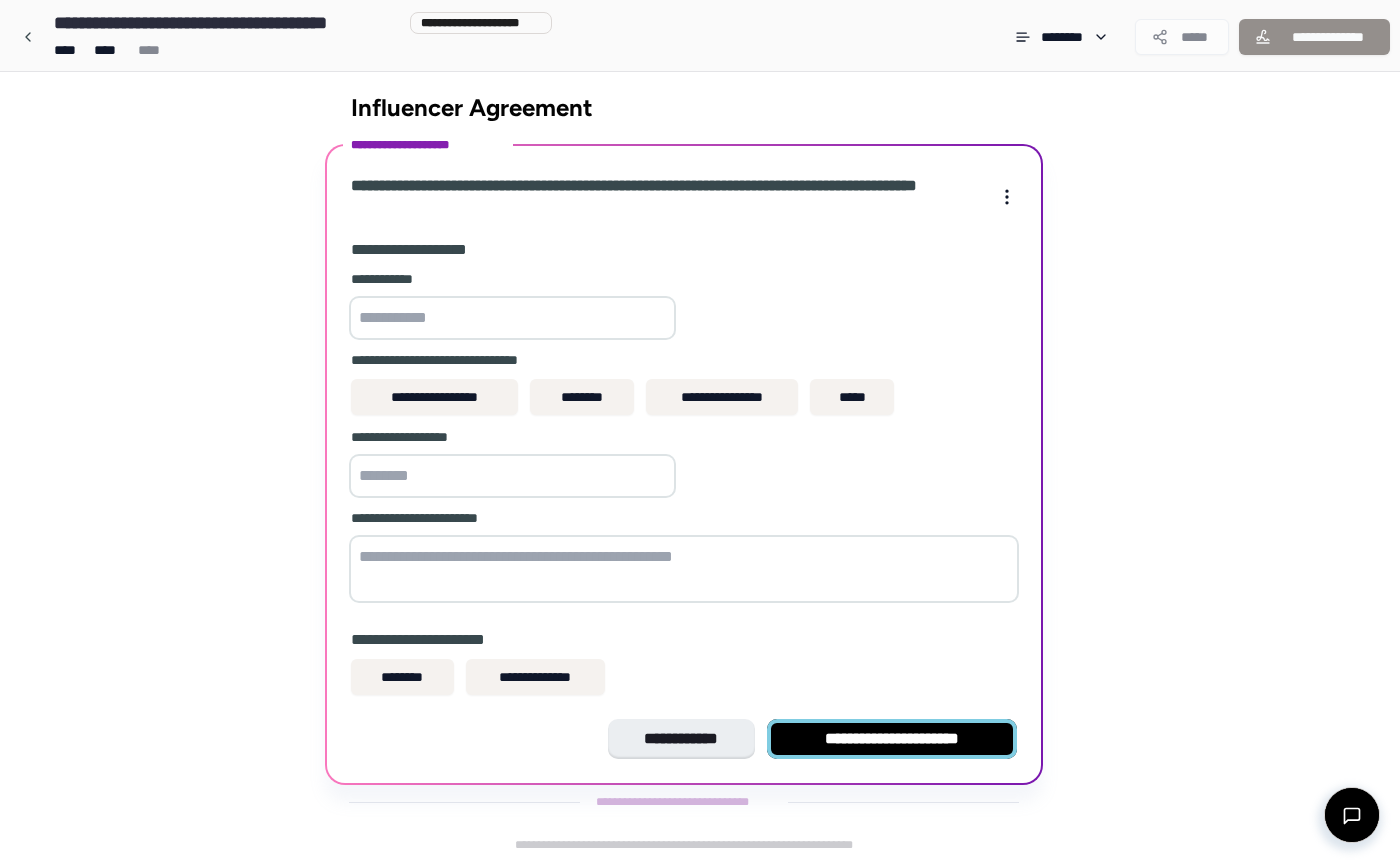 click on "**********" at bounding box center (892, 739) 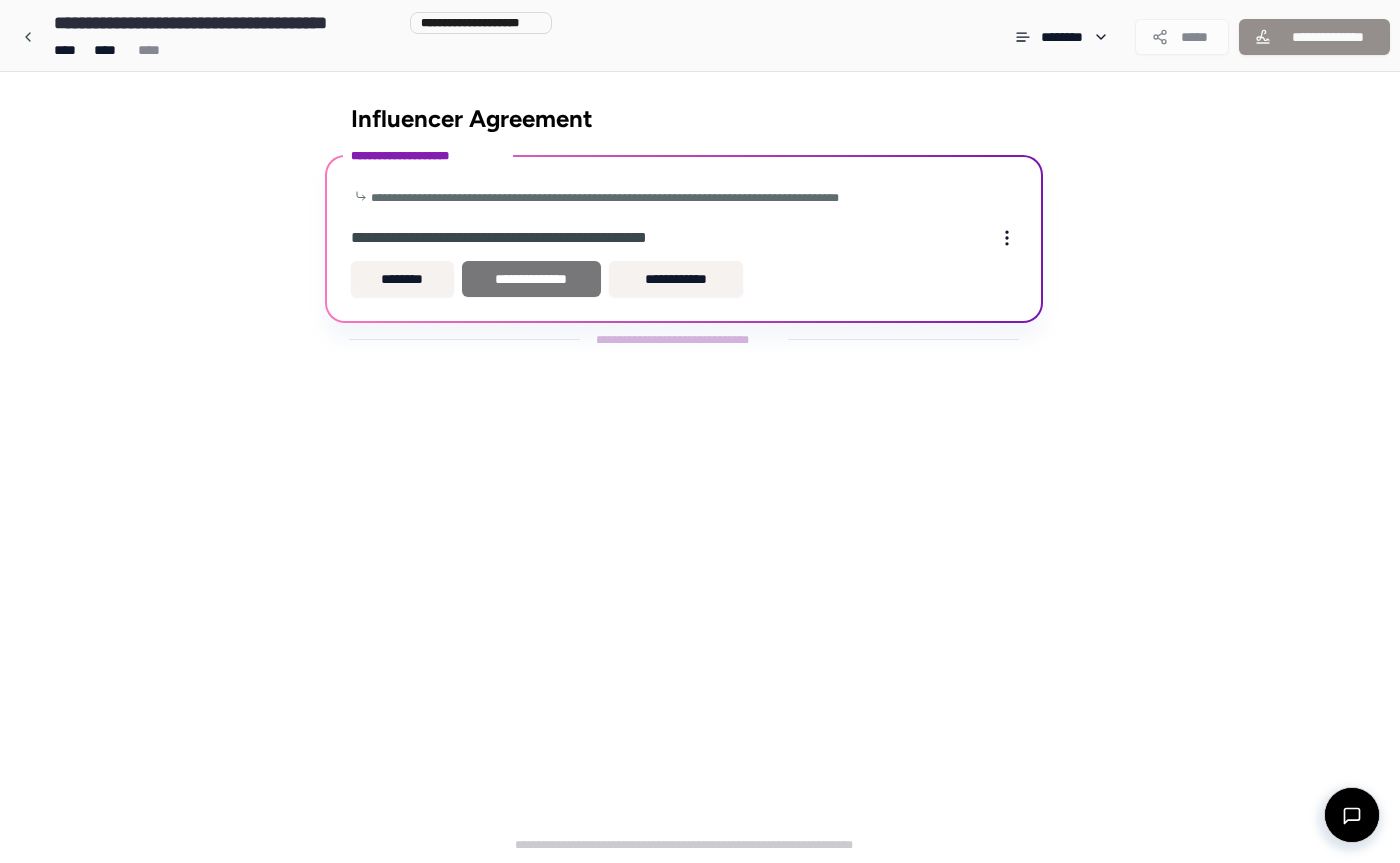 click on "**********" at bounding box center (531, 279) 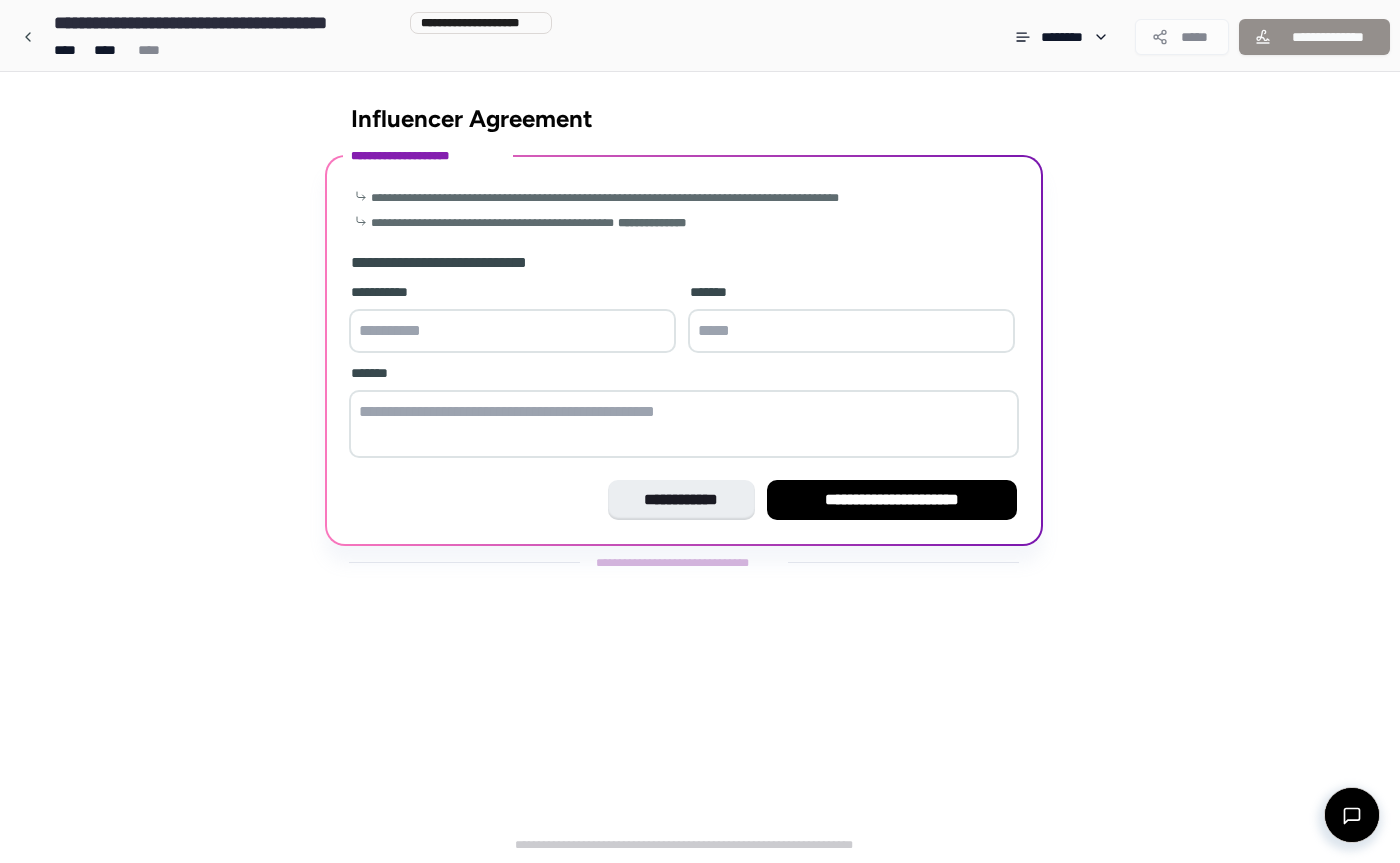 click at bounding box center [512, 331] 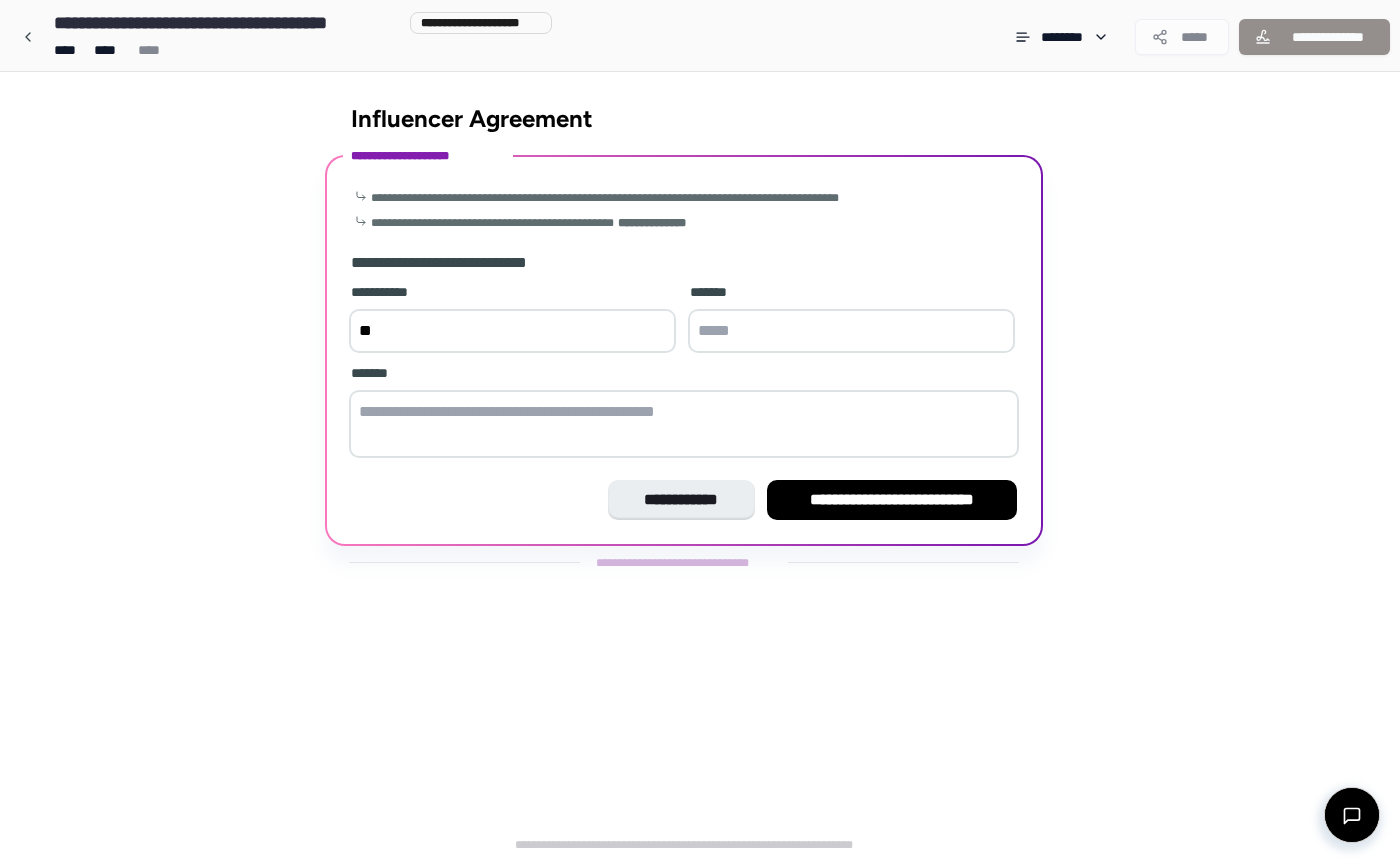 type on "*" 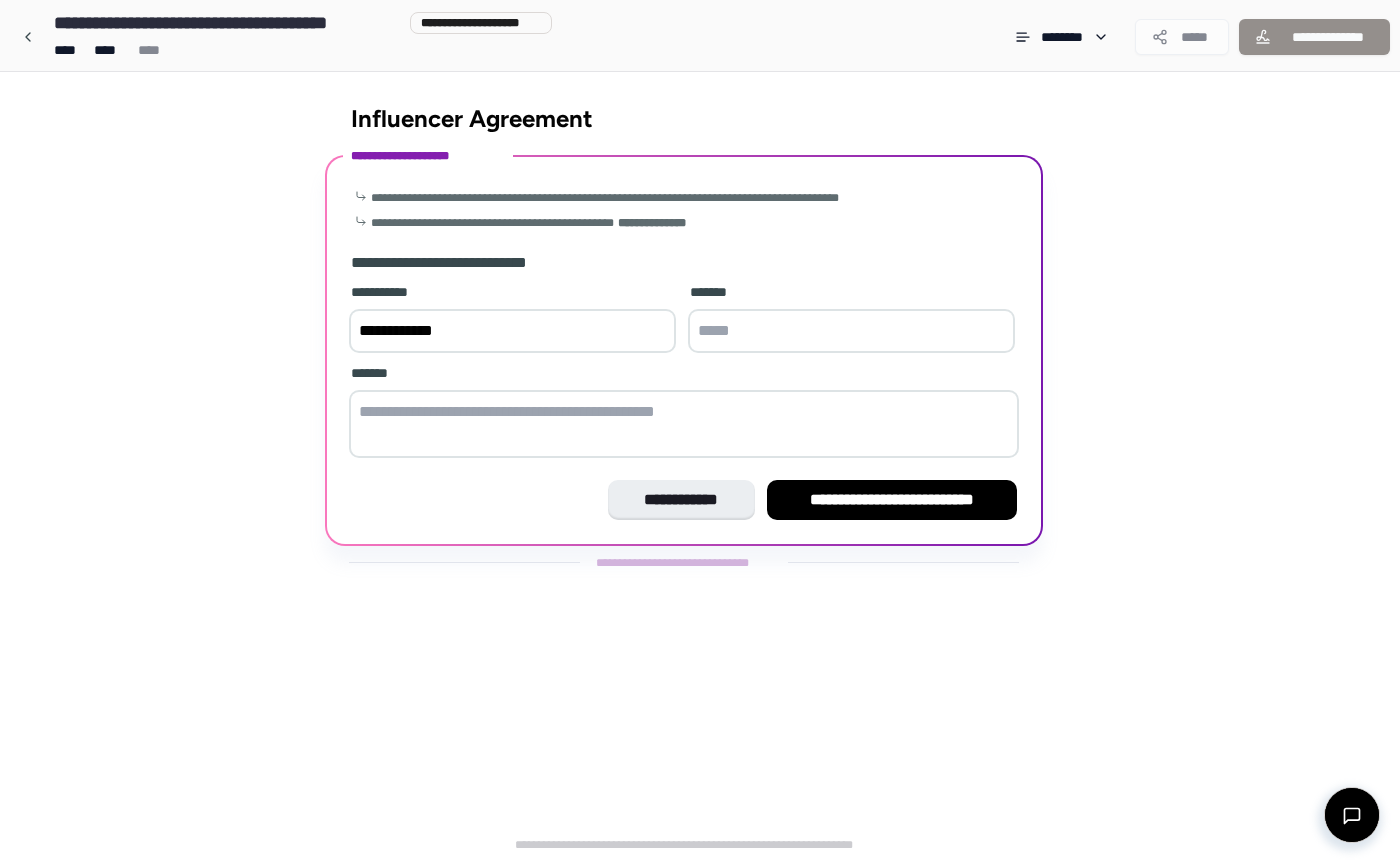 click on "**********" at bounding box center (512, 331) 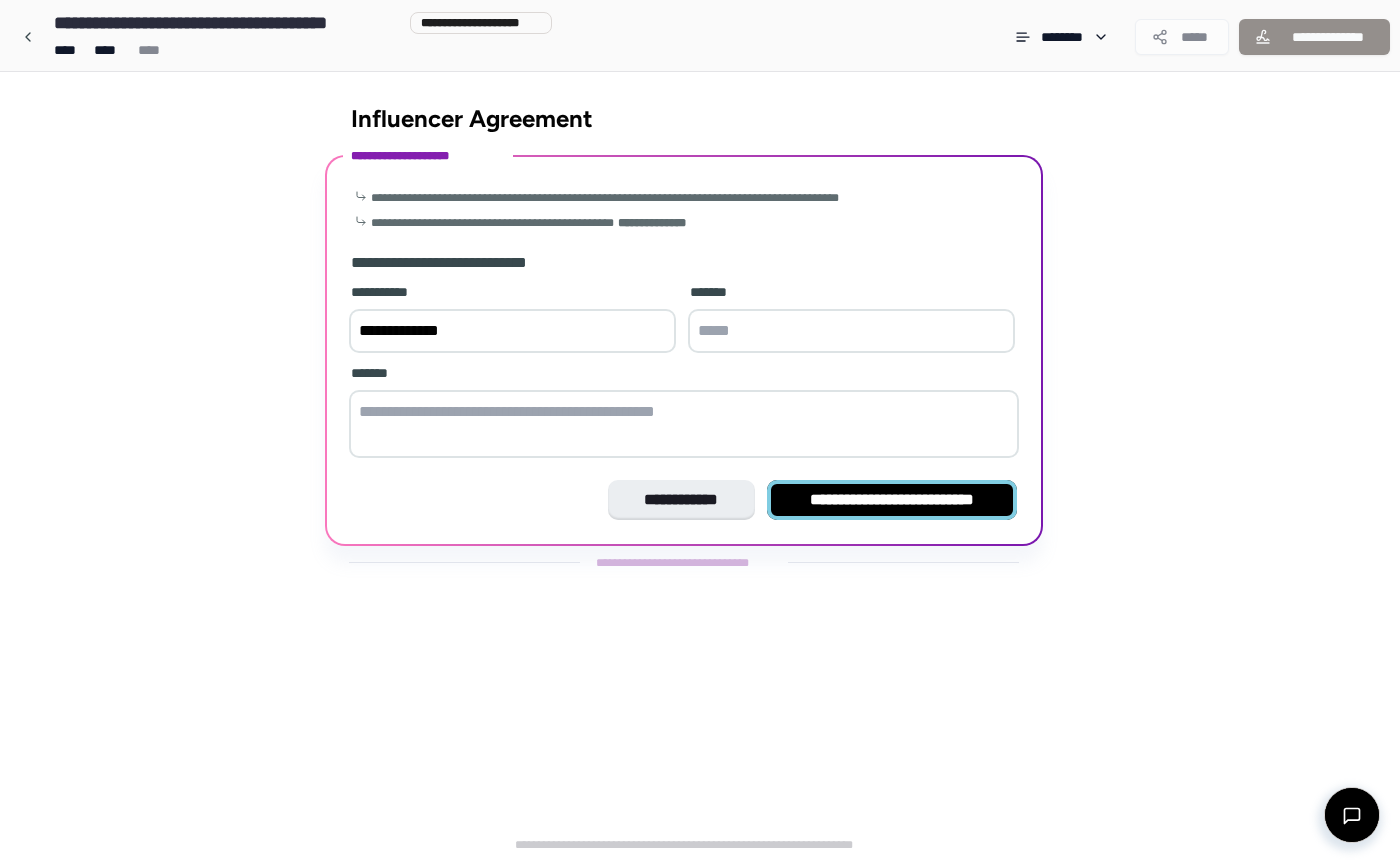 type on "**********" 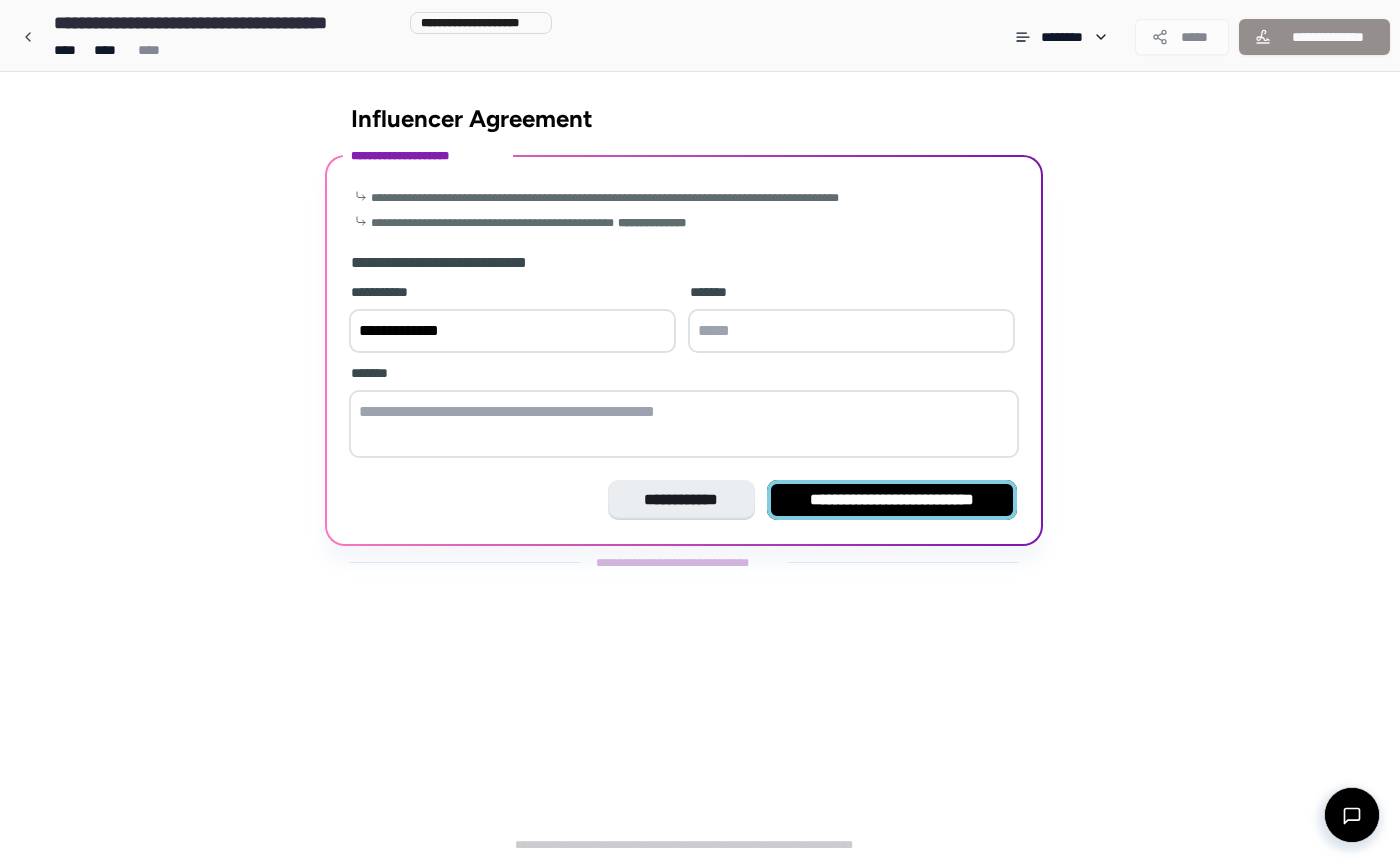 click on "**********" at bounding box center [892, 500] 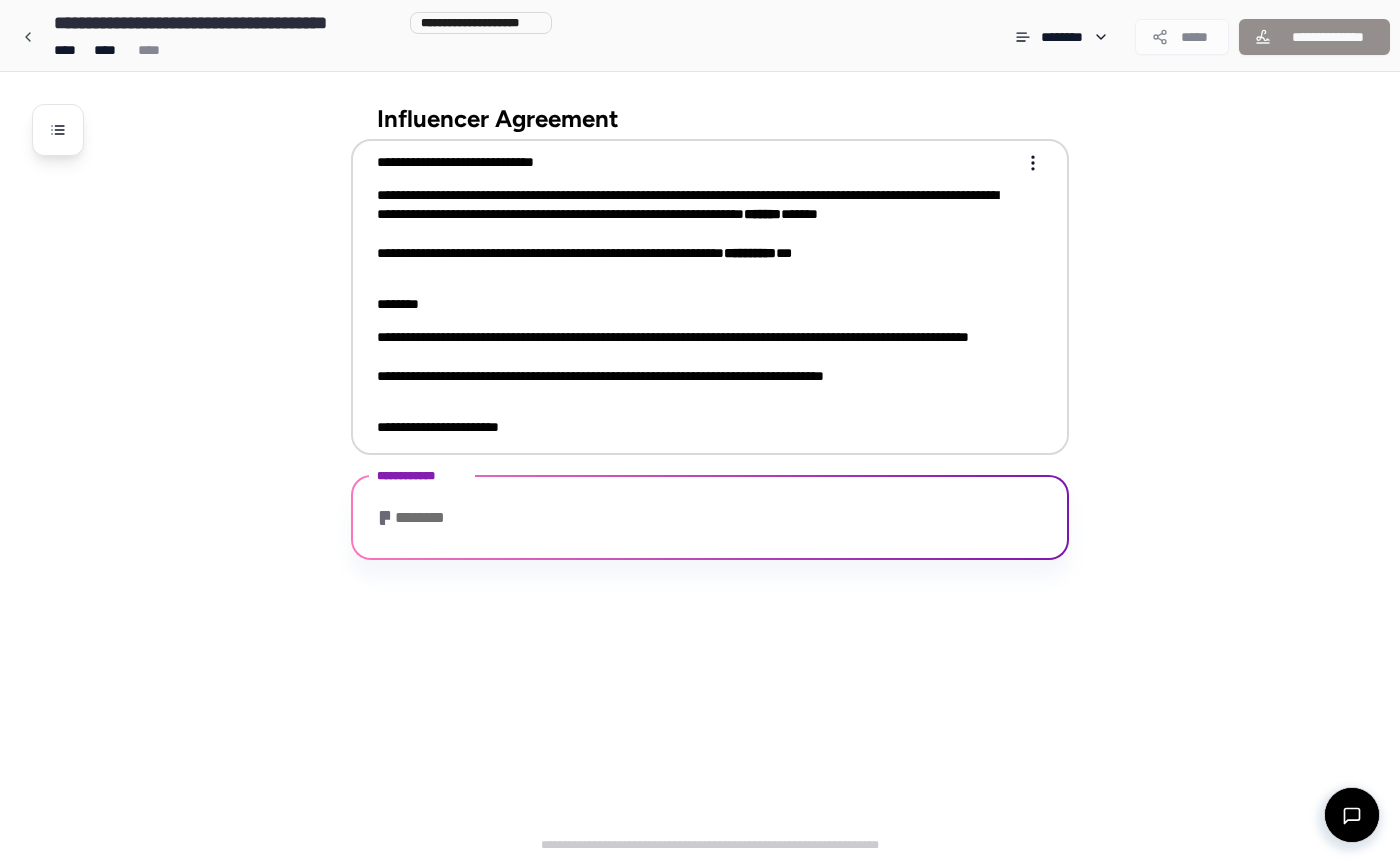 click on "**********" at bounding box center (696, 366) 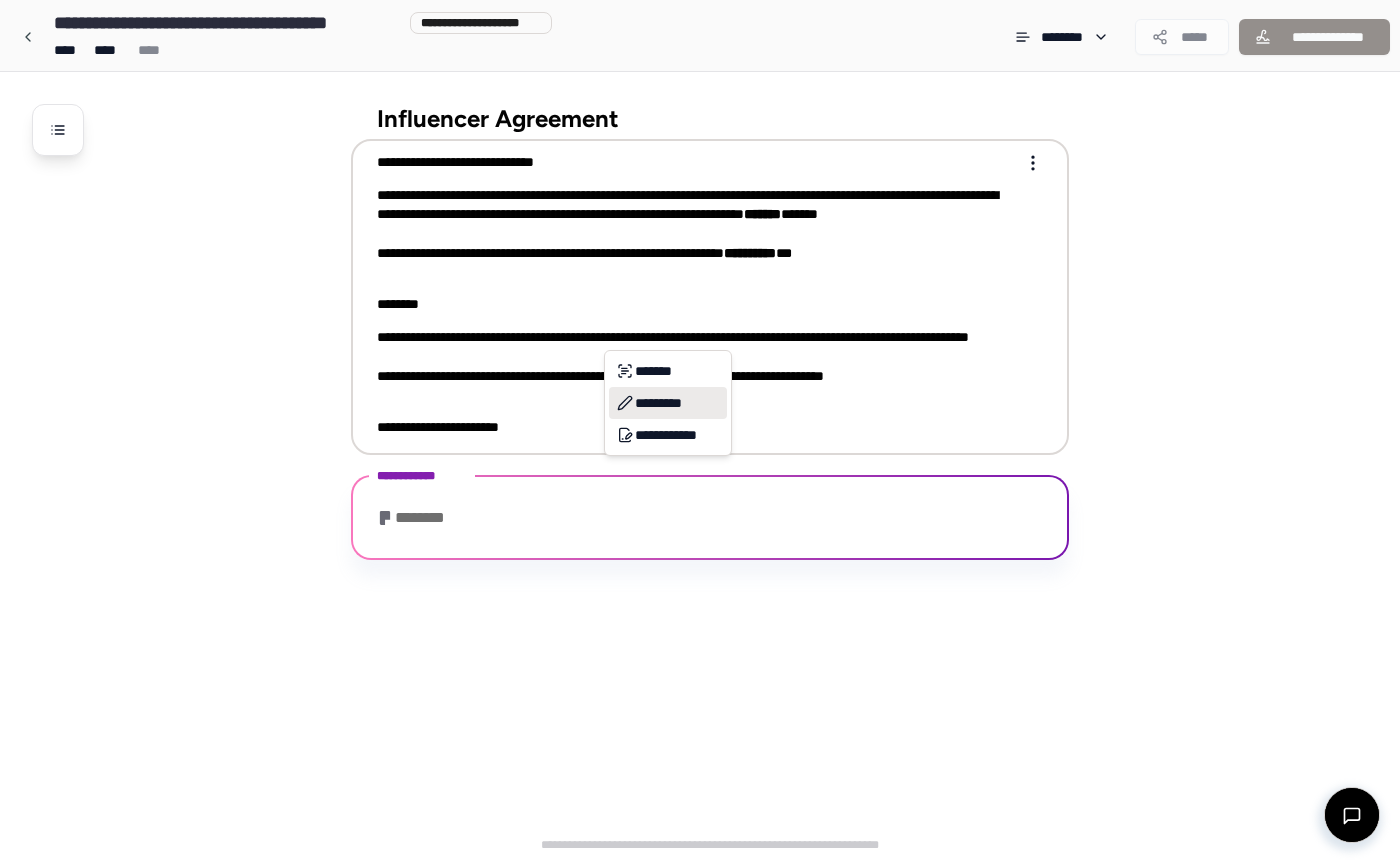 click on "*********" at bounding box center (668, 403) 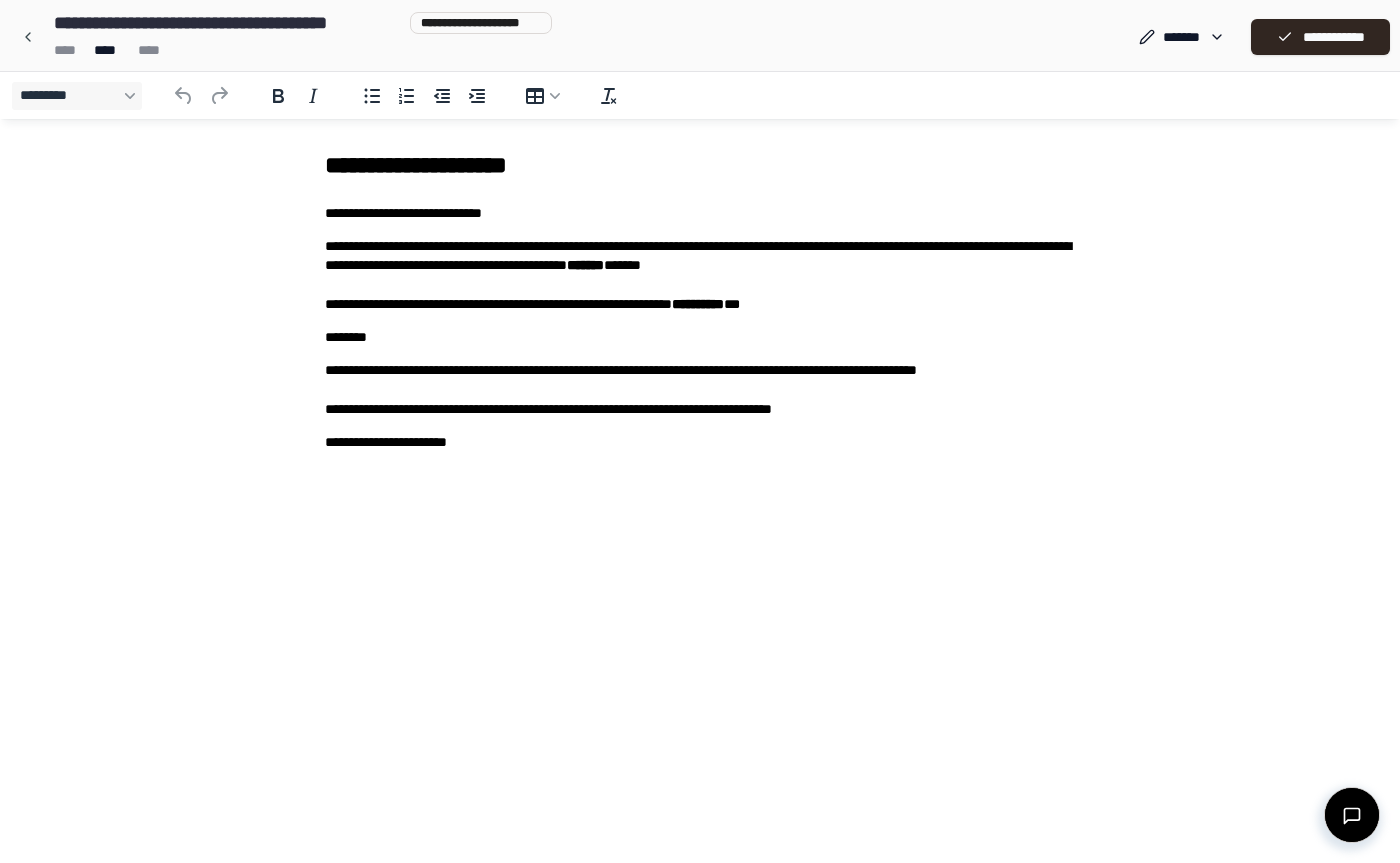 scroll, scrollTop: 0, scrollLeft: 0, axis: both 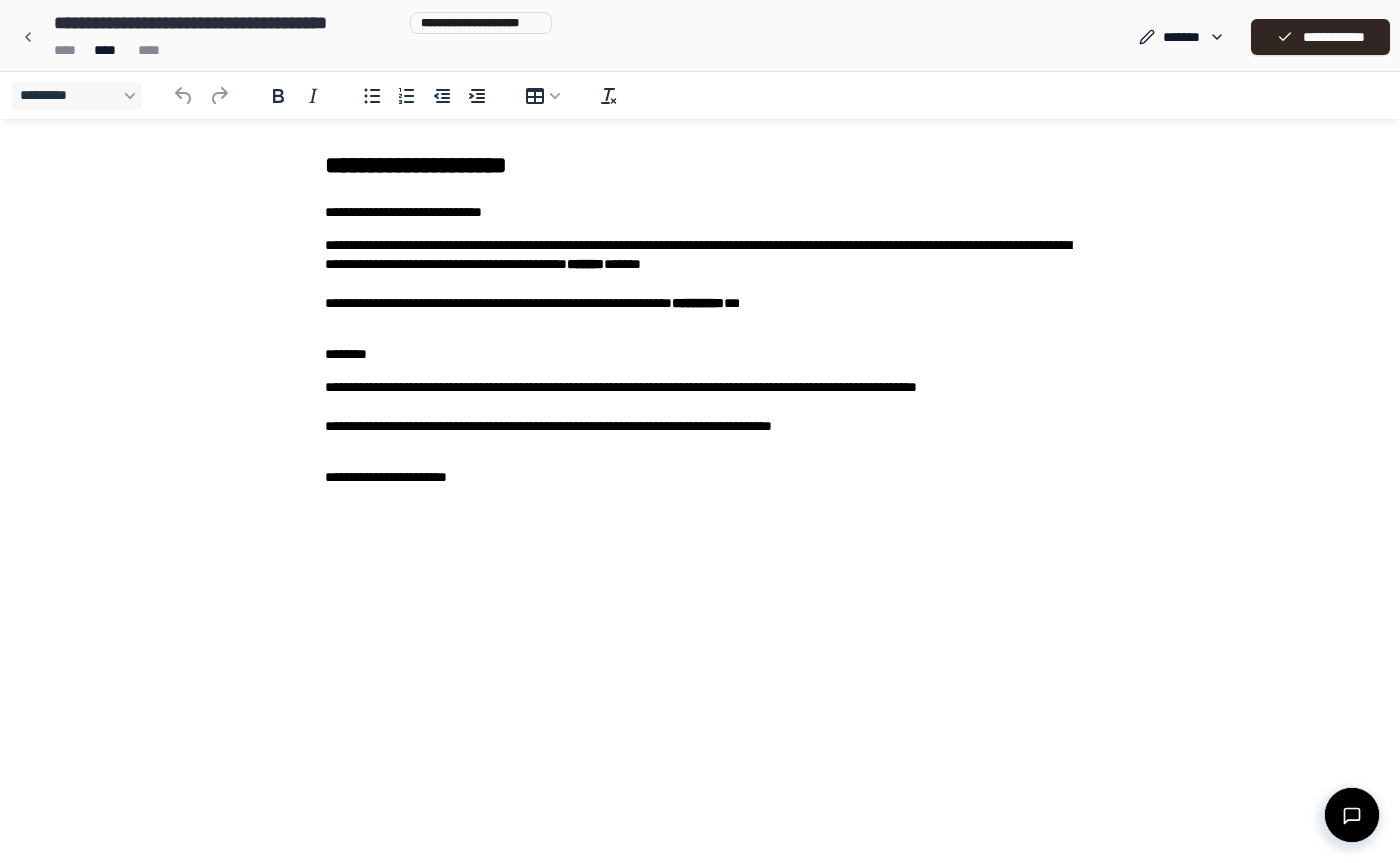 click on "**********" at bounding box center (700, 283) 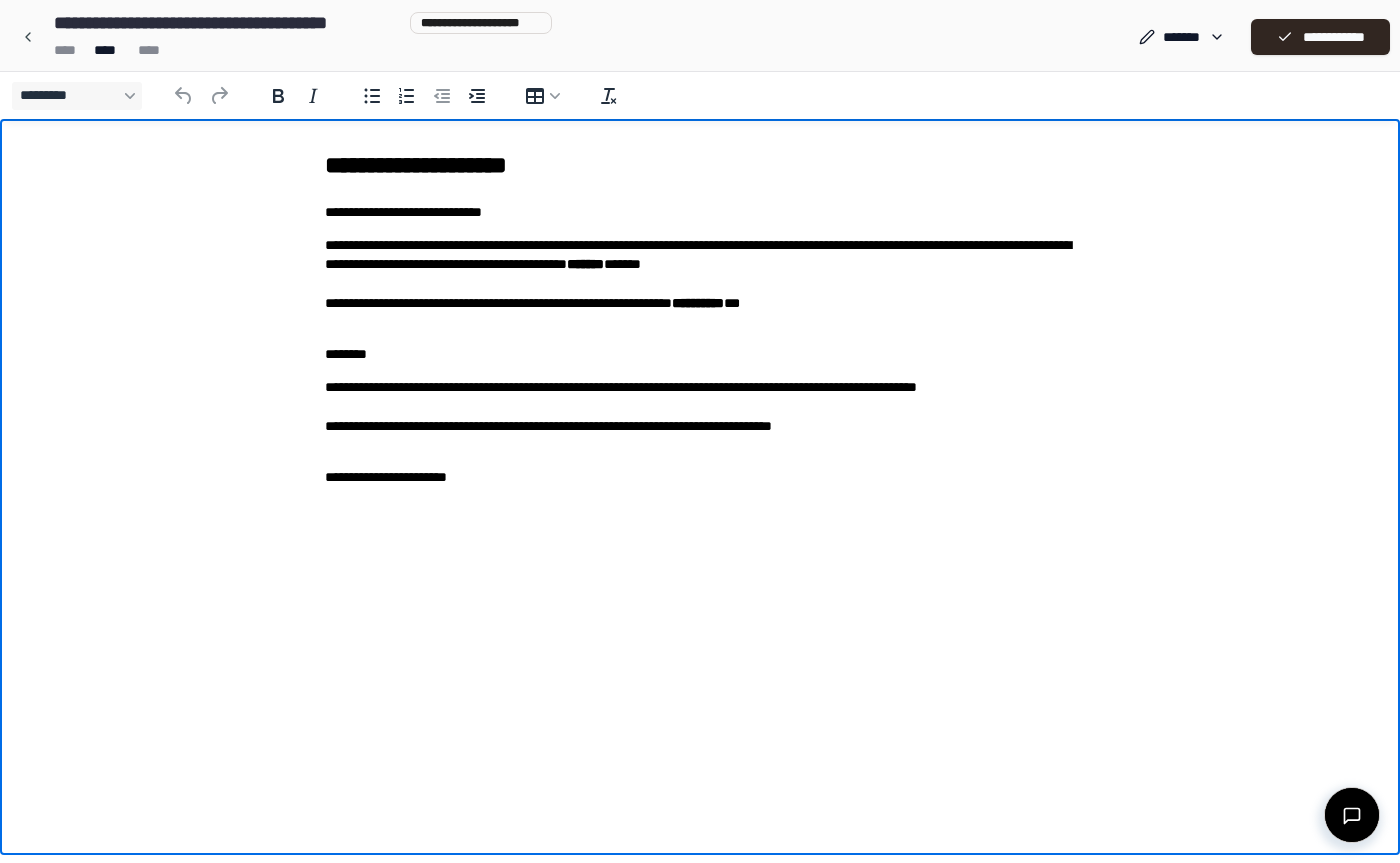 type 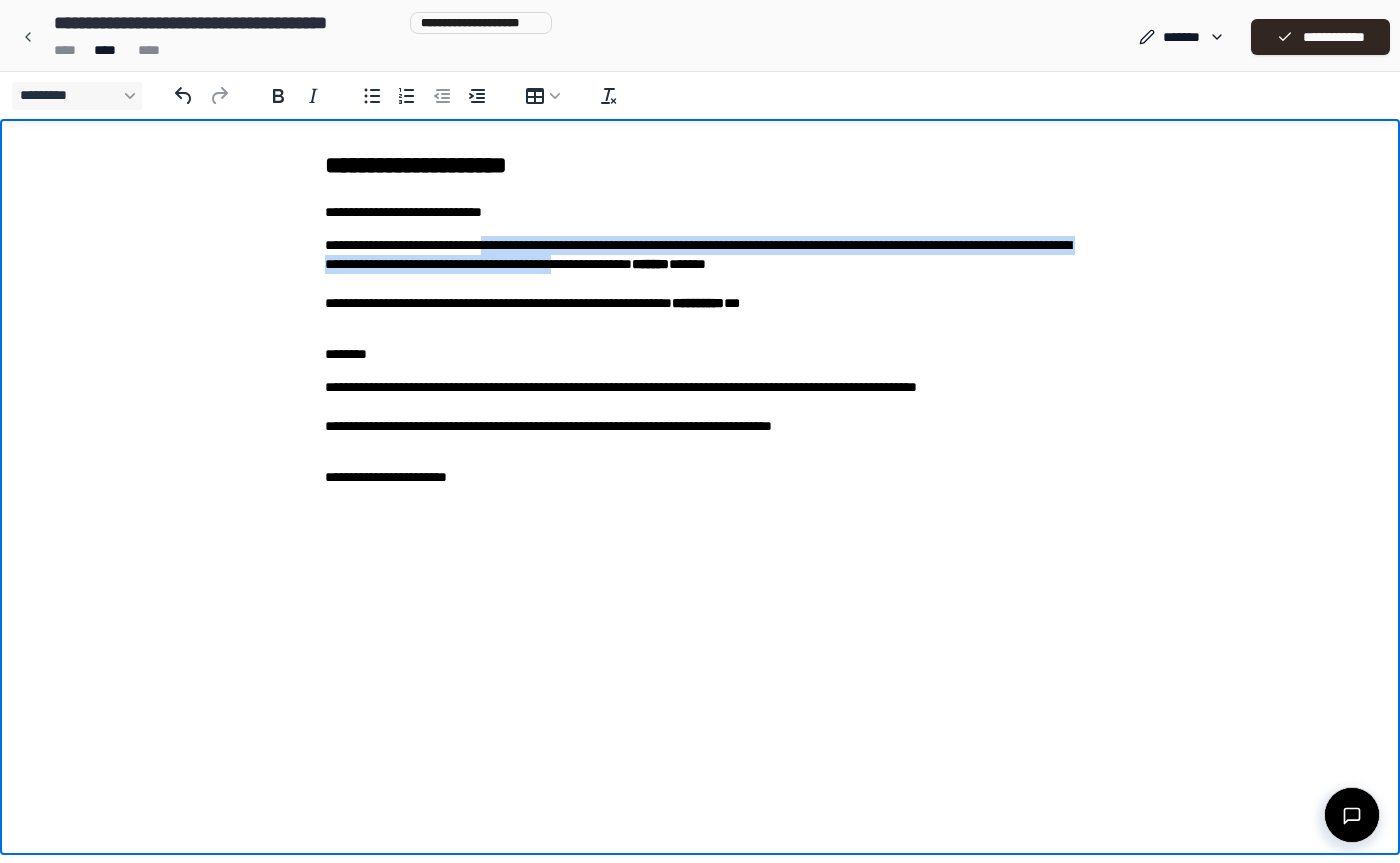 drag, startPoint x: 545, startPoint y: 245, endPoint x: 1045, endPoint y: 260, distance: 500.22495 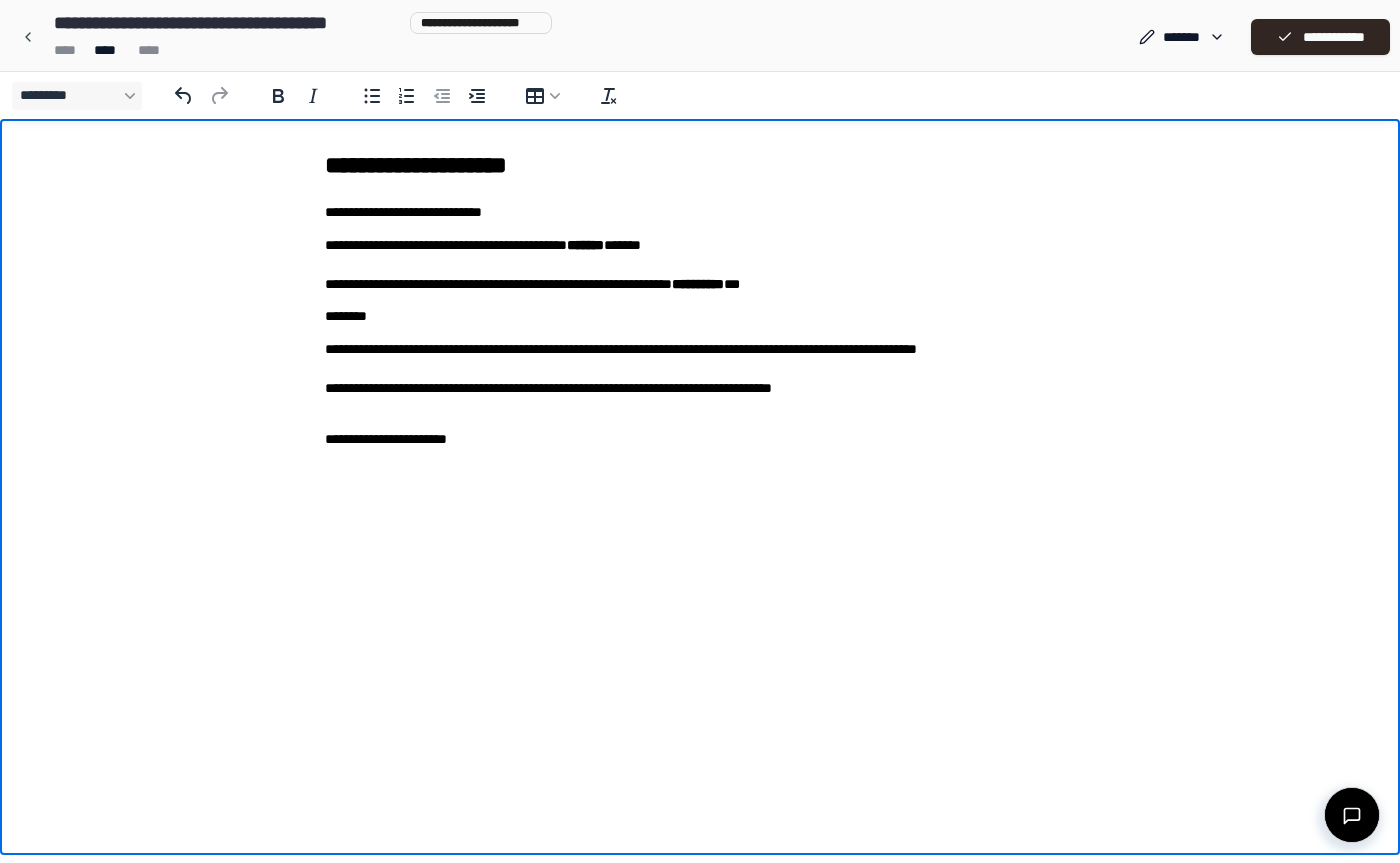 click on "**********" at bounding box center (700, 264) 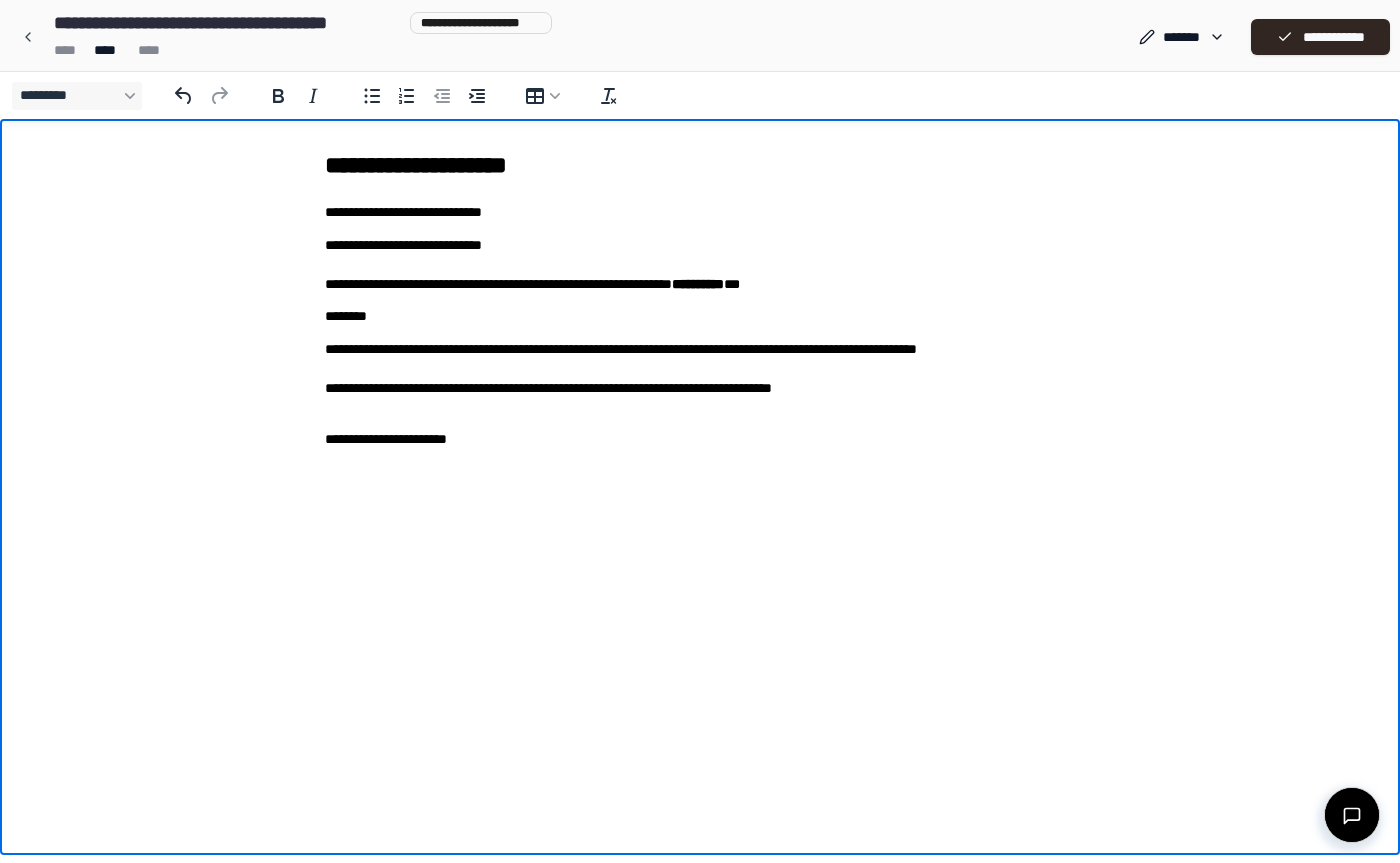 click on "**********" at bounding box center [700, 264] 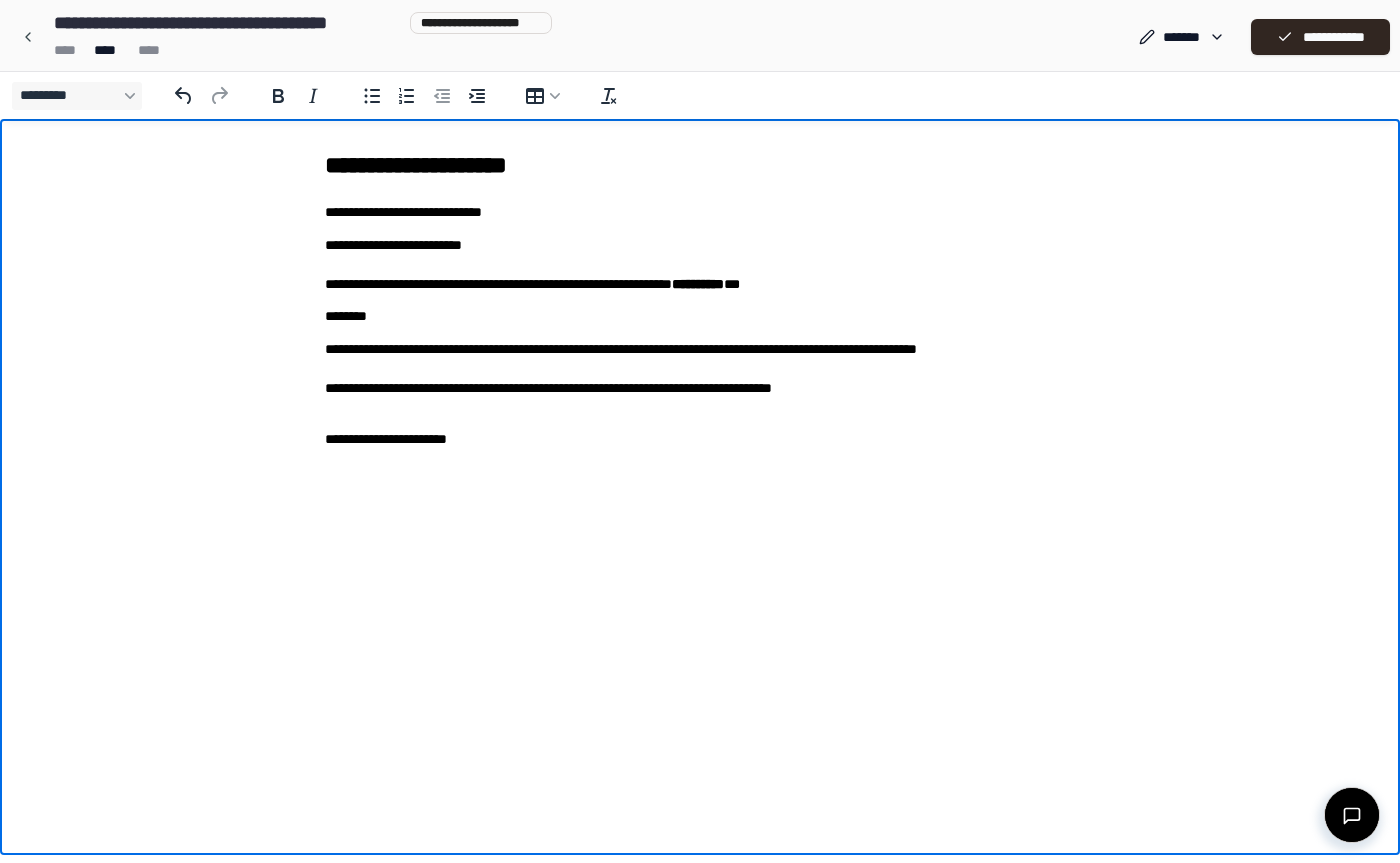 click on "**********" at bounding box center (700, 264) 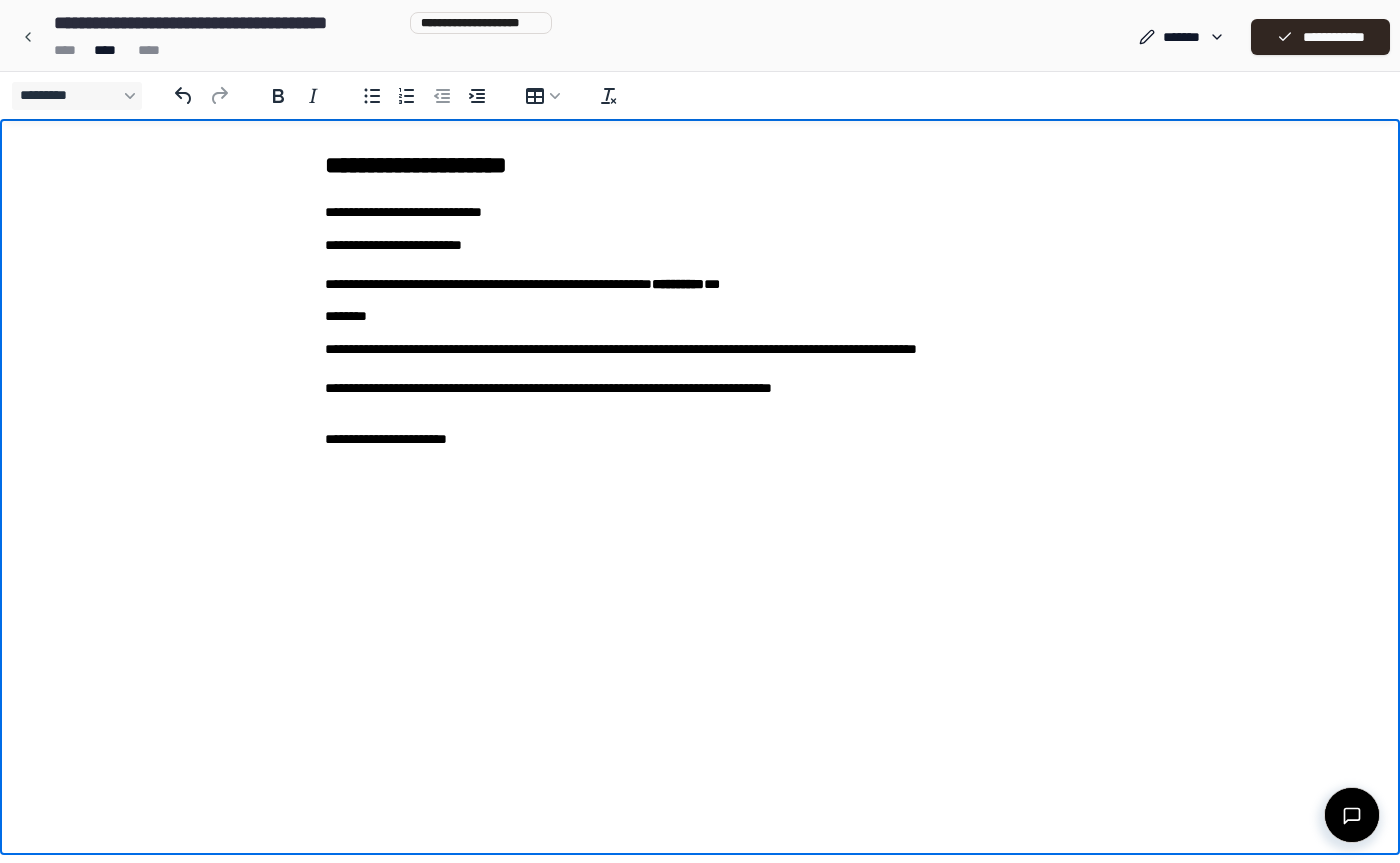 click on "**********" at bounding box center (700, 212) 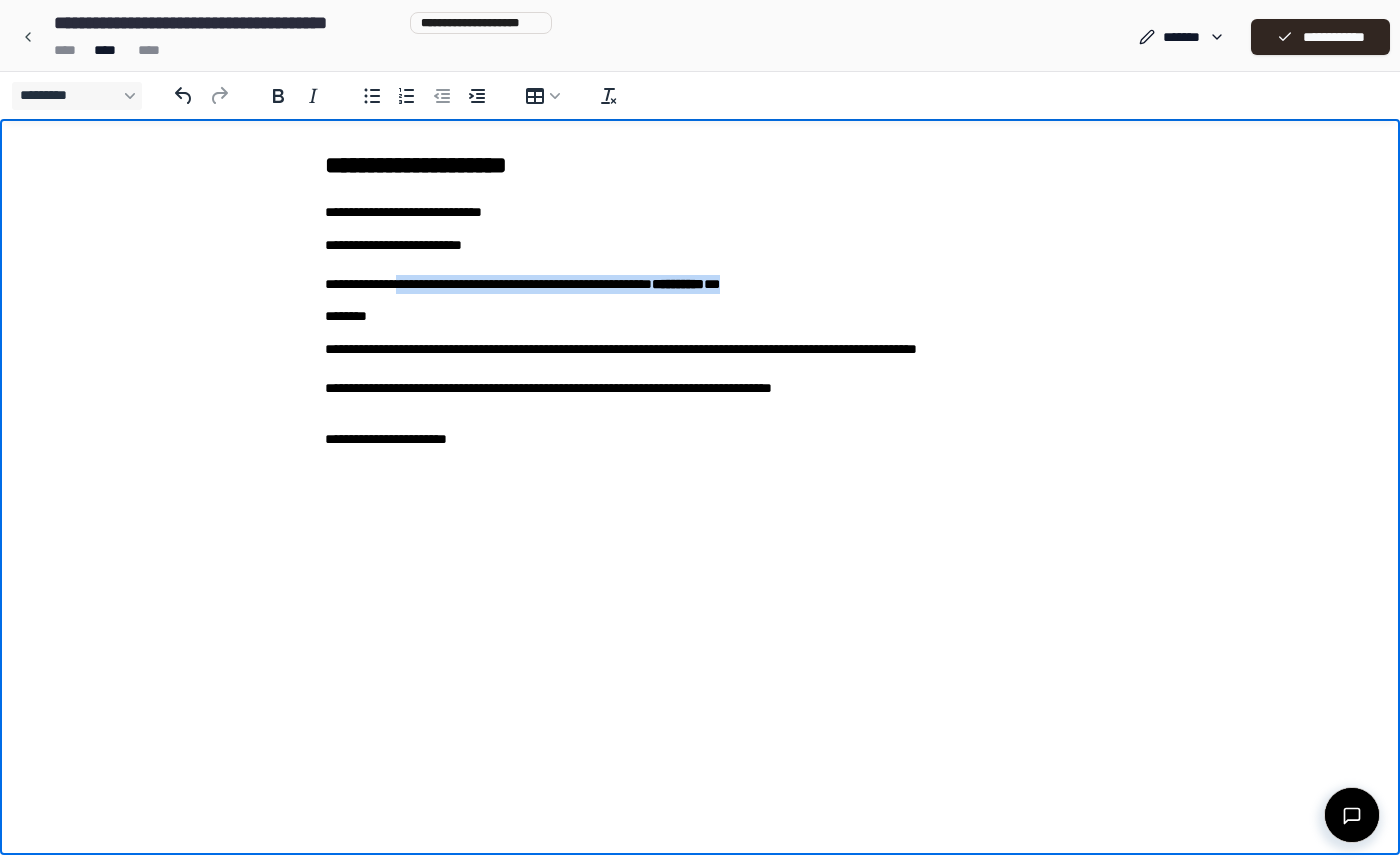 drag, startPoint x: 428, startPoint y: 282, endPoint x: 1018, endPoint y: 275, distance: 590.0415 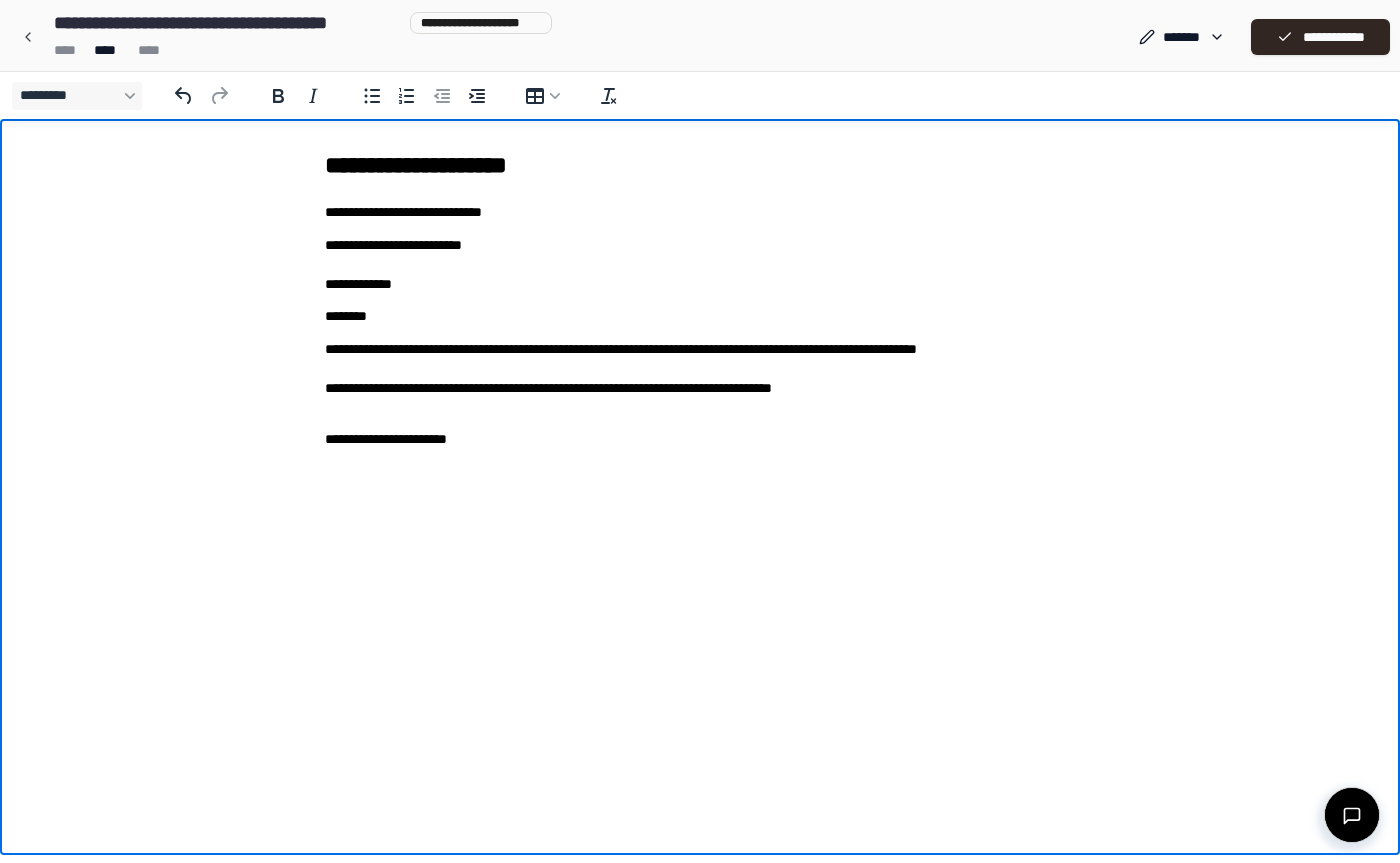 click on "**********" at bounding box center [700, 264] 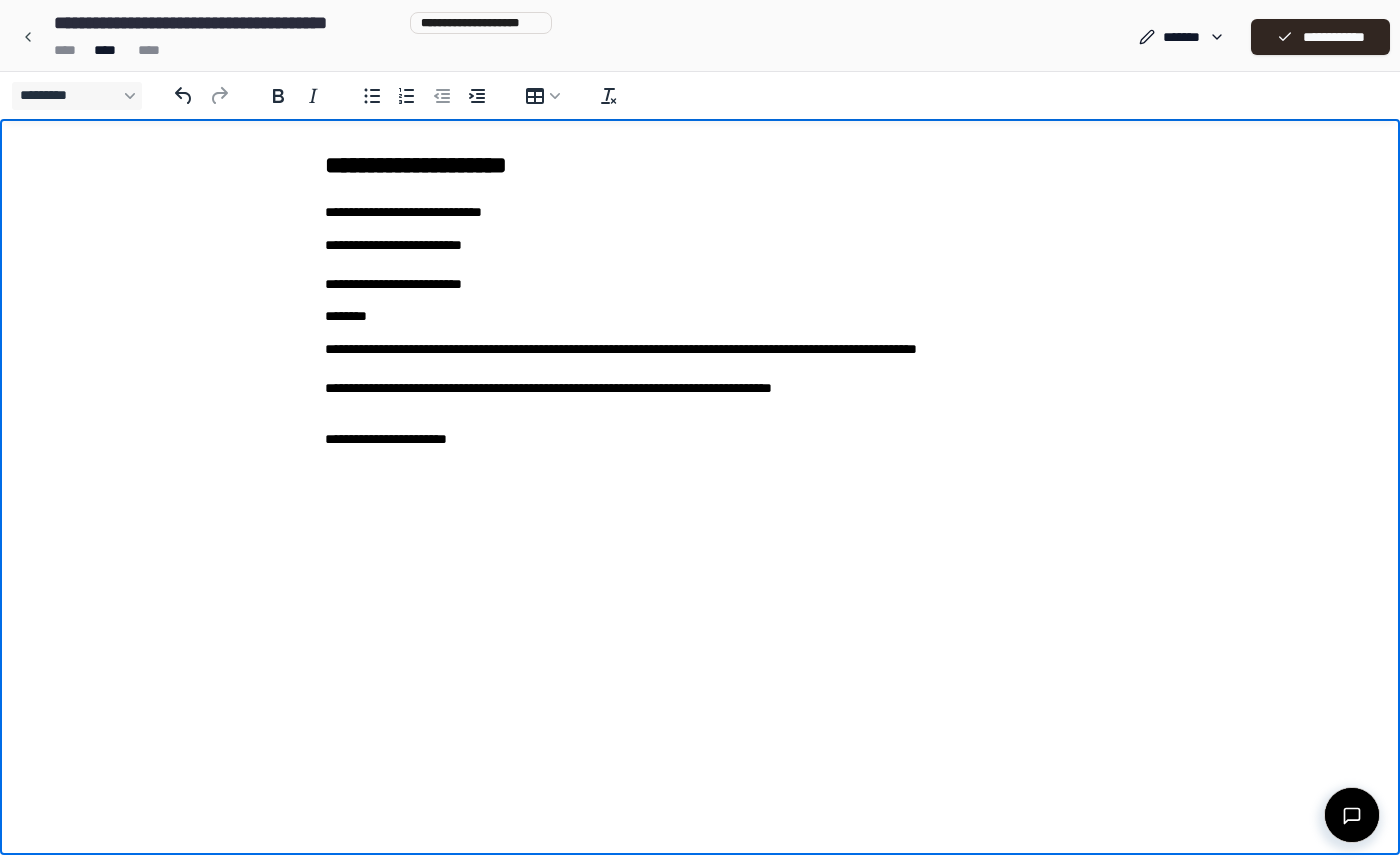 click on "**********" at bounding box center [700, 264] 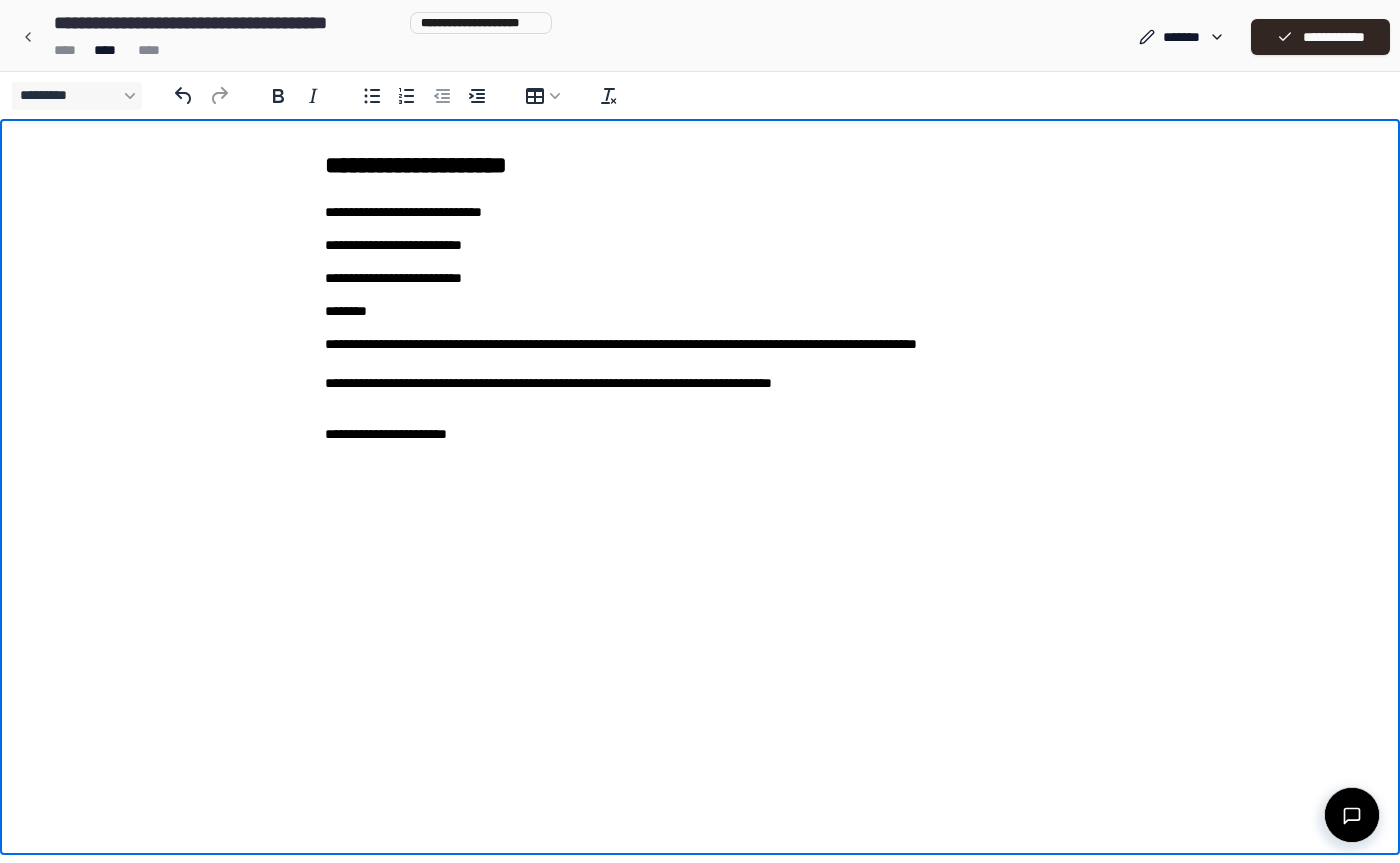 click on "**********" at bounding box center (700, 245) 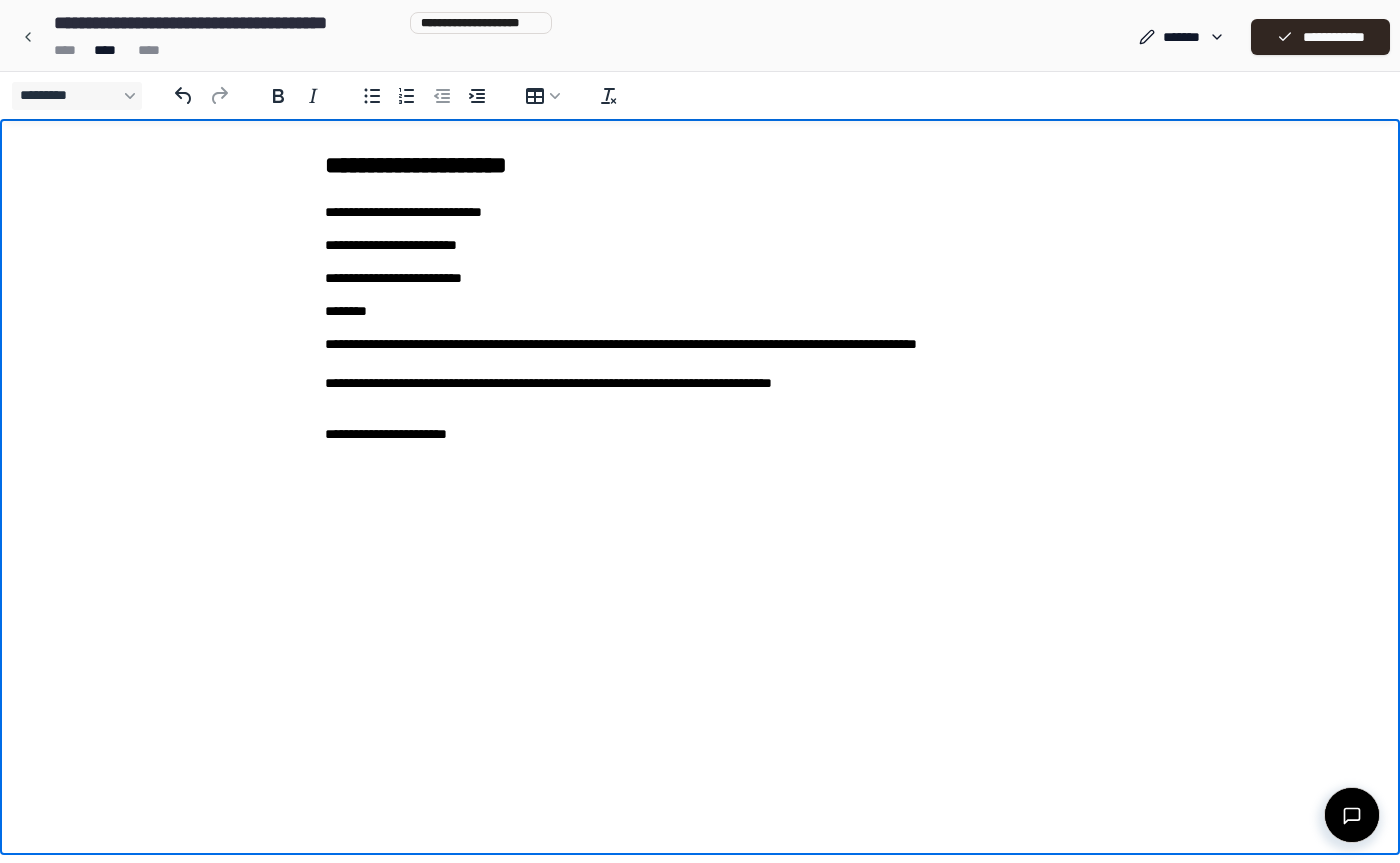 click on "**********" at bounding box center [700, 245] 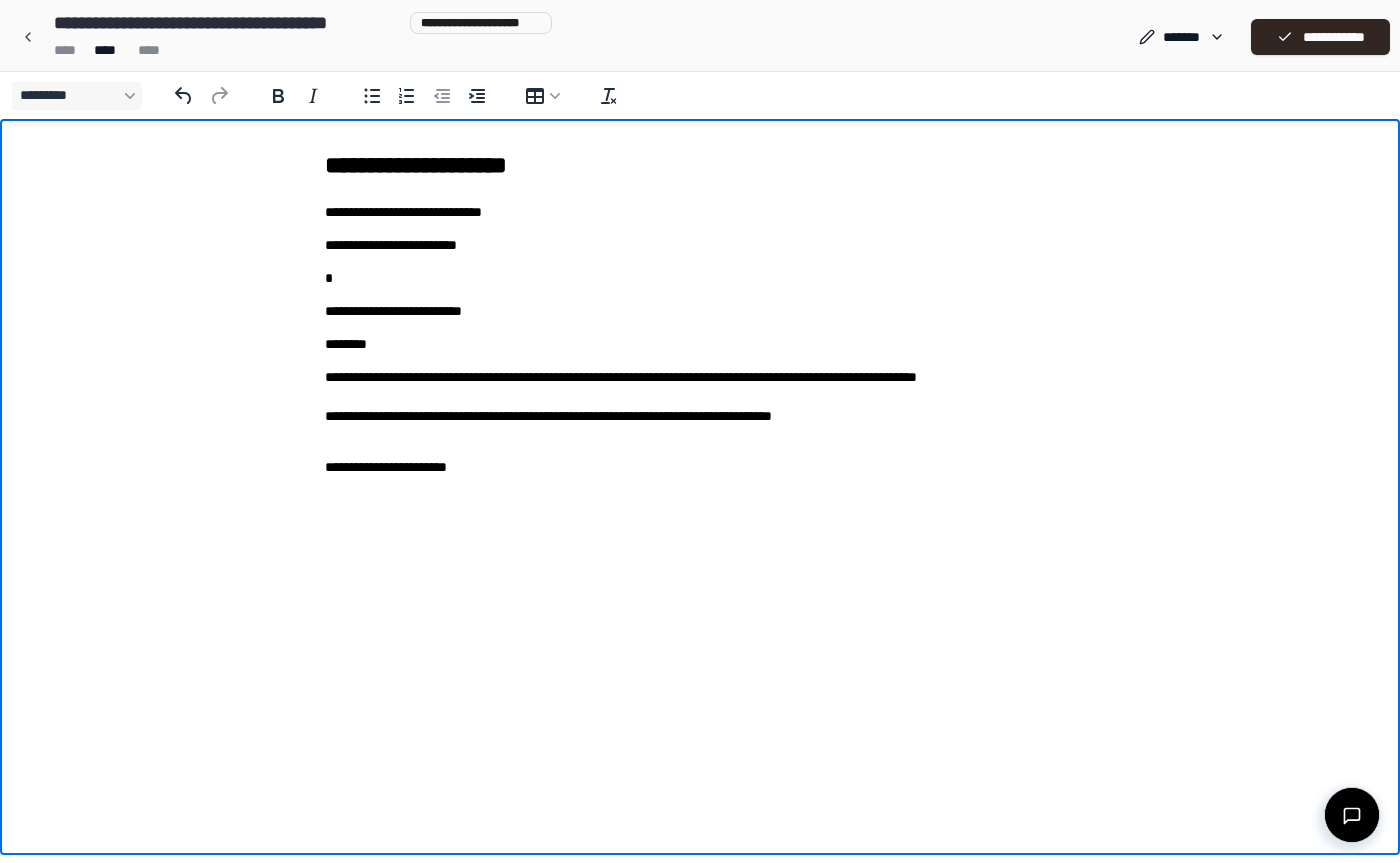 scroll, scrollTop: 0, scrollLeft: 0, axis: both 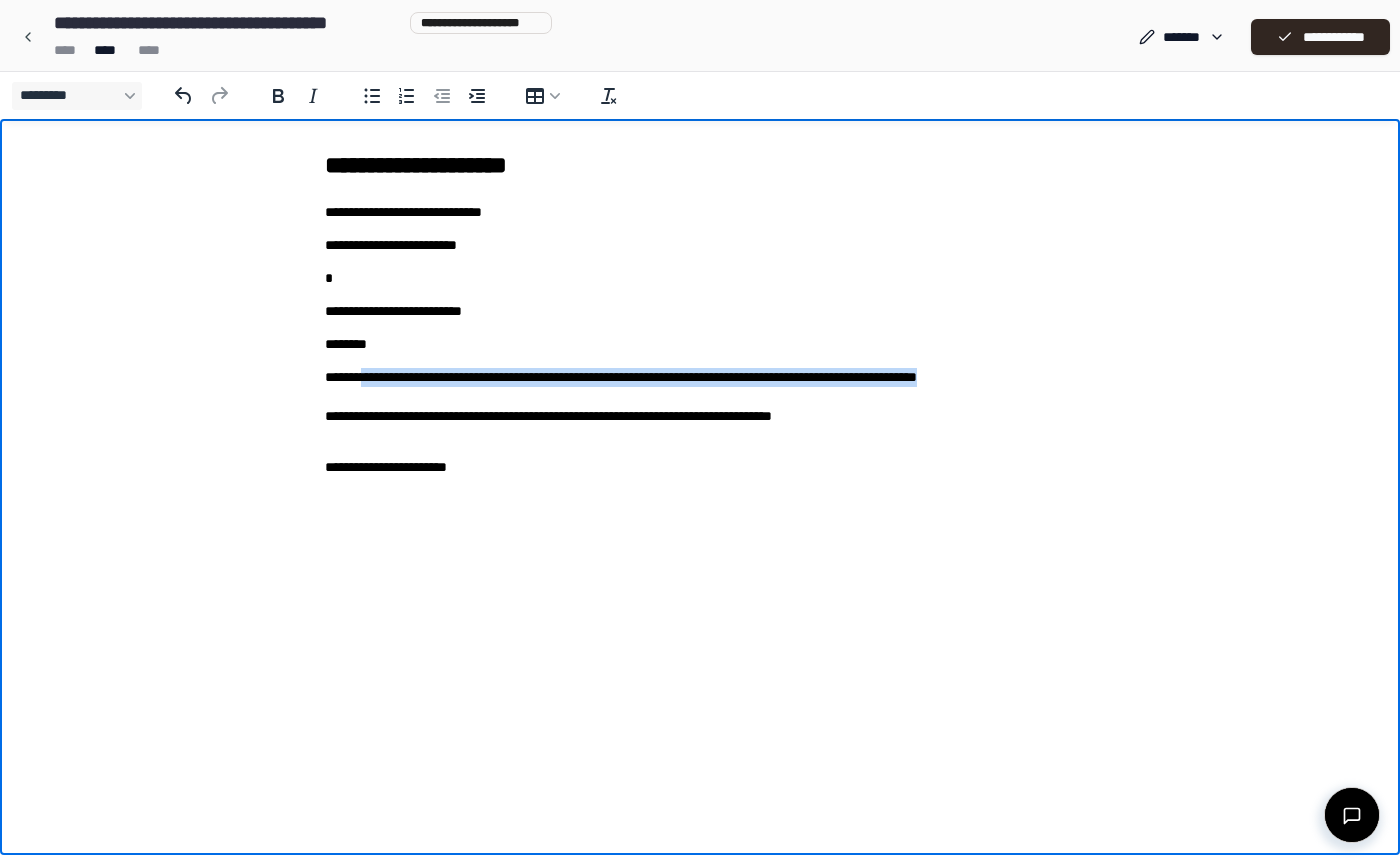 drag, startPoint x: 372, startPoint y: 379, endPoint x: 427, endPoint y: 399, distance: 58.5235 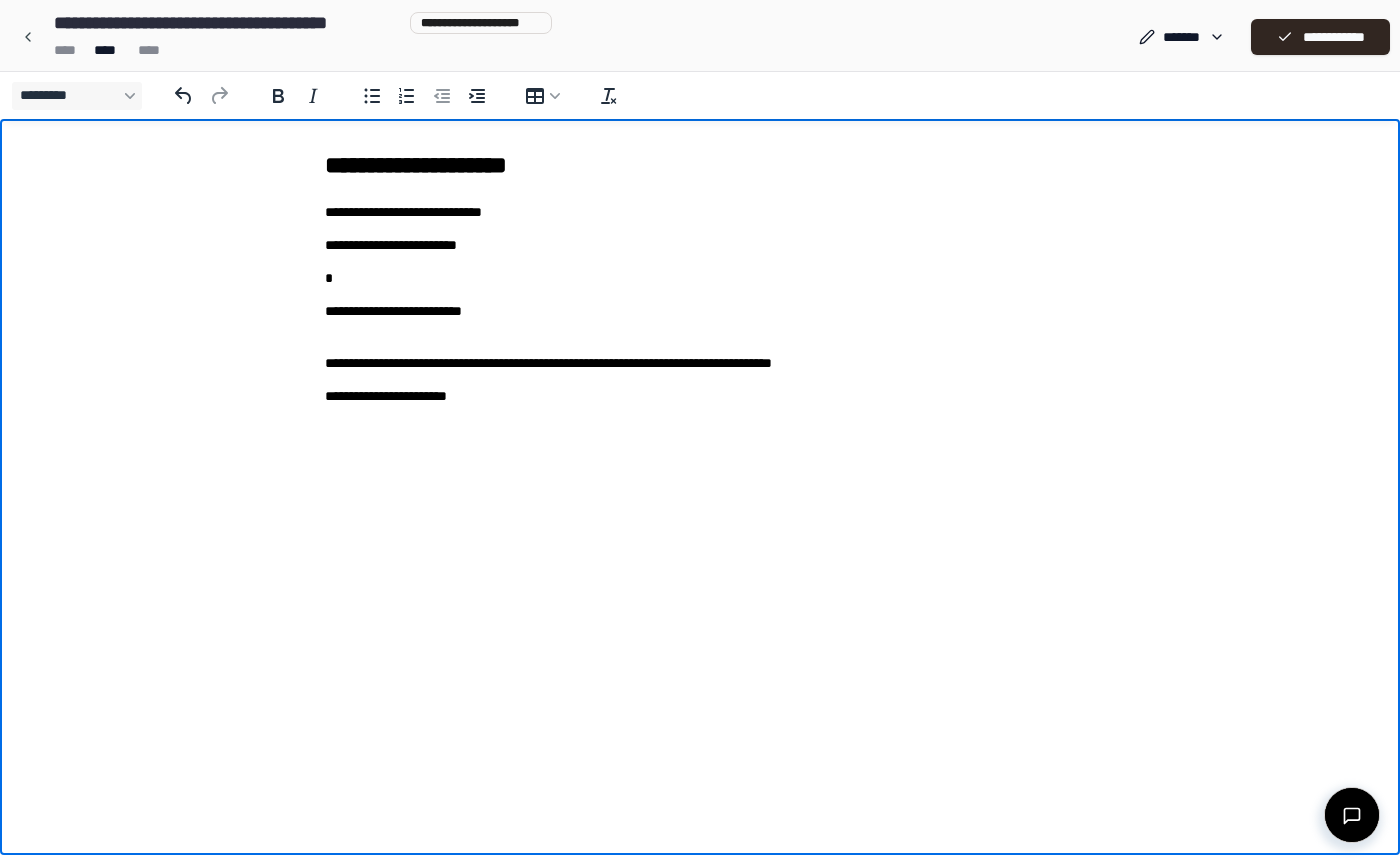 click on "**********" at bounding box center [700, 354] 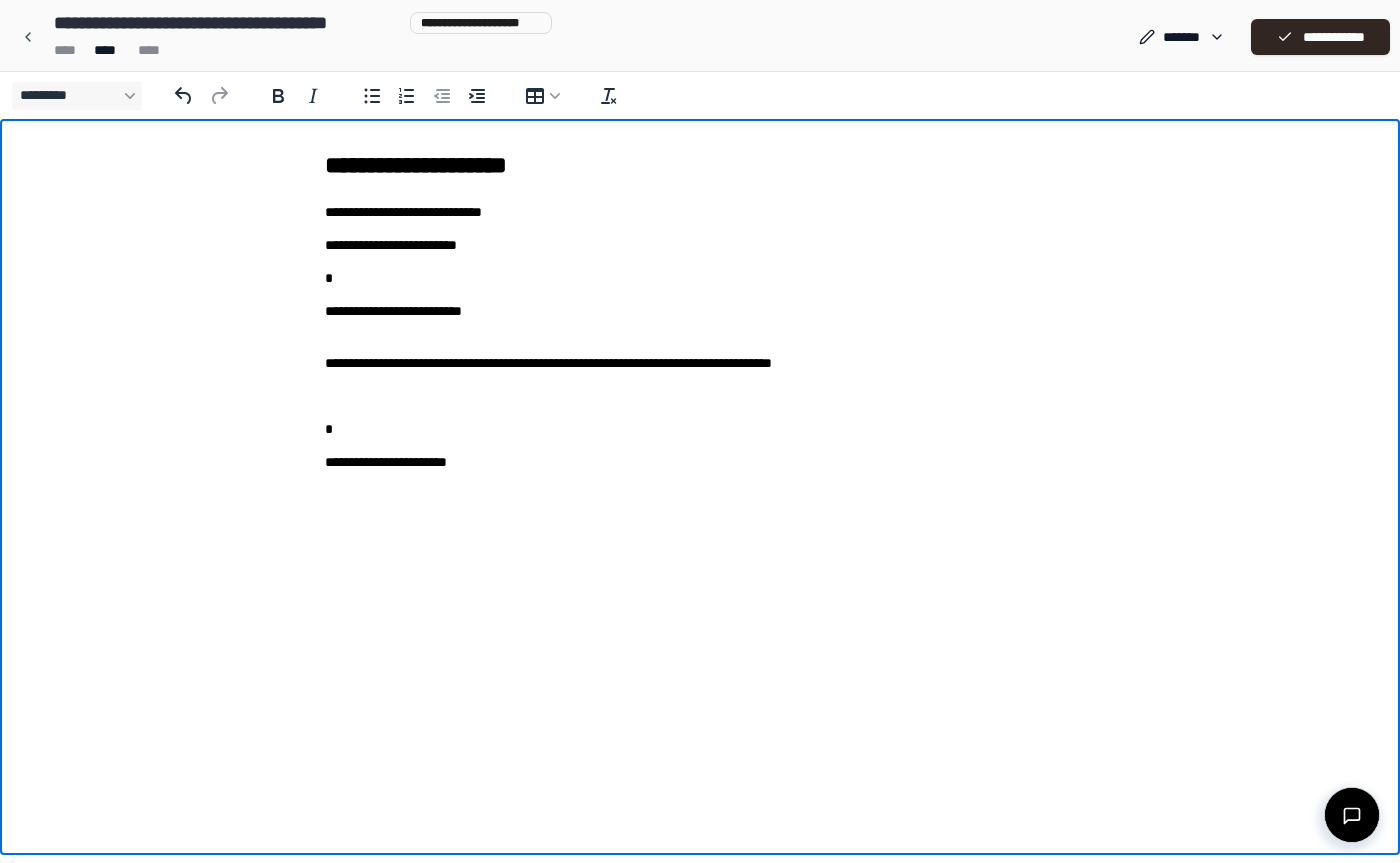 click on "**********" at bounding box center (700, 354) 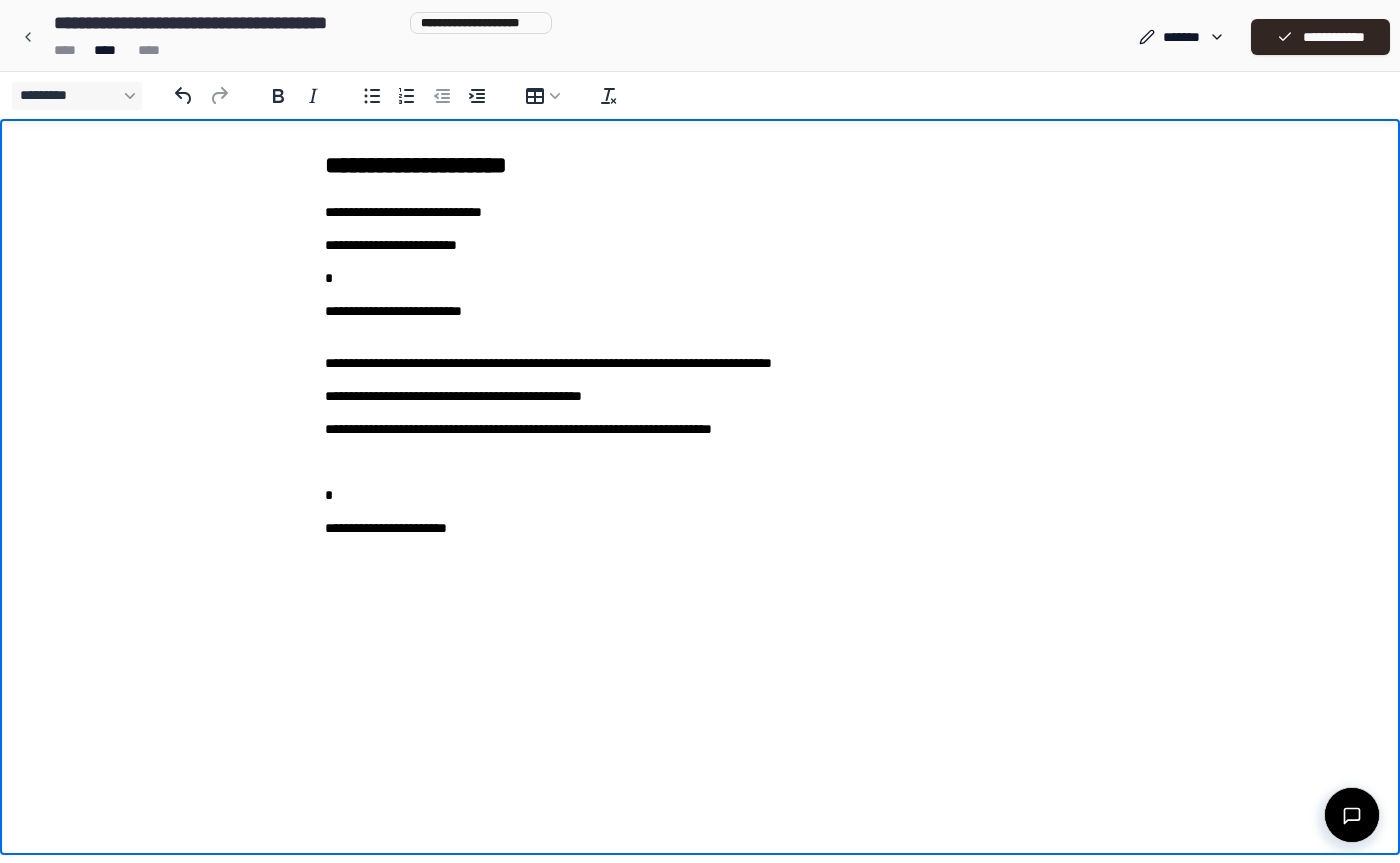 click on "**********" at bounding box center [700, 396] 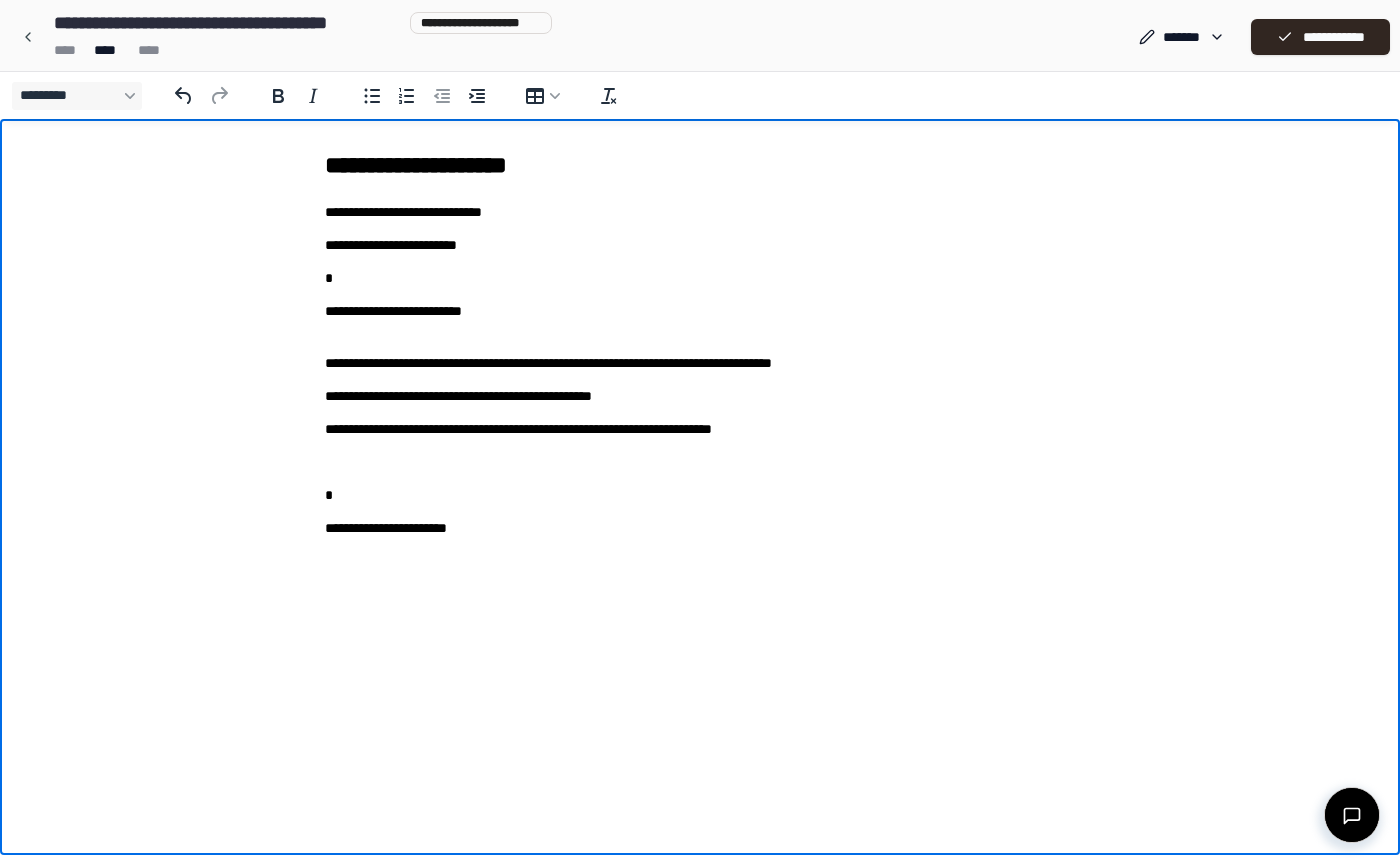 click on "**********" at bounding box center (700, 396) 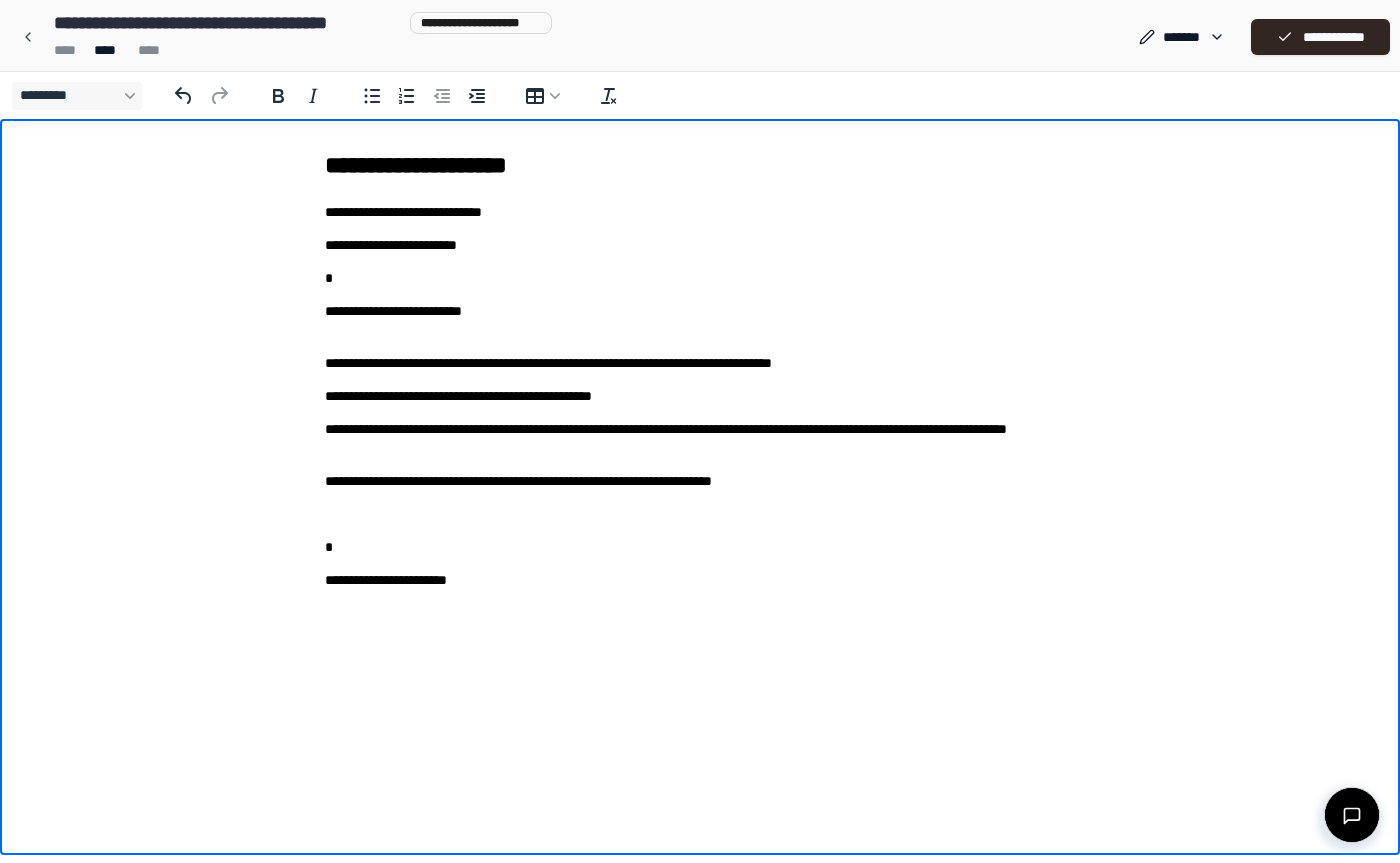 click on "**********" at bounding box center (700, 439) 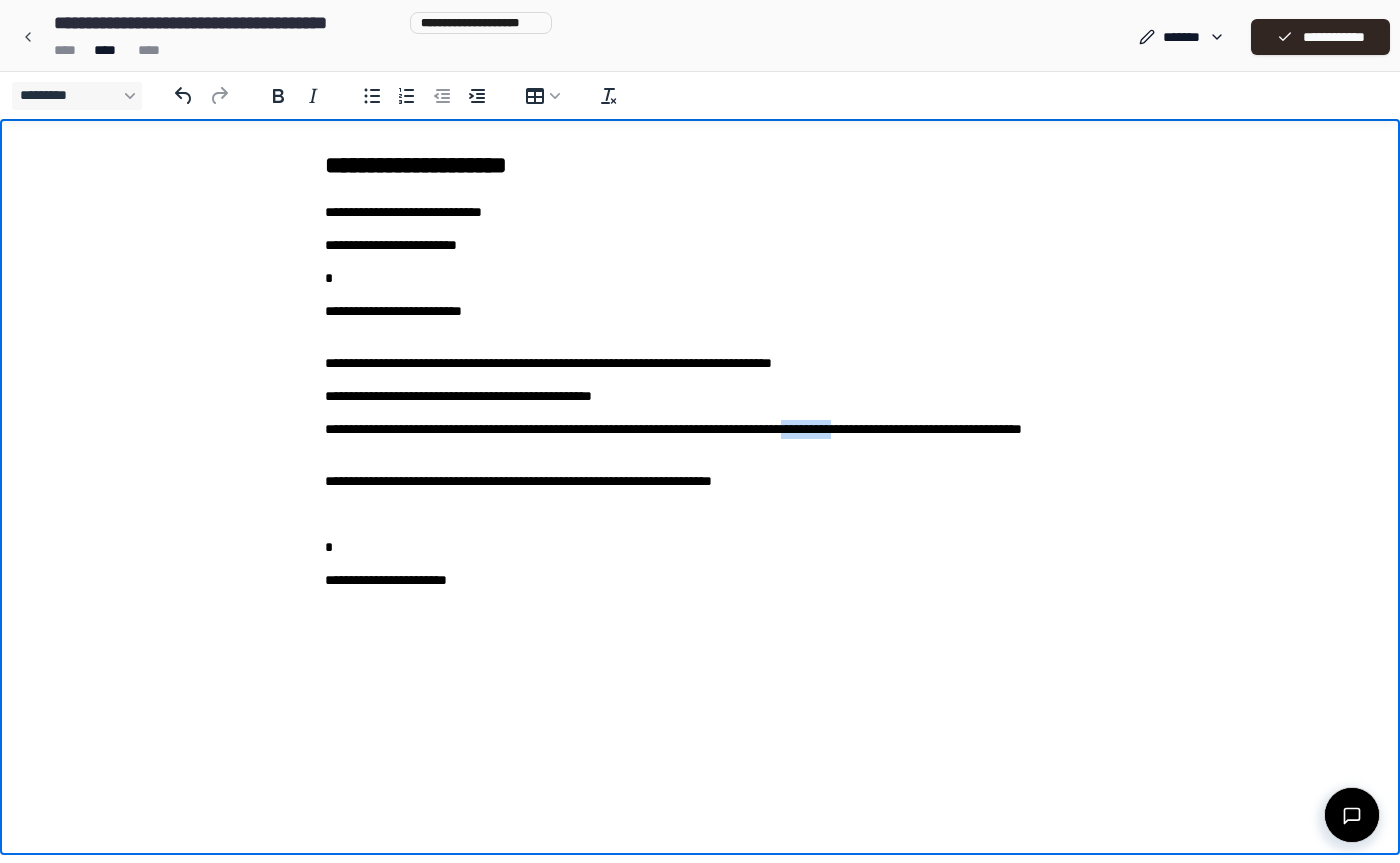 drag, startPoint x: 915, startPoint y: 429, endPoint x: 978, endPoint y: 429, distance: 63 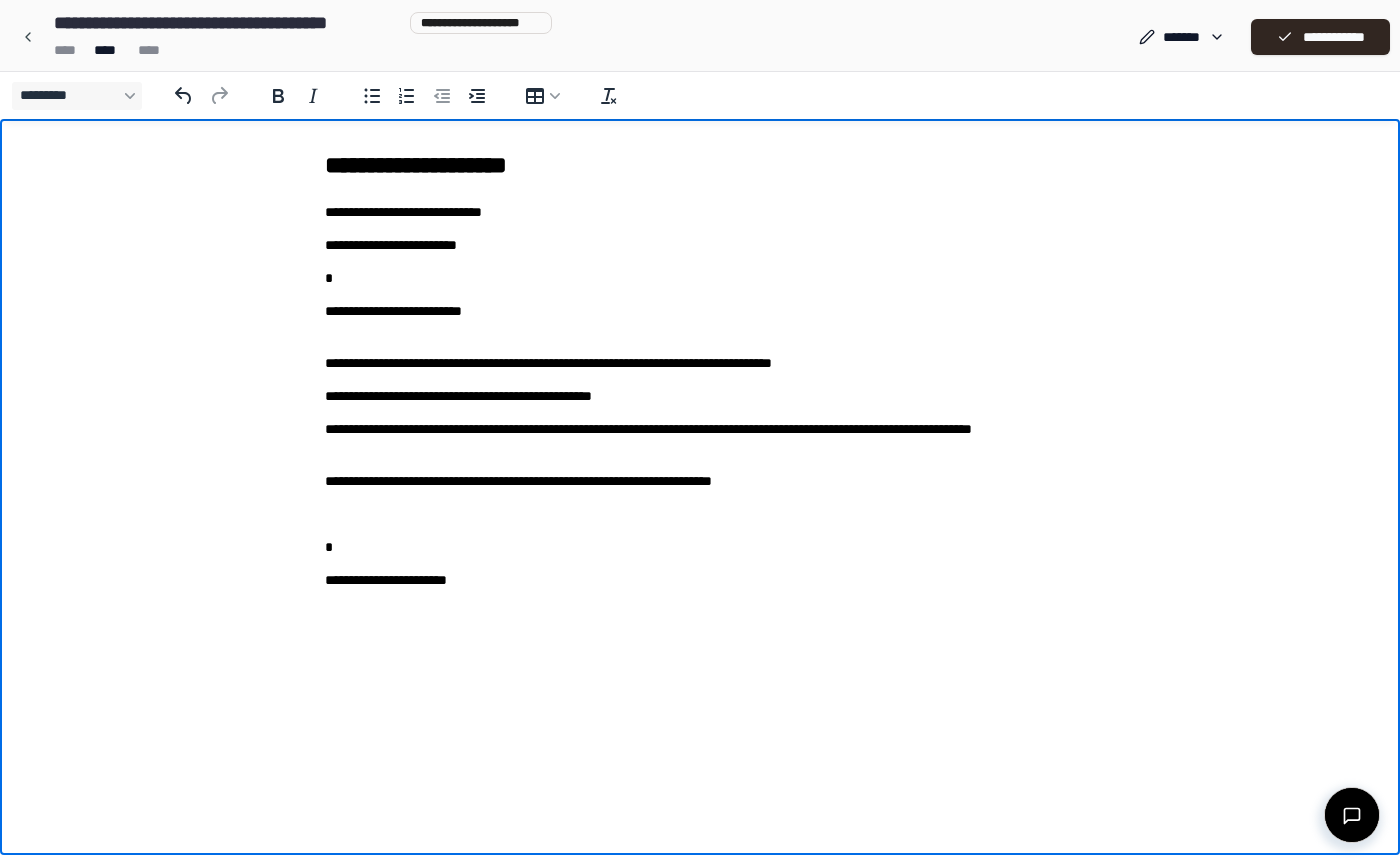 click on "**********" at bounding box center (700, 439) 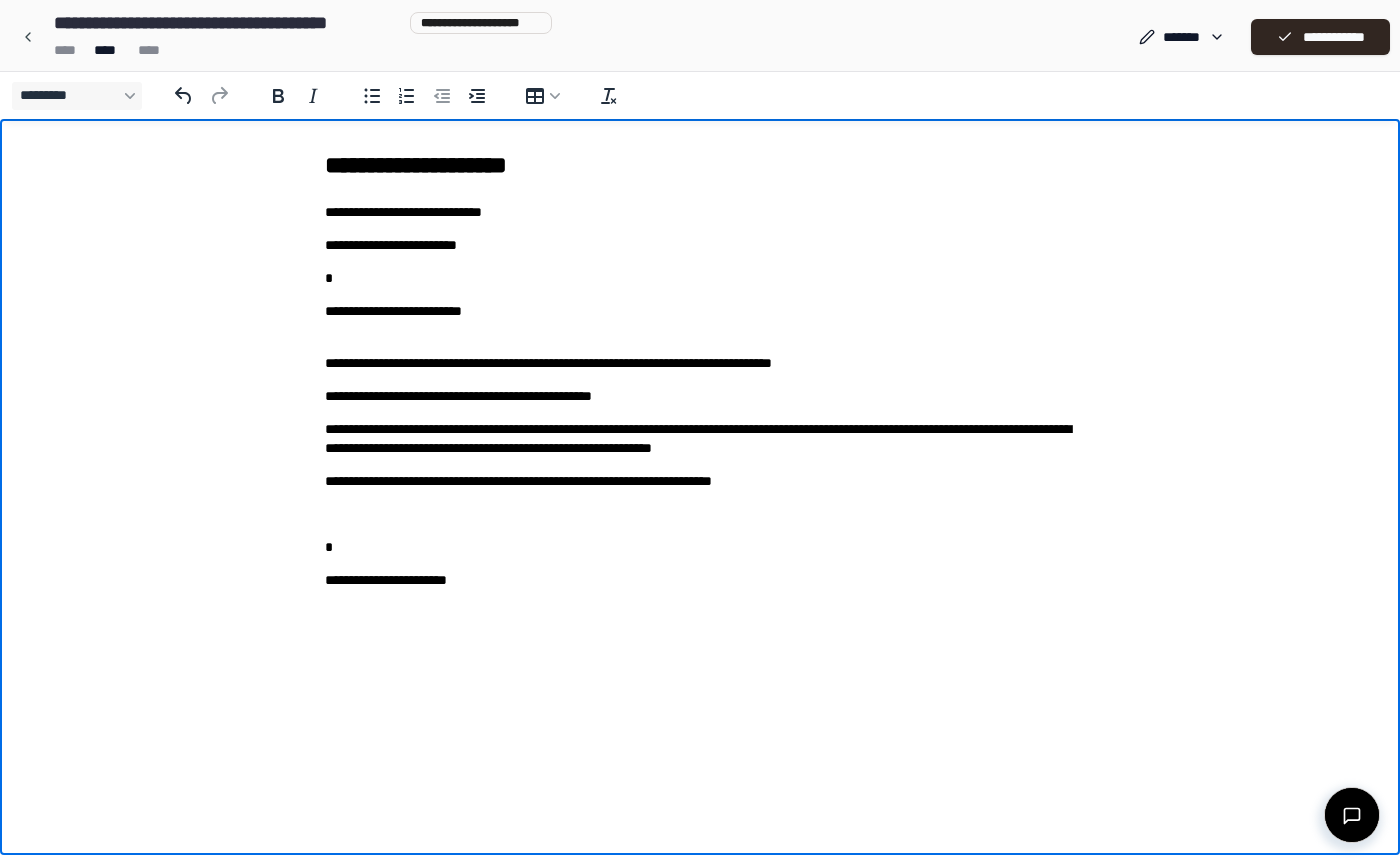 scroll, scrollTop: 0, scrollLeft: 0, axis: both 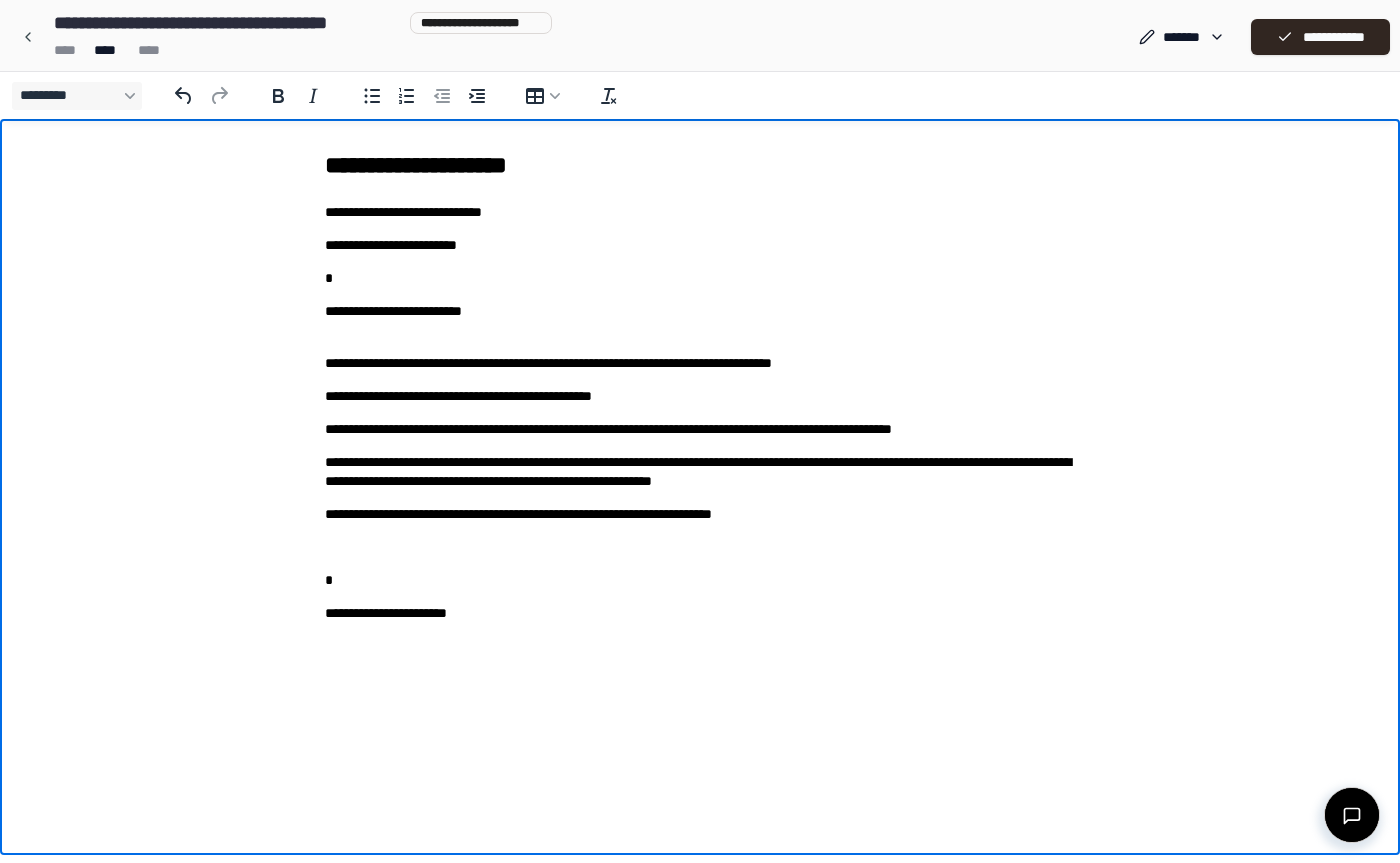 drag, startPoint x: 946, startPoint y: 437, endPoint x: 958, endPoint y: 430, distance: 13.892444 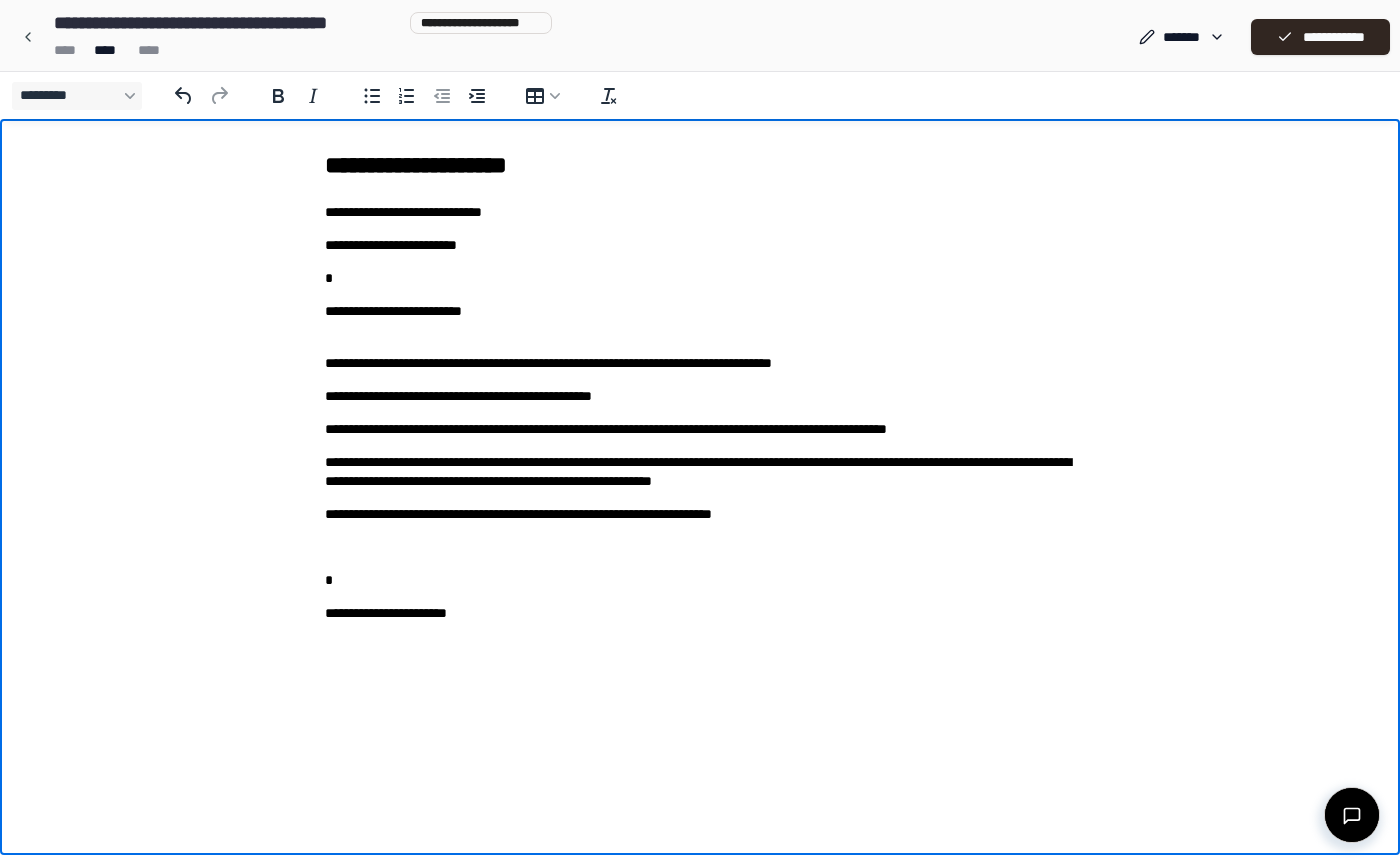 click on "**********" at bounding box center (700, 386) 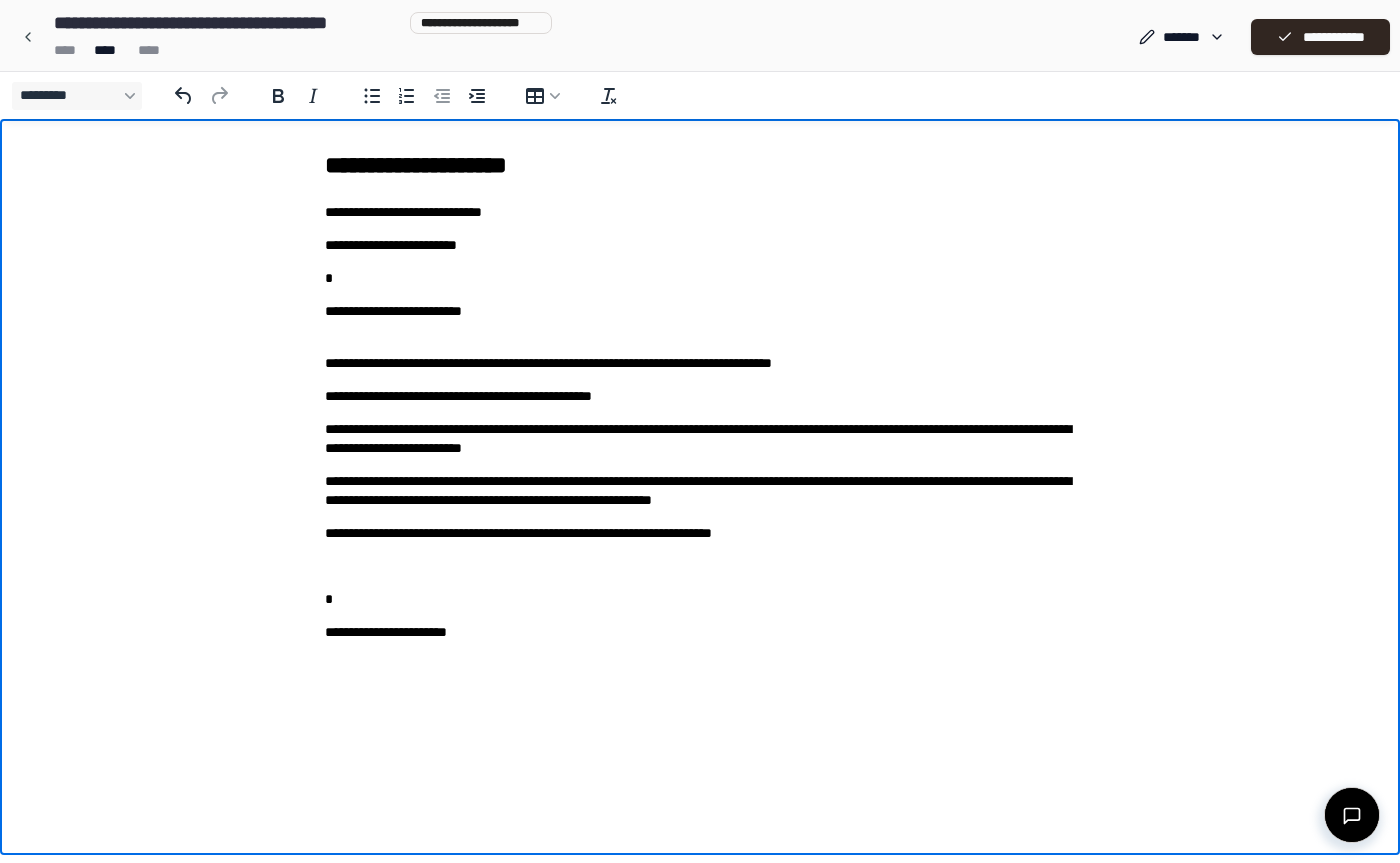scroll, scrollTop: 0, scrollLeft: 0, axis: both 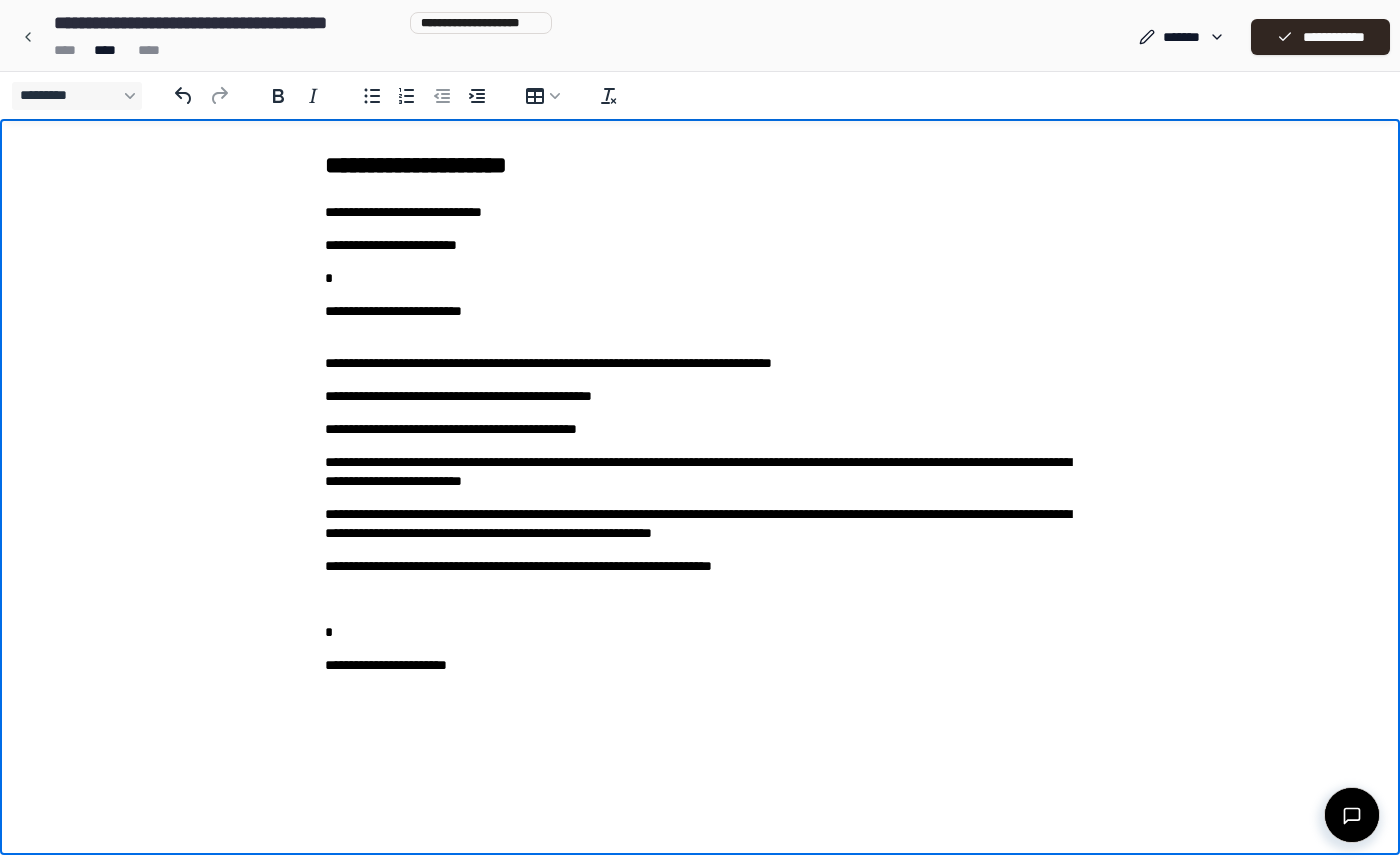 click on "**********" at bounding box center (700, 472) 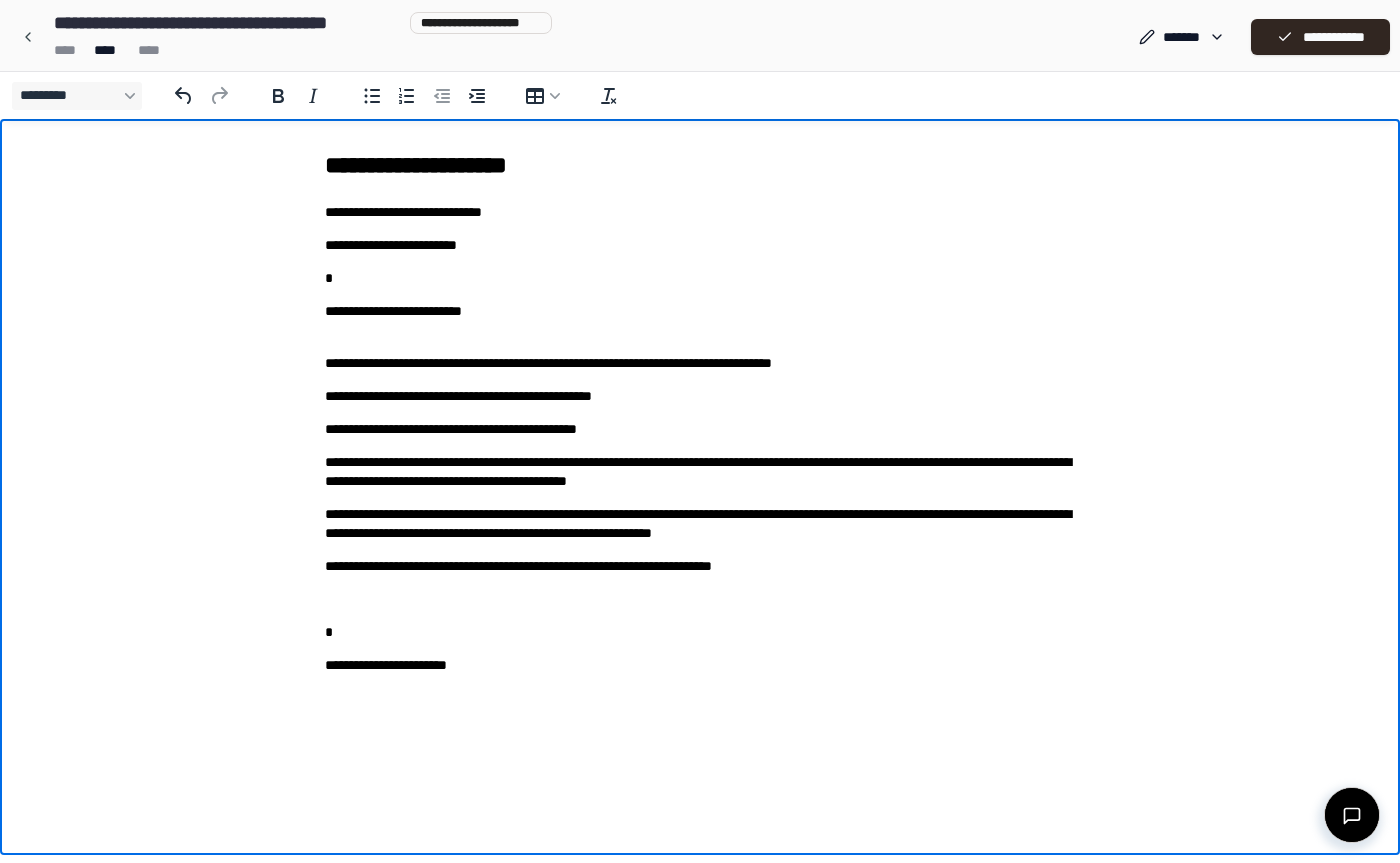 click on "**********" at bounding box center (700, 472) 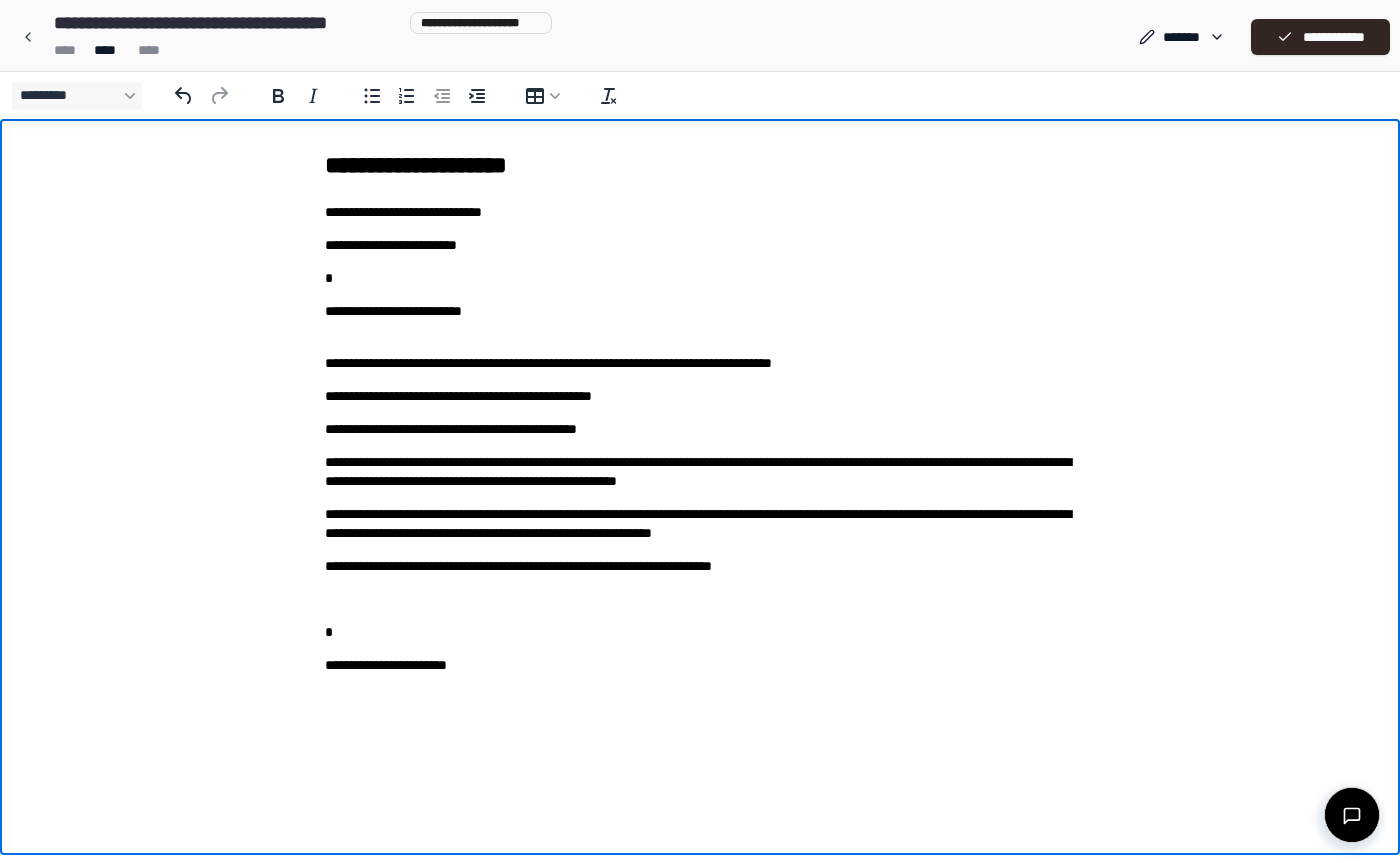 click on "**********" at bounding box center [700, 472] 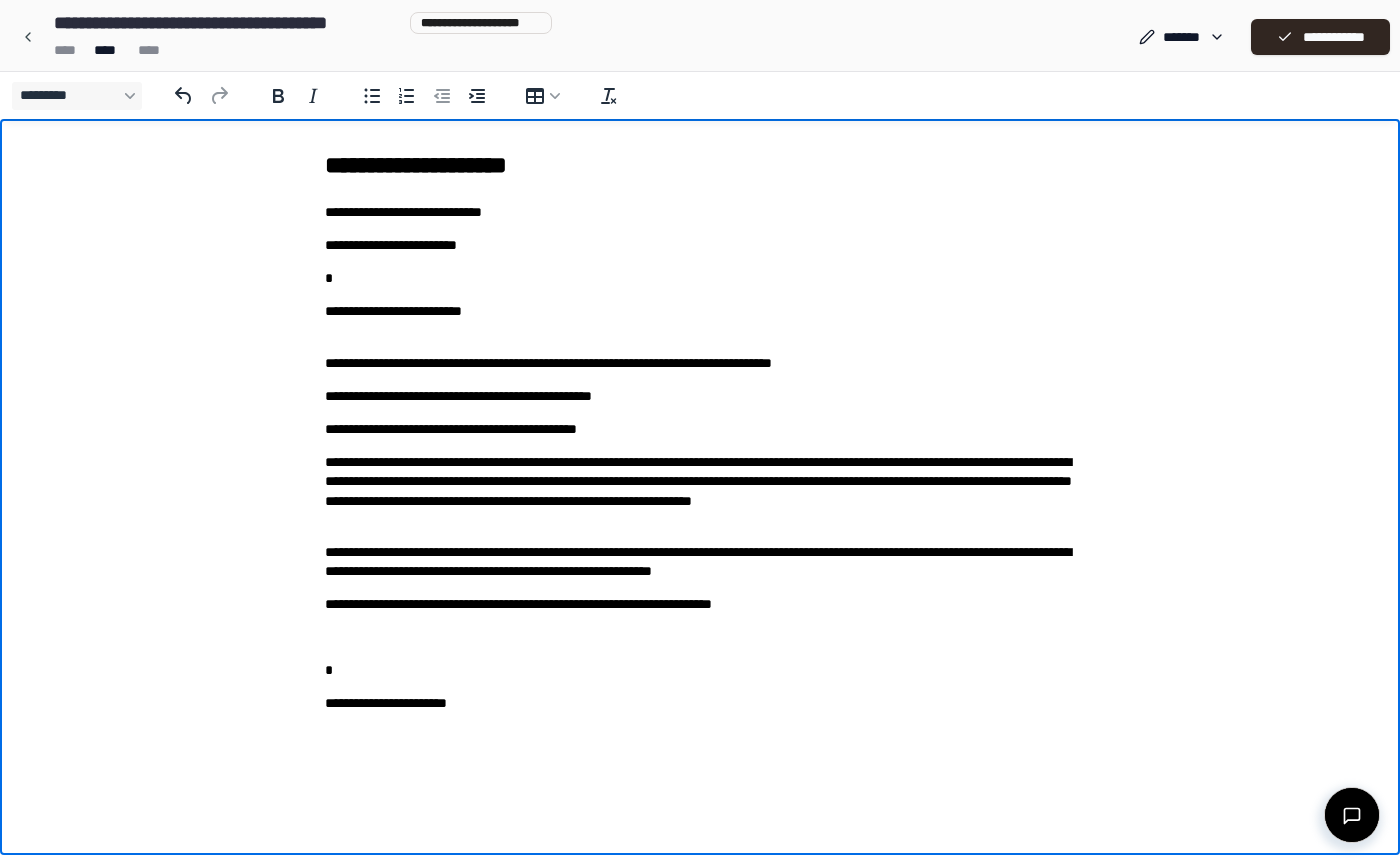 click on "**********" at bounding box center [700, 491] 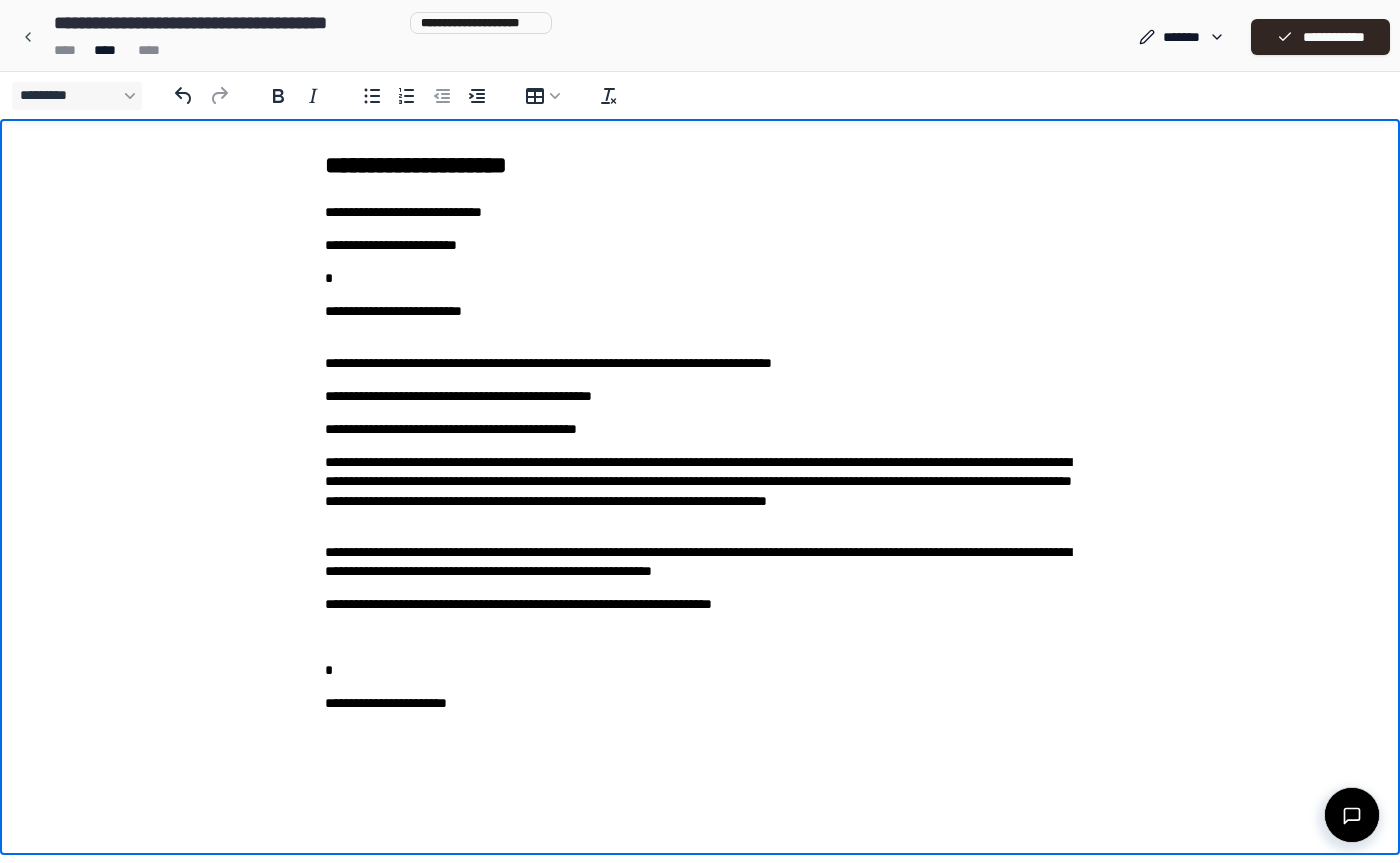 click on "**********" at bounding box center (700, 491) 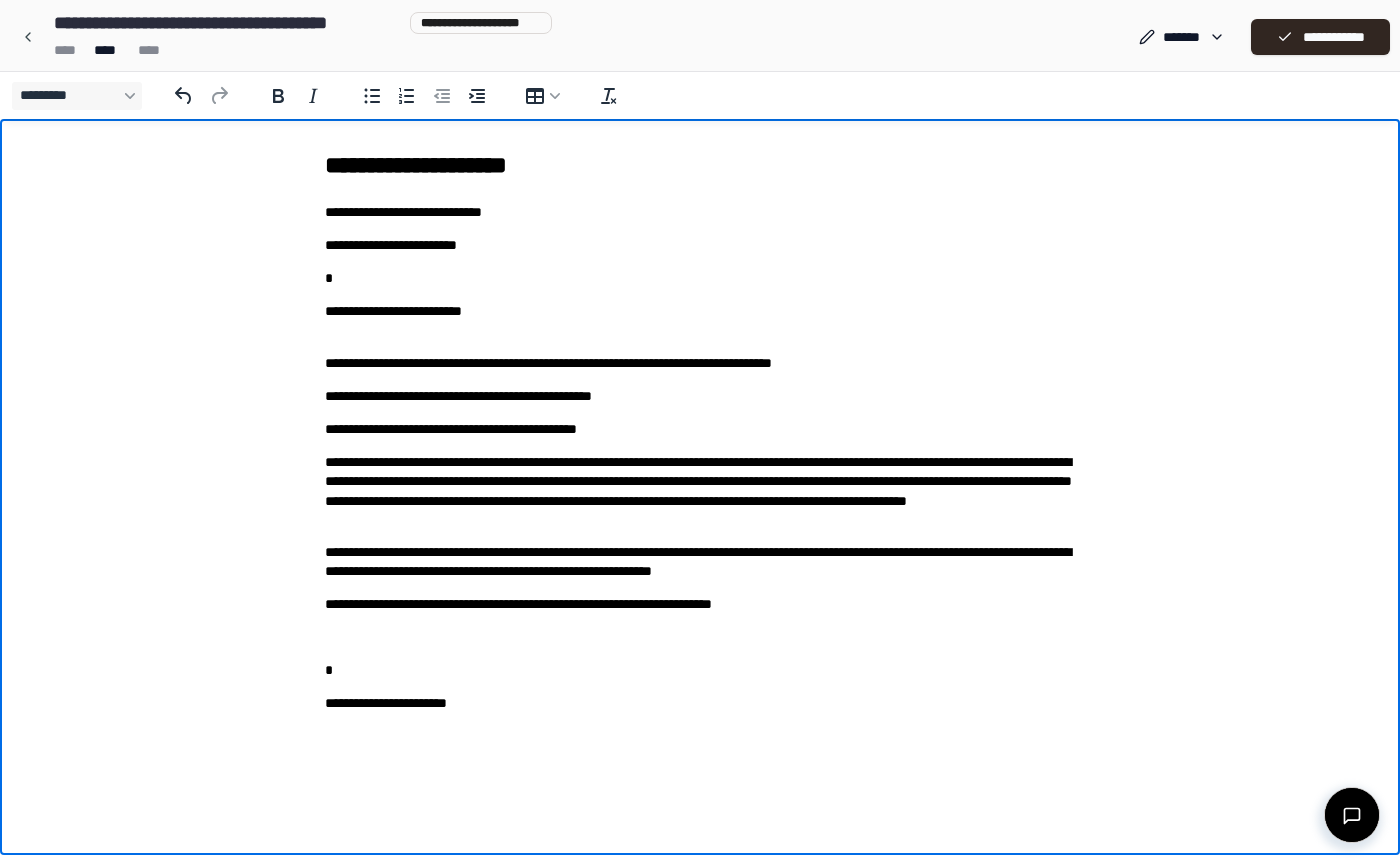 click on "**********" at bounding box center [700, 491] 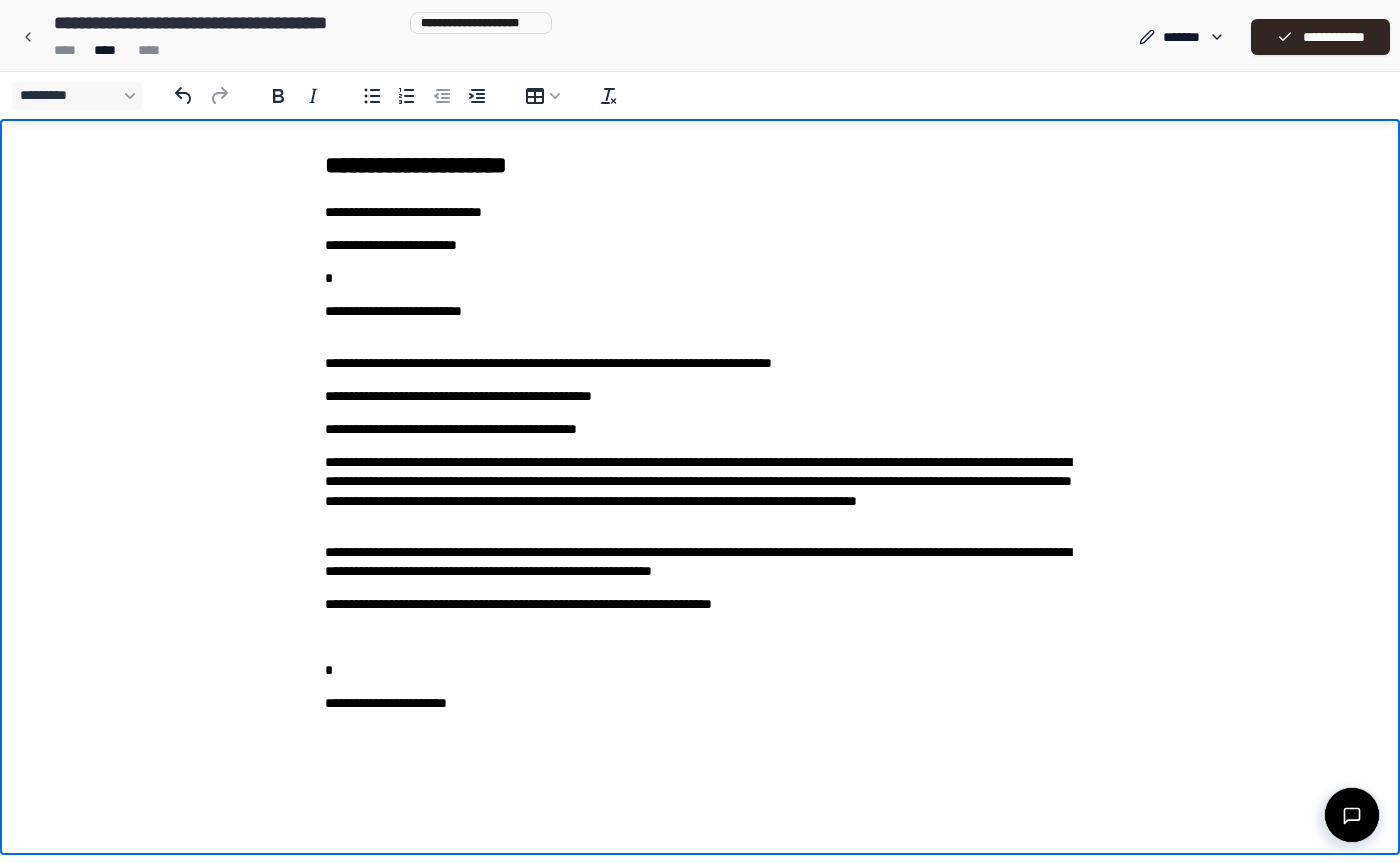 scroll, scrollTop: 0, scrollLeft: 0, axis: both 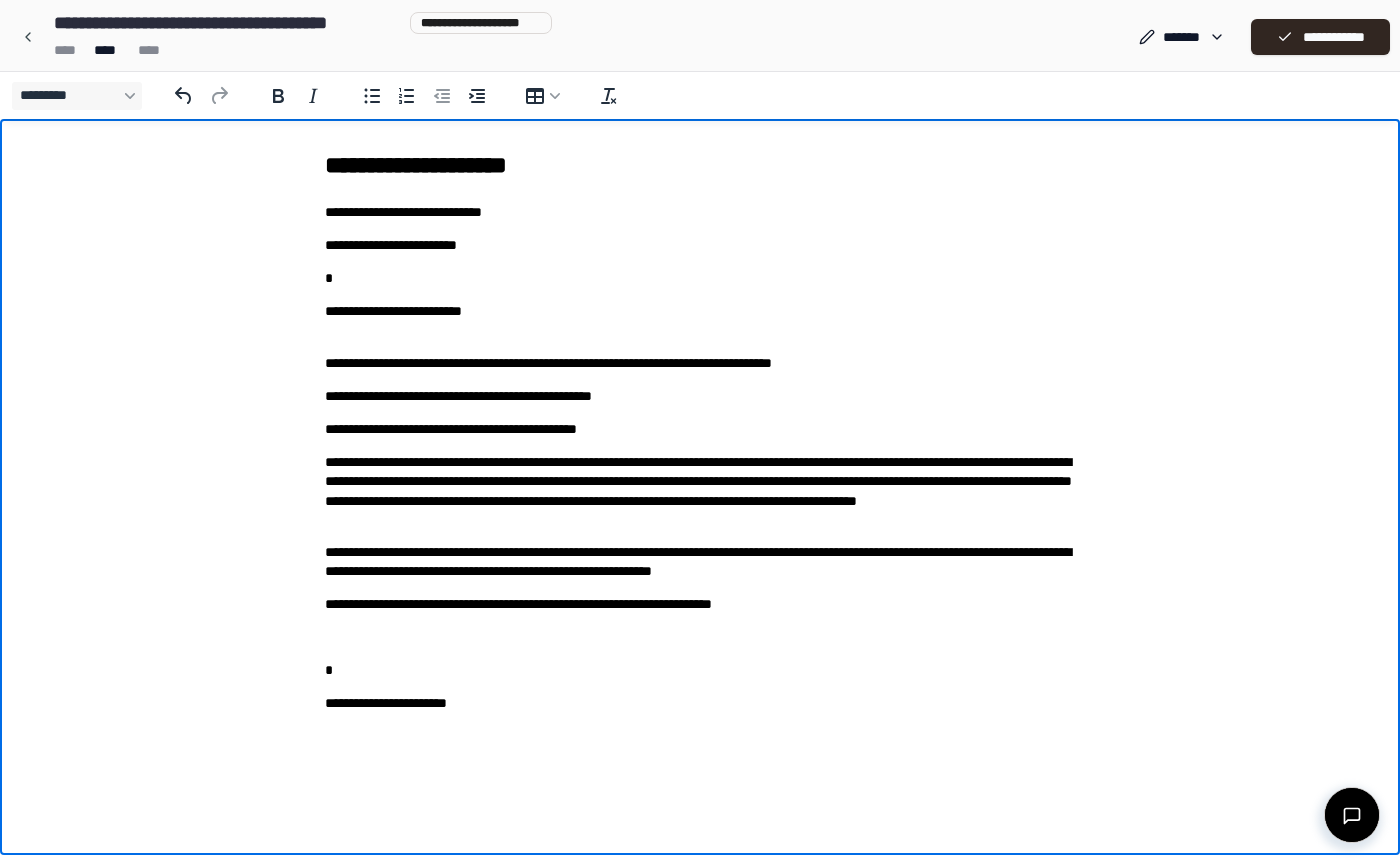 click on "**********" at bounding box center (700, 491) 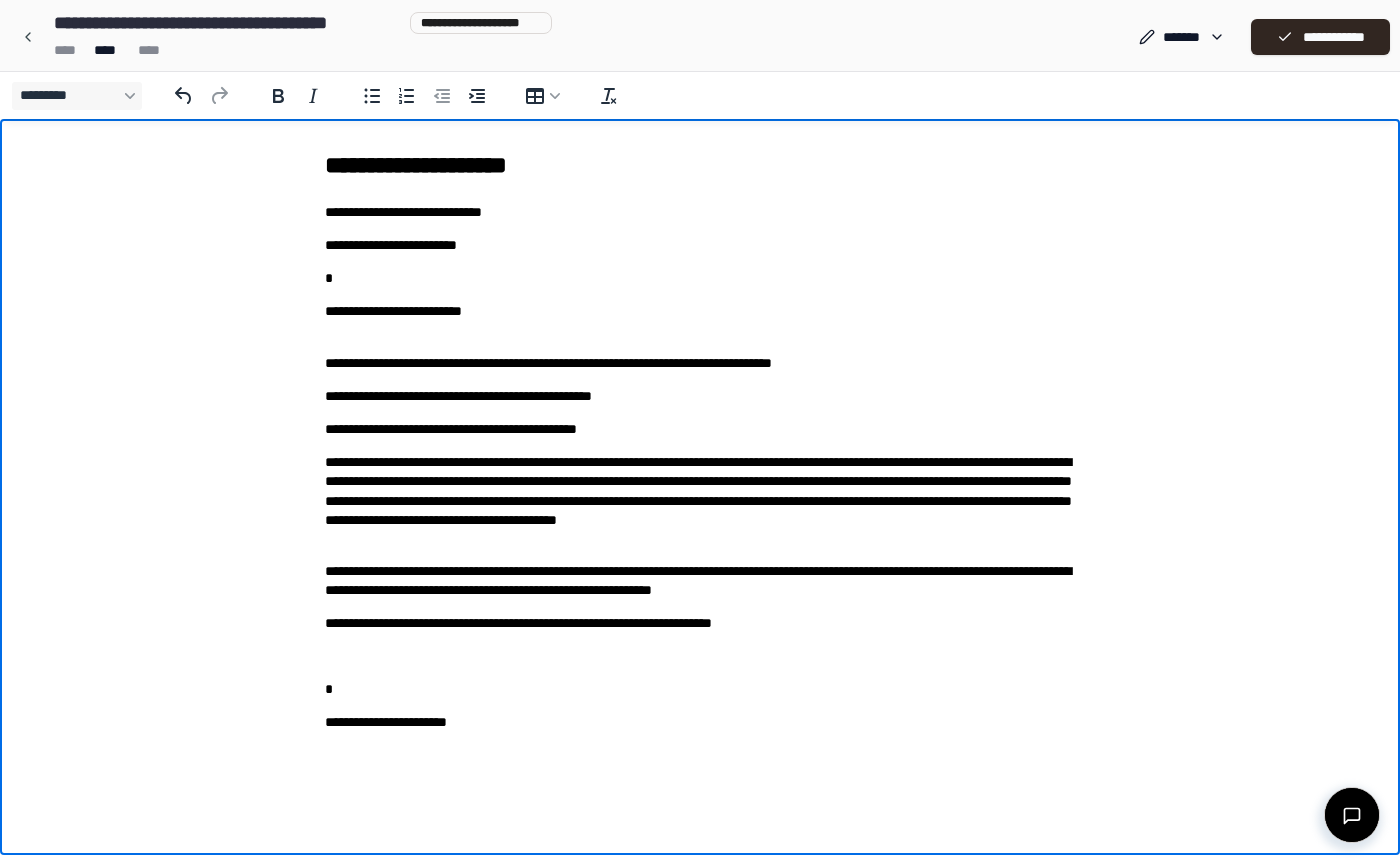 click on "**********" at bounding box center [700, 500] 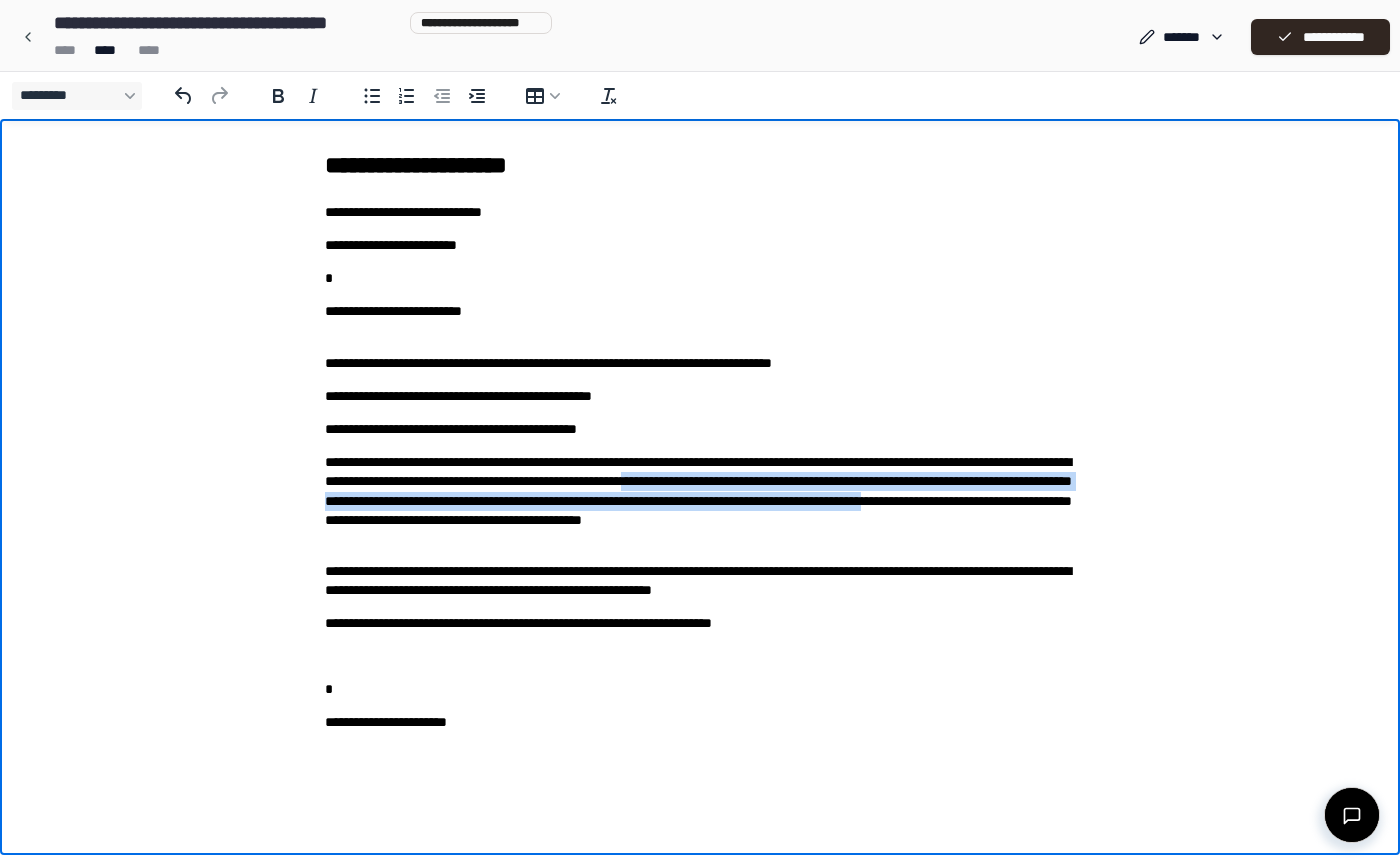 drag, startPoint x: 849, startPoint y: 477, endPoint x: 599, endPoint y: 522, distance: 254.01772 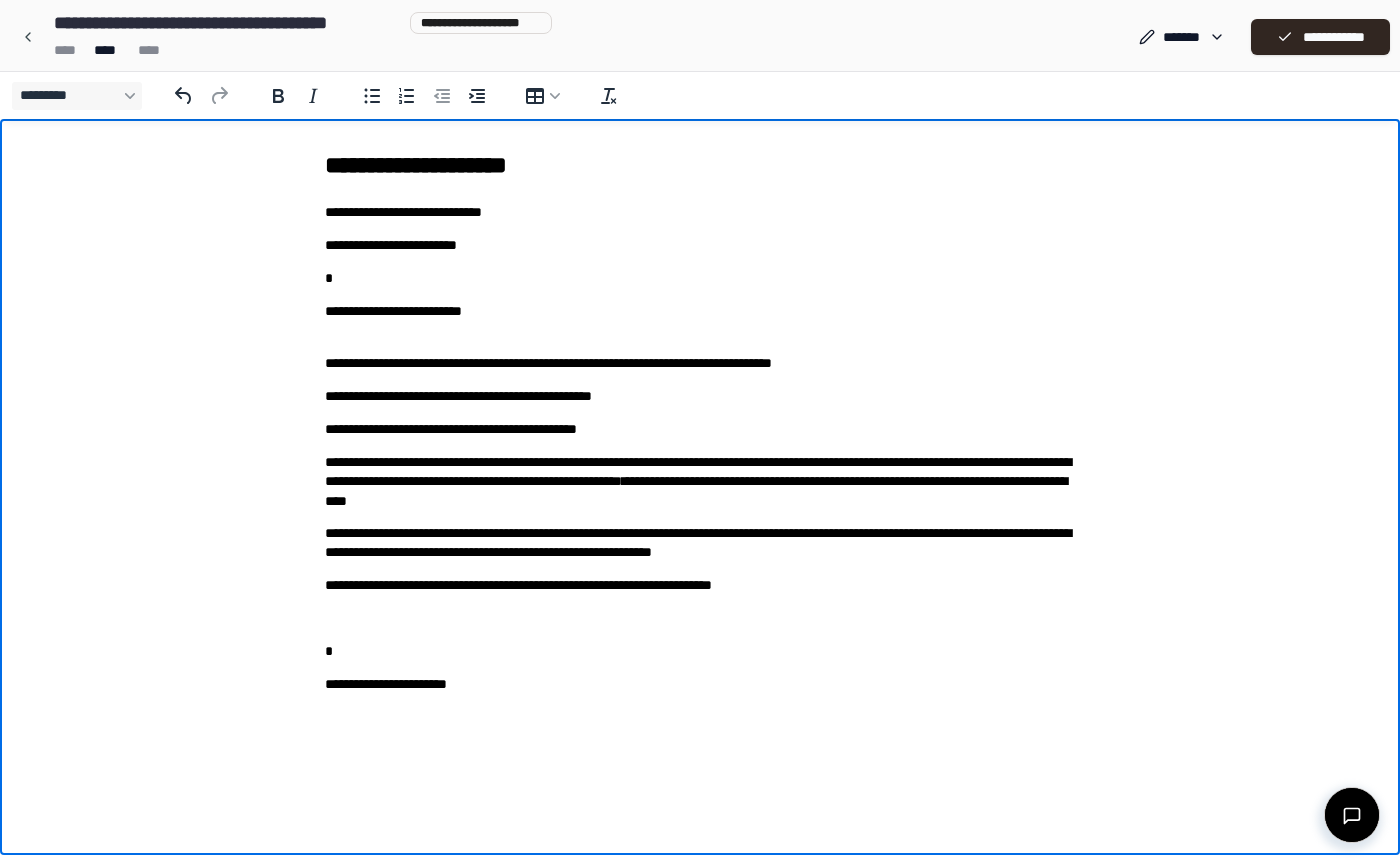 click on "**********" at bounding box center [700, 481] 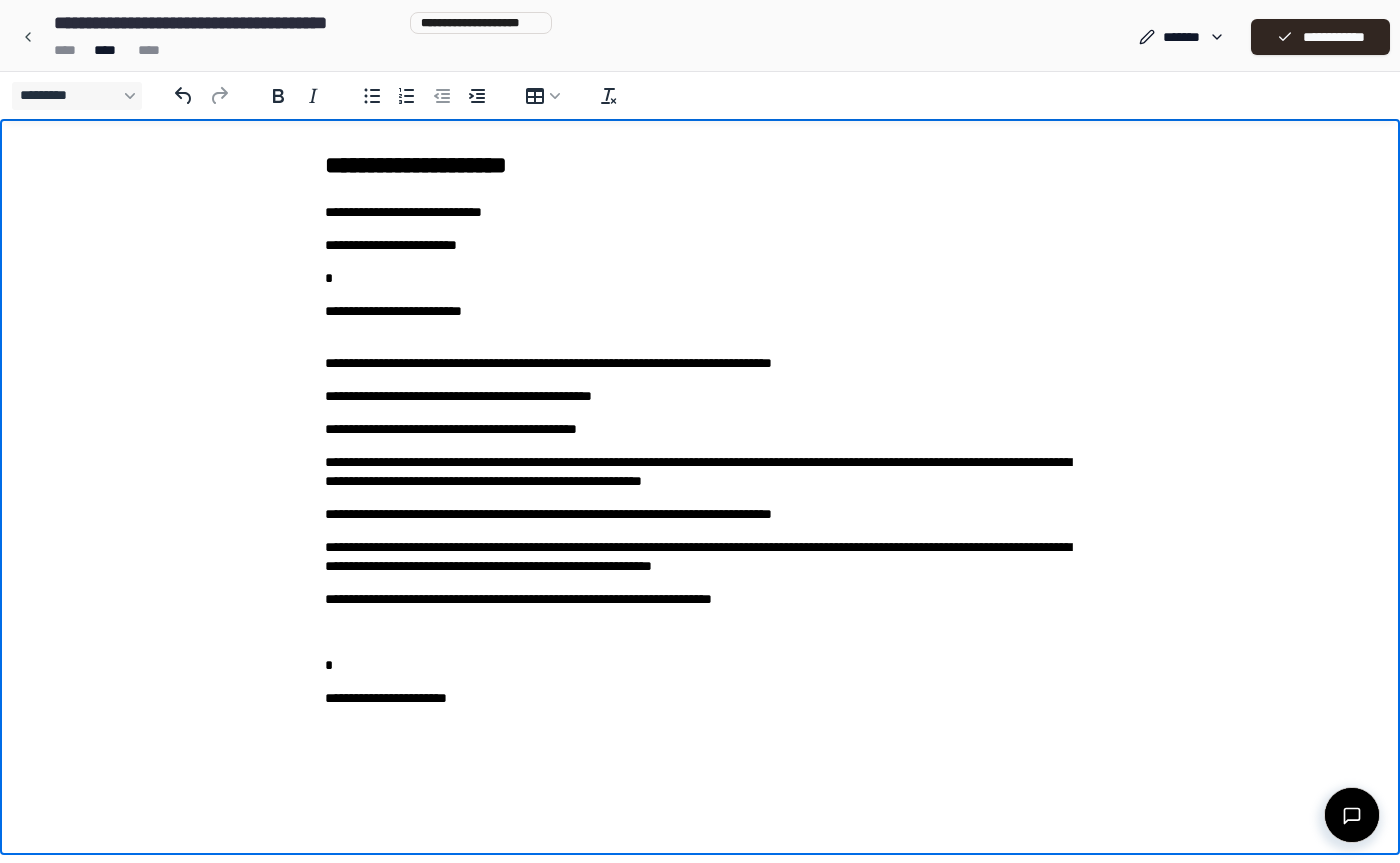 click on "**********" at bounding box center (700, 514) 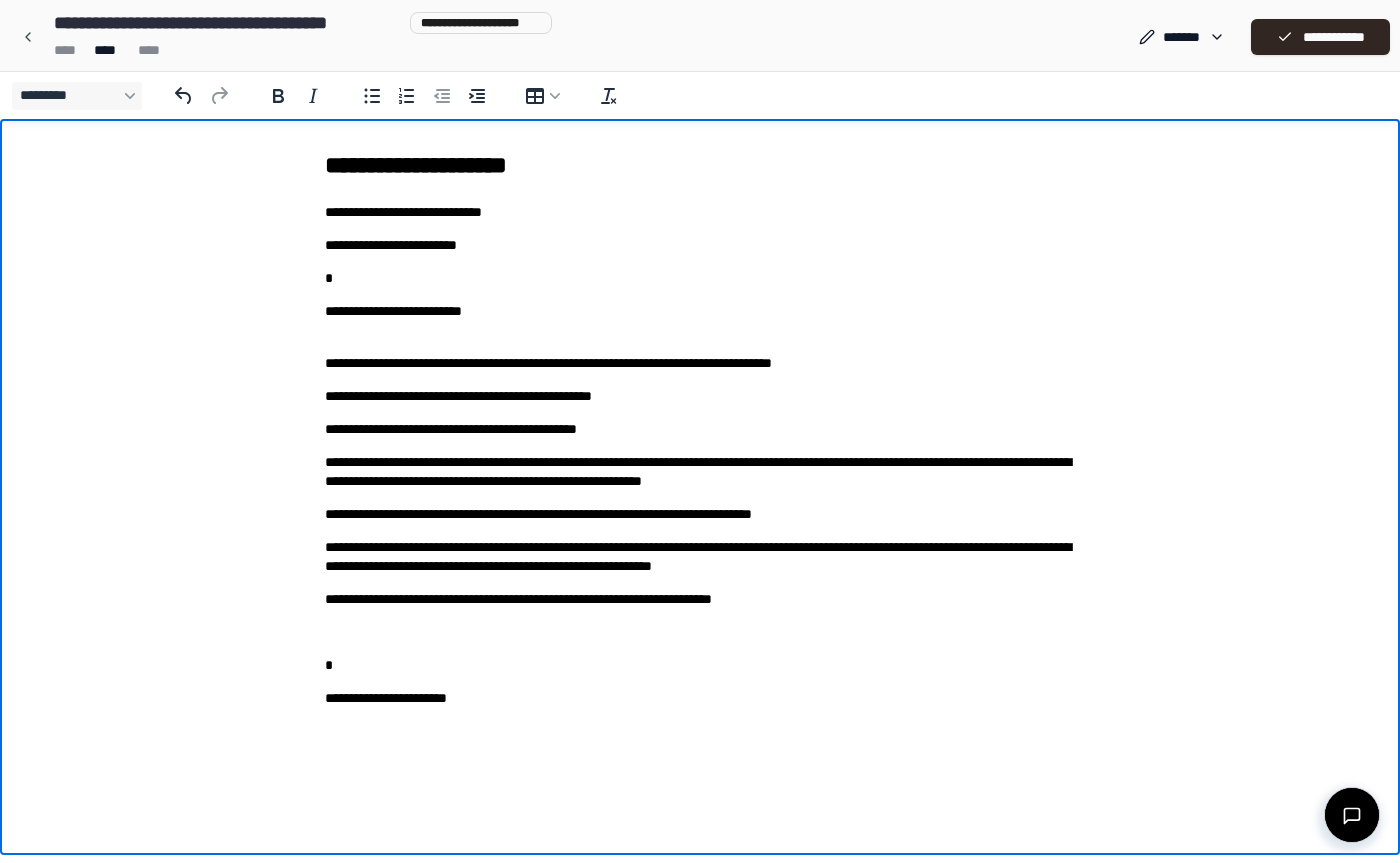 click on "**********" at bounding box center [700, 514] 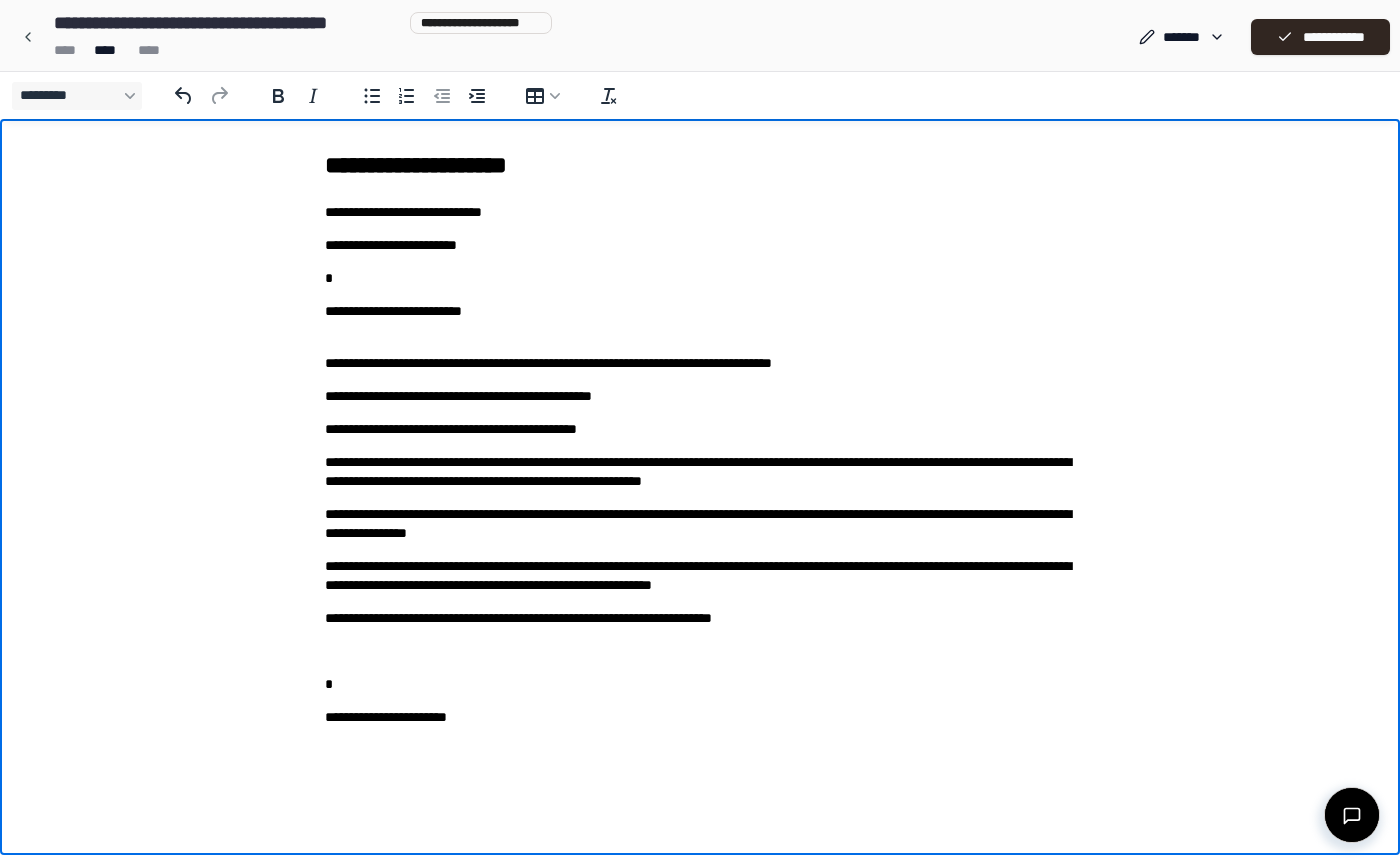 click on "**********" at bounding box center (700, 524) 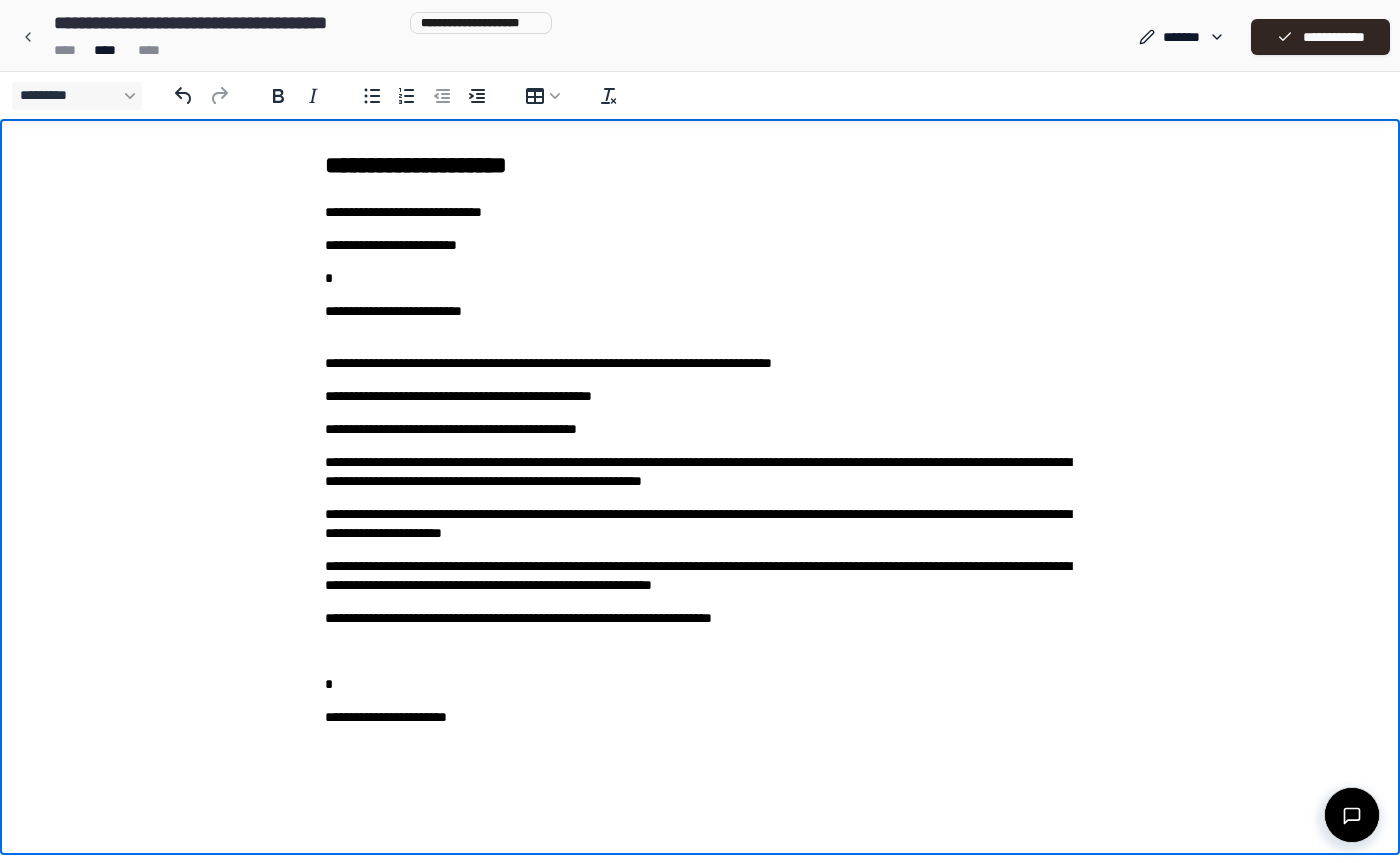 click on "**********" at bounding box center [700, 524] 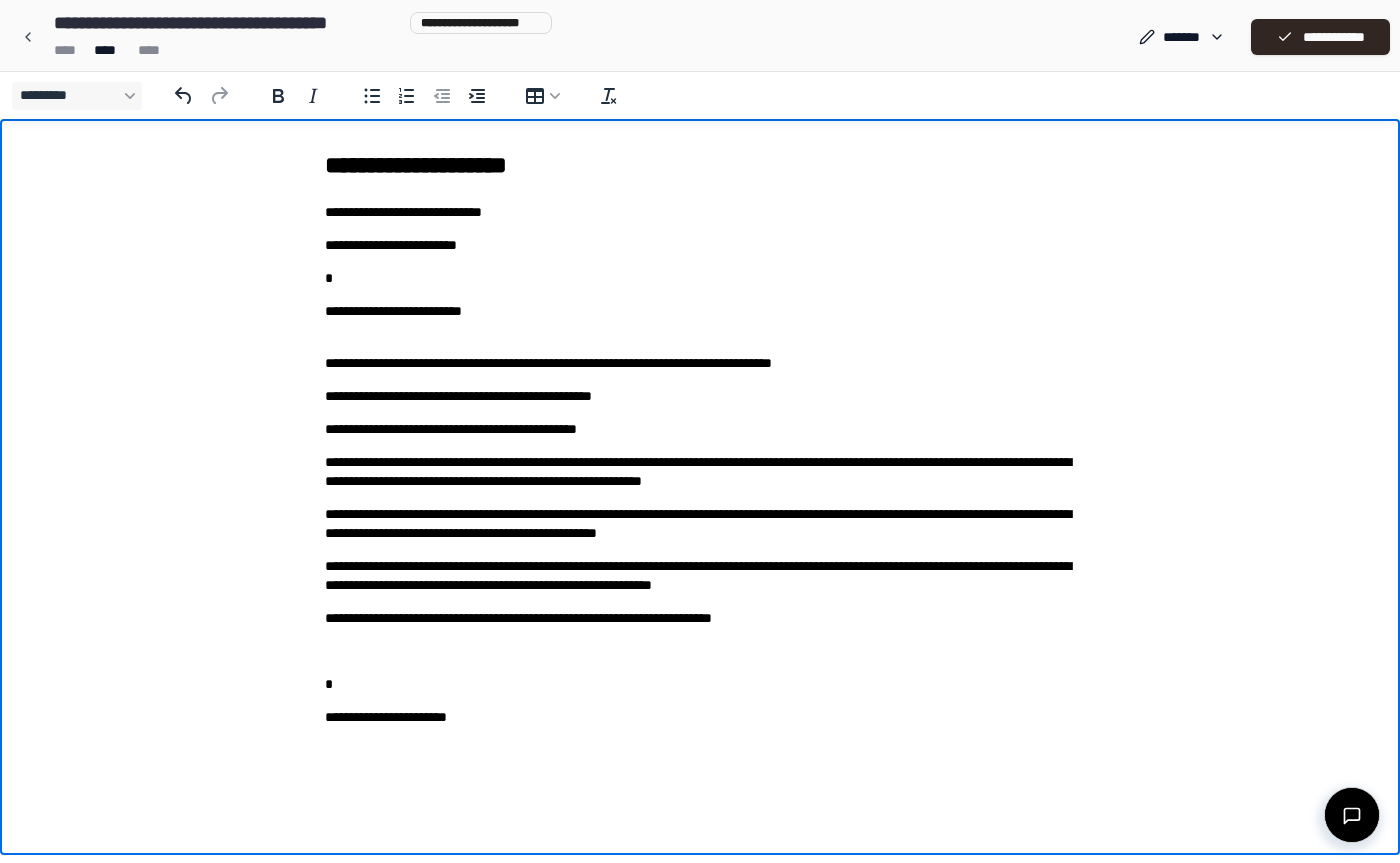 click on "**********" at bounding box center [700, 524] 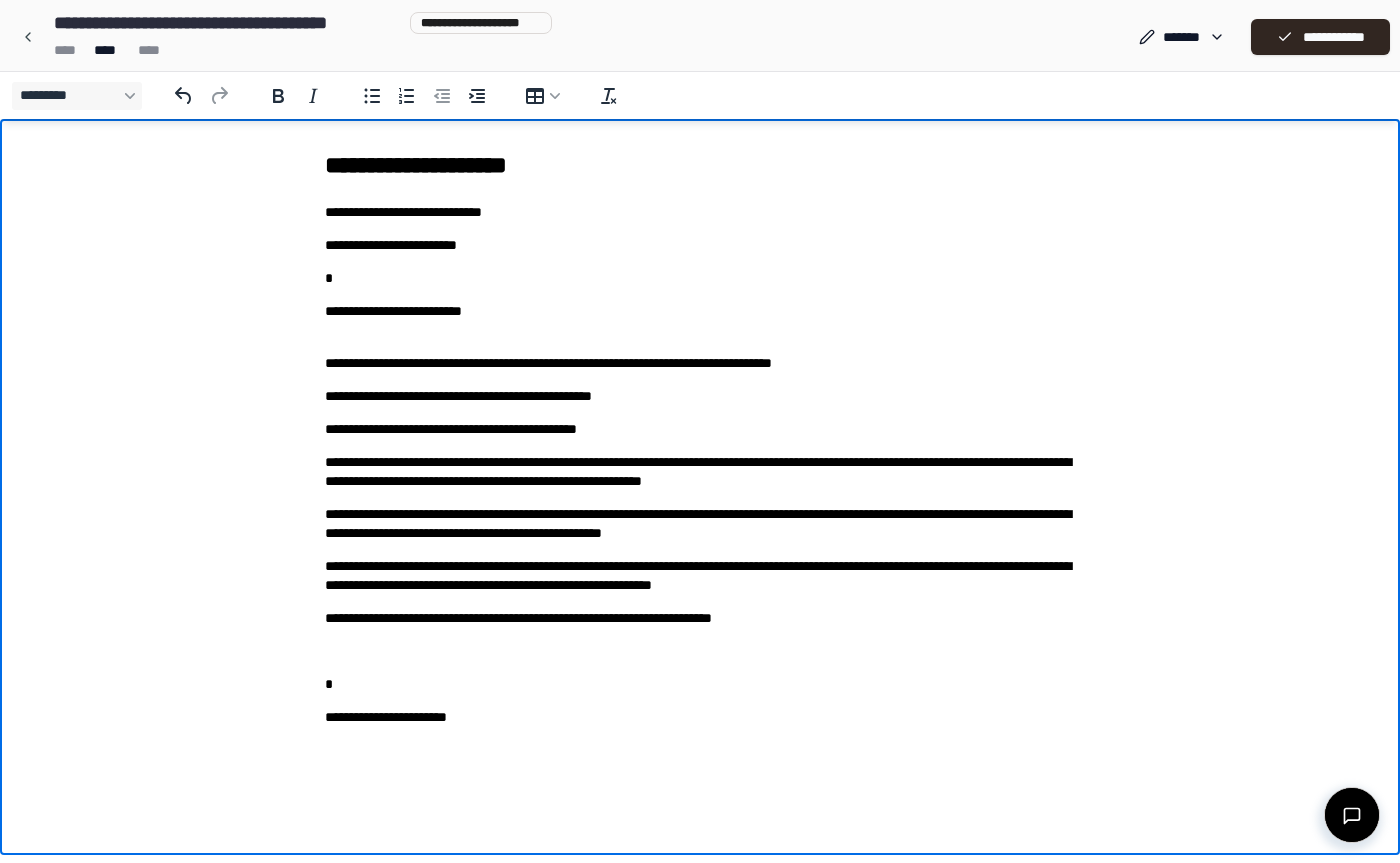 scroll, scrollTop: 0, scrollLeft: 0, axis: both 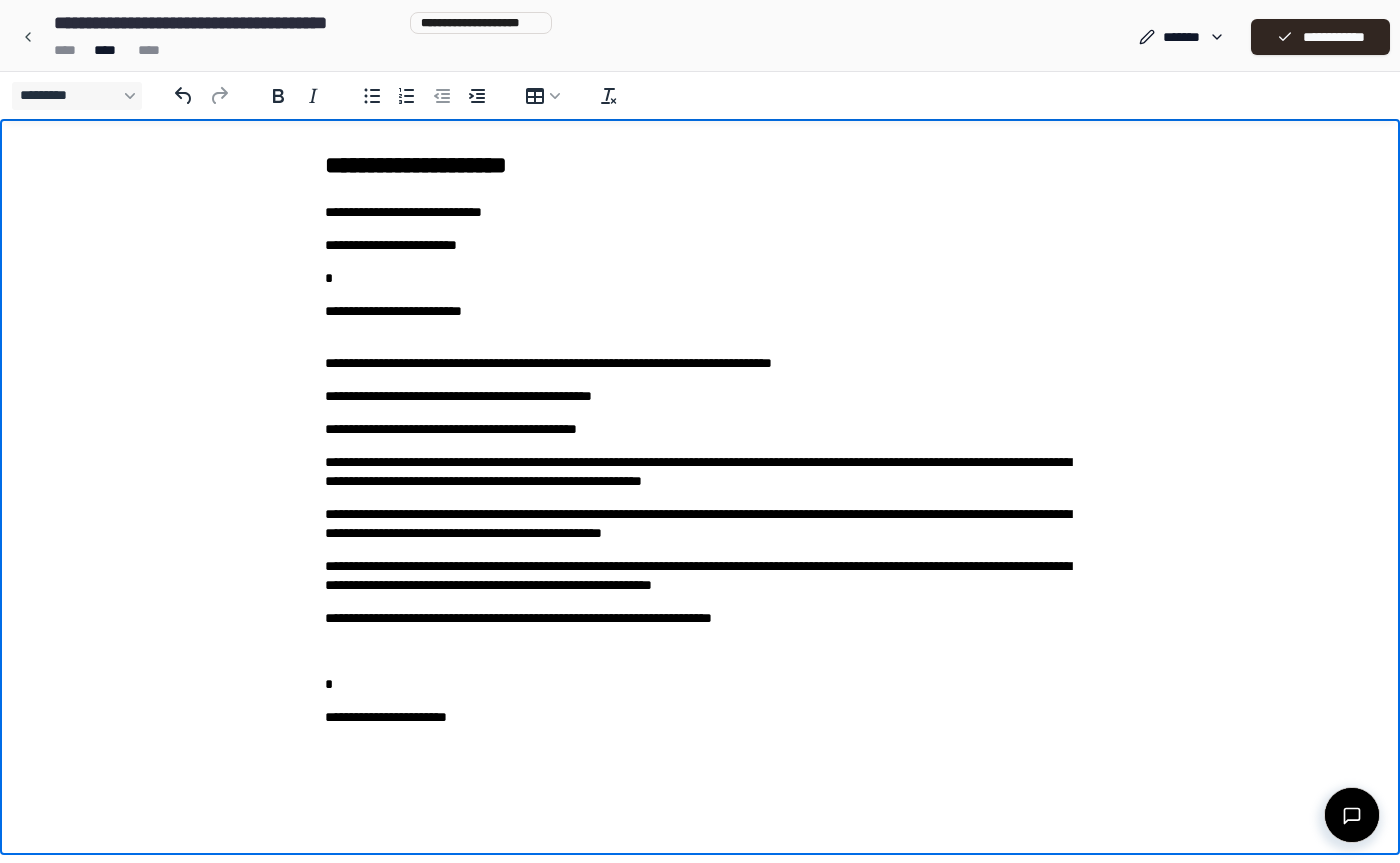 click on "**********" at bounding box center [700, 576] 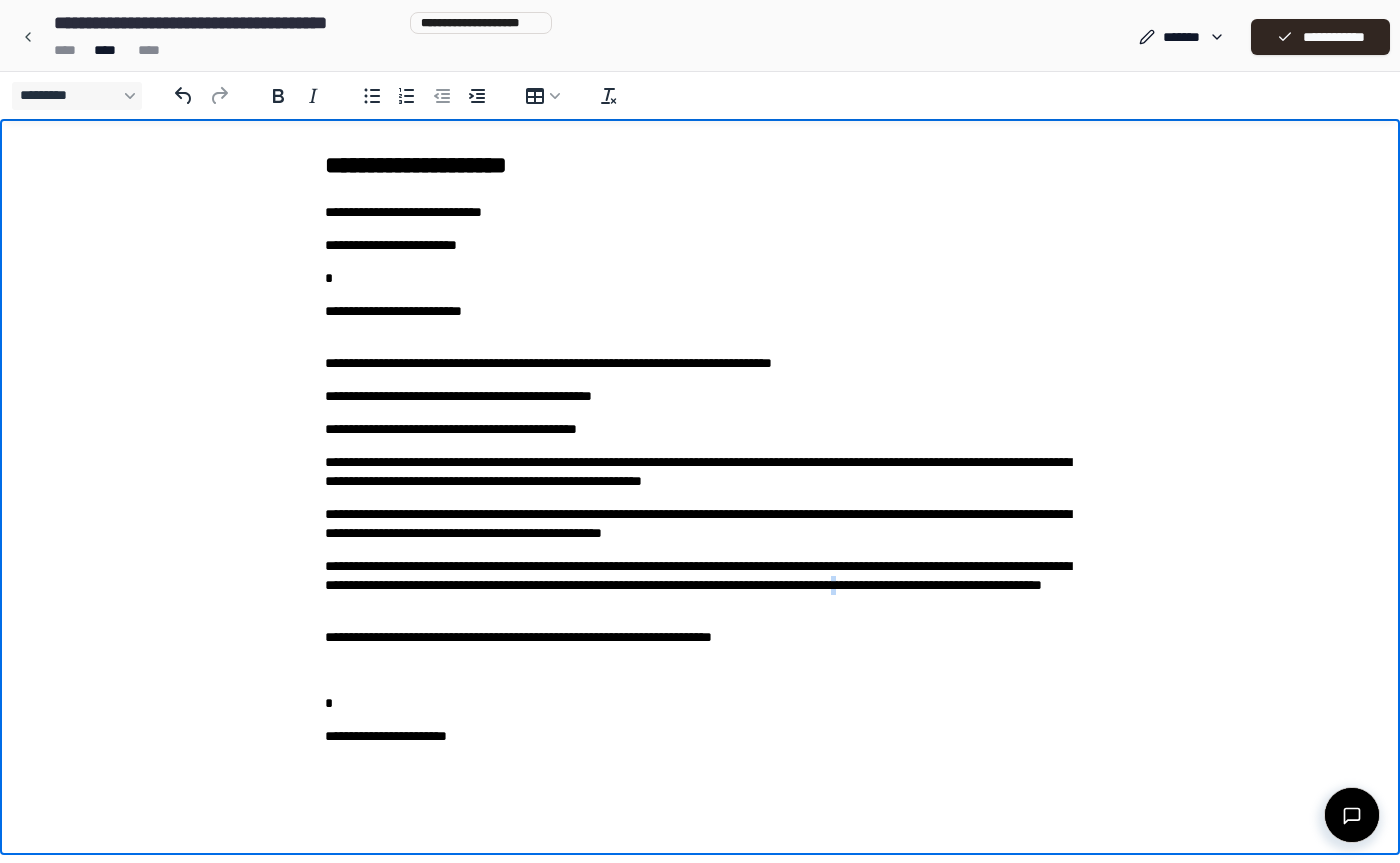 click on "**********" at bounding box center (700, 585) 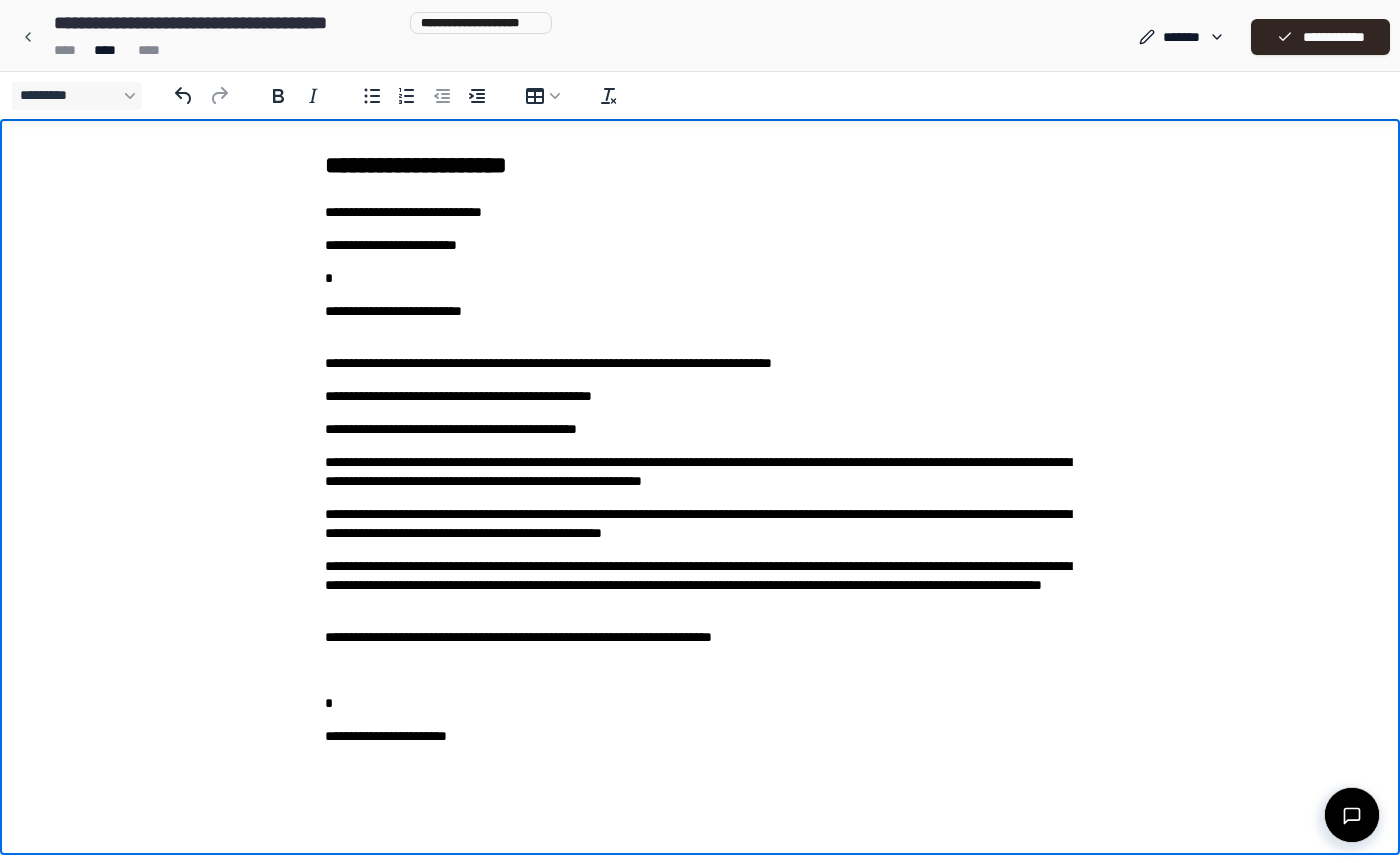 click on "**********" at bounding box center (700, 585) 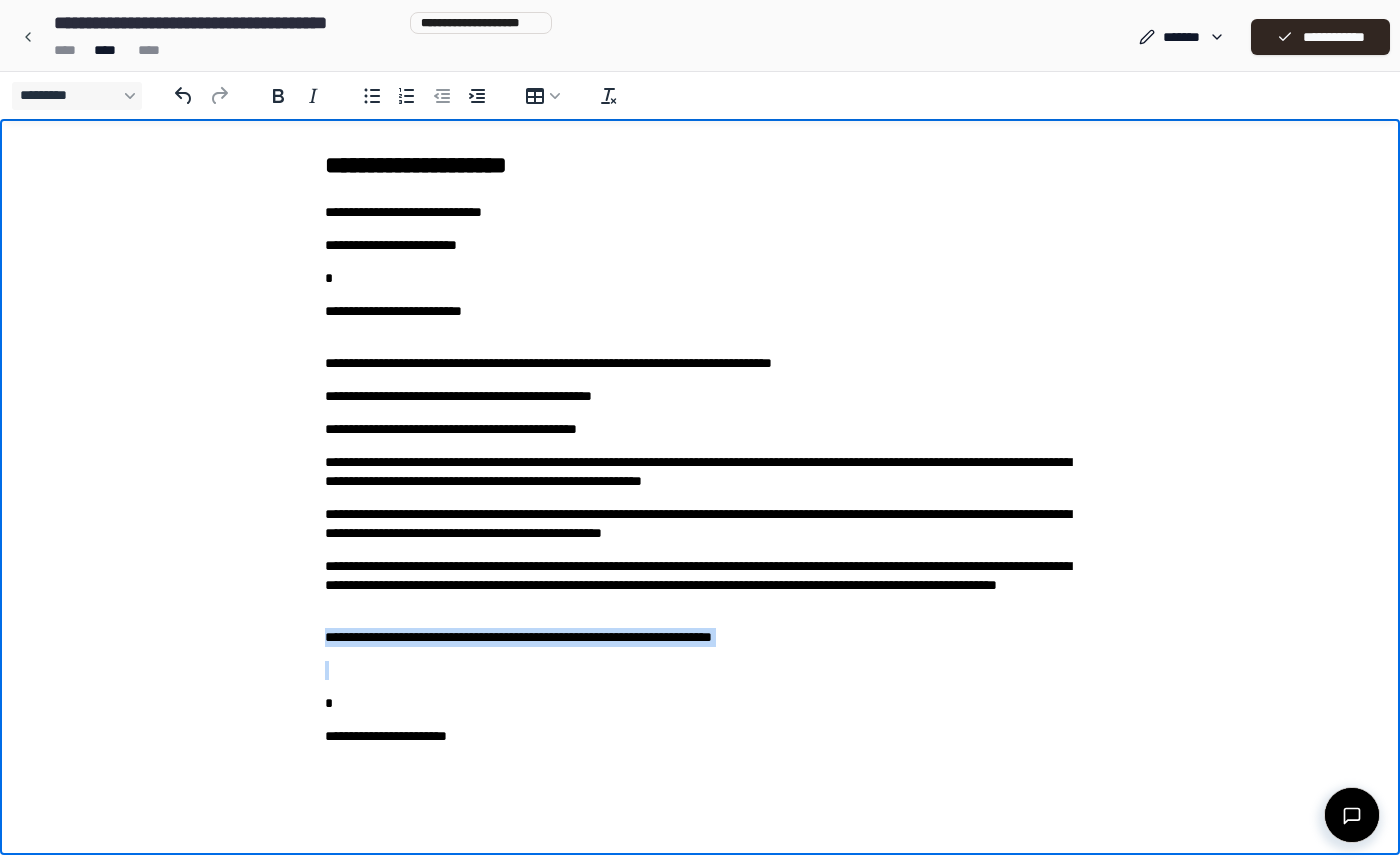 drag, startPoint x: 326, startPoint y: 637, endPoint x: 812, endPoint y: 649, distance: 486.14813 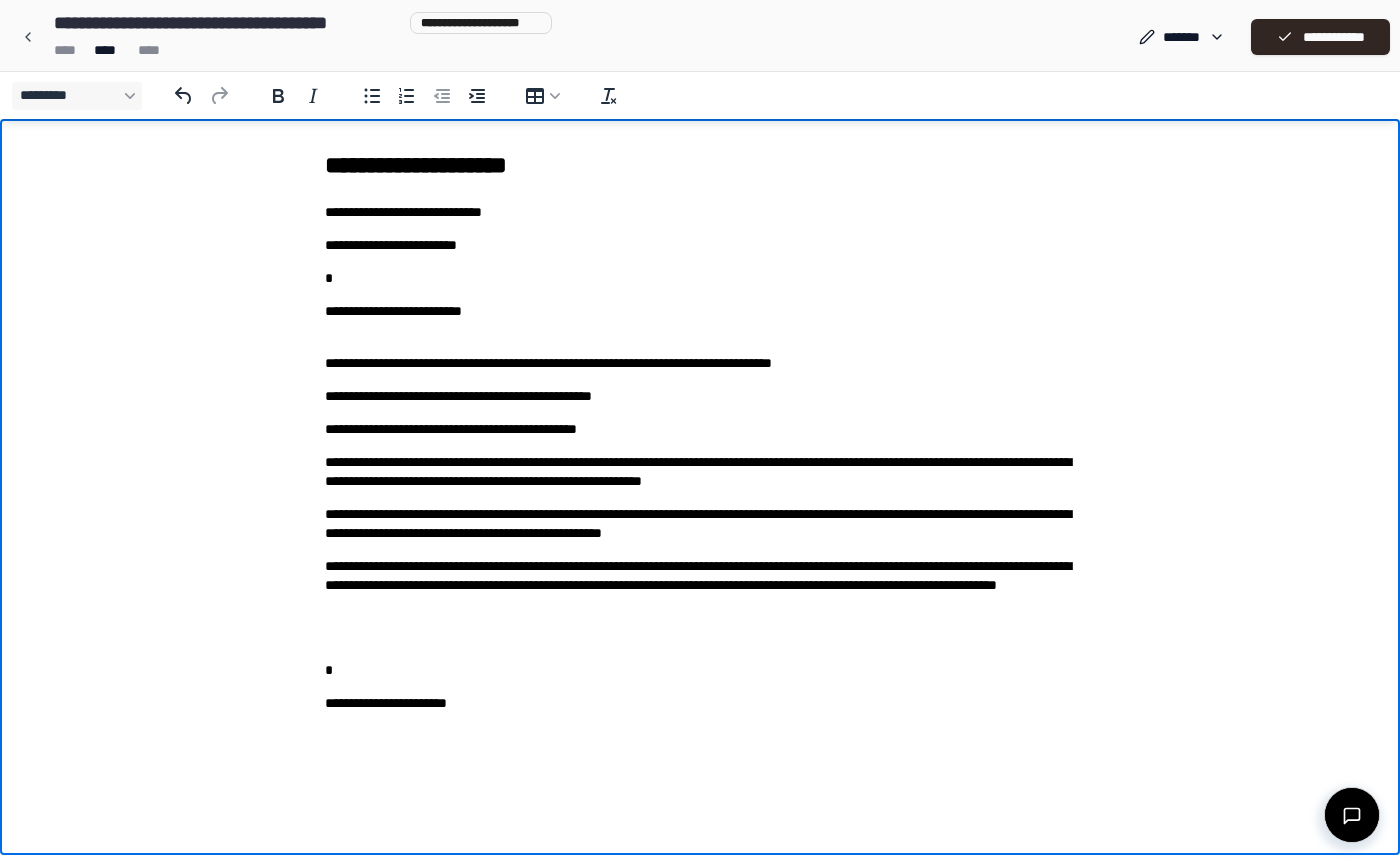 scroll, scrollTop: 0, scrollLeft: 0, axis: both 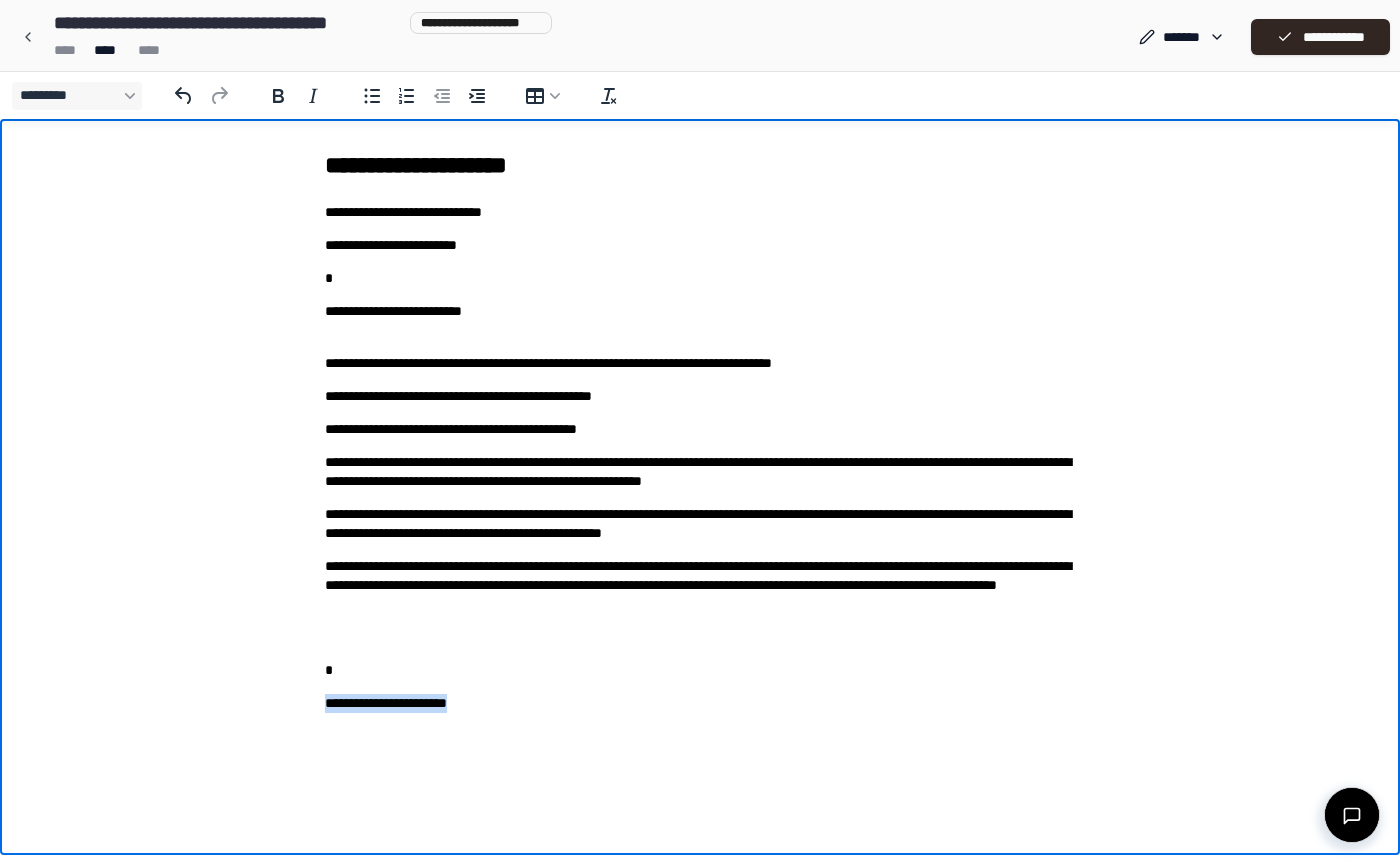 drag, startPoint x: 326, startPoint y: 702, endPoint x: 486, endPoint y: 702, distance: 160 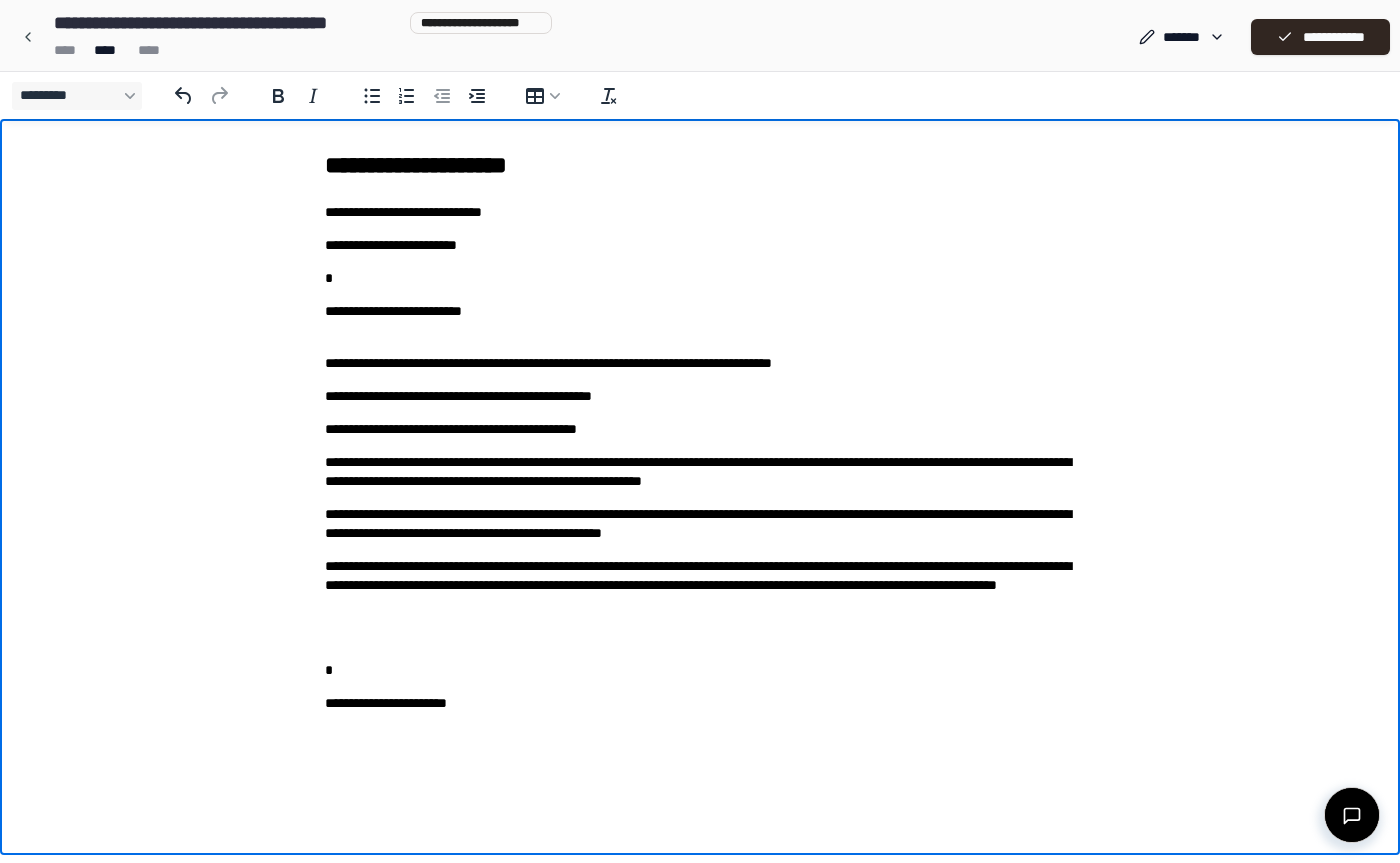 click on "**********" at bounding box center (700, 431) 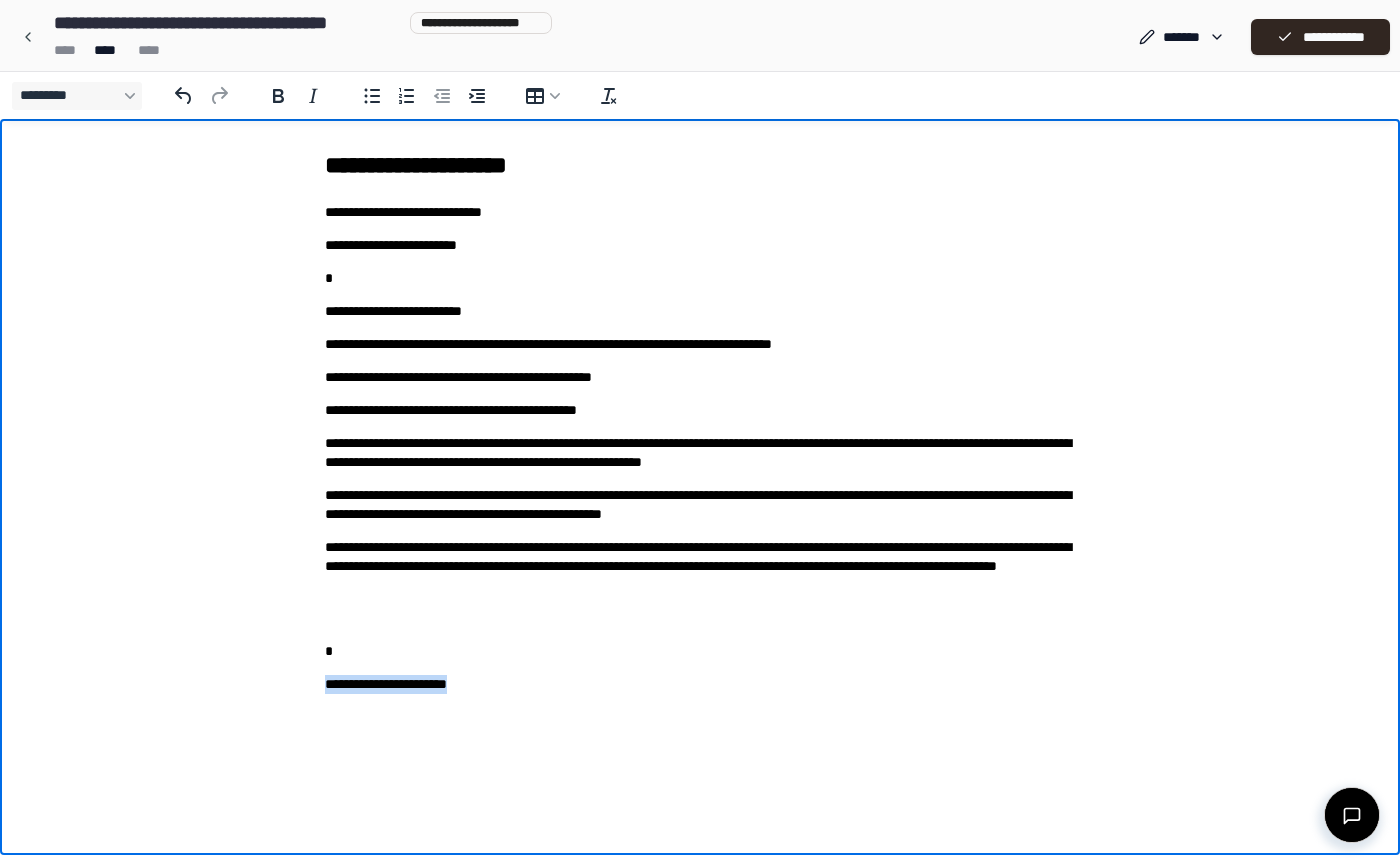 drag, startPoint x: 464, startPoint y: 678, endPoint x: 317, endPoint y: 673, distance: 147.085 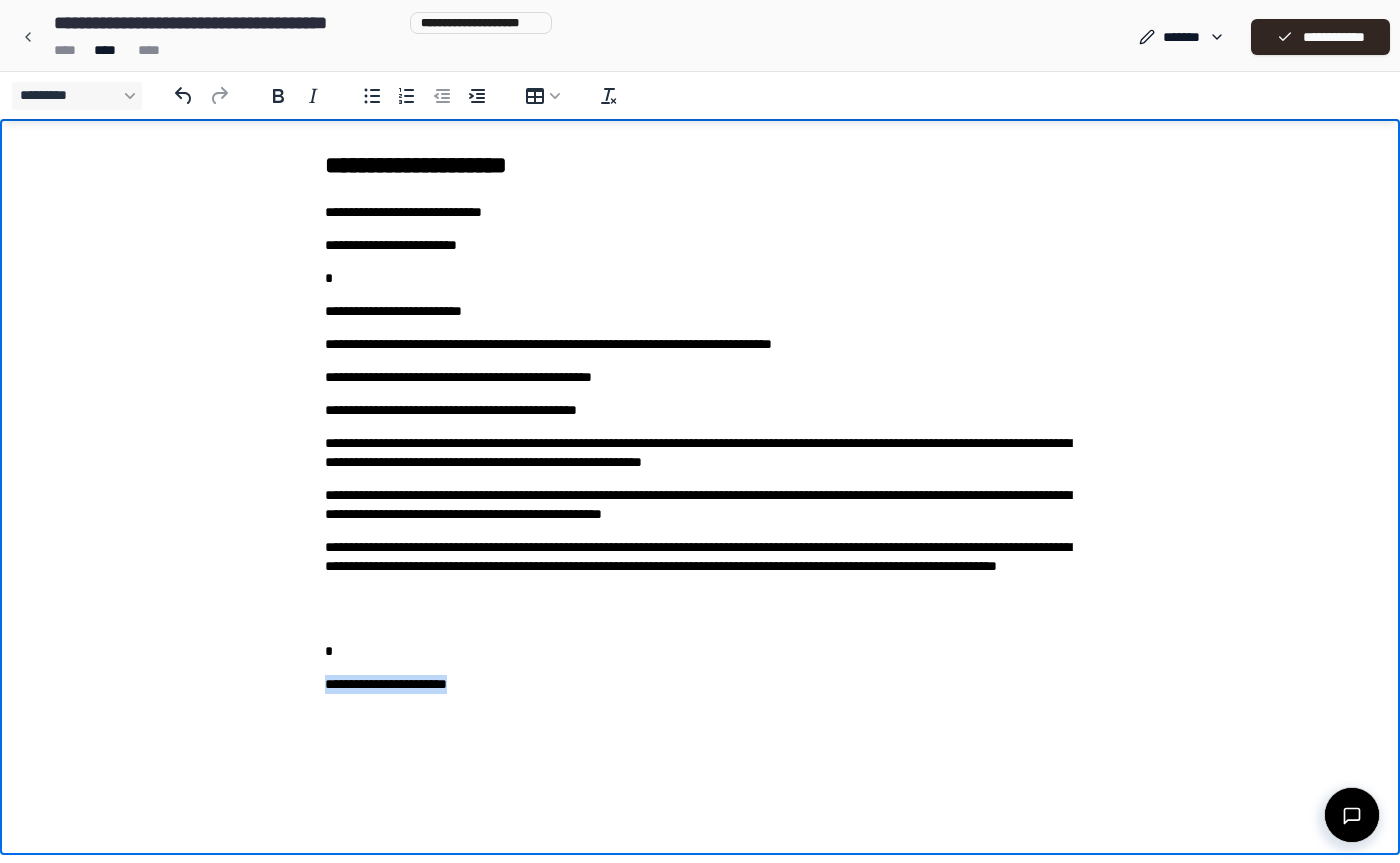 scroll, scrollTop: 0, scrollLeft: 0, axis: both 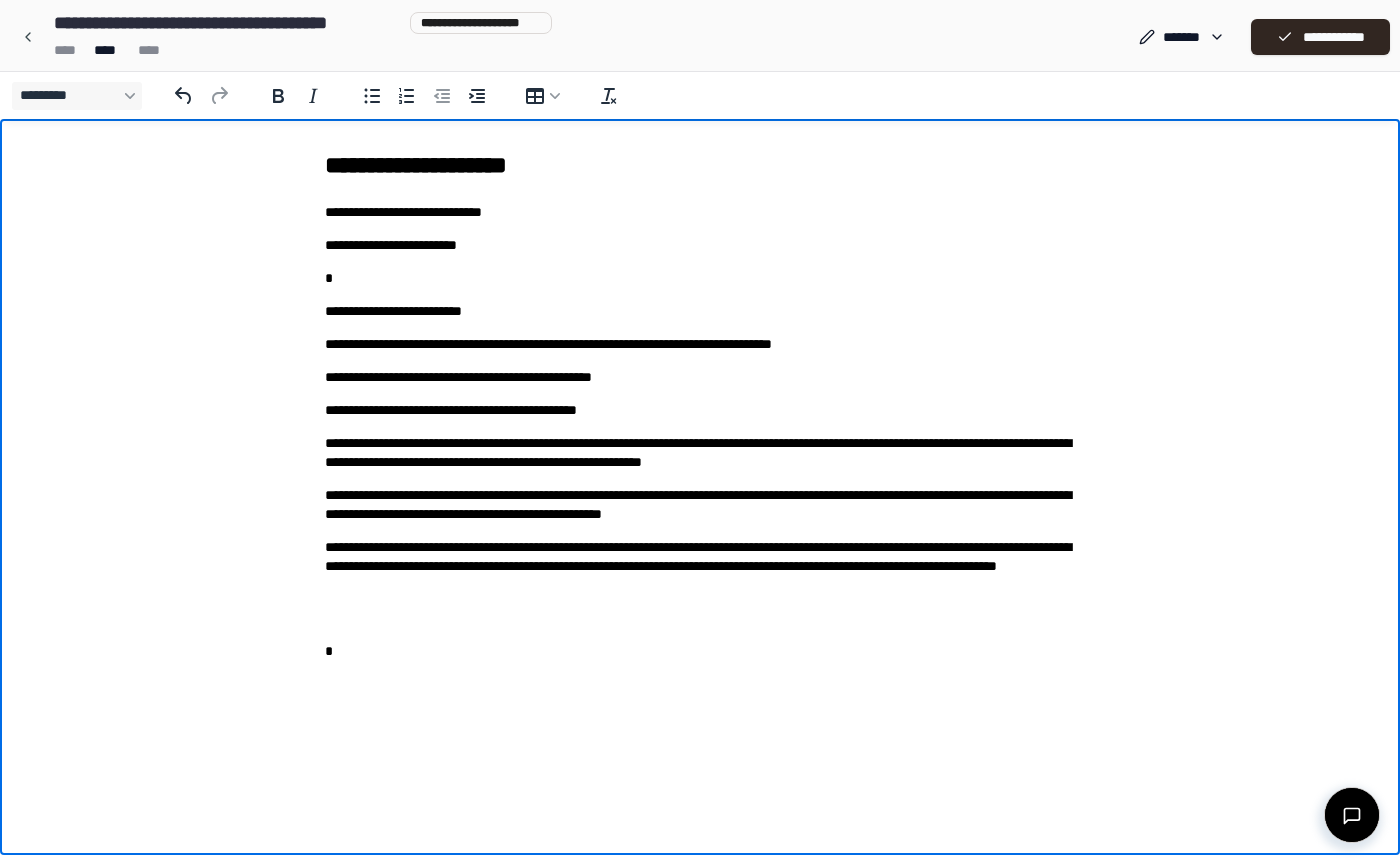 click on "**********" at bounding box center [700, 405] 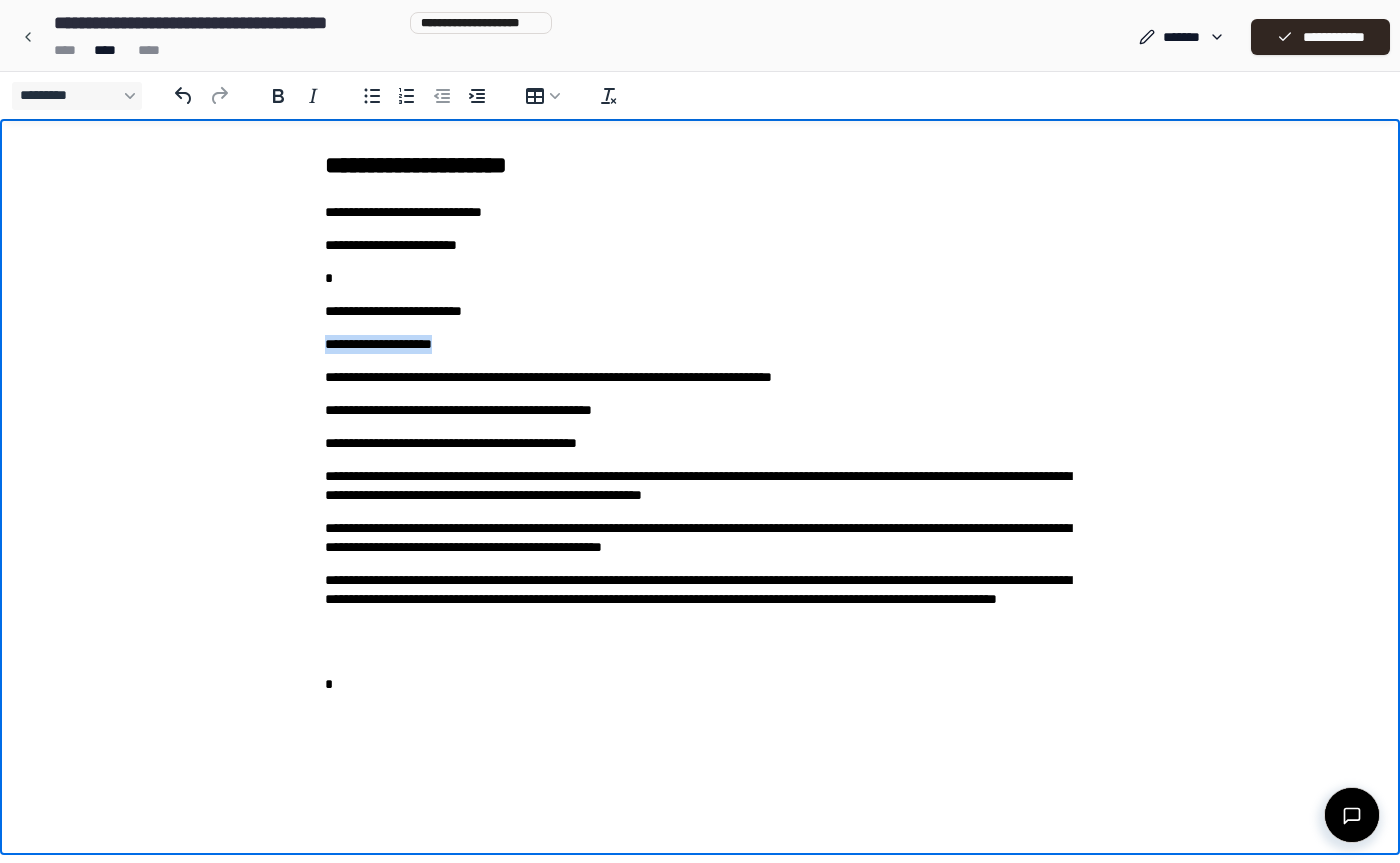 drag, startPoint x: 325, startPoint y: 350, endPoint x: 485, endPoint y: 344, distance: 160.11246 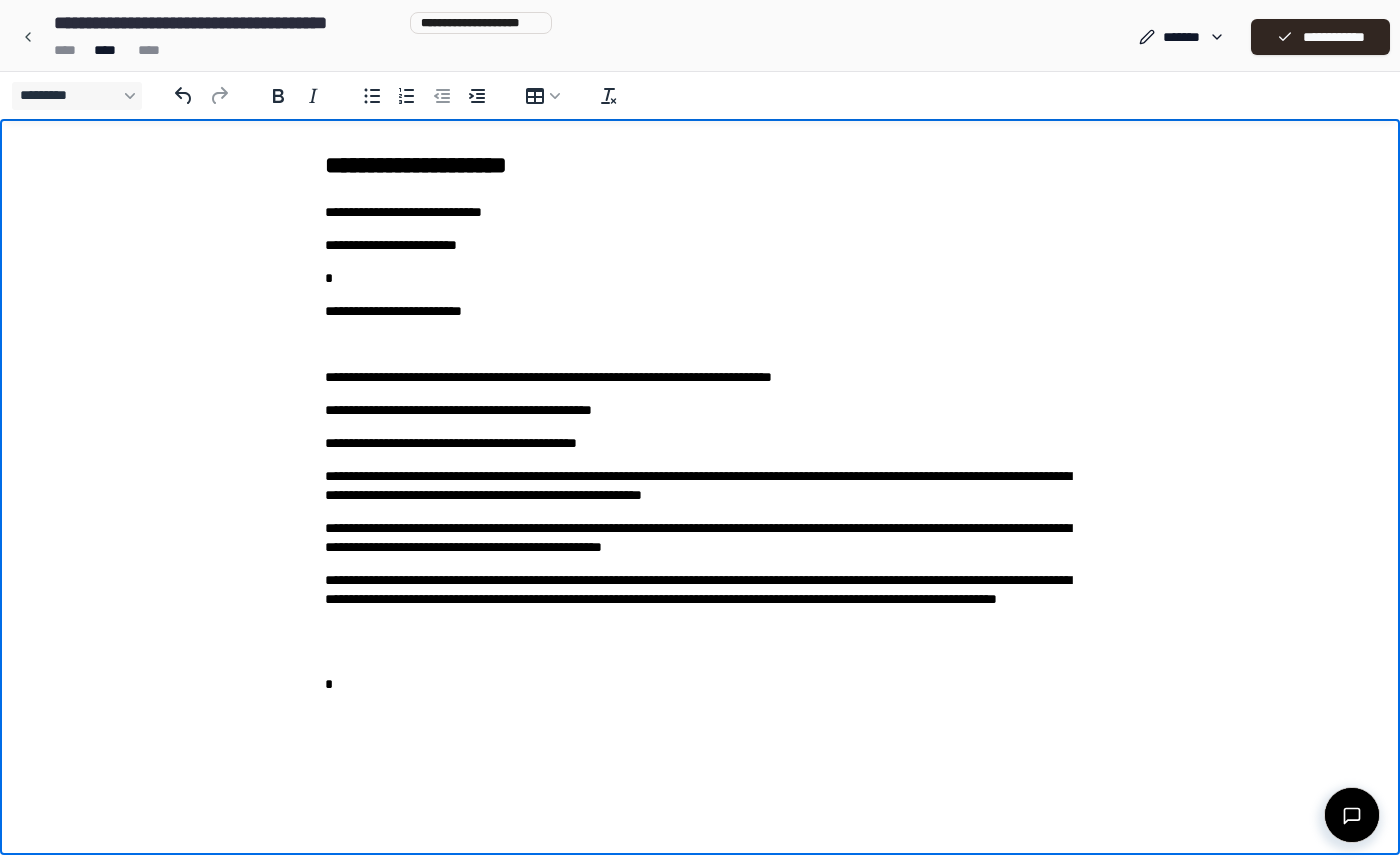click at bounding box center [700, 344] 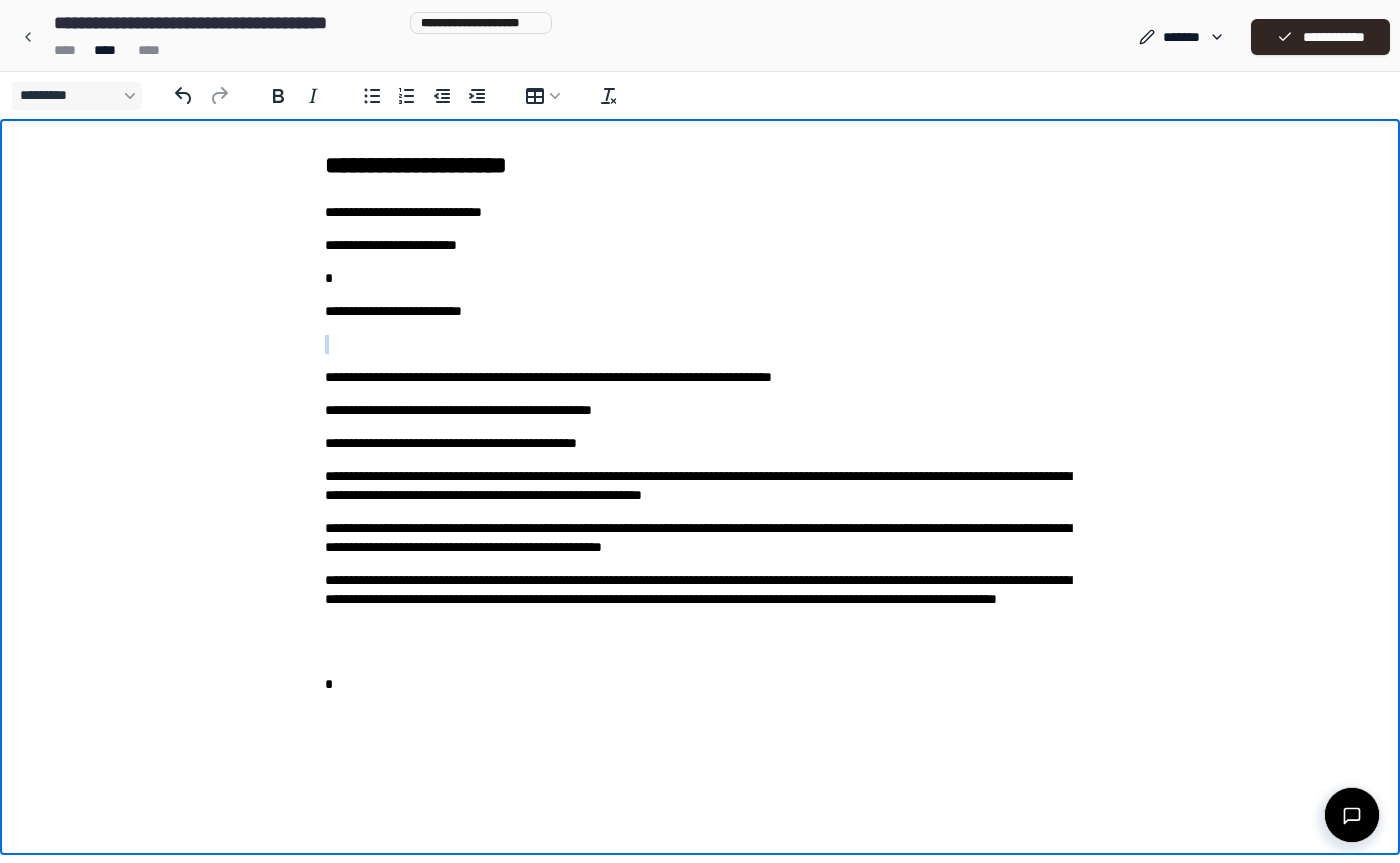 click at bounding box center (700, 344) 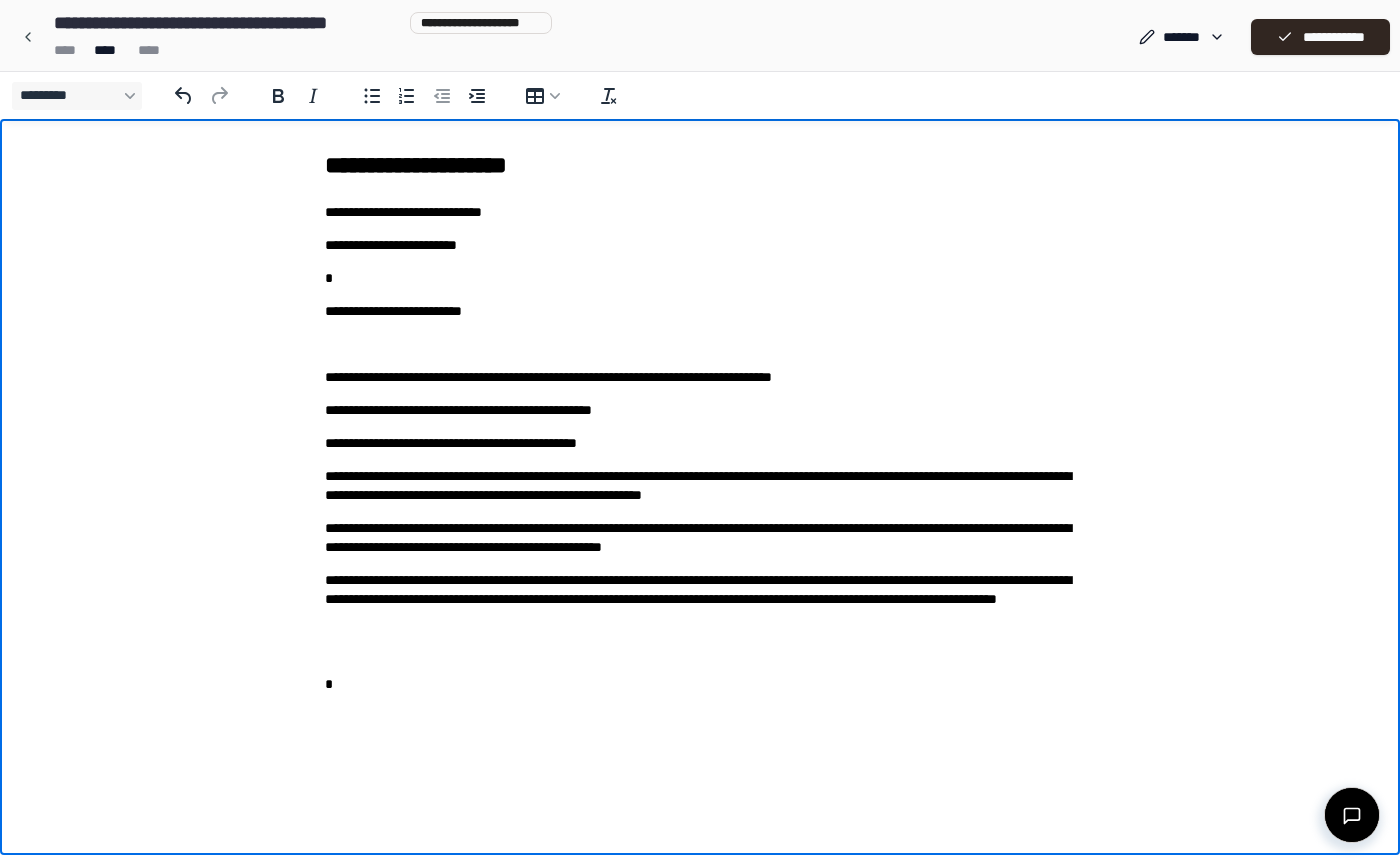 click on "**********" at bounding box center [700, 421] 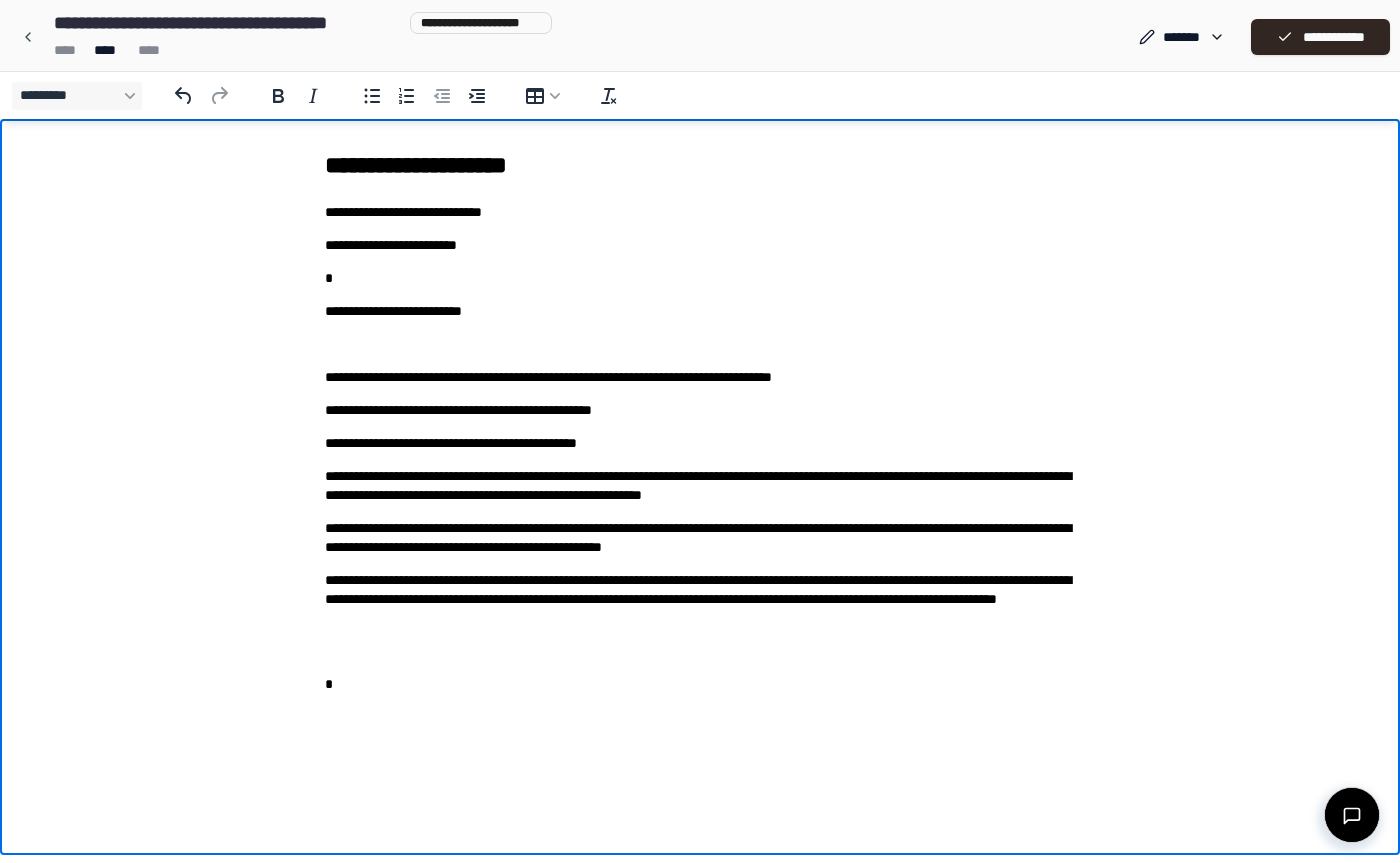 scroll, scrollTop: 0, scrollLeft: 0, axis: both 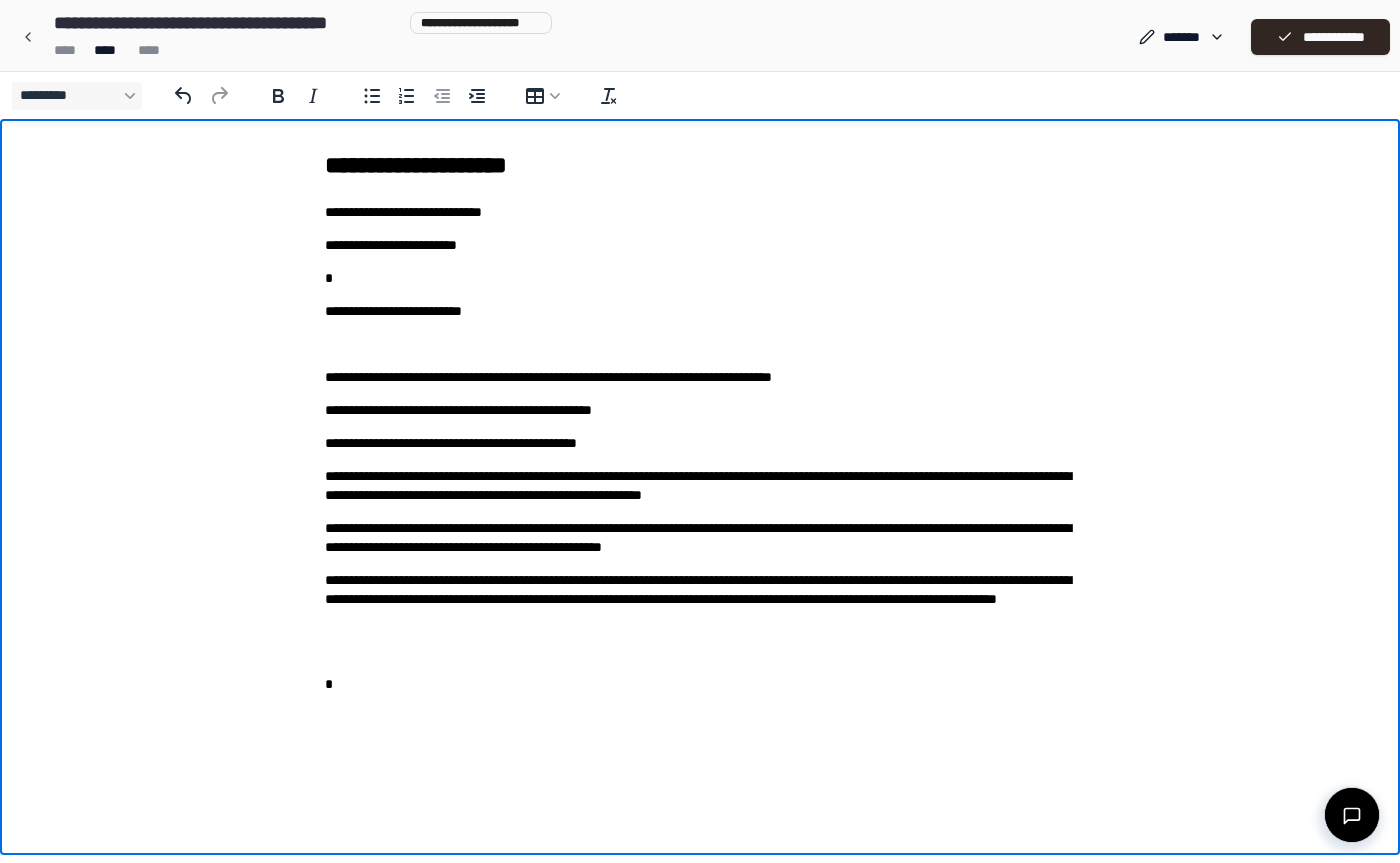 click on "**********" at bounding box center [700, 443] 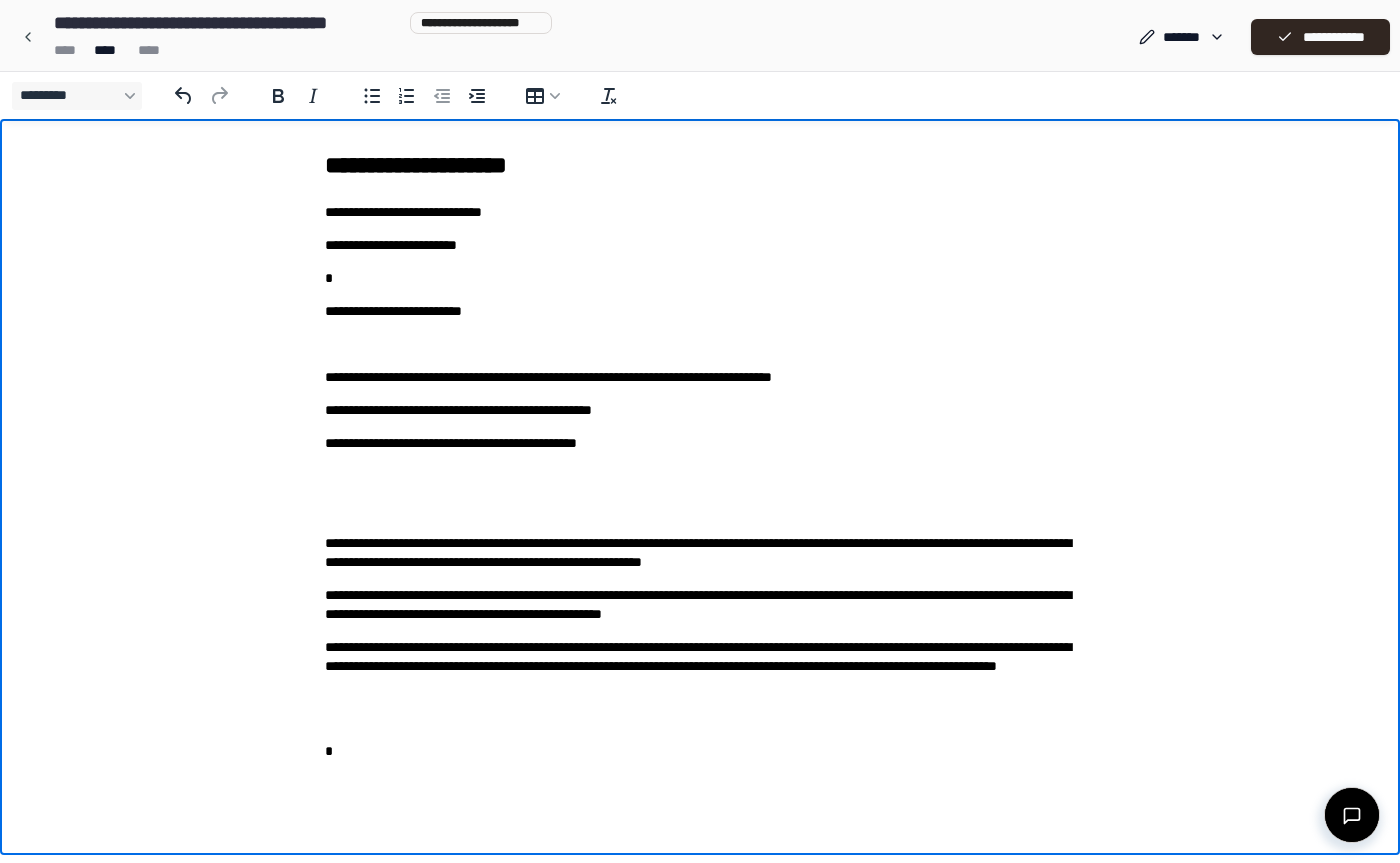 click on "**********" at bounding box center [700, 553] 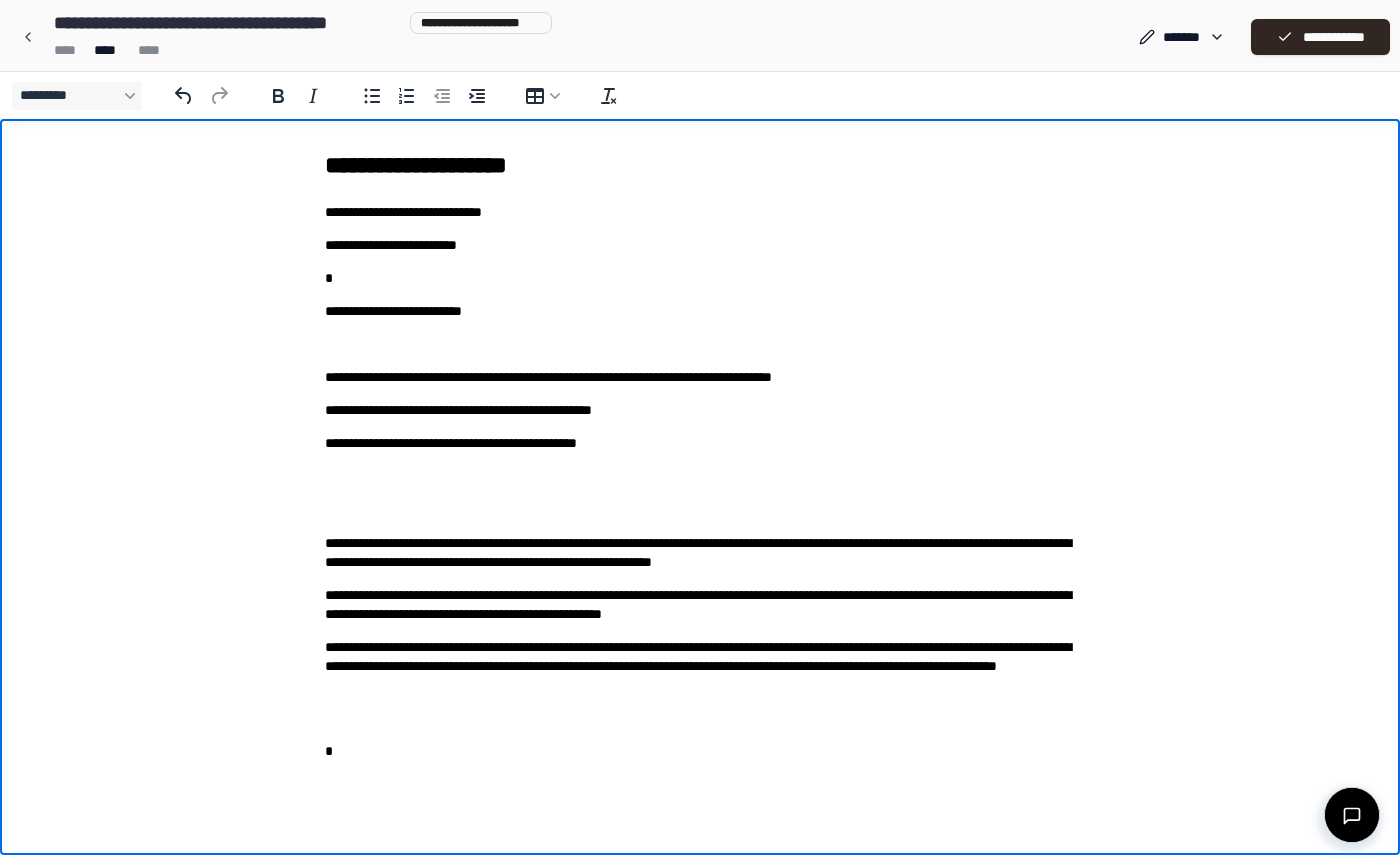 click on "**********" at bounding box center (700, 455) 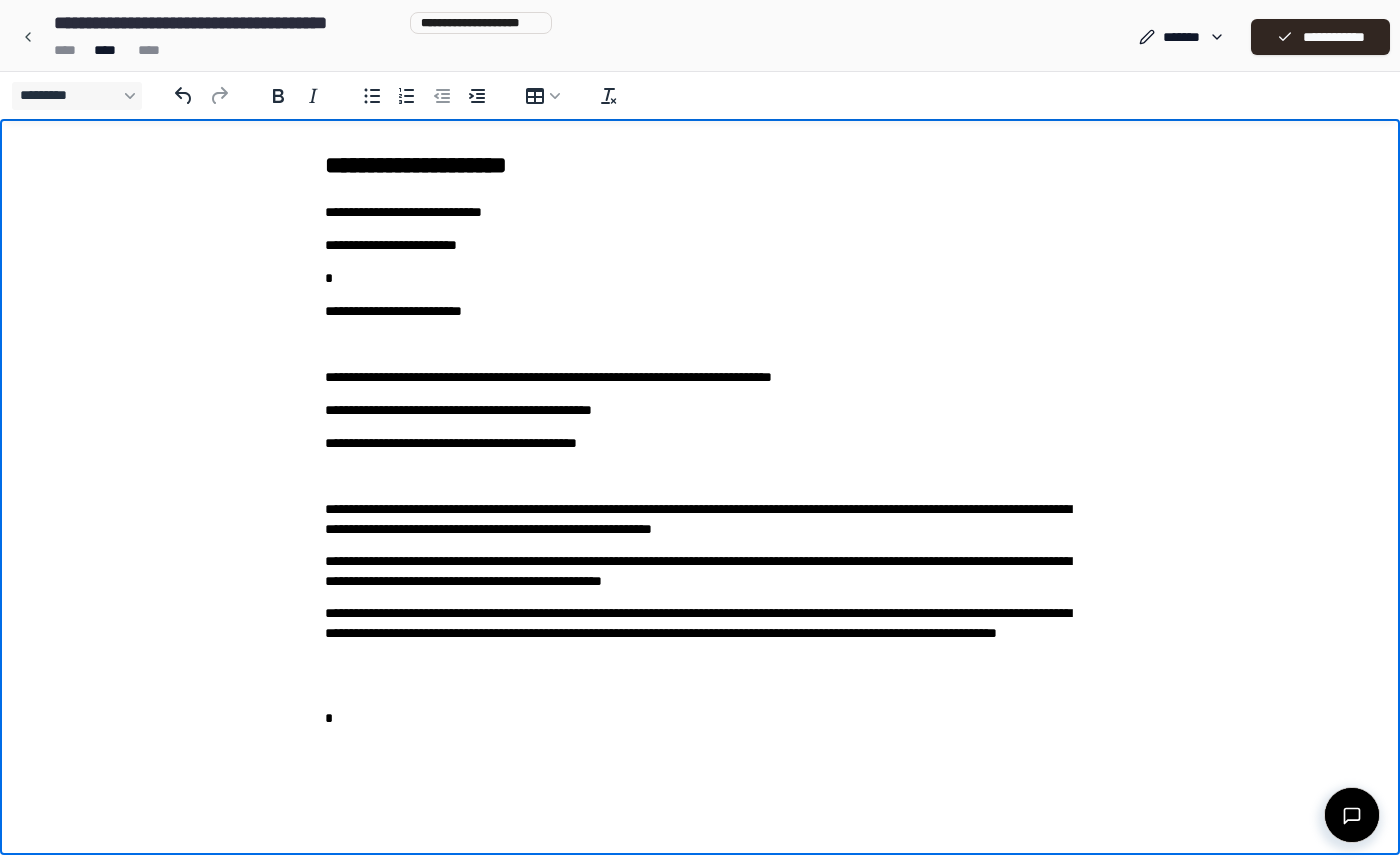click on "**********" at bounding box center [700, 438] 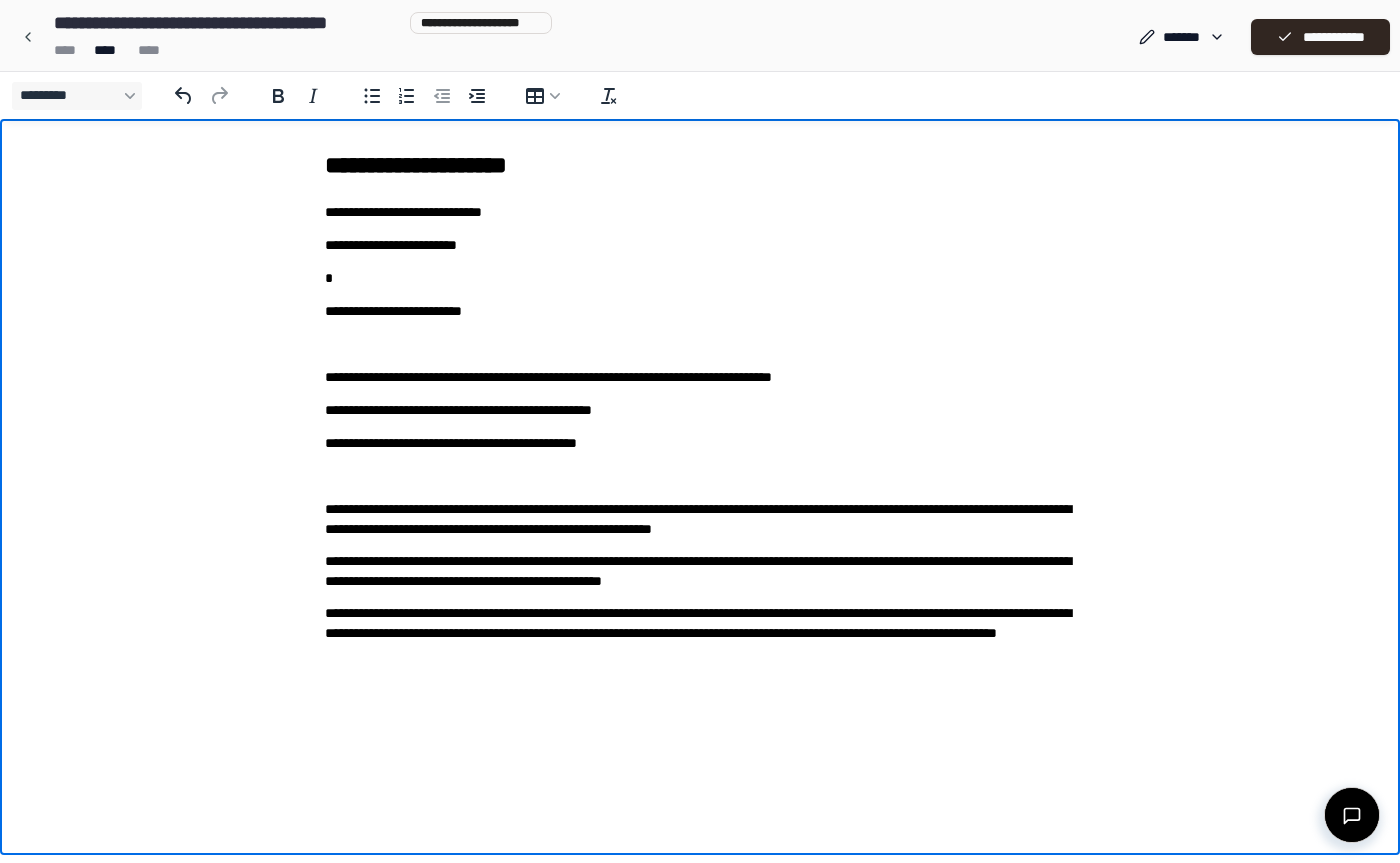 click on "**********" at bounding box center [700, 571] 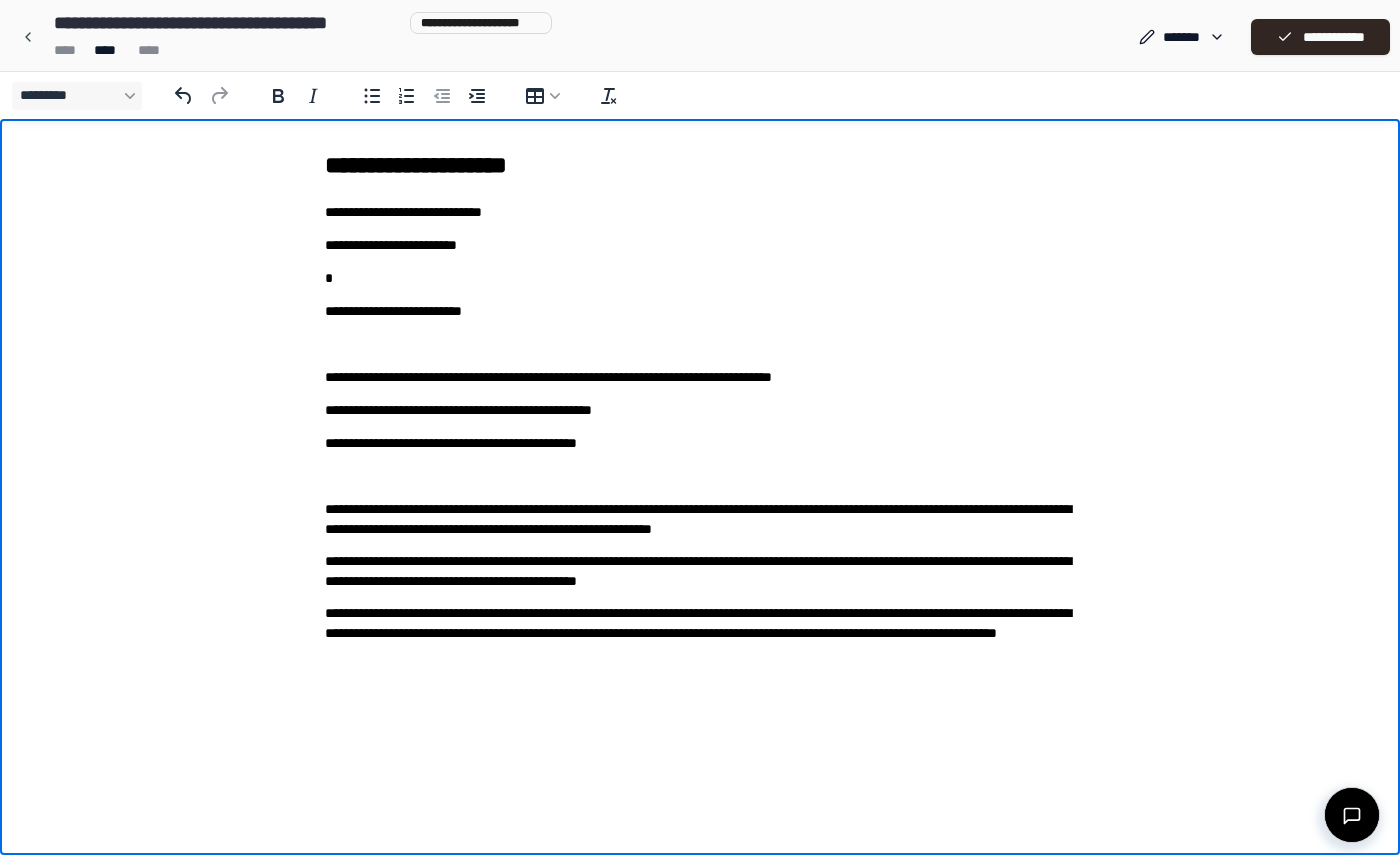click on "**********" at bounding box center [700, 438] 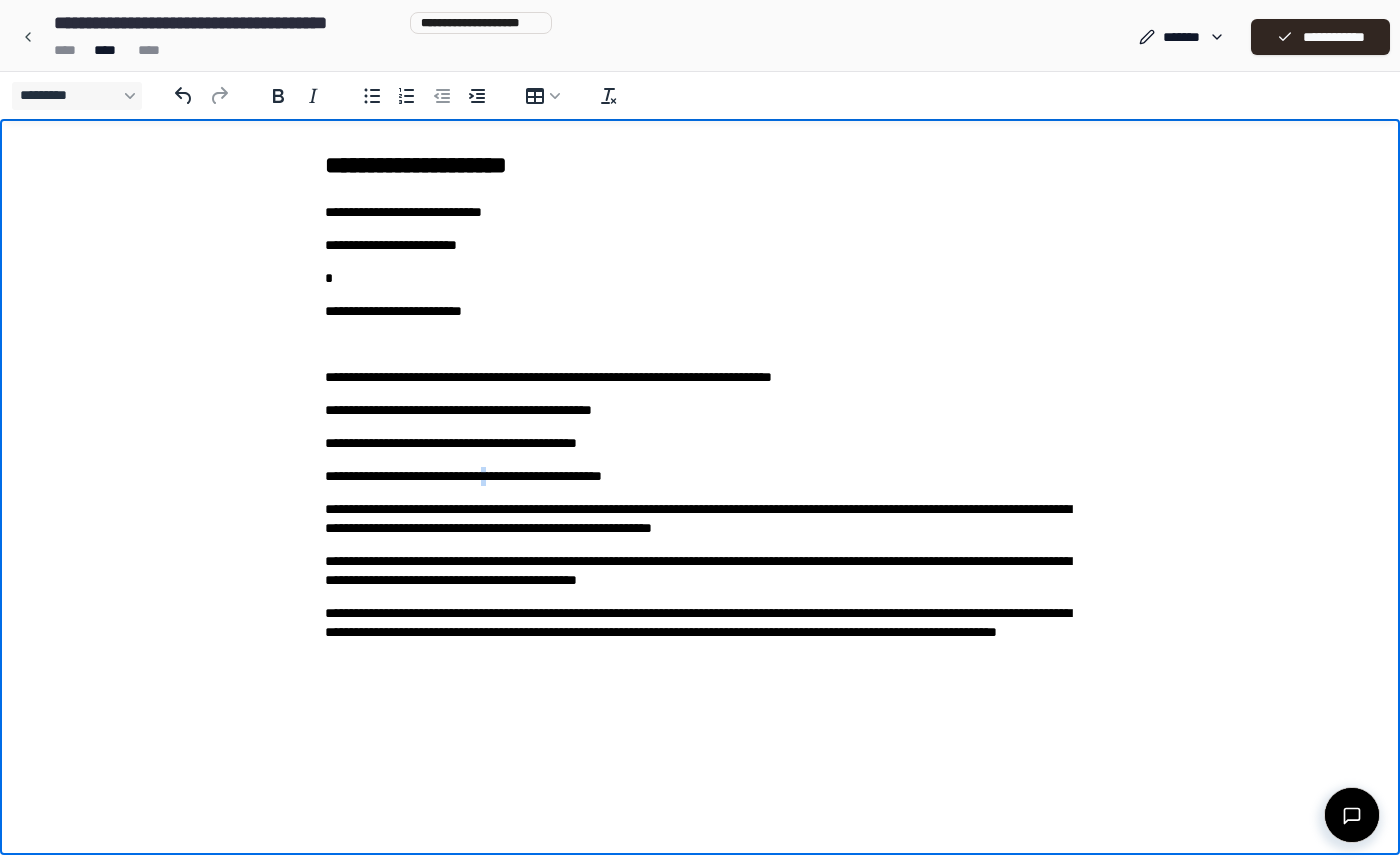 click on "**********" at bounding box center [700, 476] 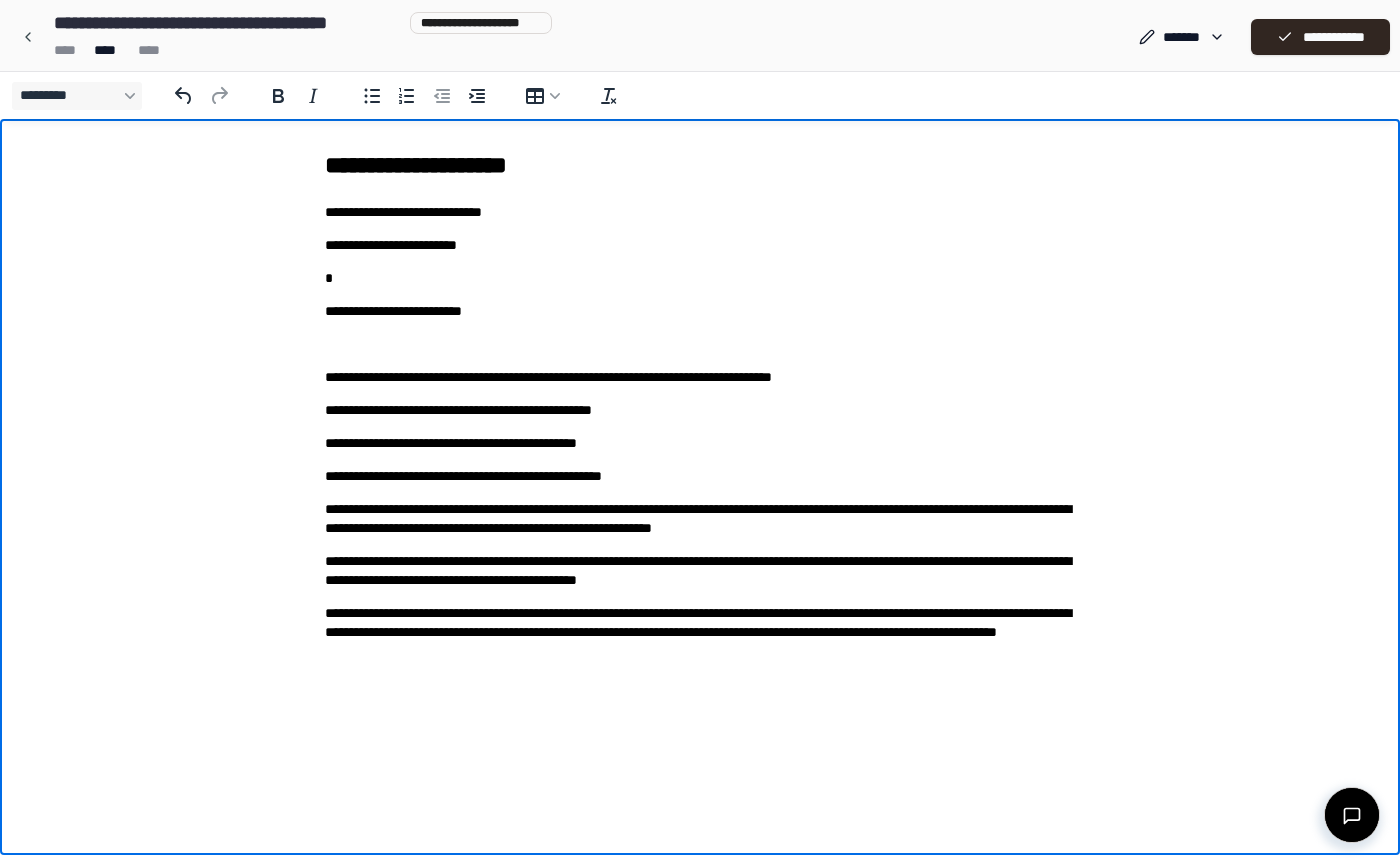 click on "**********" at bounding box center [700, 476] 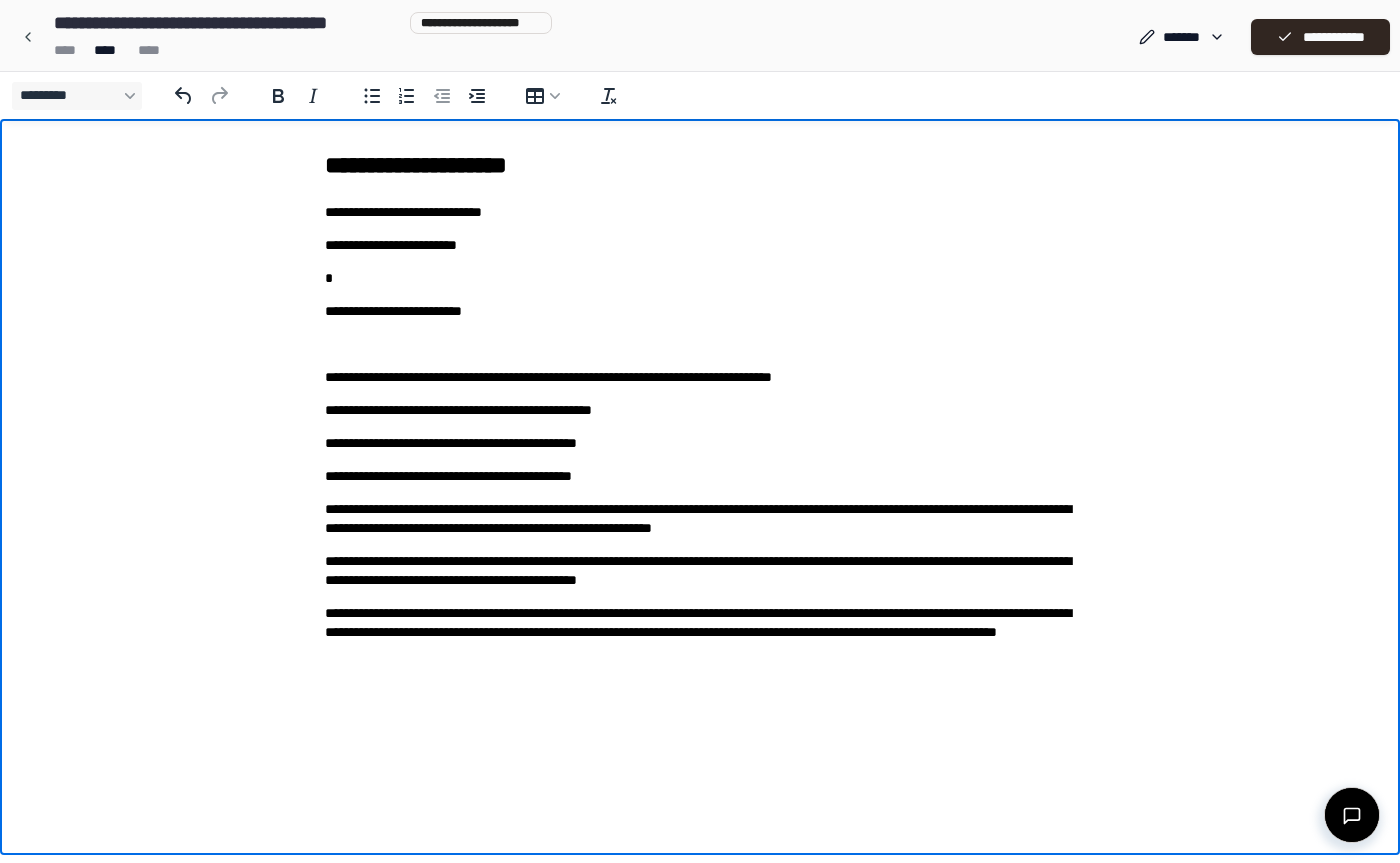 click on "**********" at bounding box center (700, 476) 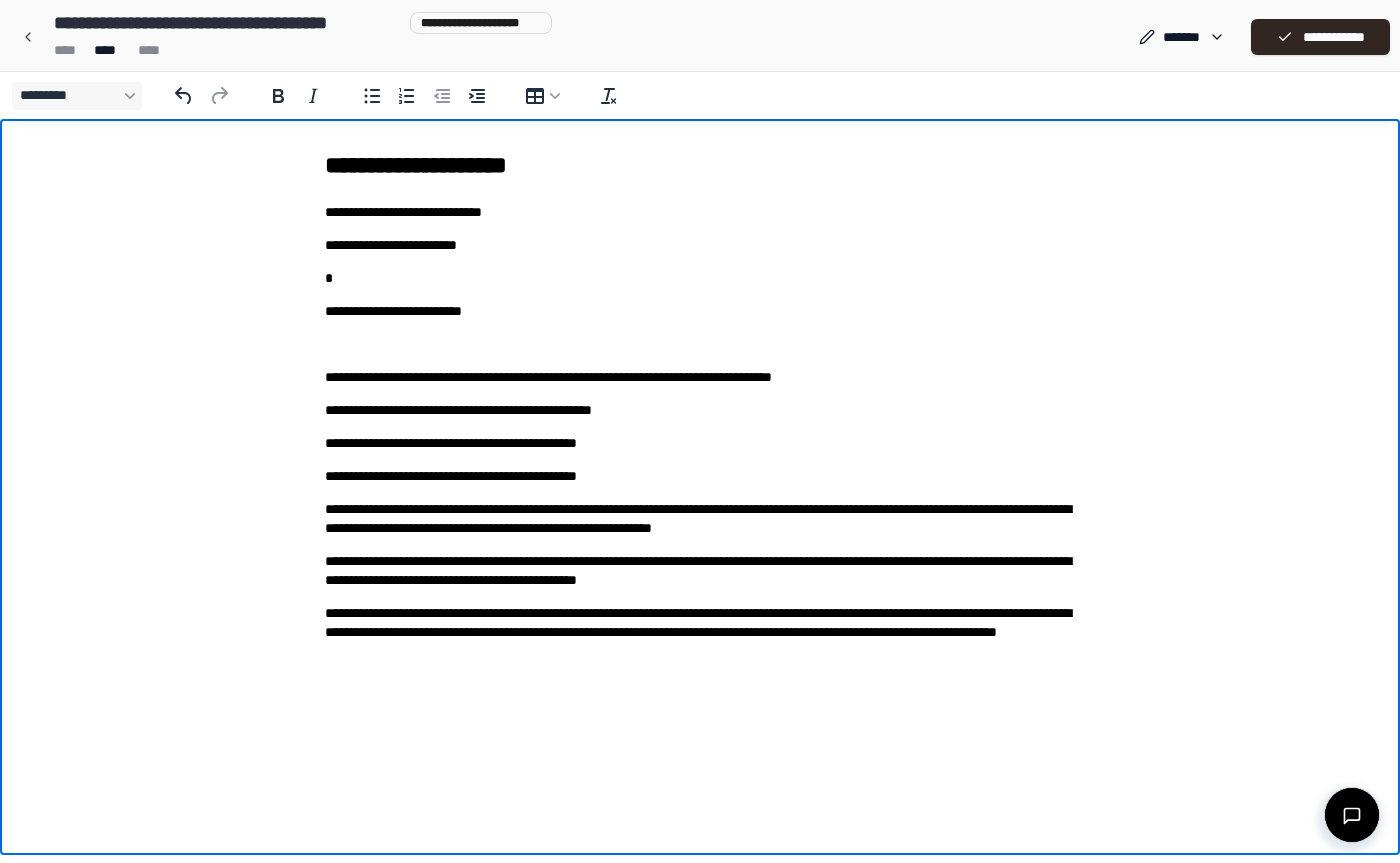 scroll, scrollTop: 0, scrollLeft: 0, axis: both 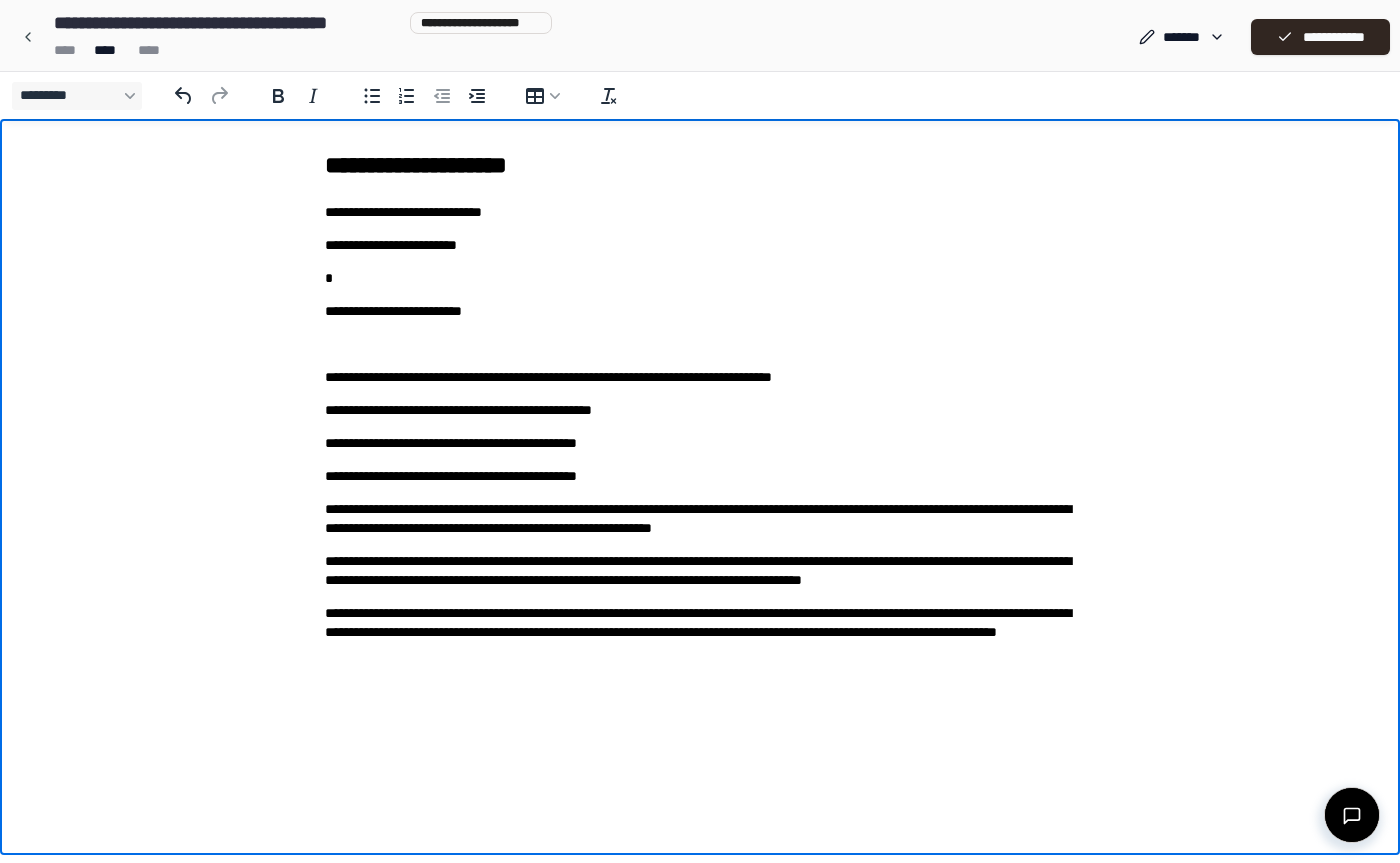 click on "**********" at bounding box center [700, 571] 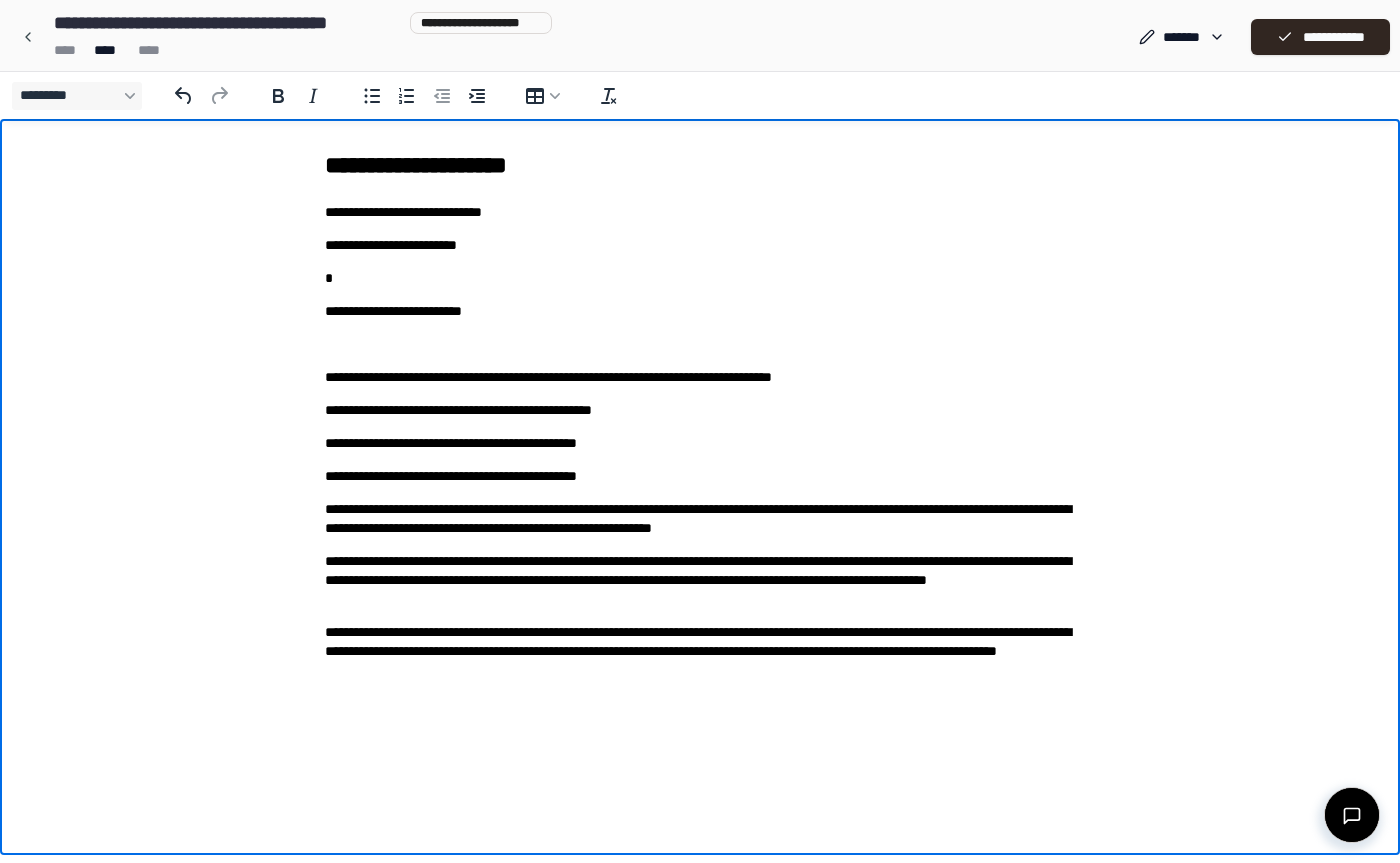 click on "**********" at bounding box center (700, 580) 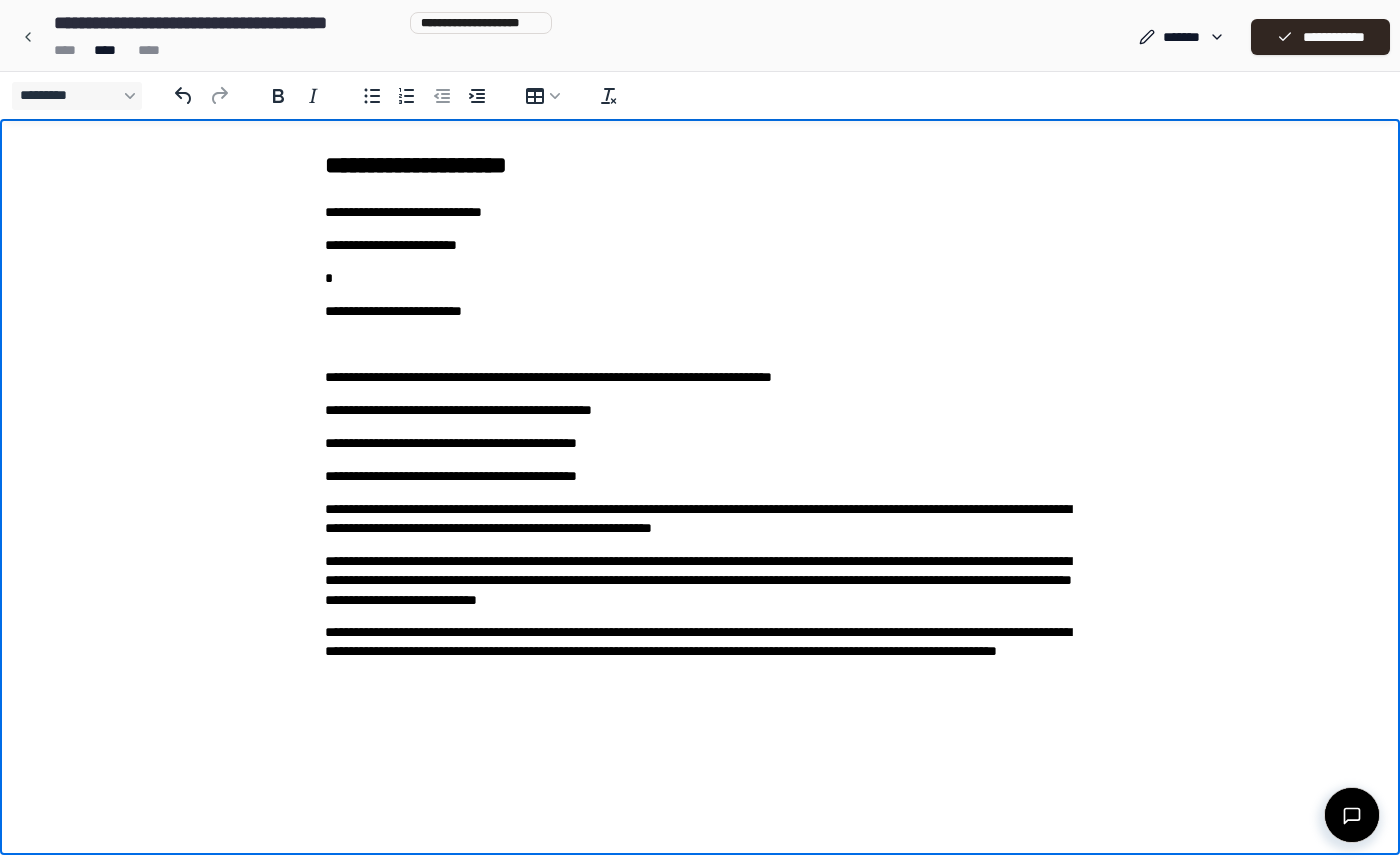 click on "**********" at bounding box center [700, 580] 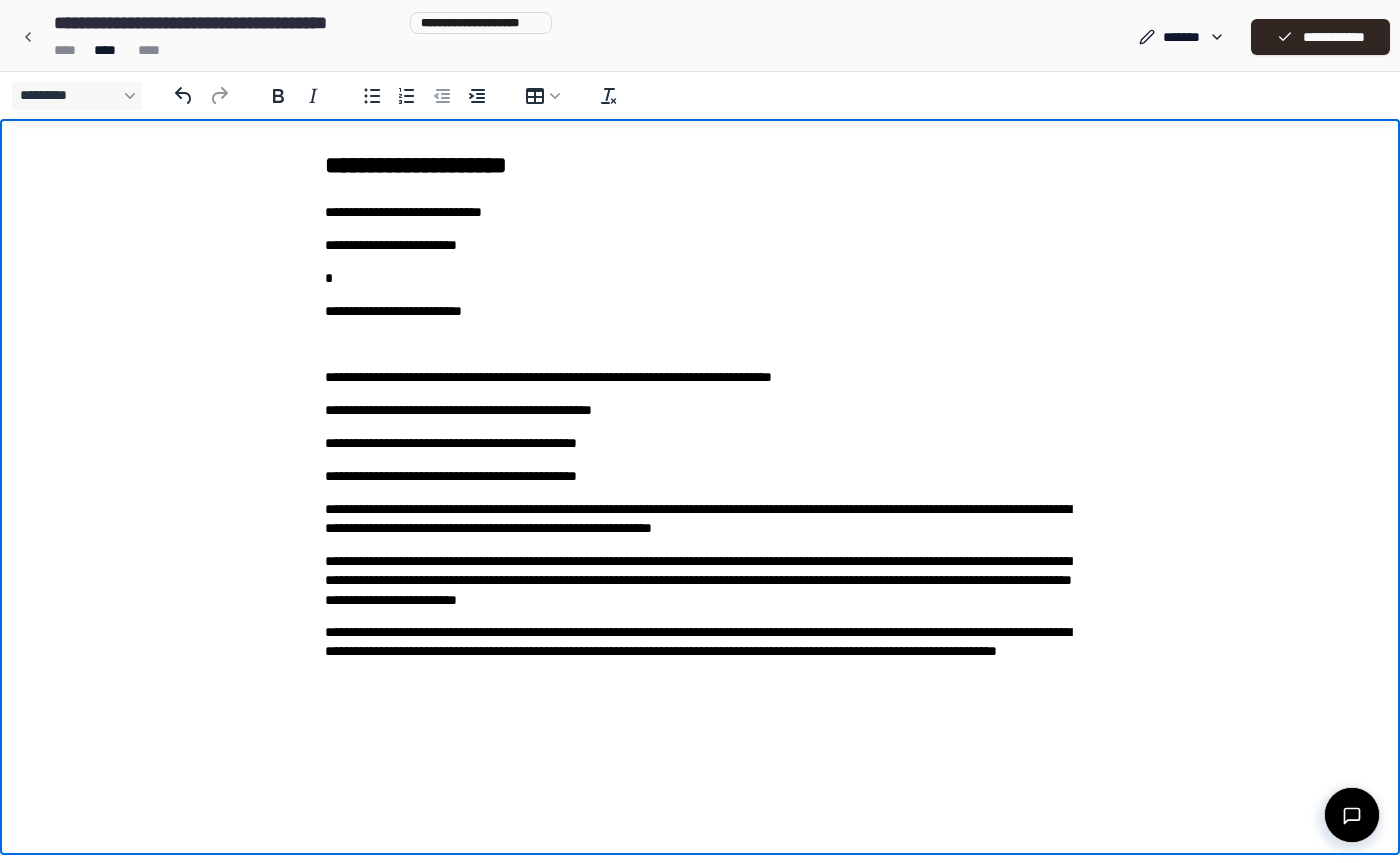 scroll, scrollTop: 0, scrollLeft: 0, axis: both 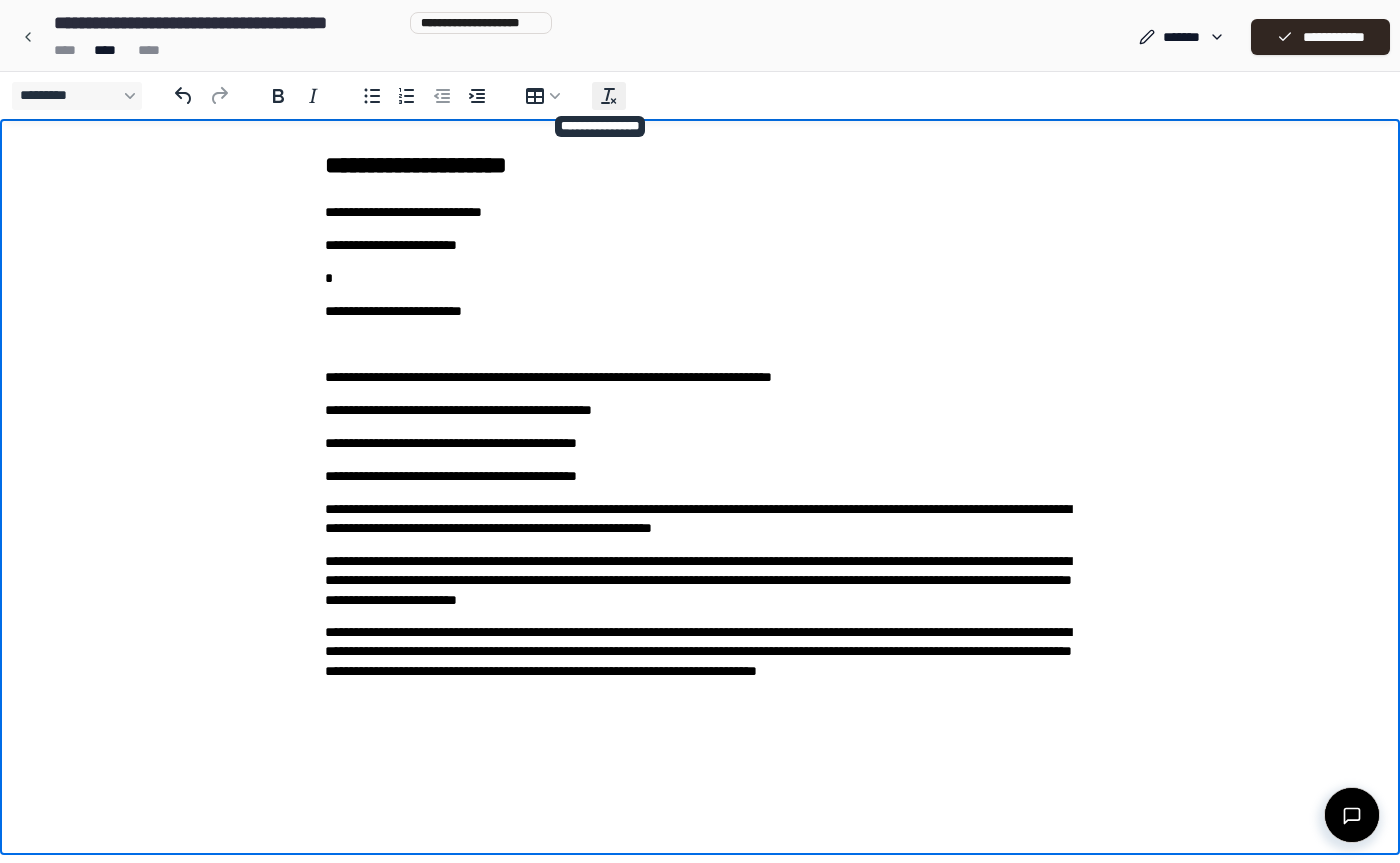 click 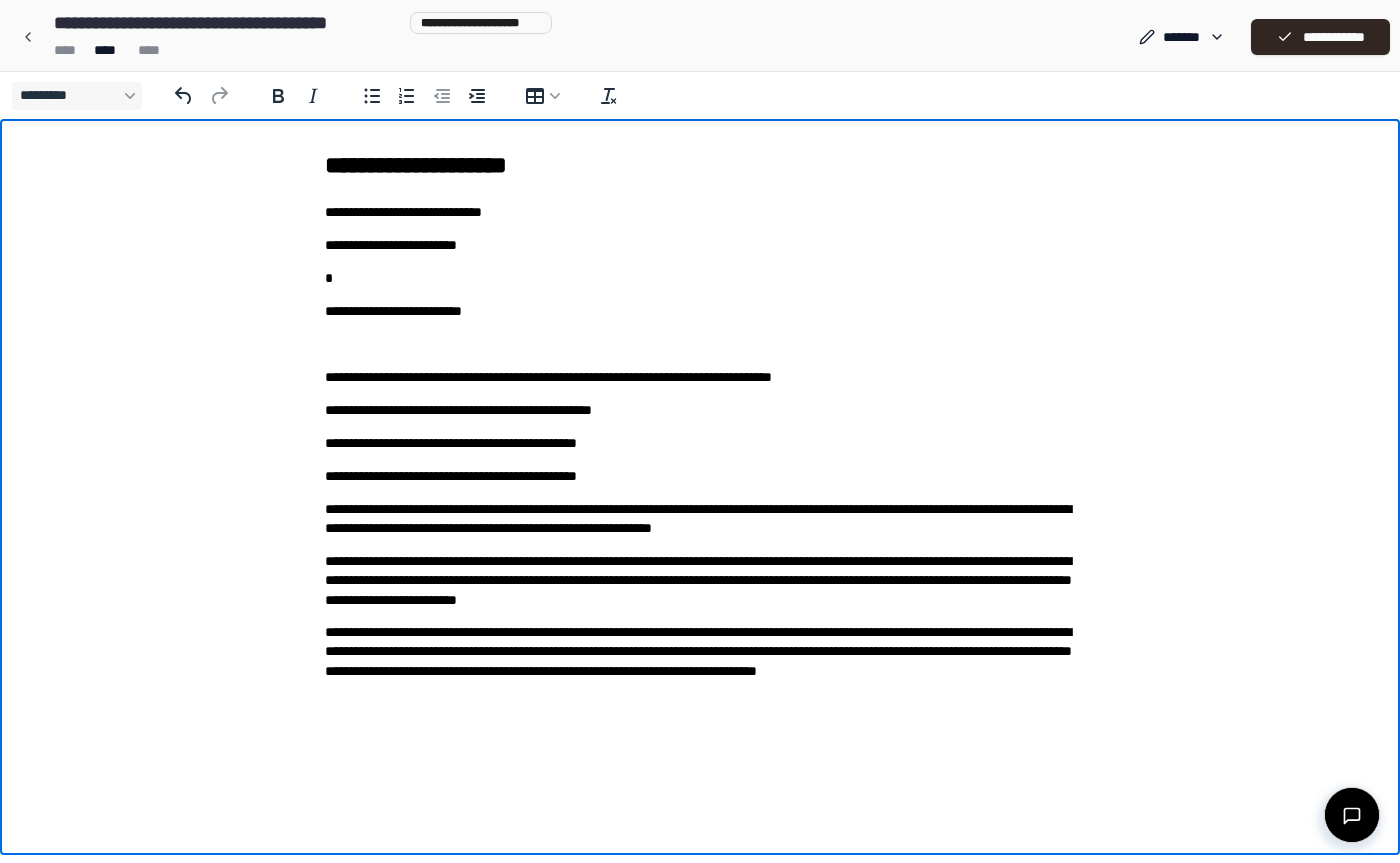 click on "**********" at bounding box center (700, 476) 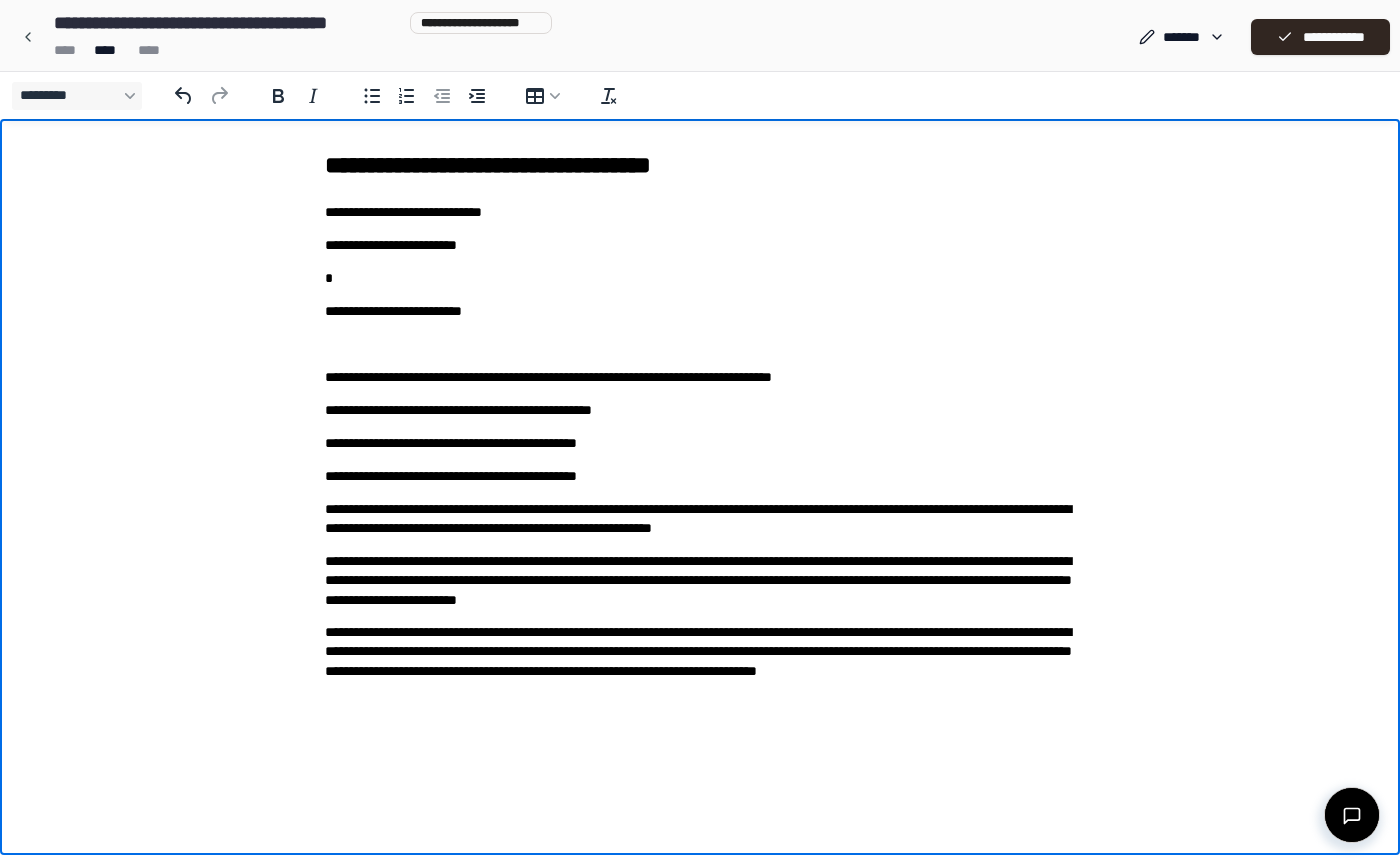 click on "**********" at bounding box center [700, 457] 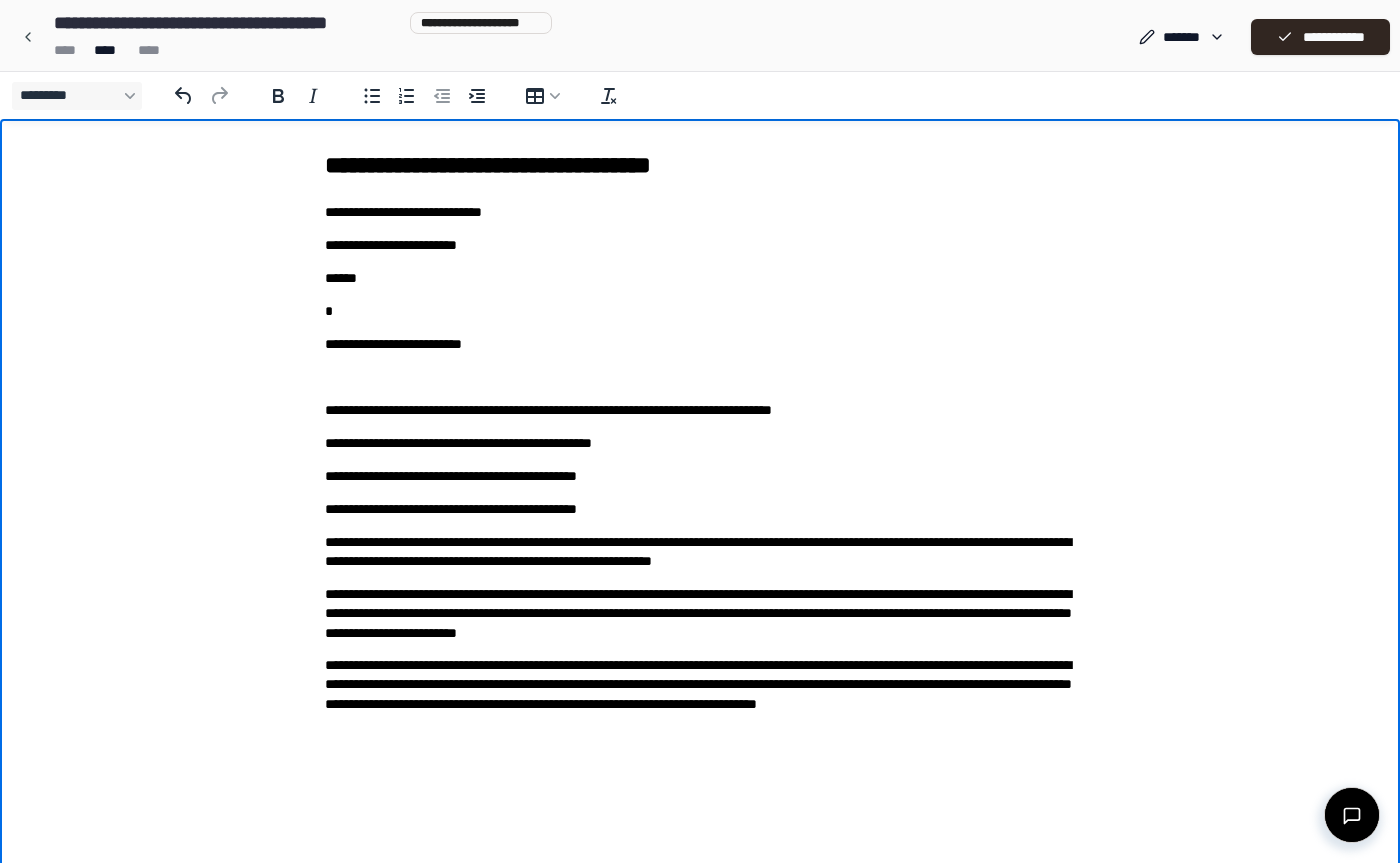 click on "******" at bounding box center [700, 278] 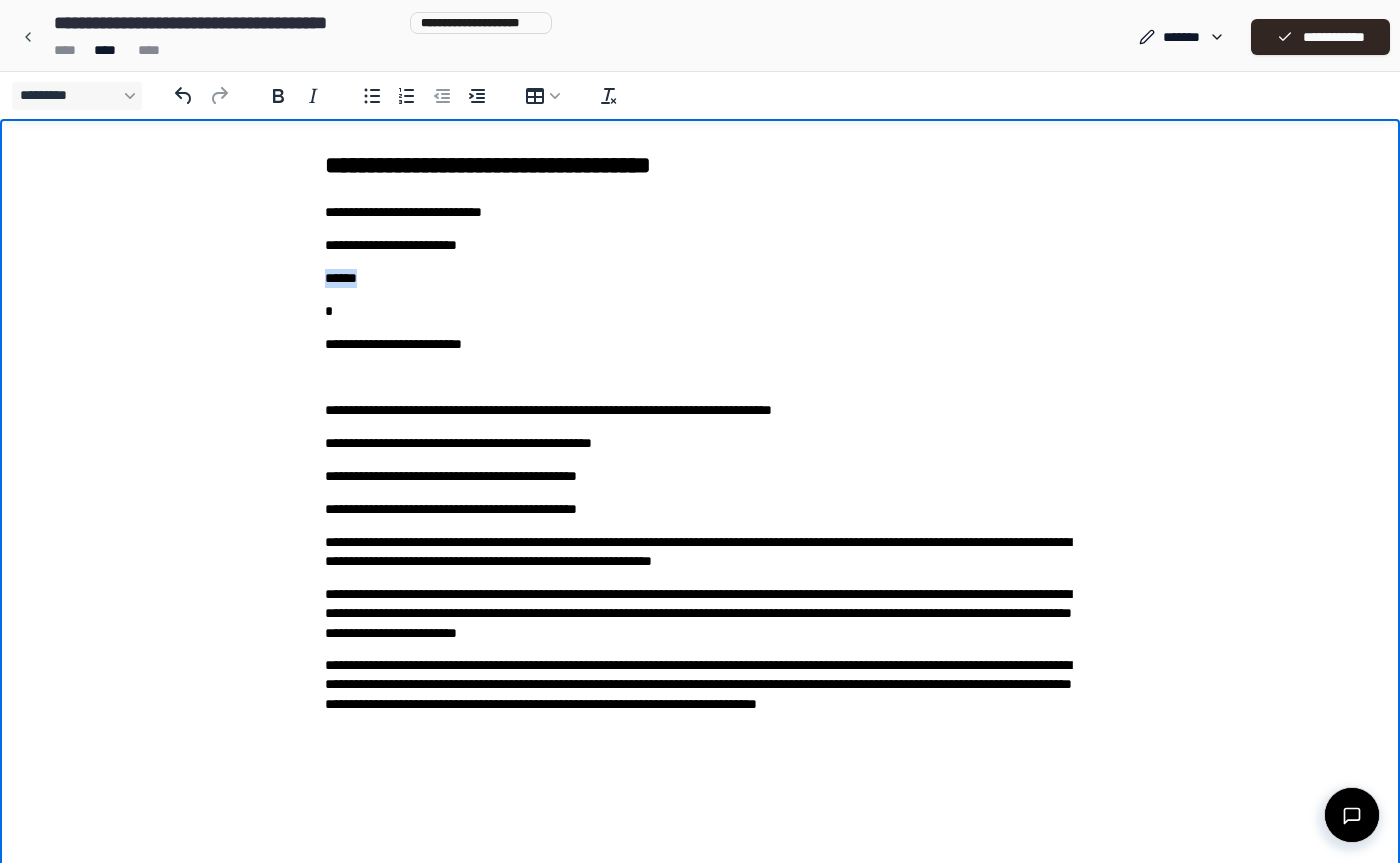 click on "******" at bounding box center (700, 278) 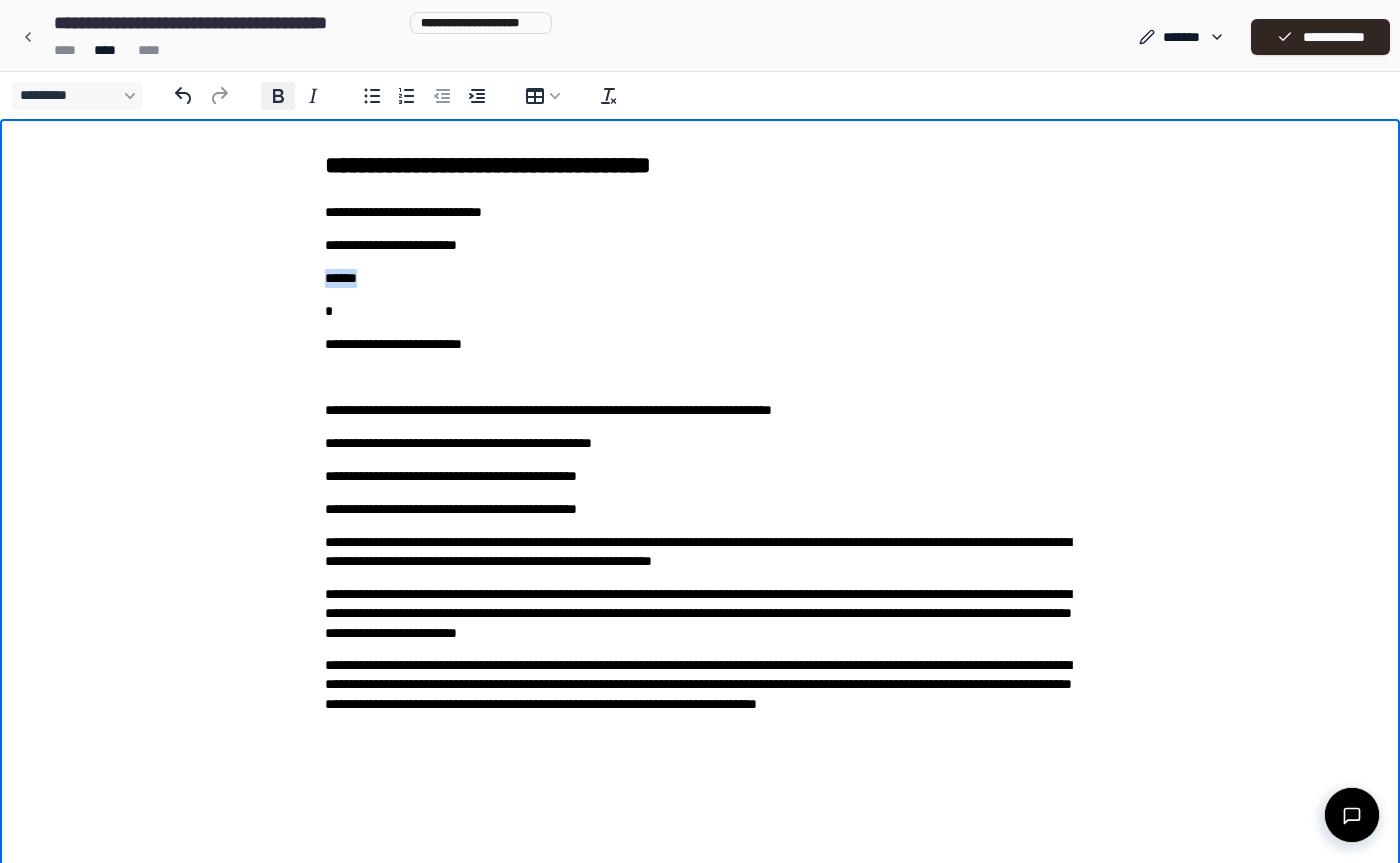 click 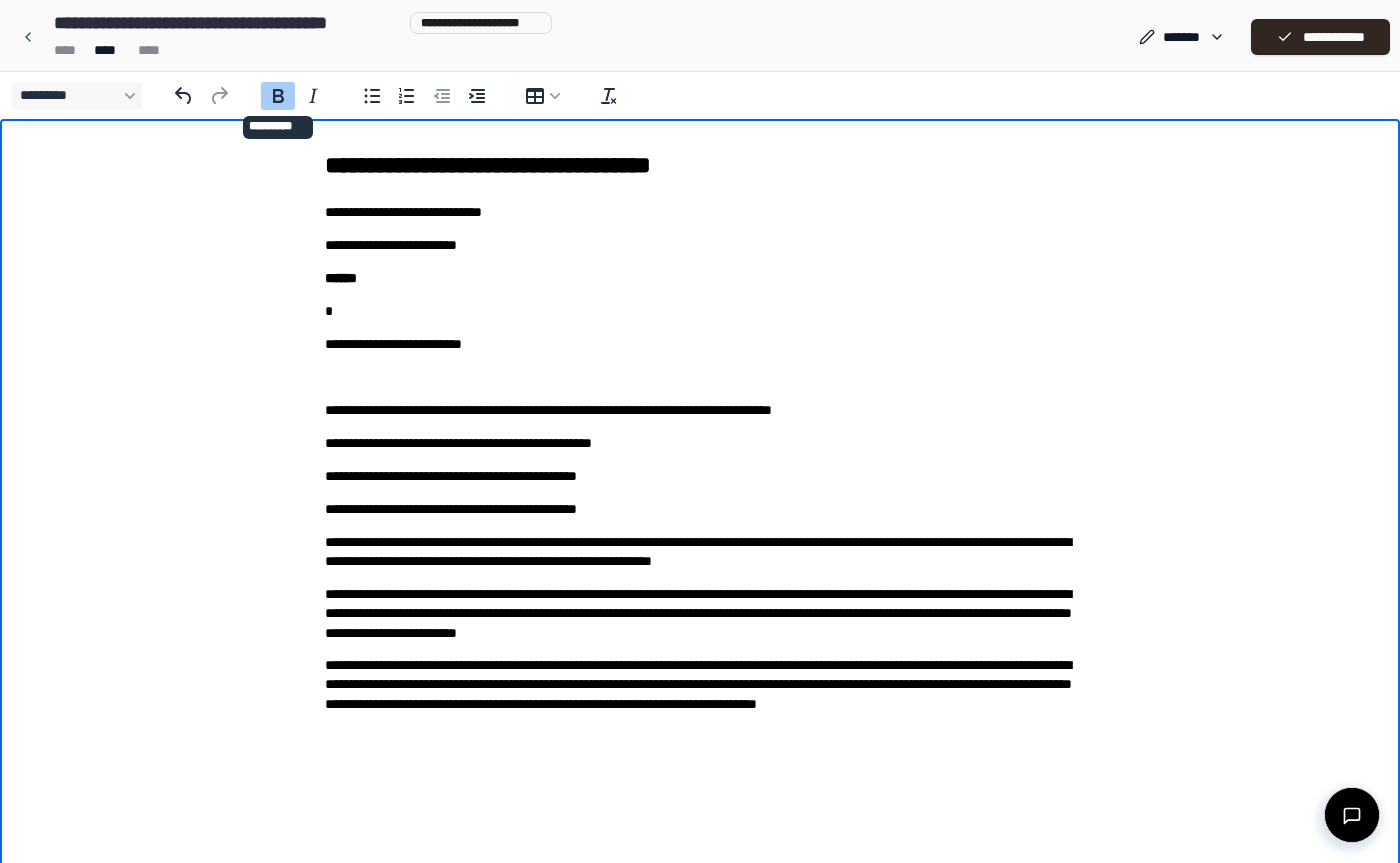 click on "**********" at bounding box center [700, 473] 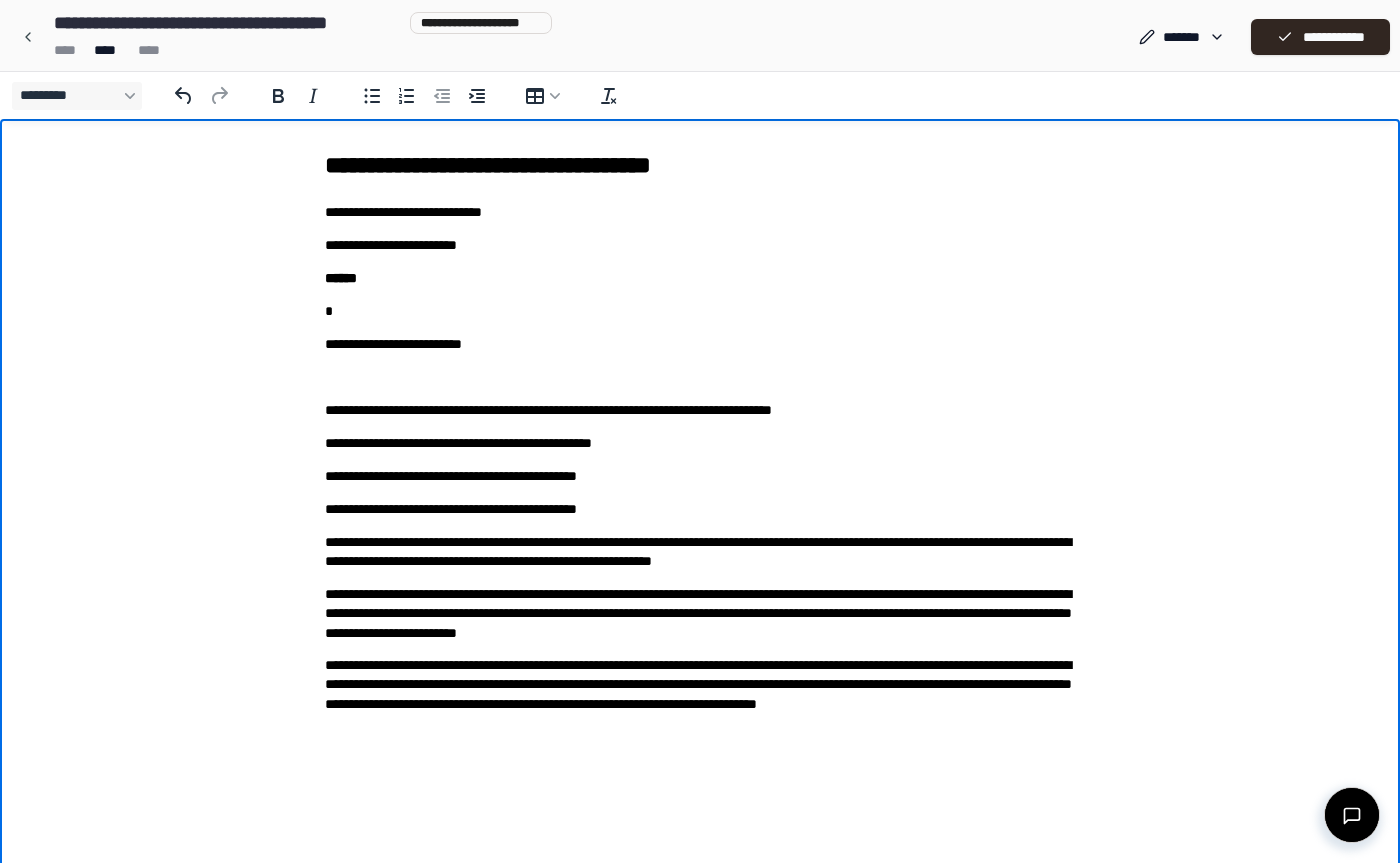 click on "**********" at bounding box center (700, 473) 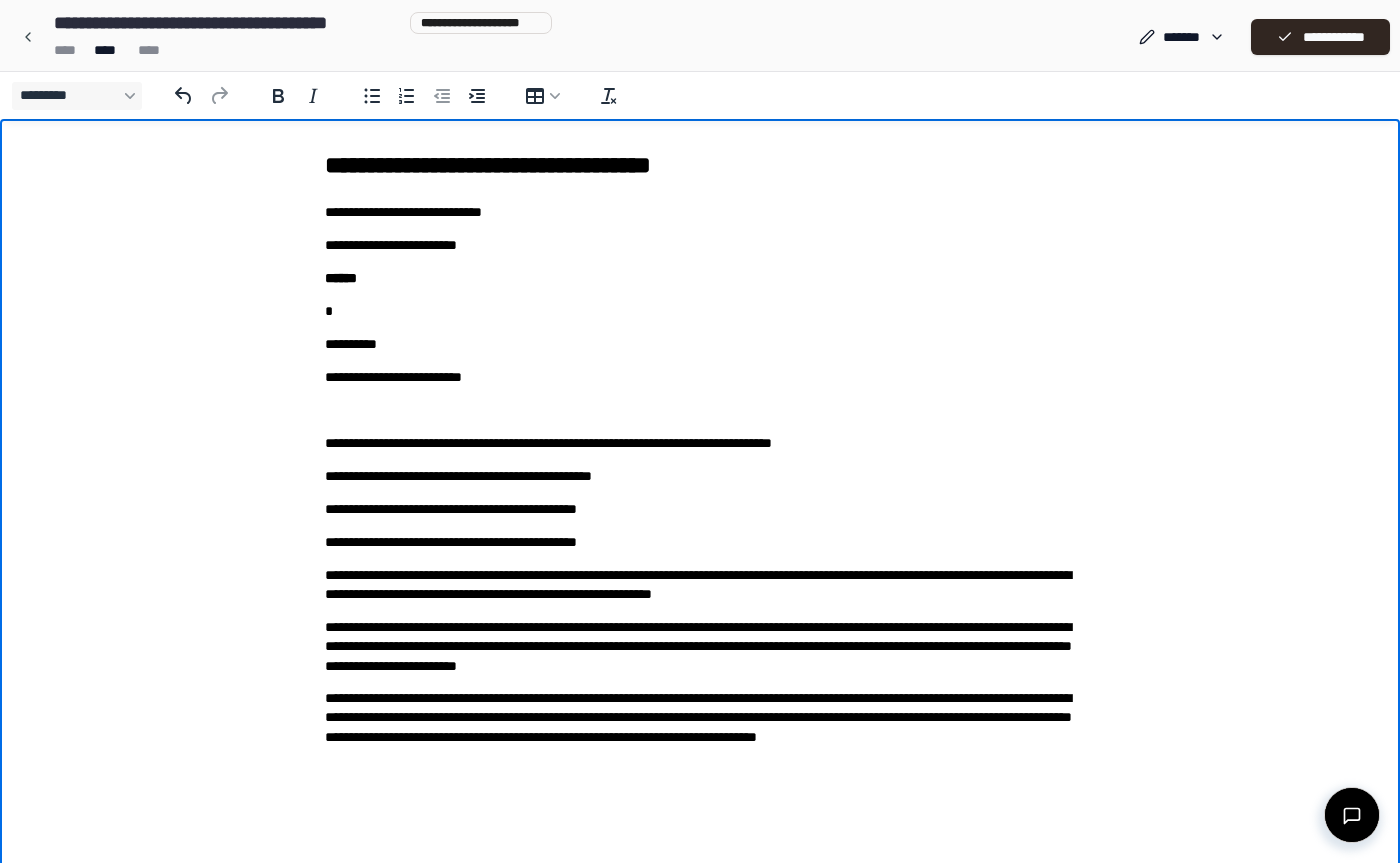 click on "**********" at bounding box center (700, 344) 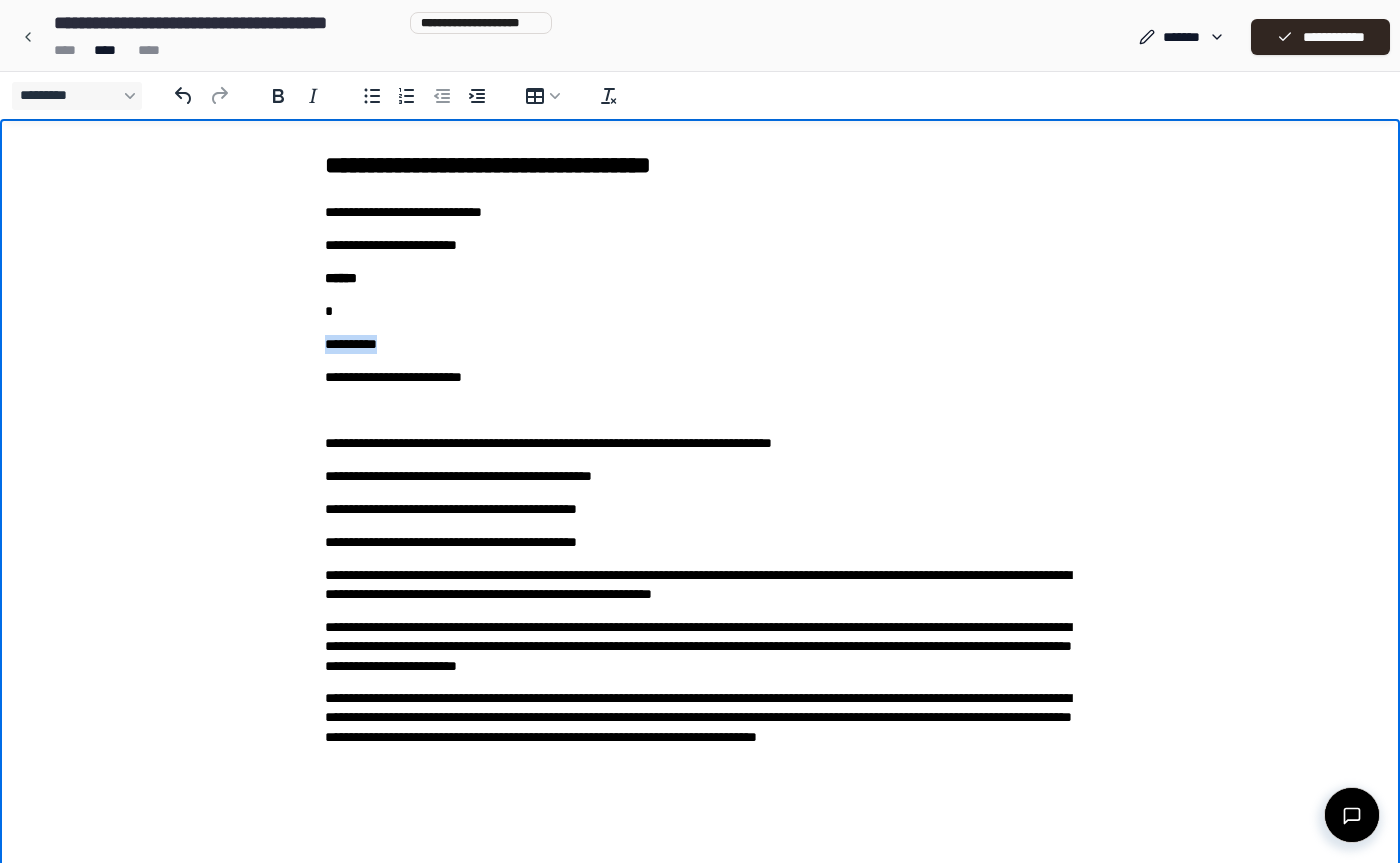 click on "**********" at bounding box center [700, 344] 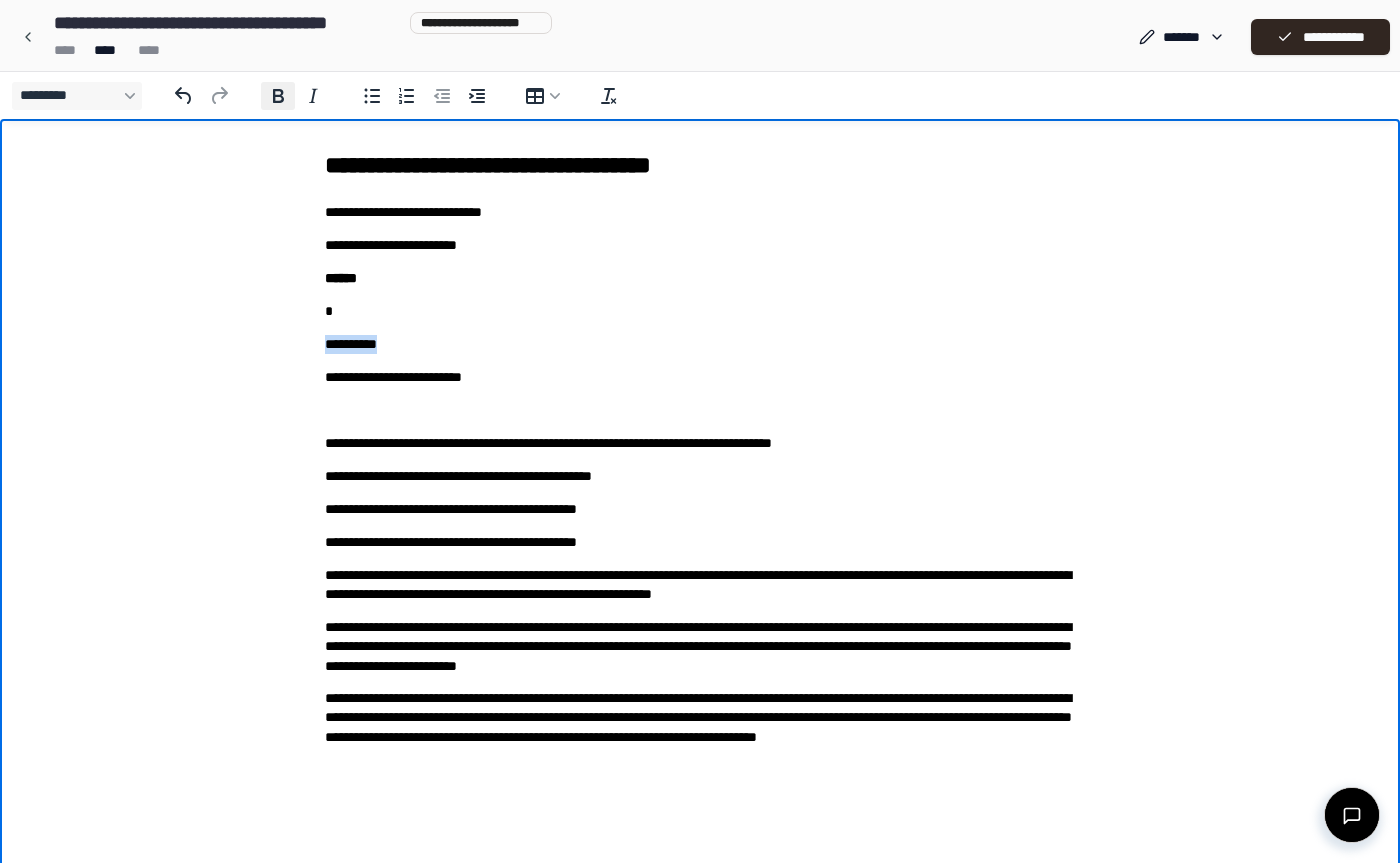 click 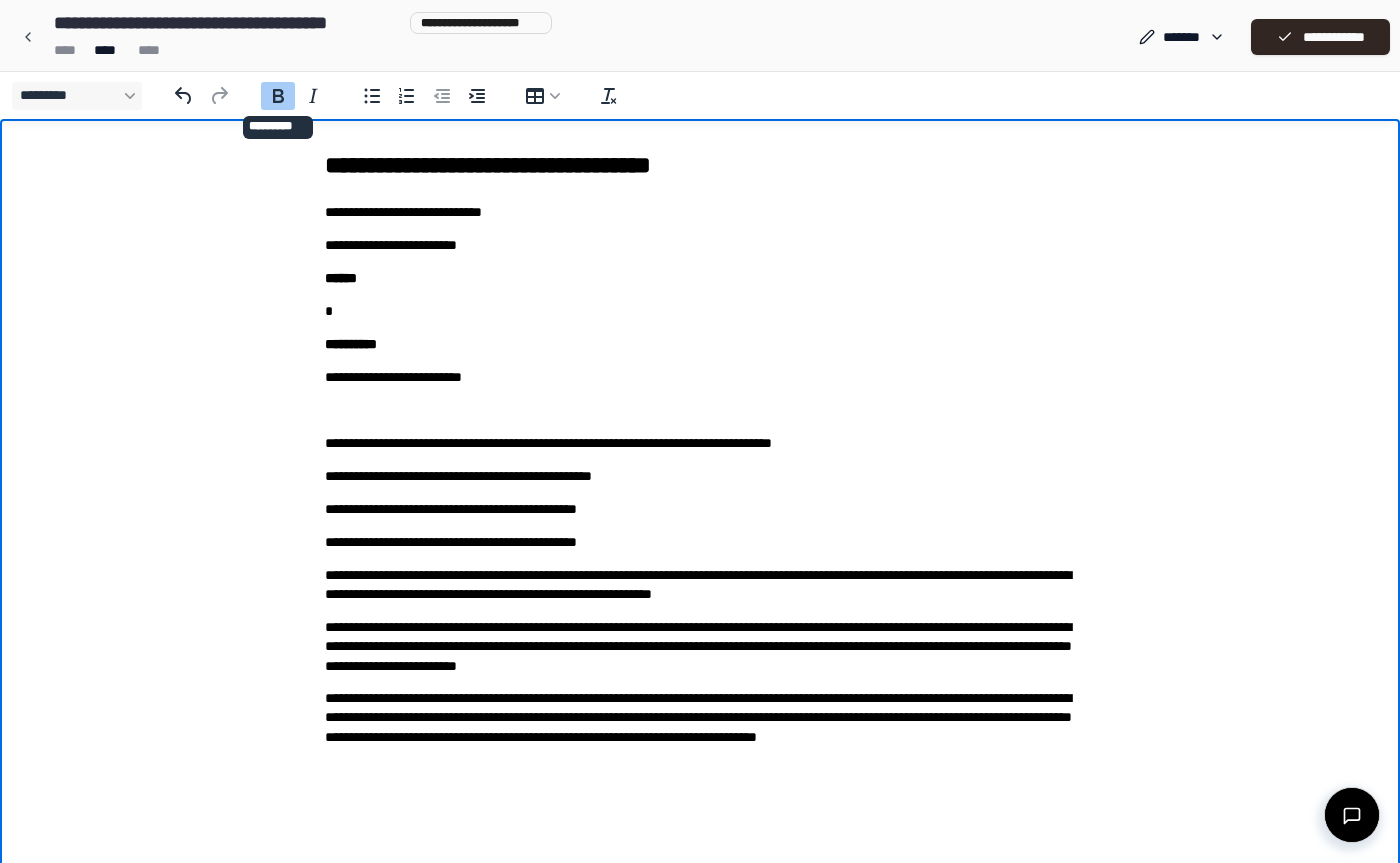 click on "**********" at bounding box center [700, 490] 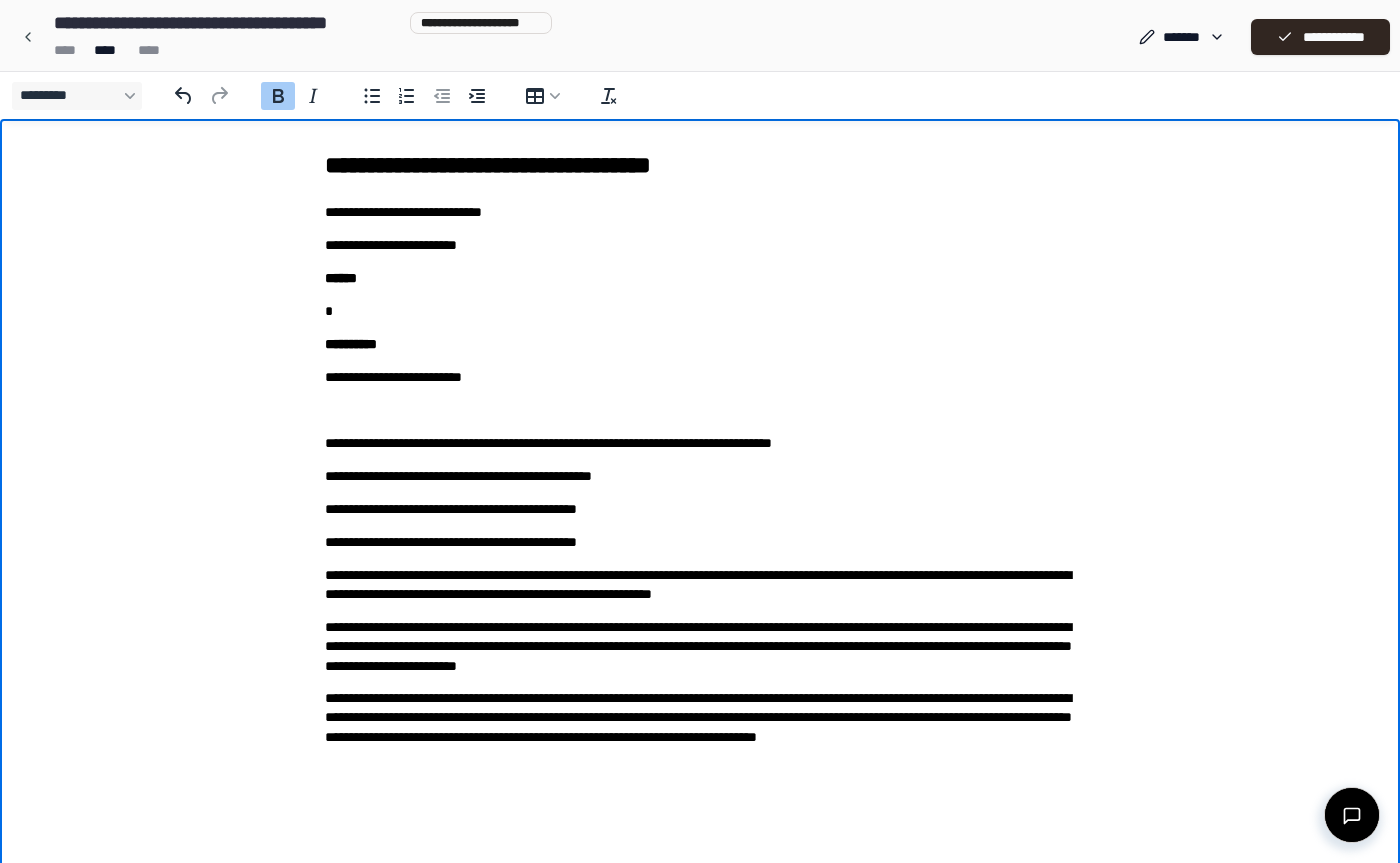 click on "**********" at bounding box center (700, 344) 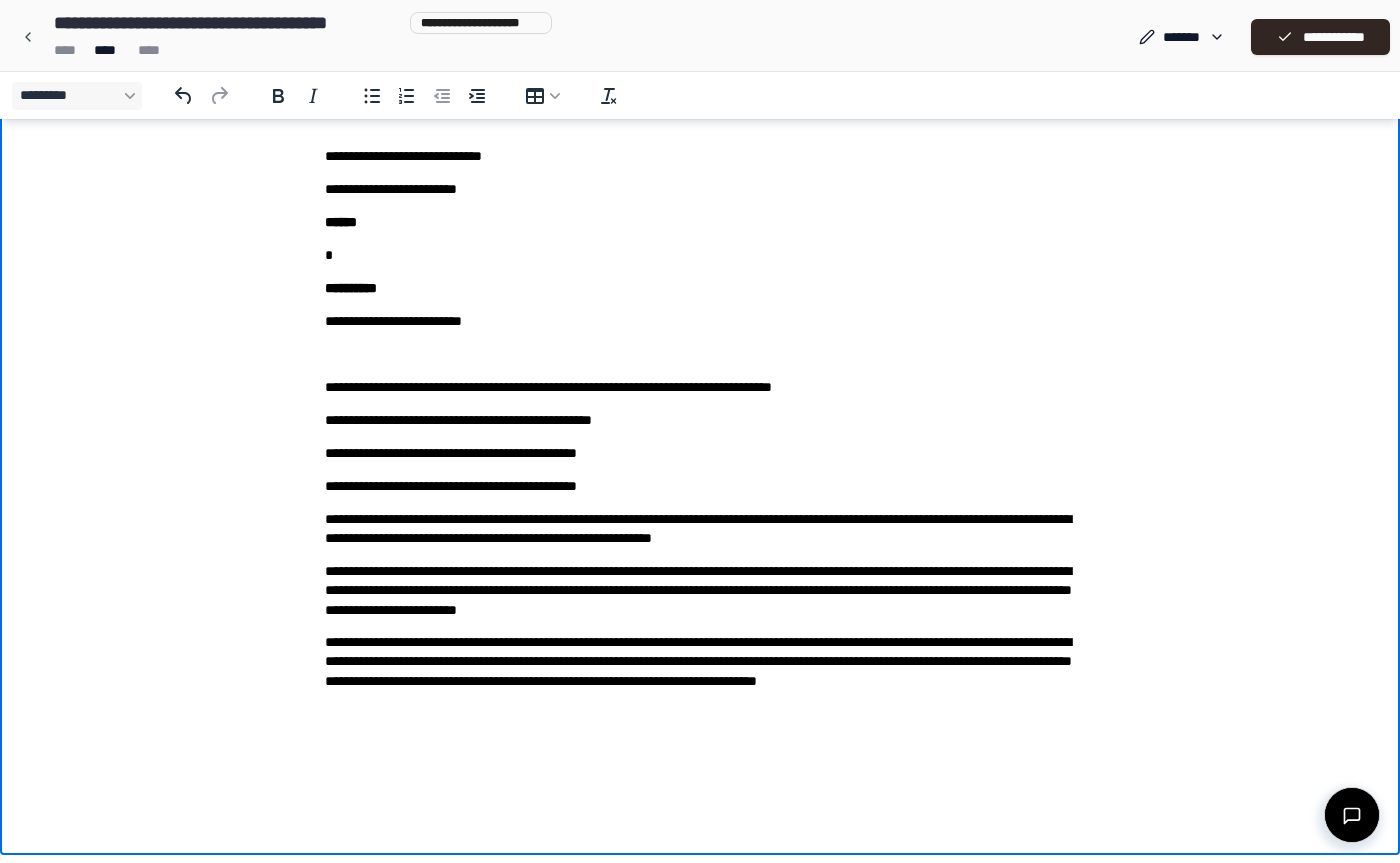 scroll, scrollTop: 56, scrollLeft: 0, axis: vertical 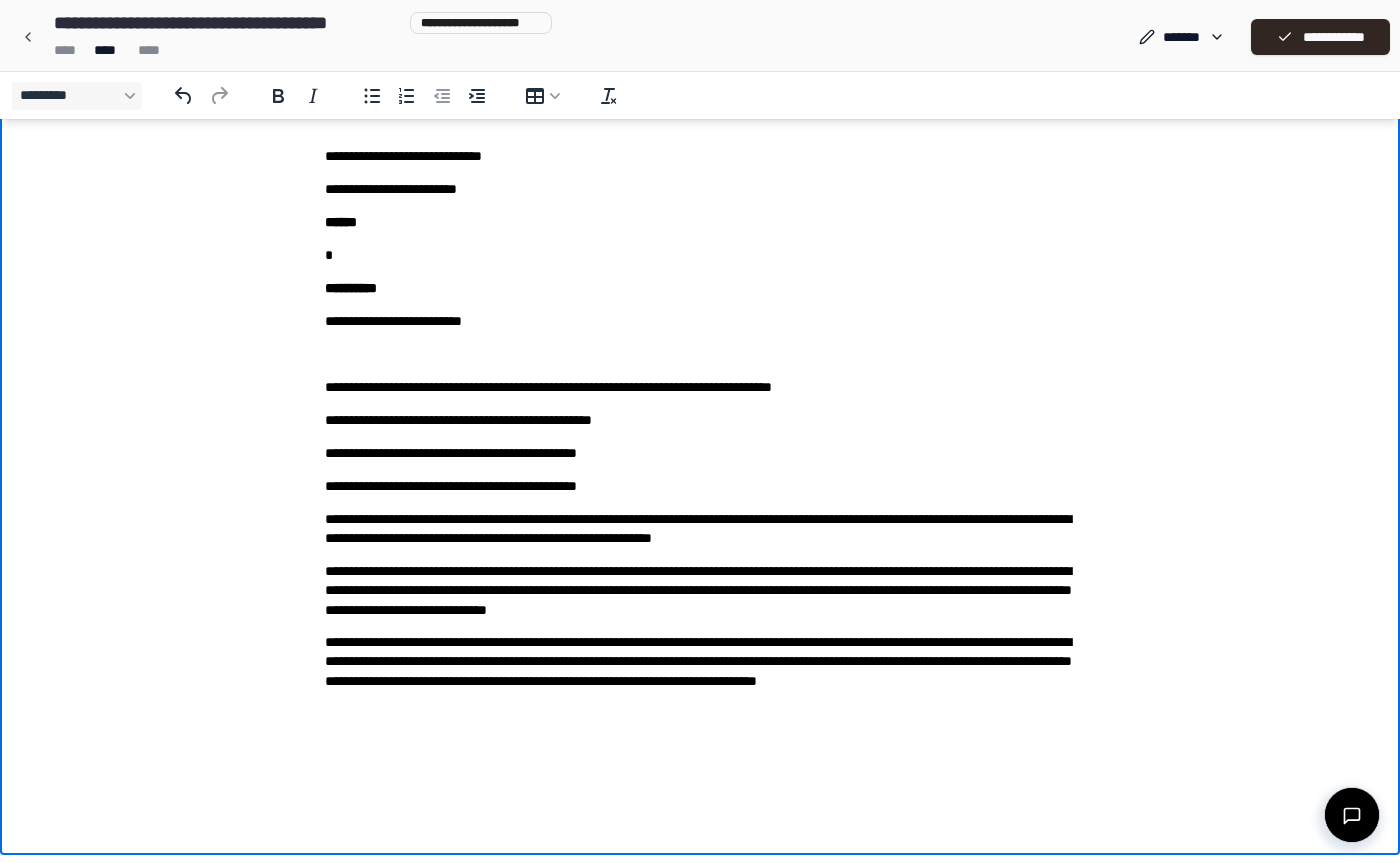 click on "**********" at bounding box center (700, 590) 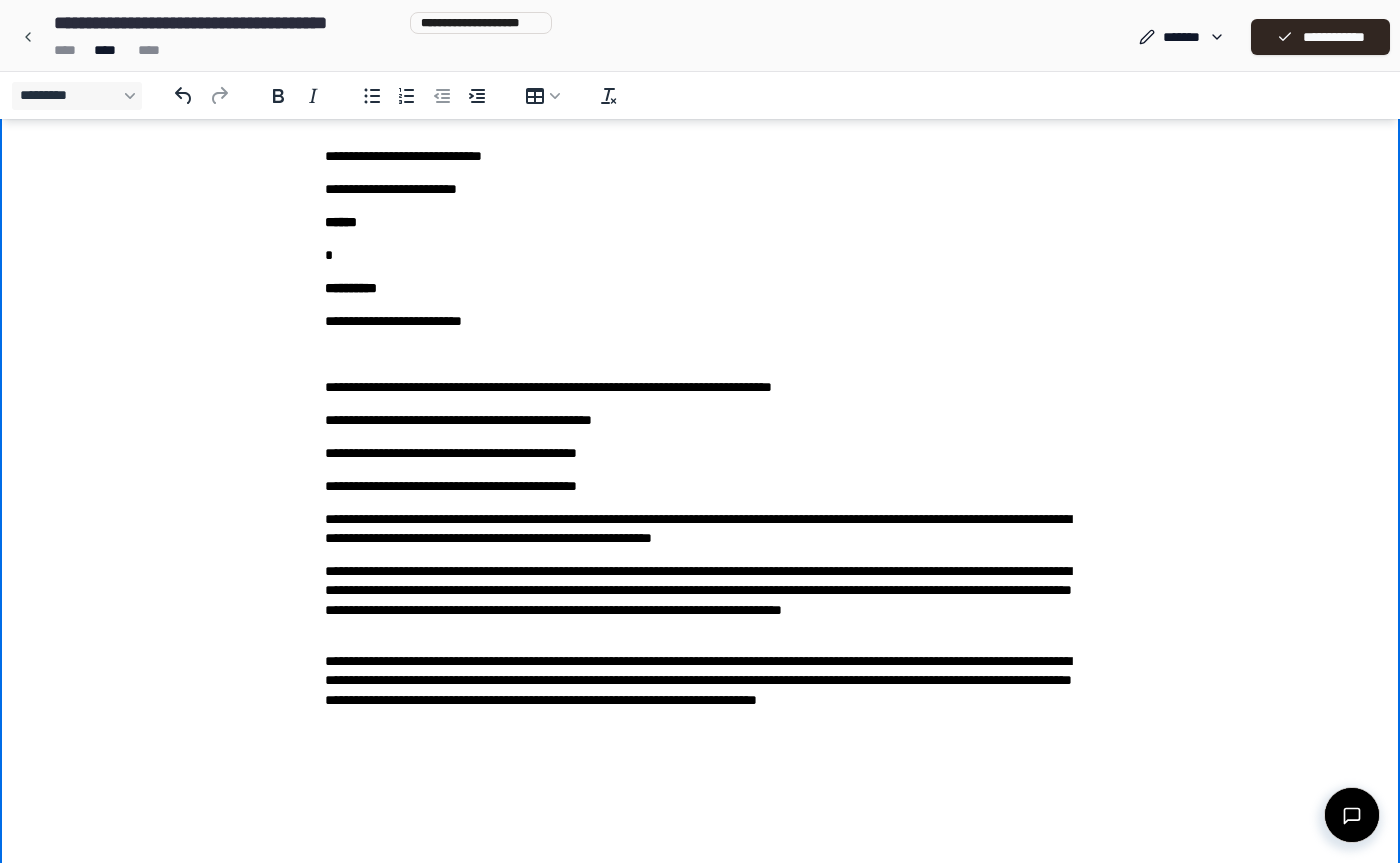 click on "**********" at bounding box center (700, 600) 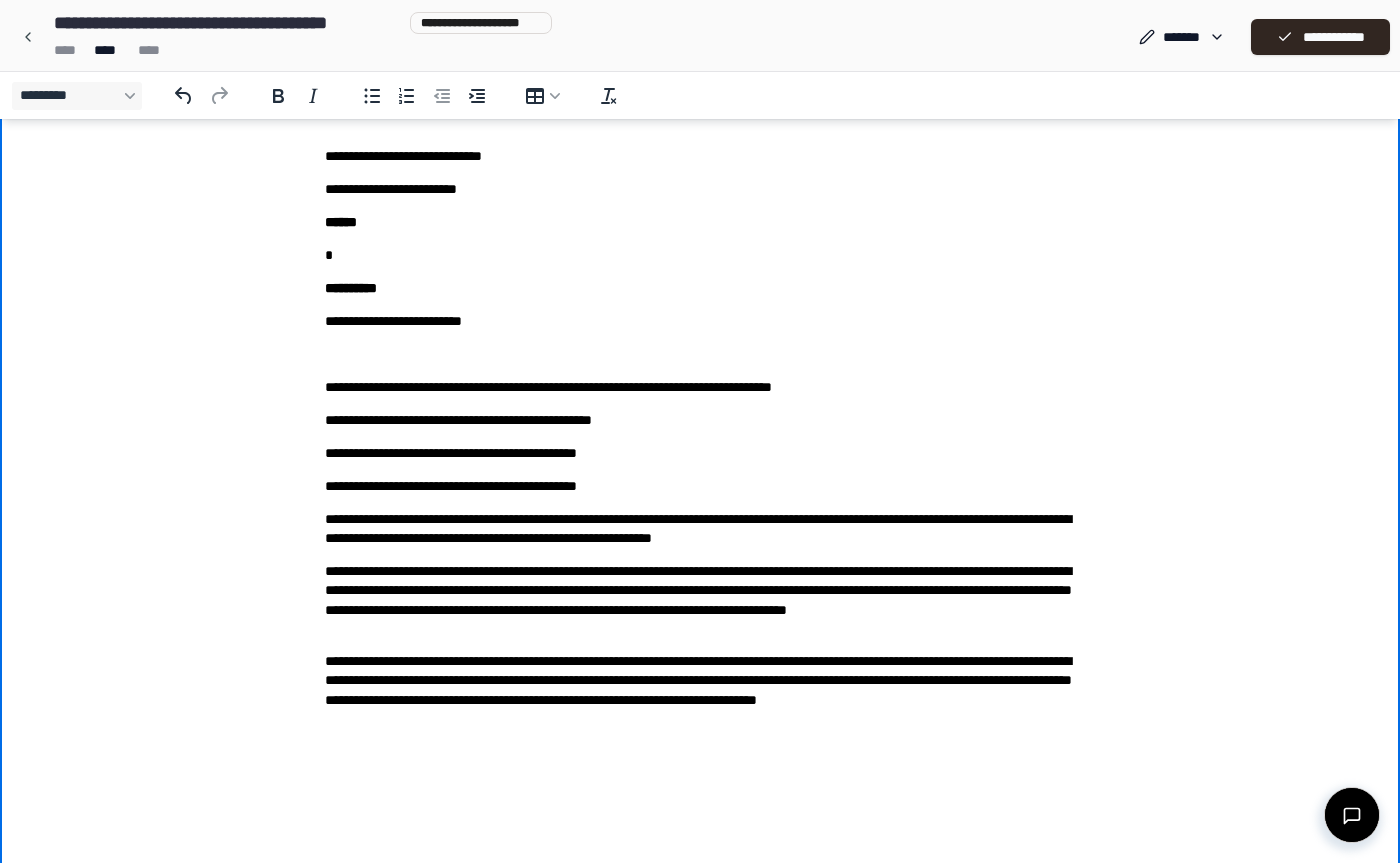 click on "**********" at bounding box center [700, 600] 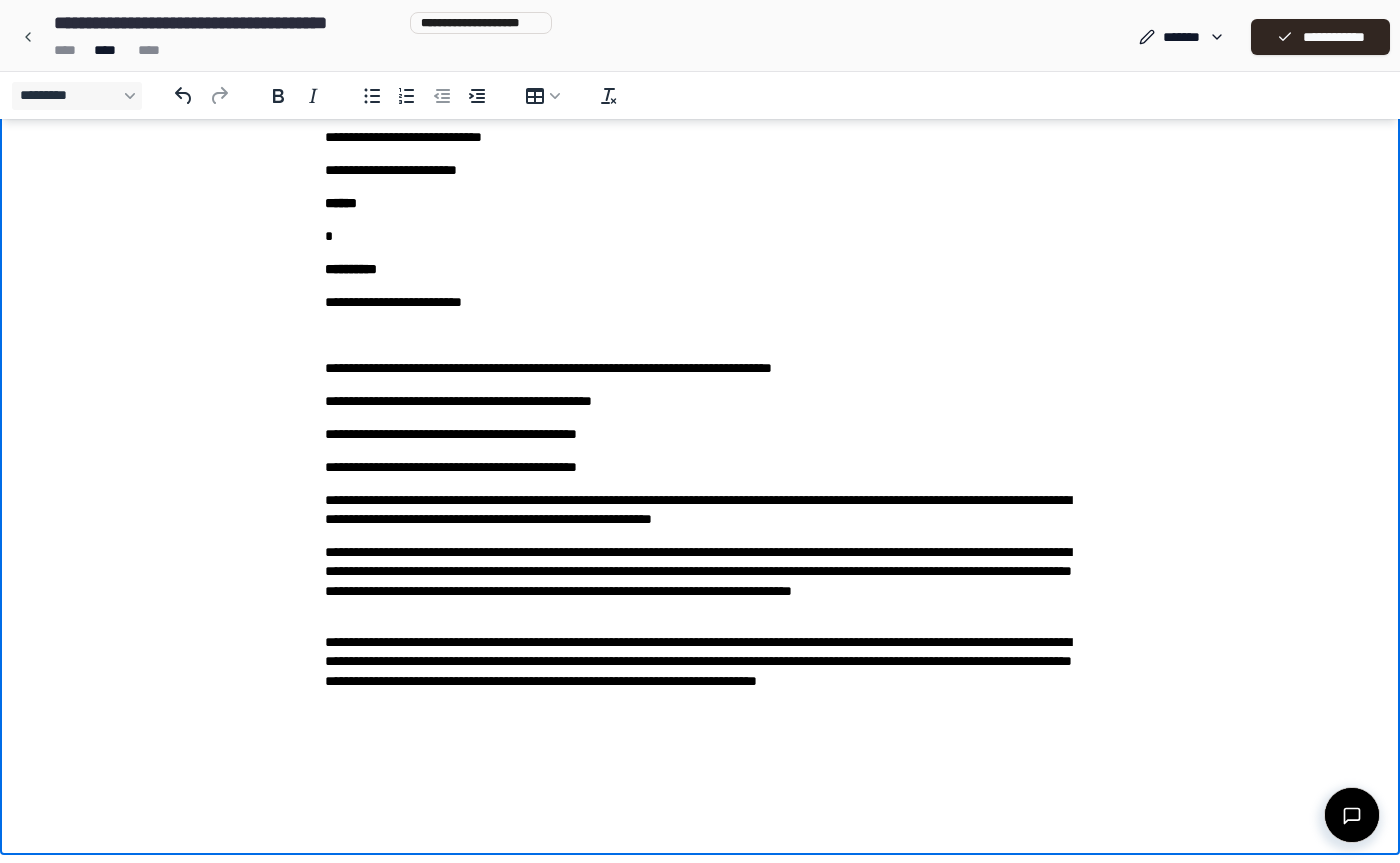 scroll, scrollTop: 75, scrollLeft: 0, axis: vertical 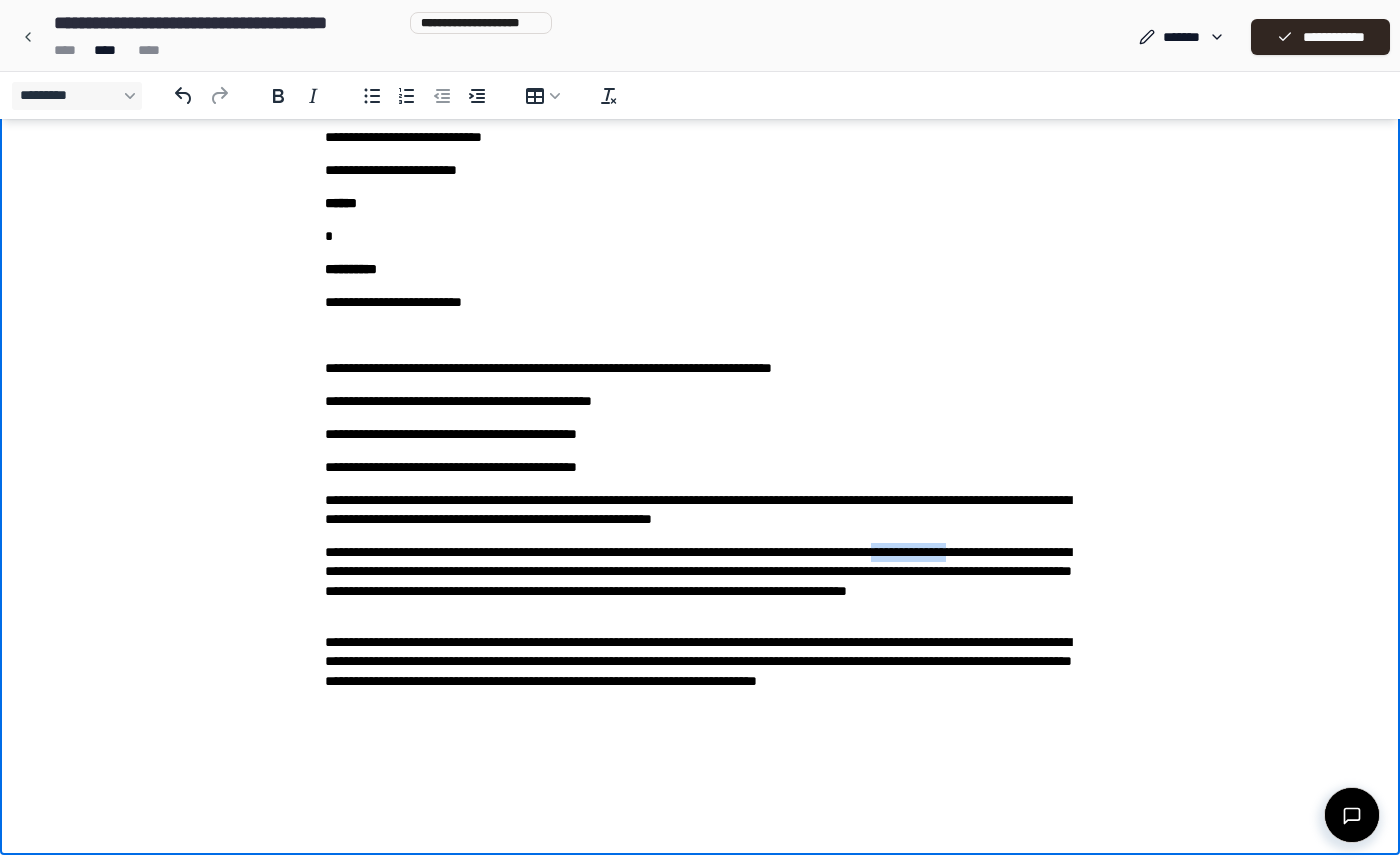 drag, startPoint x: 985, startPoint y: 550, endPoint x: 1071, endPoint y: 552, distance: 86.023254 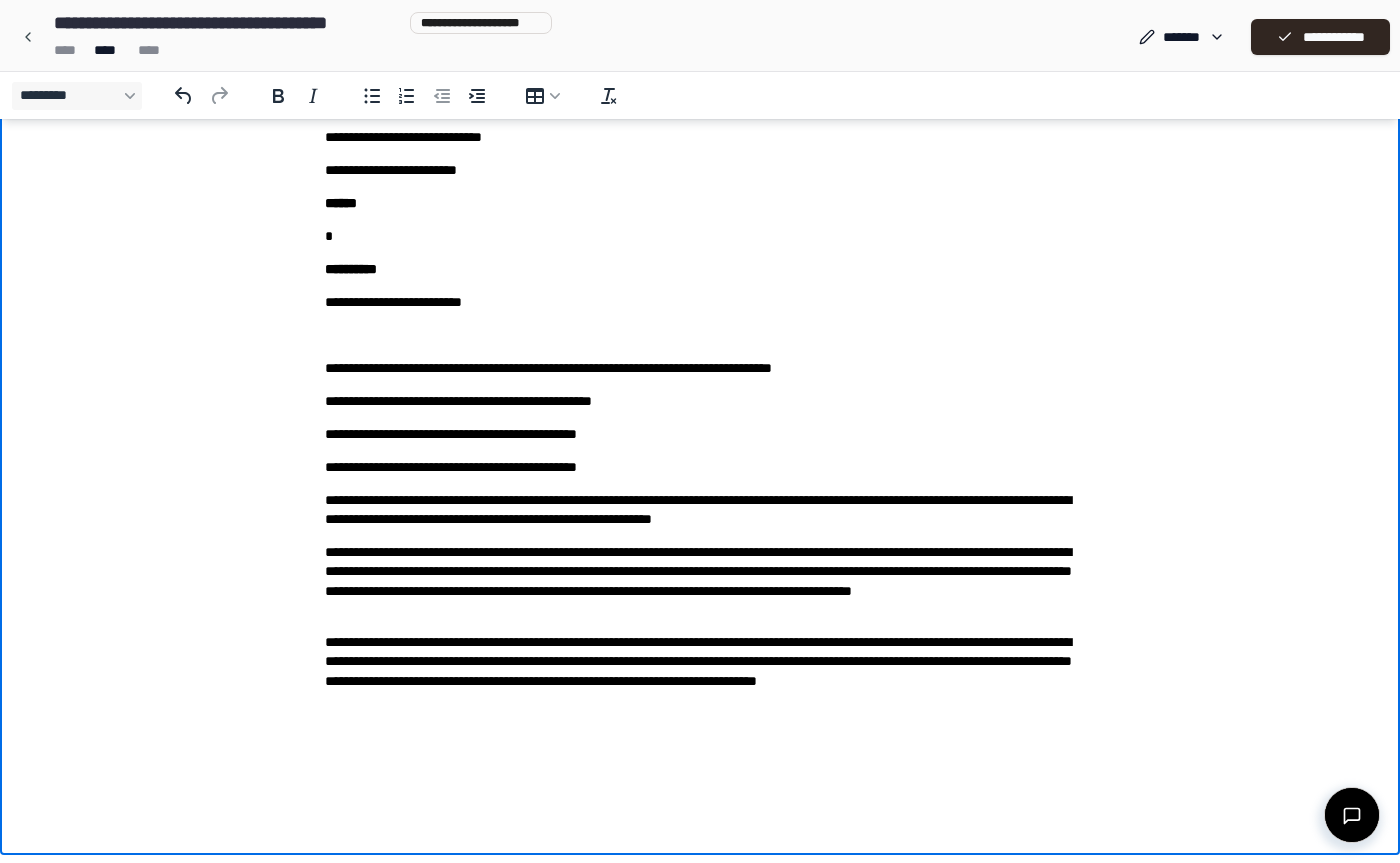 click on "**********" at bounding box center (700, 581) 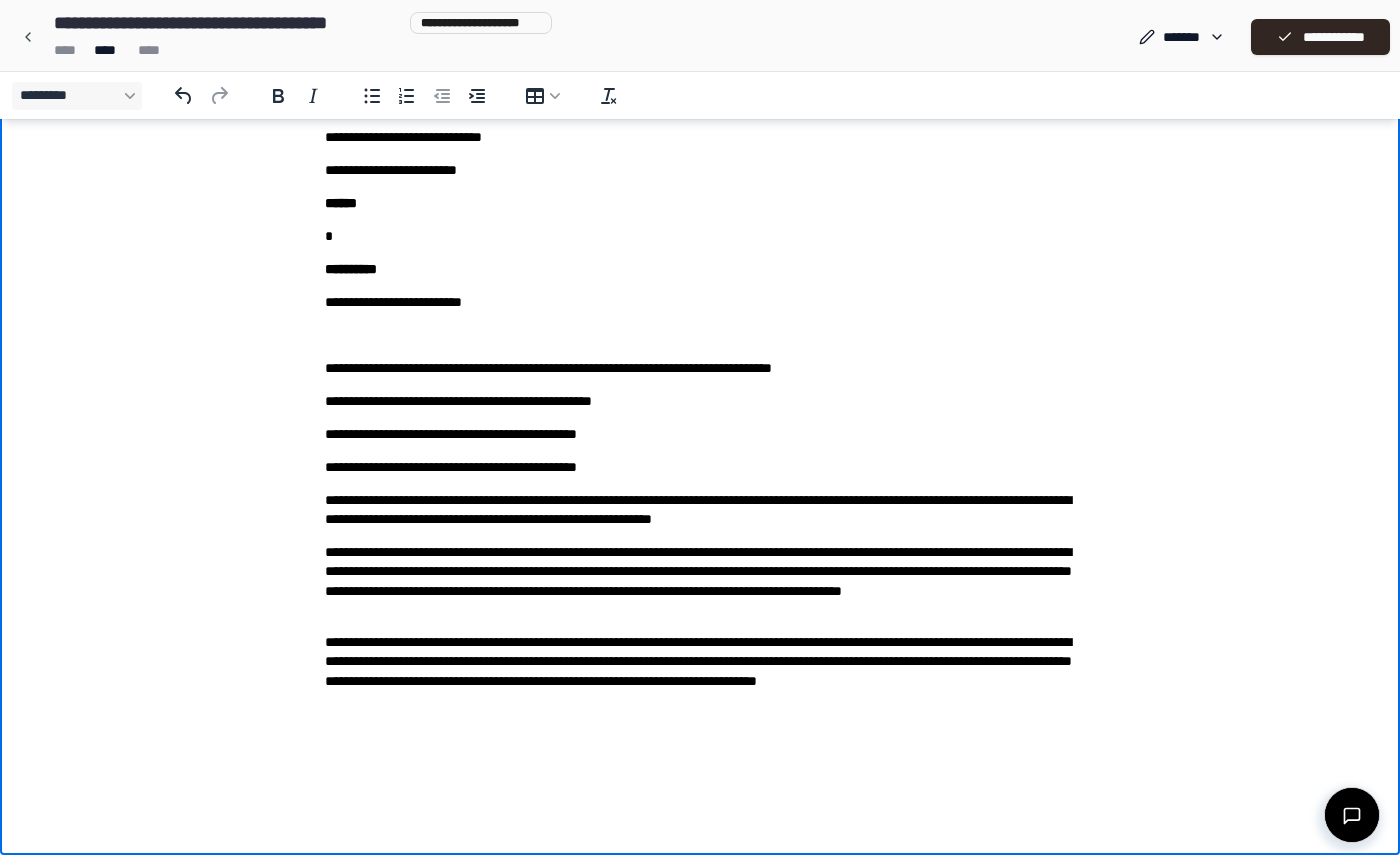 scroll, scrollTop: 75, scrollLeft: 0, axis: vertical 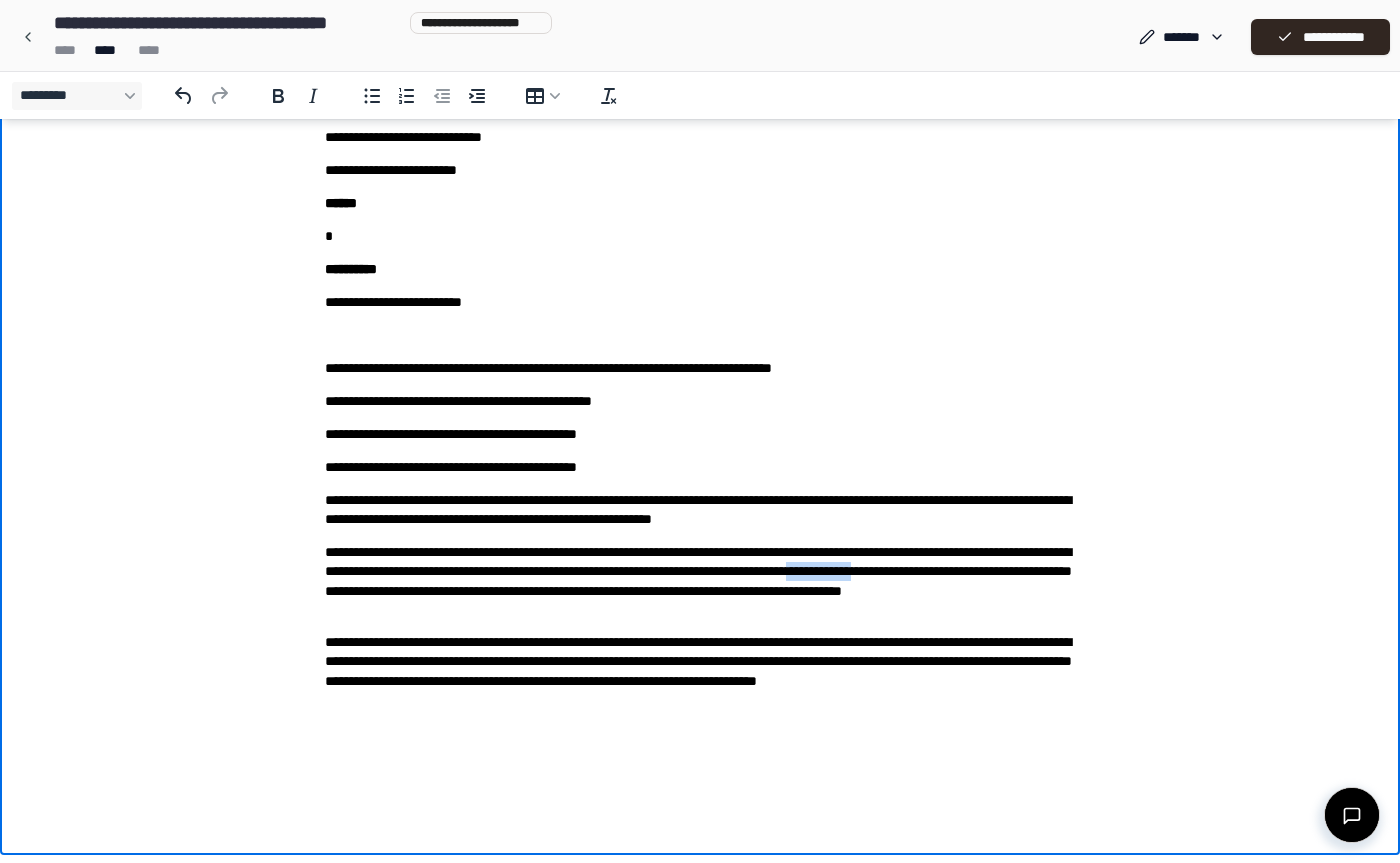 drag, startPoint x: 401, startPoint y: 589, endPoint x: 324, endPoint y: 589, distance: 77 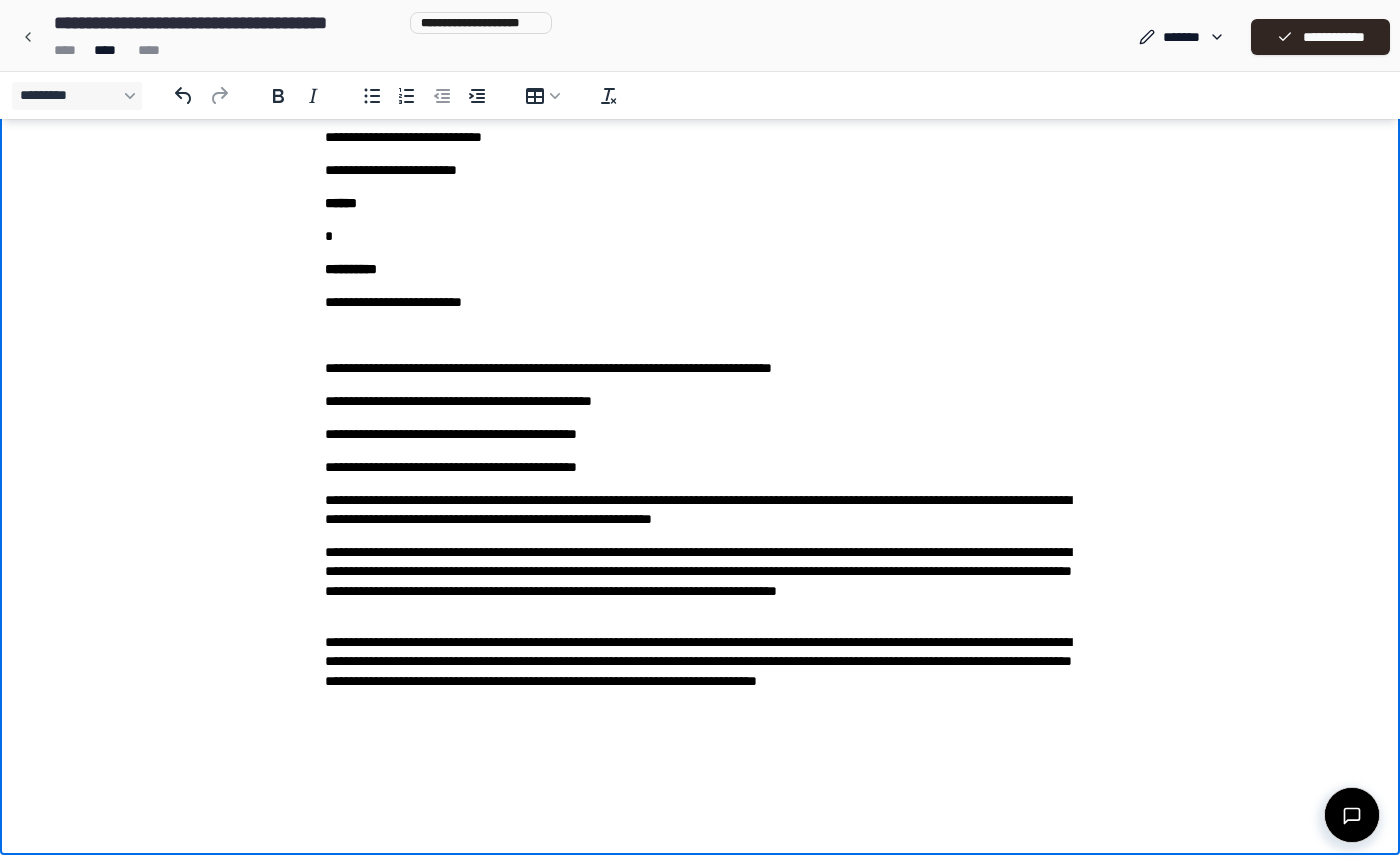 click on "**********" at bounding box center (700, 581) 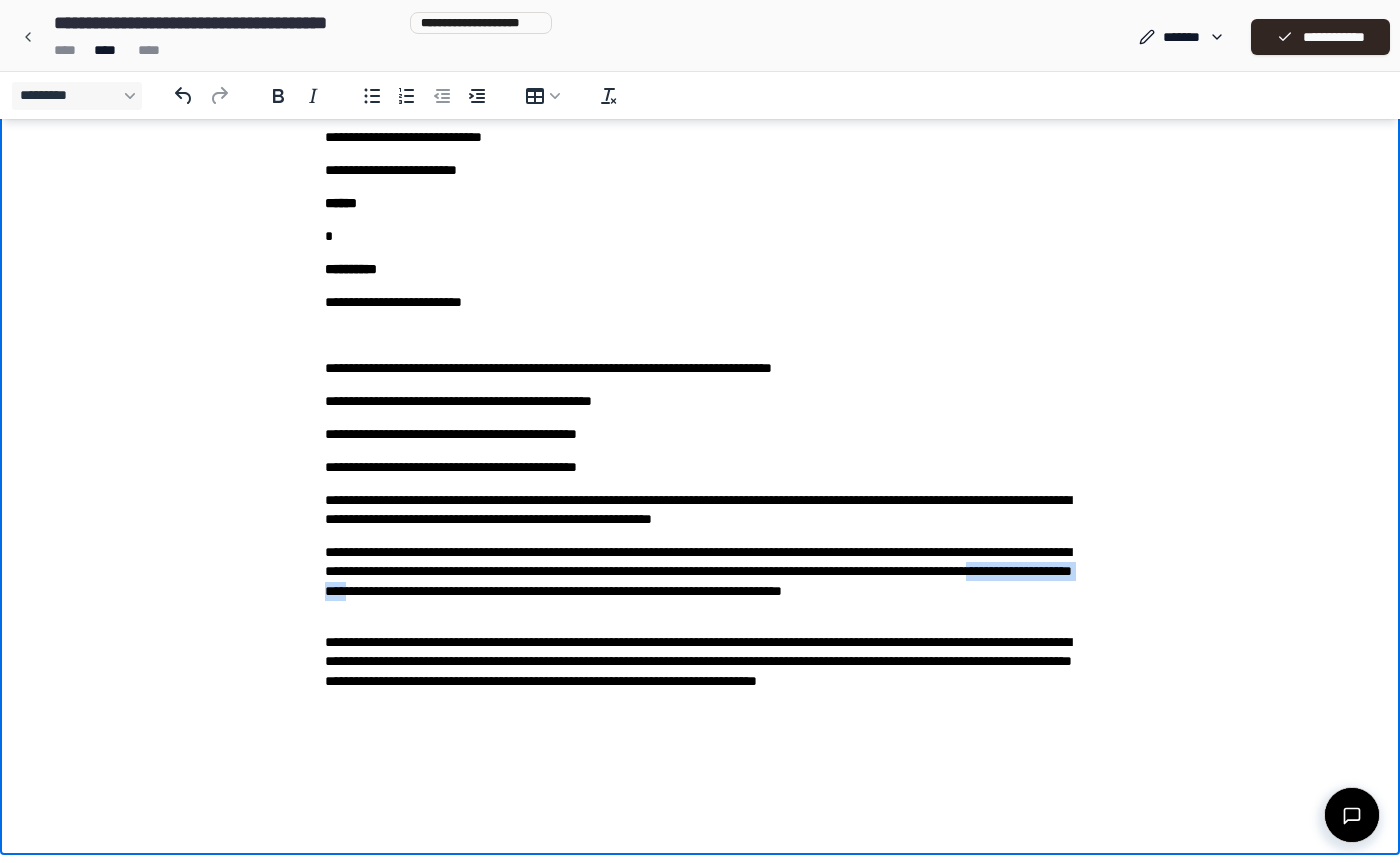 drag, startPoint x: 548, startPoint y: 592, endPoint x: 711, endPoint y: 593, distance: 163.00307 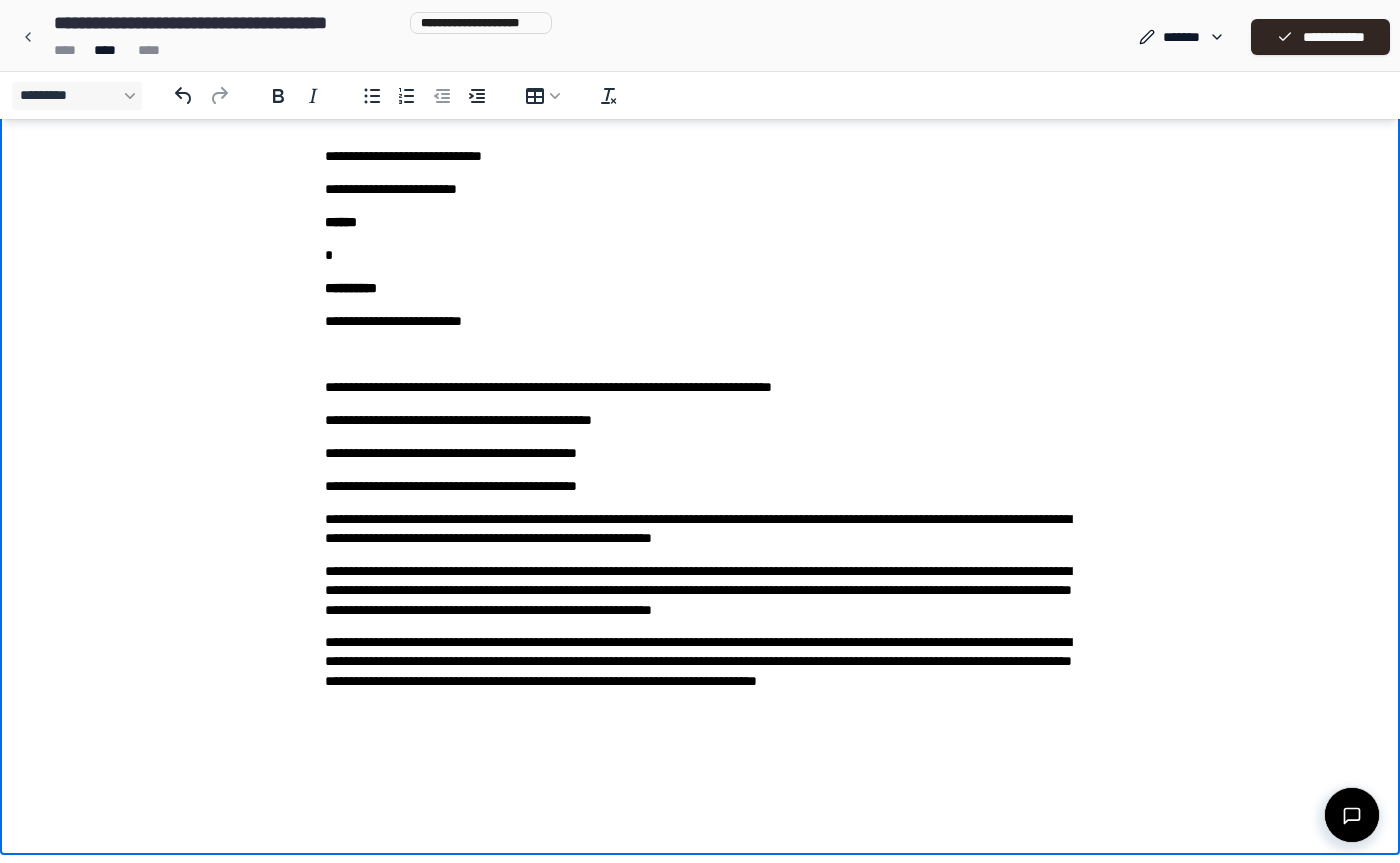 scroll, scrollTop: 56, scrollLeft: 0, axis: vertical 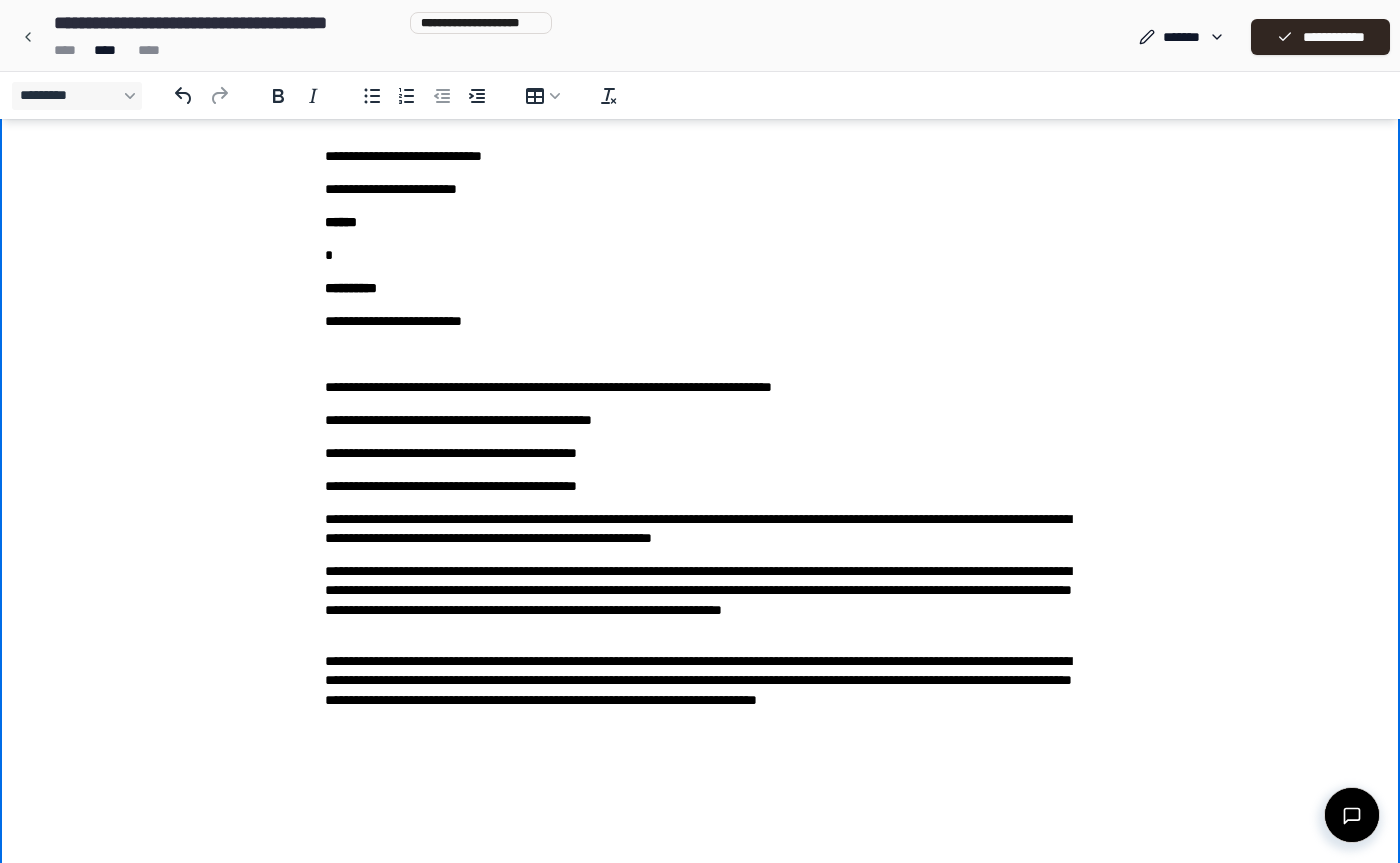 click on "**********" at bounding box center [700, 600] 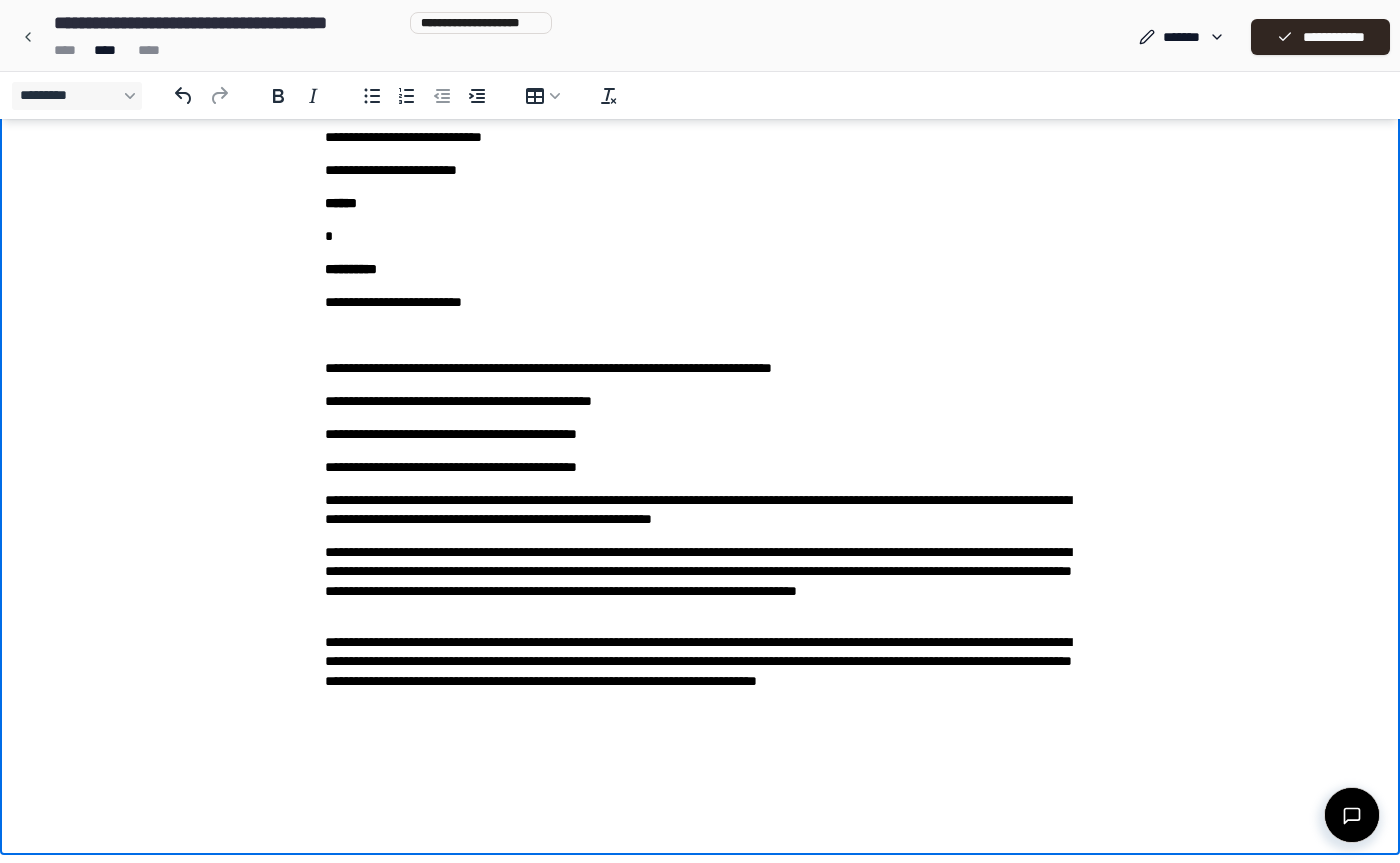 scroll, scrollTop: 75, scrollLeft: 0, axis: vertical 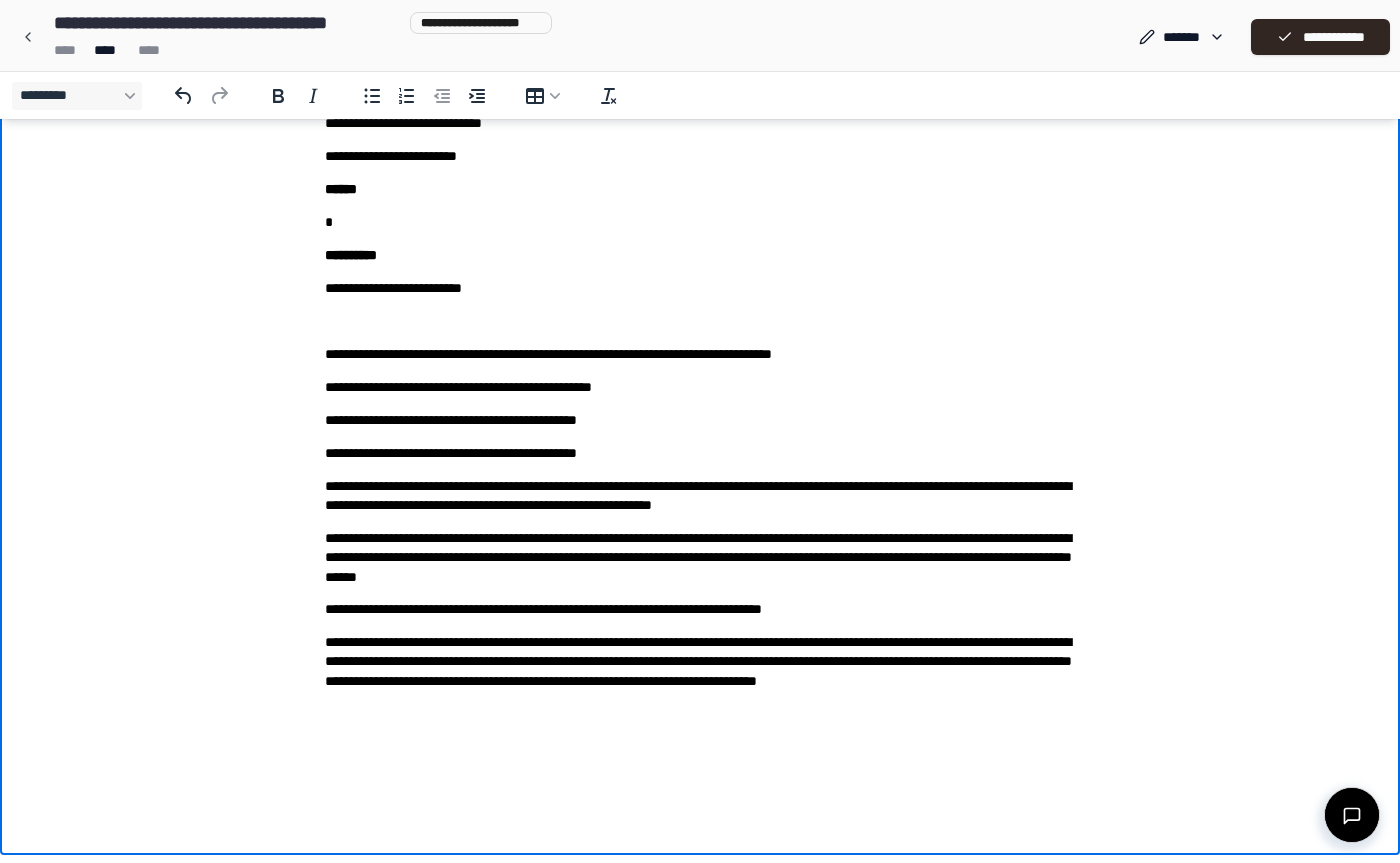 click on "**********" at bounding box center (700, 671) 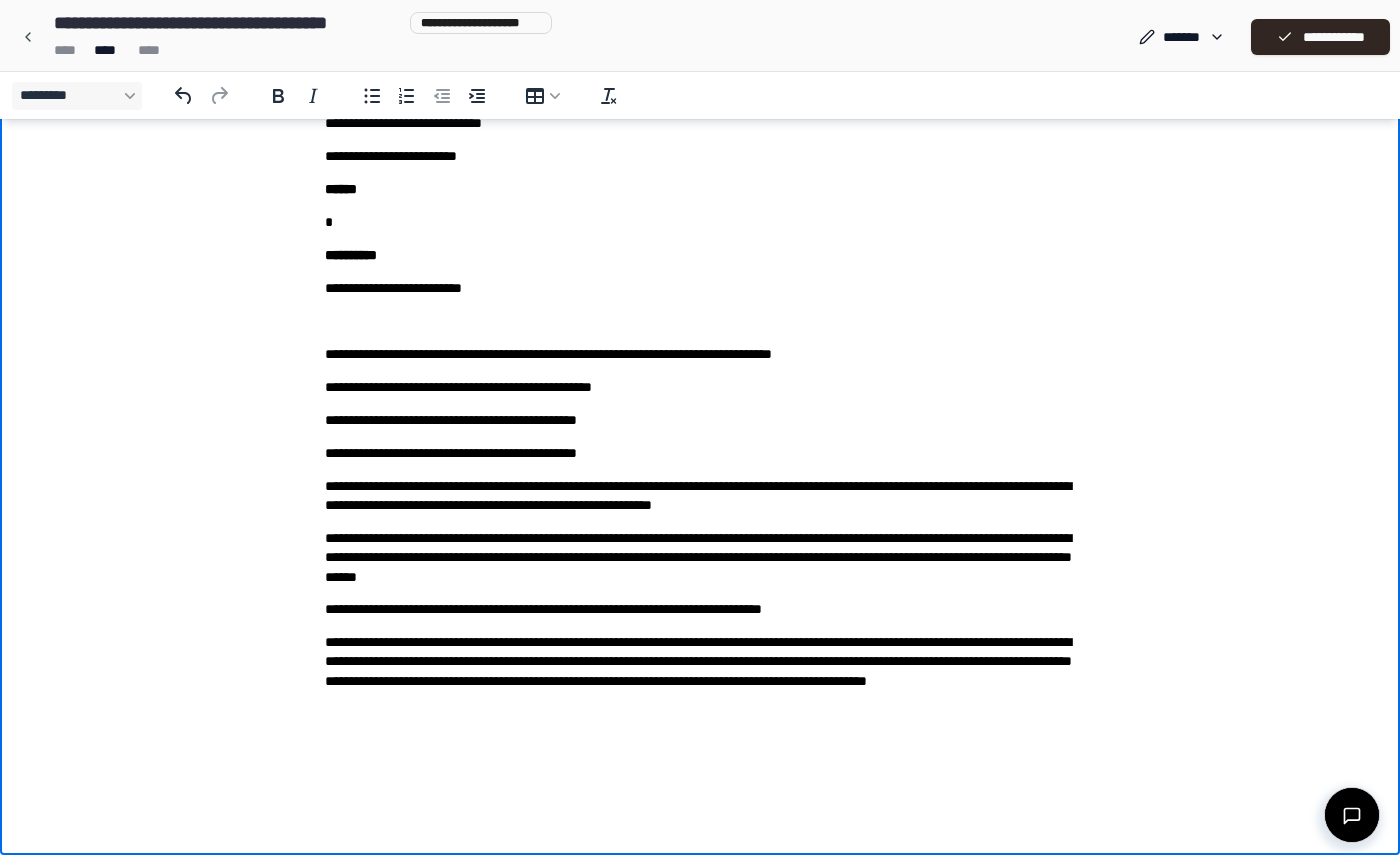 click on "**********" at bounding box center (700, 671) 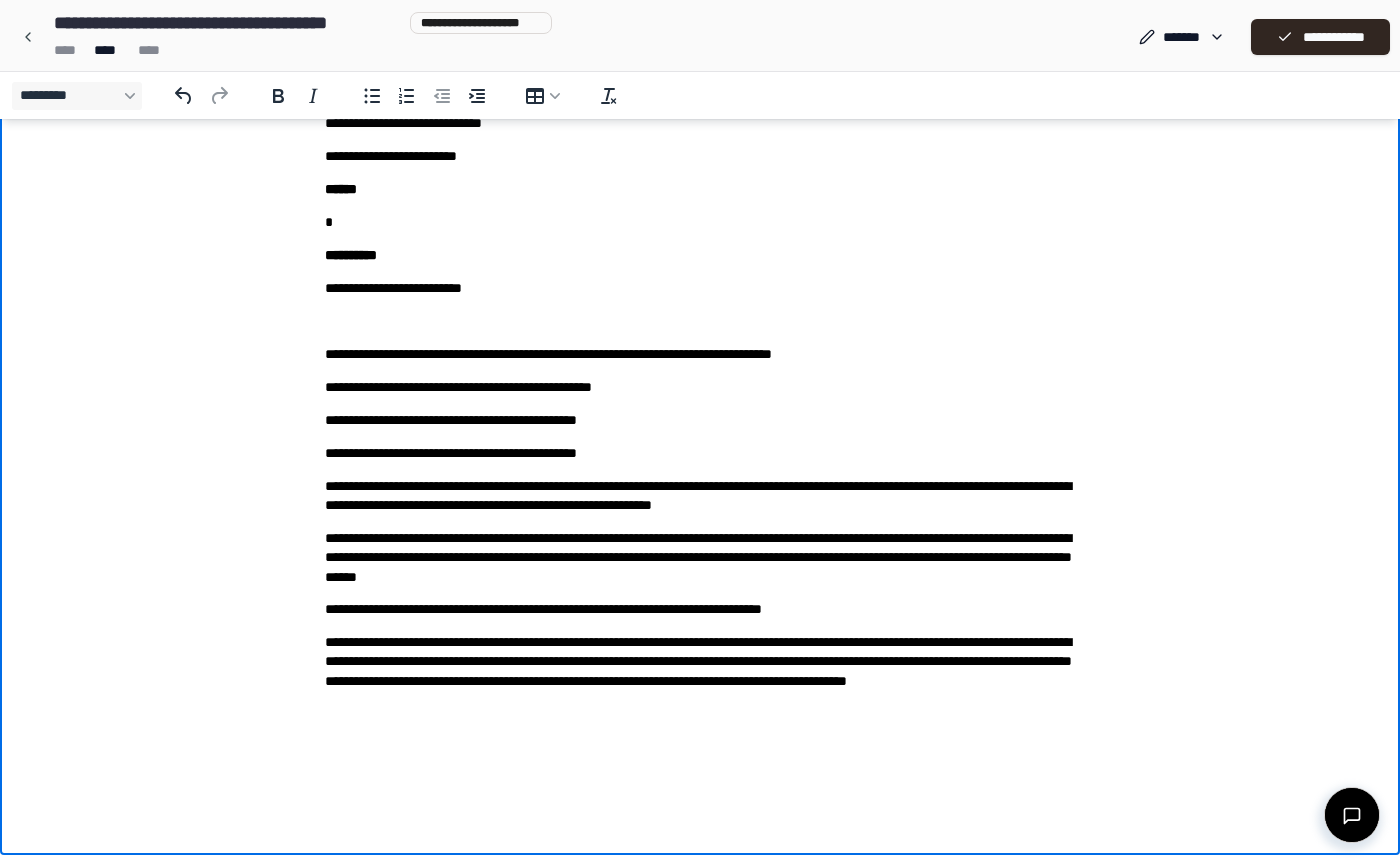 click on "**********" at bounding box center (700, 671) 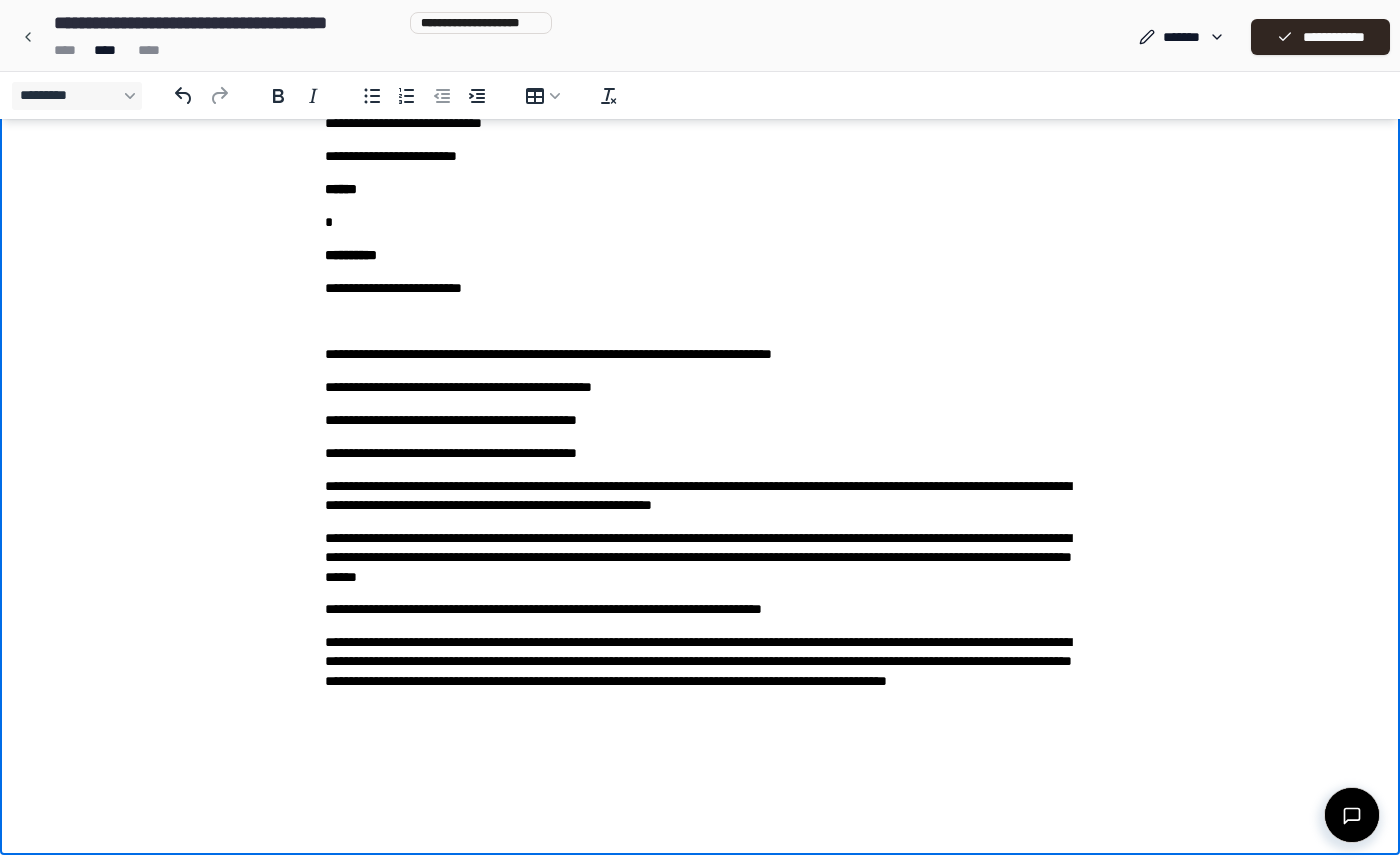click on "**********" at bounding box center (700, 671) 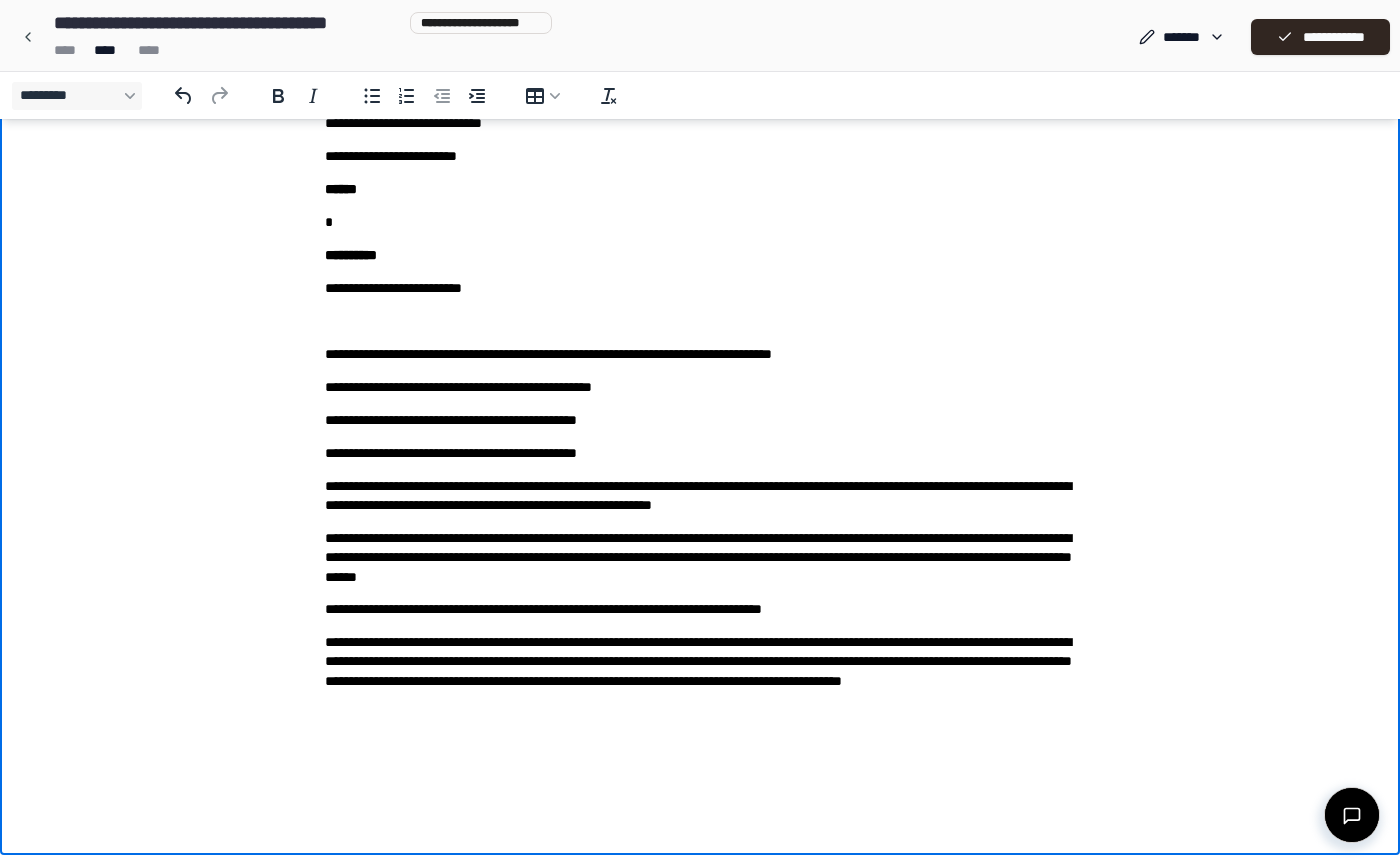 click on "**********" at bounding box center [700, 671] 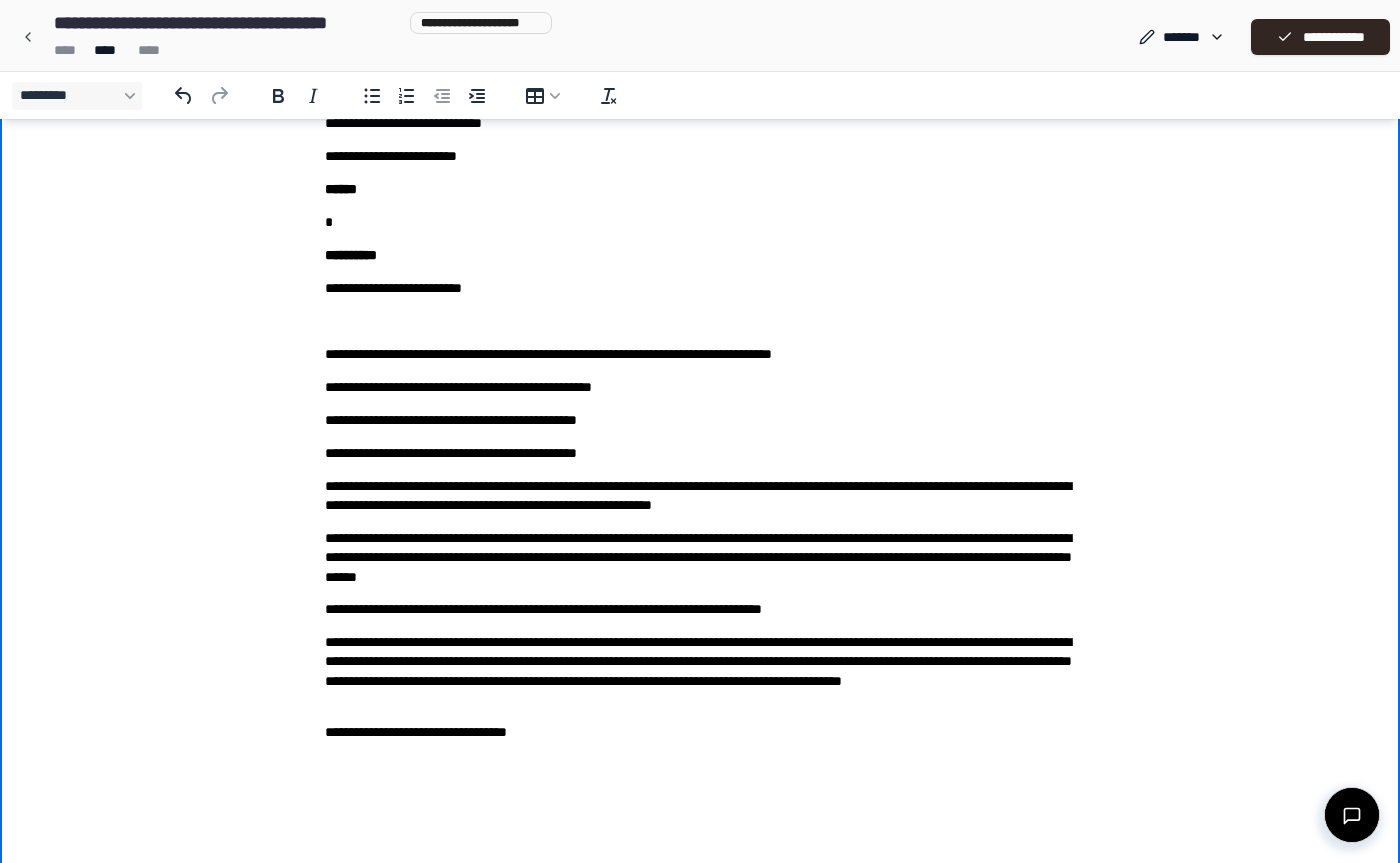scroll, scrollTop: 0, scrollLeft: 0, axis: both 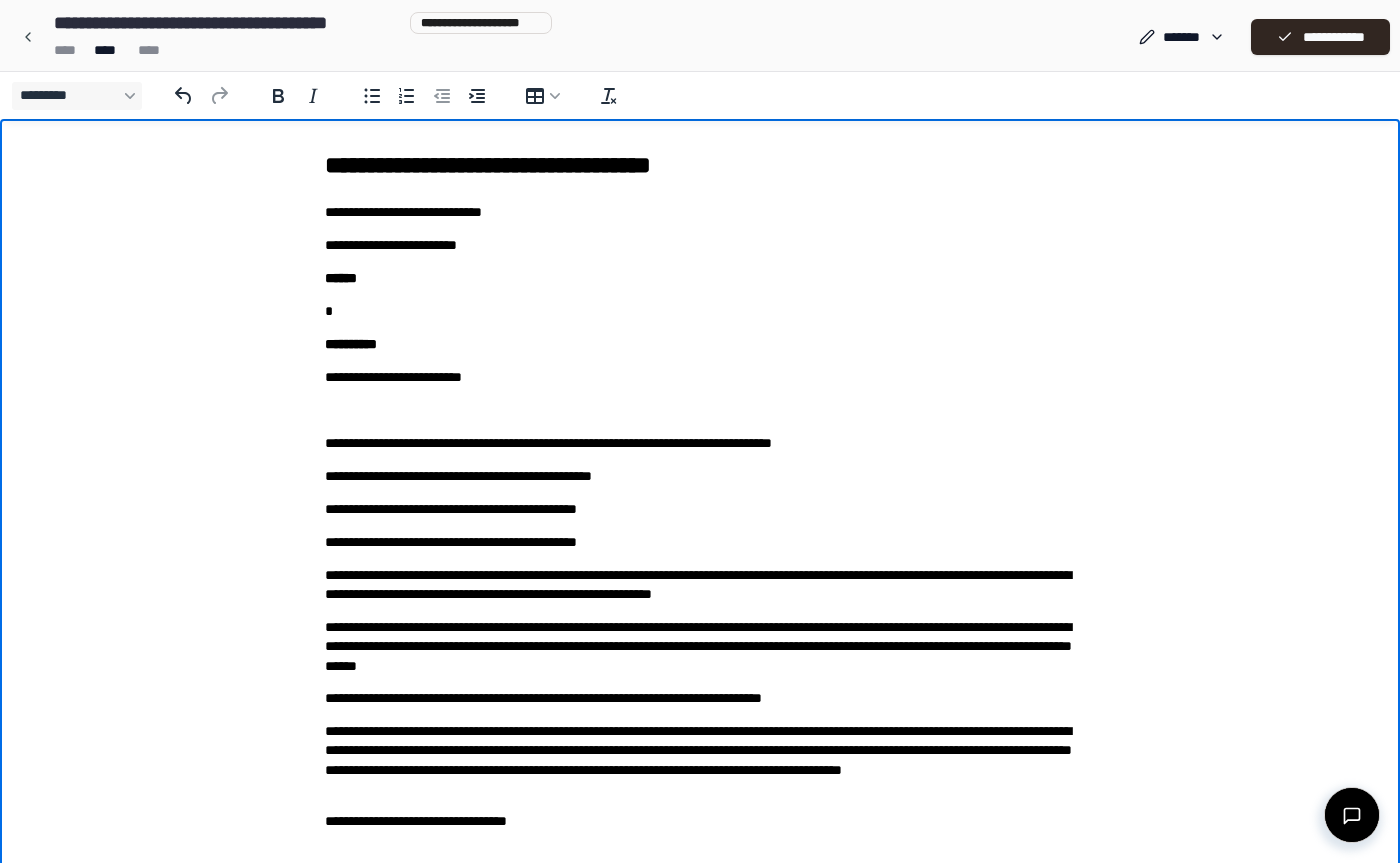 click on "******" at bounding box center (700, 278) 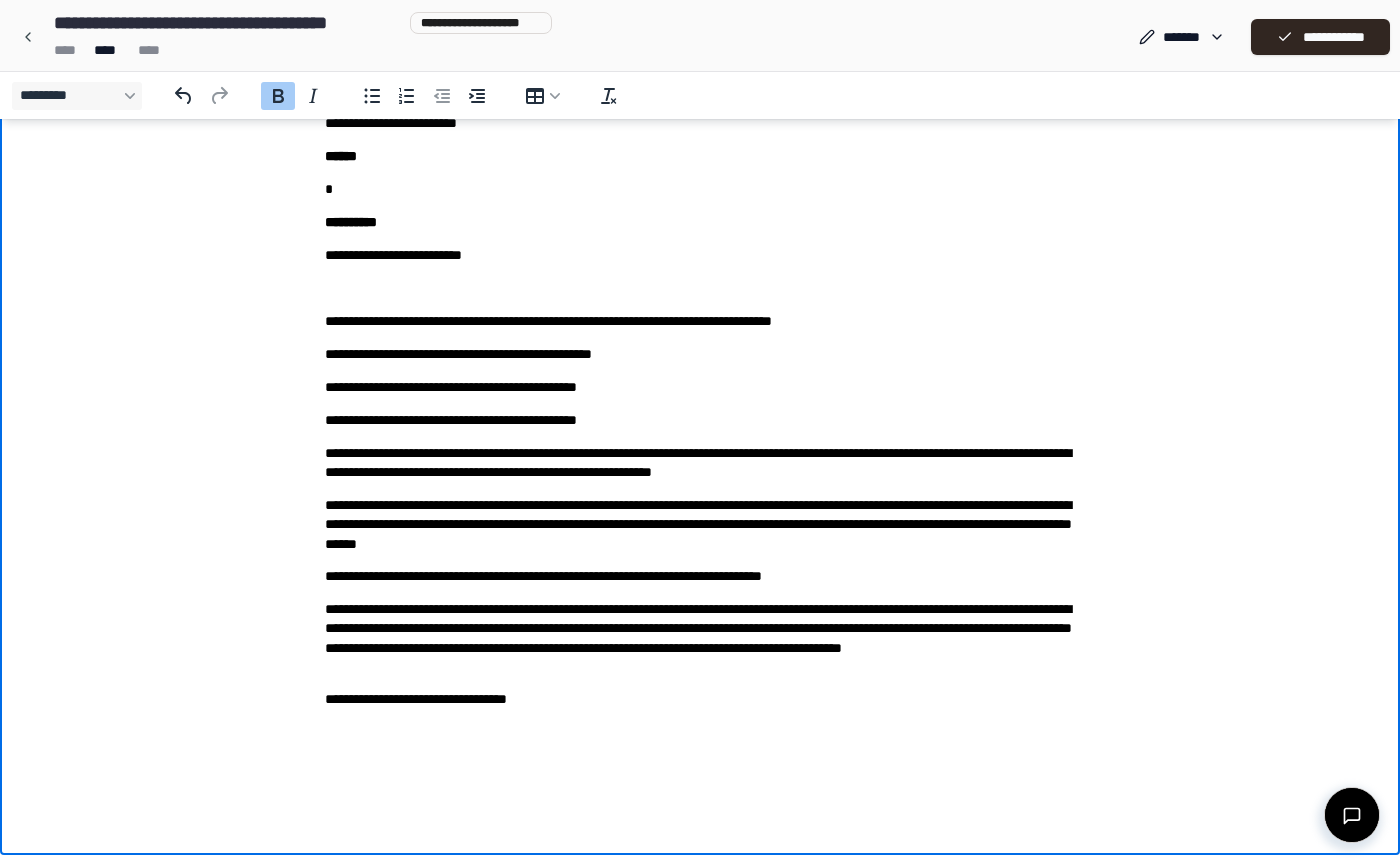 scroll, scrollTop: 122, scrollLeft: 0, axis: vertical 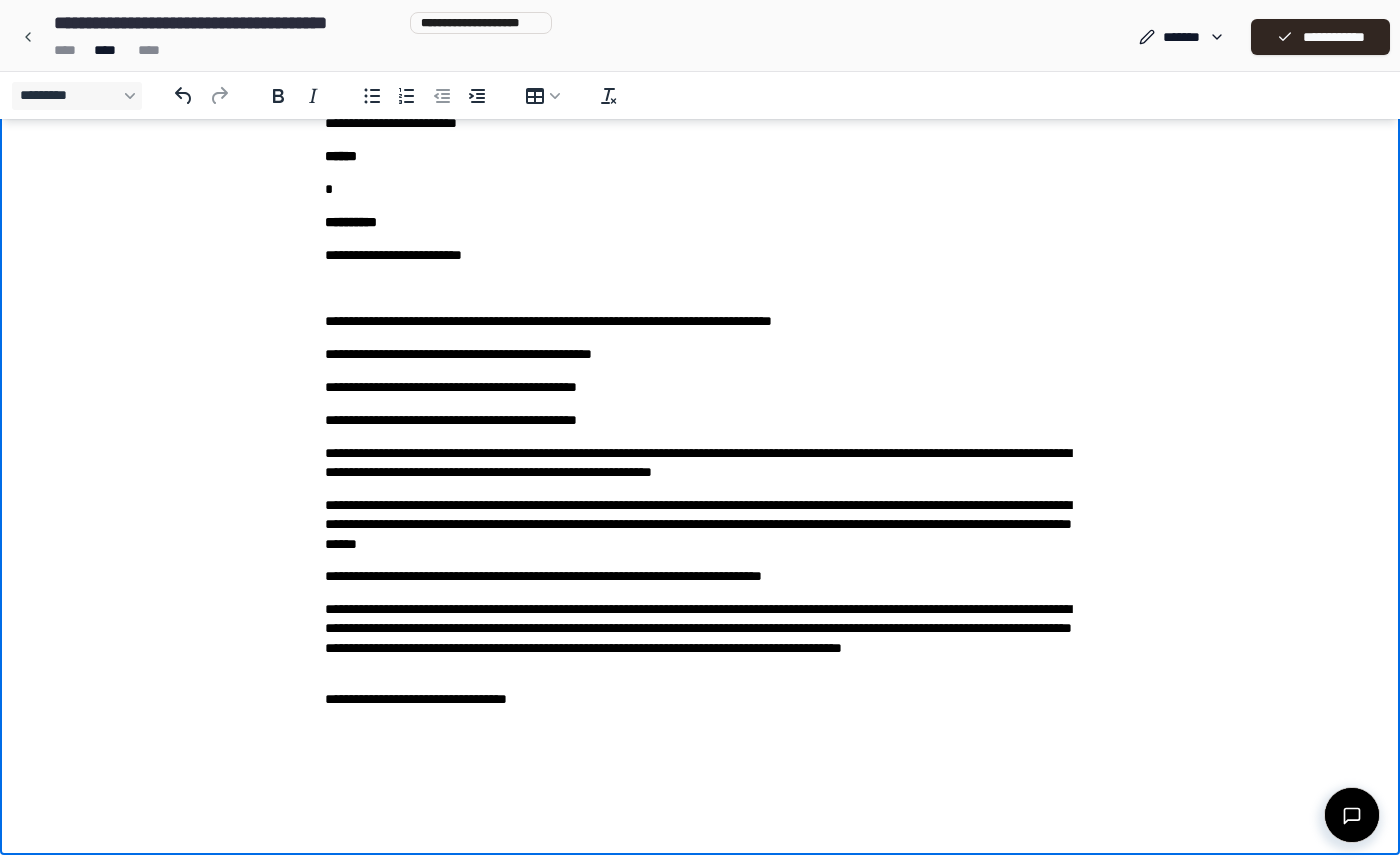 click on "**********" at bounding box center (700, 524) 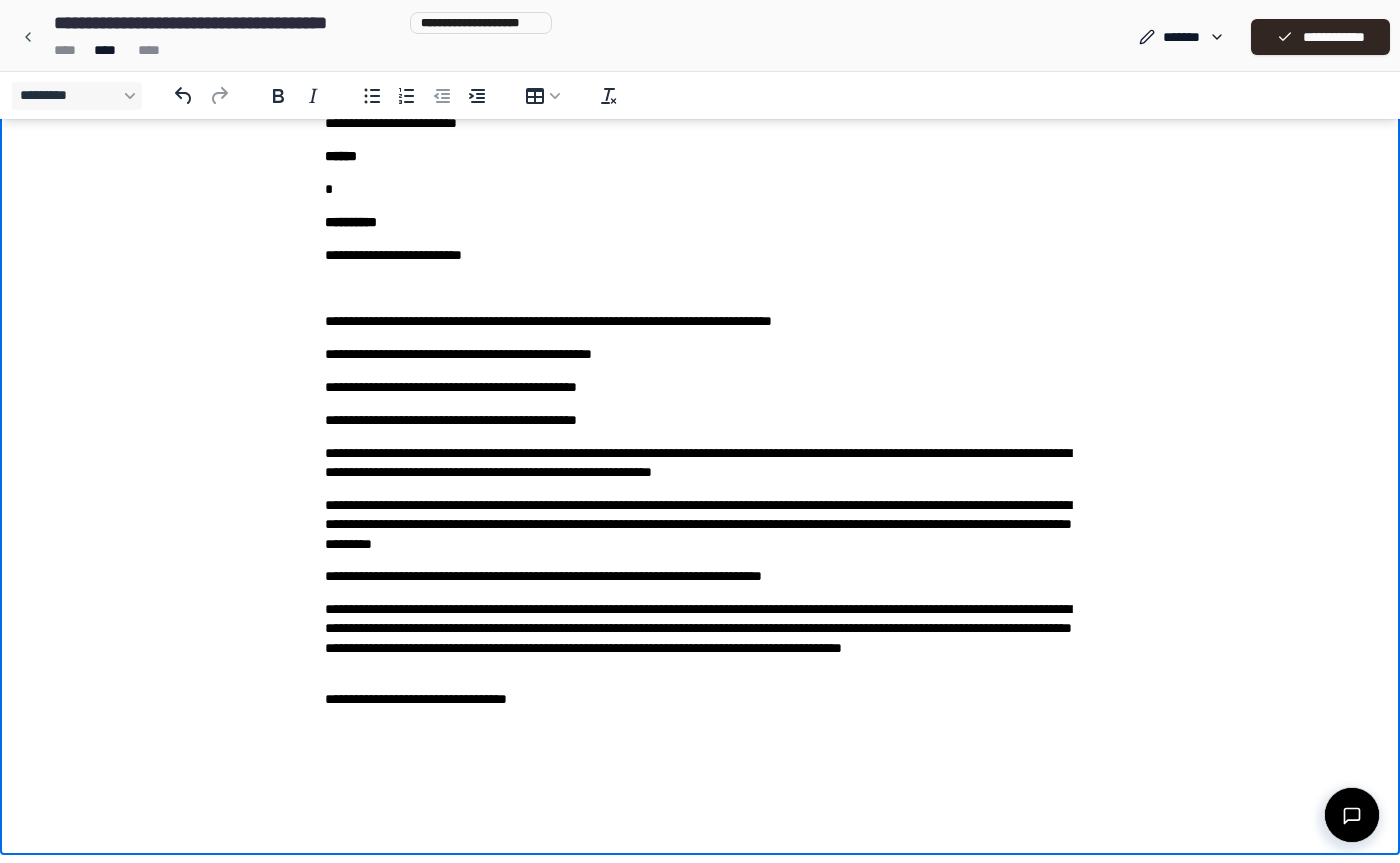 click on "**********" at bounding box center (700, 524) 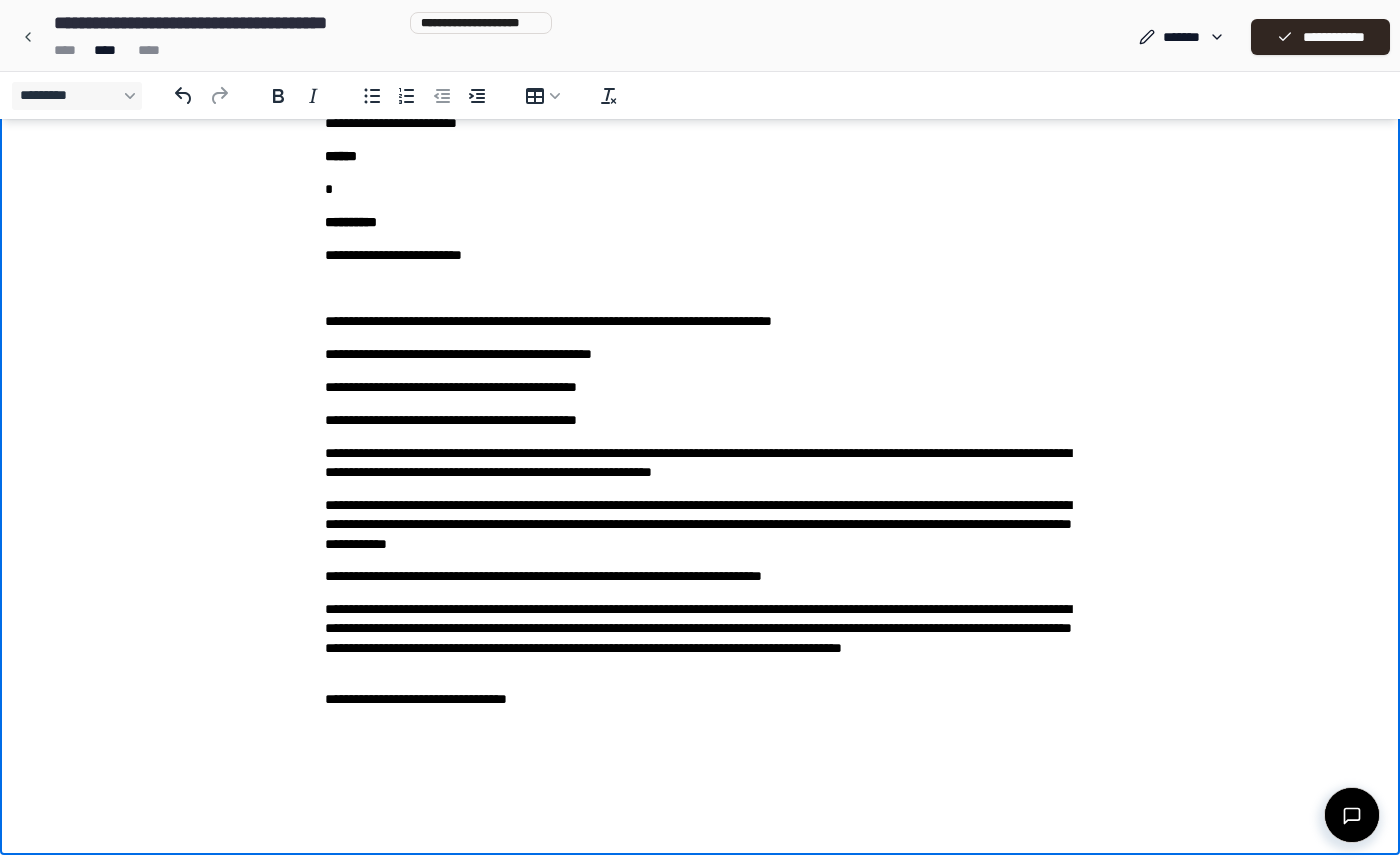 click on "**********" at bounding box center [700, 524] 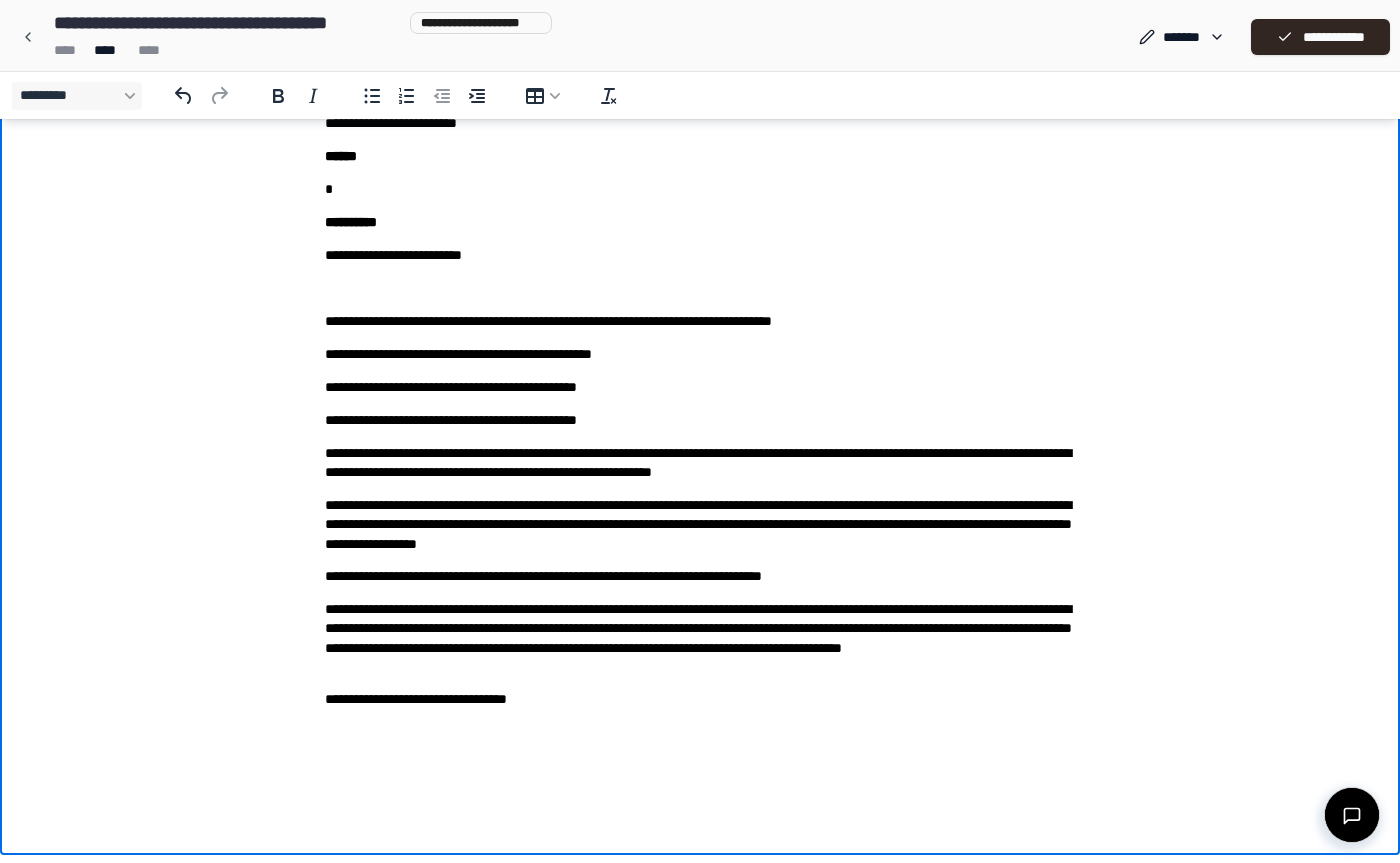 click on "**********" at bounding box center (700, 524) 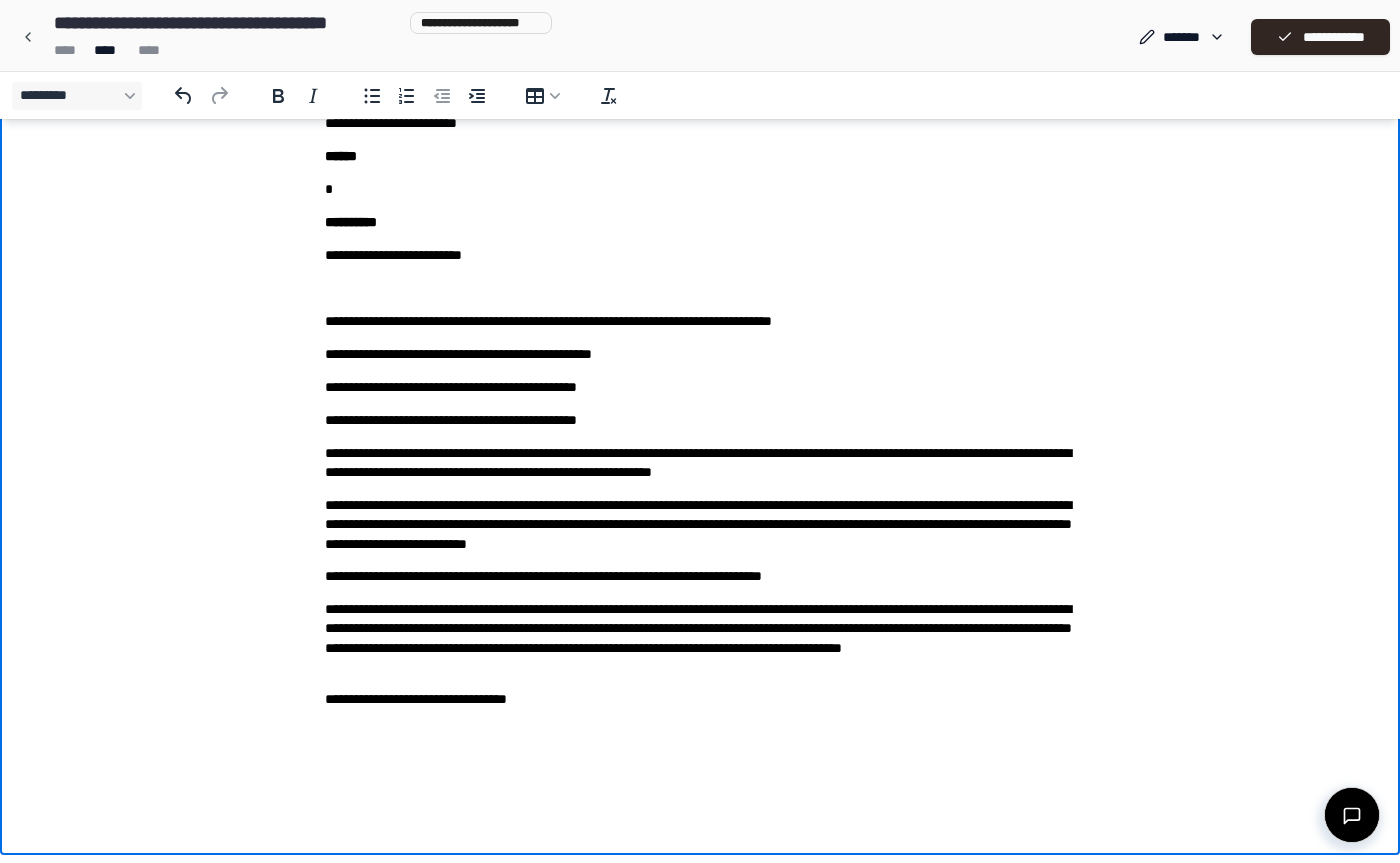 scroll, scrollTop: 122, scrollLeft: 0, axis: vertical 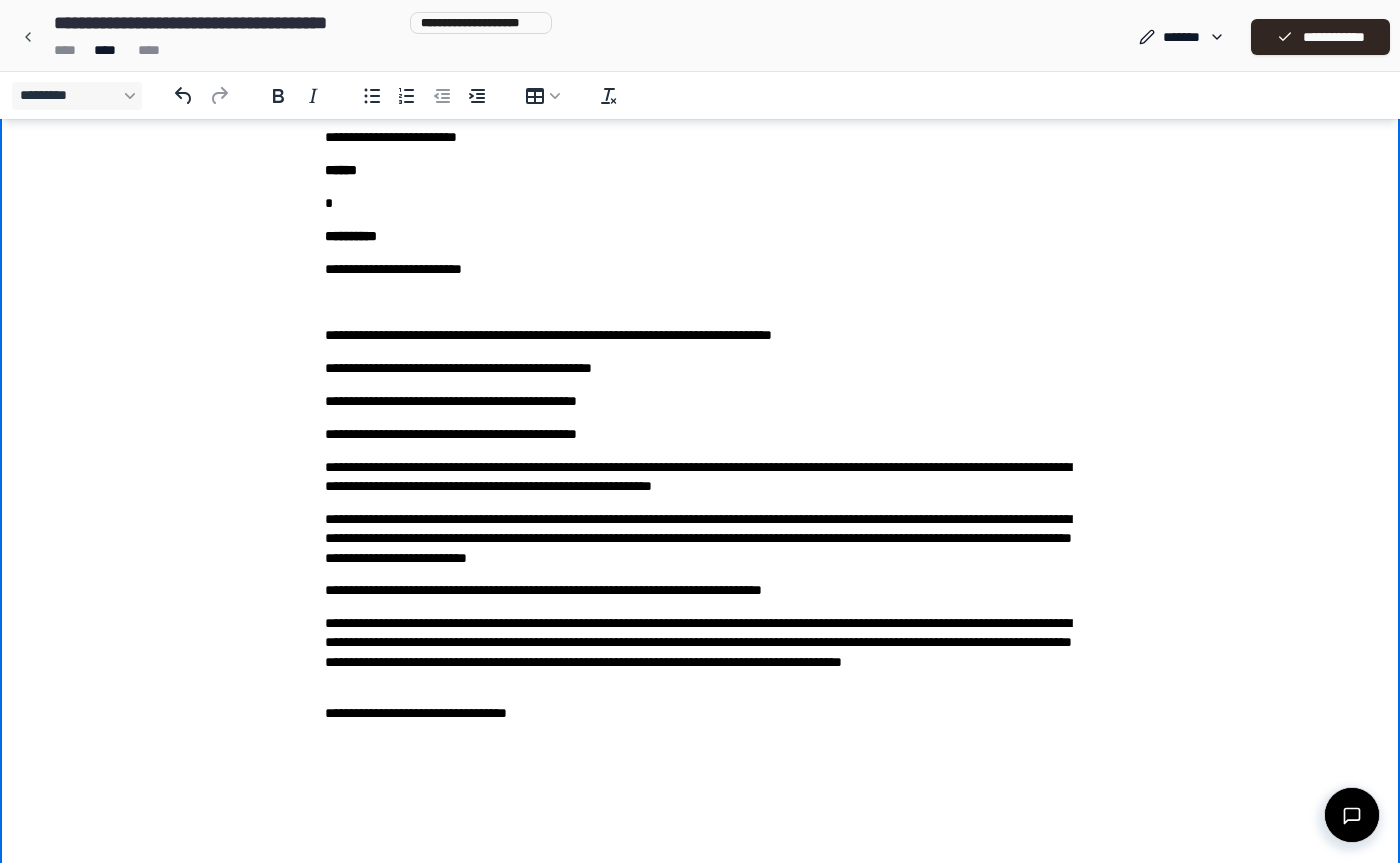 click on "**********" at bounding box center [700, 590] 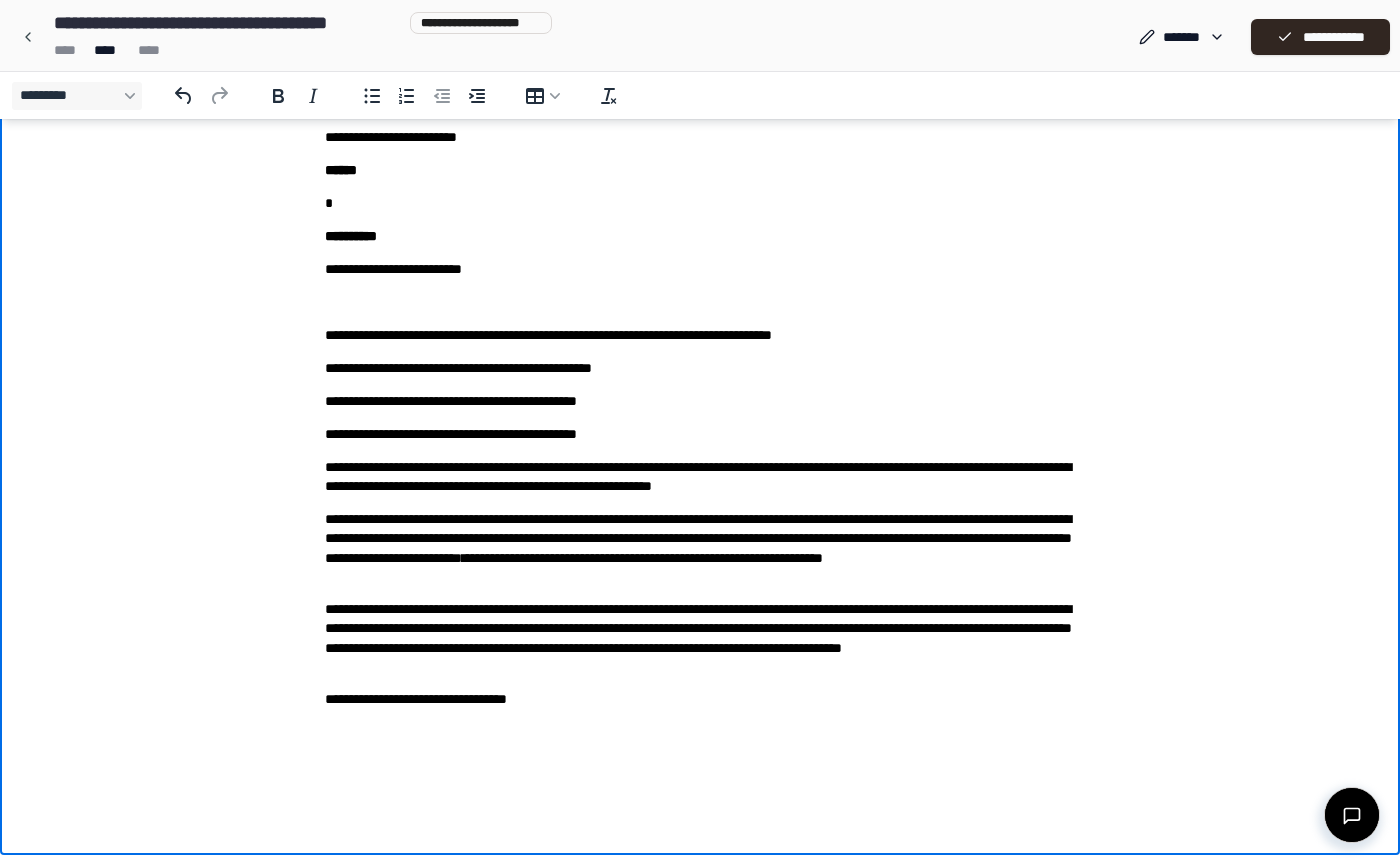 click on "**********" at bounding box center [700, 548] 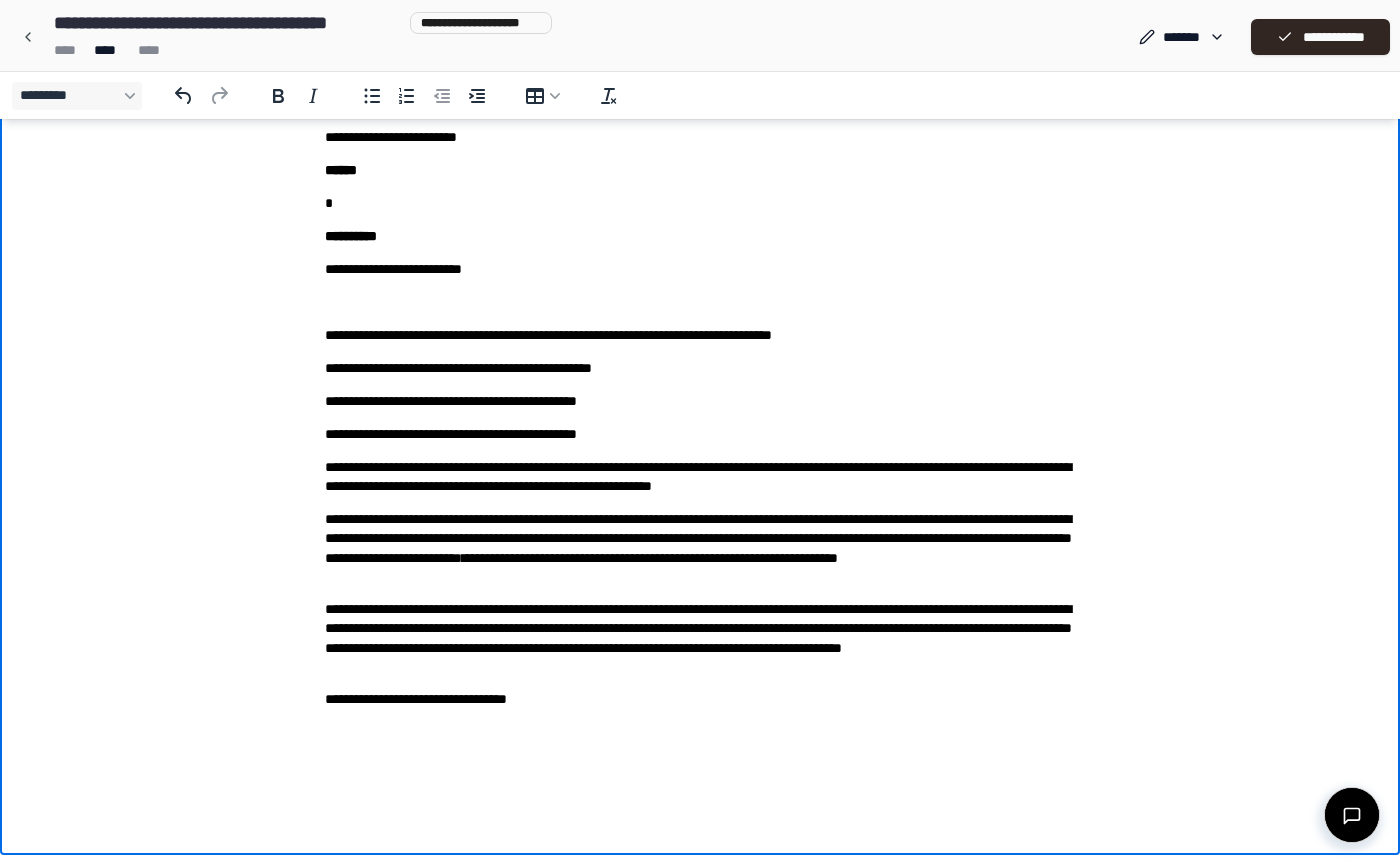 click on "**********" at bounding box center [700, 548] 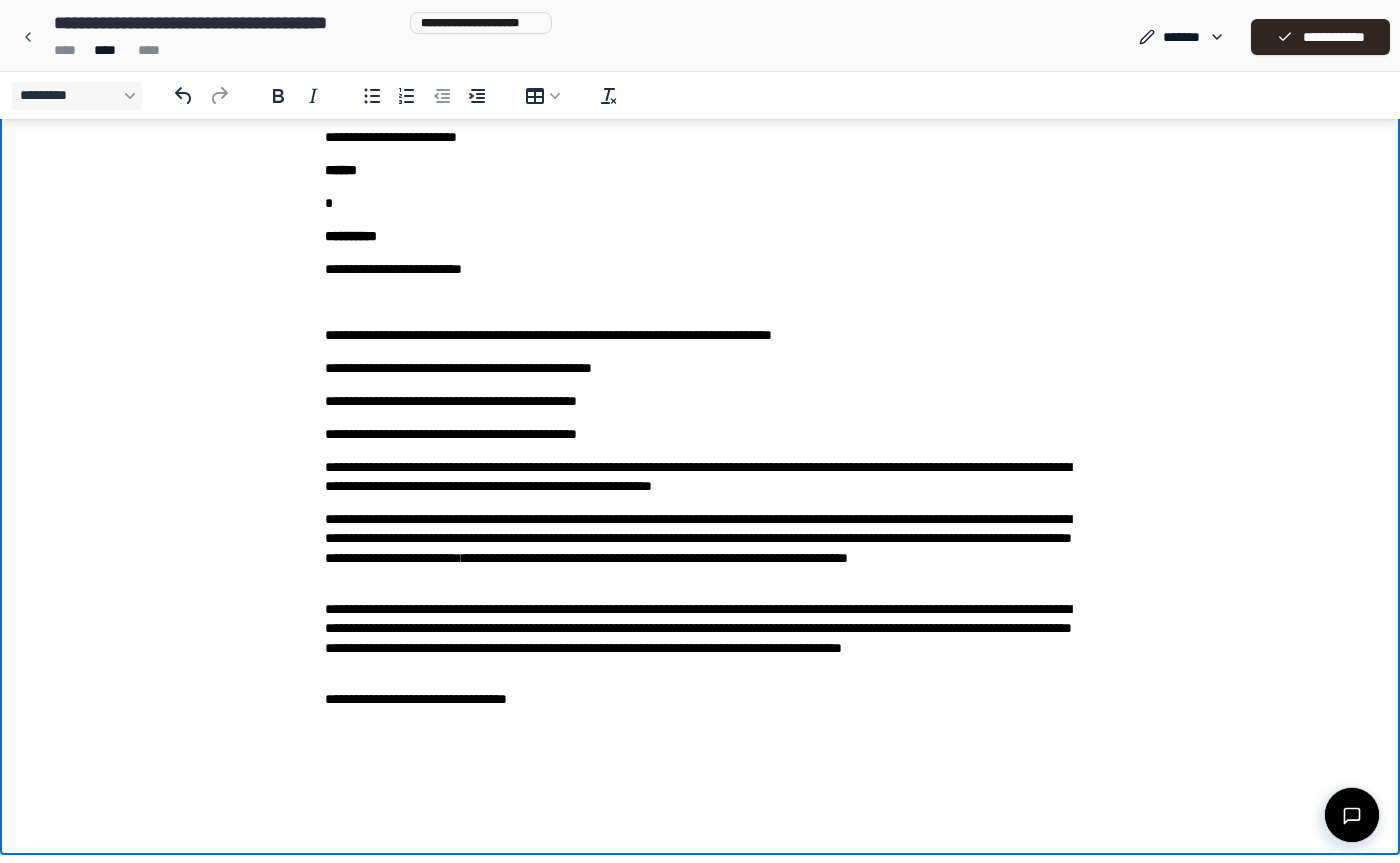 scroll, scrollTop: 108, scrollLeft: 0, axis: vertical 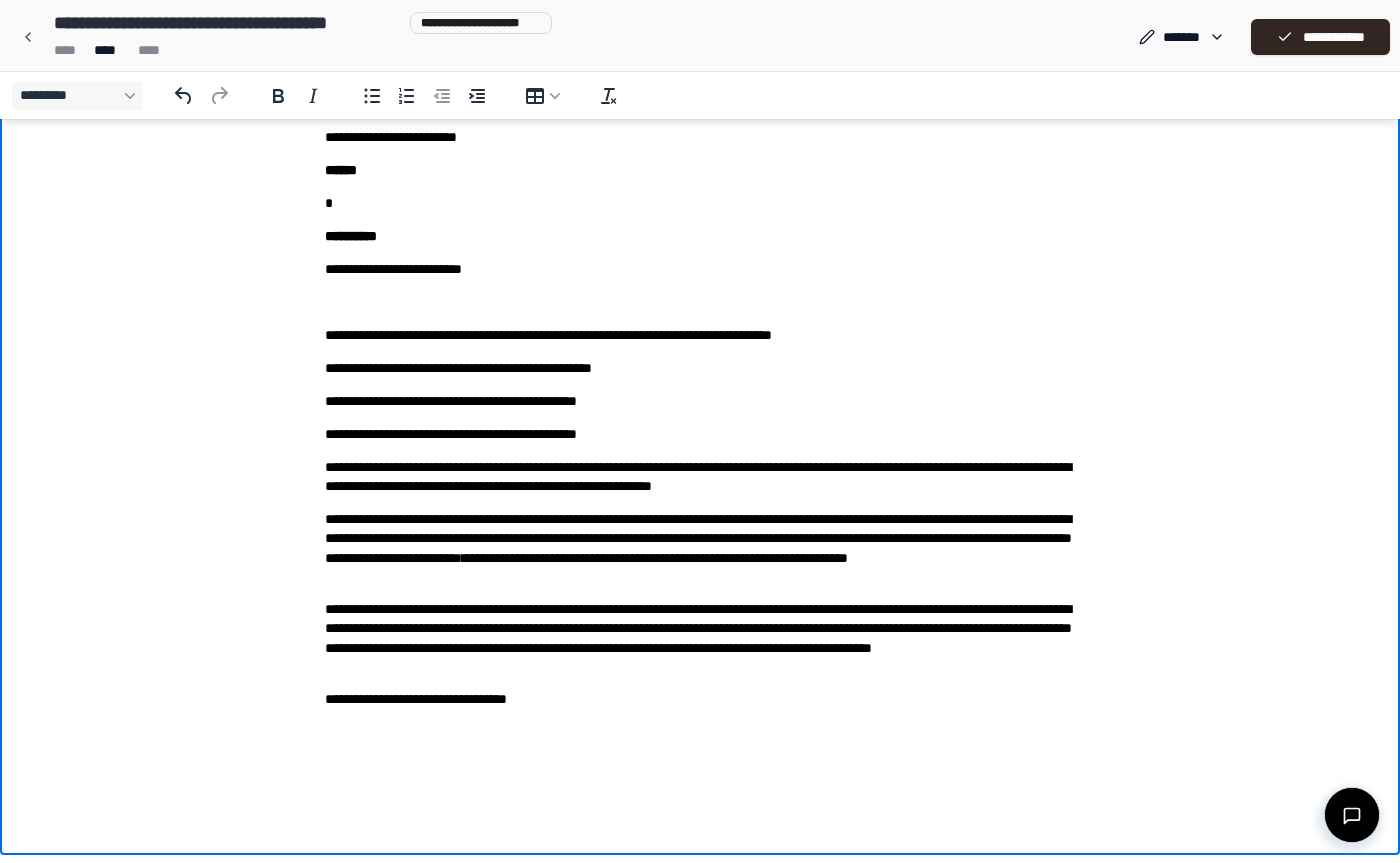 click on "**********" at bounding box center (700, 638) 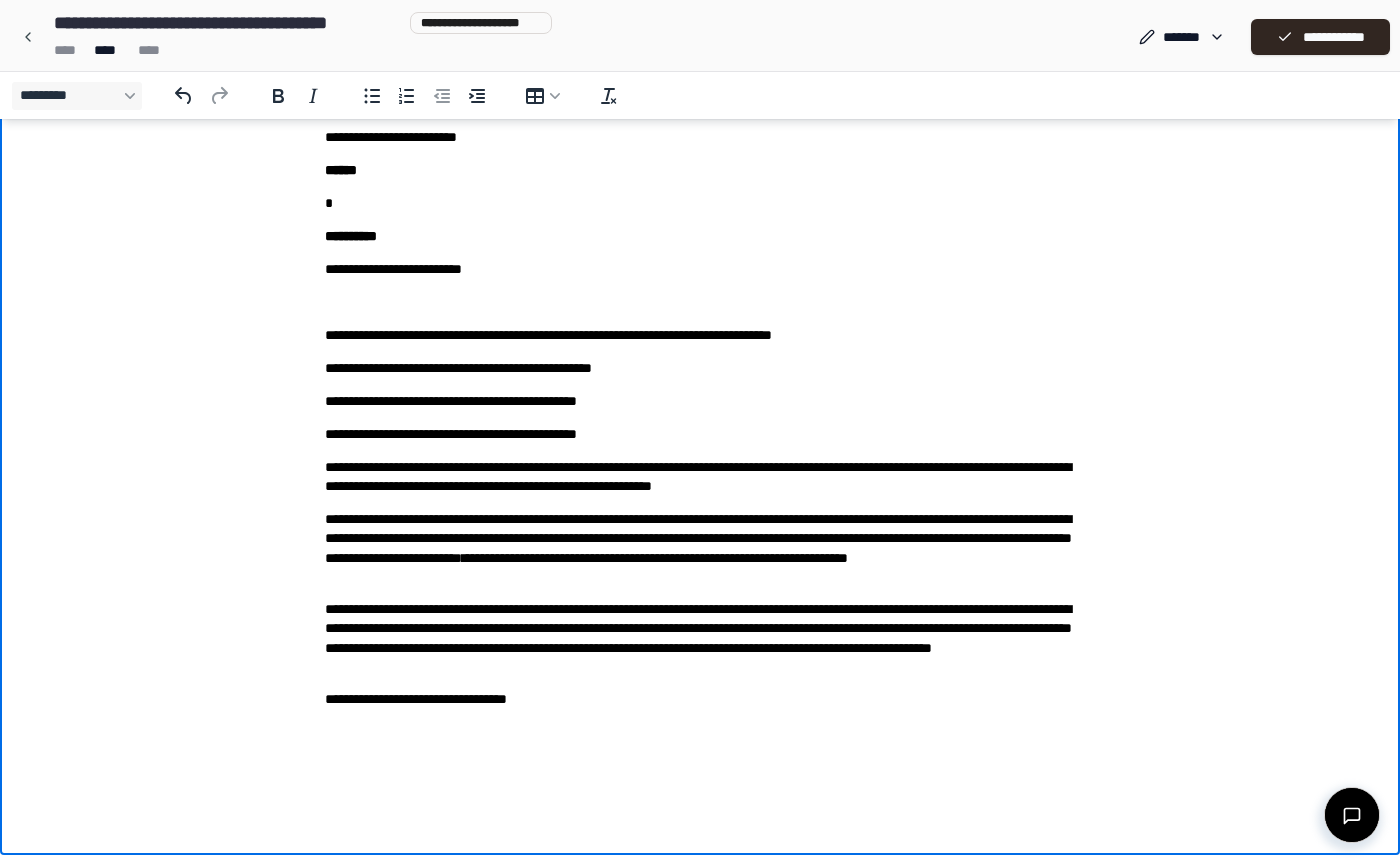 click on "**********" at bounding box center (700, 638) 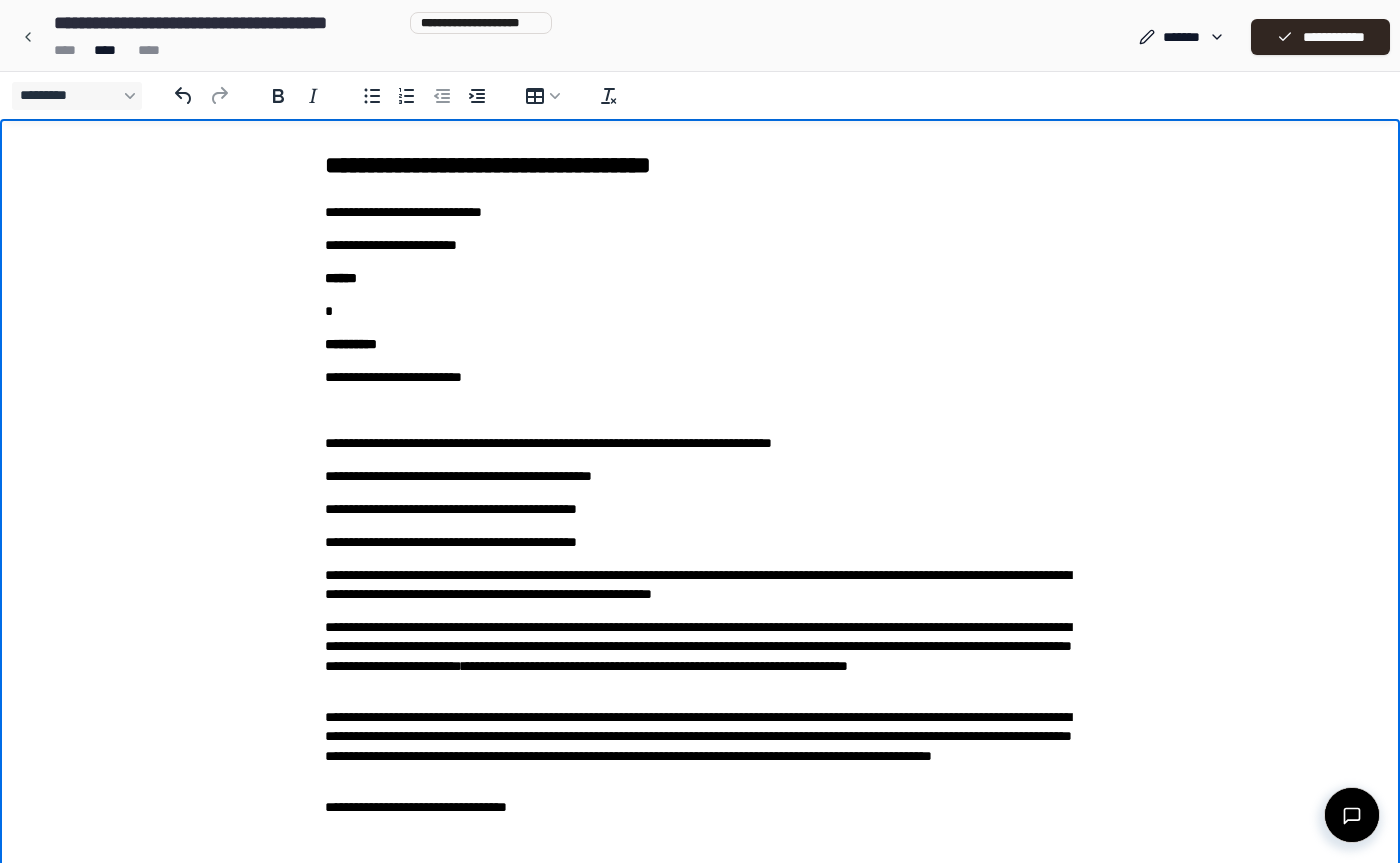 scroll, scrollTop: 0, scrollLeft: 0, axis: both 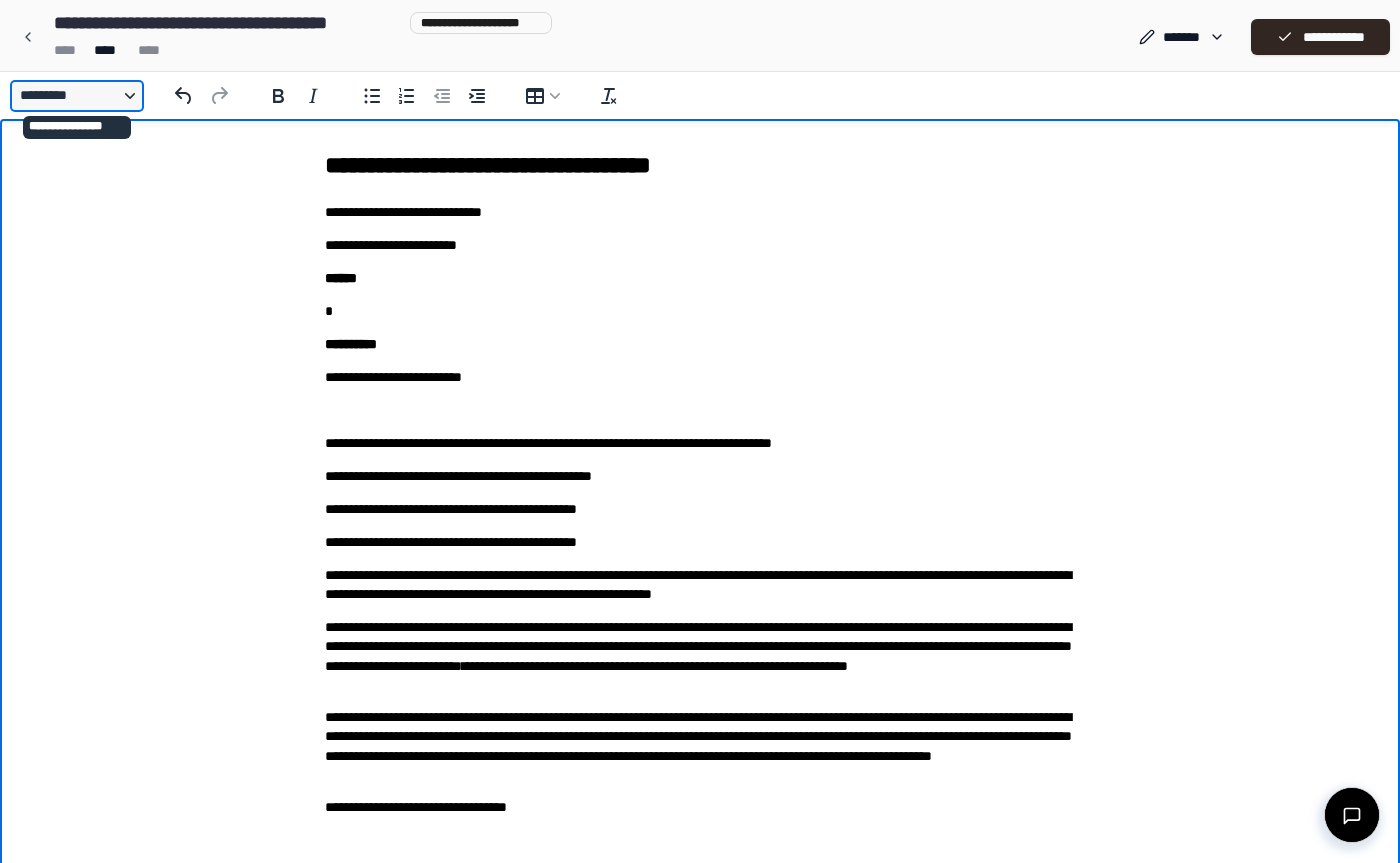 click on "*********" at bounding box center (77, 96) 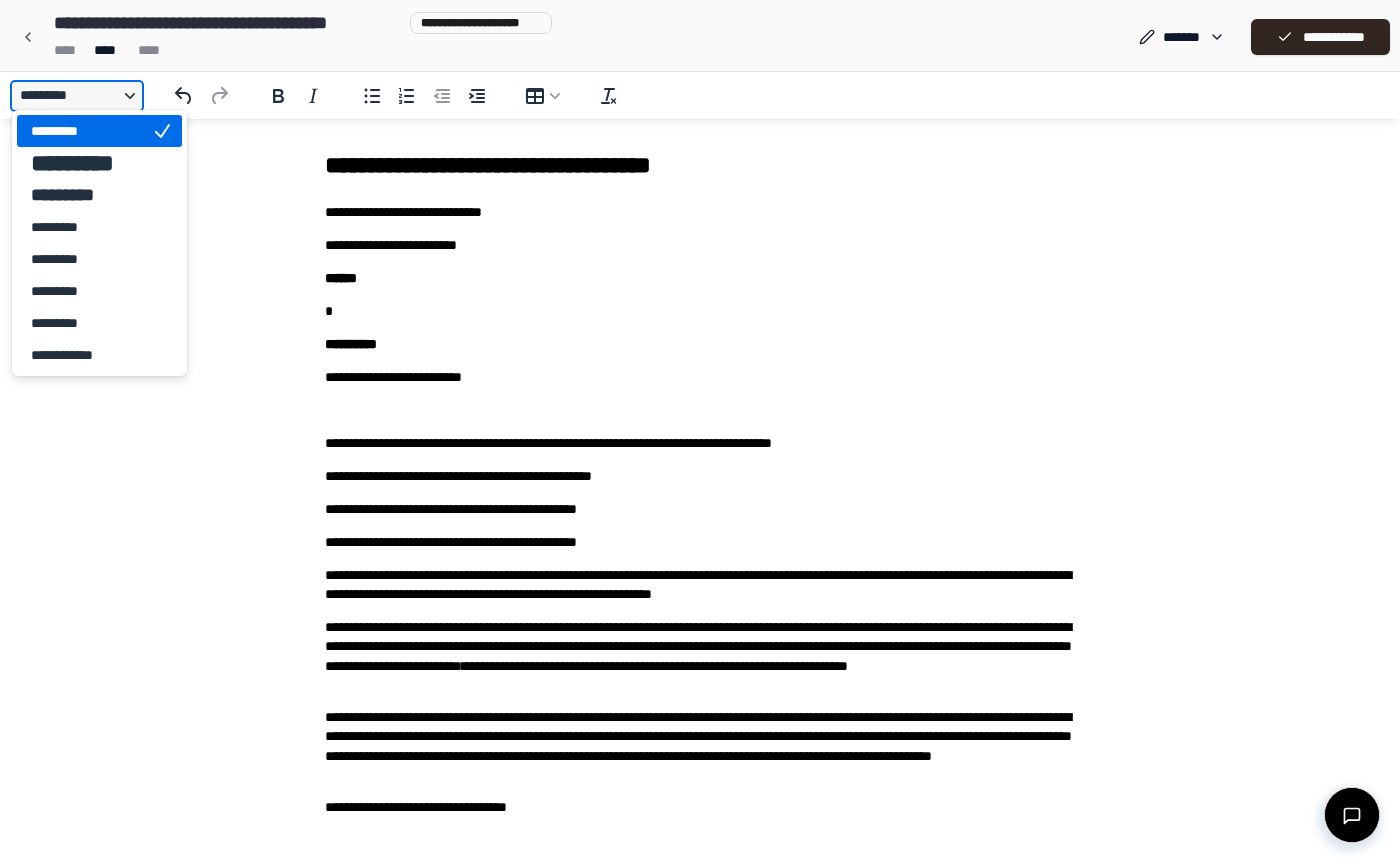 click on "*********" at bounding box center (77, 96) 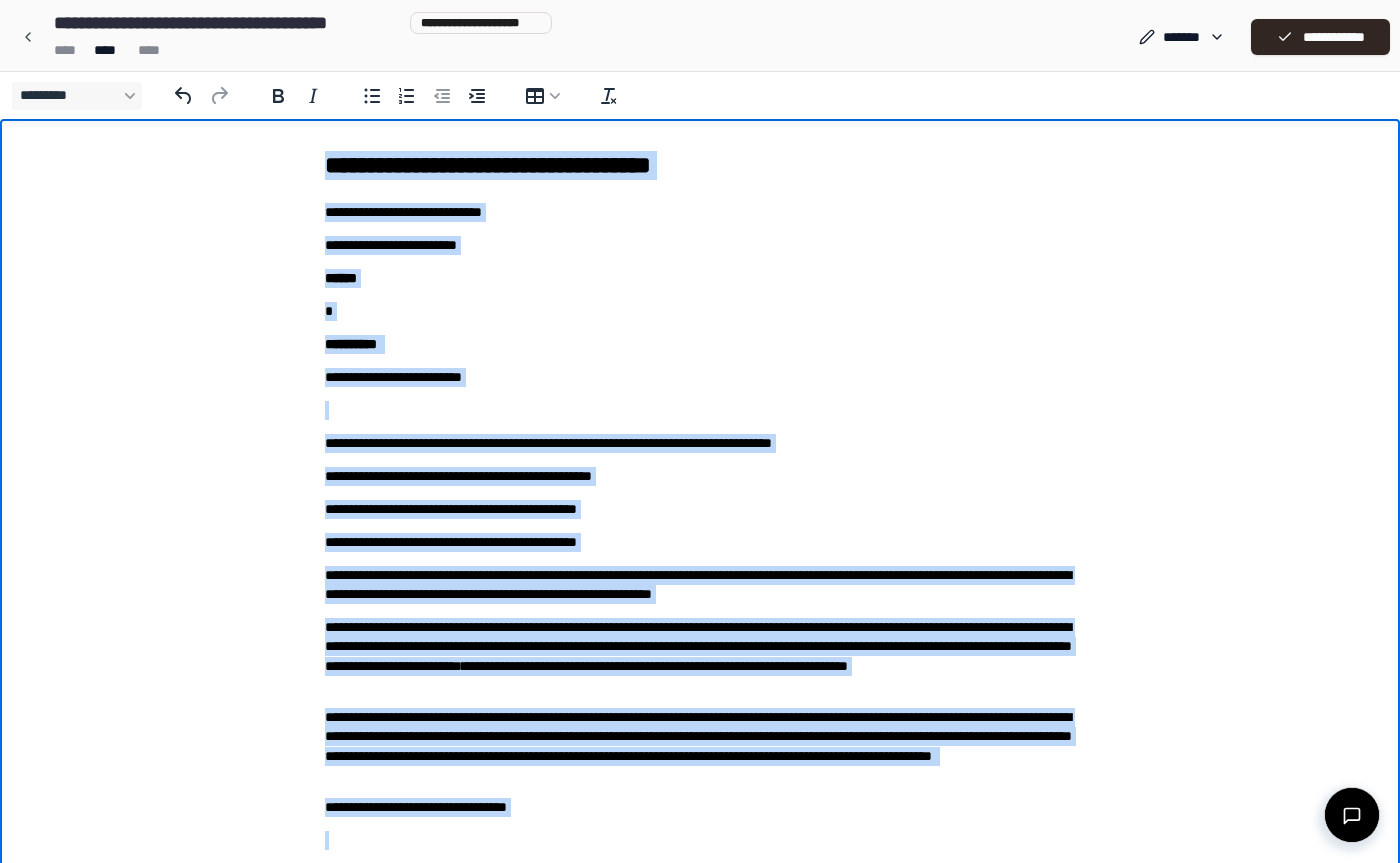 scroll, scrollTop: 108, scrollLeft: 0, axis: vertical 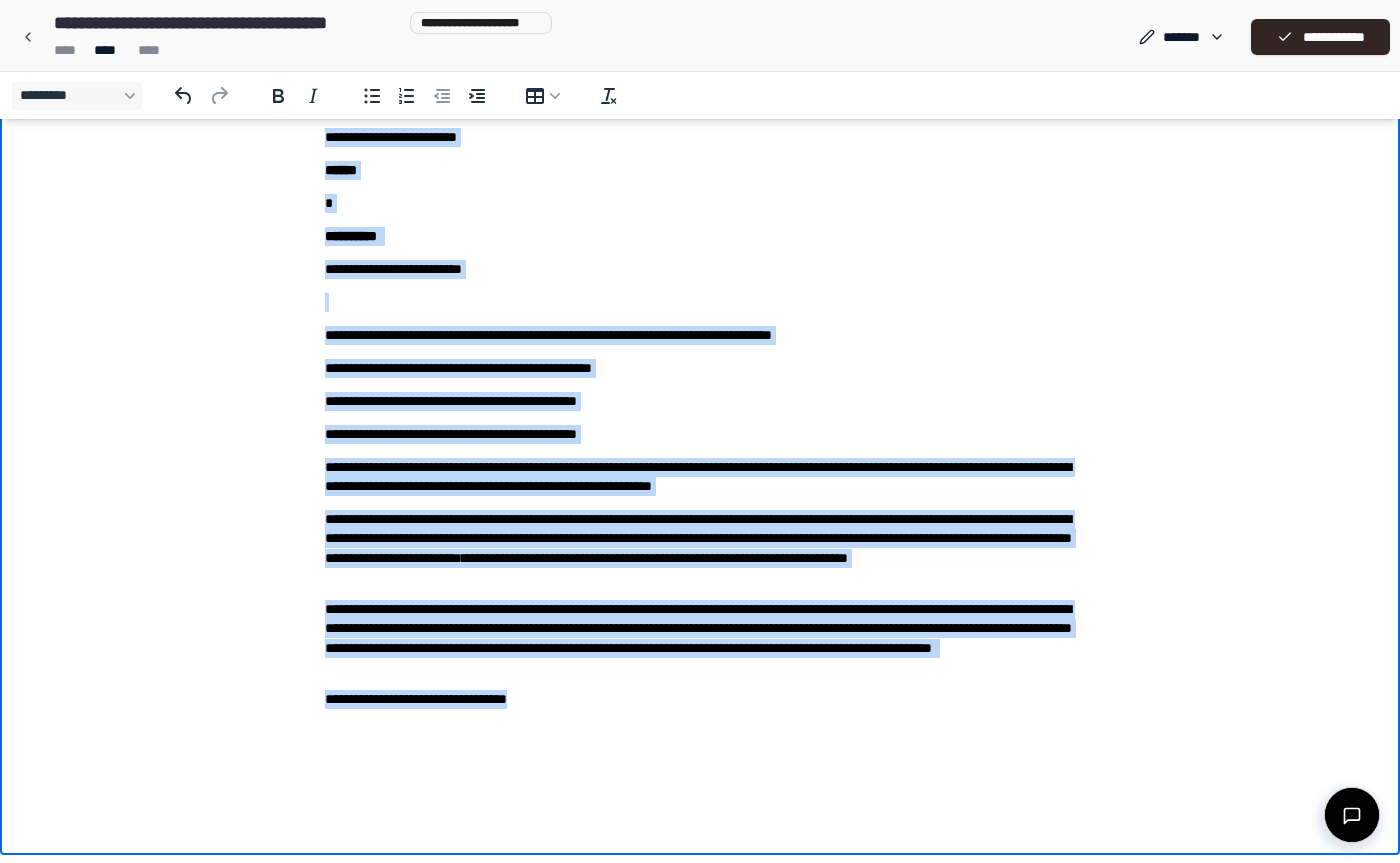 drag, startPoint x: 324, startPoint y: 52, endPoint x: 581, endPoint y: 708, distance: 704.54596 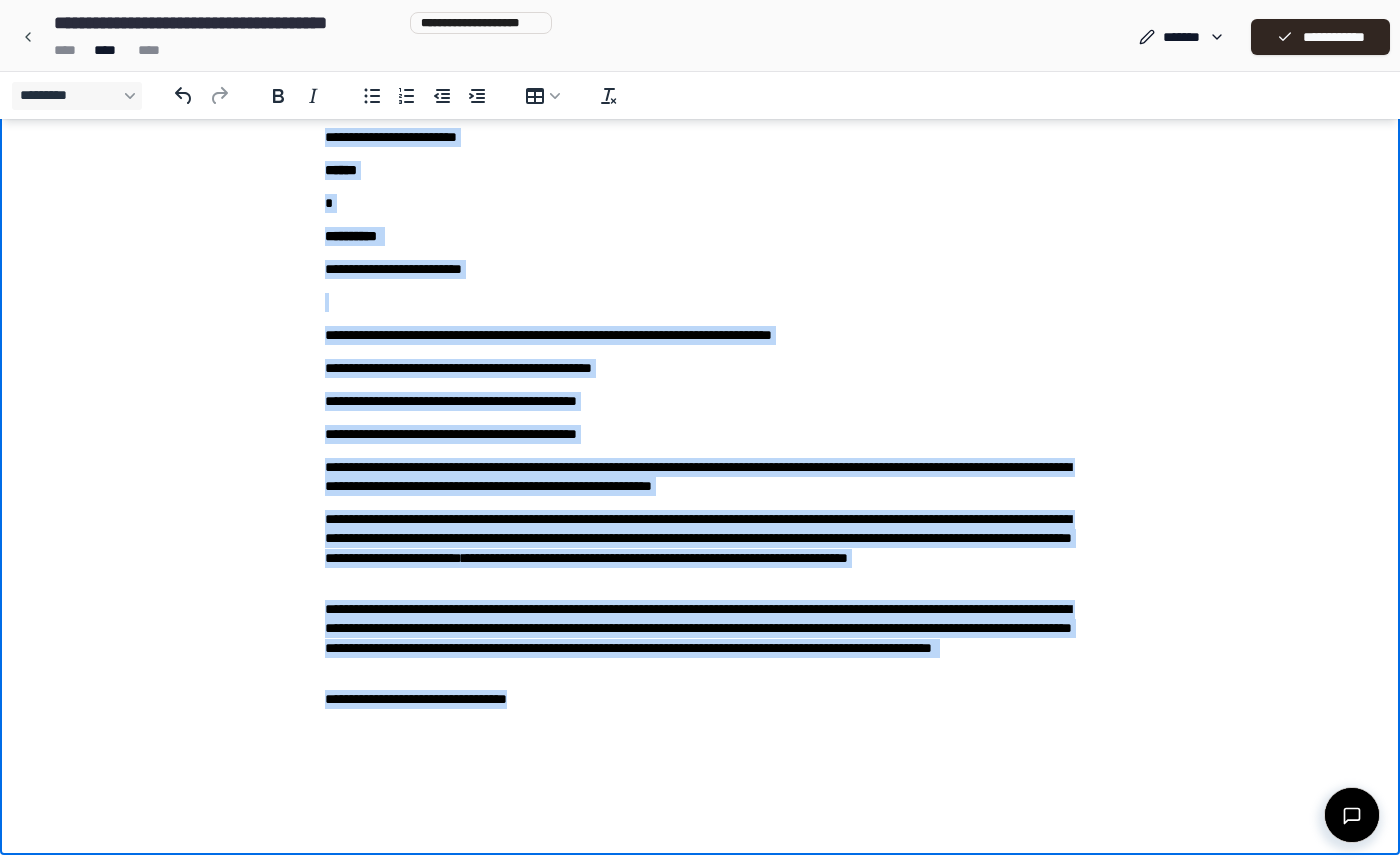 copy on "**********" 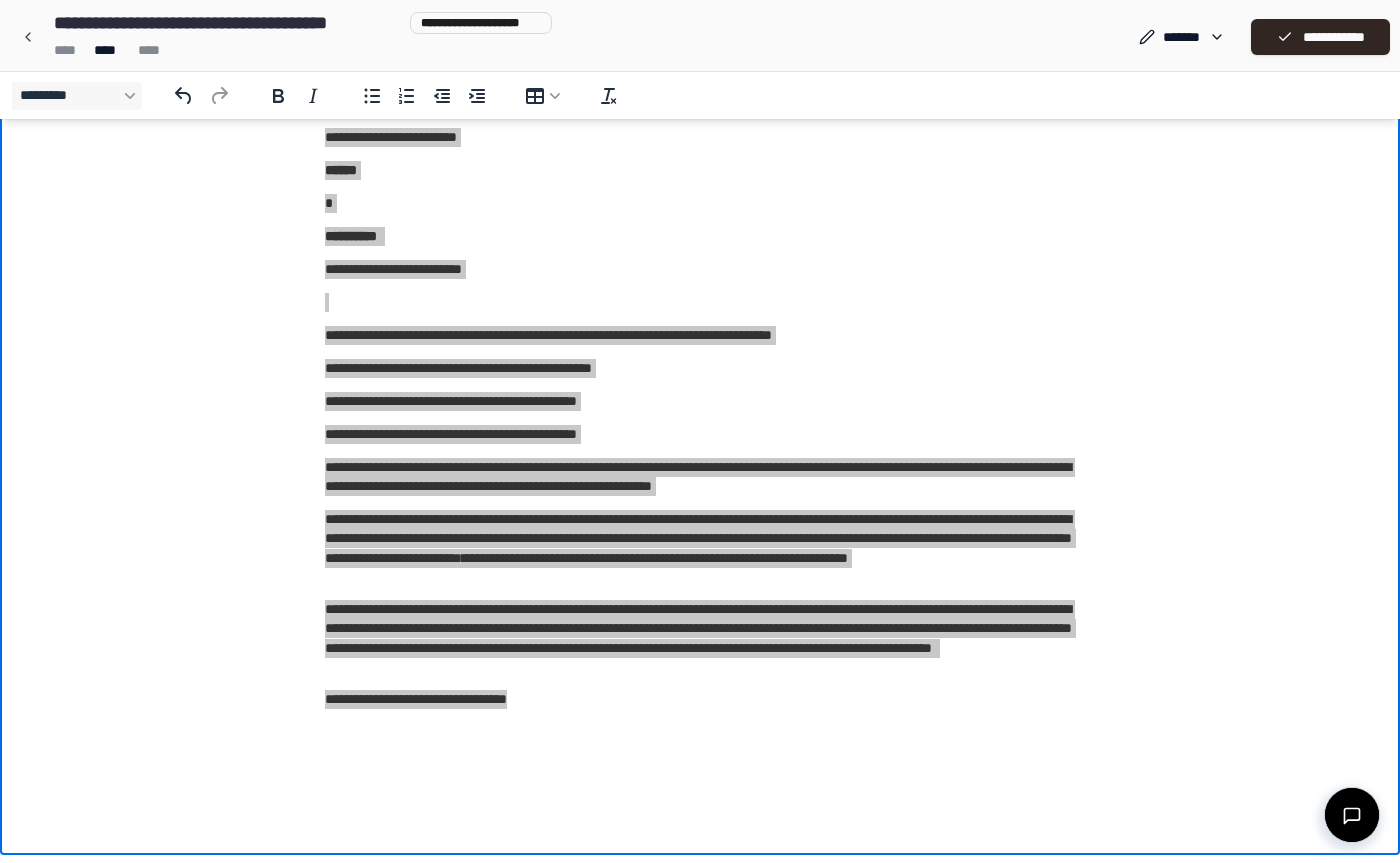 drag, startPoint x: 527, startPoint y: 736, endPoint x: 1017, endPoint y: 282, distance: 667.994 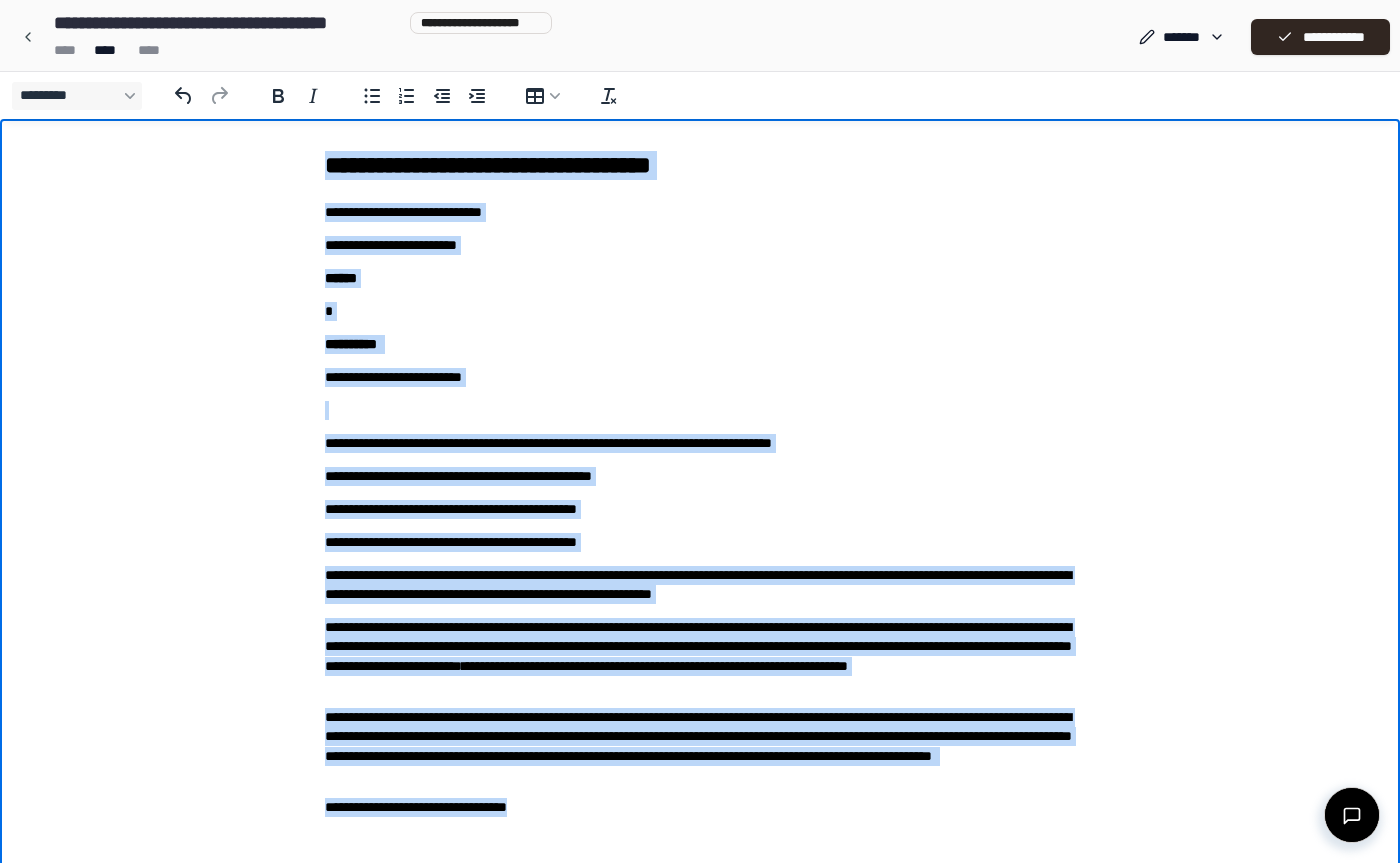 scroll, scrollTop: 0, scrollLeft: 0, axis: both 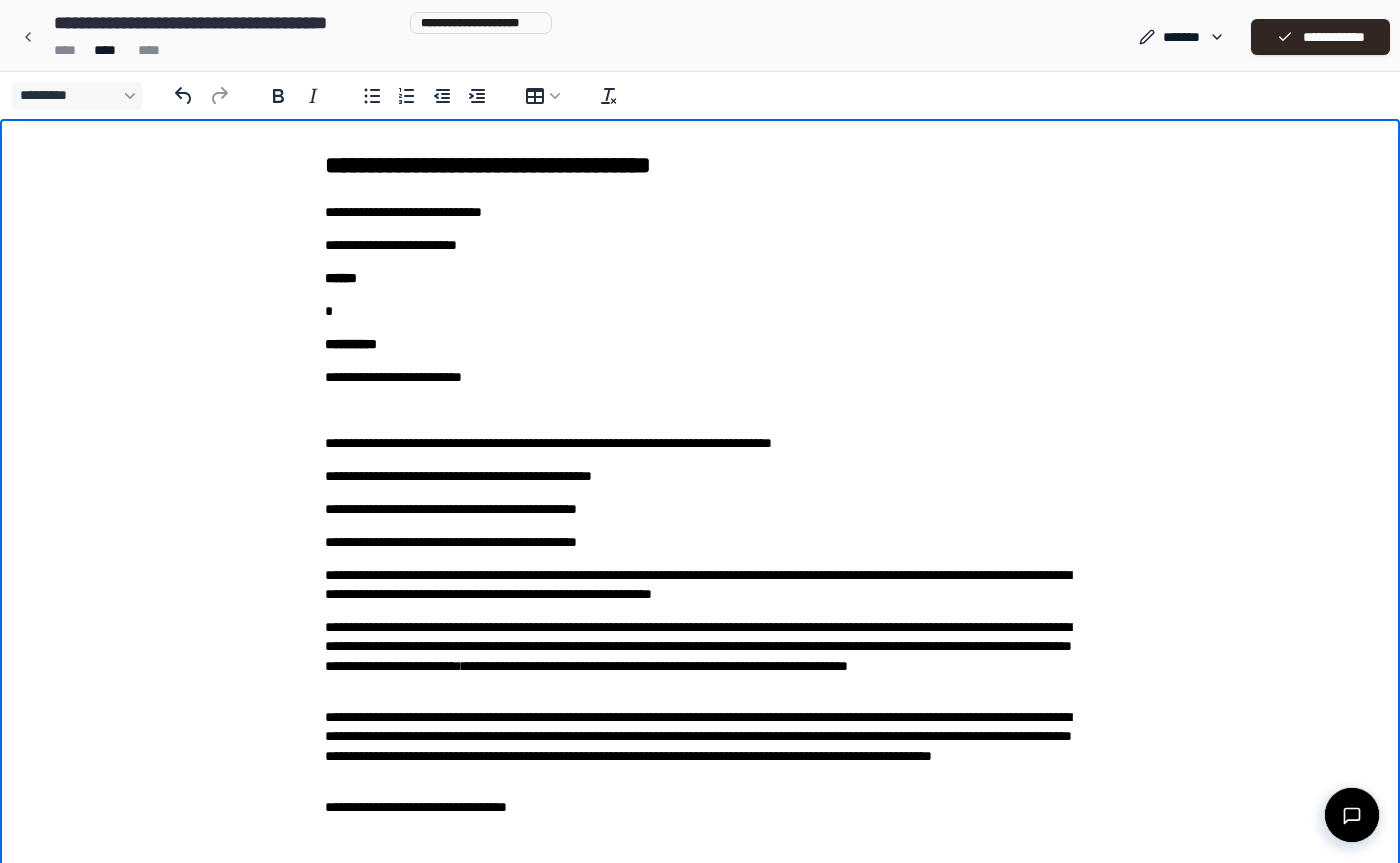 click on "**********" at bounding box center (700, 516) 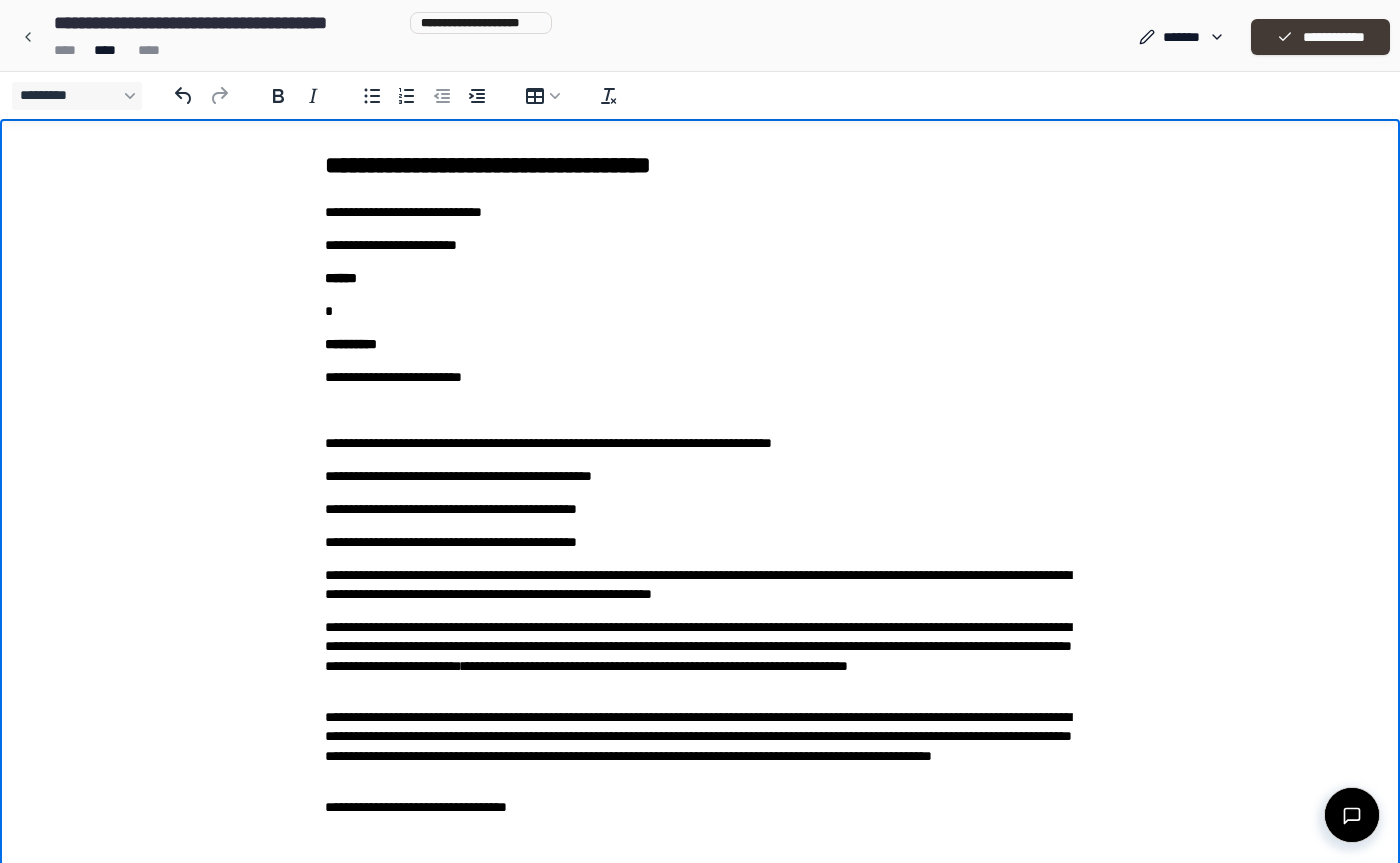 click on "**********" at bounding box center [1320, 37] 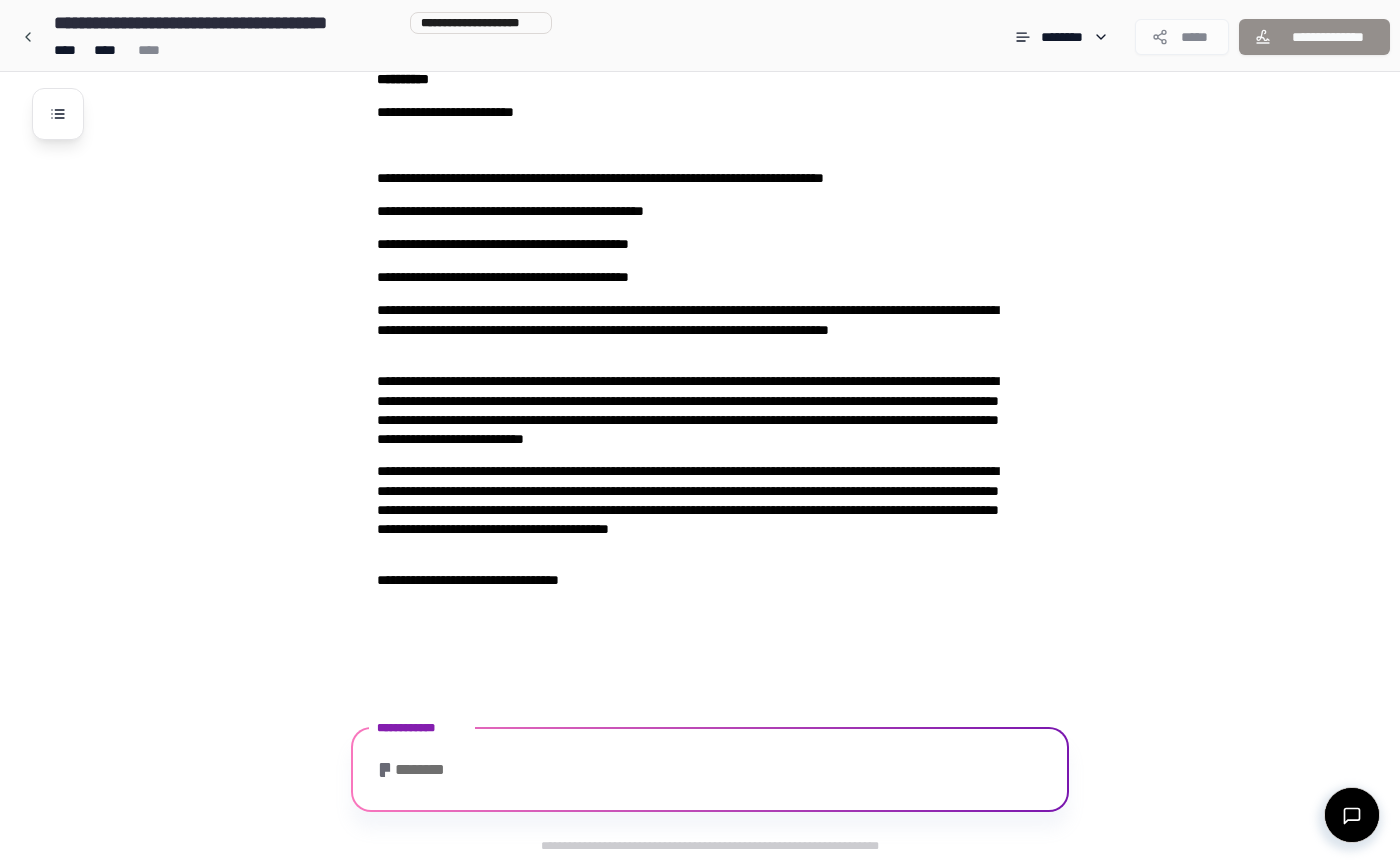 scroll, scrollTop: 602, scrollLeft: 0, axis: vertical 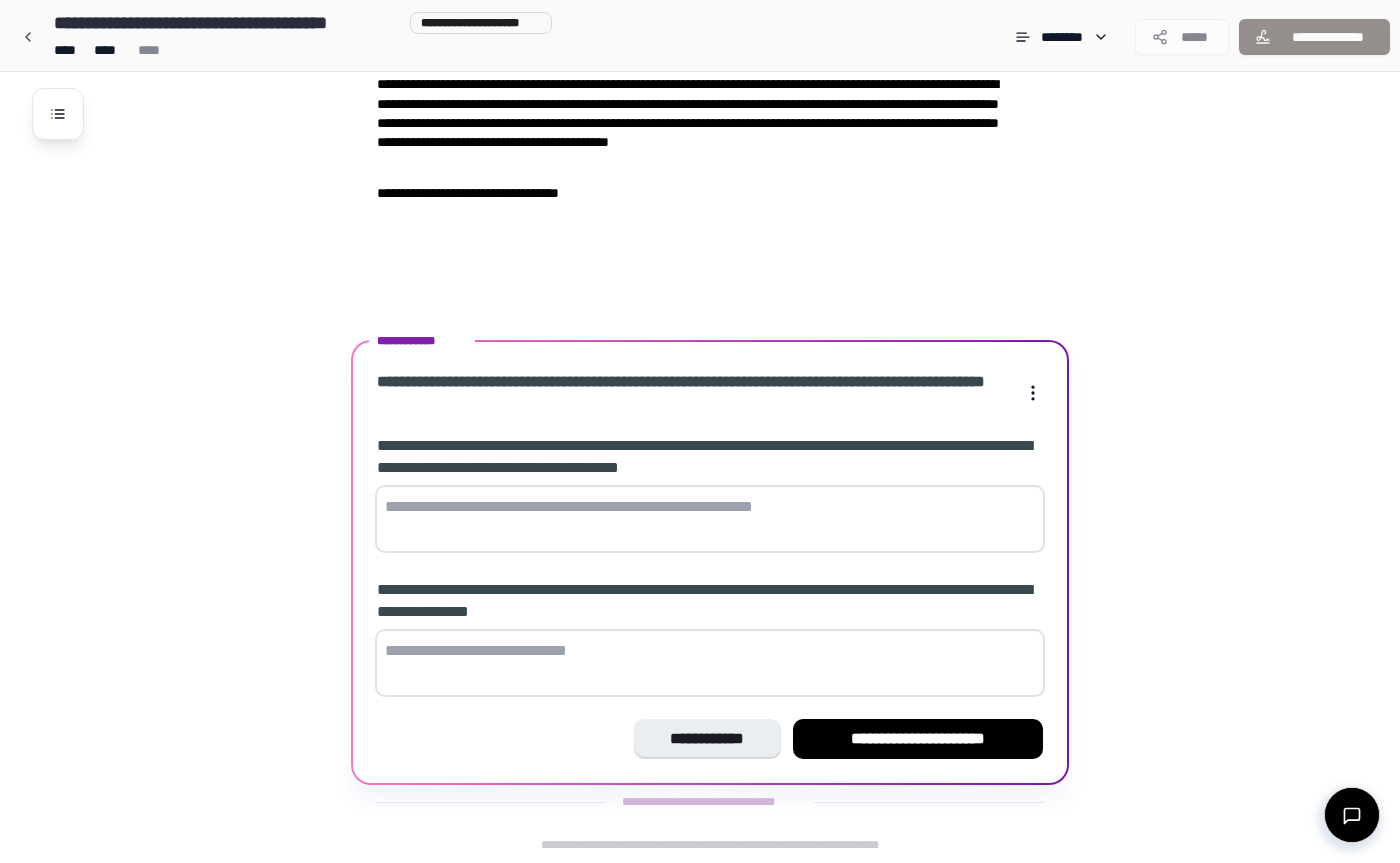 click at bounding box center (710, 519) 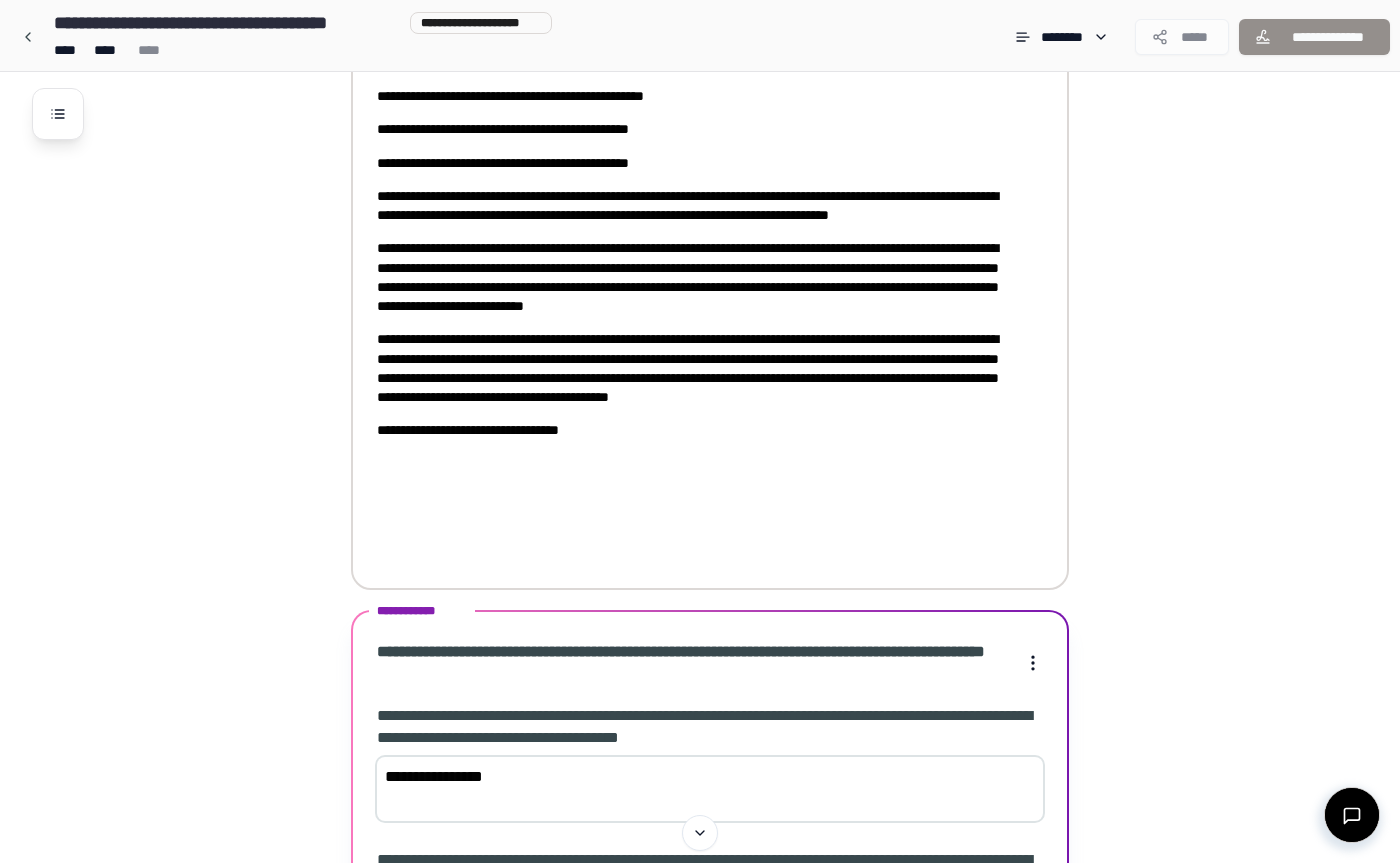 scroll, scrollTop: 315, scrollLeft: 0, axis: vertical 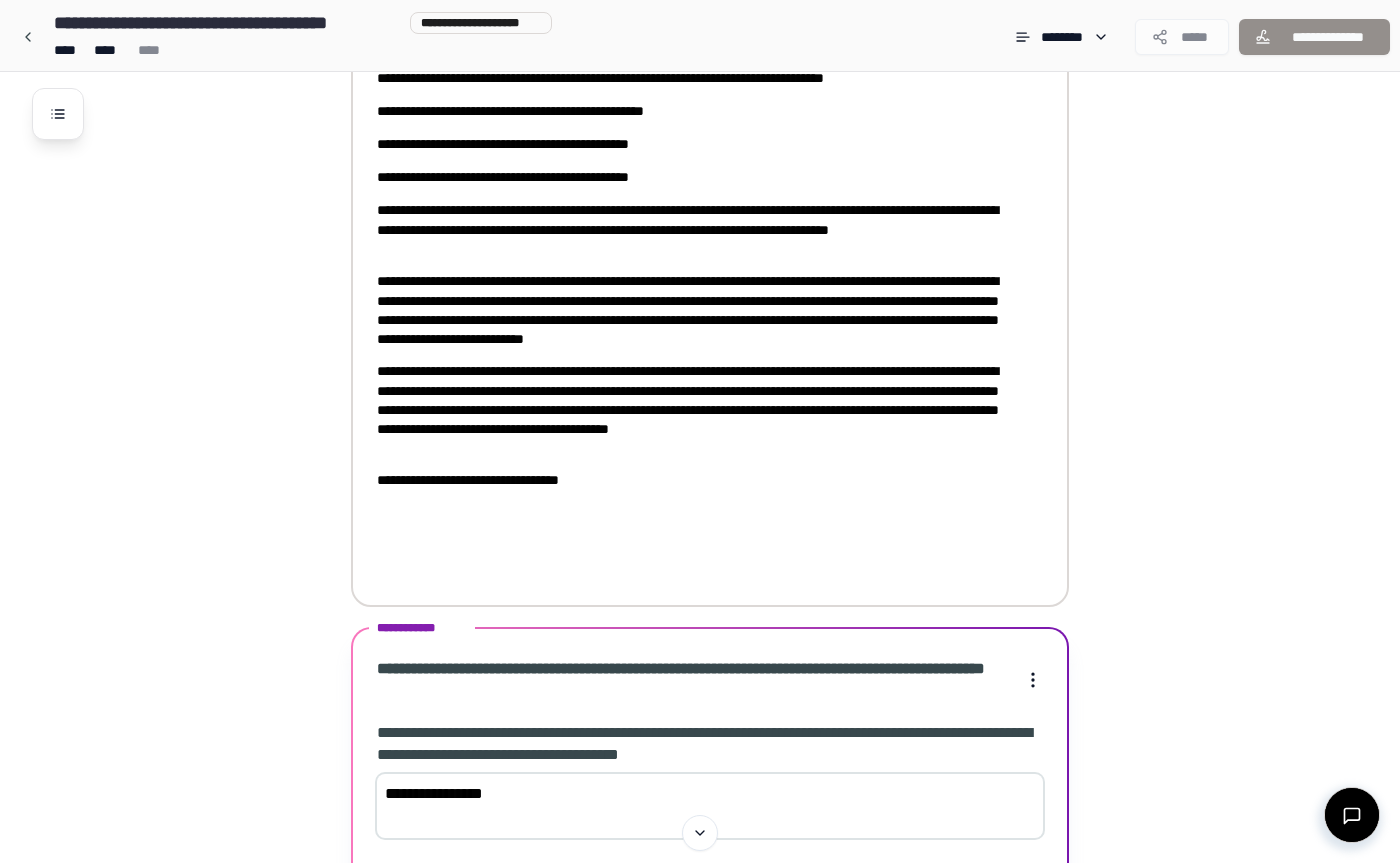 type on "**********" 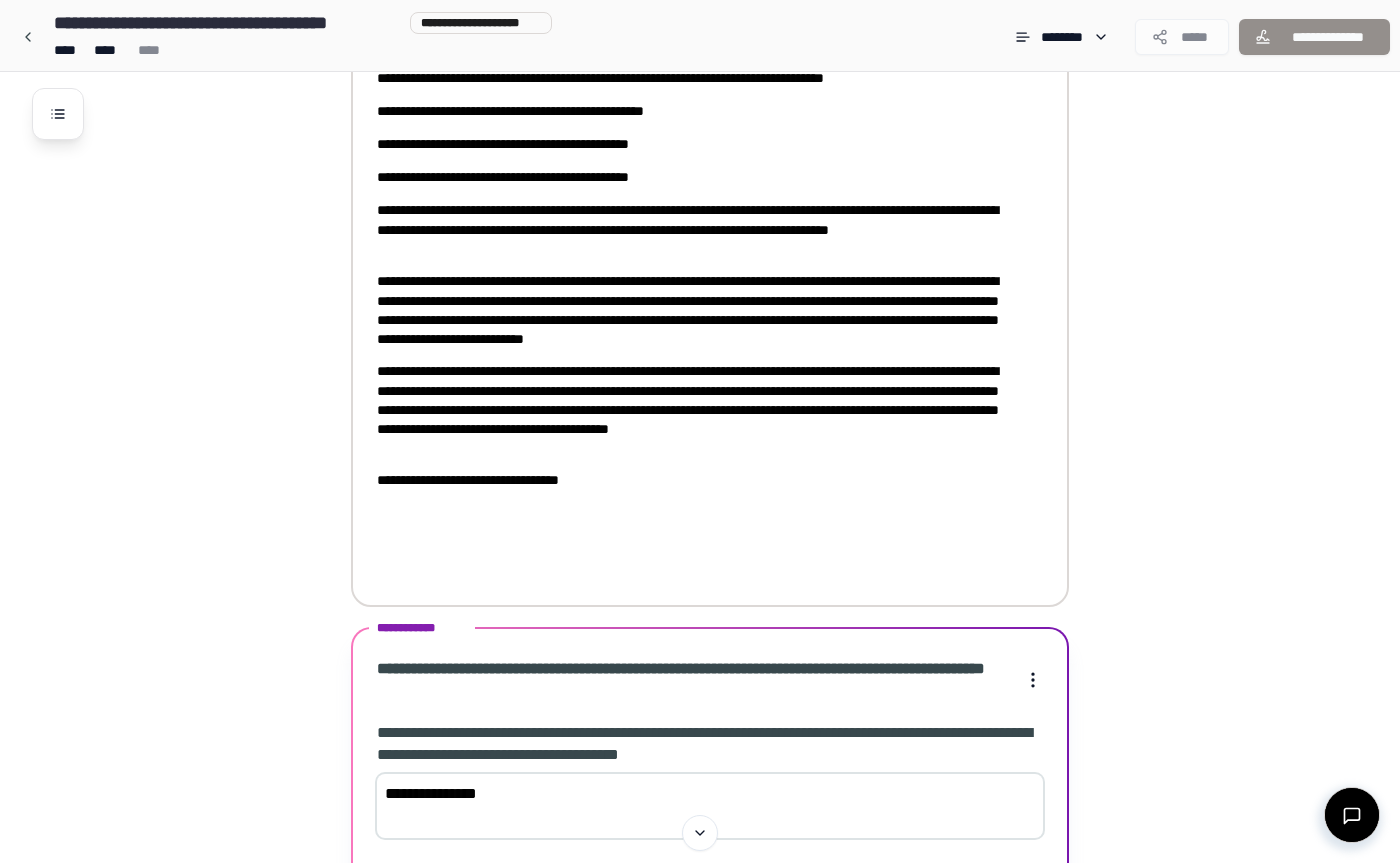 click on "**********" at bounding box center (696, 229) 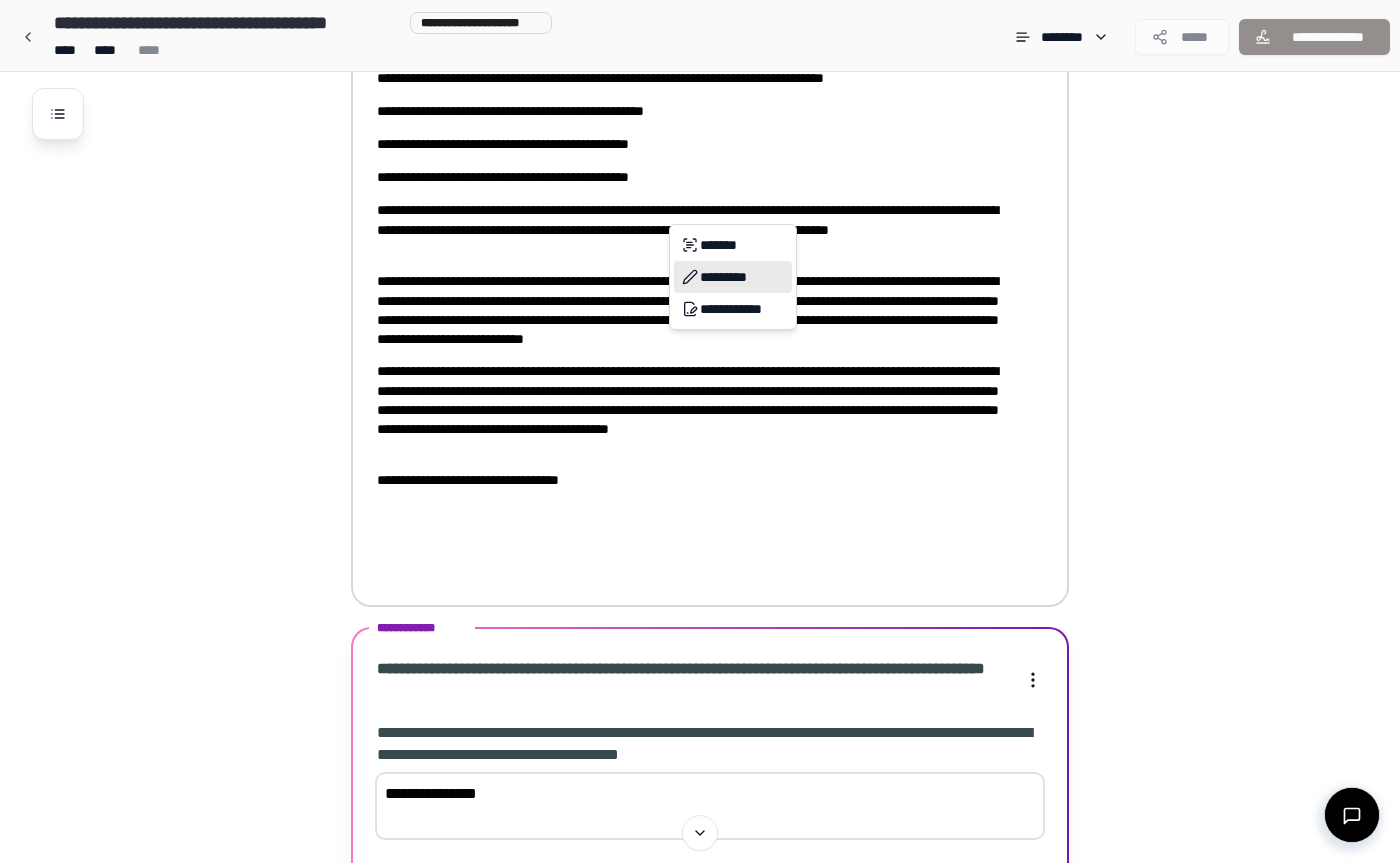 click on "*********" at bounding box center [733, 277] 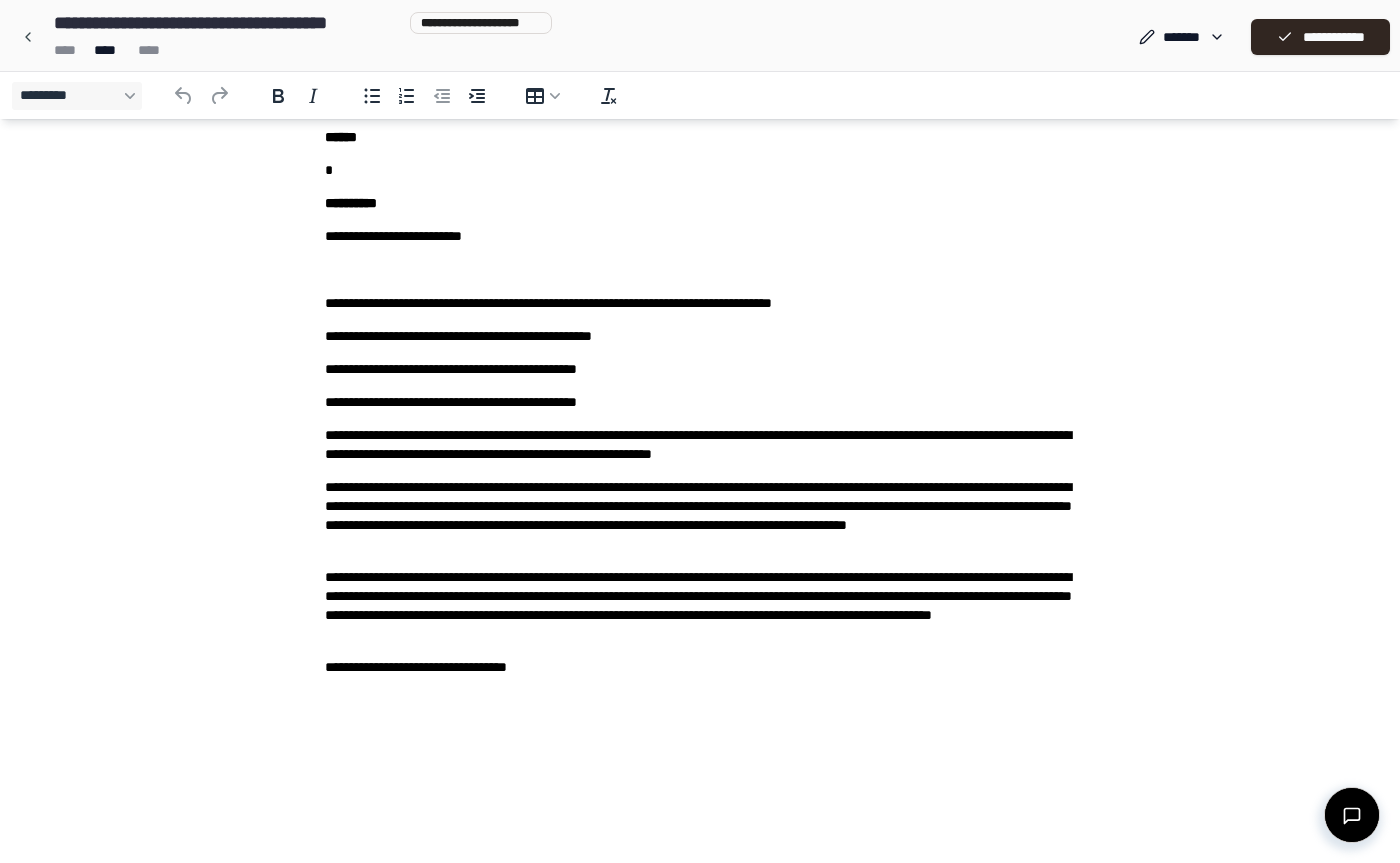 scroll, scrollTop: 141, scrollLeft: 0, axis: vertical 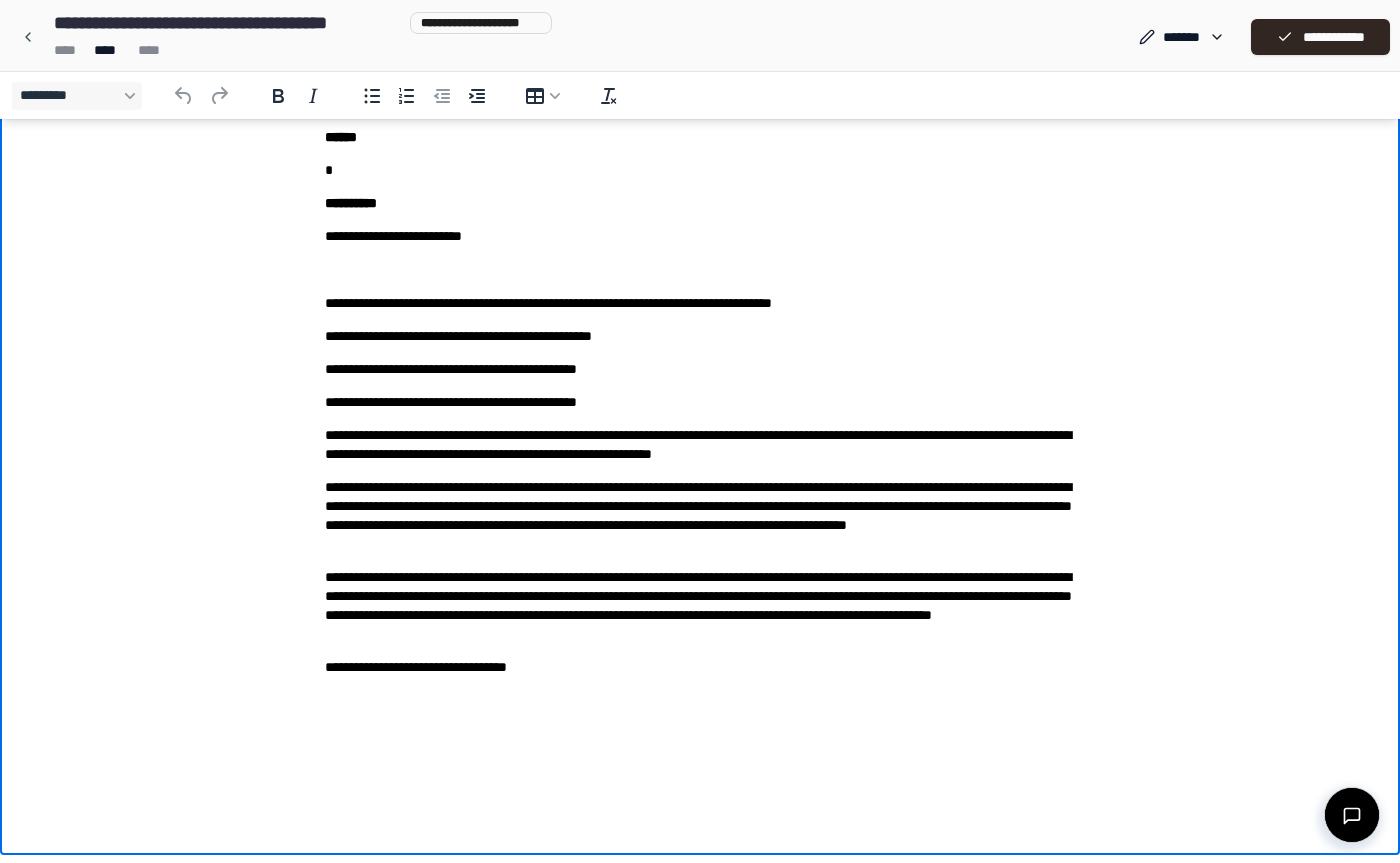 click on "**********" at bounding box center (700, 516) 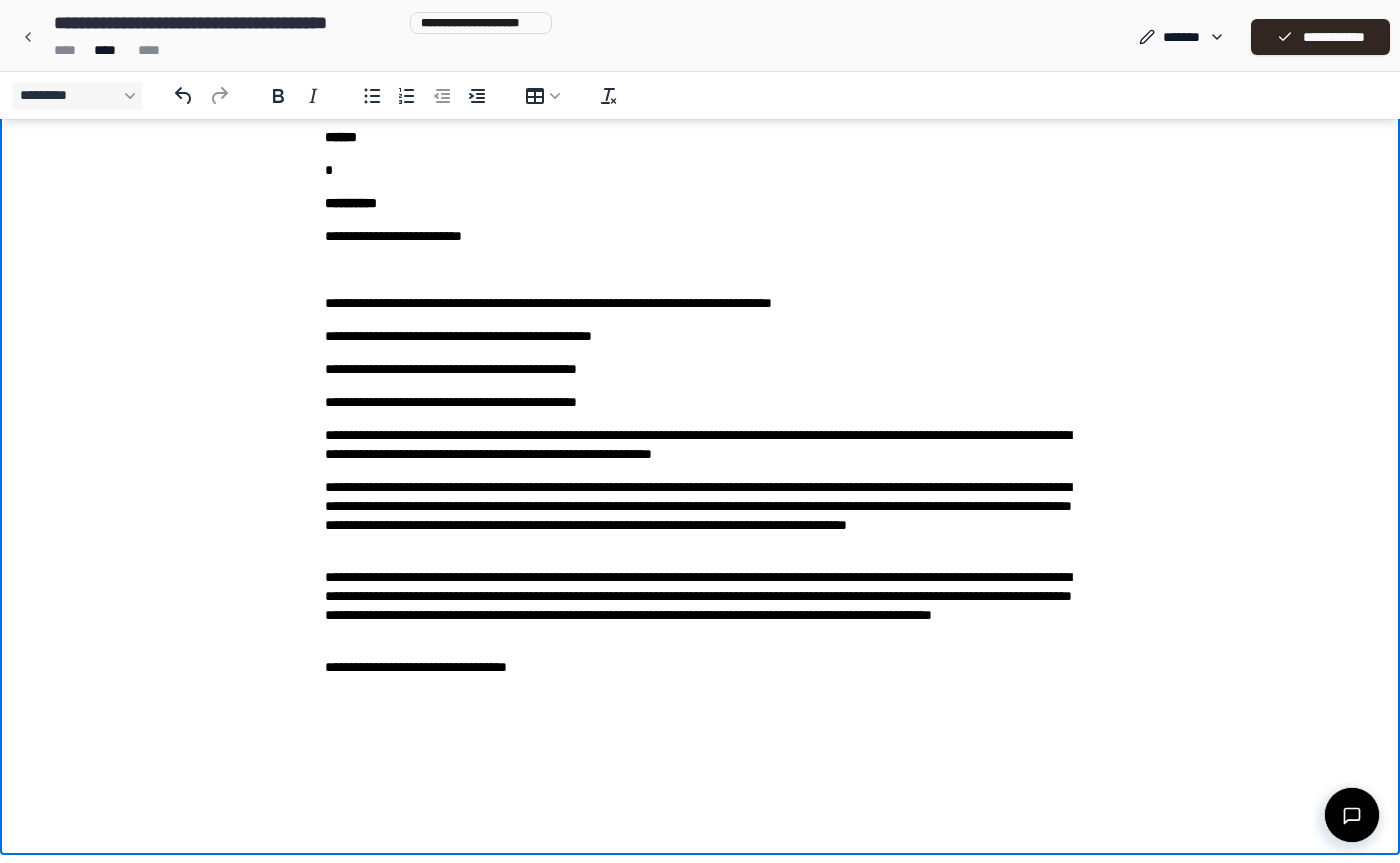 click on "**********" at bounding box center [700, 392] 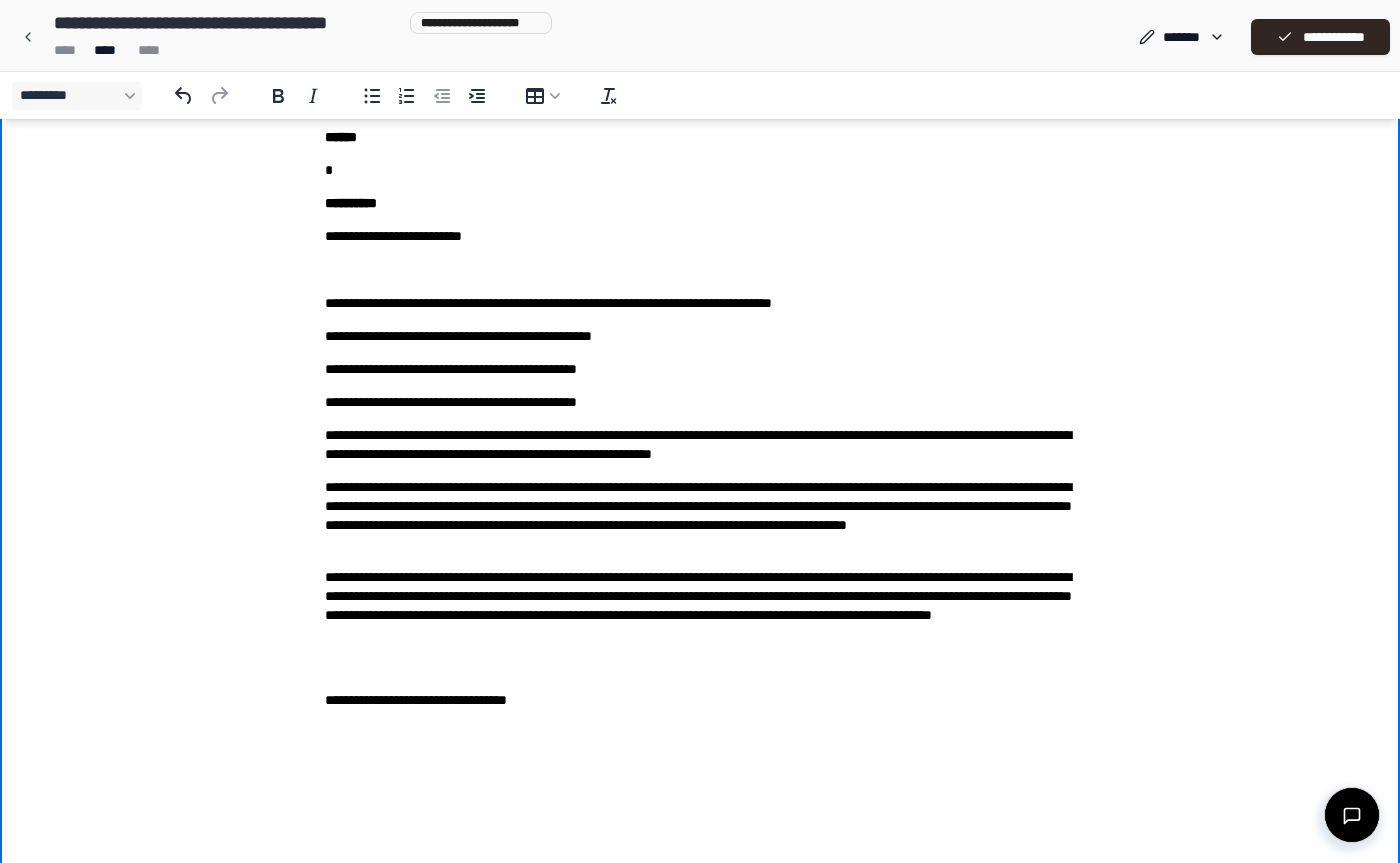 type 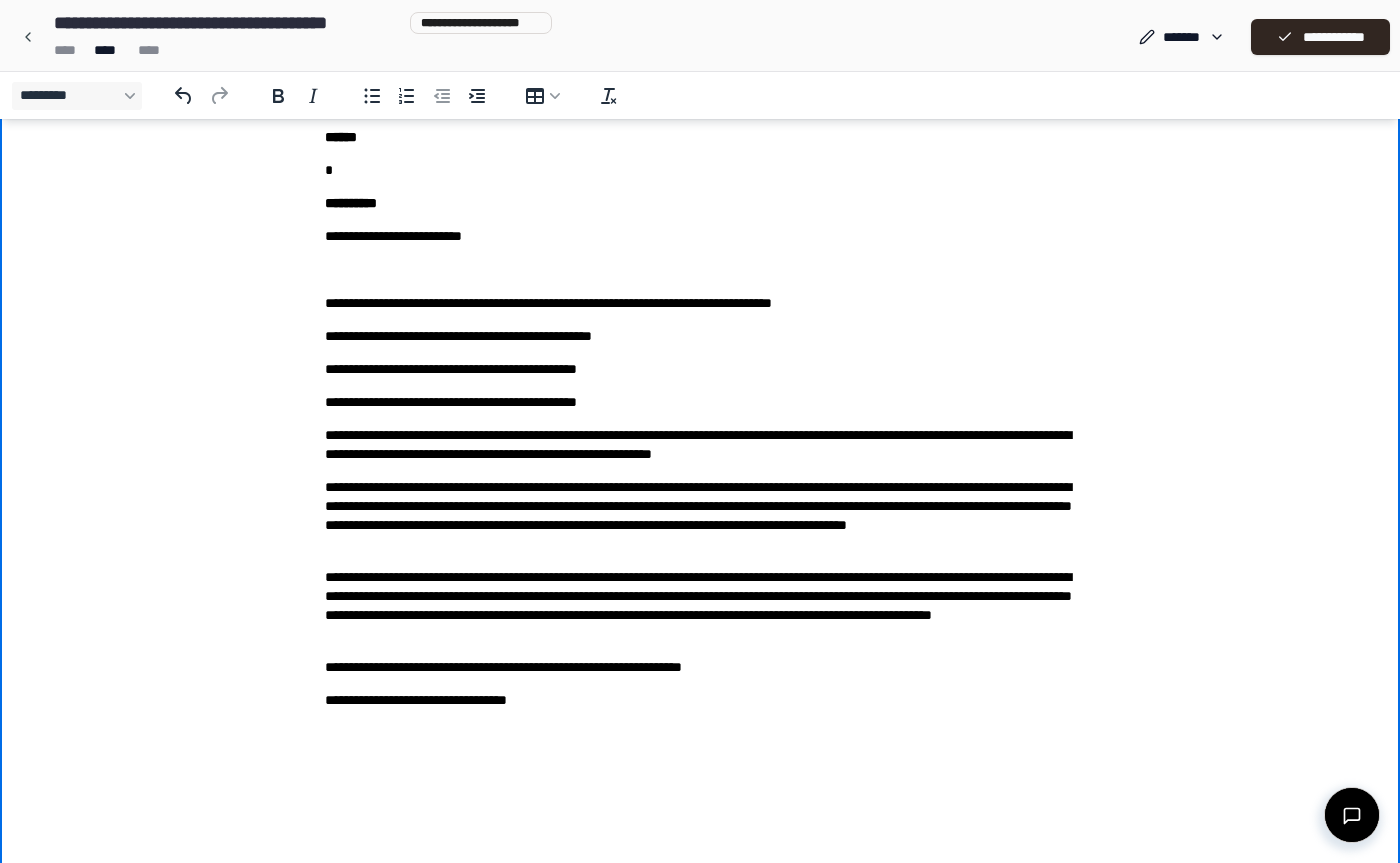 click on "**********" at bounding box center (700, 667) 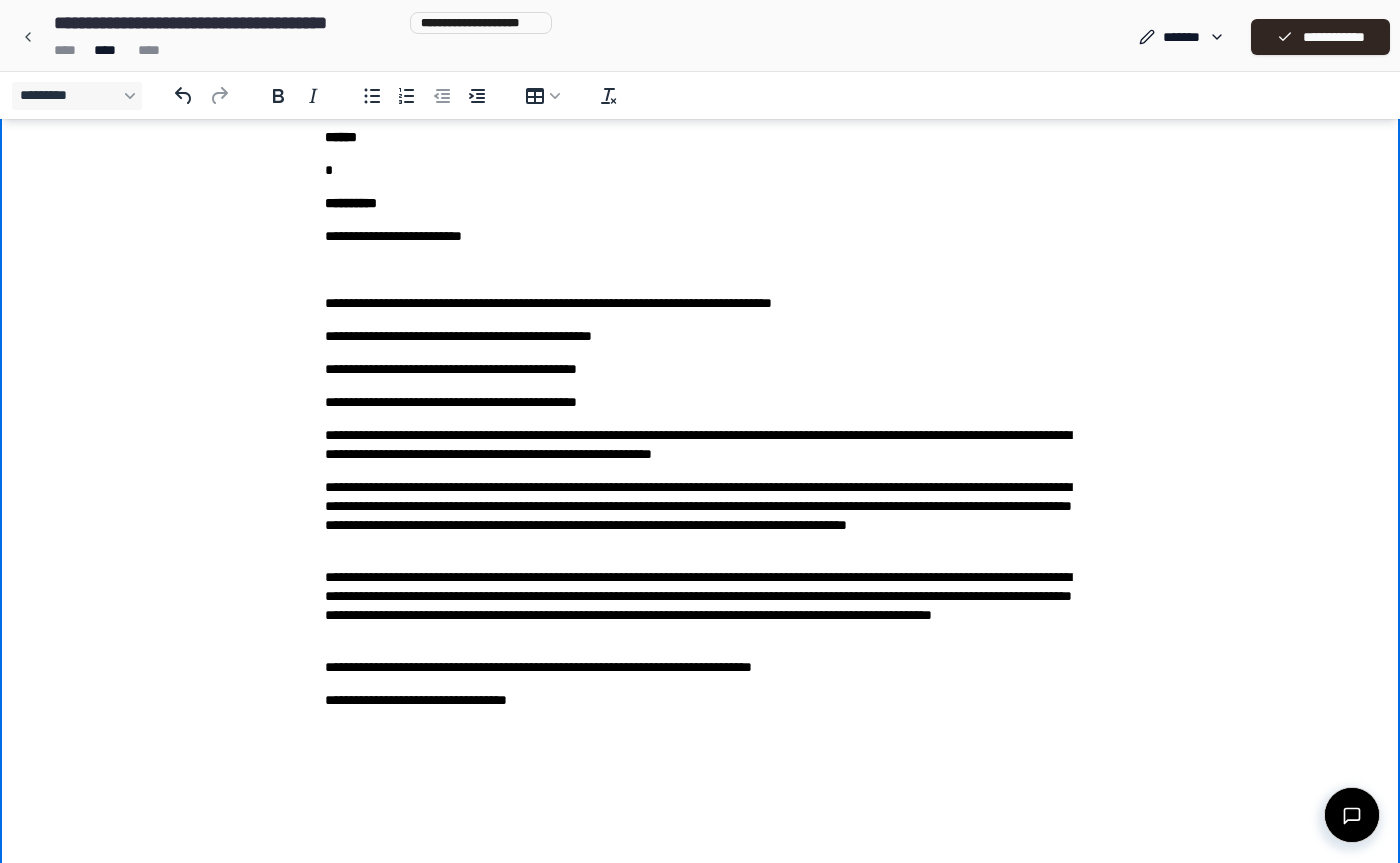 click on "**********" at bounding box center (700, 667) 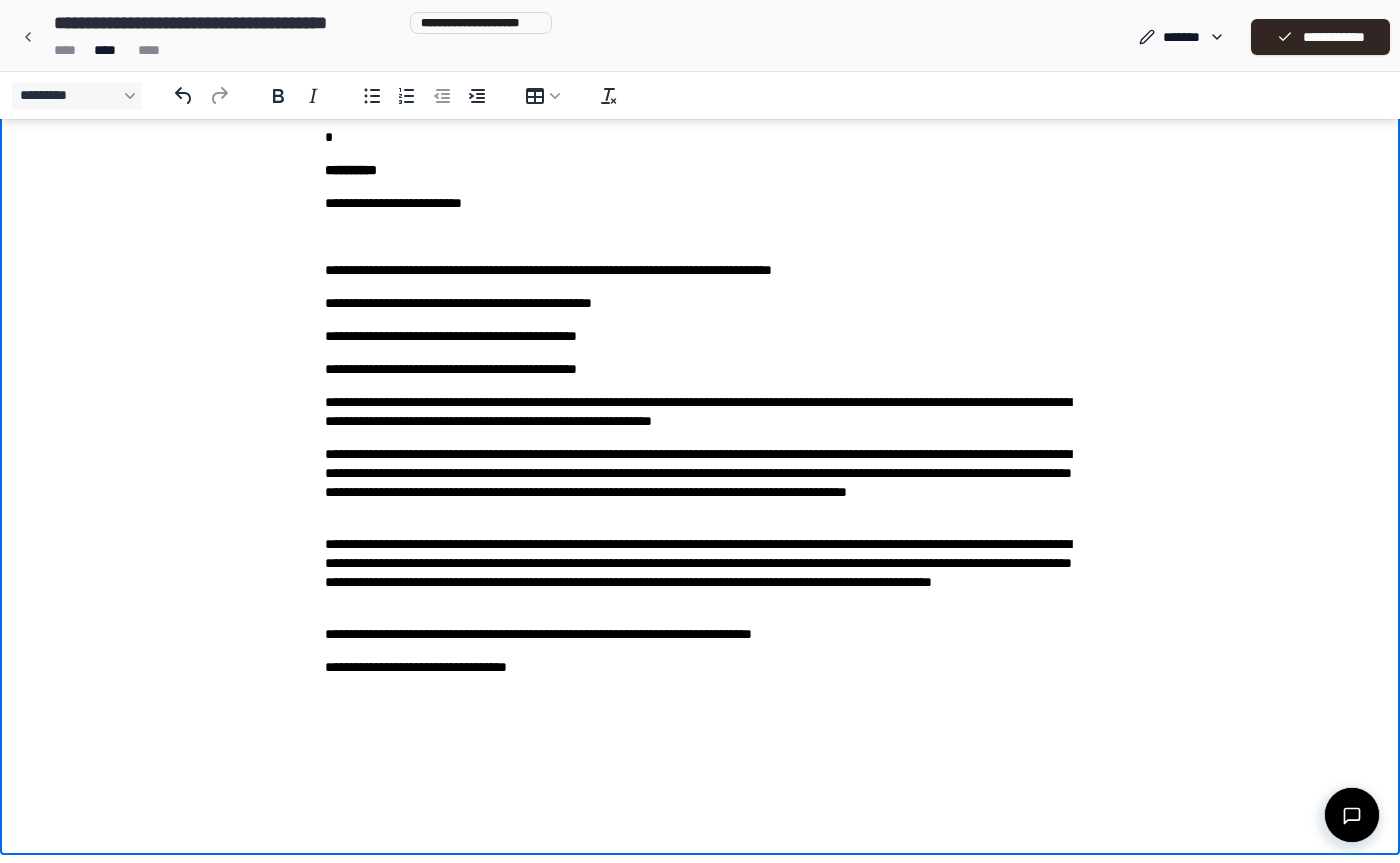scroll, scrollTop: 174, scrollLeft: 0, axis: vertical 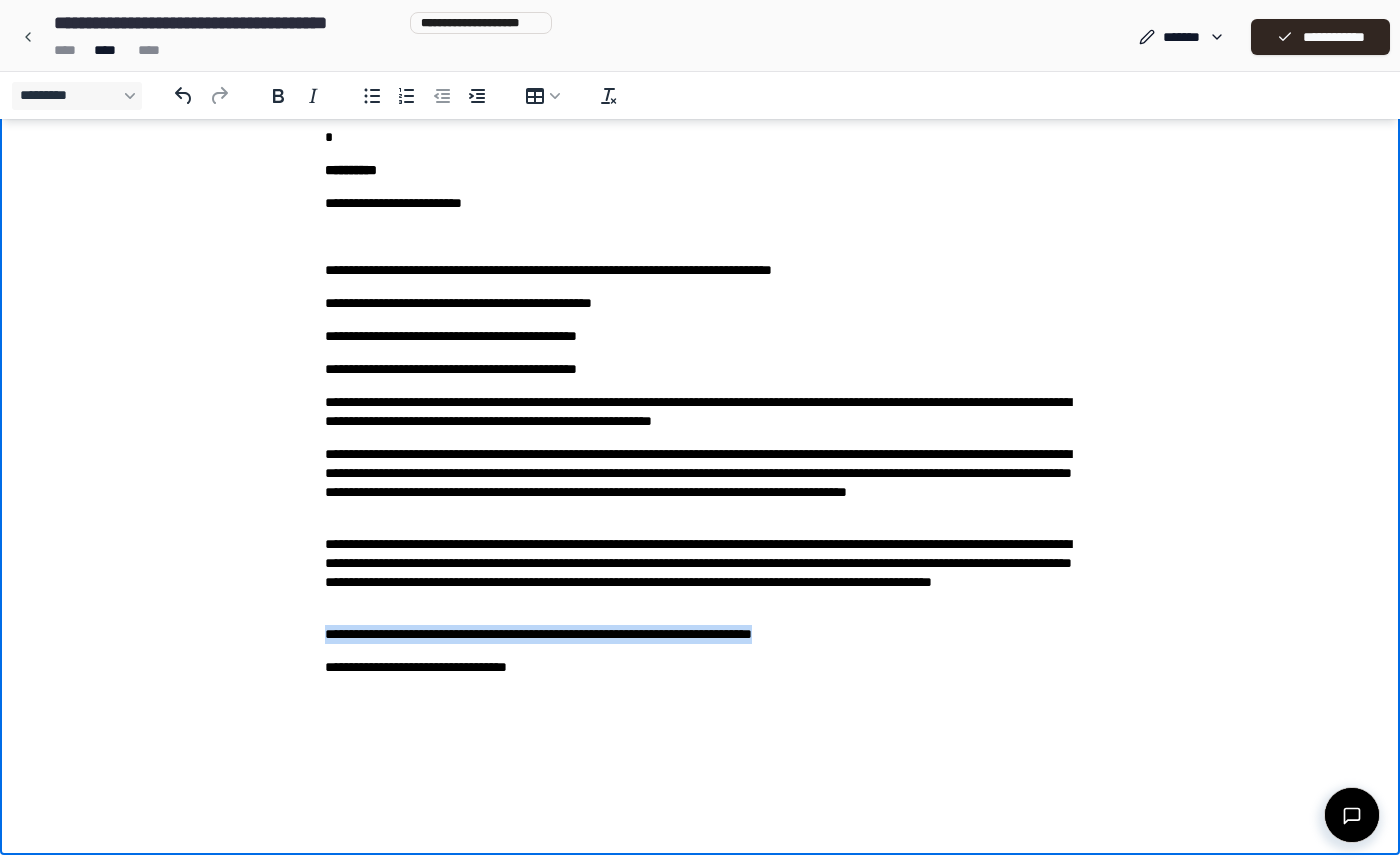 drag, startPoint x: 828, startPoint y: 637, endPoint x: 327, endPoint y: 632, distance: 501.02496 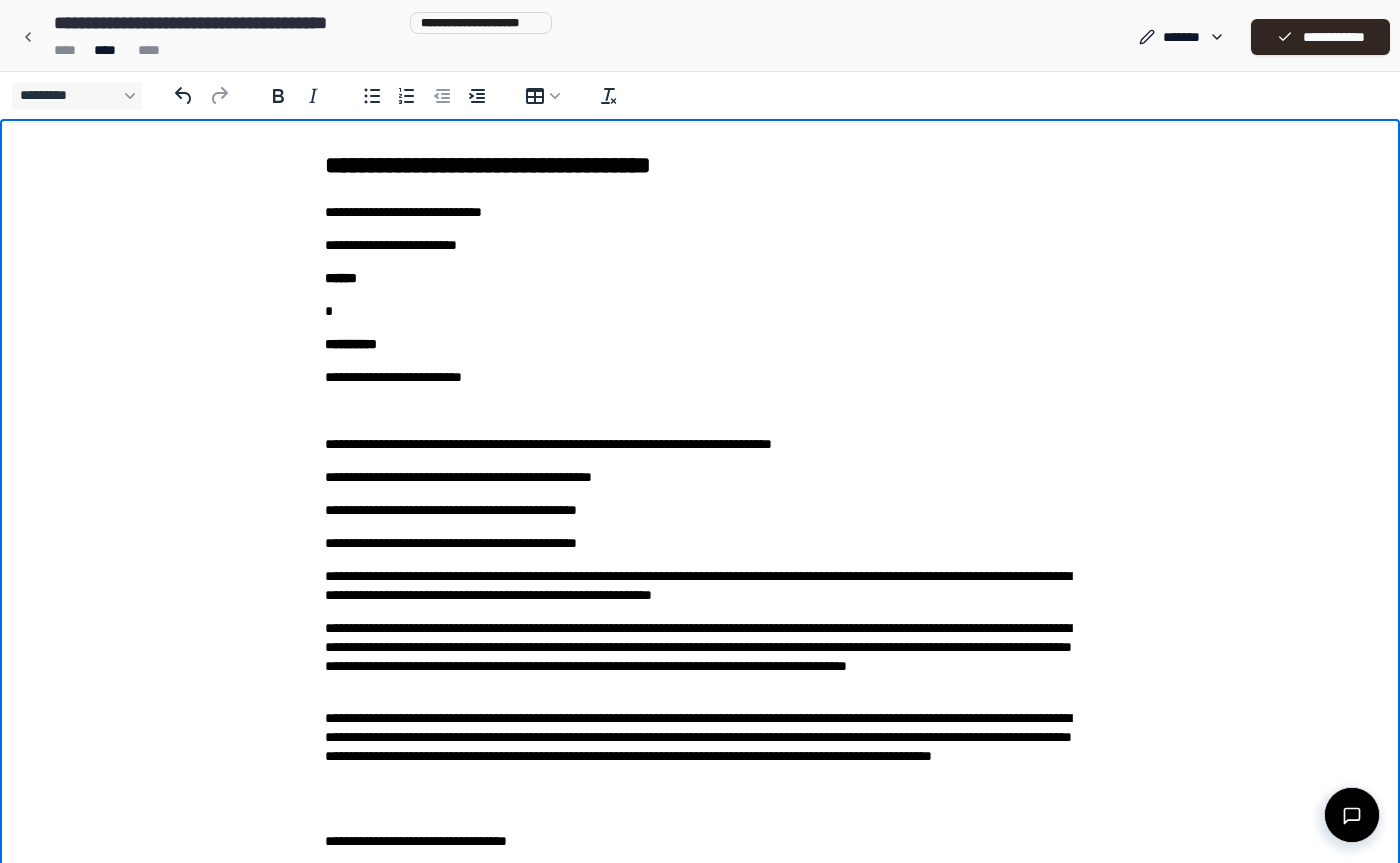 scroll, scrollTop: 0, scrollLeft: 0, axis: both 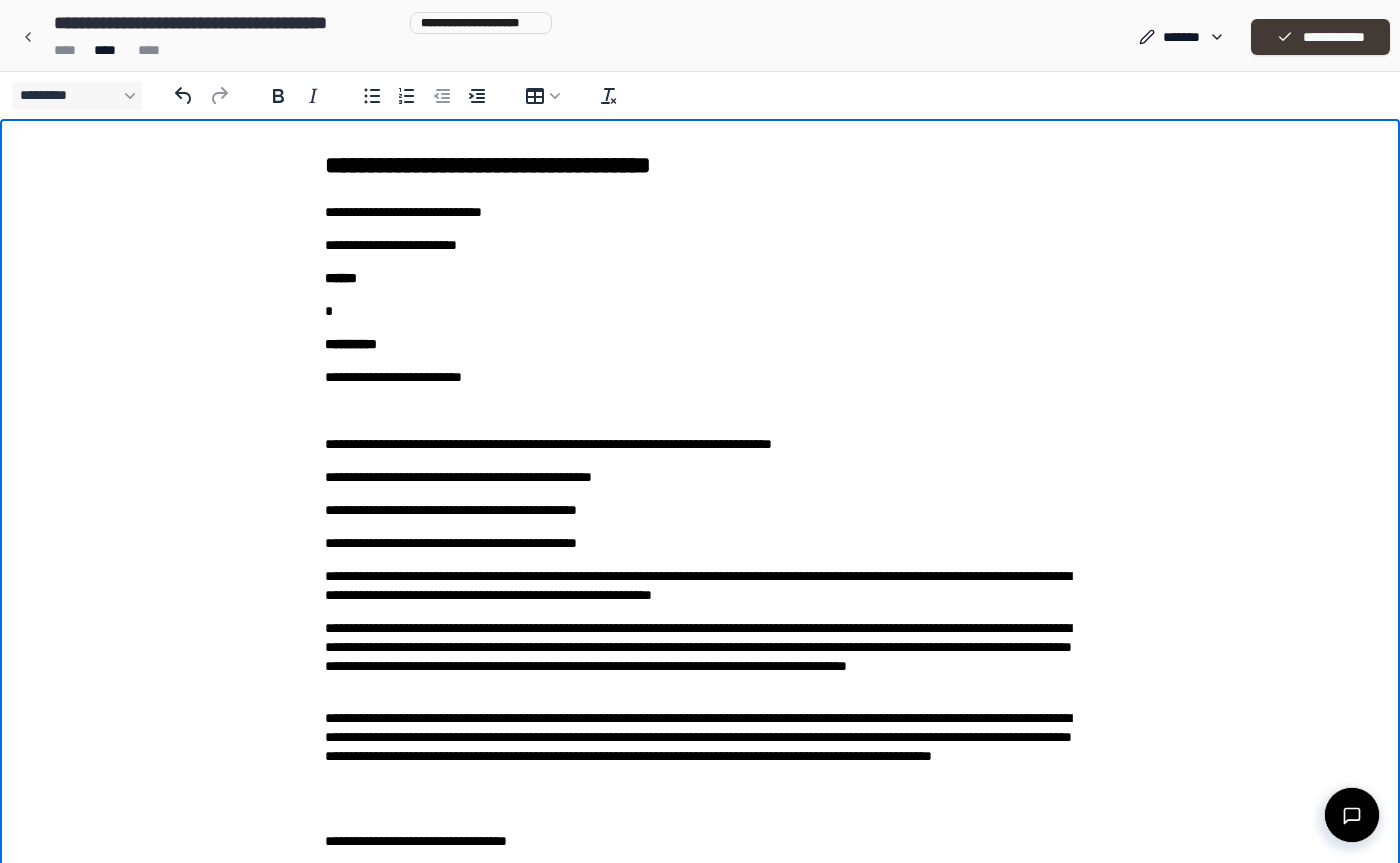 click on "**********" at bounding box center [1320, 37] 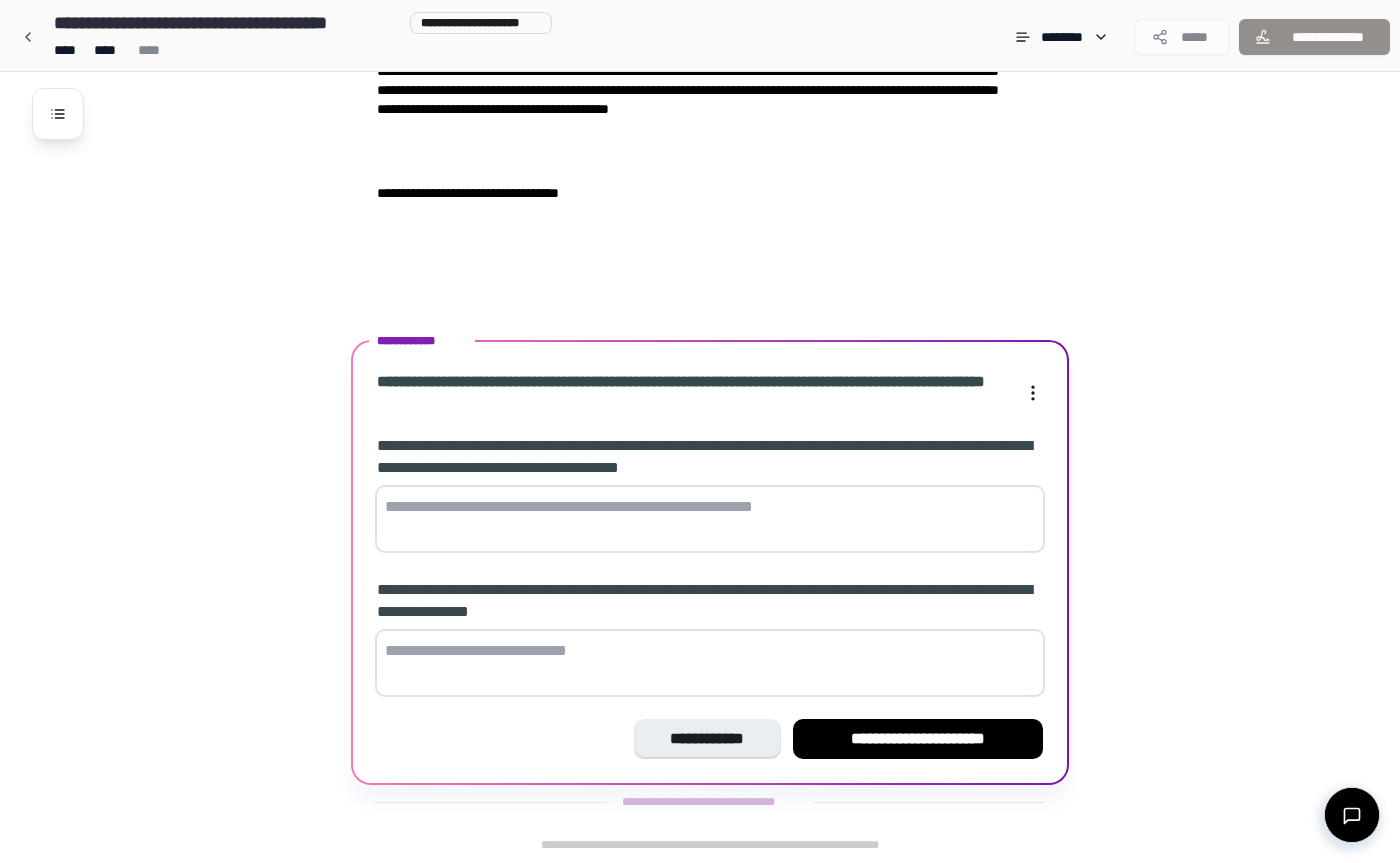 scroll, scrollTop: 635, scrollLeft: 0, axis: vertical 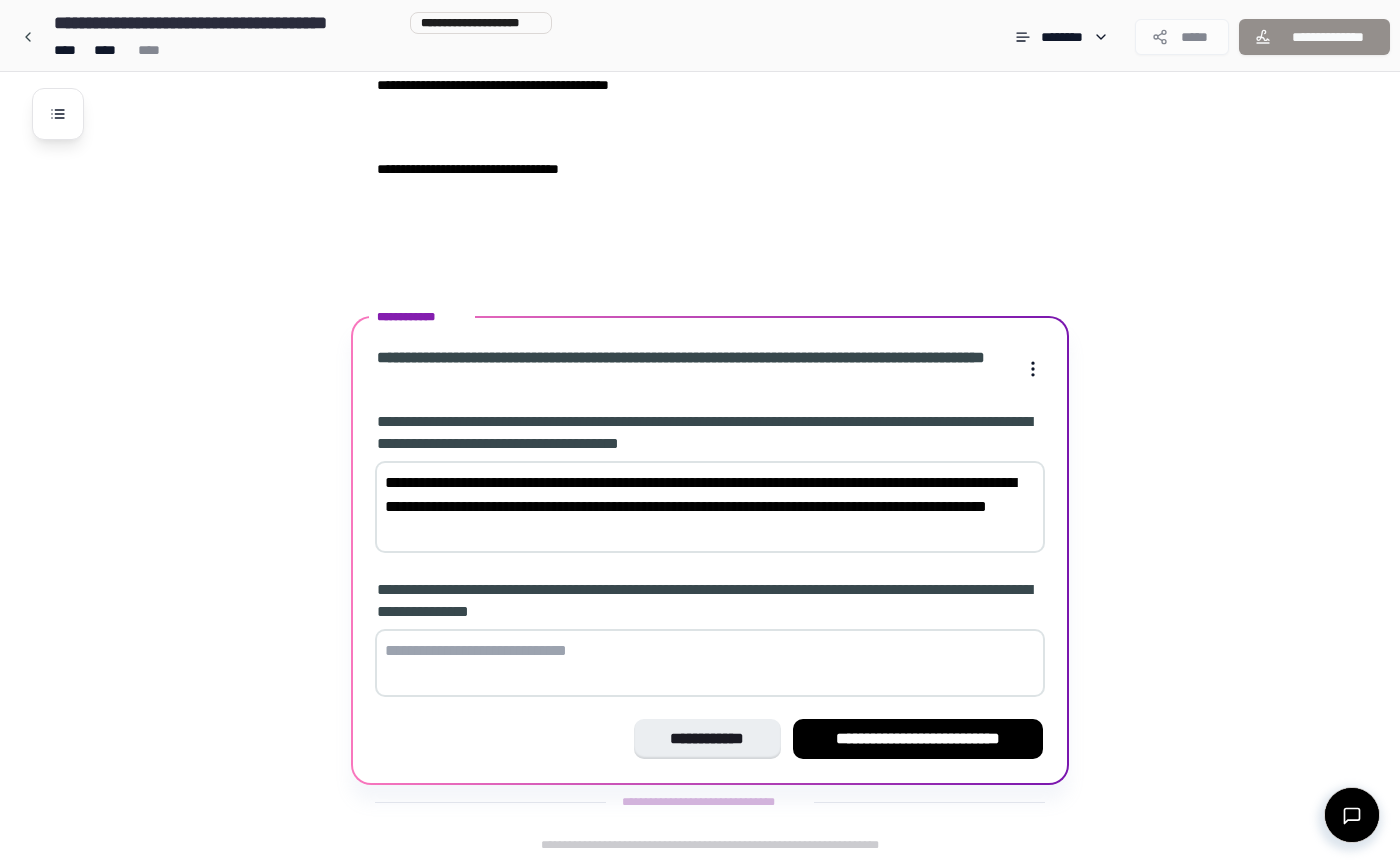 type on "**********" 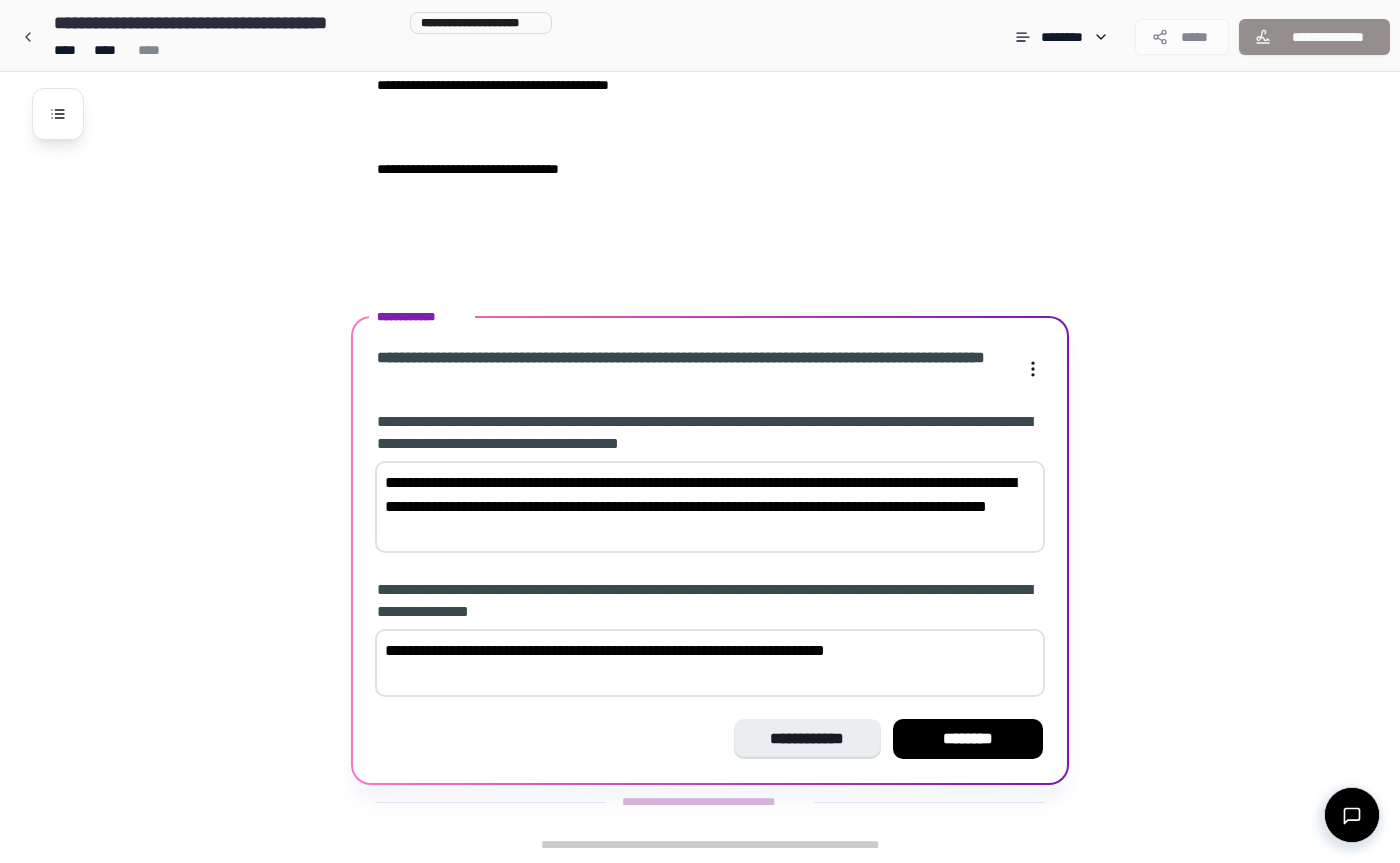 click on "**********" at bounding box center [710, 663] 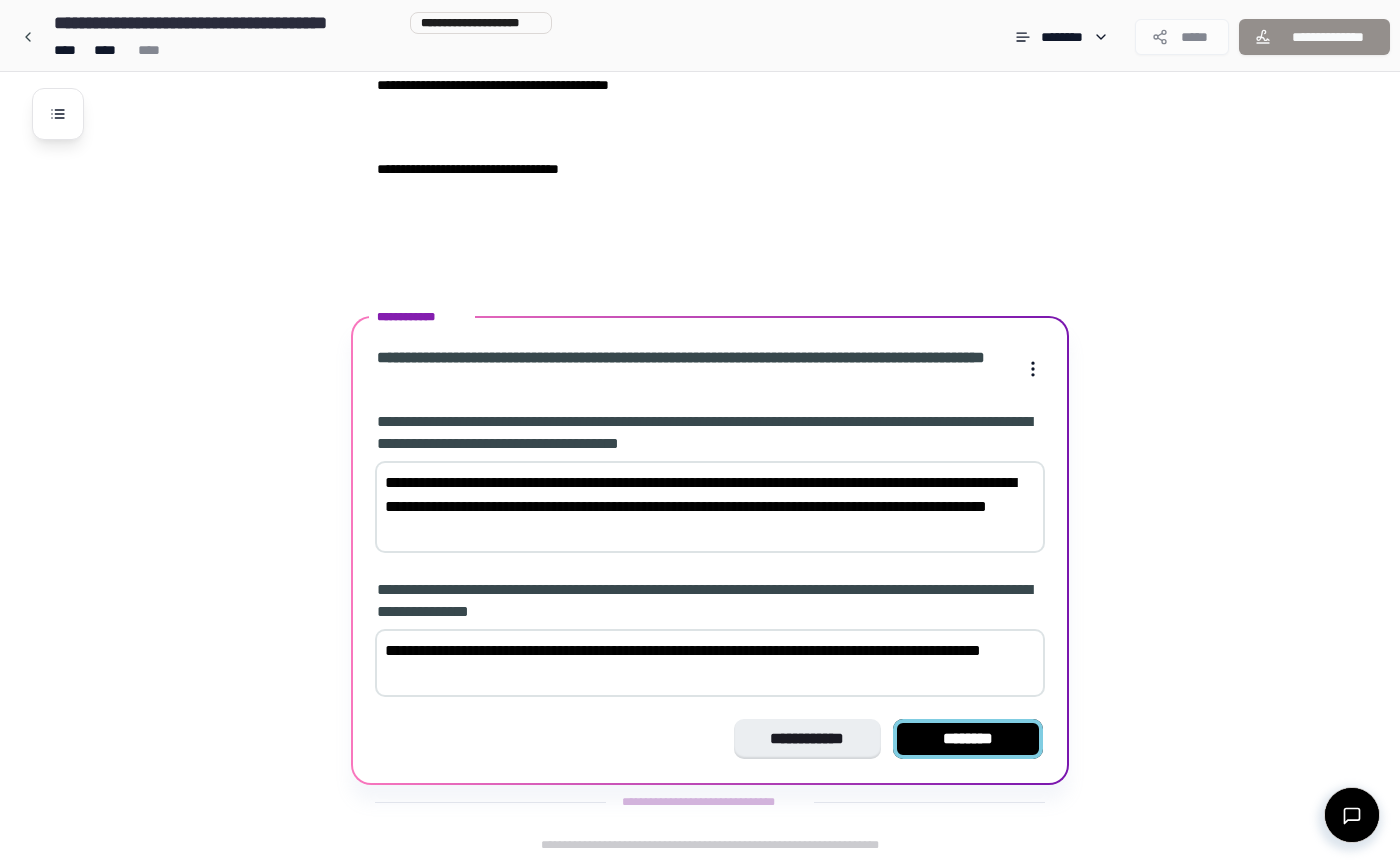 type on "**********" 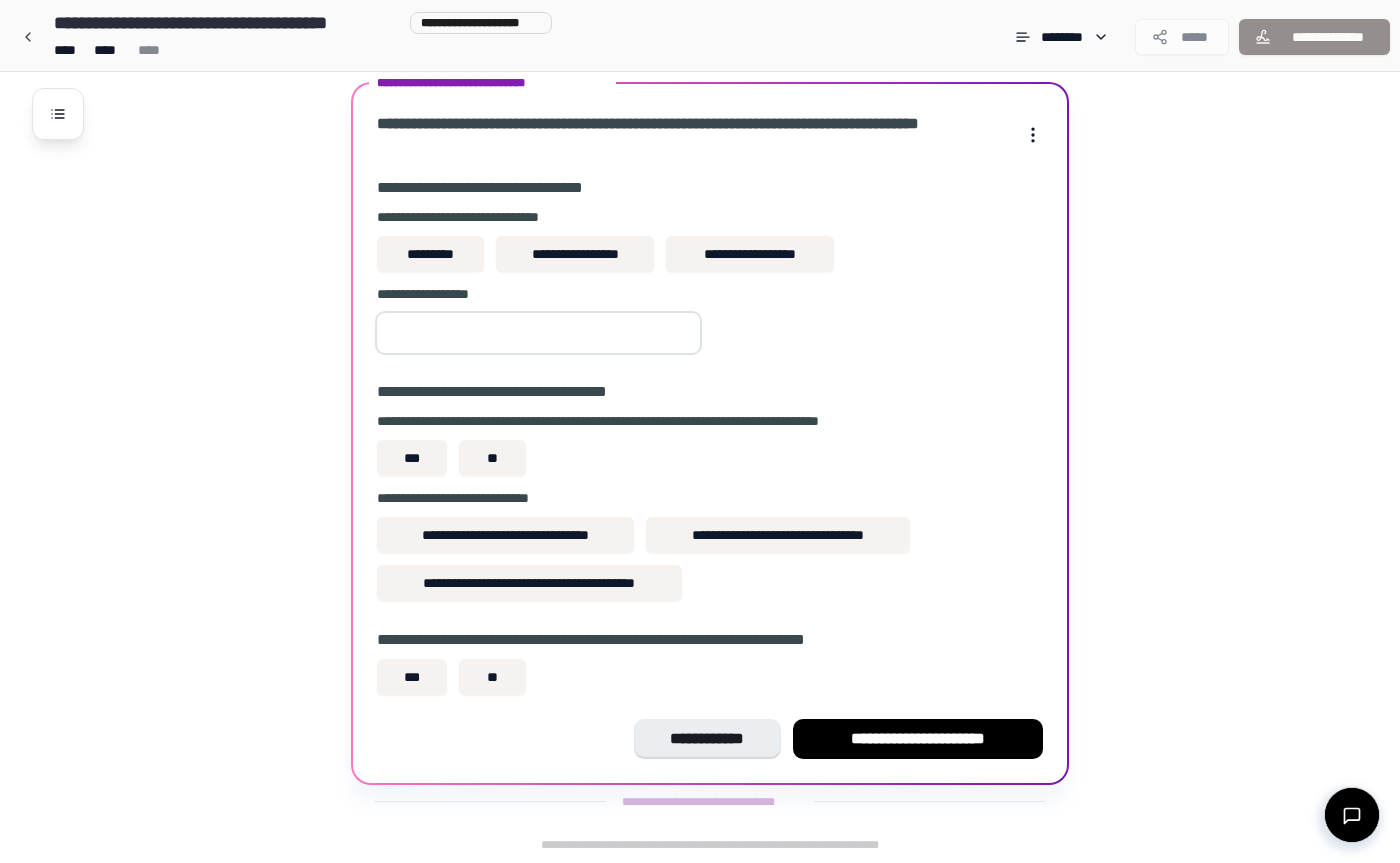 scroll, scrollTop: 1619, scrollLeft: 0, axis: vertical 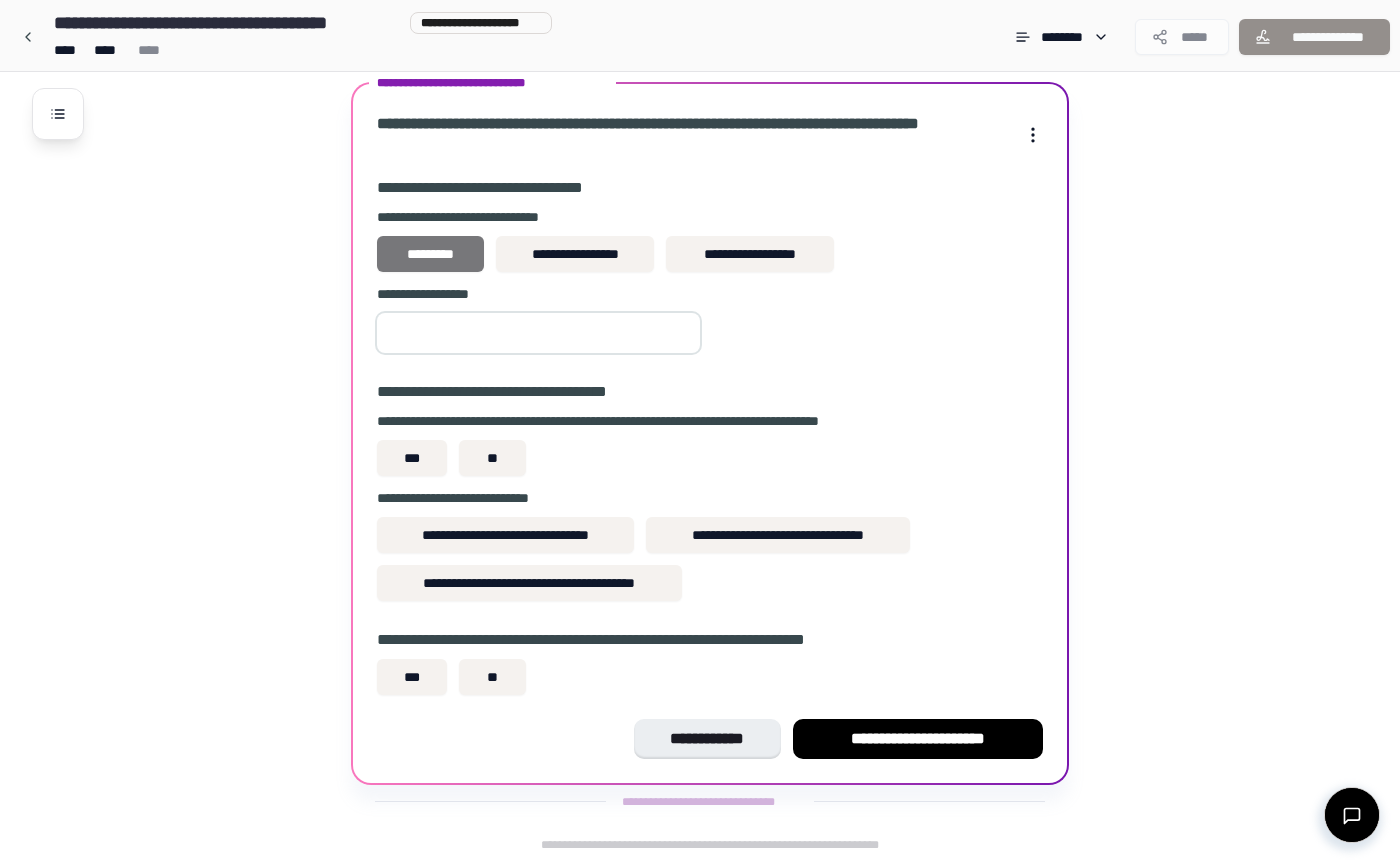 click on "*********" at bounding box center (430, 254) 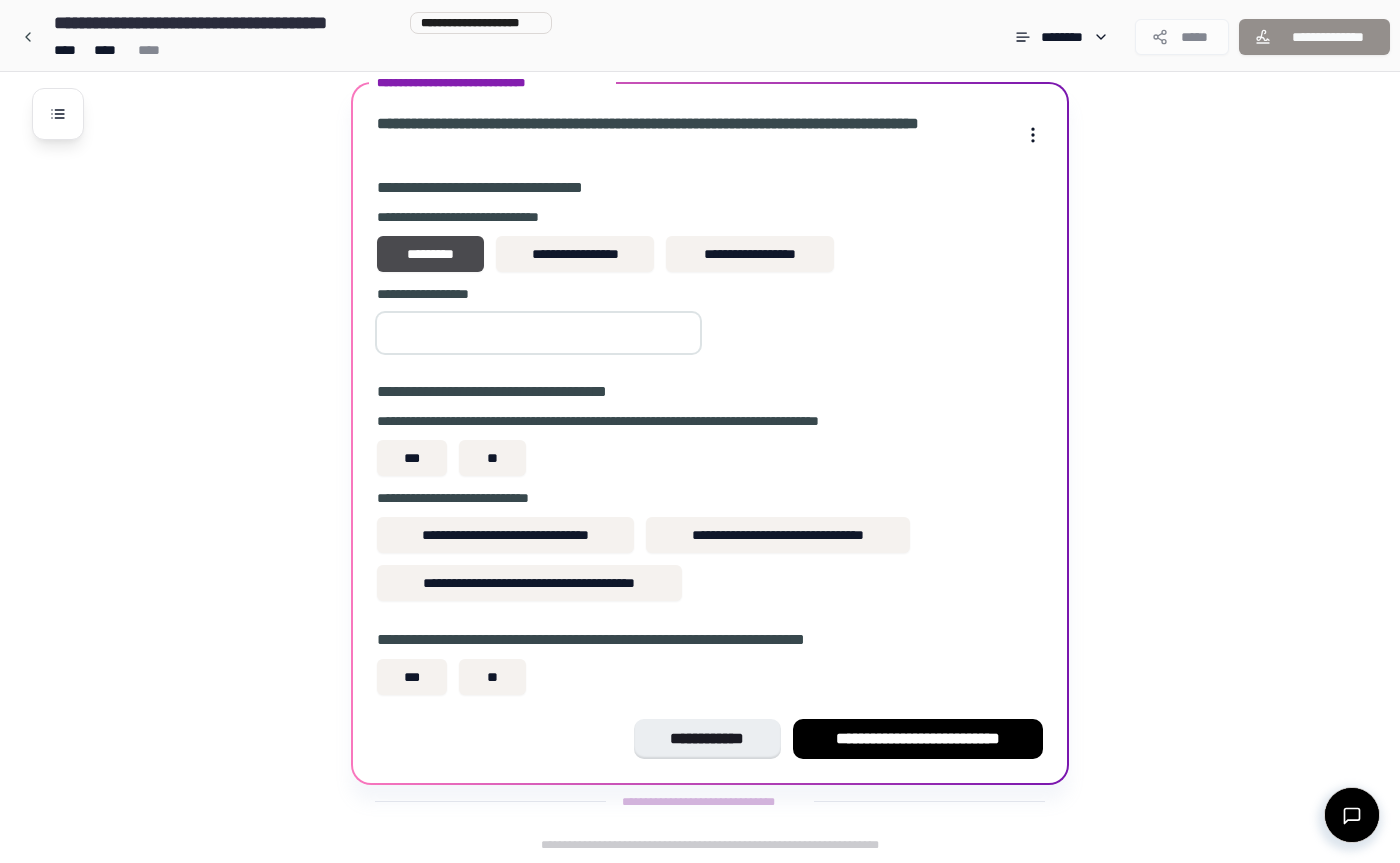 click at bounding box center (538, 333) 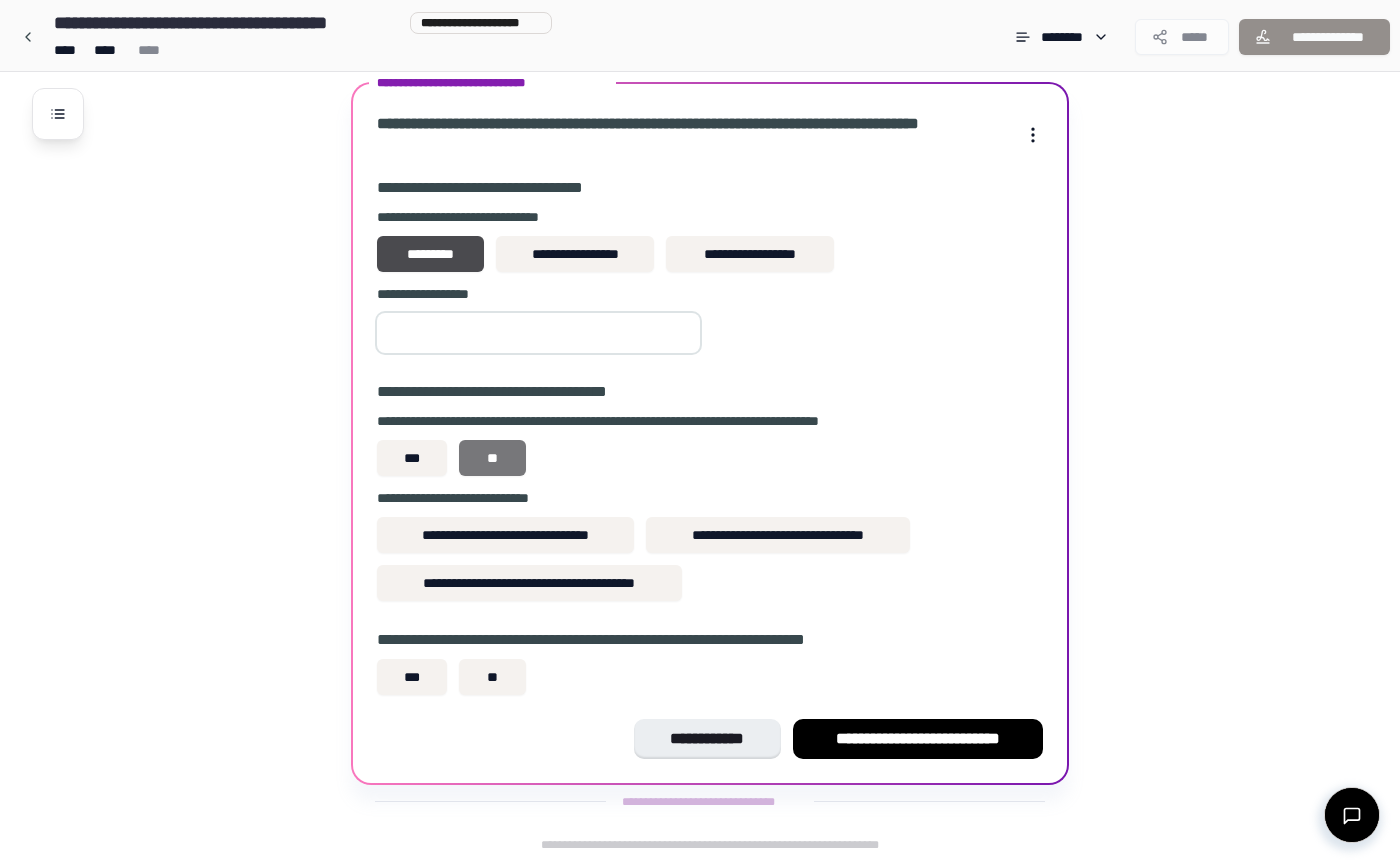 type on "**" 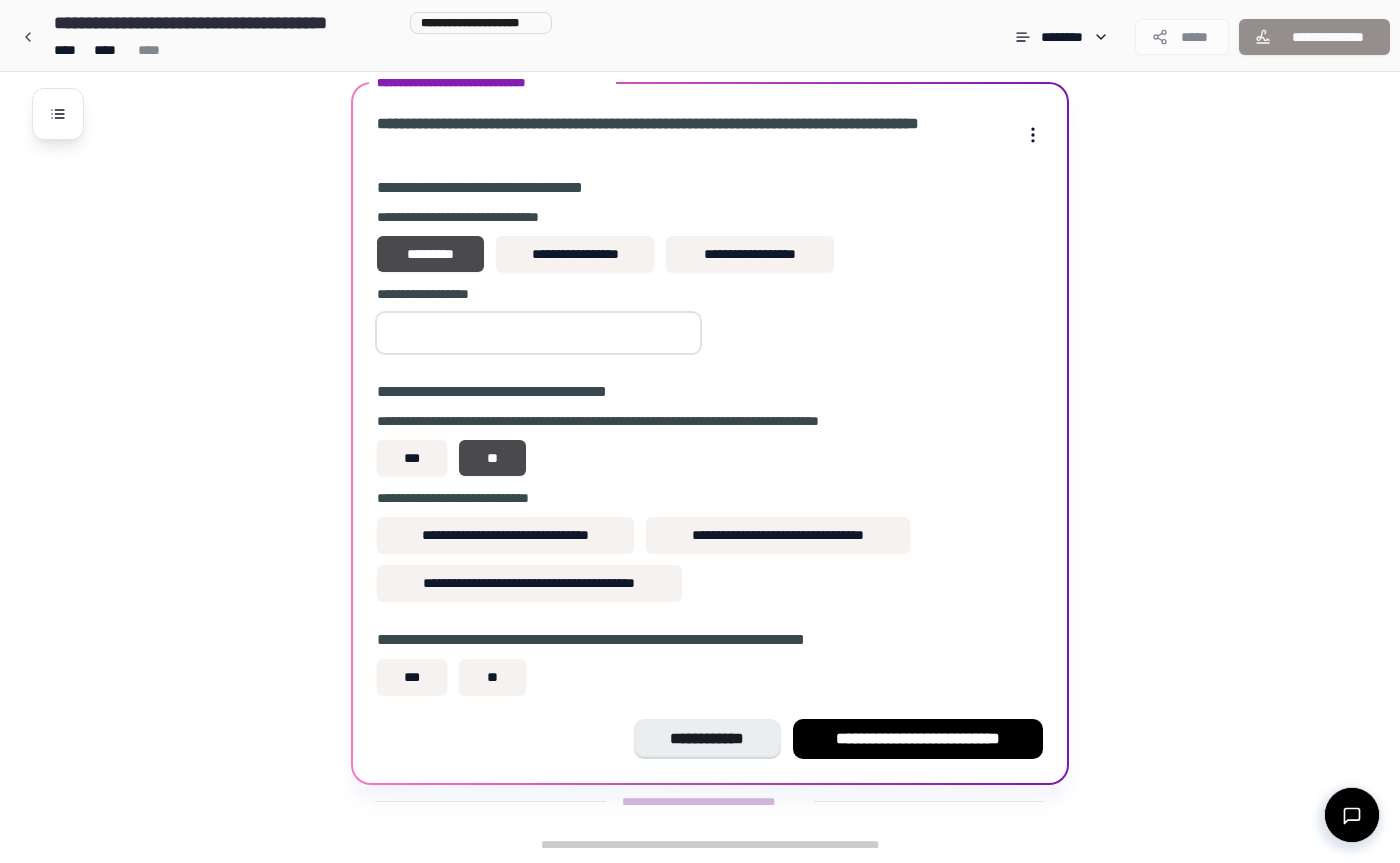 scroll, scrollTop: 1619, scrollLeft: 0, axis: vertical 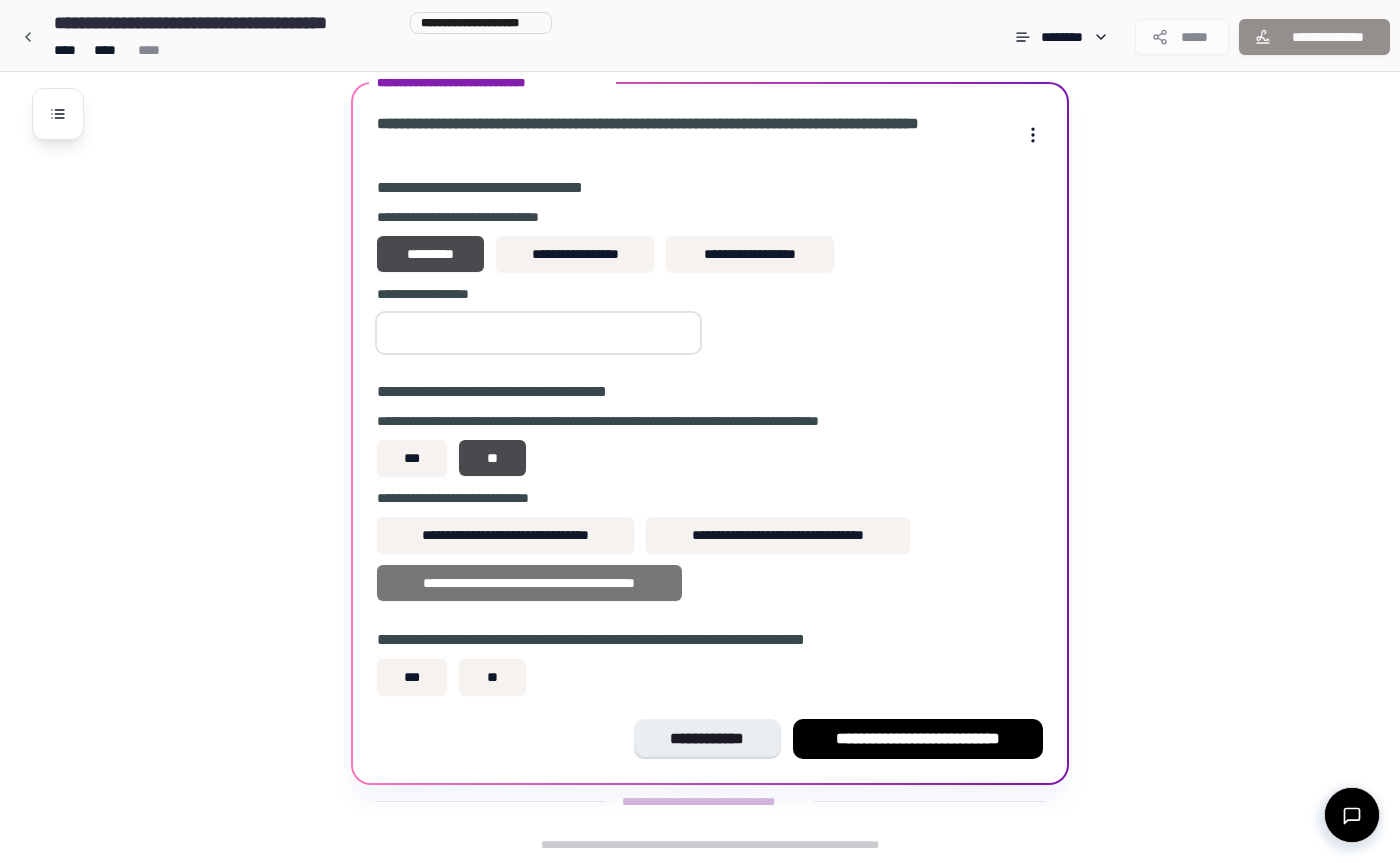 click on "**********" at bounding box center (529, 583) 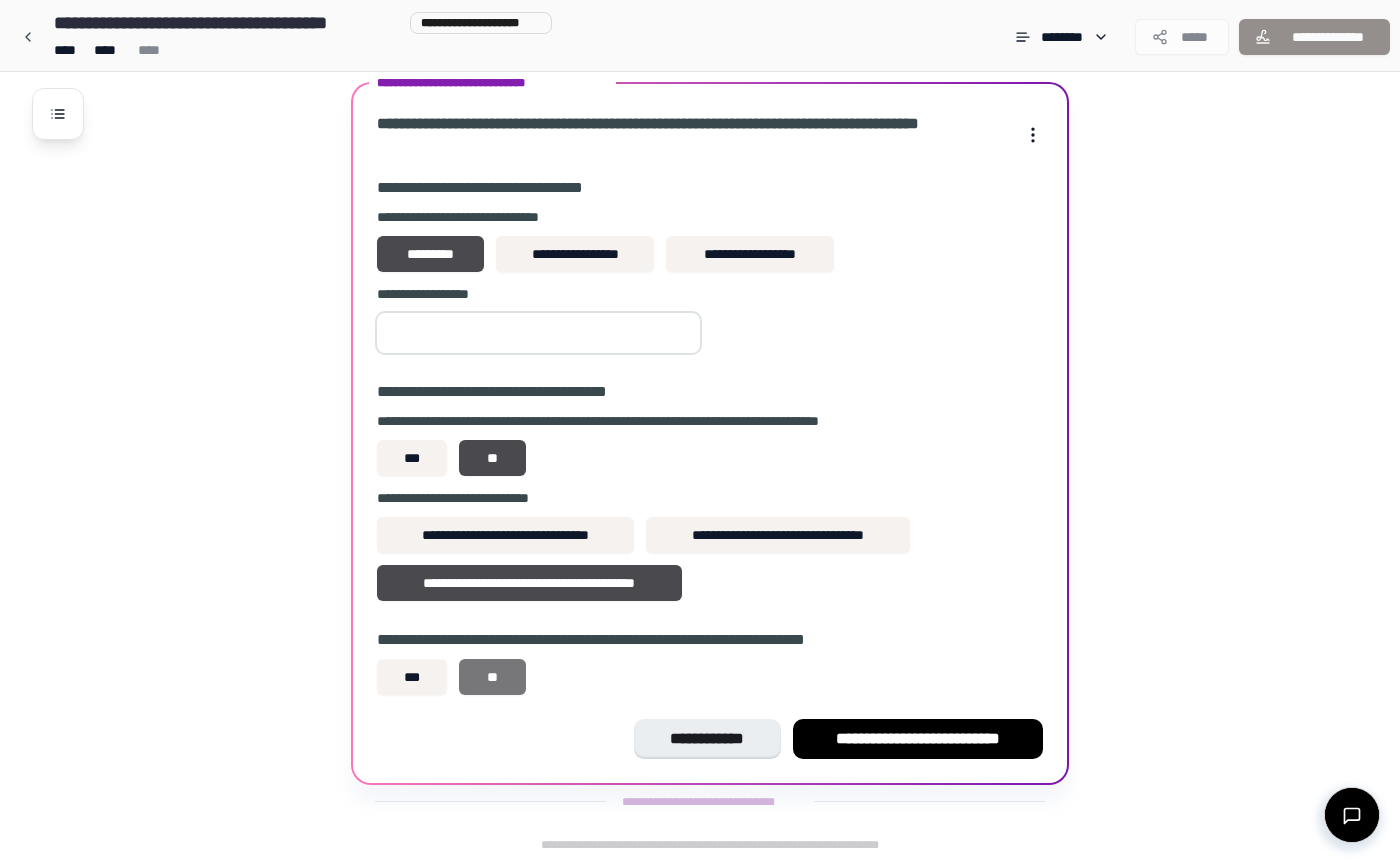 click on "**" at bounding box center [492, 677] 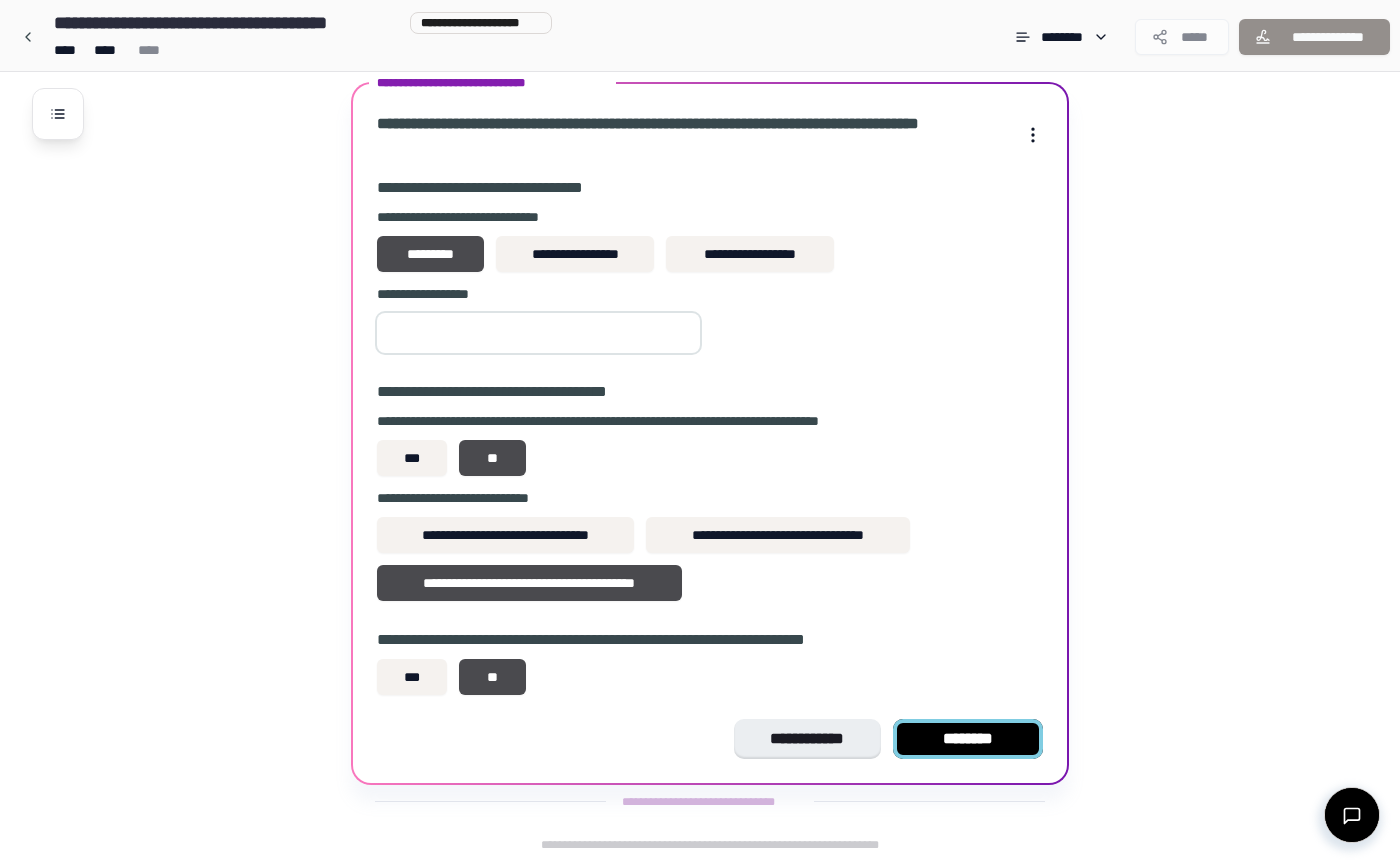 click on "********" at bounding box center (968, 739) 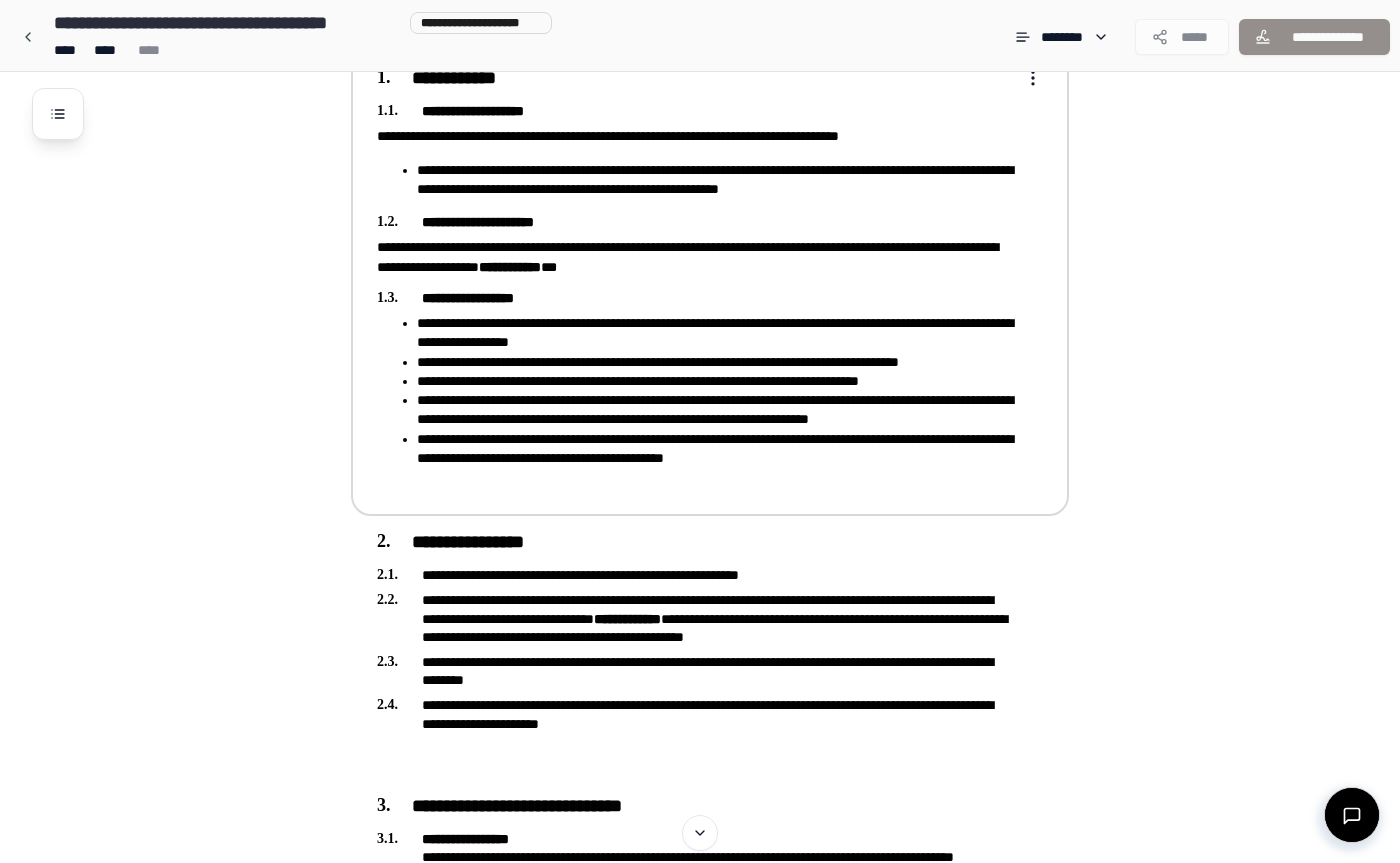 scroll, scrollTop: 903, scrollLeft: 0, axis: vertical 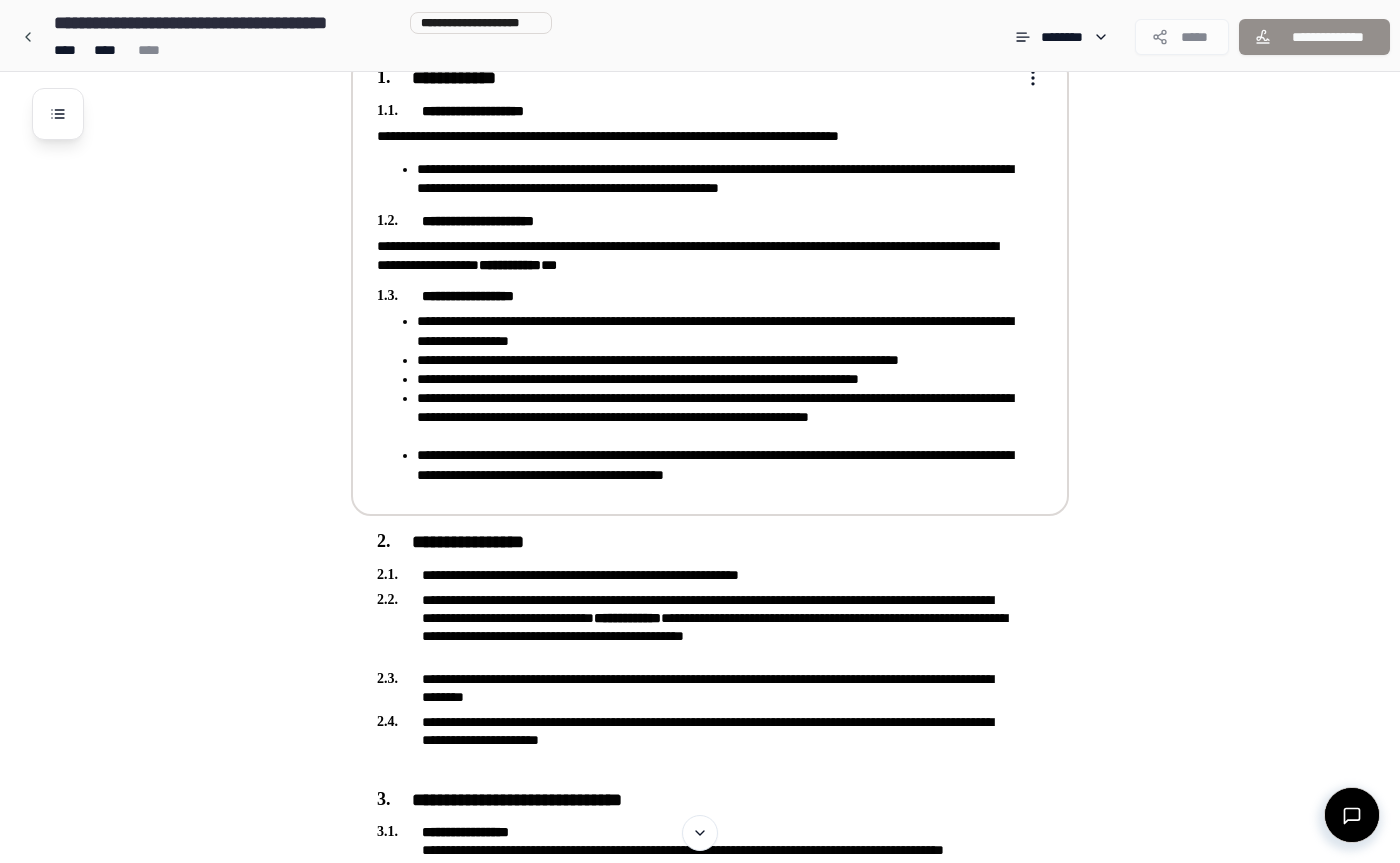 click on "**********" at bounding box center [716, 417] 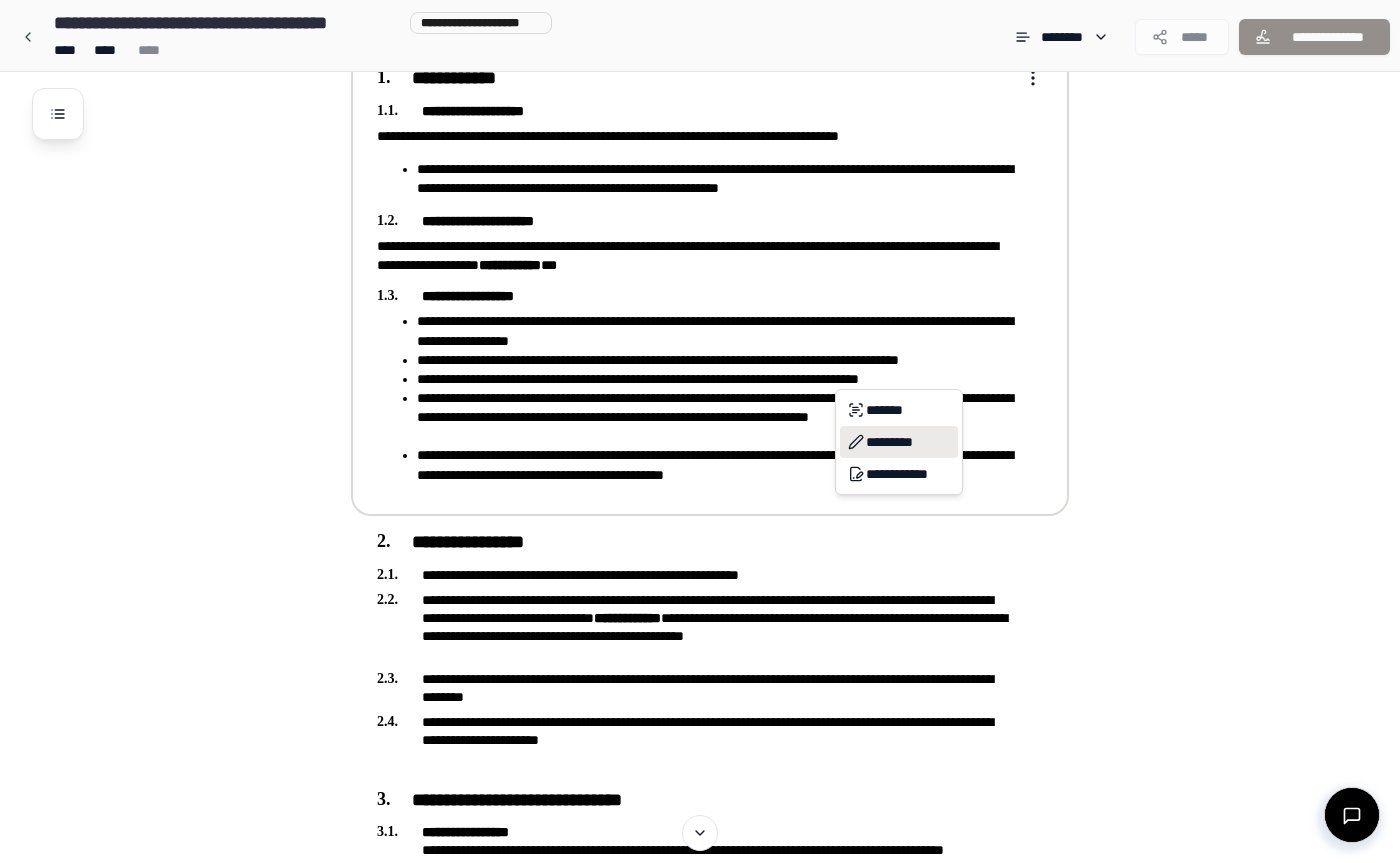 click on "*********" at bounding box center (899, 442) 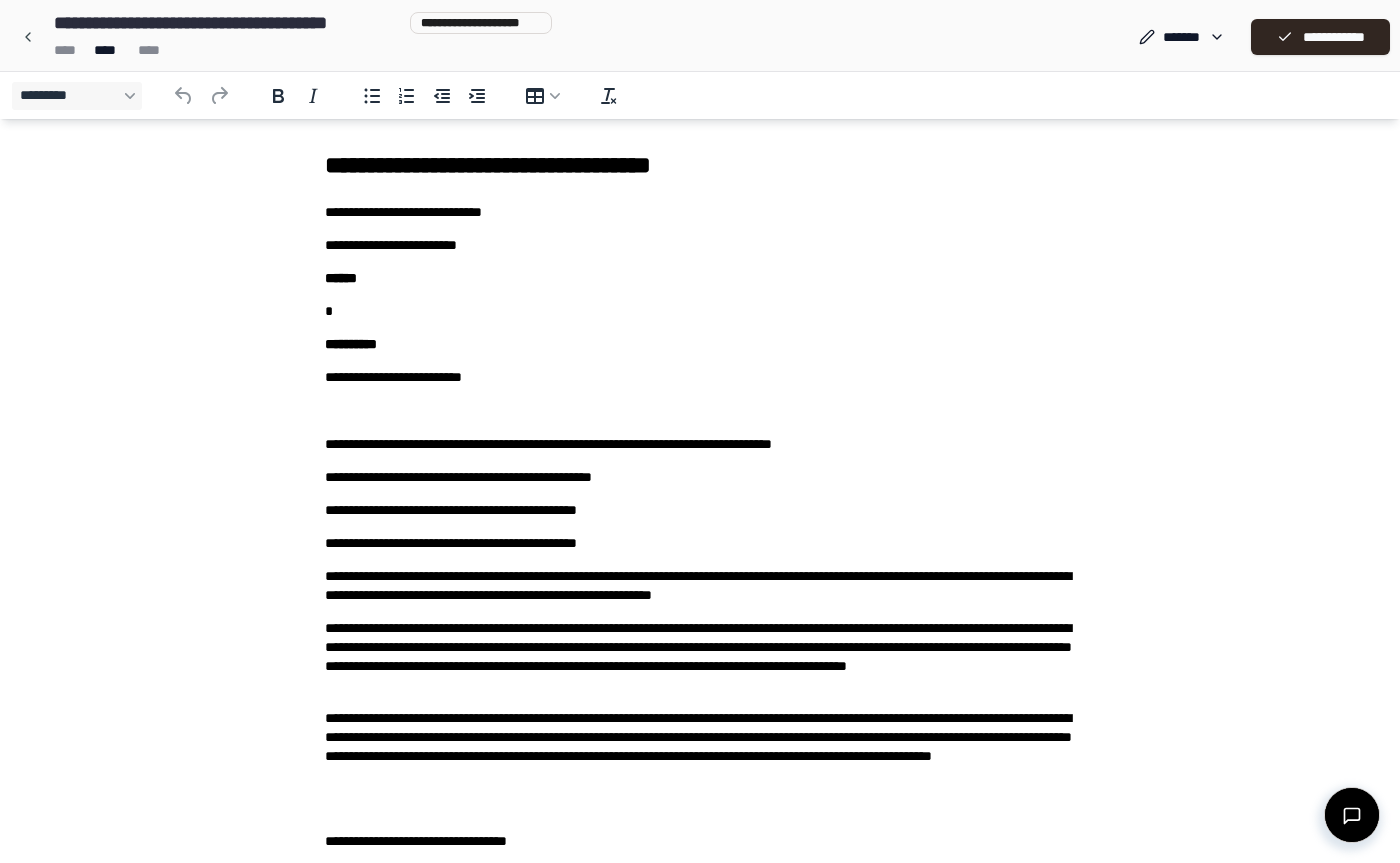 scroll, scrollTop: 155, scrollLeft: 0, axis: vertical 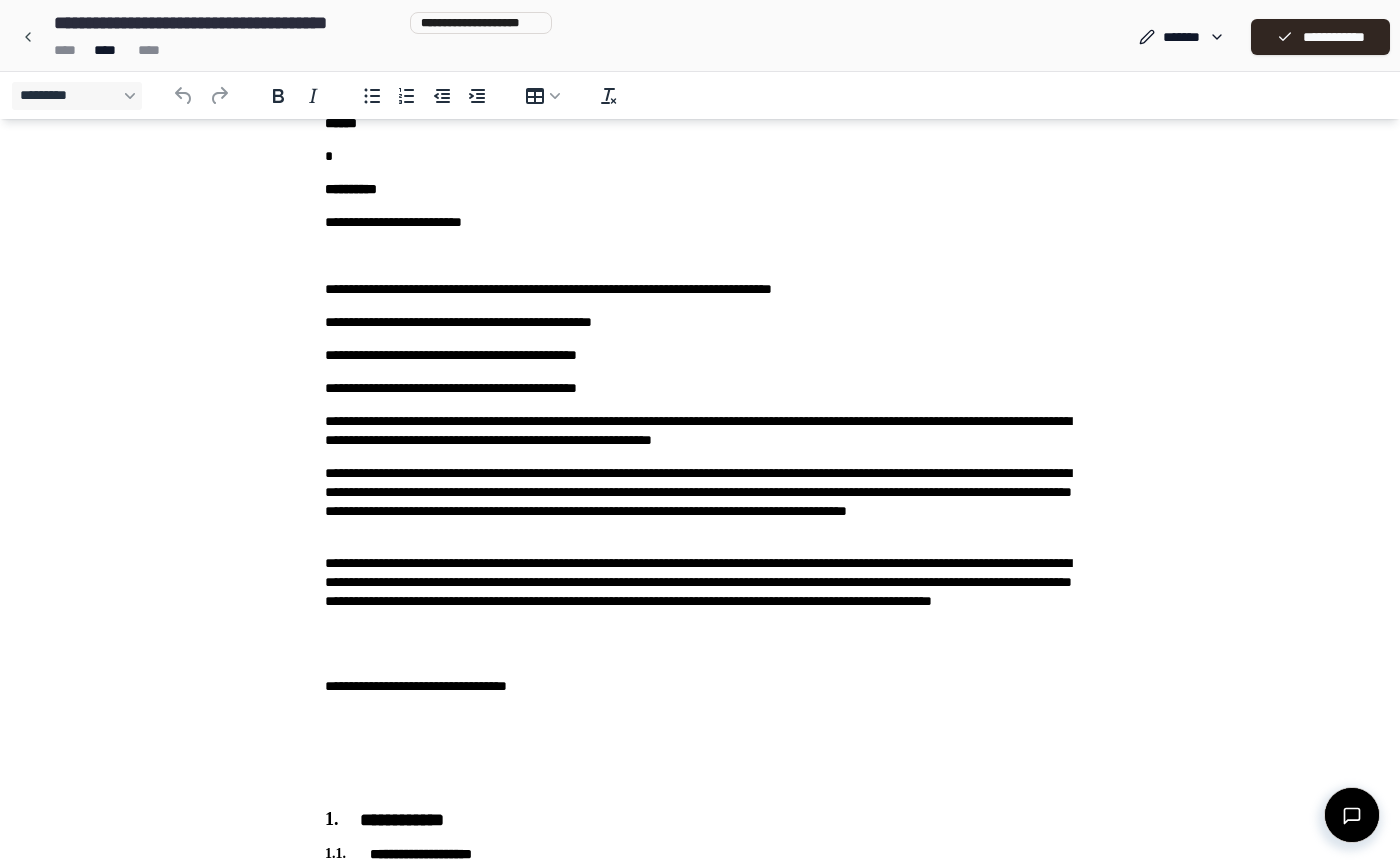 click on "**********" at bounding box center [700, 881] 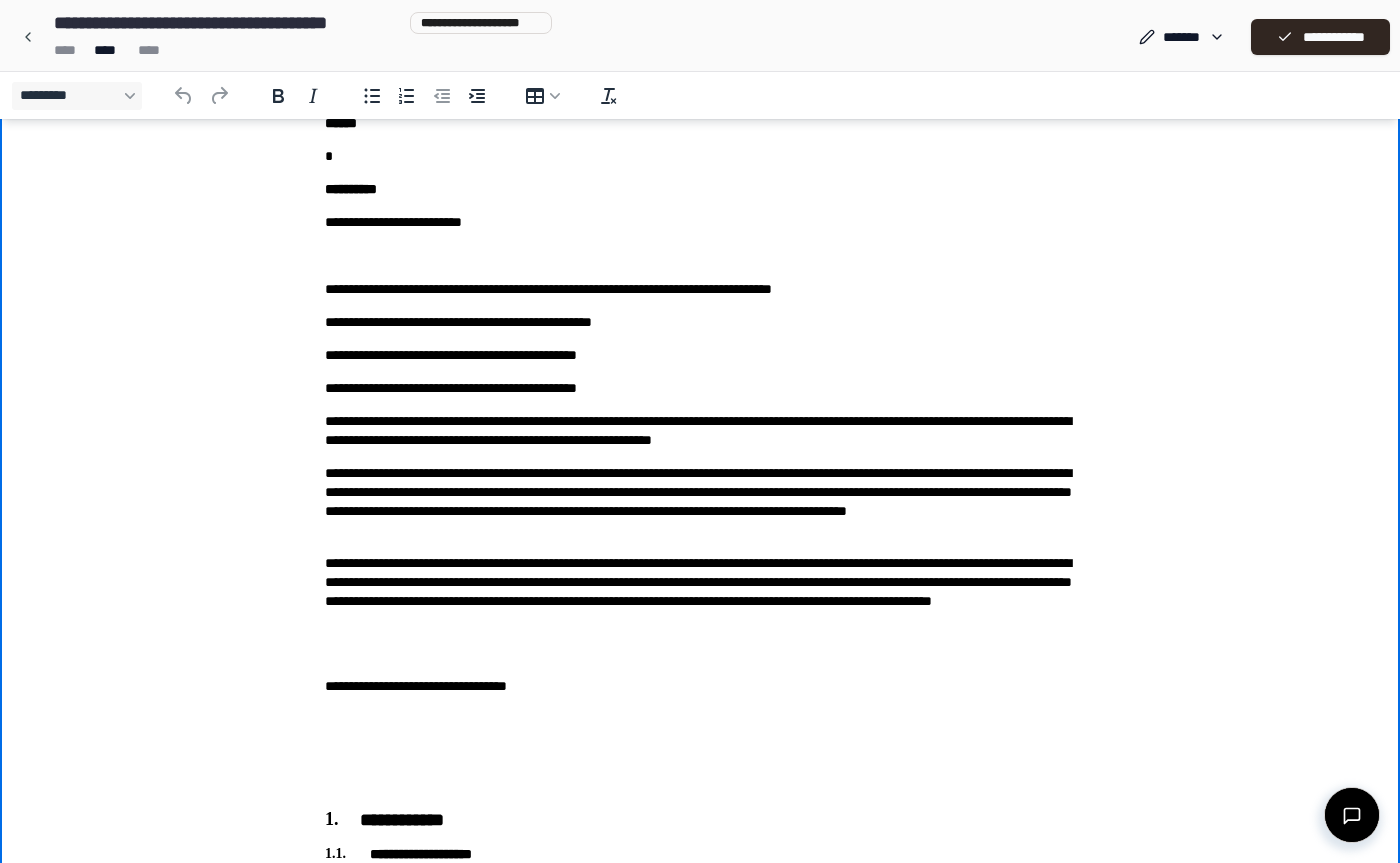 click on "**********" at bounding box center [700, 881] 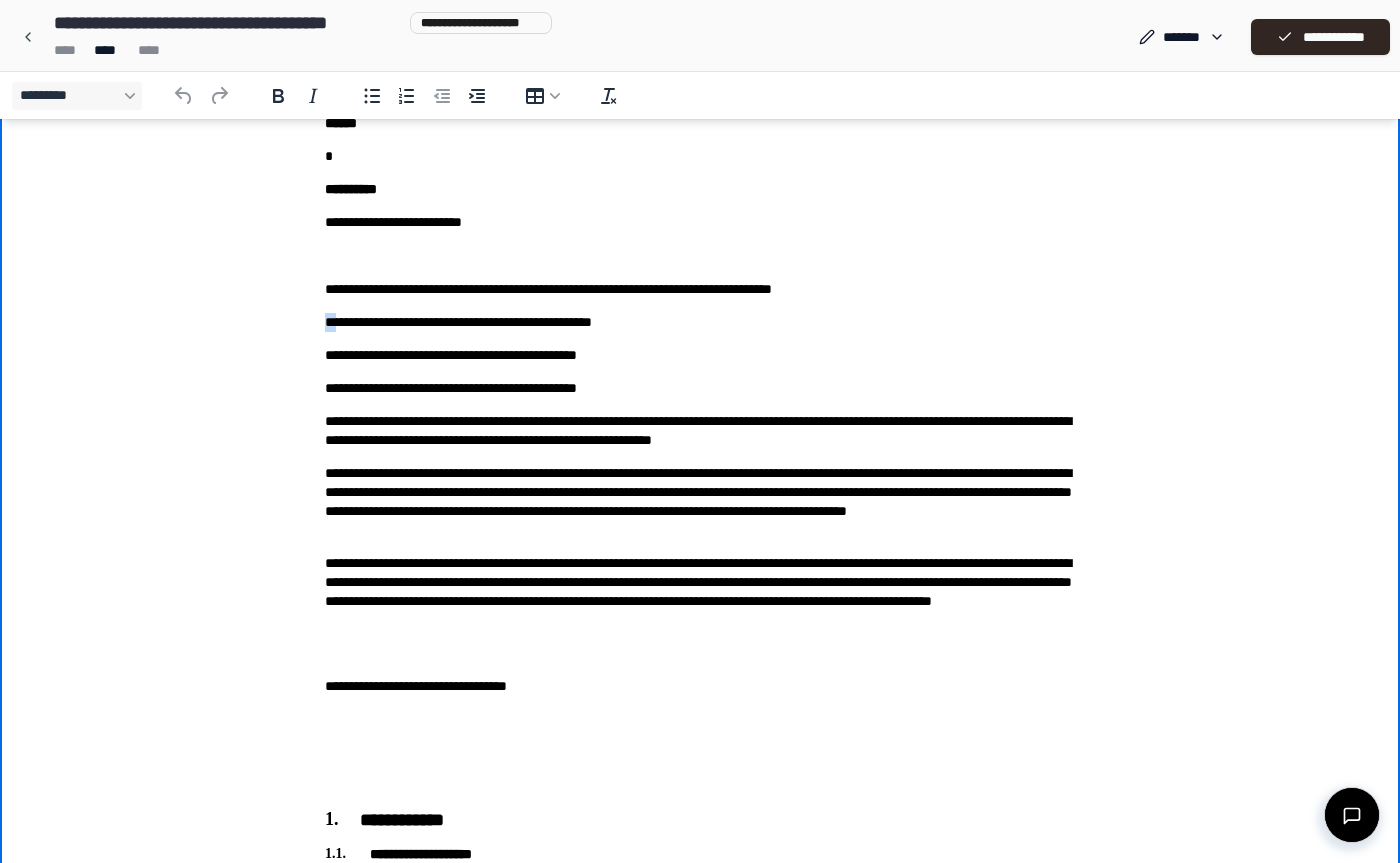 click on "**********" at bounding box center [700, 881] 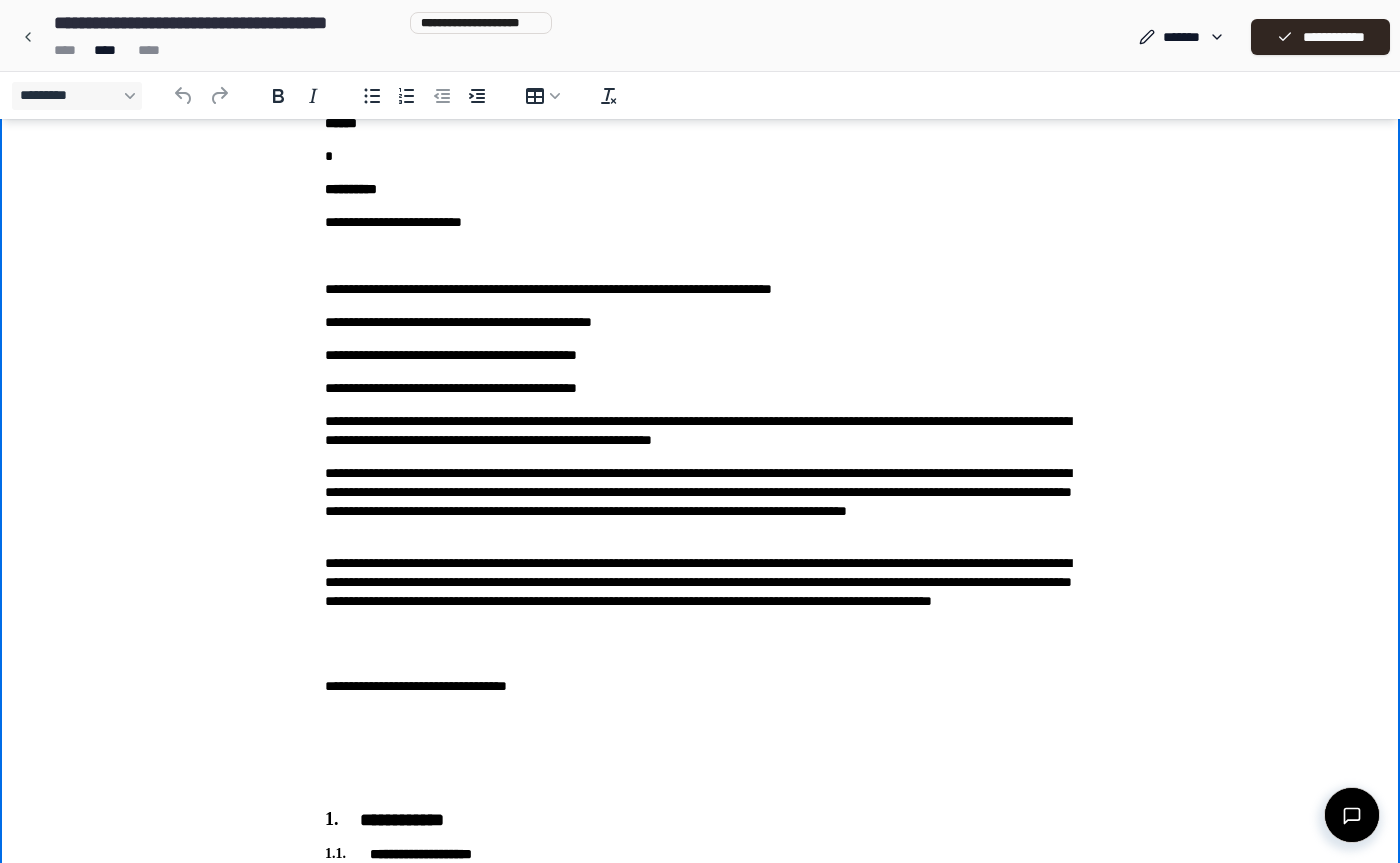 click on "**********" at bounding box center (700, 289) 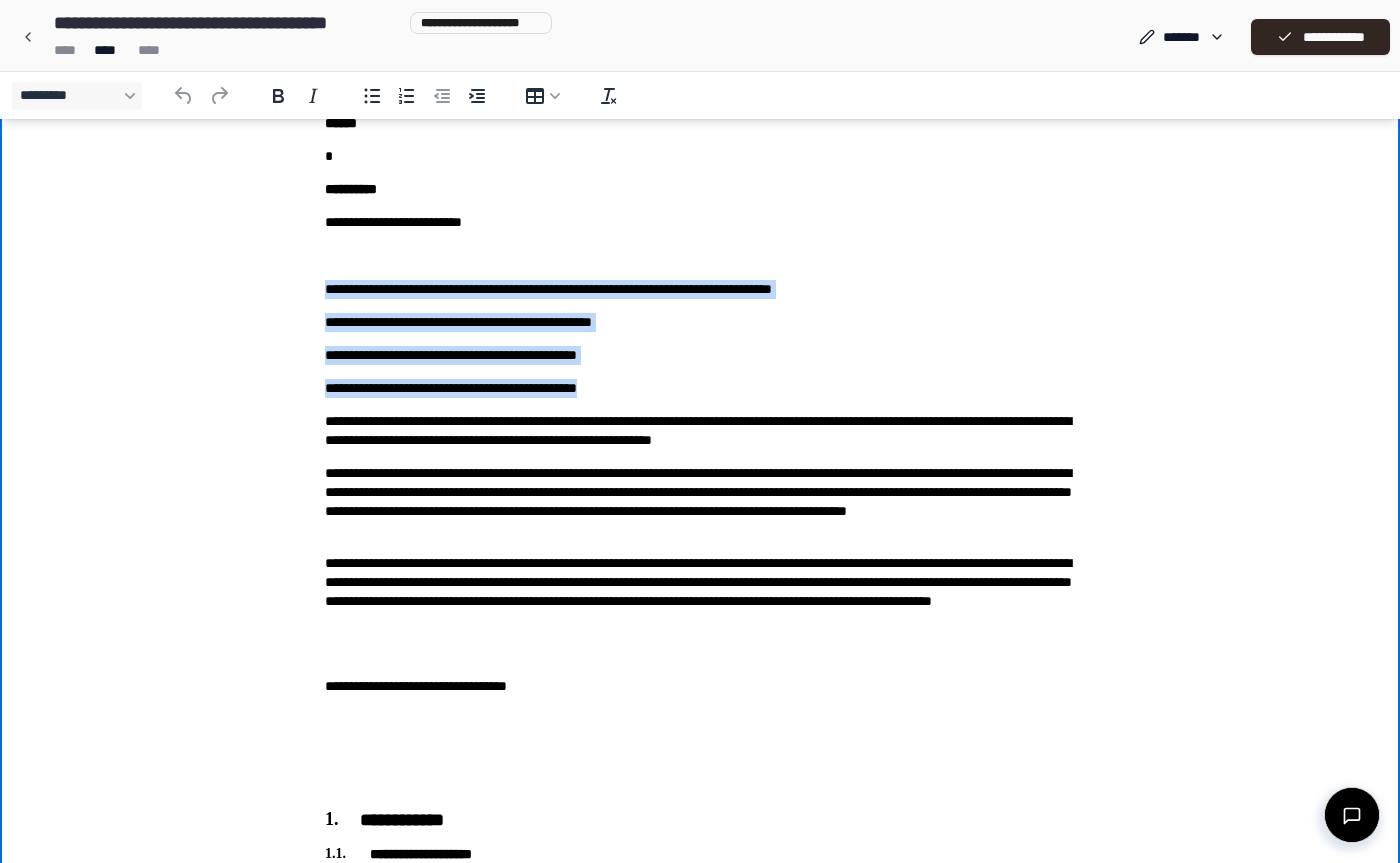 drag, startPoint x: 324, startPoint y: 281, endPoint x: 660, endPoint y: 383, distance: 351.141 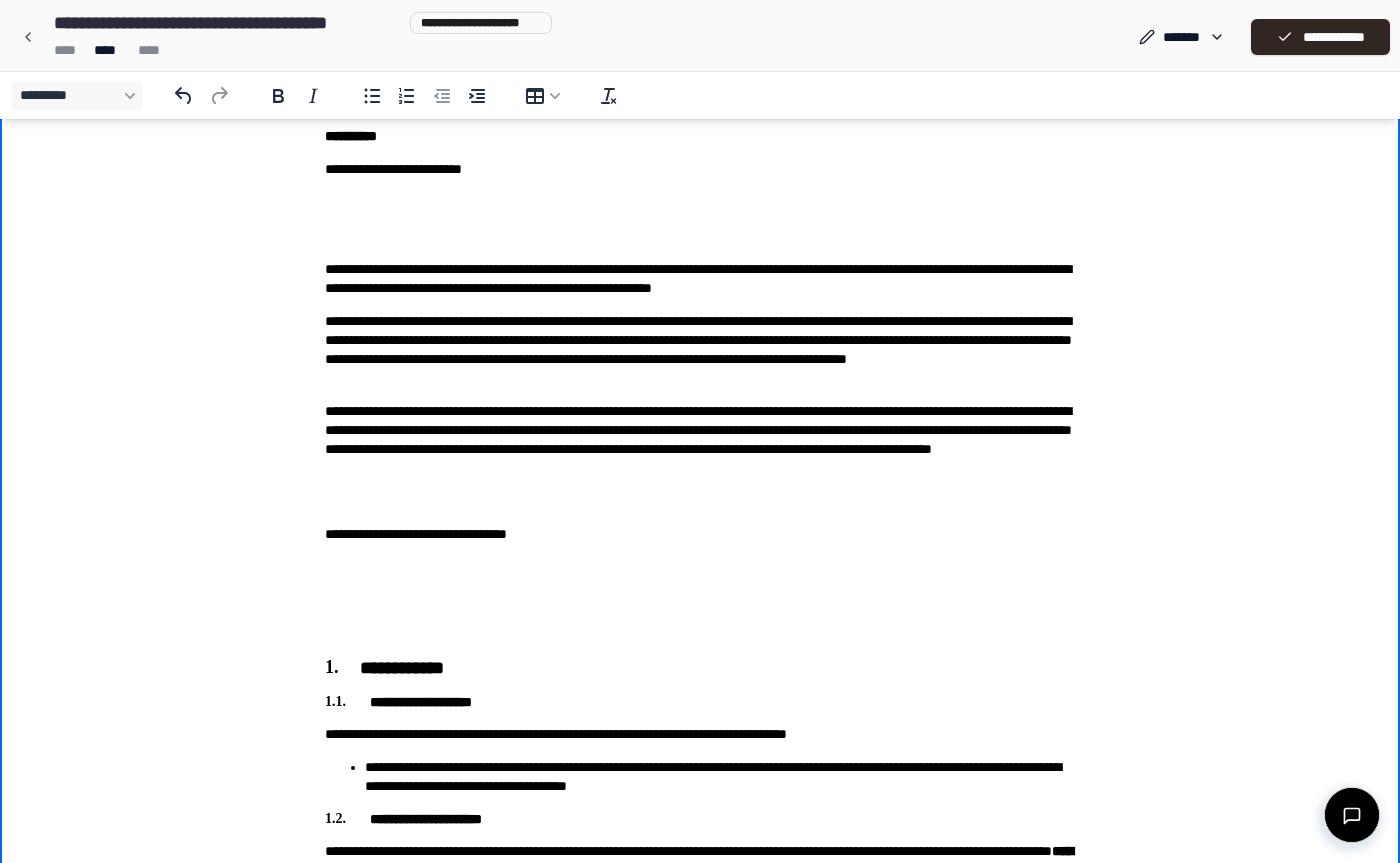 scroll, scrollTop: 208, scrollLeft: 0, axis: vertical 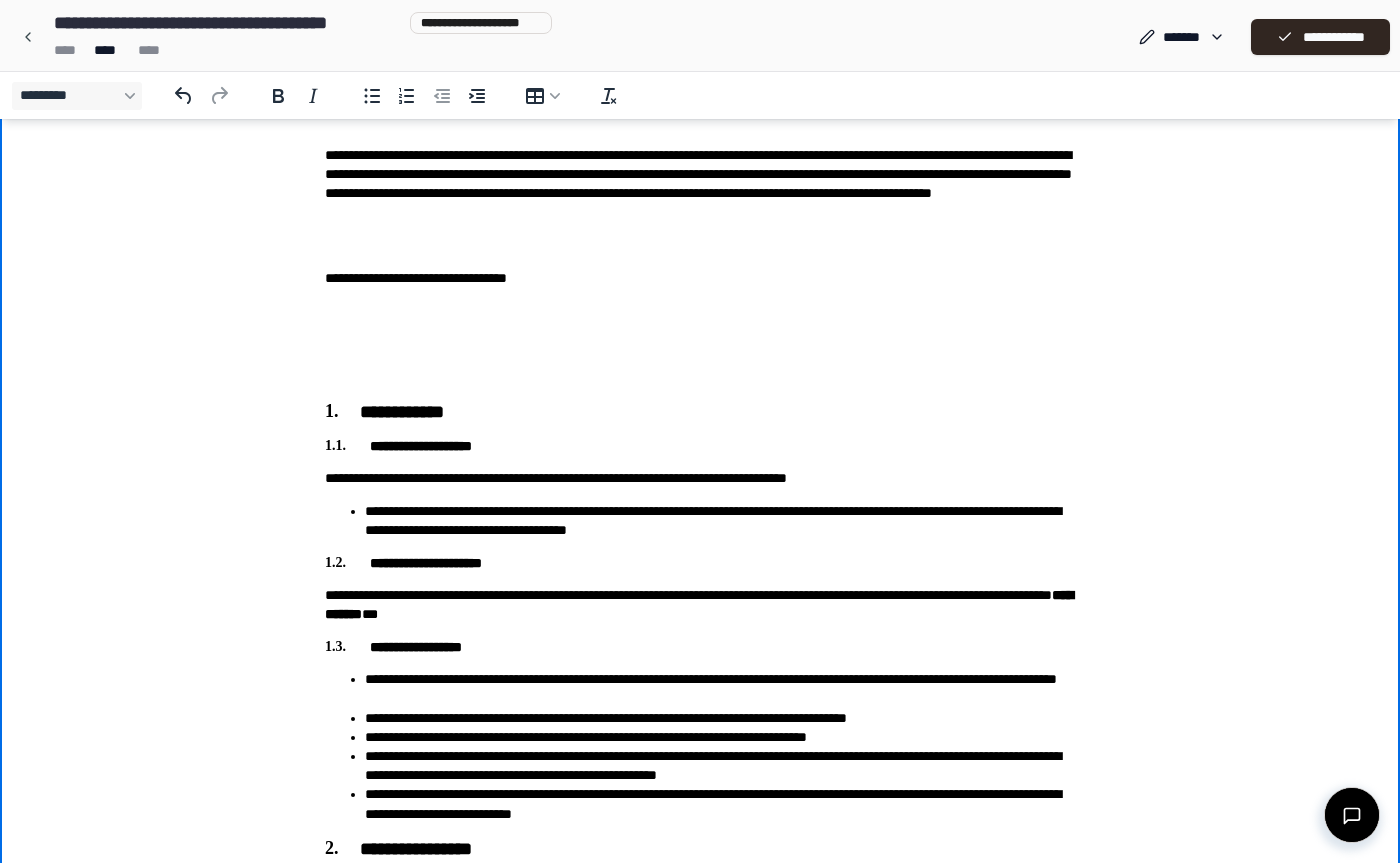 click on "**********" at bounding box center [700, 184] 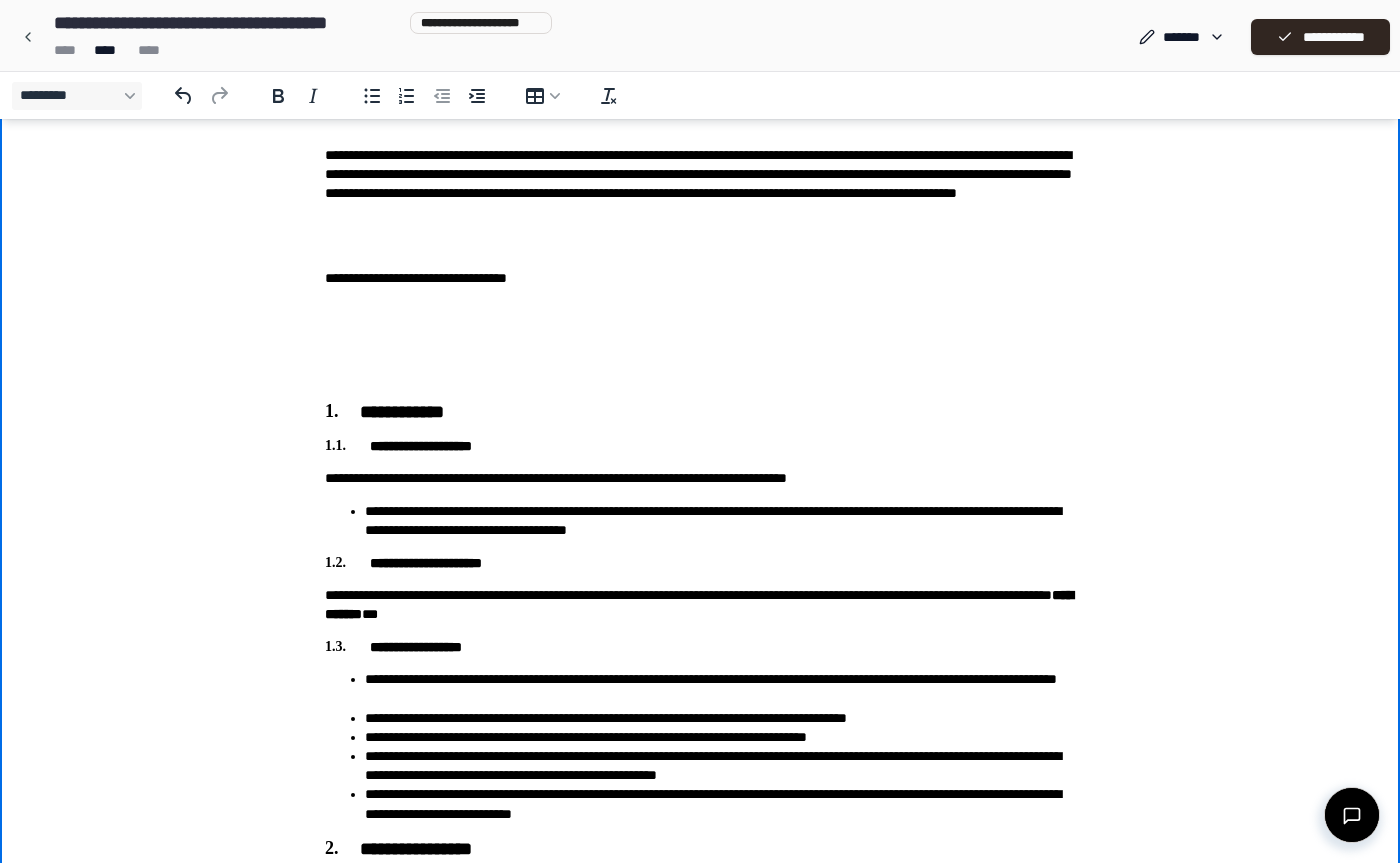 click on "**********" at bounding box center [700, 184] 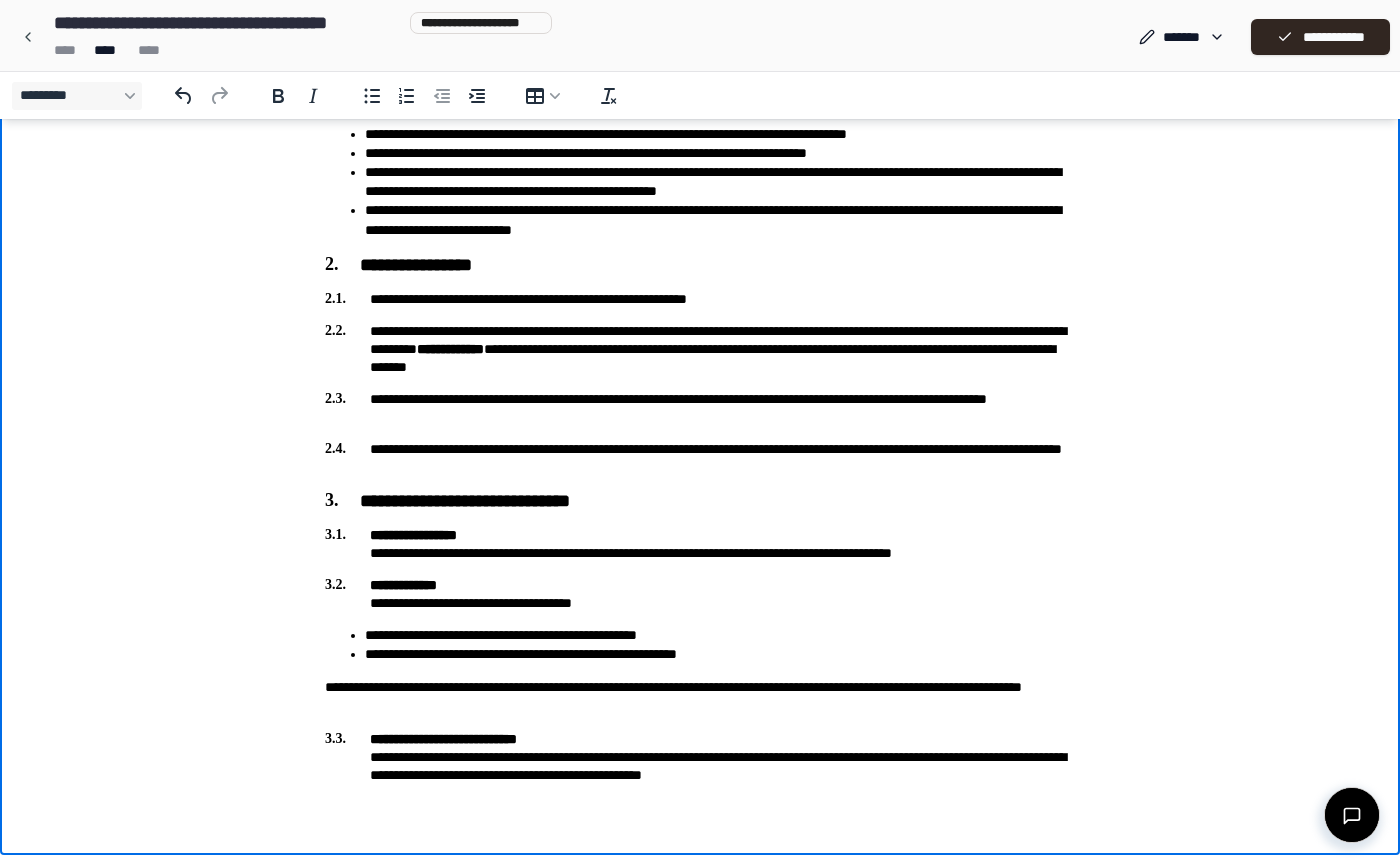 scroll, scrollTop: 1048, scrollLeft: 0, axis: vertical 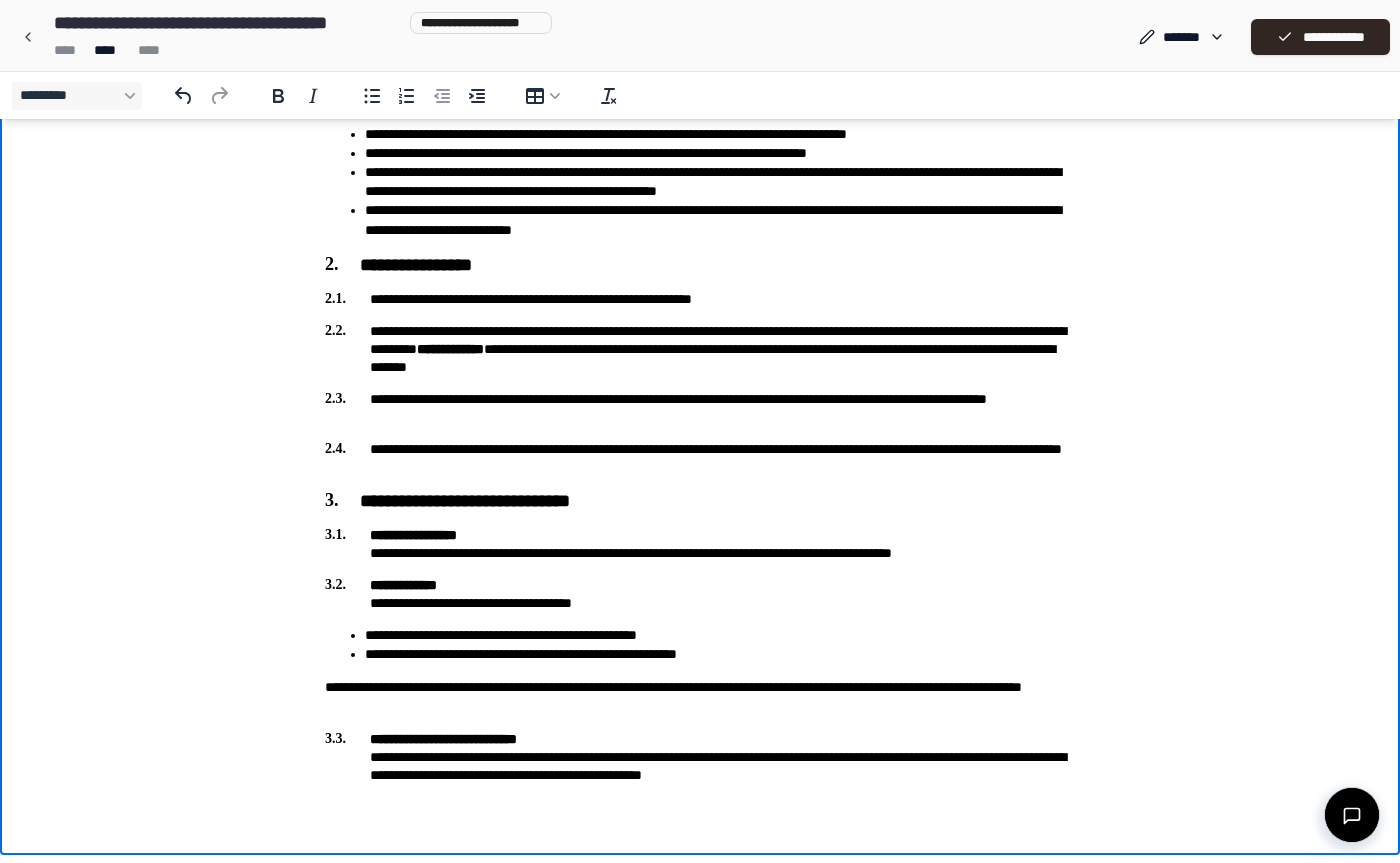 click on "**********" at bounding box center (700, 349) 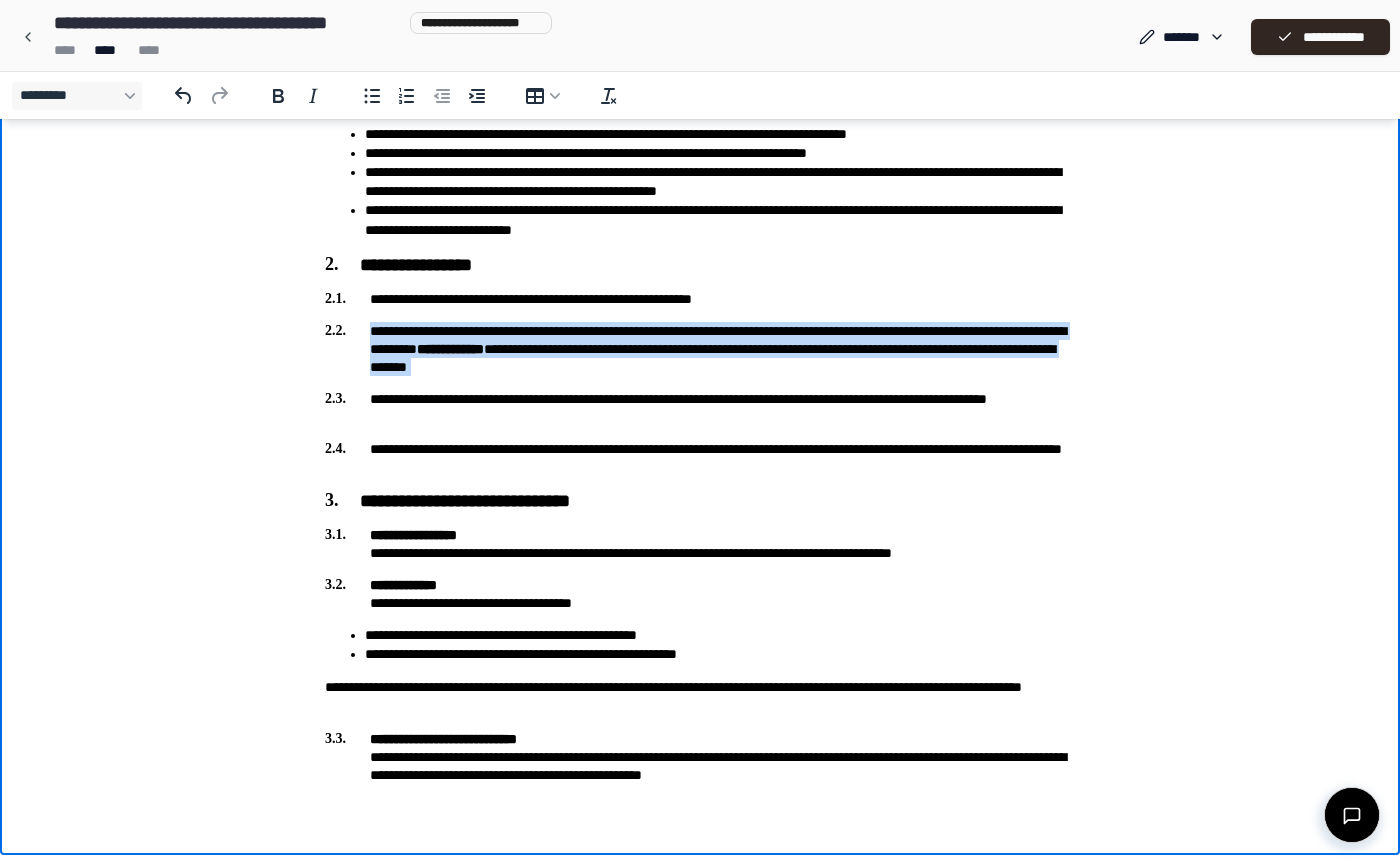 drag, startPoint x: 371, startPoint y: 327, endPoint x: 494, endPoint y: 377, distance: 132.77425 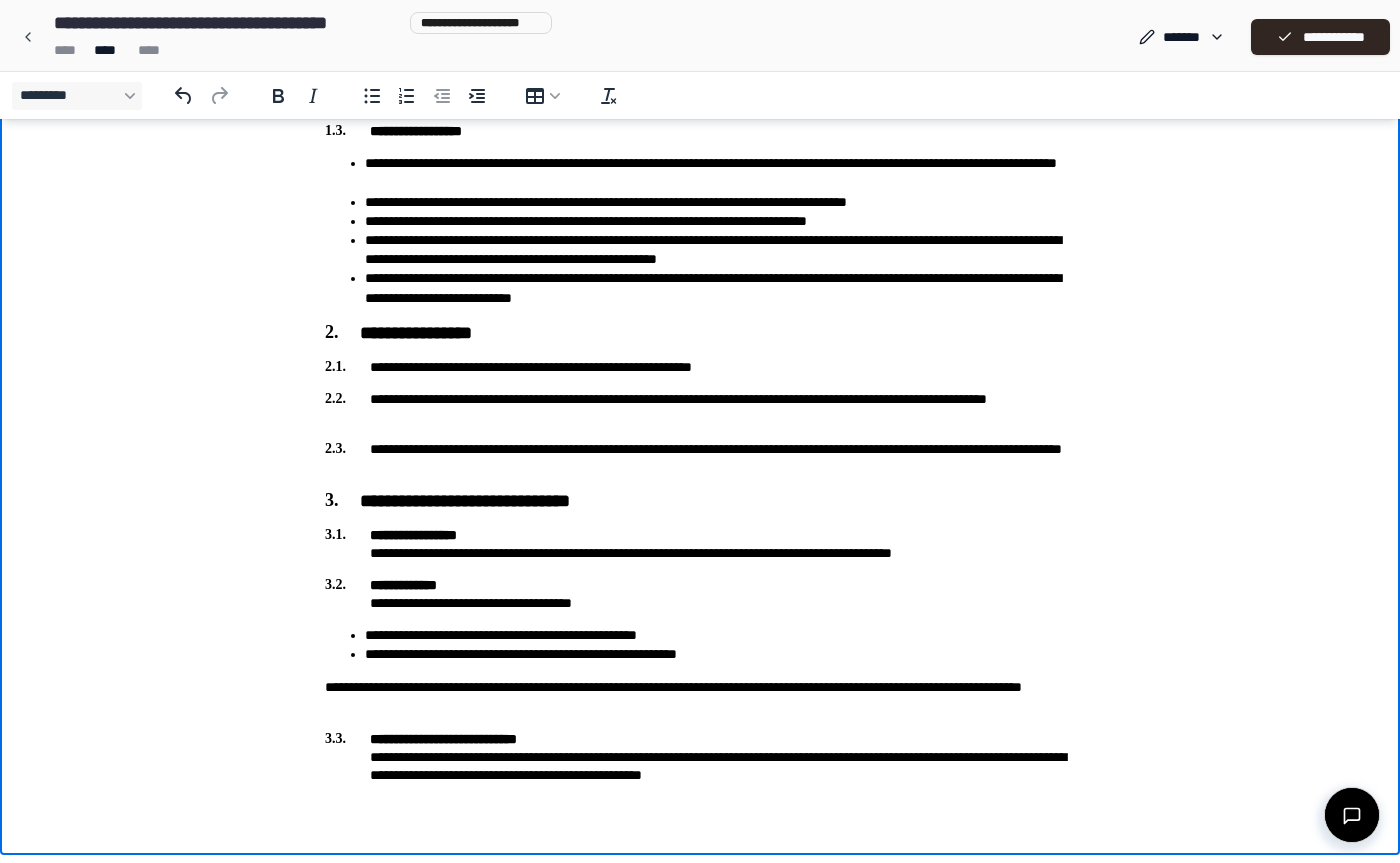 scroll, scrollTop: 980, scrollLeft: 0, axis: vertical 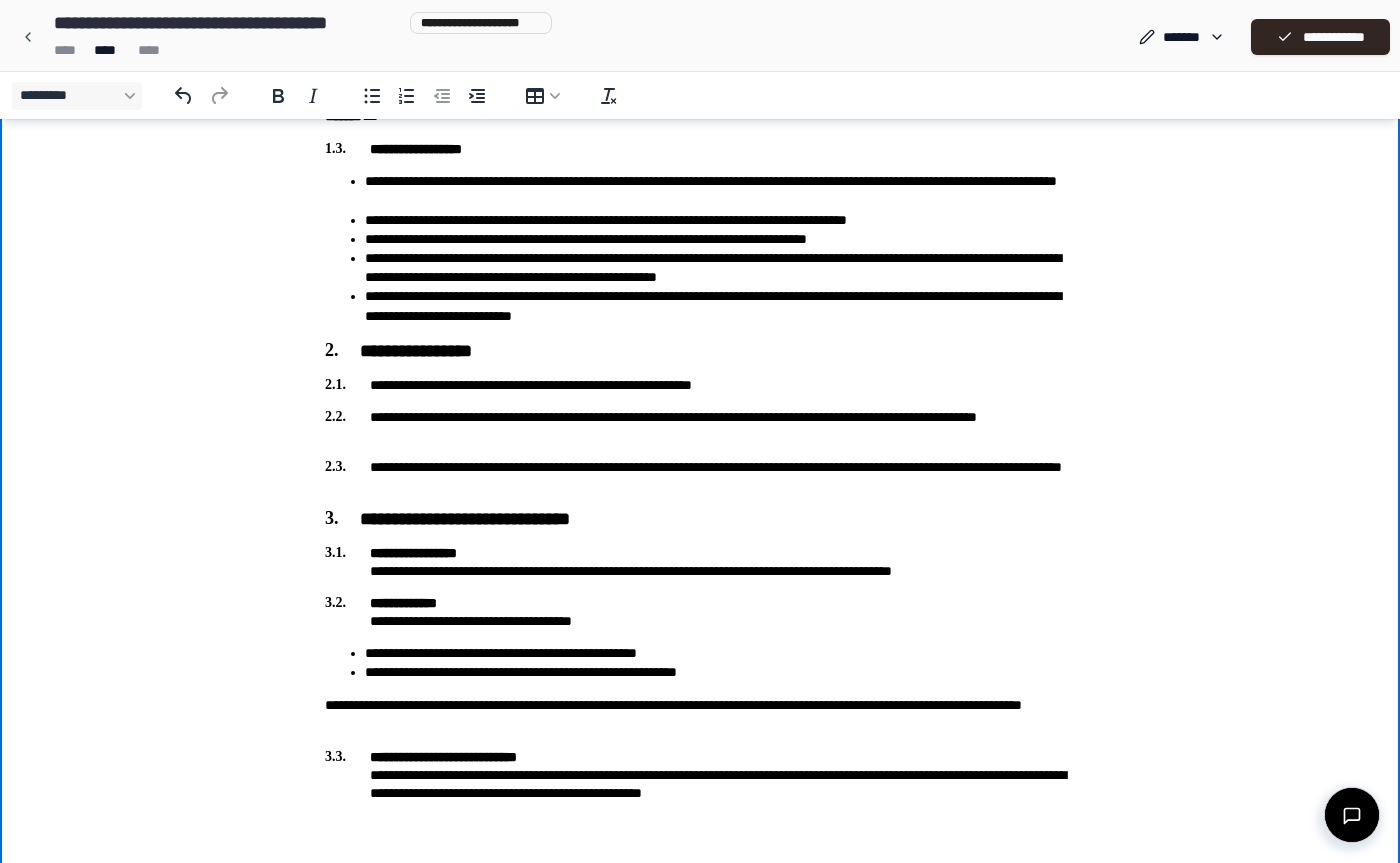click on "**********" at bounding box center (700, 426) 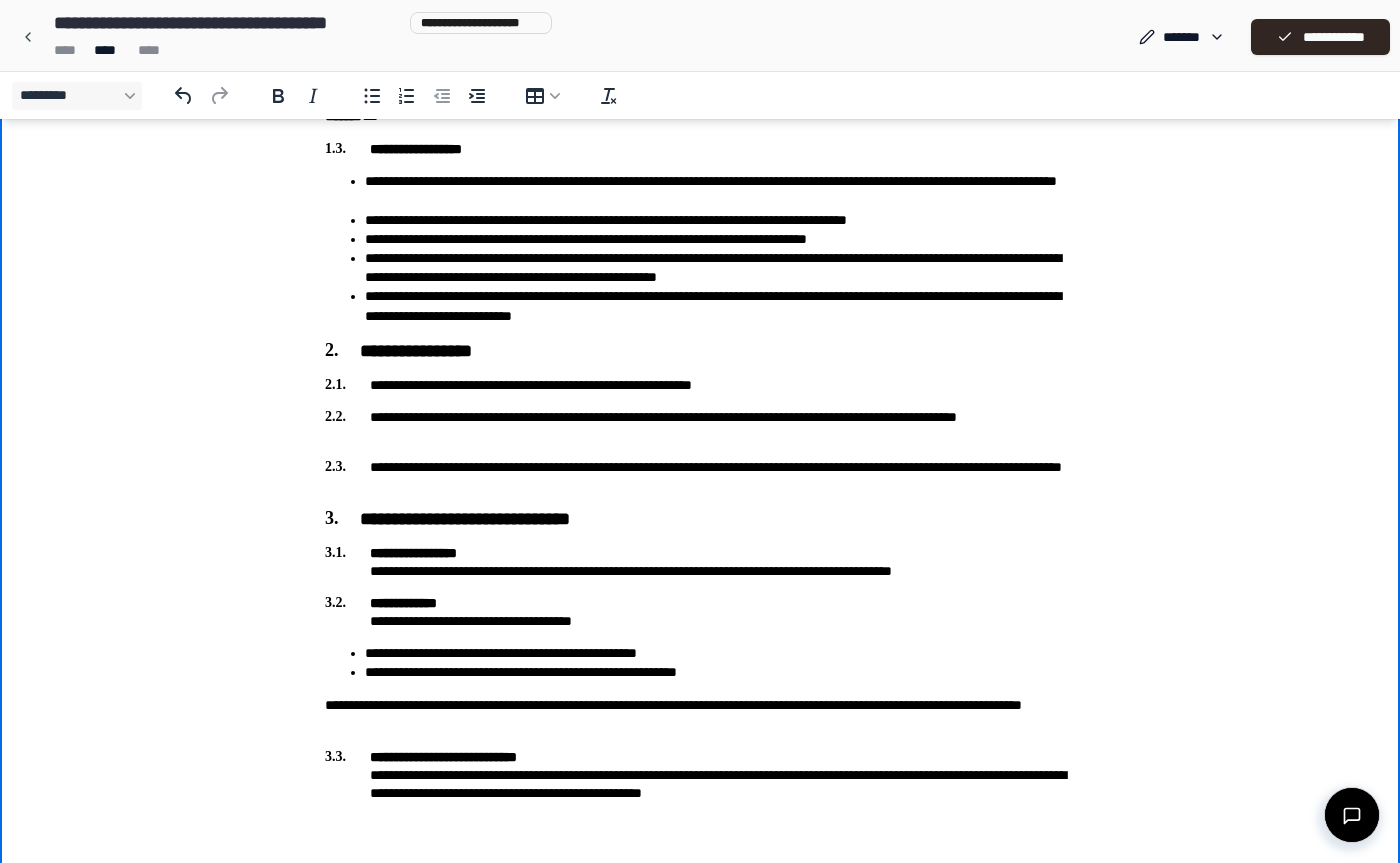 click on "**********" at bounding box center [700, 426] 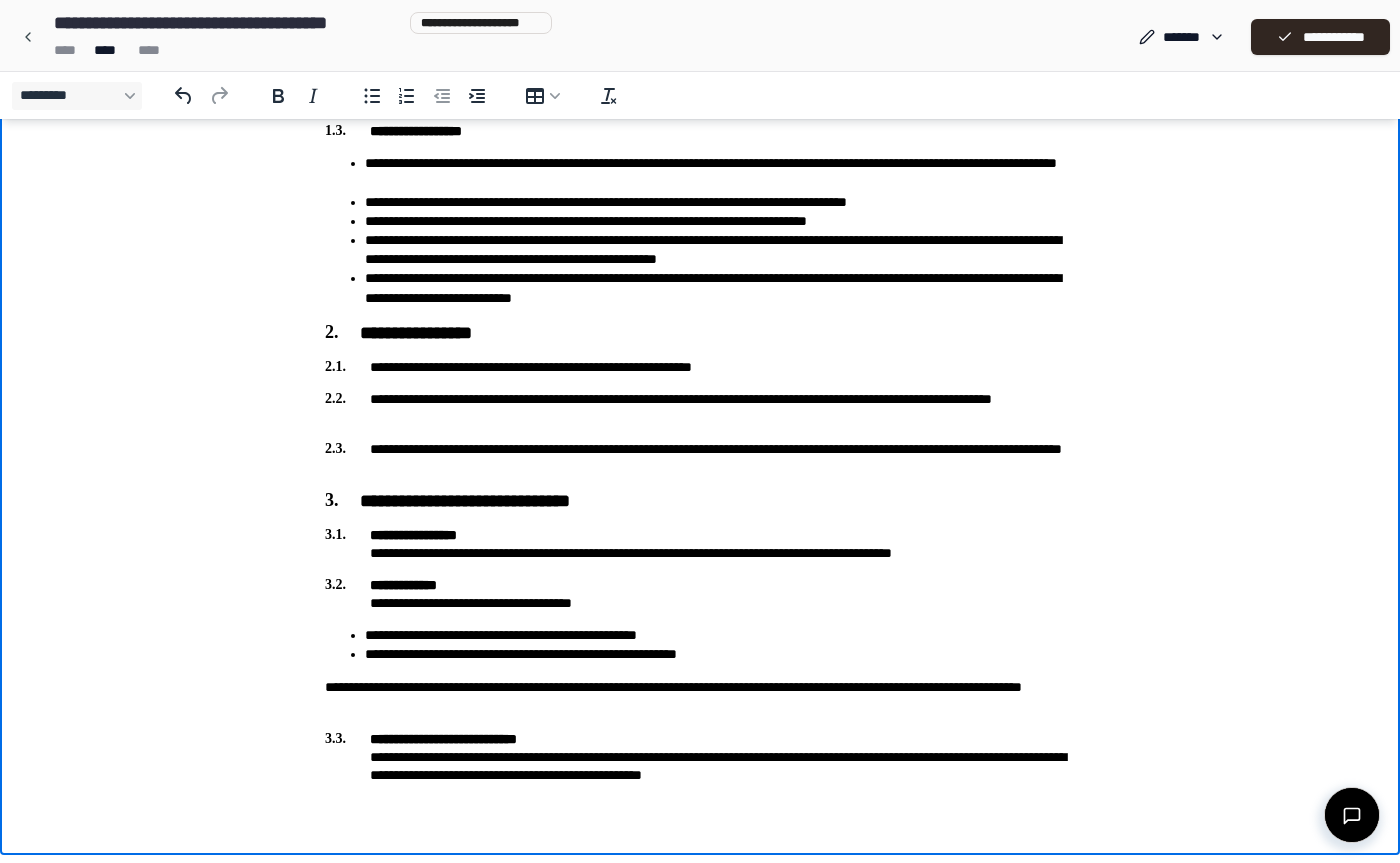 scroll, scrollTop: 980, scrollLeft: 0, axis: vertical 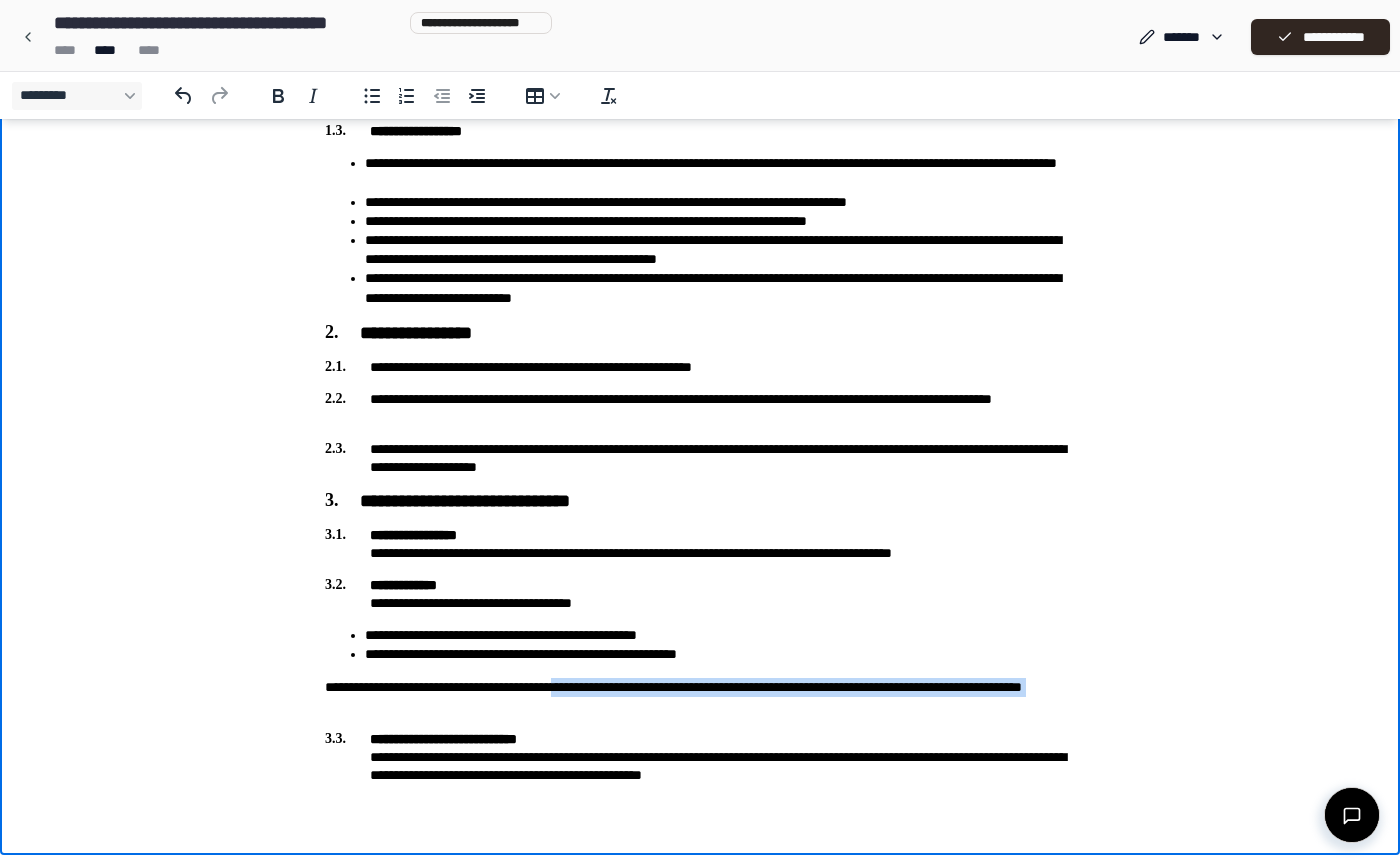 drag, startPoint x: 615, startPoint y: 683, endPoint x: 722, endPoint y: 717, distance: 112.27199 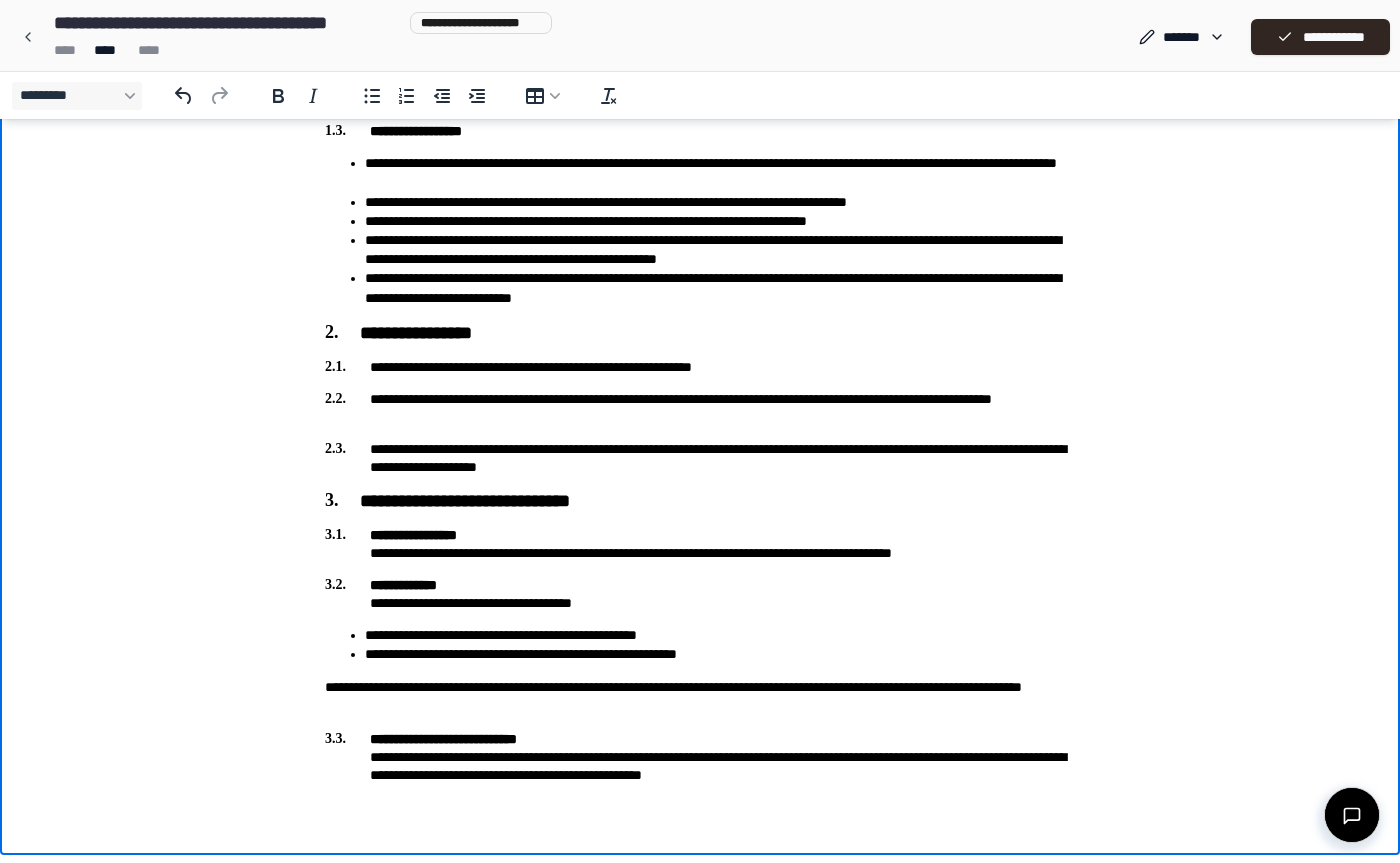 scroll, scrollTop: 938, scrollLeft: 0, axis: vertical 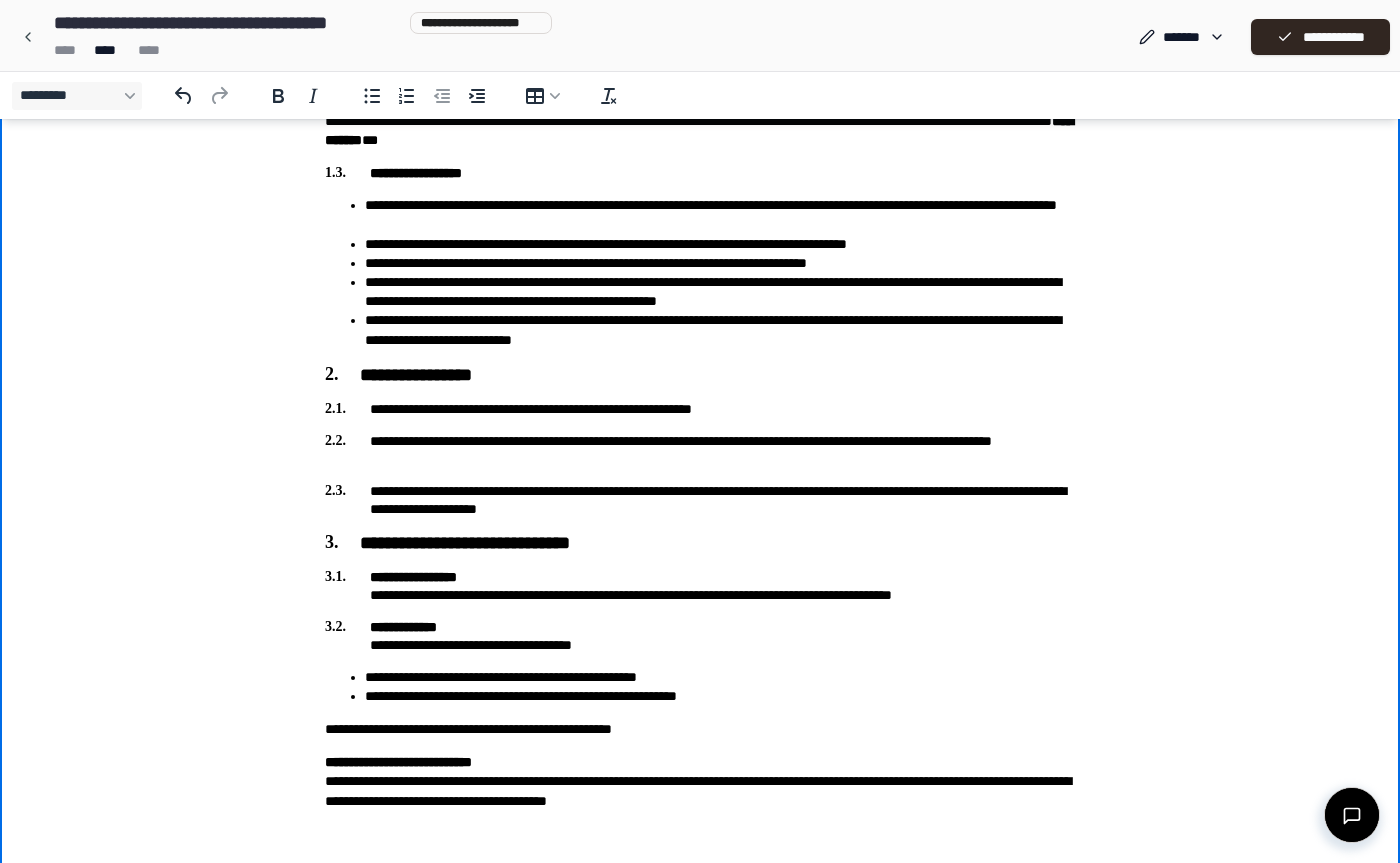 click on "**********" at bounding box center (700, 729) 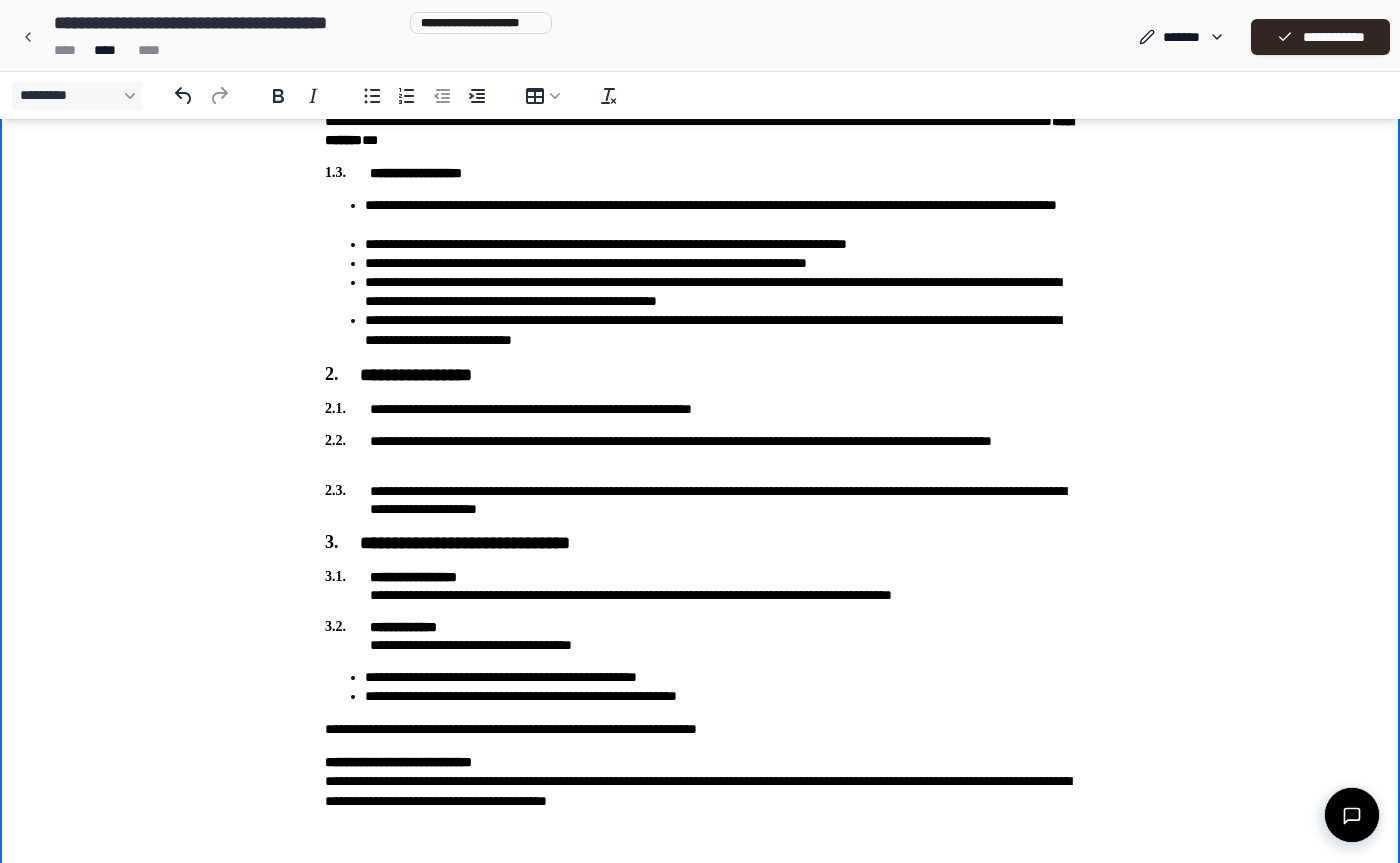 click on "**********" at bounding box center [700, 729] 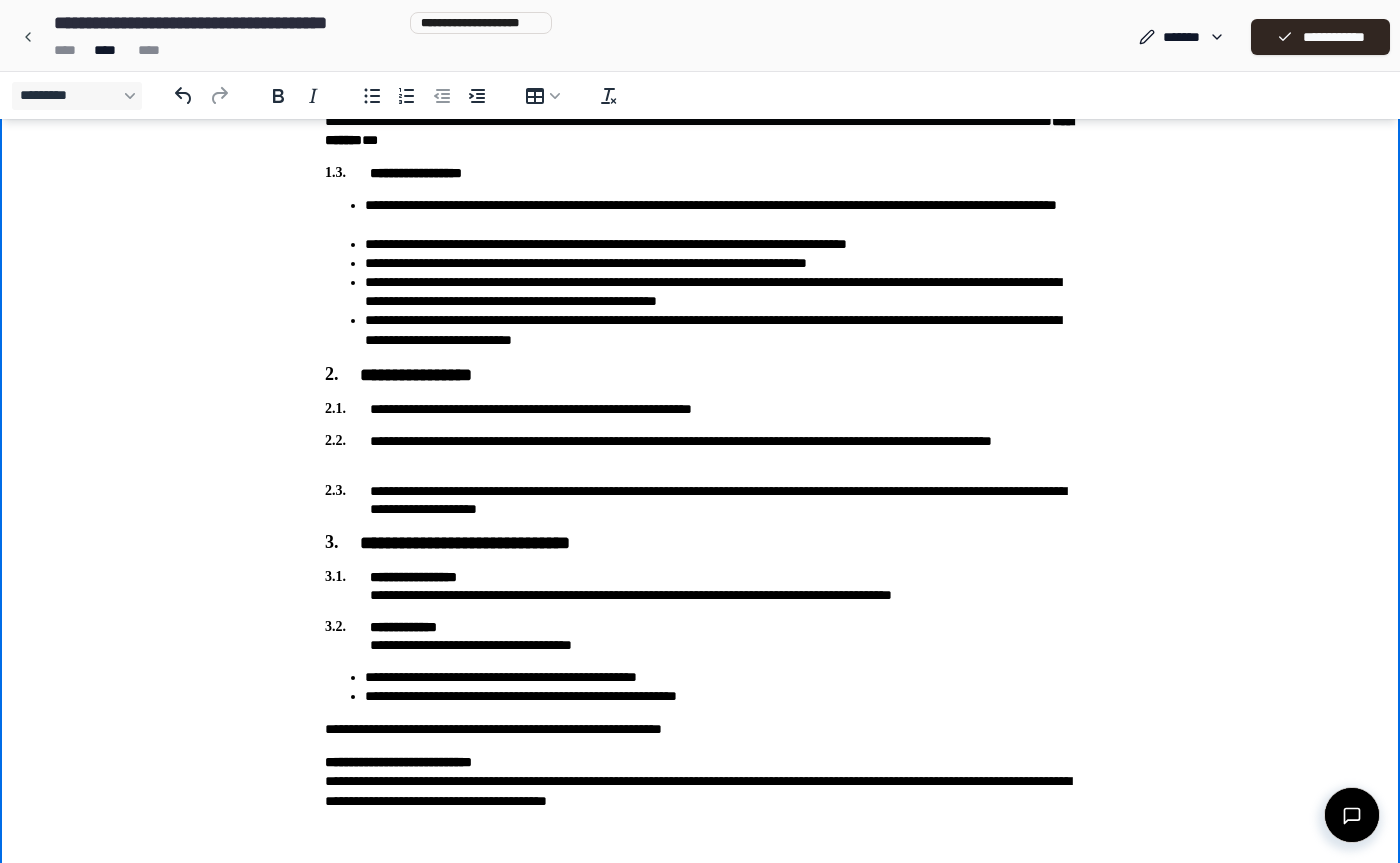 click on "**********" at bounding box center (700, 729) 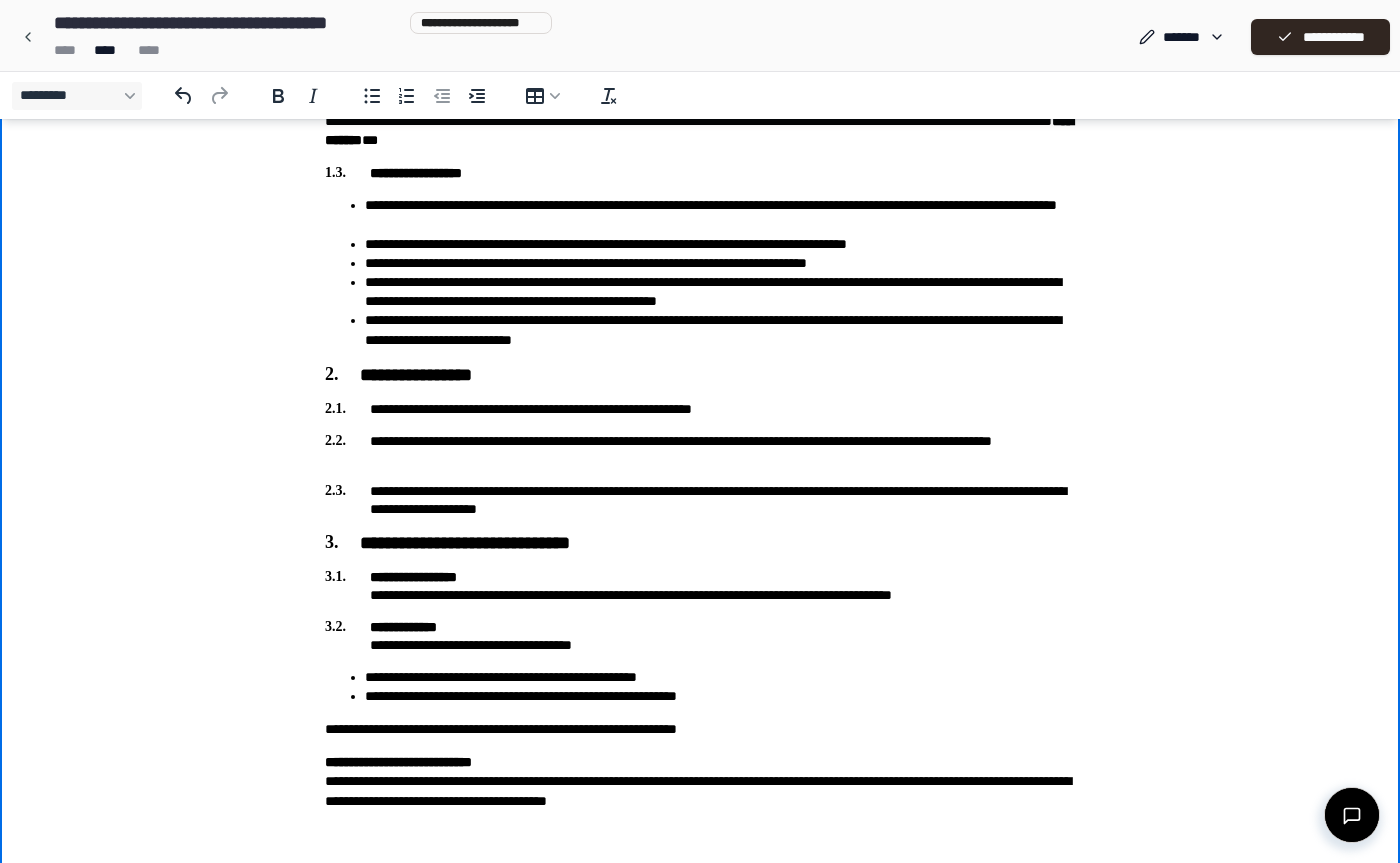 click on "**********" at bounding box center [700, 729] 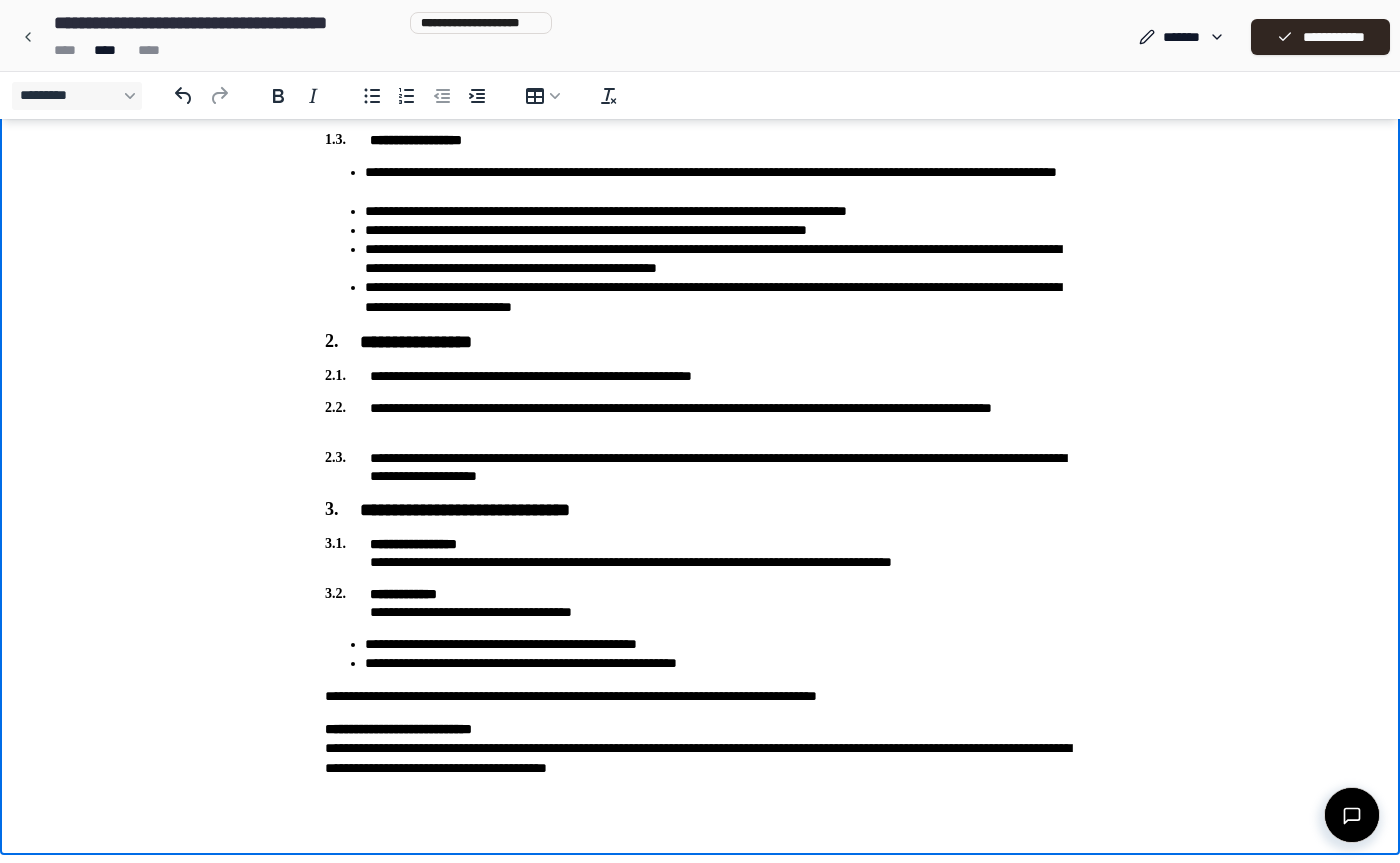 scroll, scrollTop: 971, scrollLeft: 0, axis: vertical 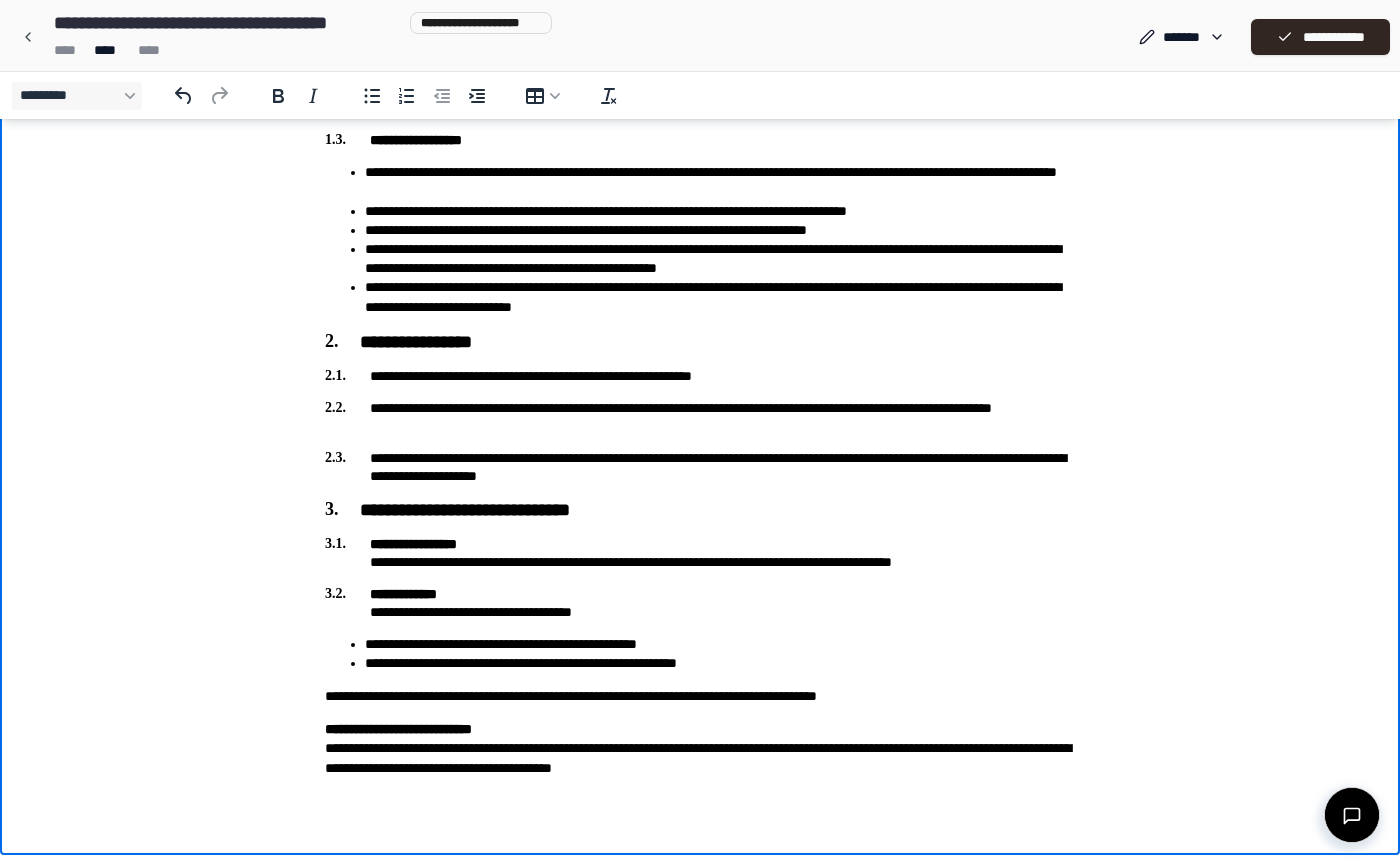 click on "**********" at bounding box center (700, 748) 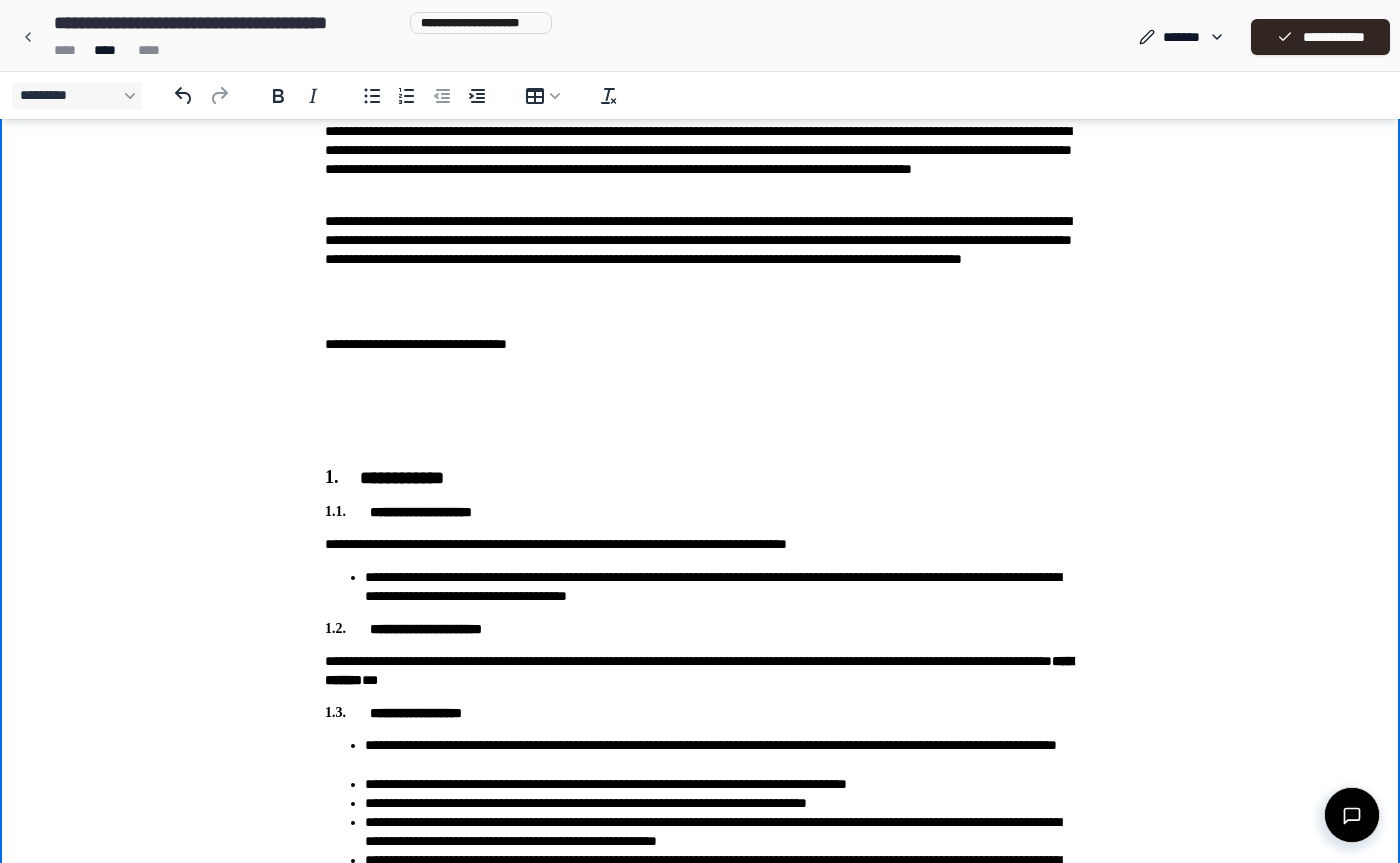 scroll, scrollTop: 363, scrollLeft: 0, axis: vertical 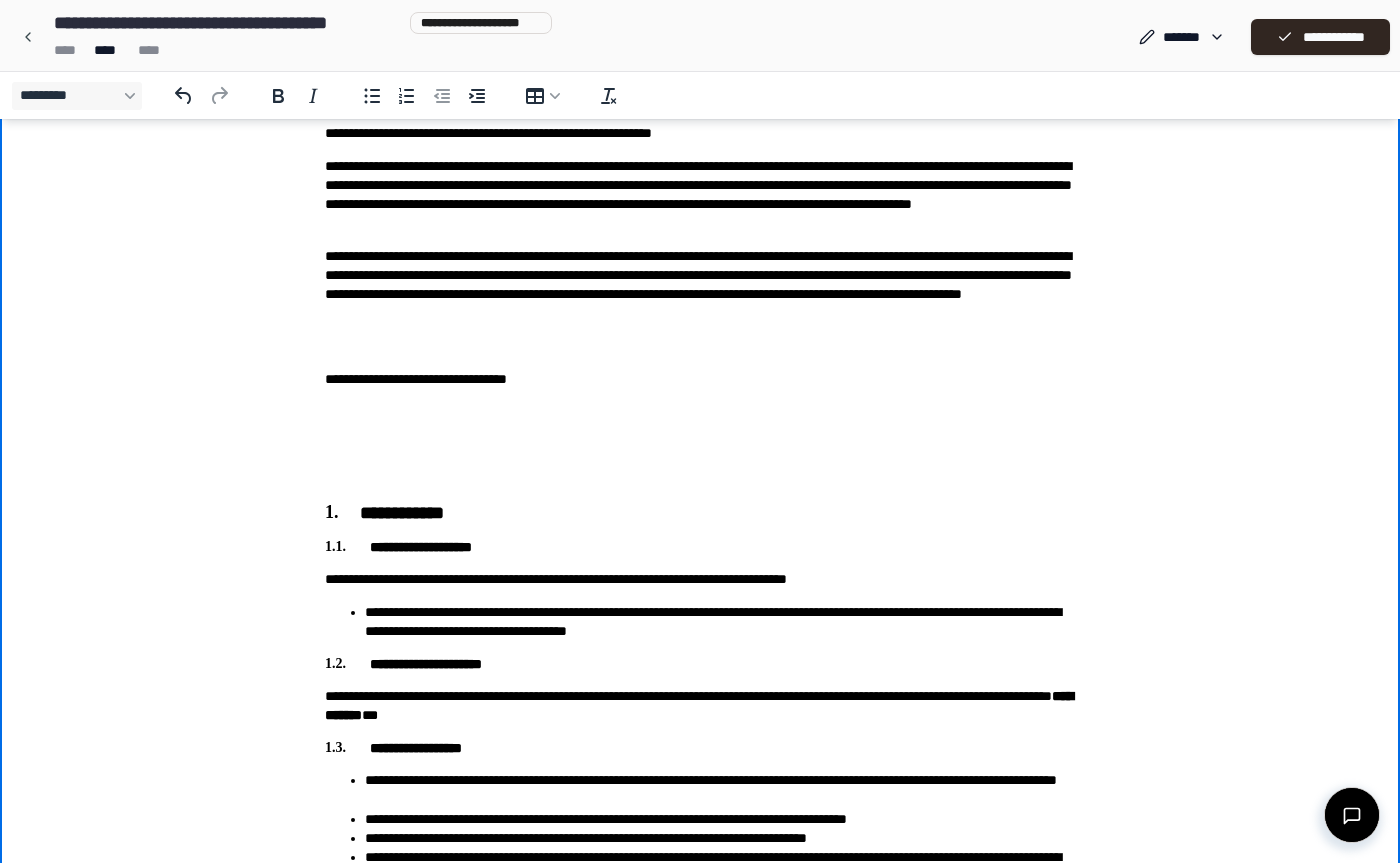 click on "**********" at bounding box center [700, 195] 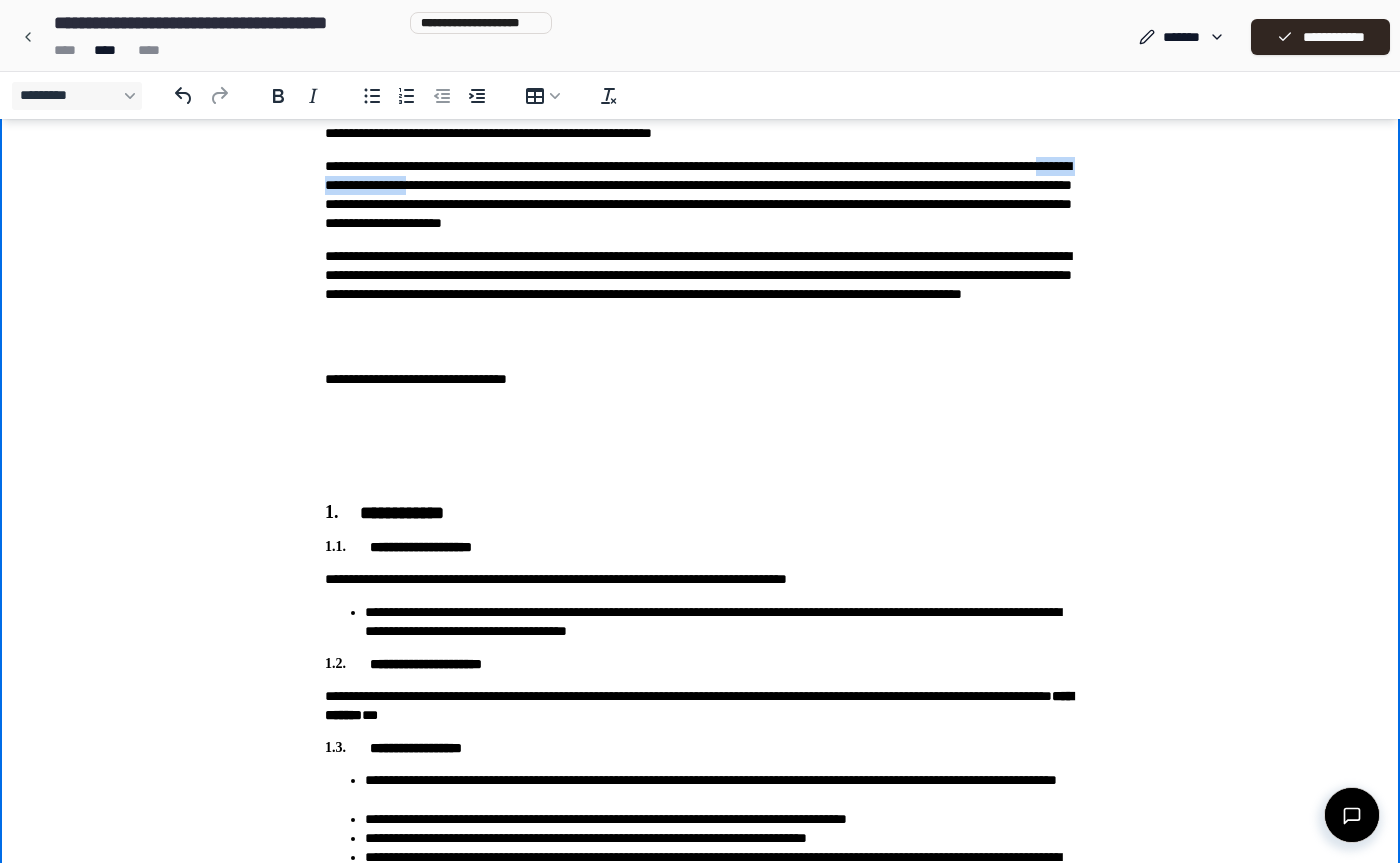 drag, startPoint x: 447, startPoint y: 183, endPoint x: 605, endPoint y: 182, distance: 158.00316 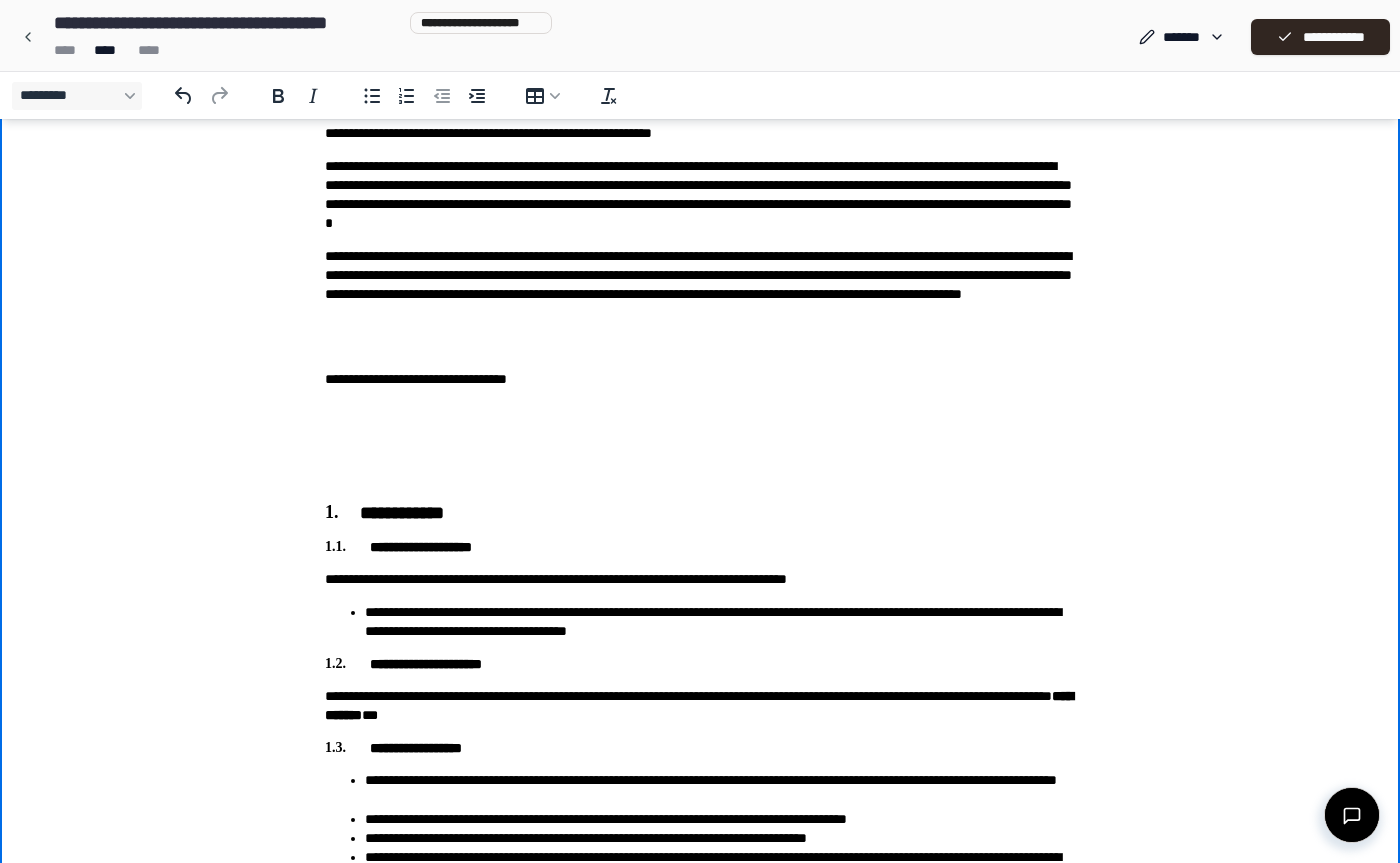 click on "**********" at bounding box center (700, 195) 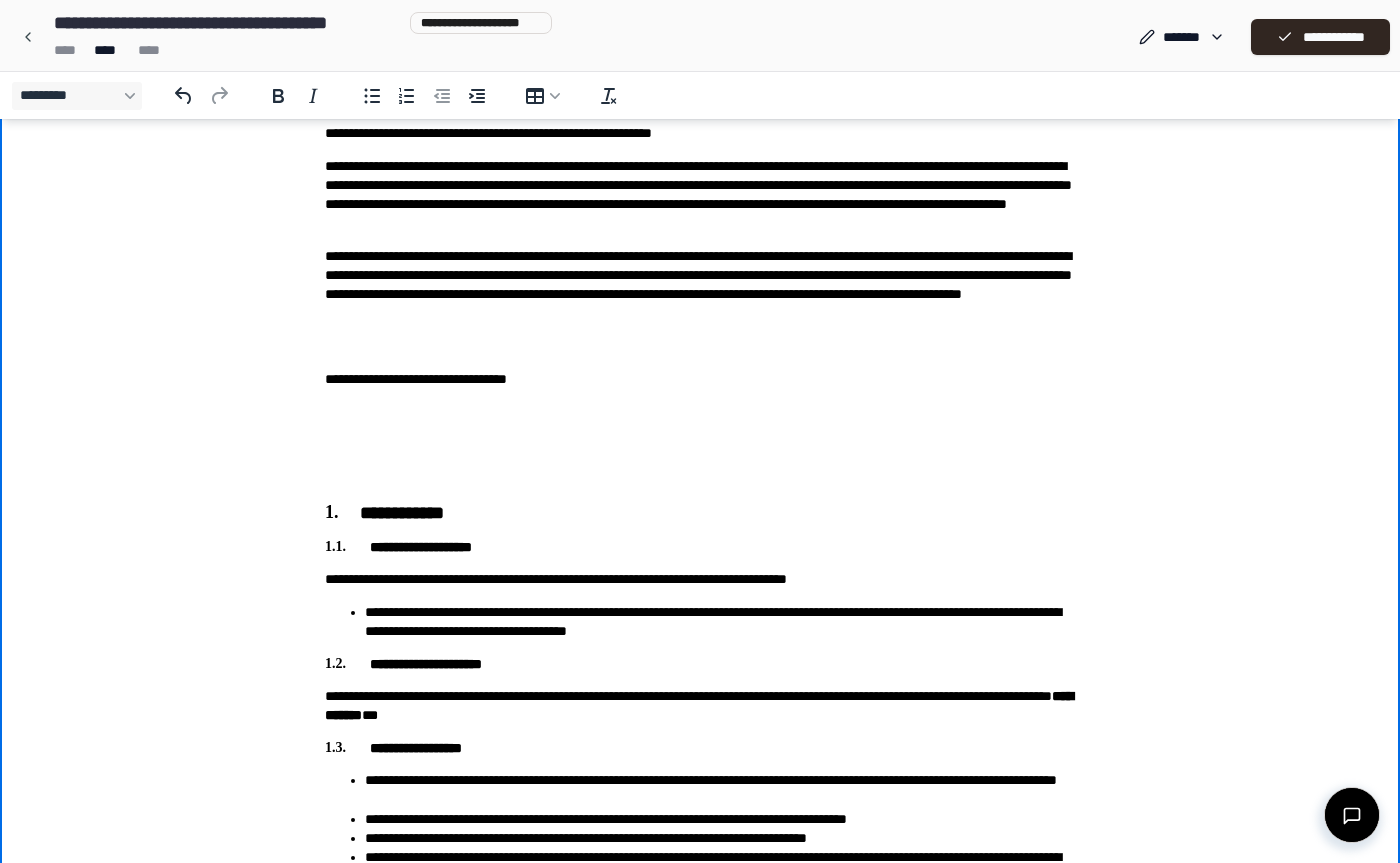 click on "**********" at bounding box center [700, 195] 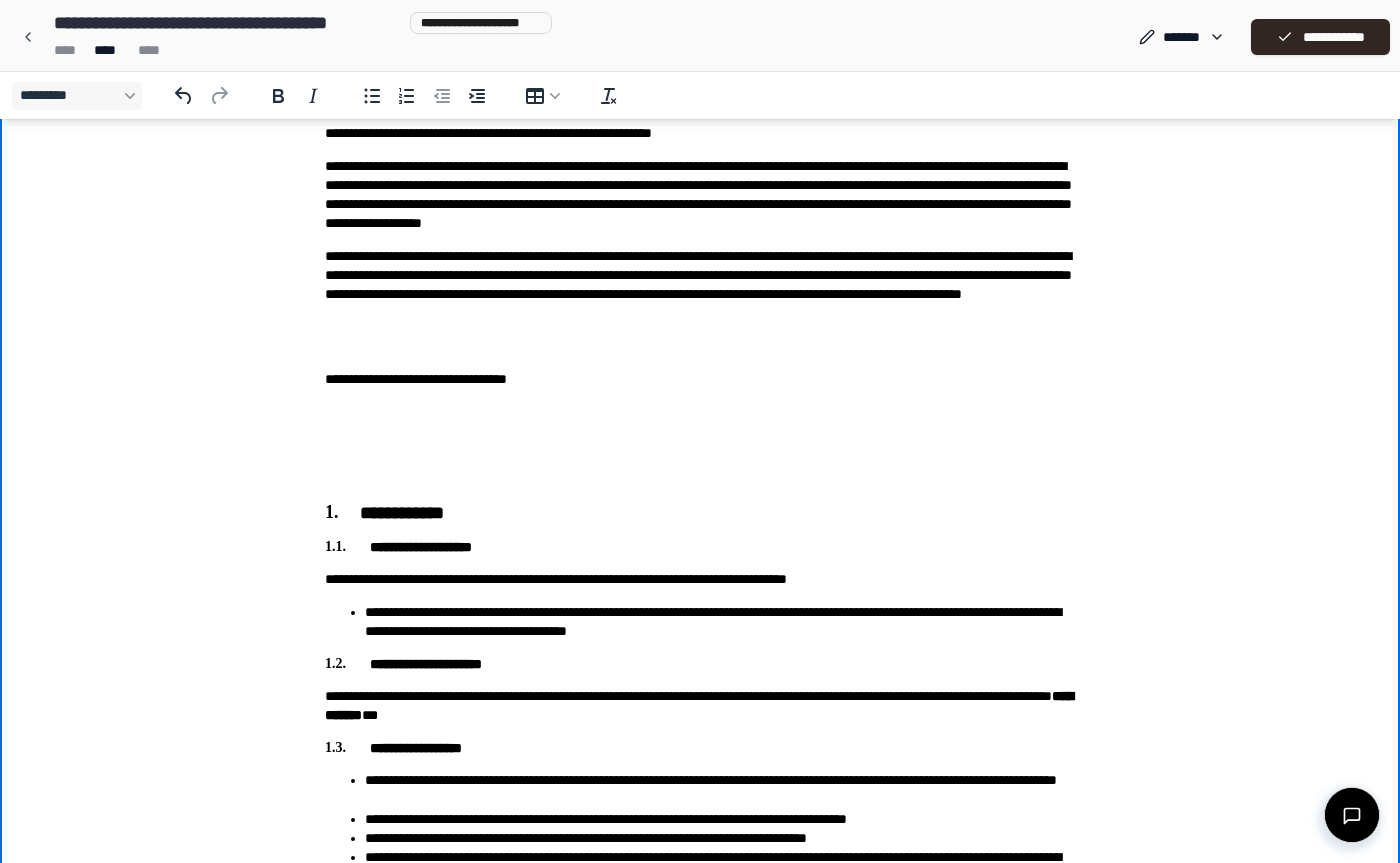 click on "**********" at bounding box center [700, 195] 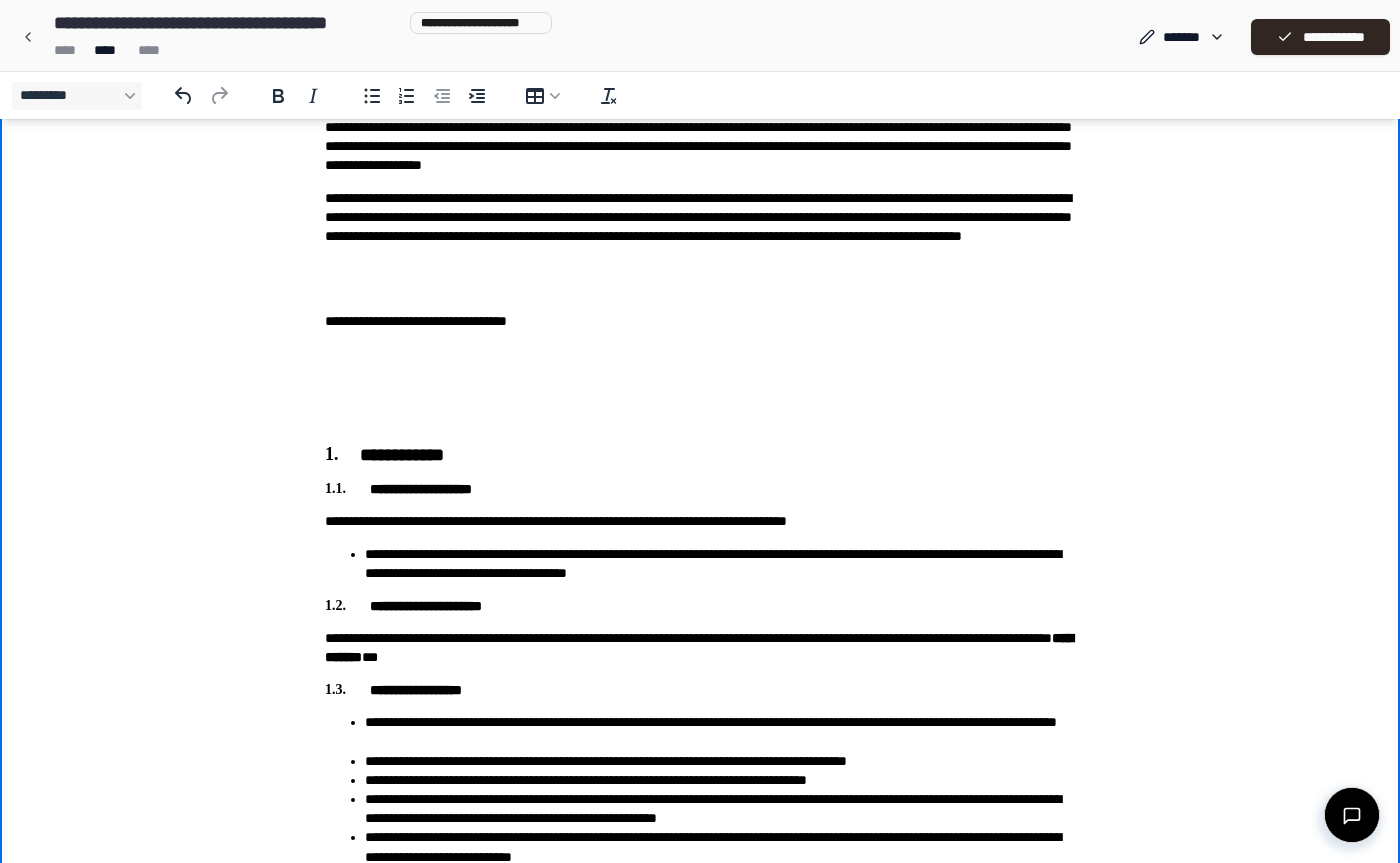 scroll, scrollTop: 402, scrollLeft: 0, axis: vertical 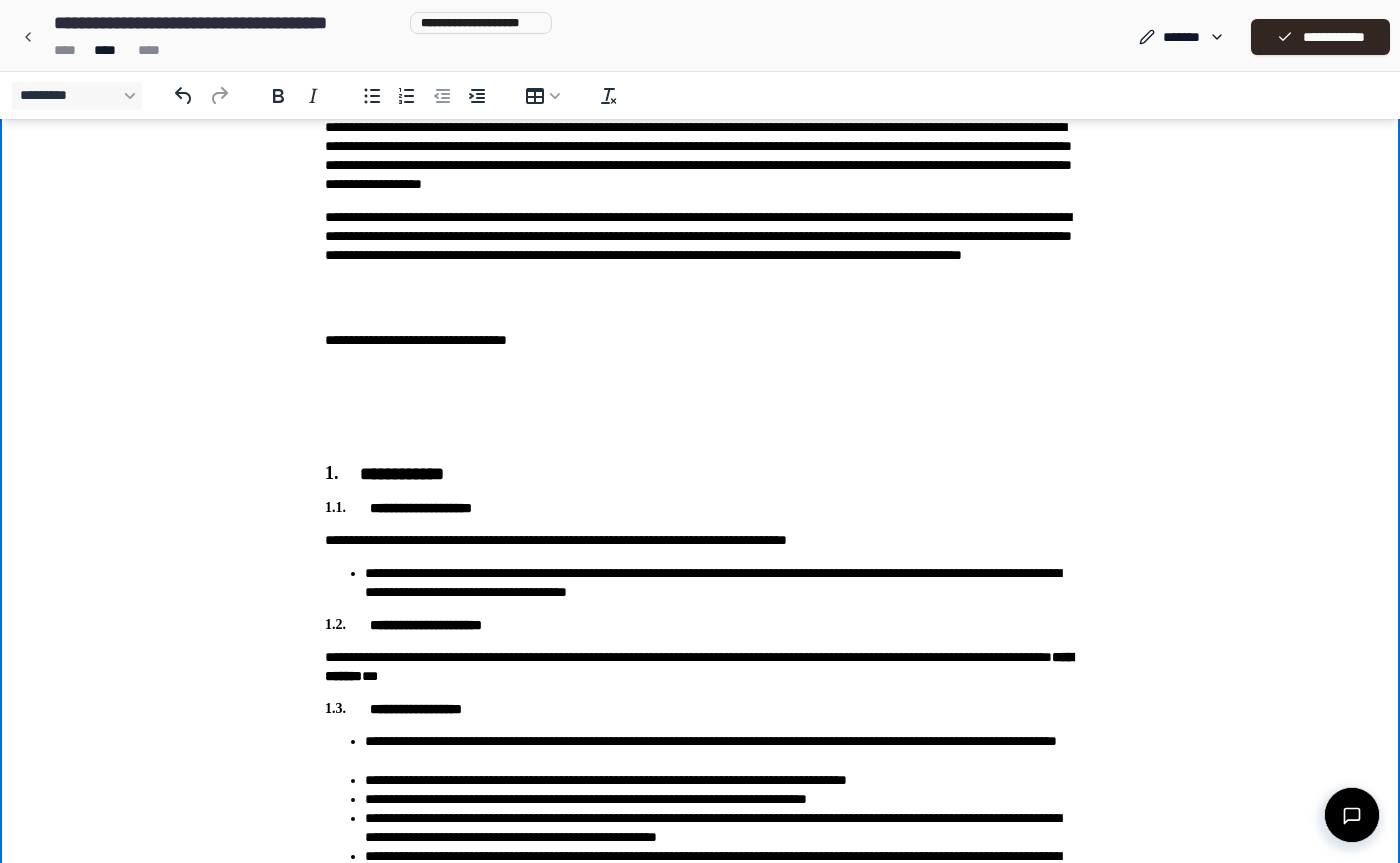 click on "**********" at bounding box center (700, 156) 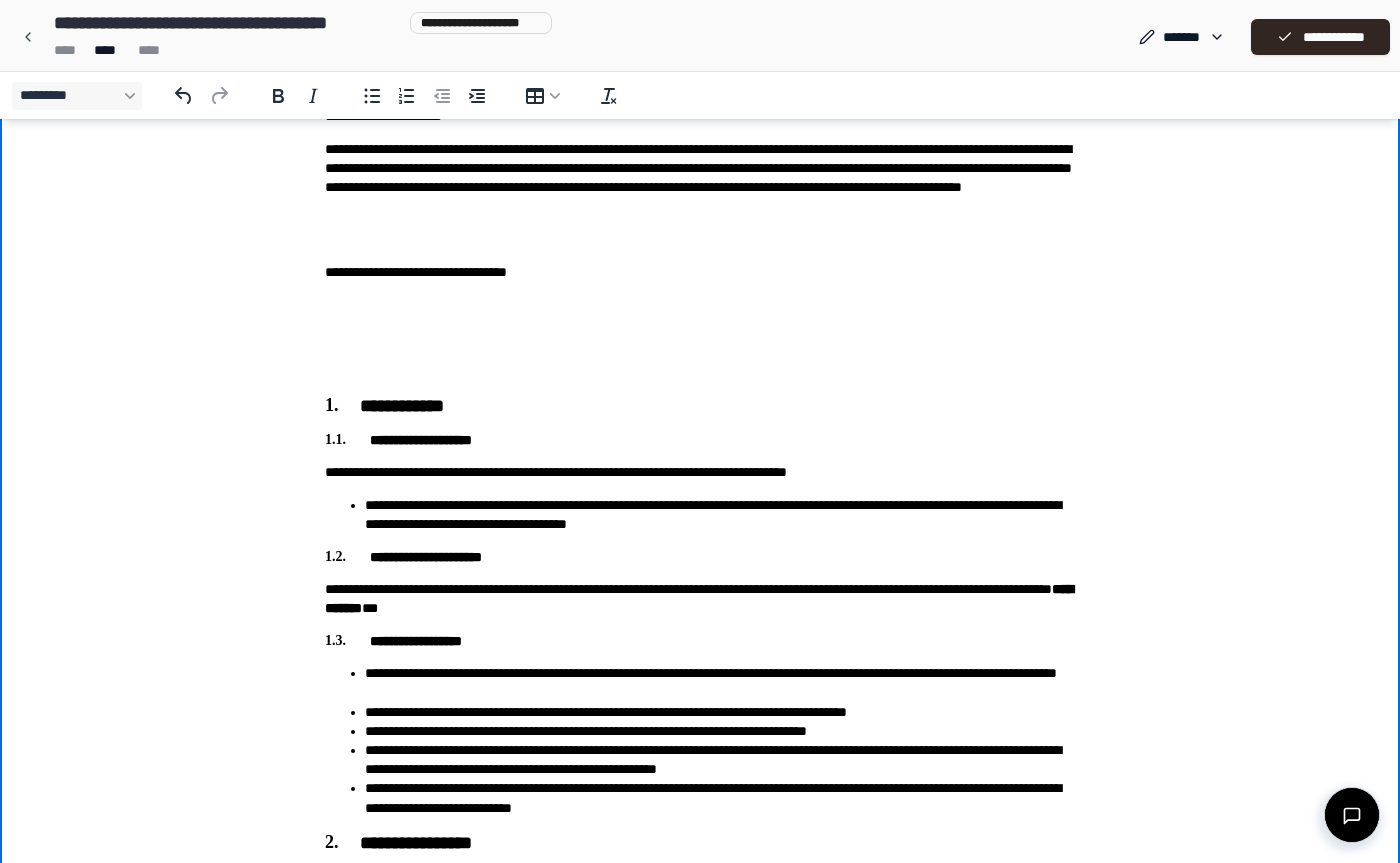 scroll, scrollTop: 470, scrollLeft: 0, axis: vertical 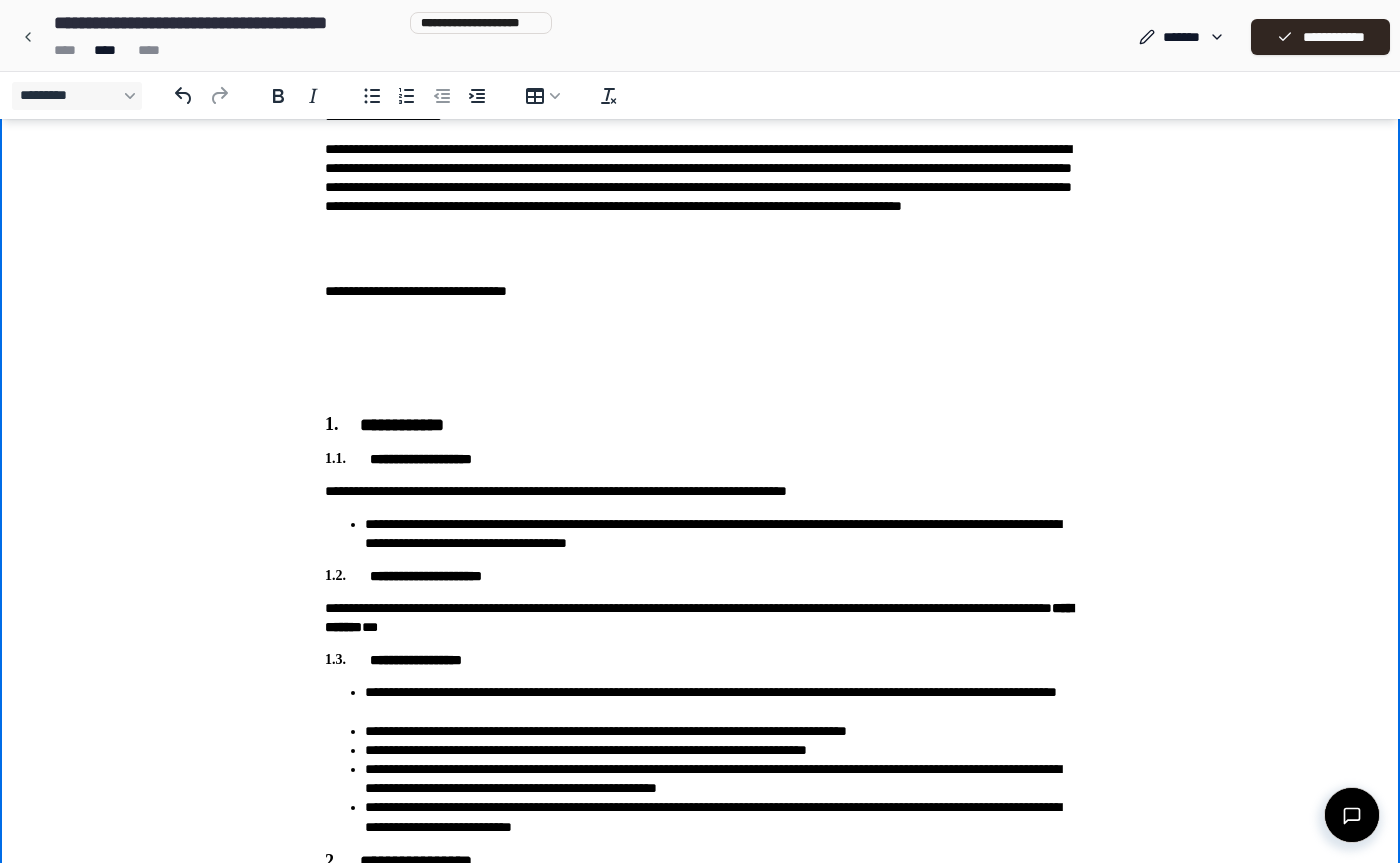 click on "**********" at bounding box center (700, 187) 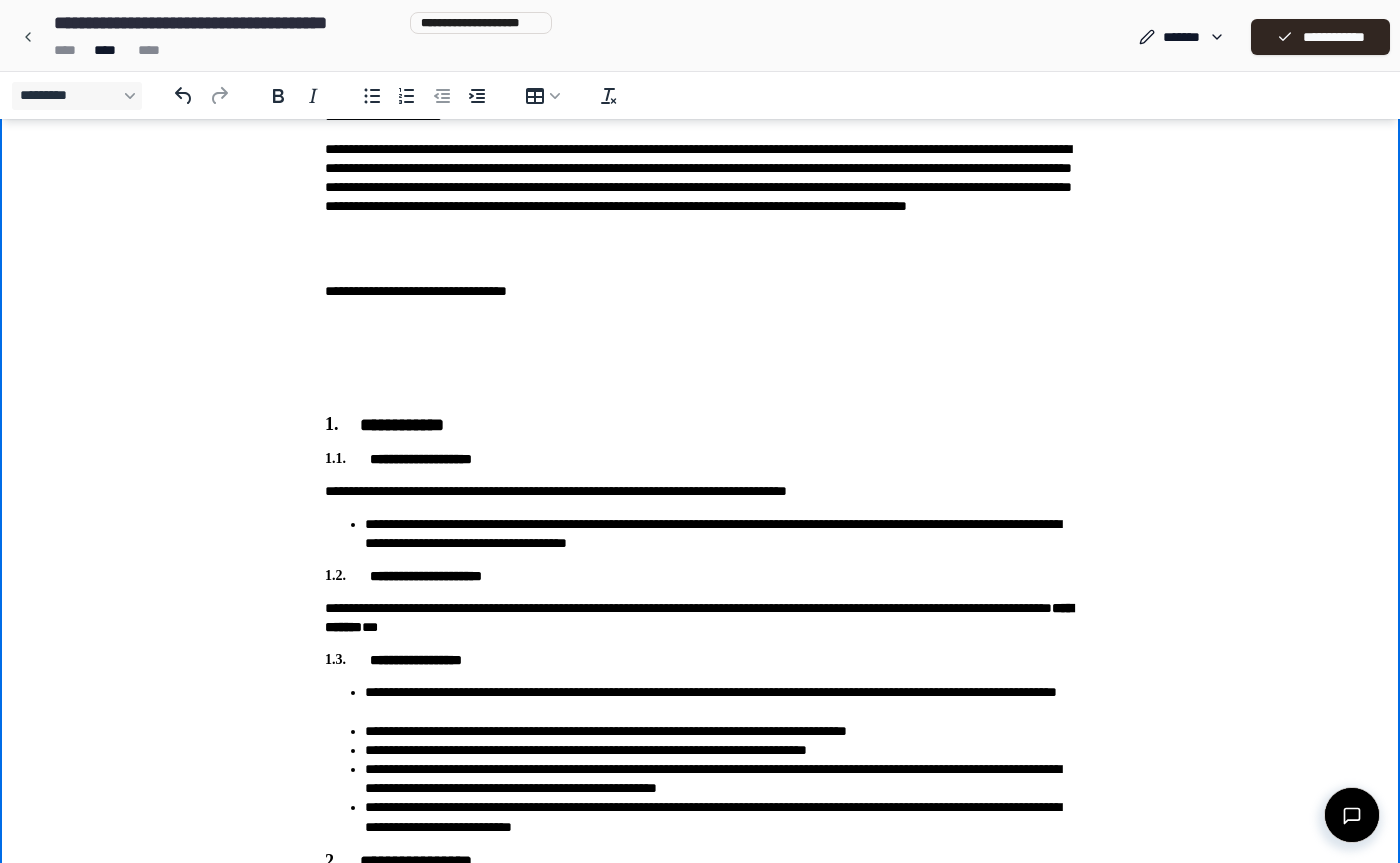click on "**********" at bounding box center [700, 187] 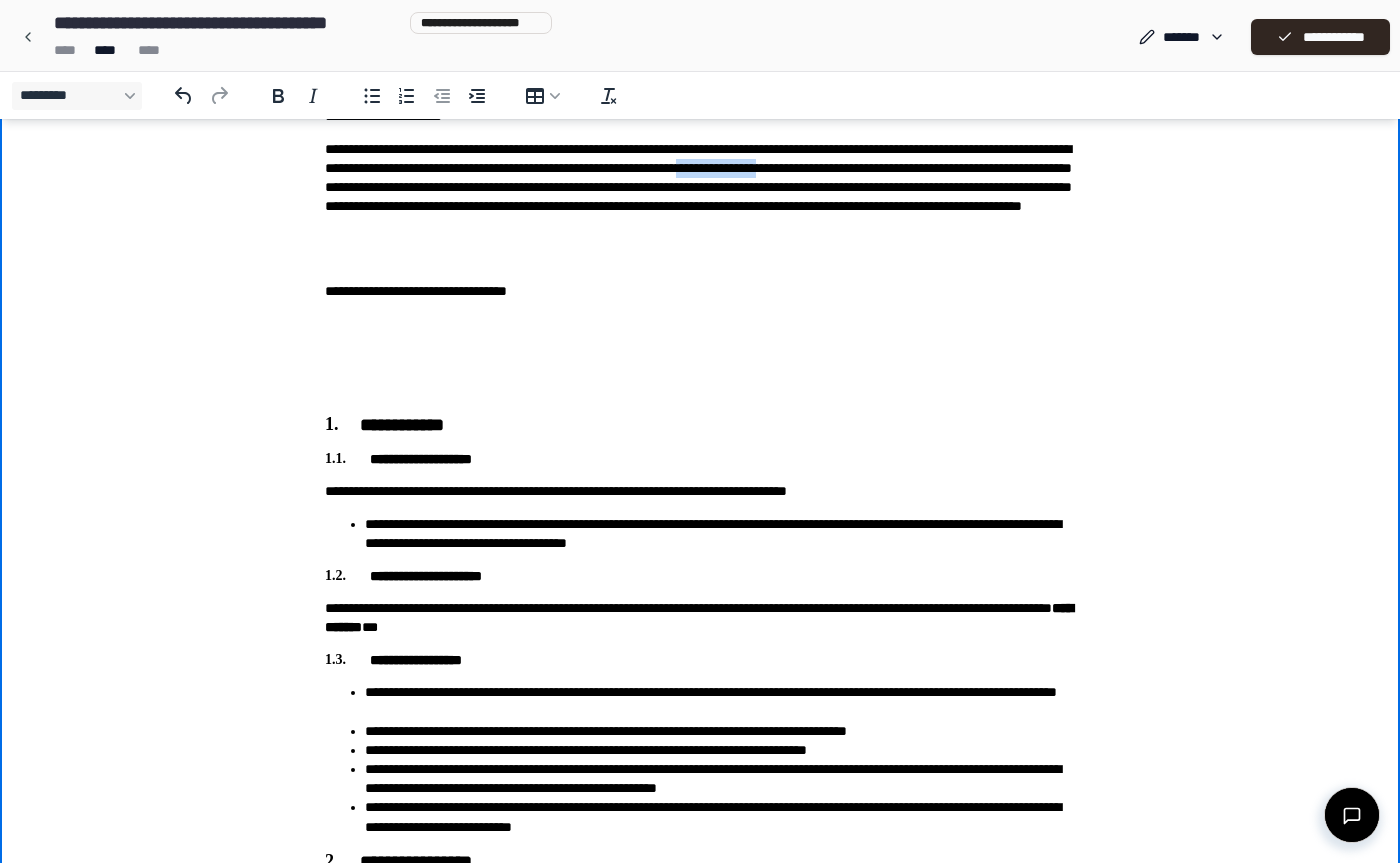 drag, startPoint x: 939, startPoint y: 163, endPoint x: 1032, endPoint y: 163, distance: 93 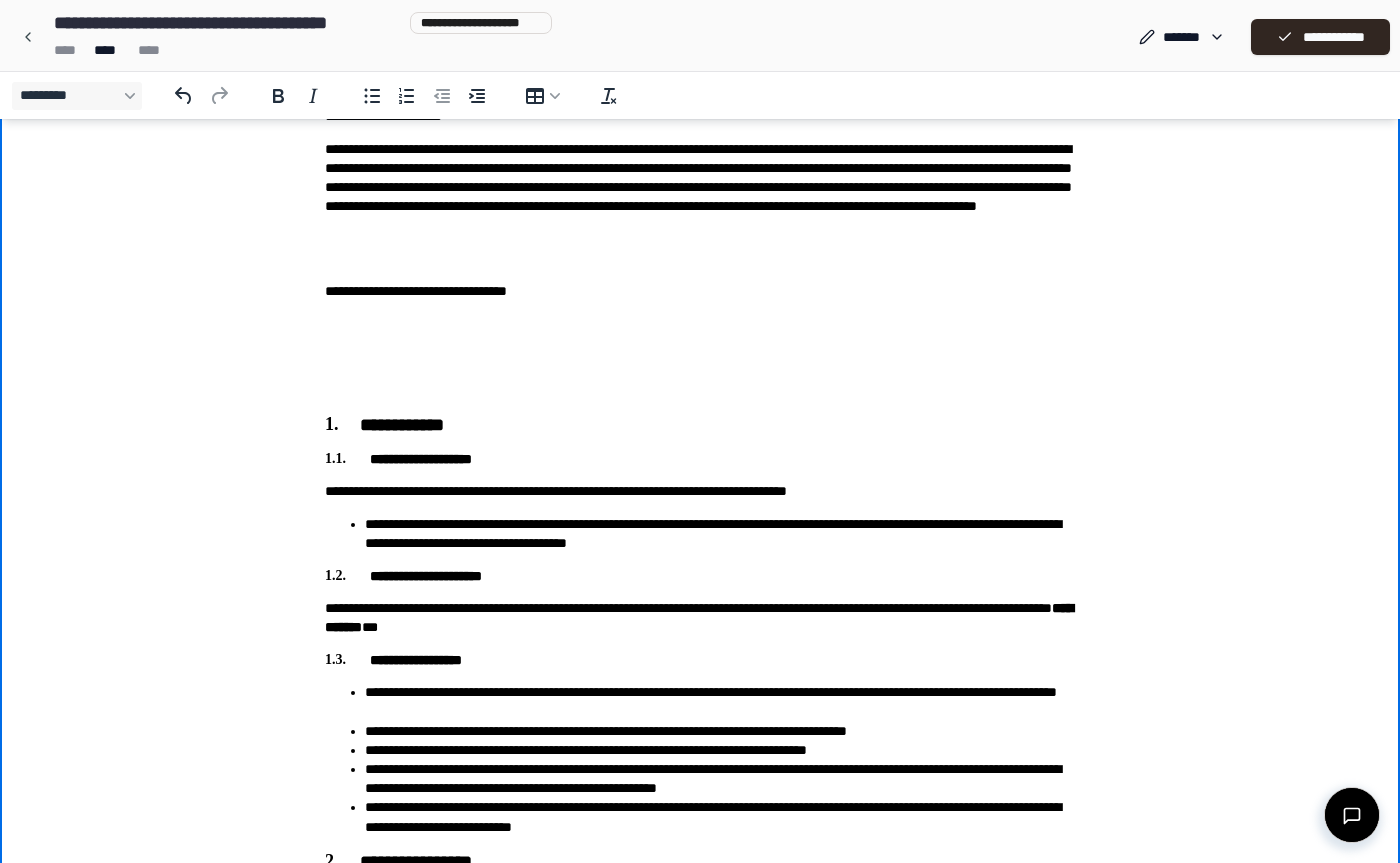 click on "**********" at bounding box center [700, 187] 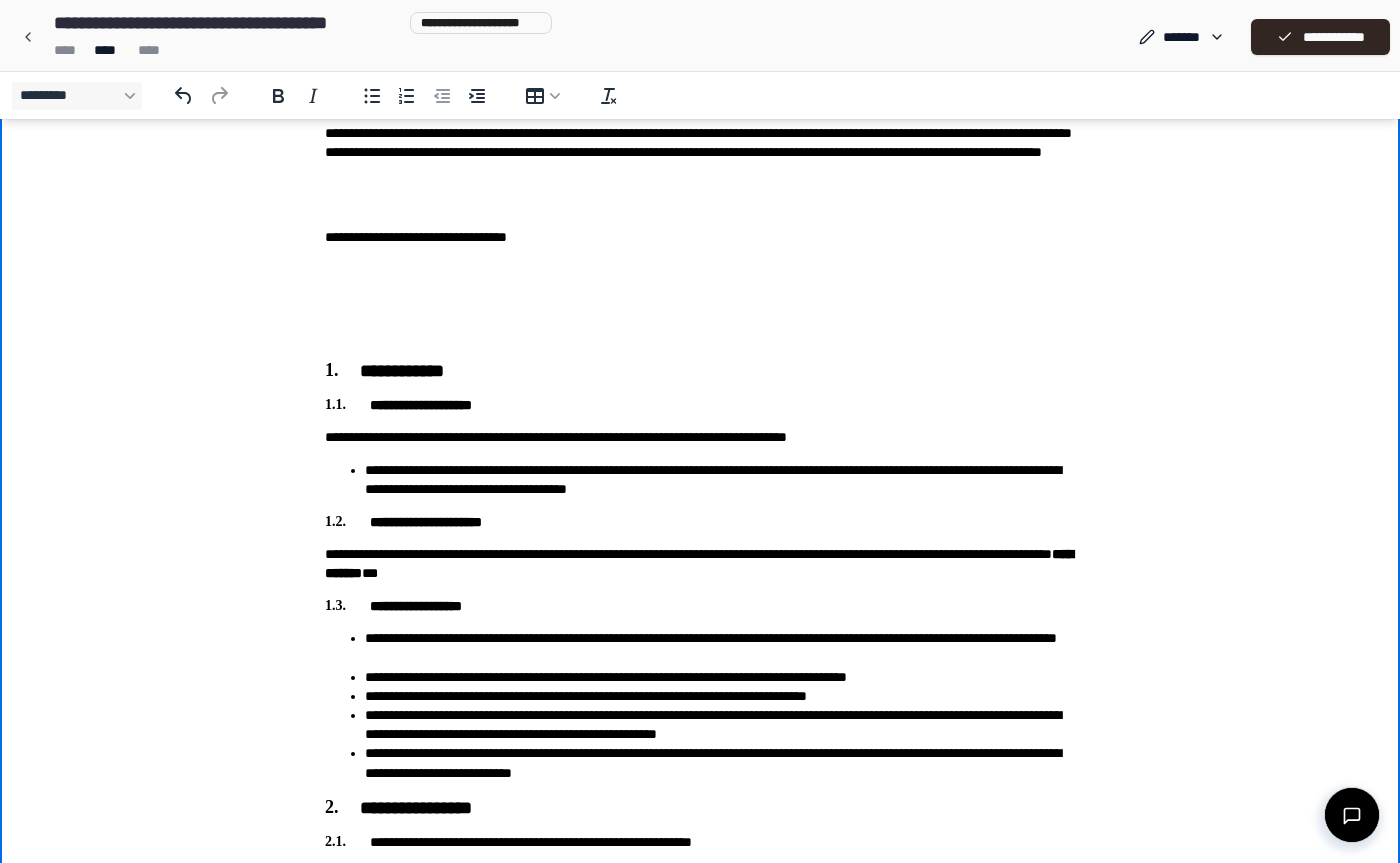 scroll, scrollTop: 485, scrollLeft: 0, axis: vertical 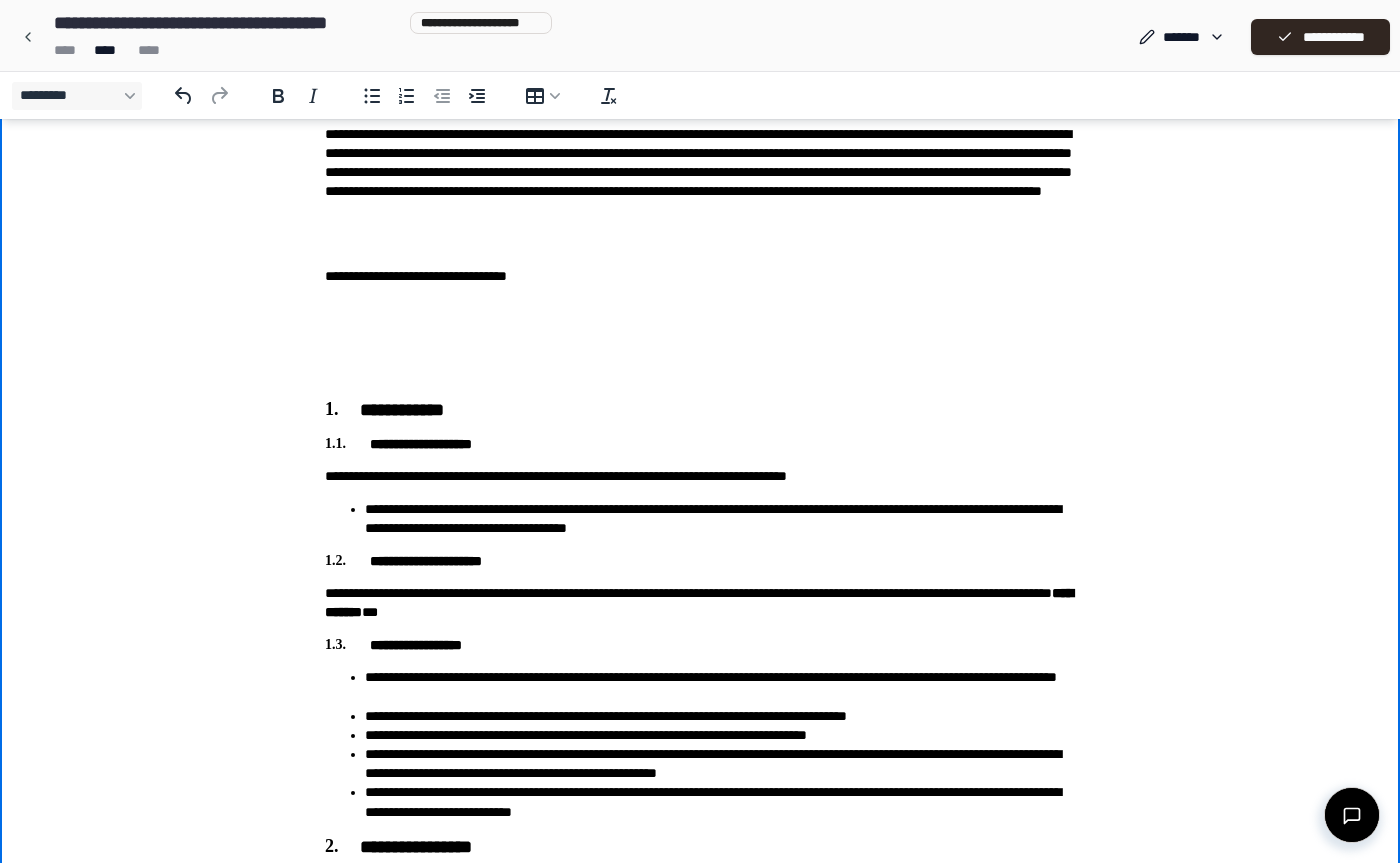 click on "**********" at bounding box center (700, 172) 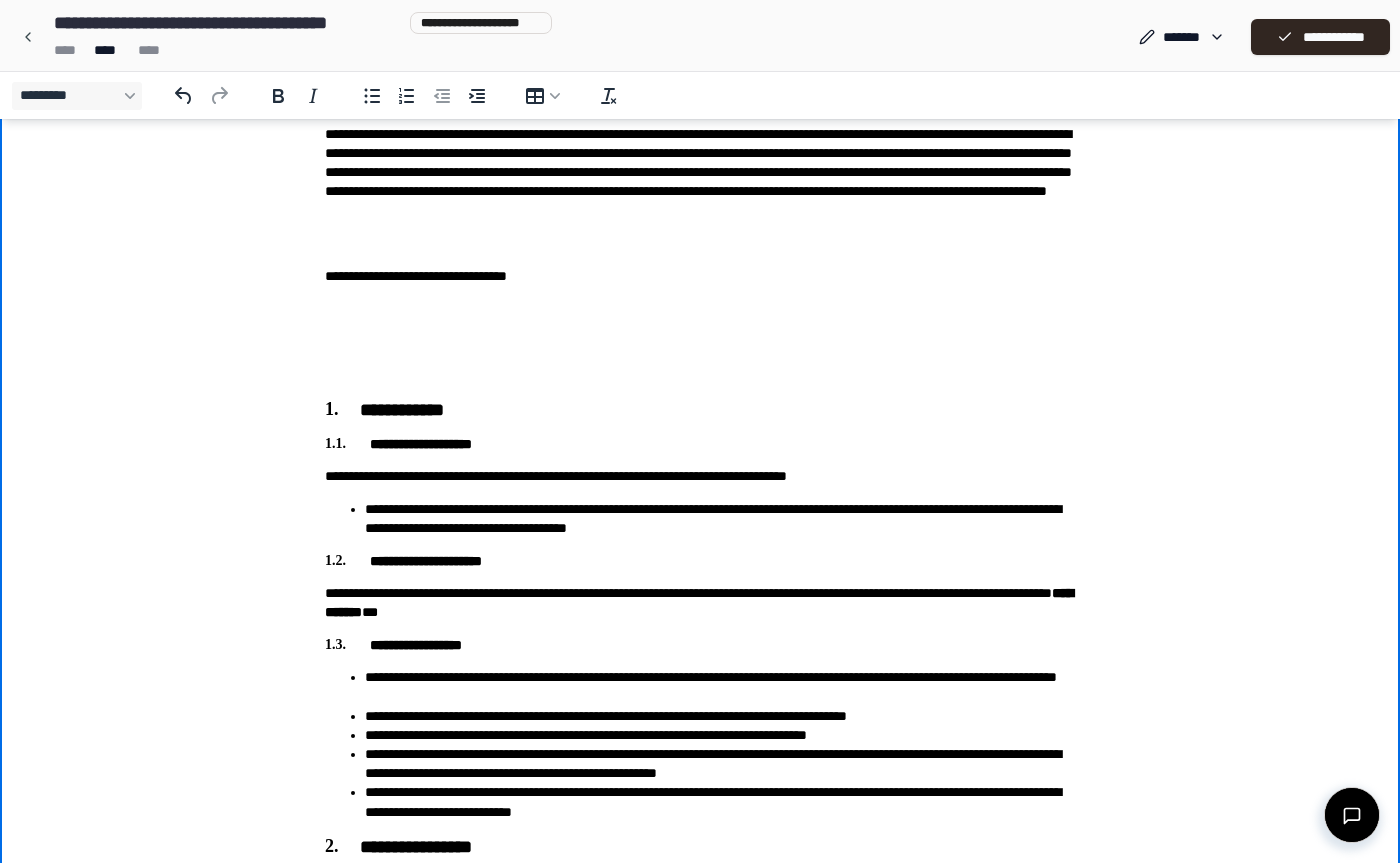 click on "**********" at bounding box center (700, 172) 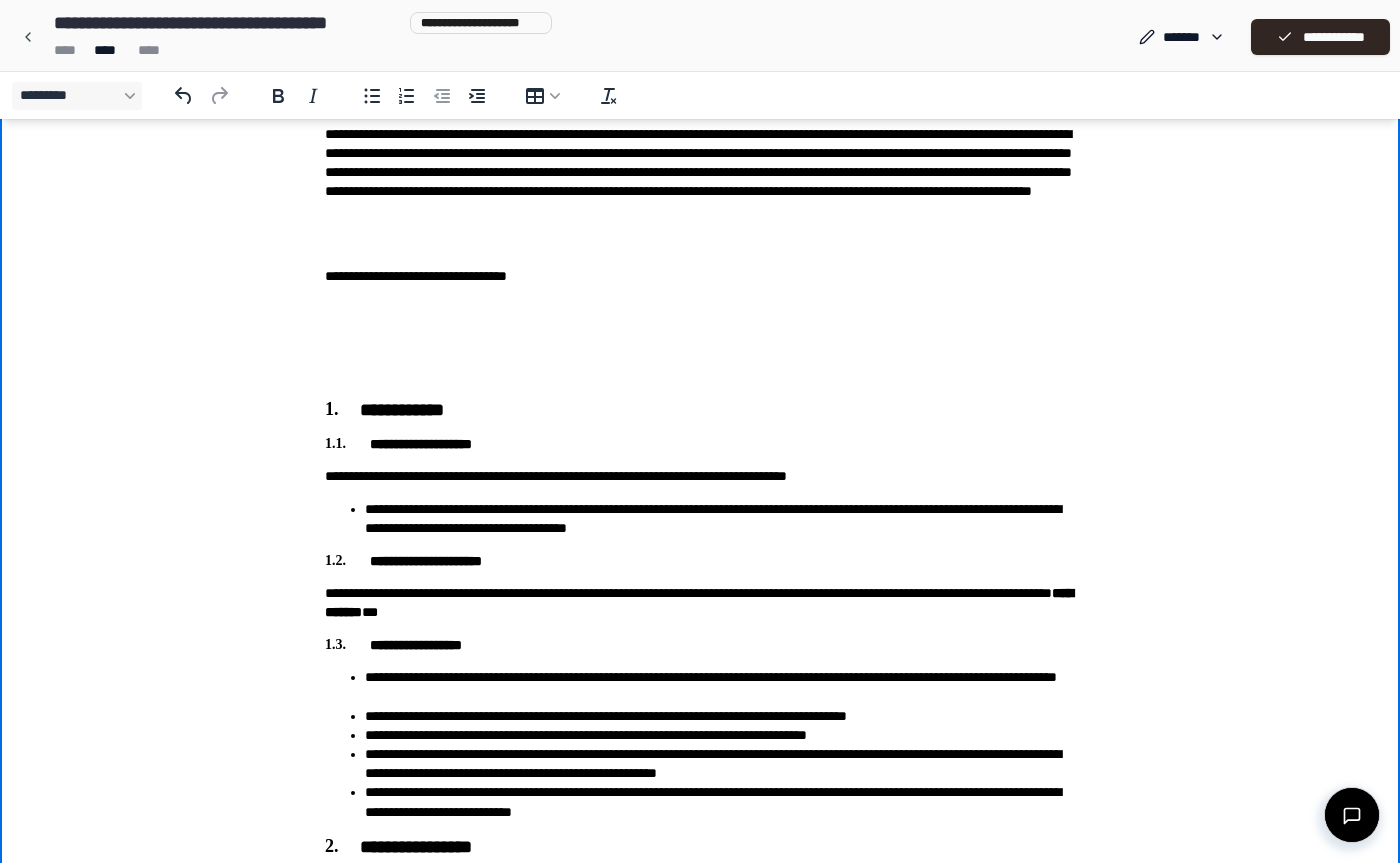 click on "**********" at bounding box center [700, 172] 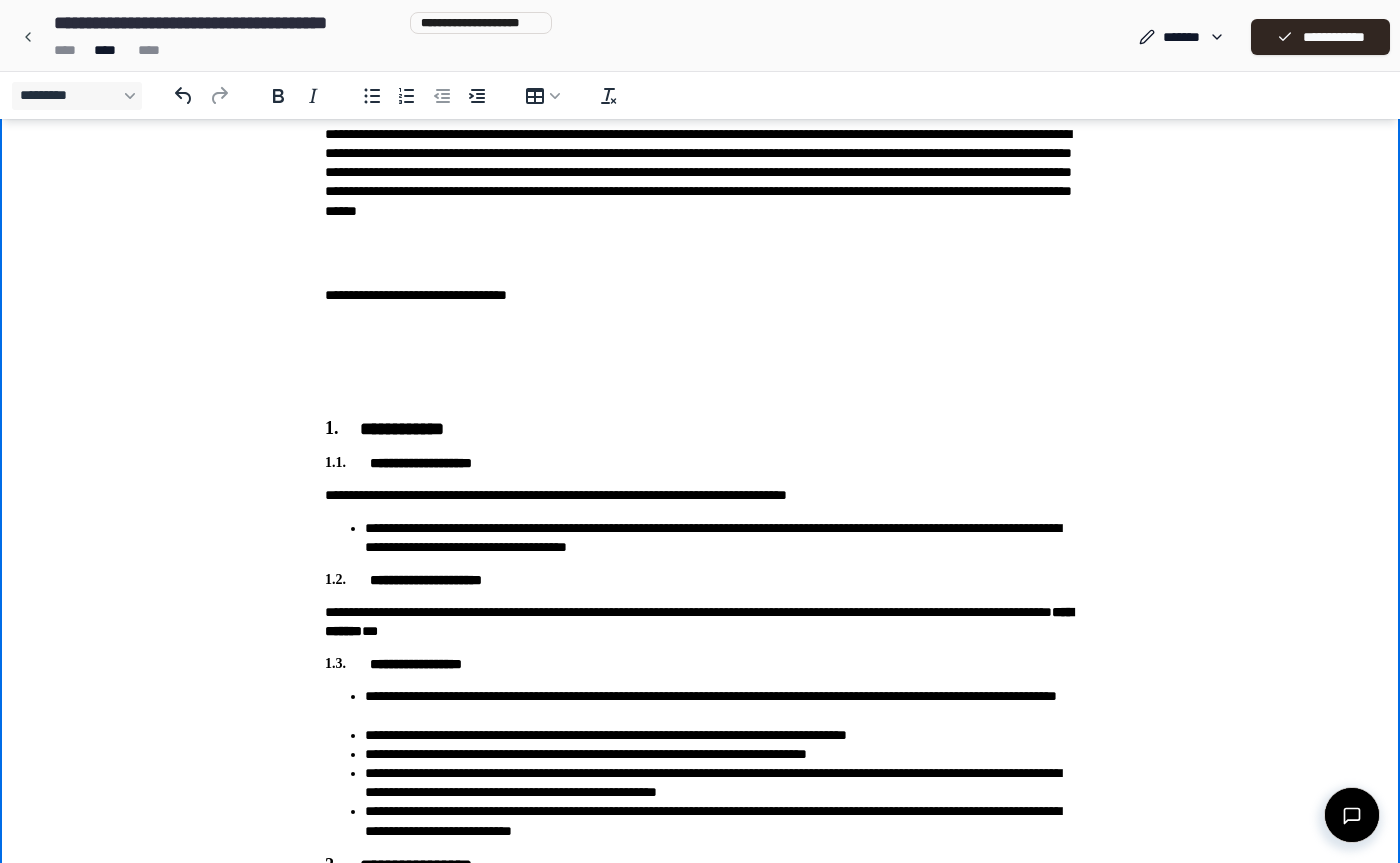 click on "**********" at bounding box center (700, 182) 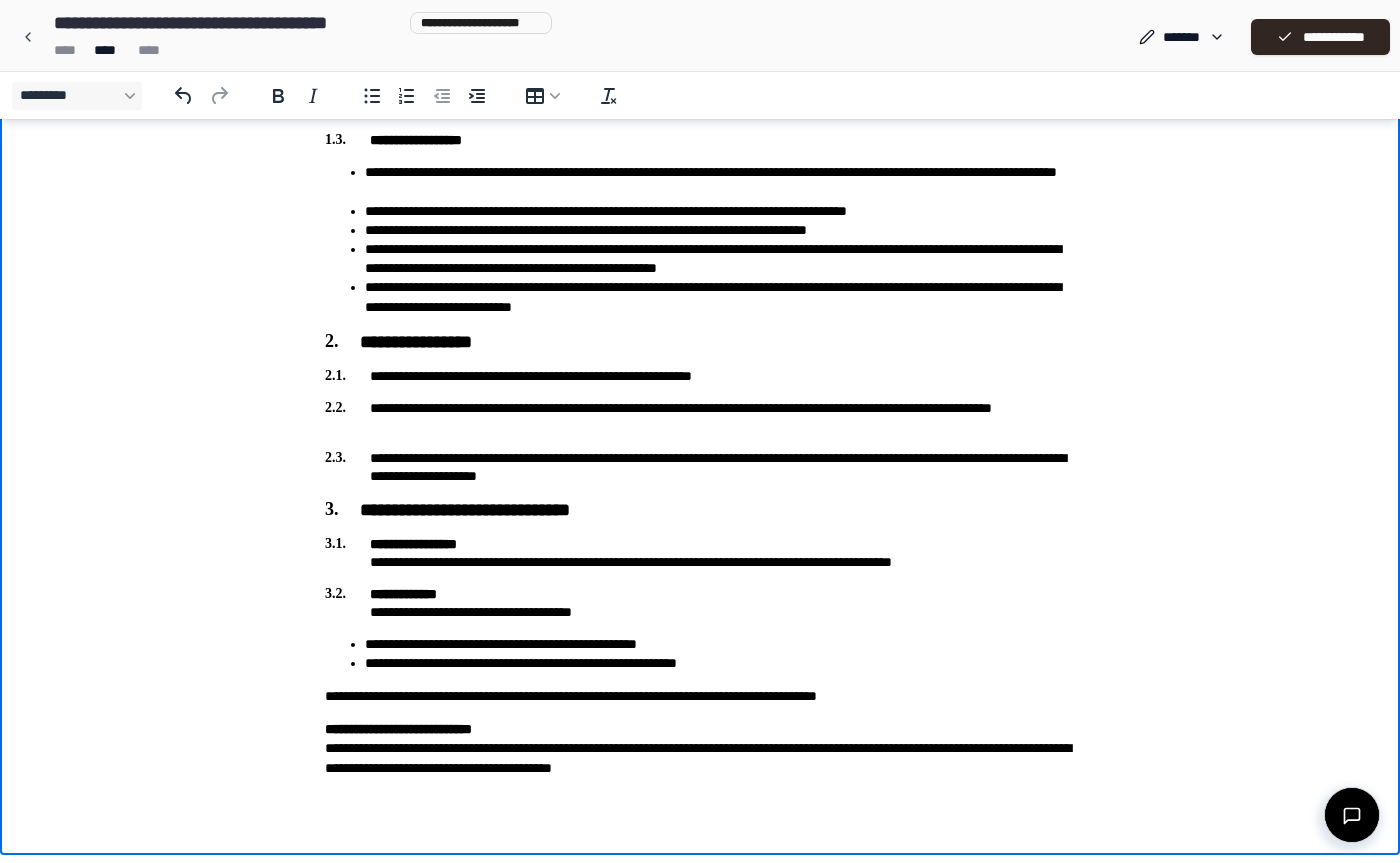 scroll, scrollTop: 1009, scrollLeft: 0, axis: vertical 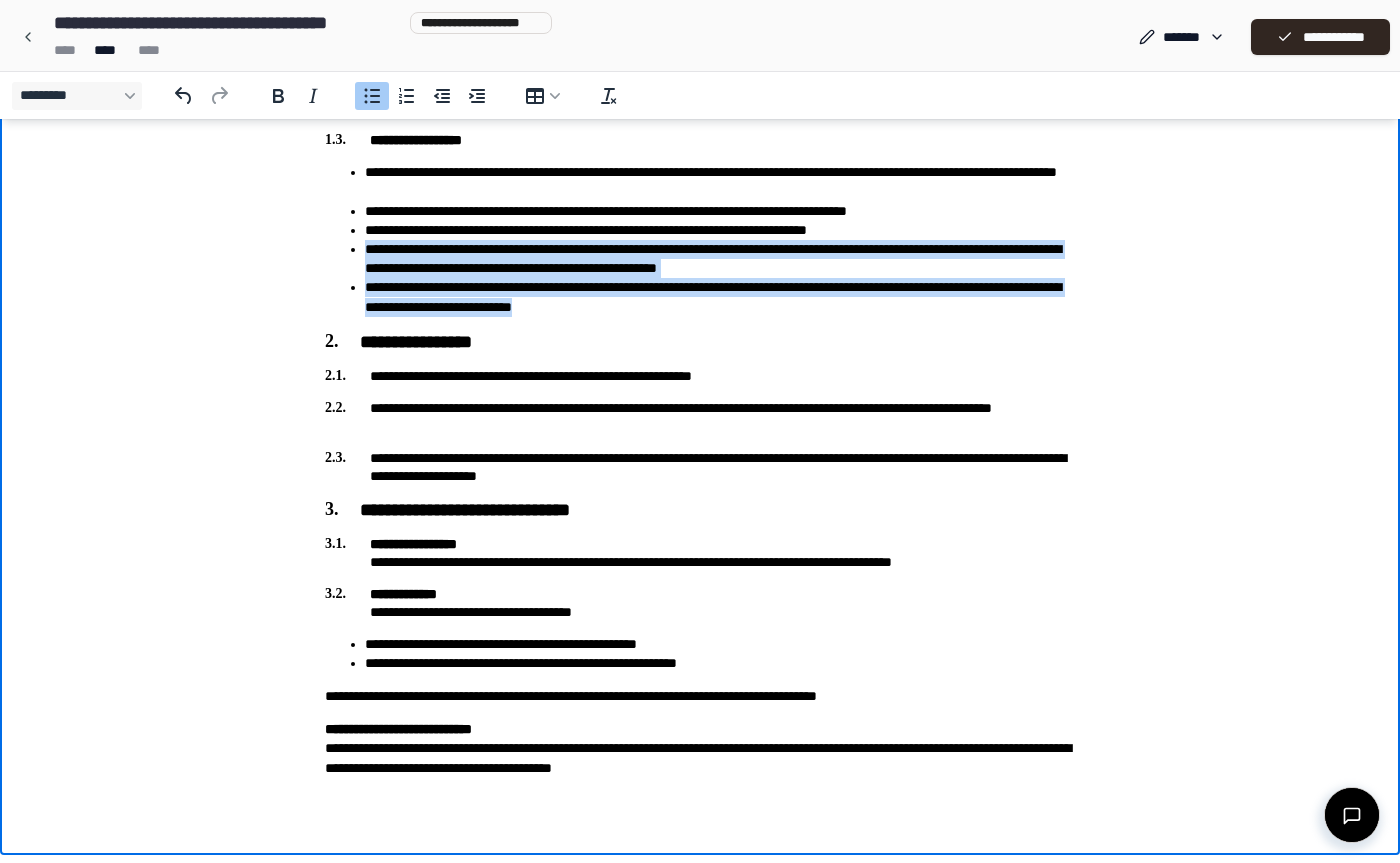 drag, startPoint x: 735, startPoint y: 308, endPoint x: 368, endPoint y: 241, distance: 373.06567 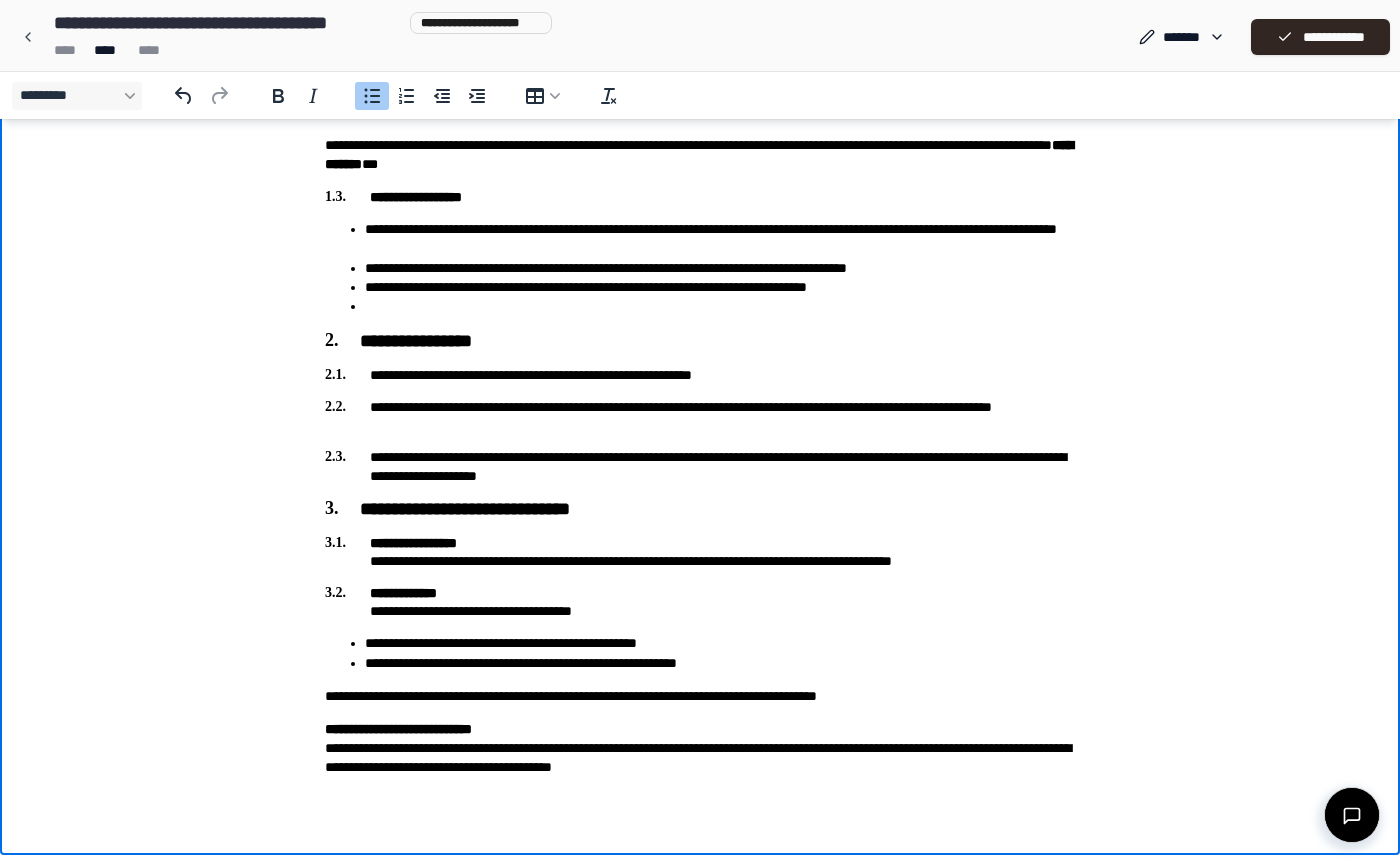 scroll, scrollTop: 932, scrollLeft: 0, axis: vertical 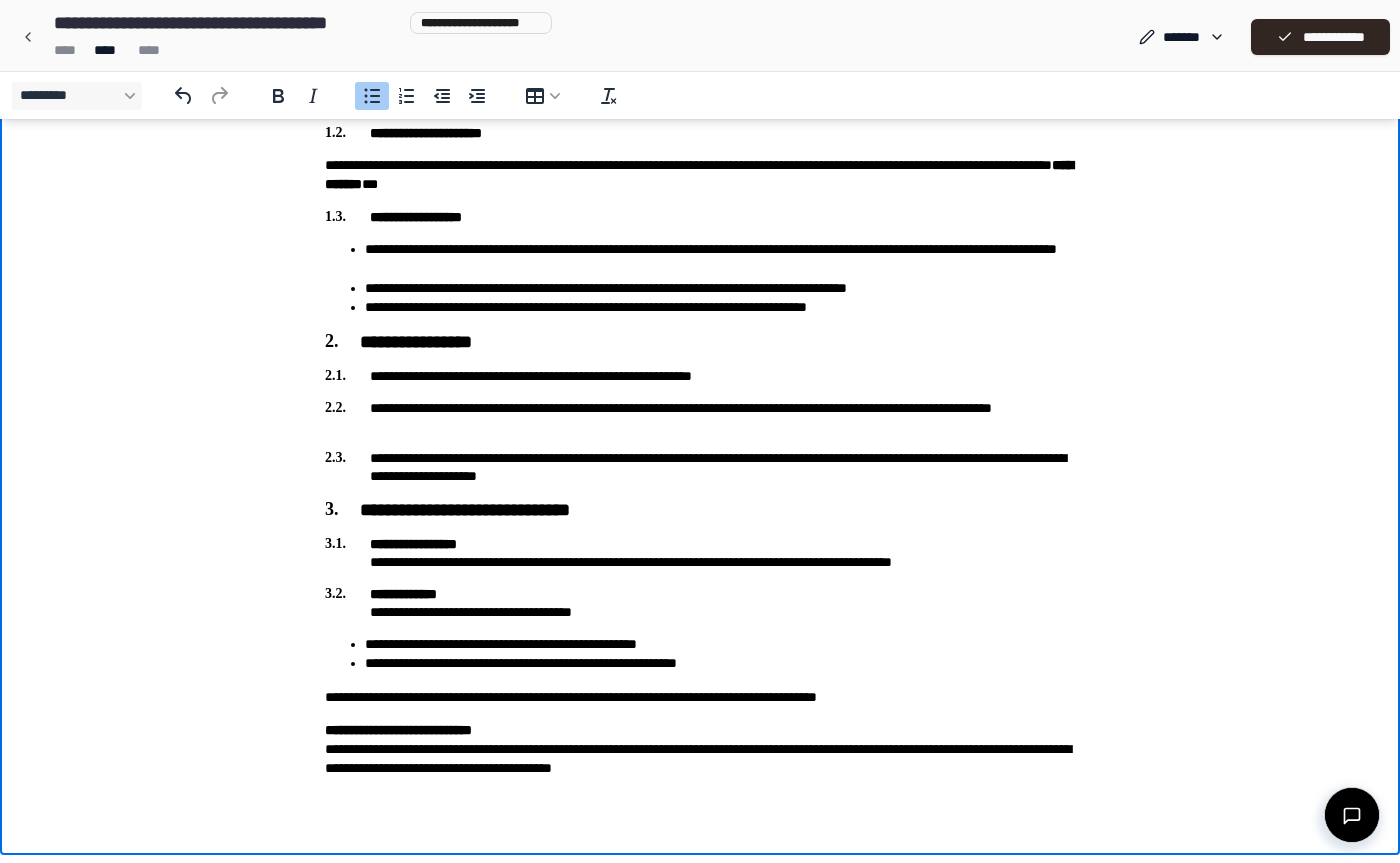 click on "**********" at bounding box center (720, 259) 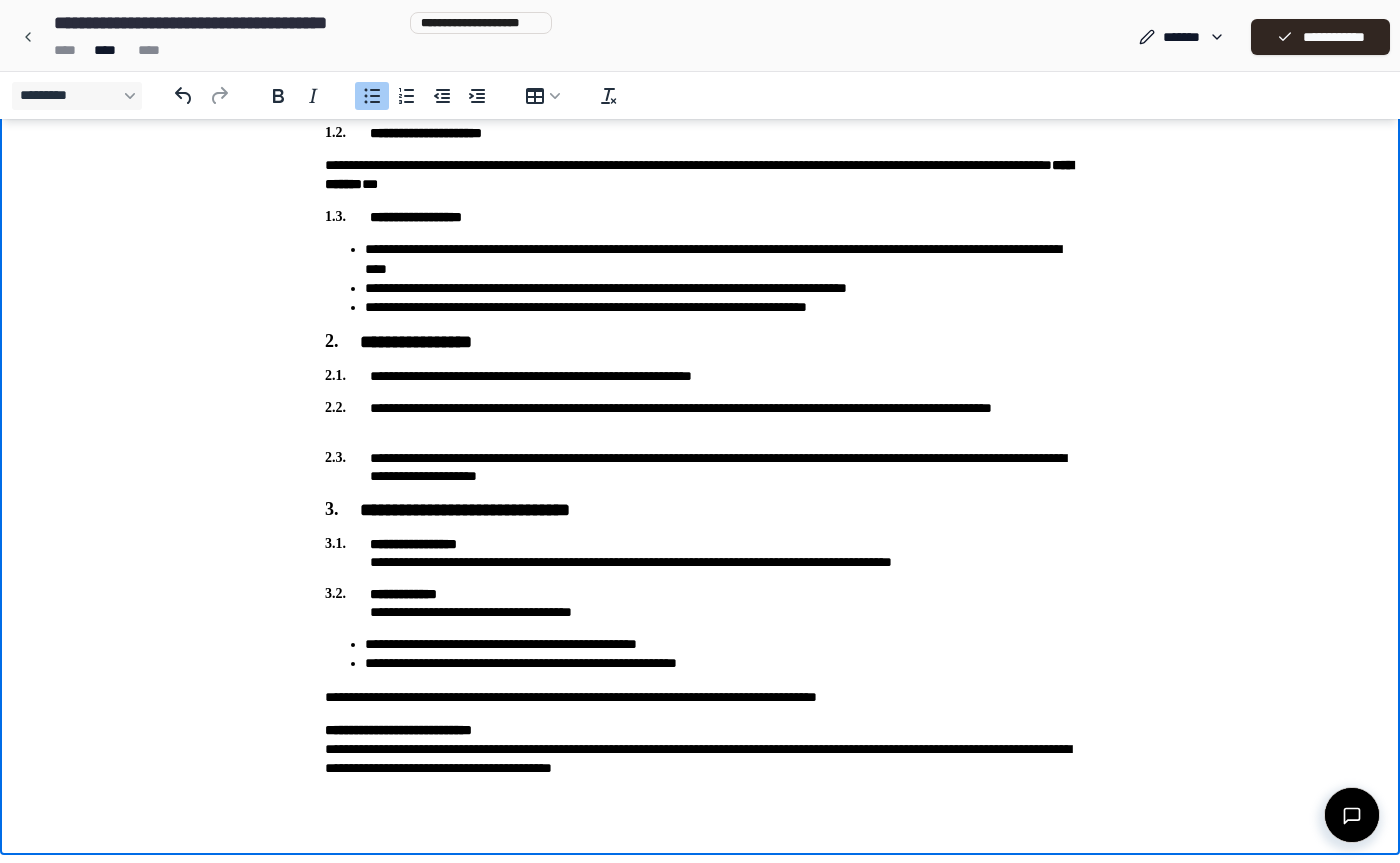 scroll, scrollTop: 932, scrollLeft: 0, axis: vertical 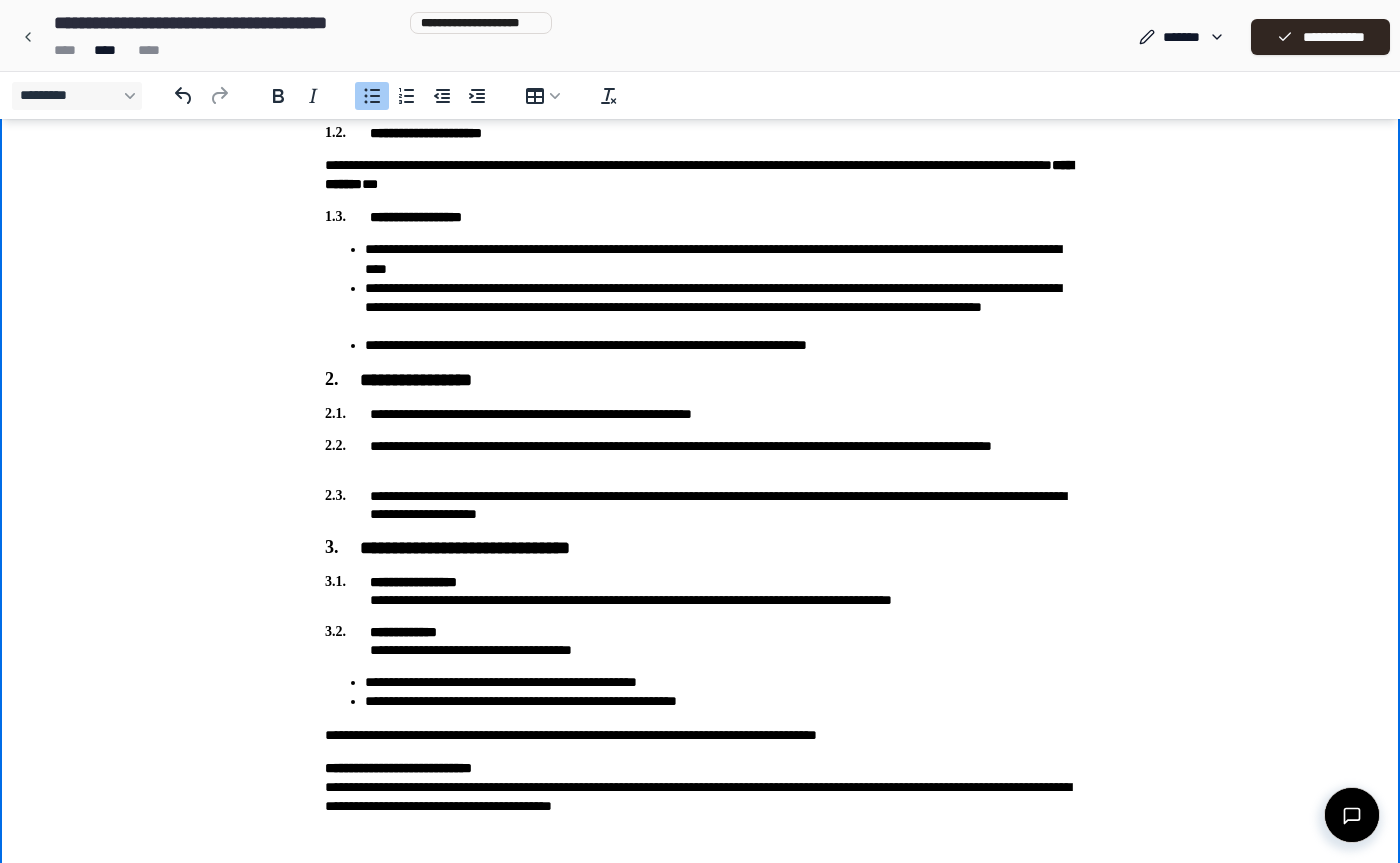 click on "**********" at bounding box center [720, 307] 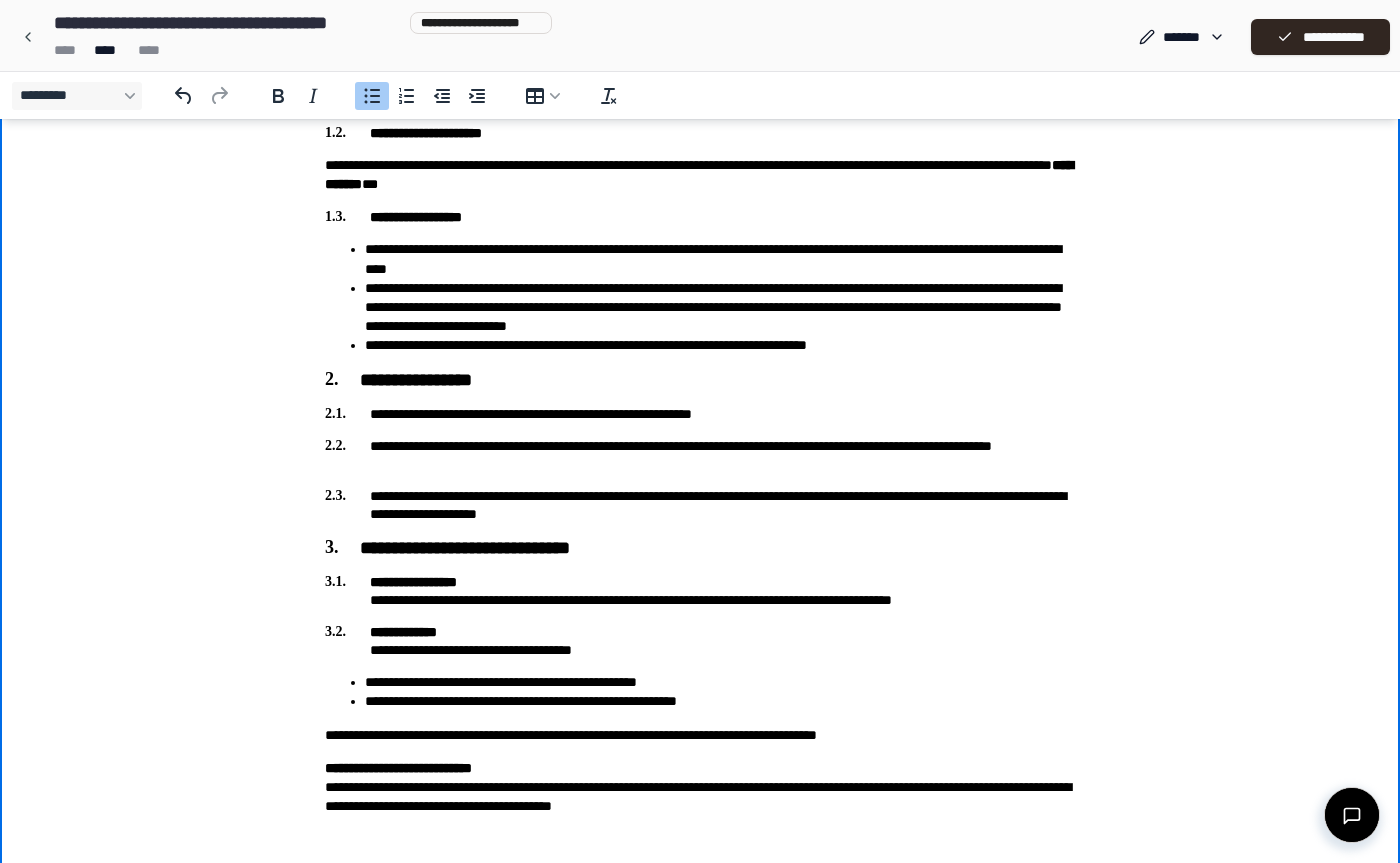 click on "**********" at bounding box center [720, 307] 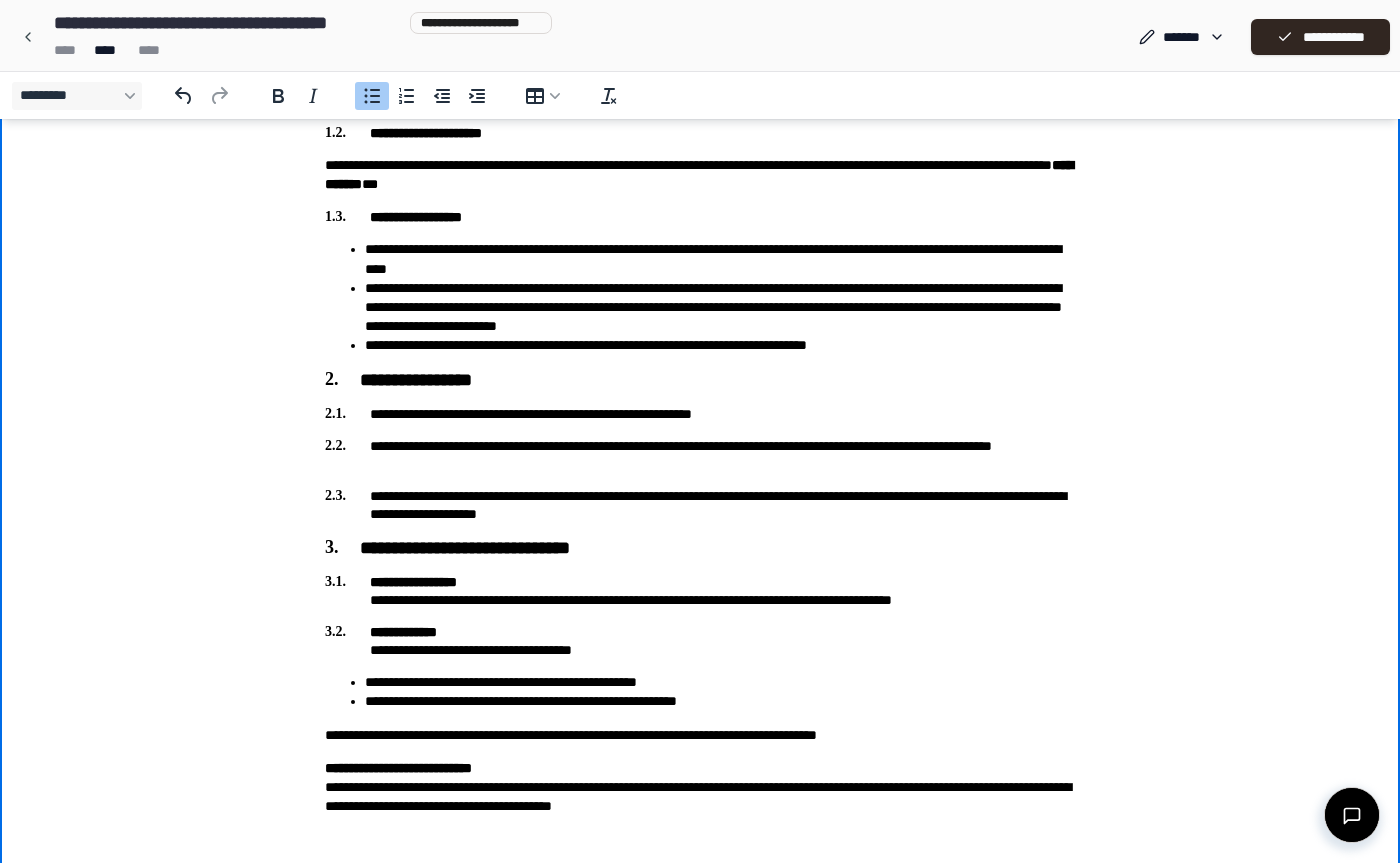click on "**********" at bounding box center (720, 345) 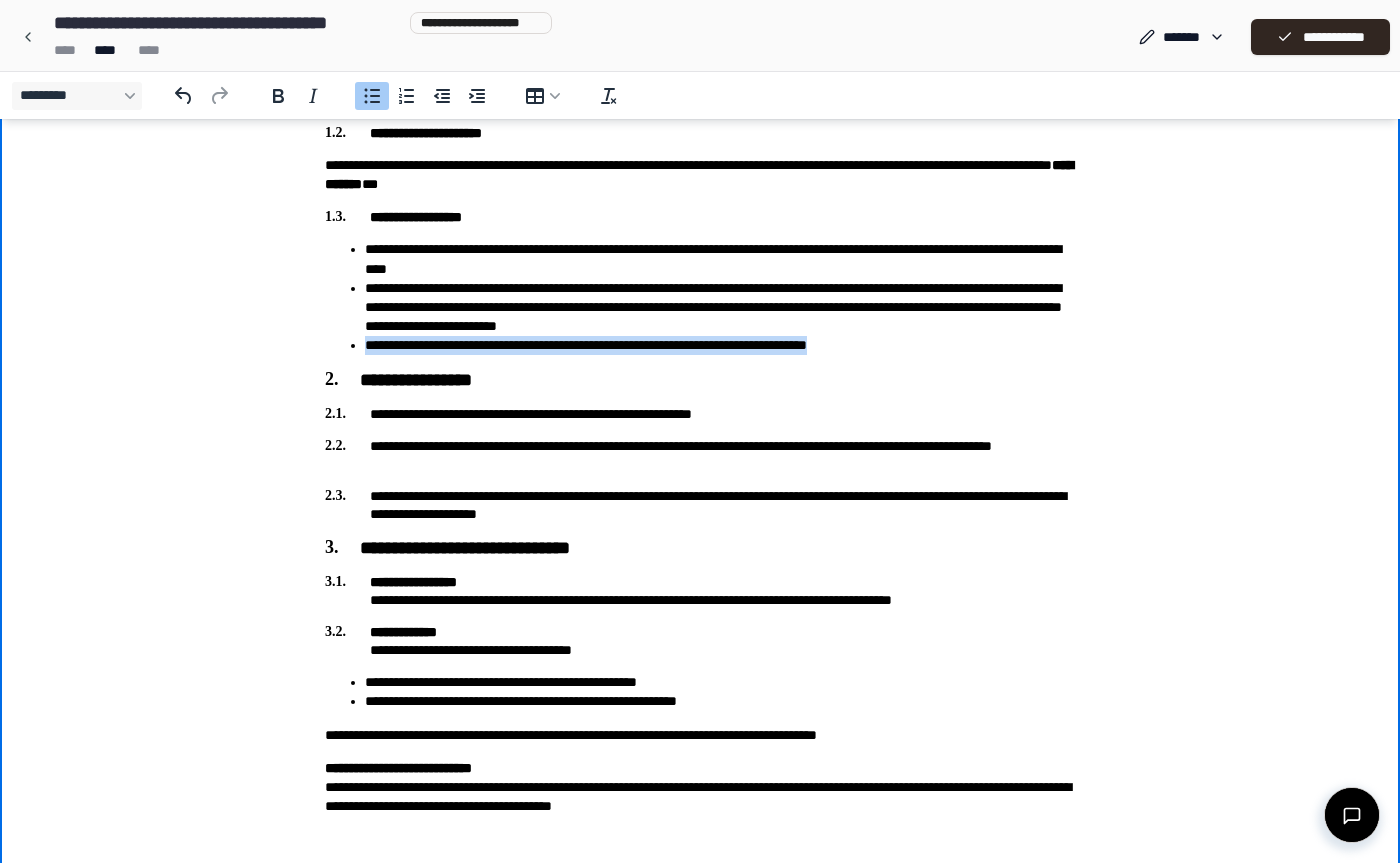 drag, startPoint x: 911, startPoint y: 344, endPoint x: 363, endPoint y: 342, distance: 548.00366 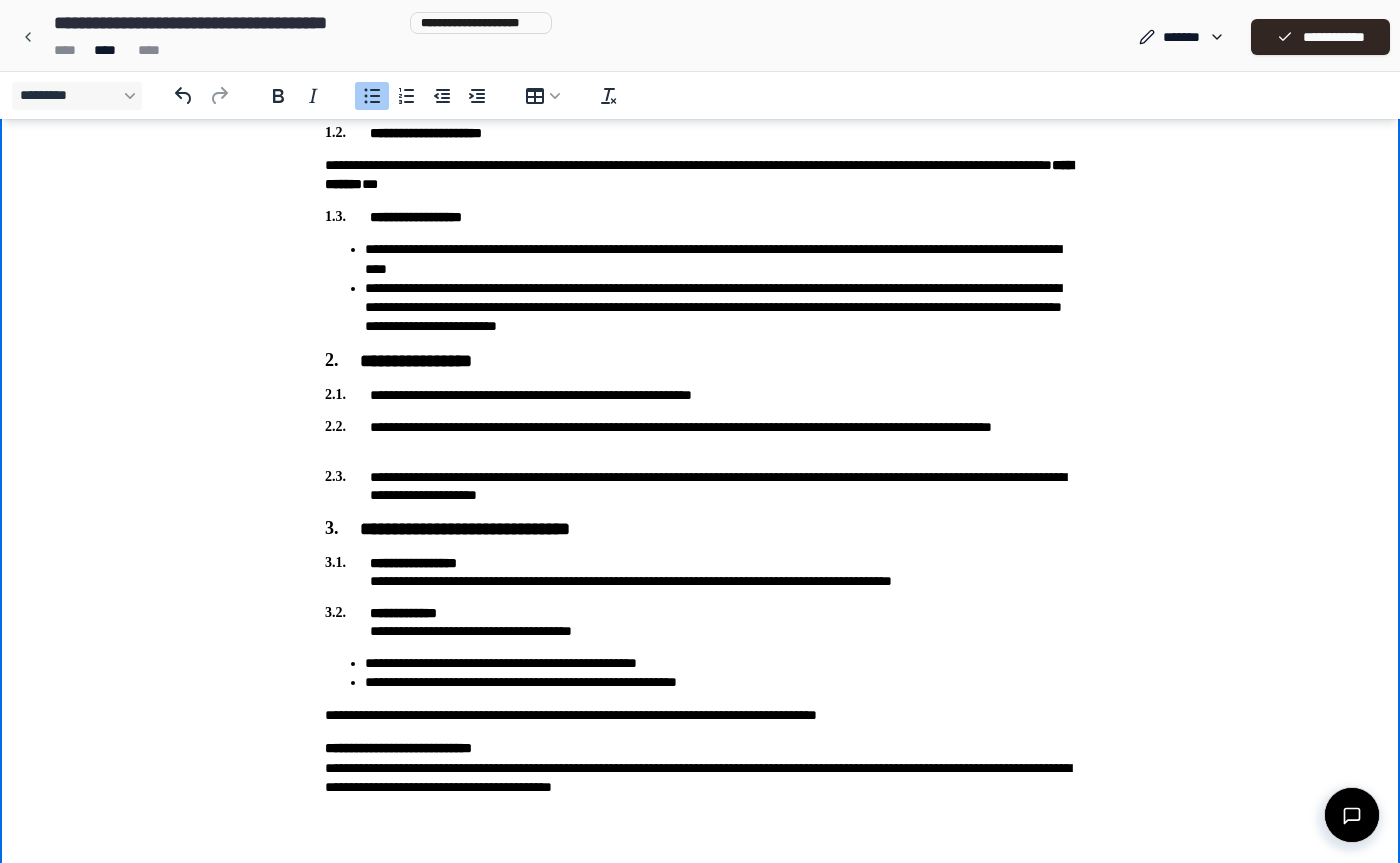 click on "**********" at bounding box center [720, 307] 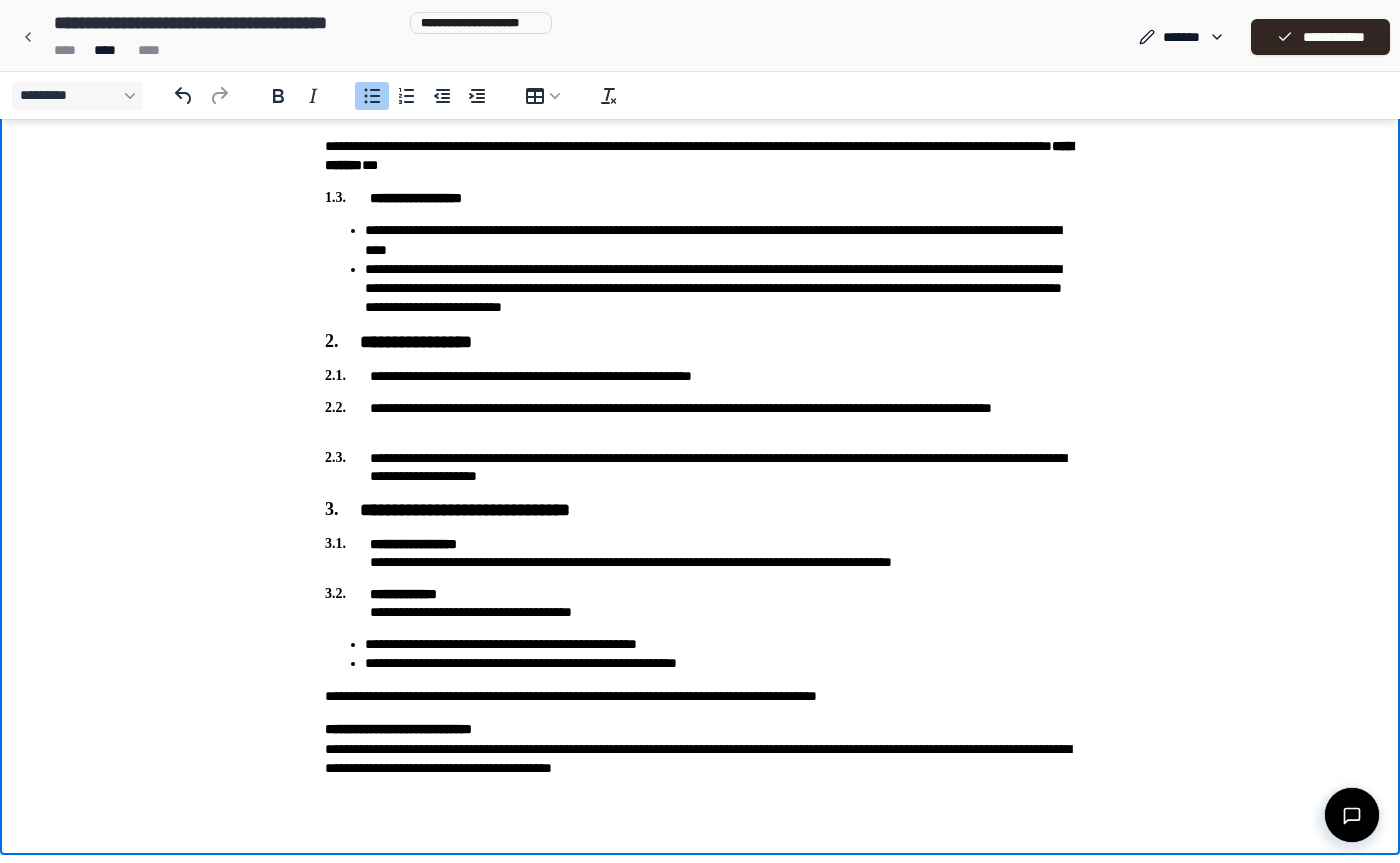 scroll, scrollTop: 951, scrollLeft: 0, axis: vertical 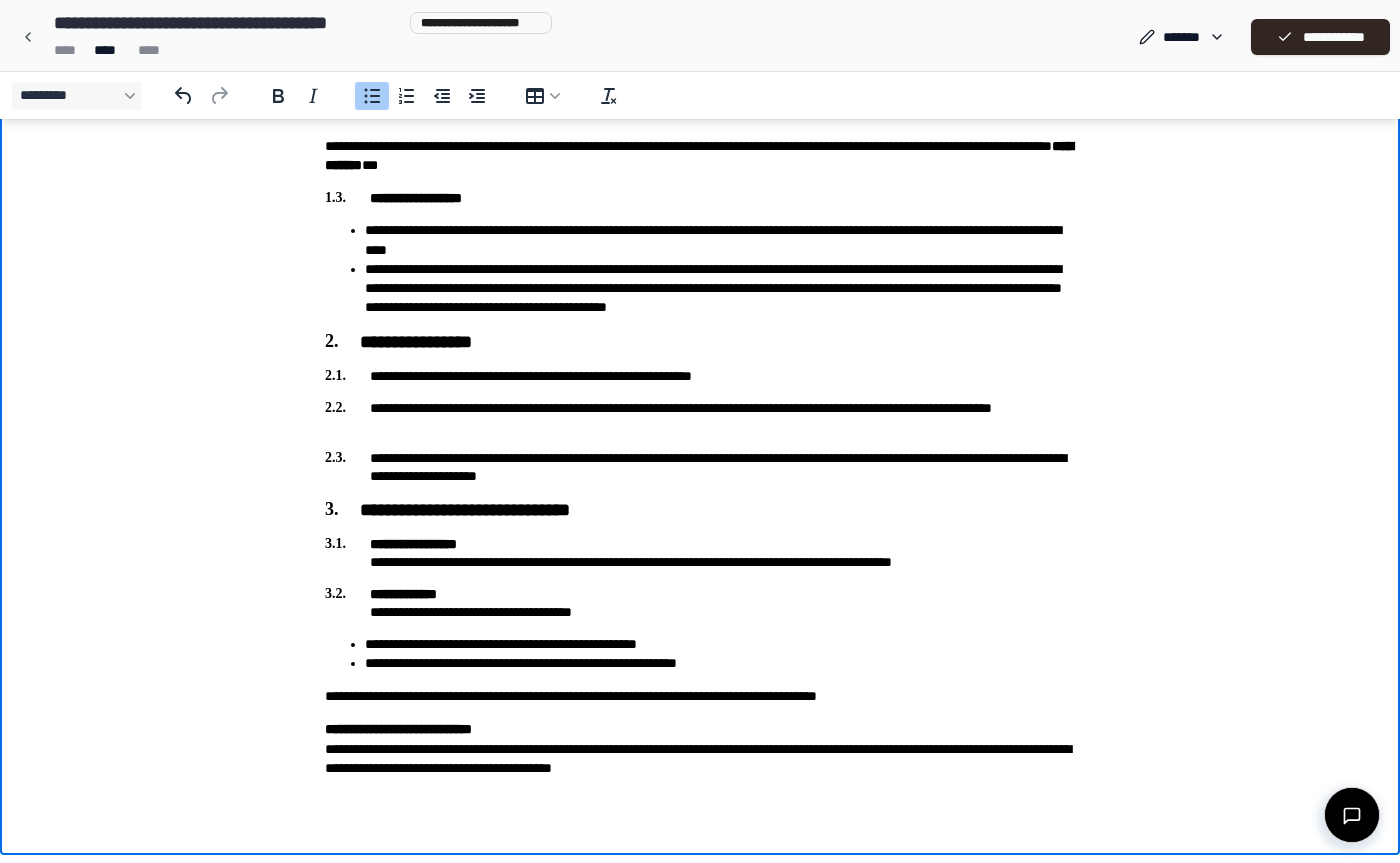 click on "**********" at bounding box center [700, 467] 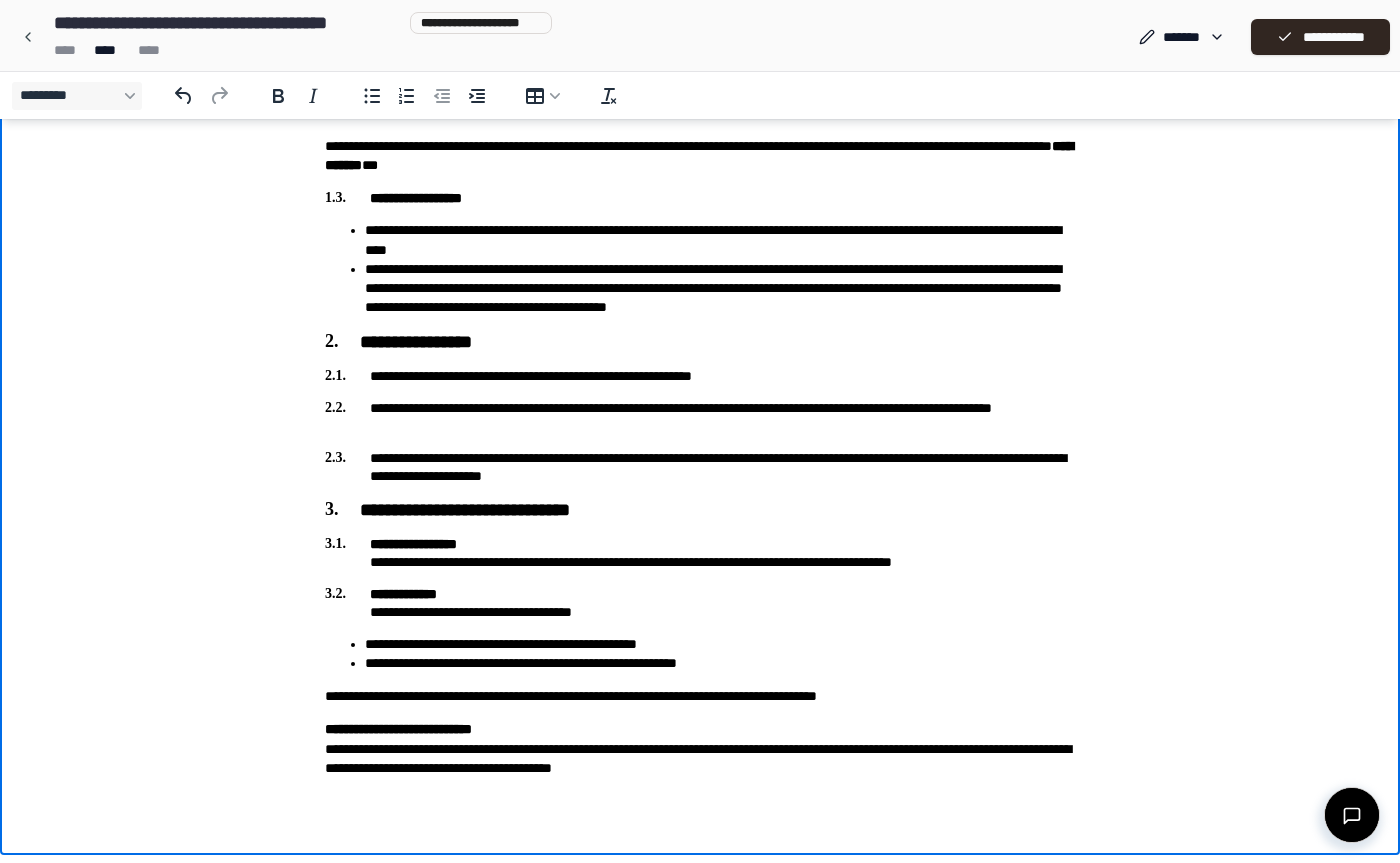 scroll, scrollTop: 951, scrollLeft: 0, axis: vertical 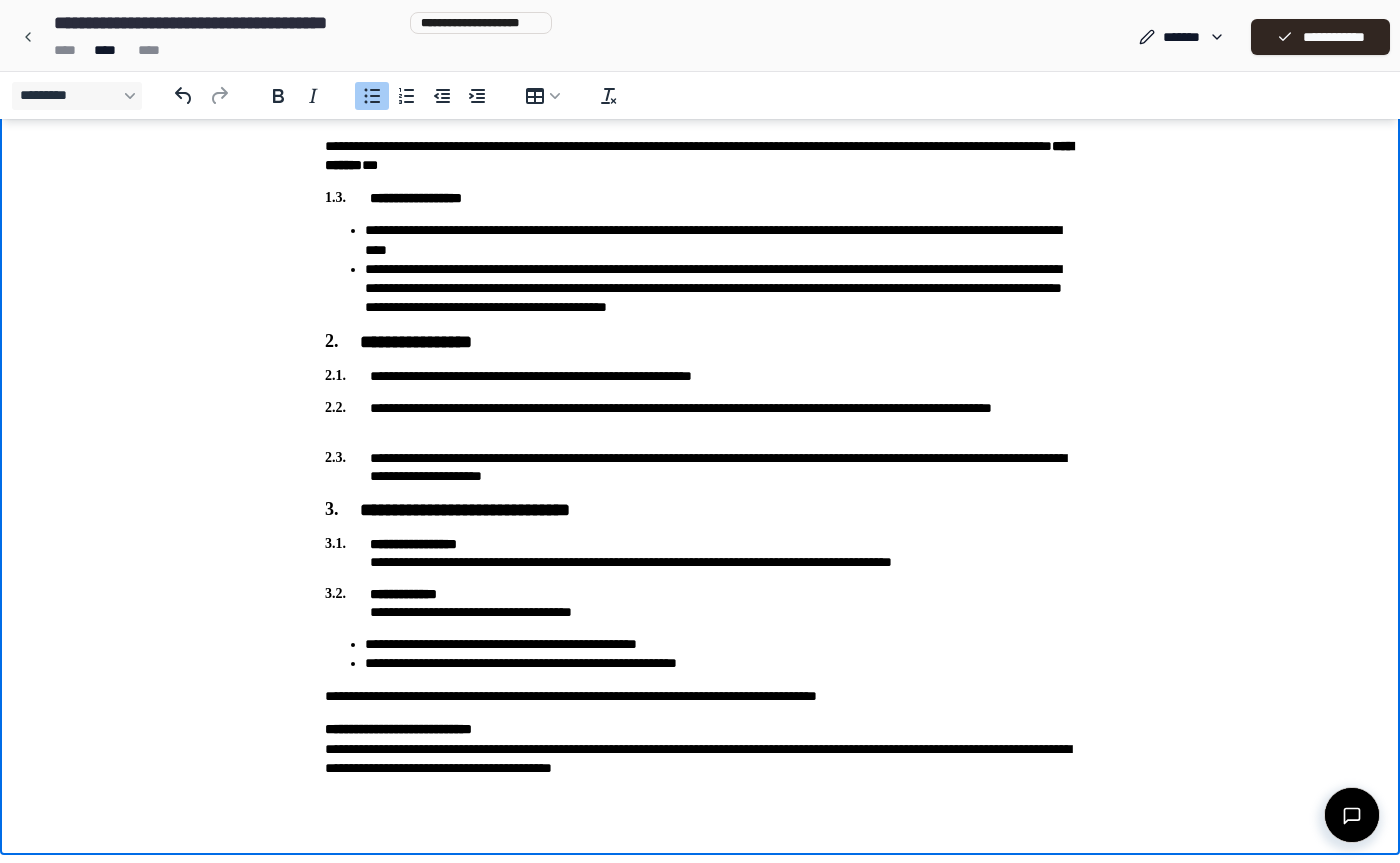 click on "**********" at bounding box center [720, 644] 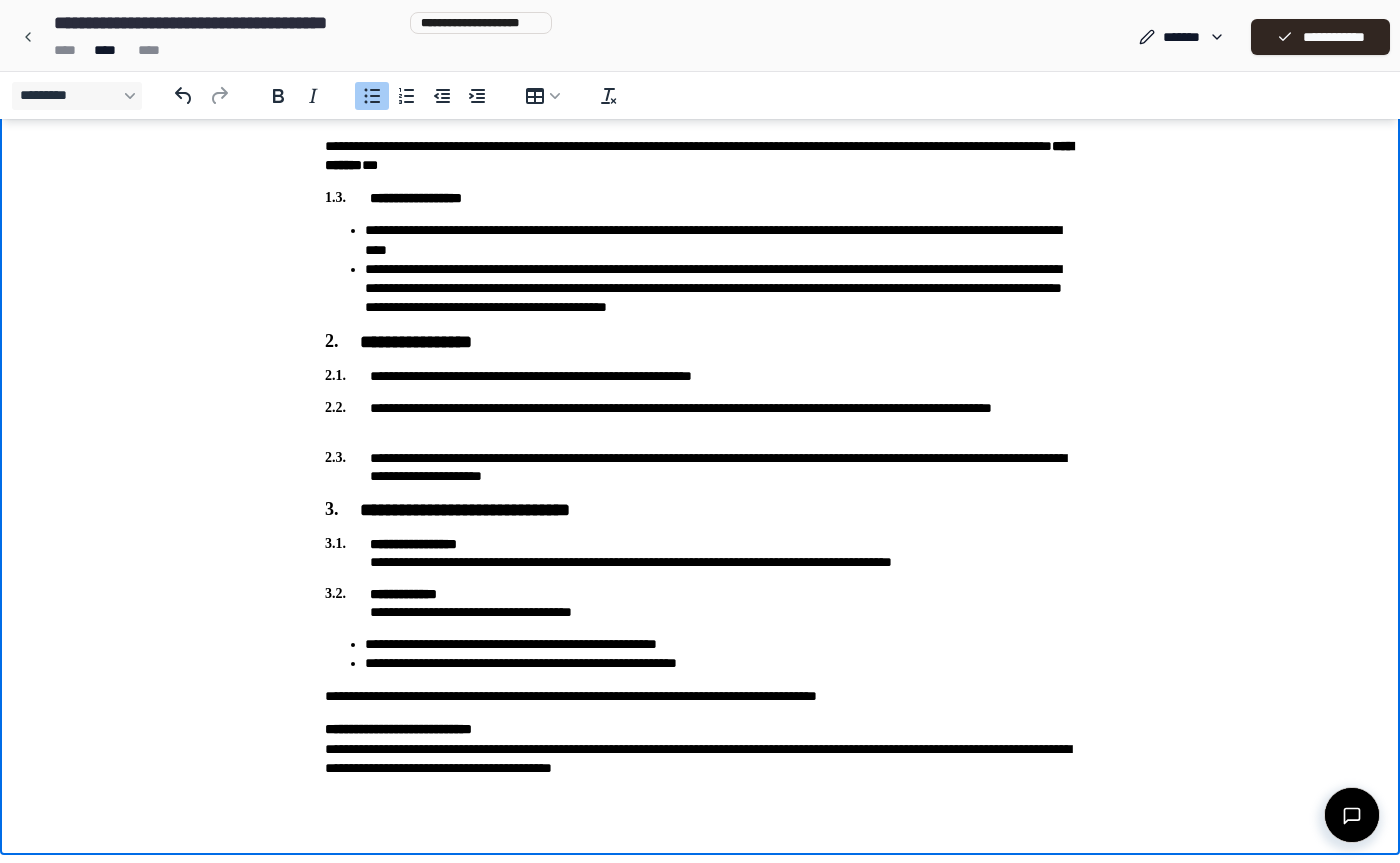 click on "**********" at bounding box center (720, 644) 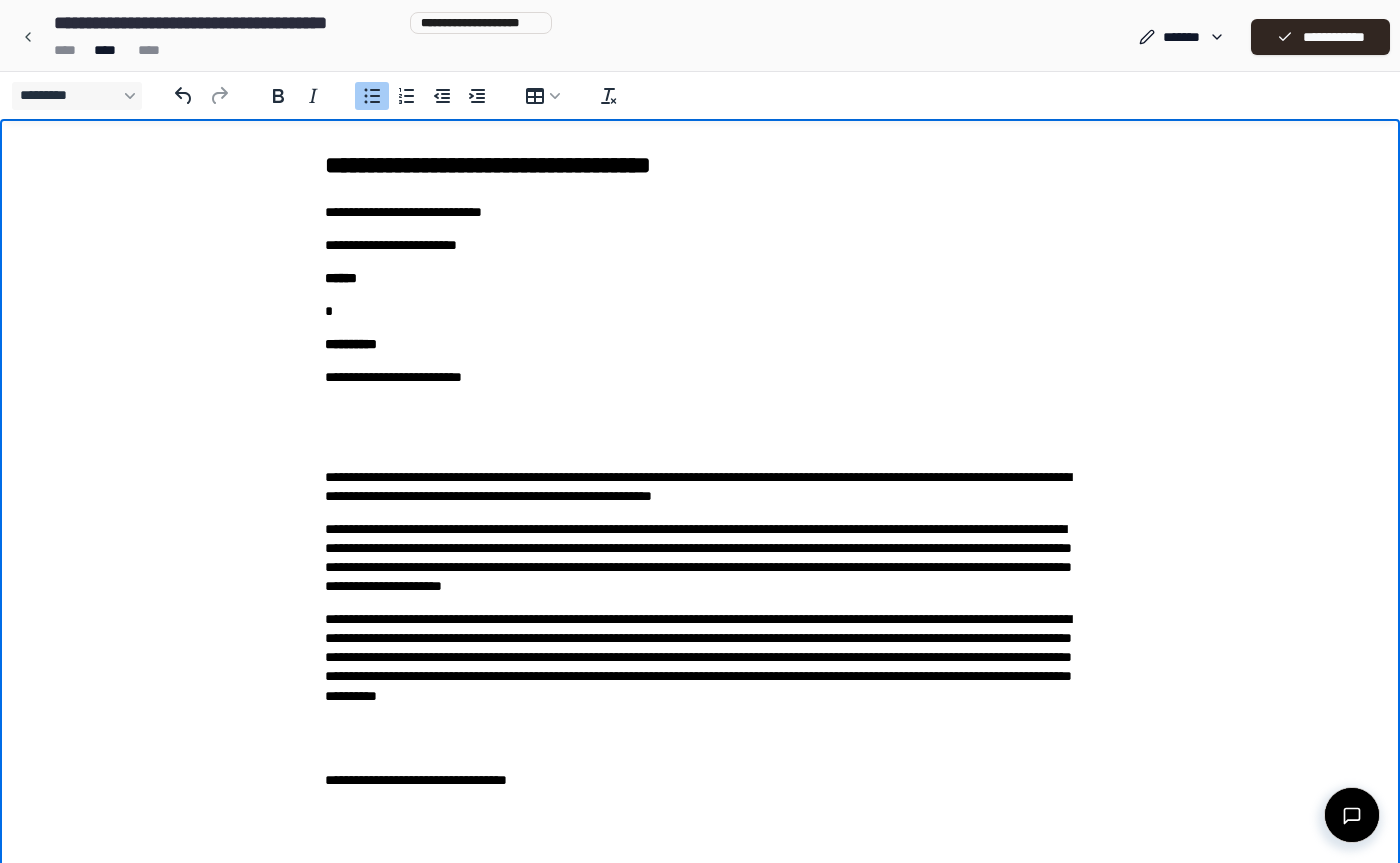 scroll, scrollTop: 0, scrollLeft: 0, axis: both 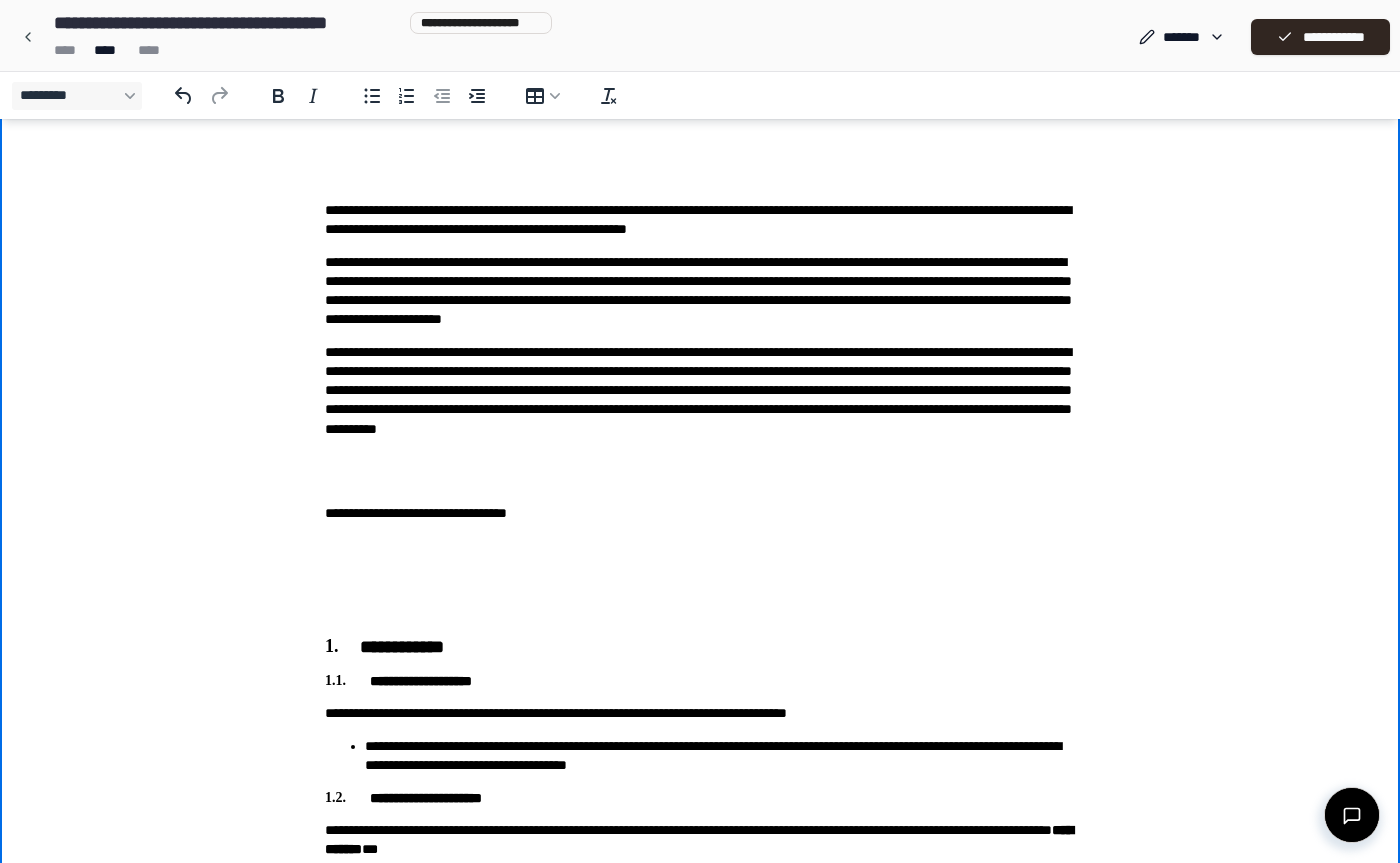 click on "**********" at bounding box center [700, 400] 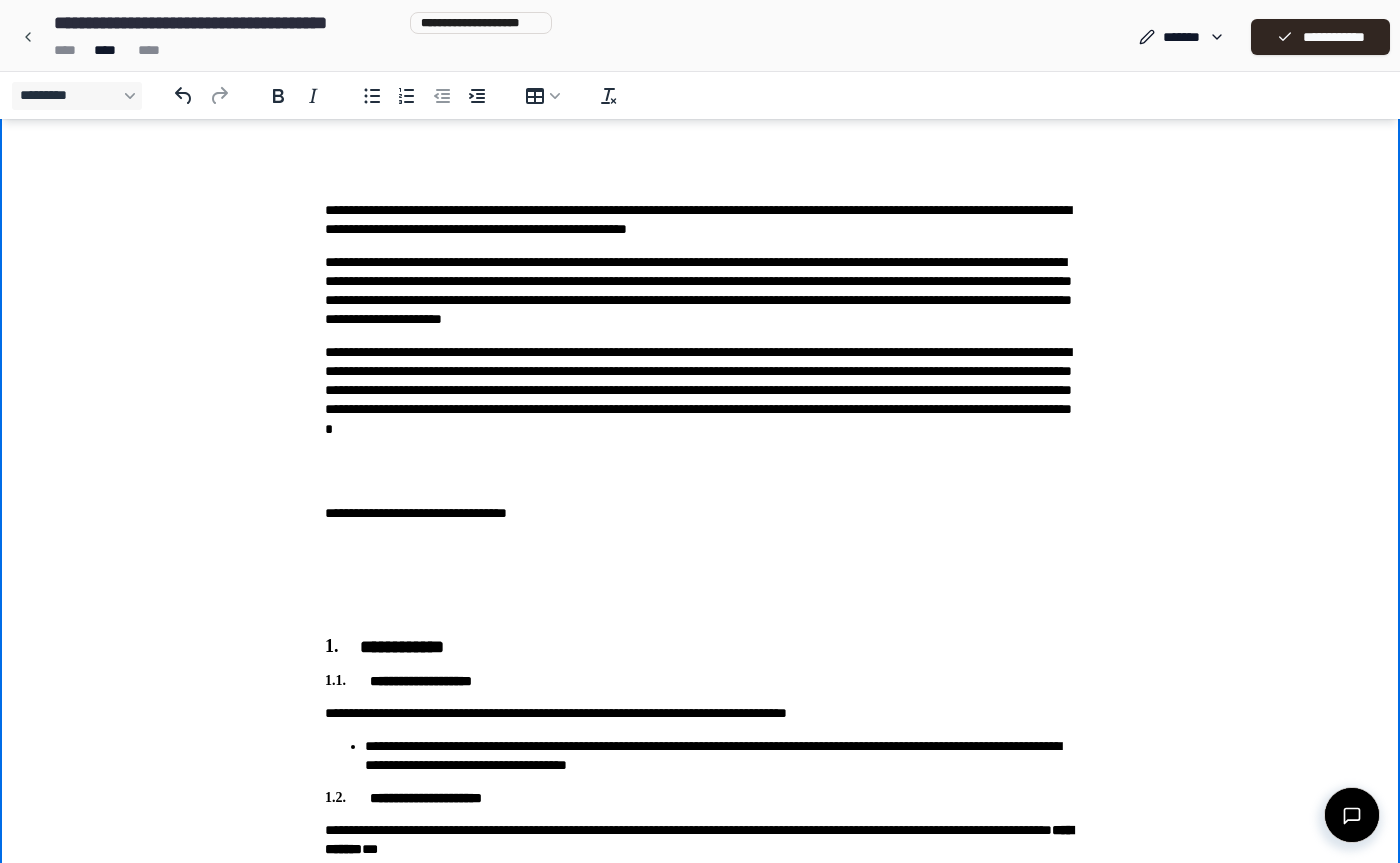 click on "**********" at bounding box center (700, 400) 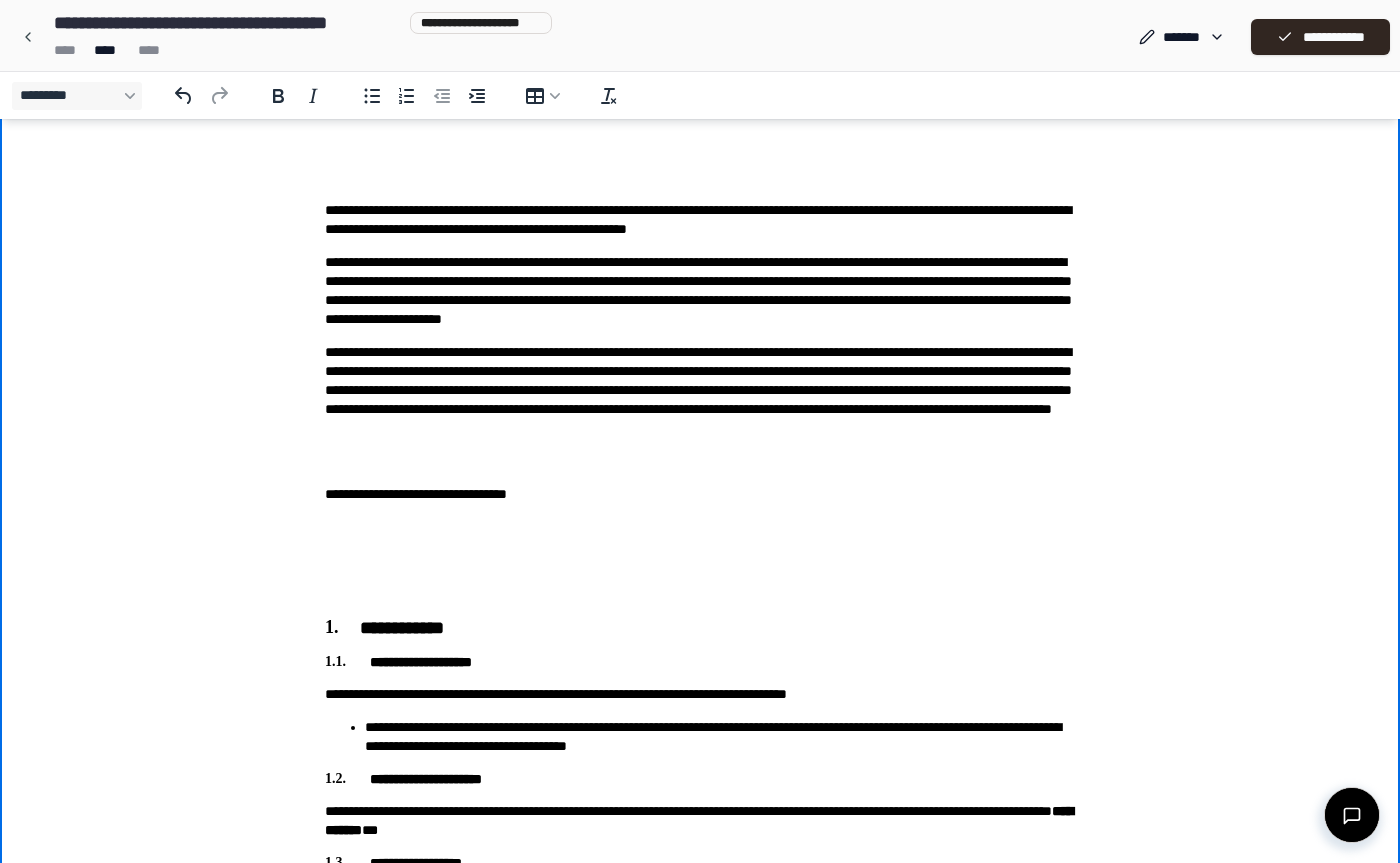 click on "**********" at bounding box center (700, 390) 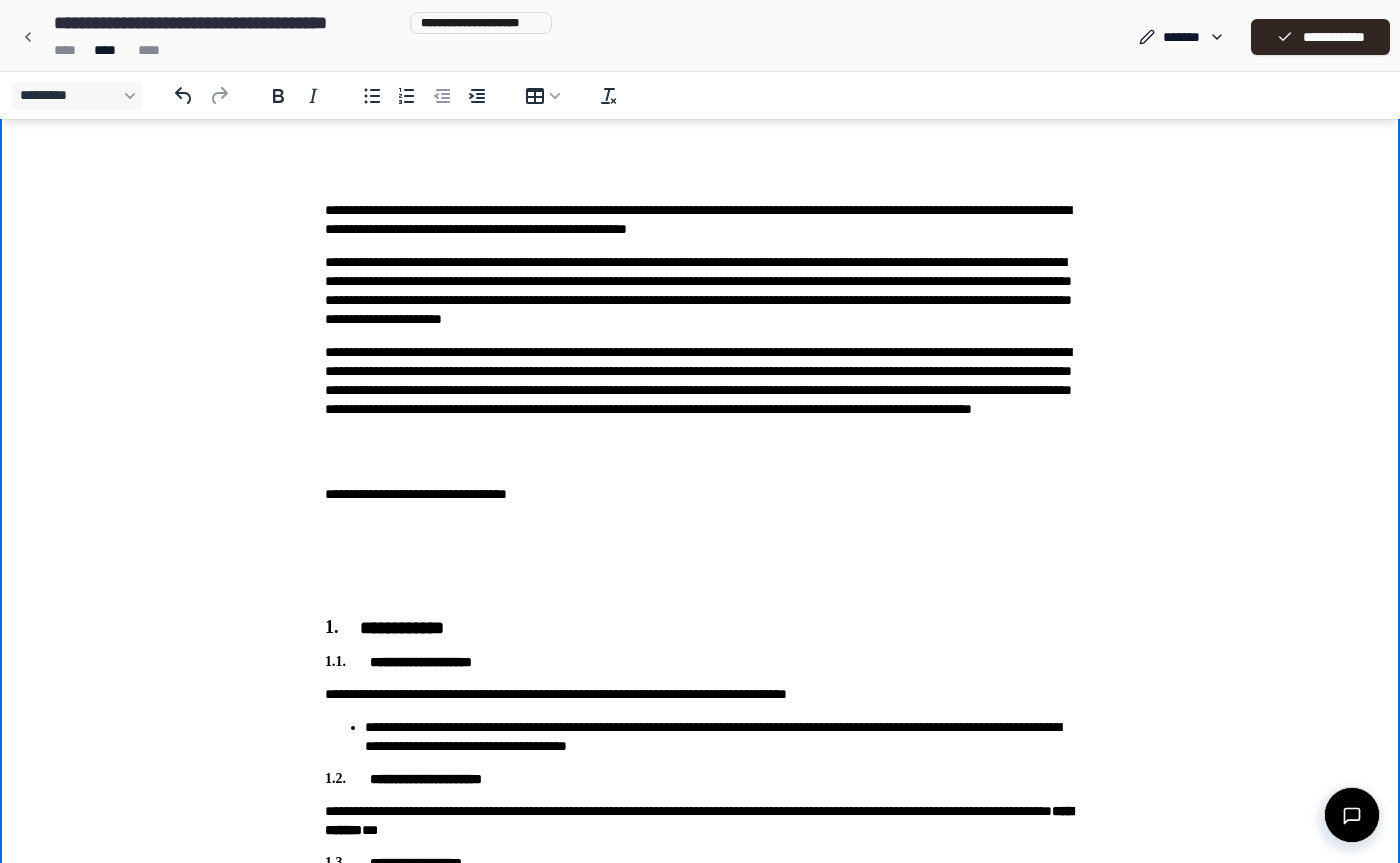 click on "**********" at bounding box center (700, 390) 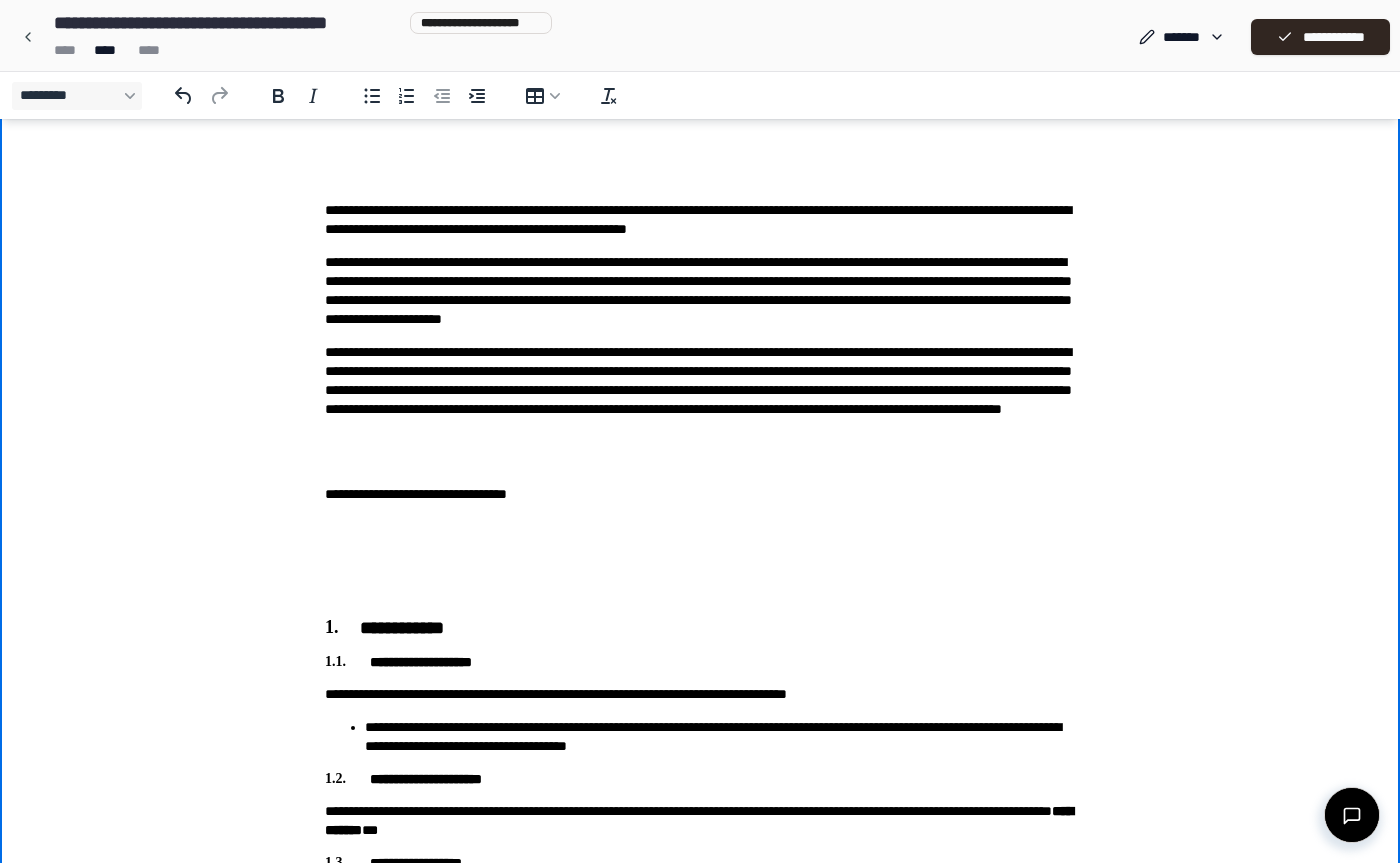 click on "**********" at bounding box center (700, 390) 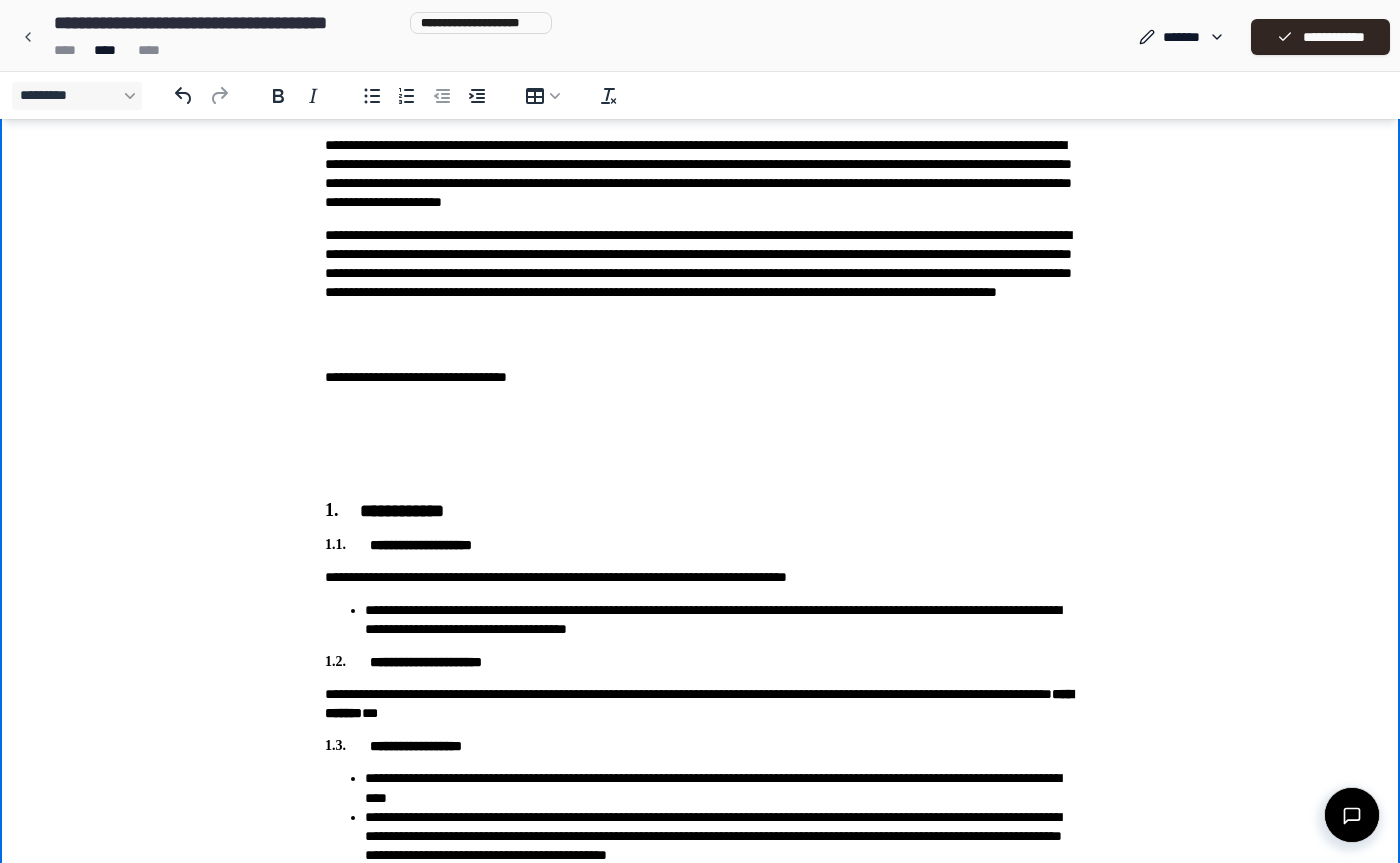 scroll, scrollTop: 390, scrollLeft: 0, axis: vertical 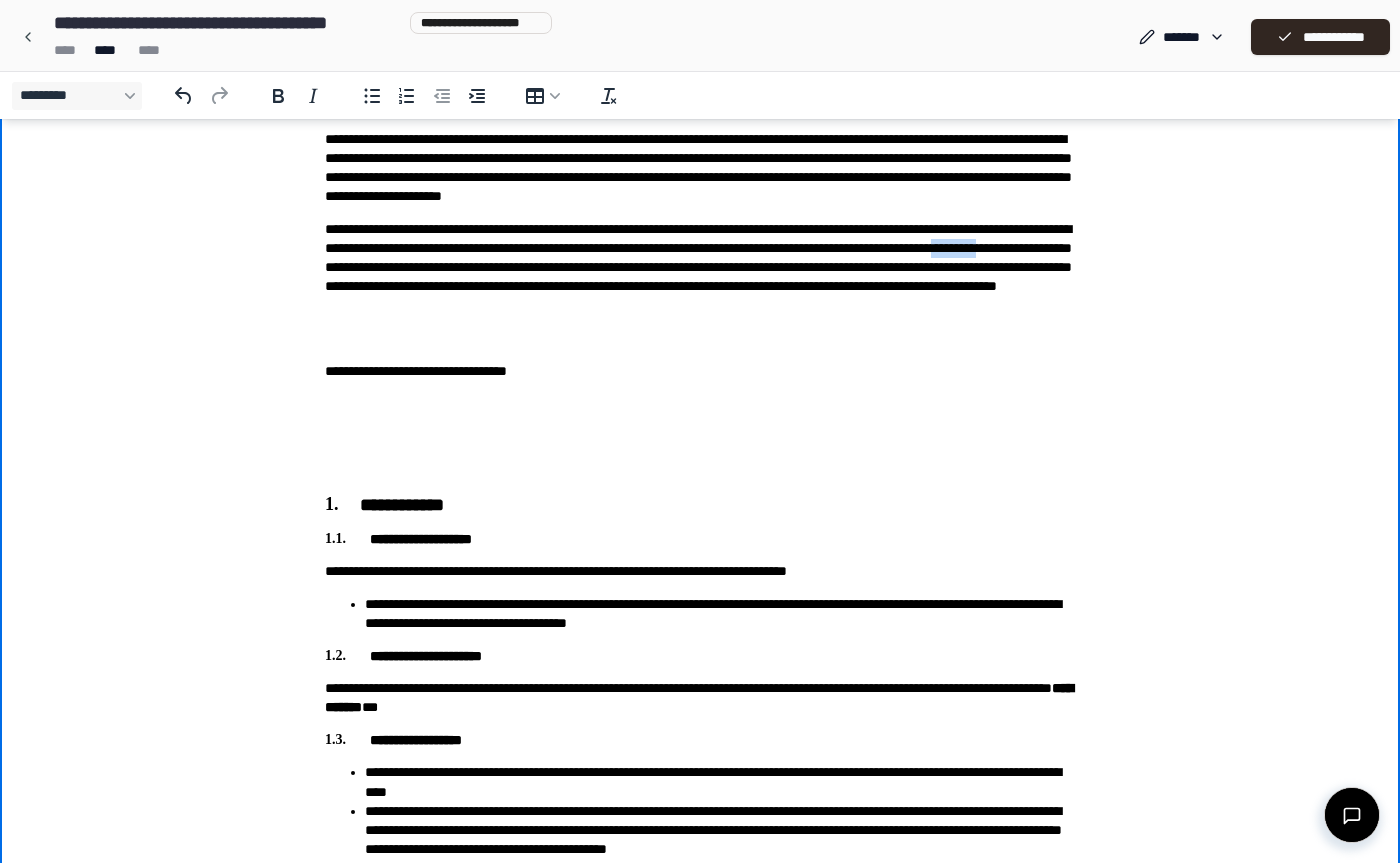 drag, startPoint x: 531, startPoint y: 261, endPoint x: 599, endPoint y: 271, distance: 68.73136 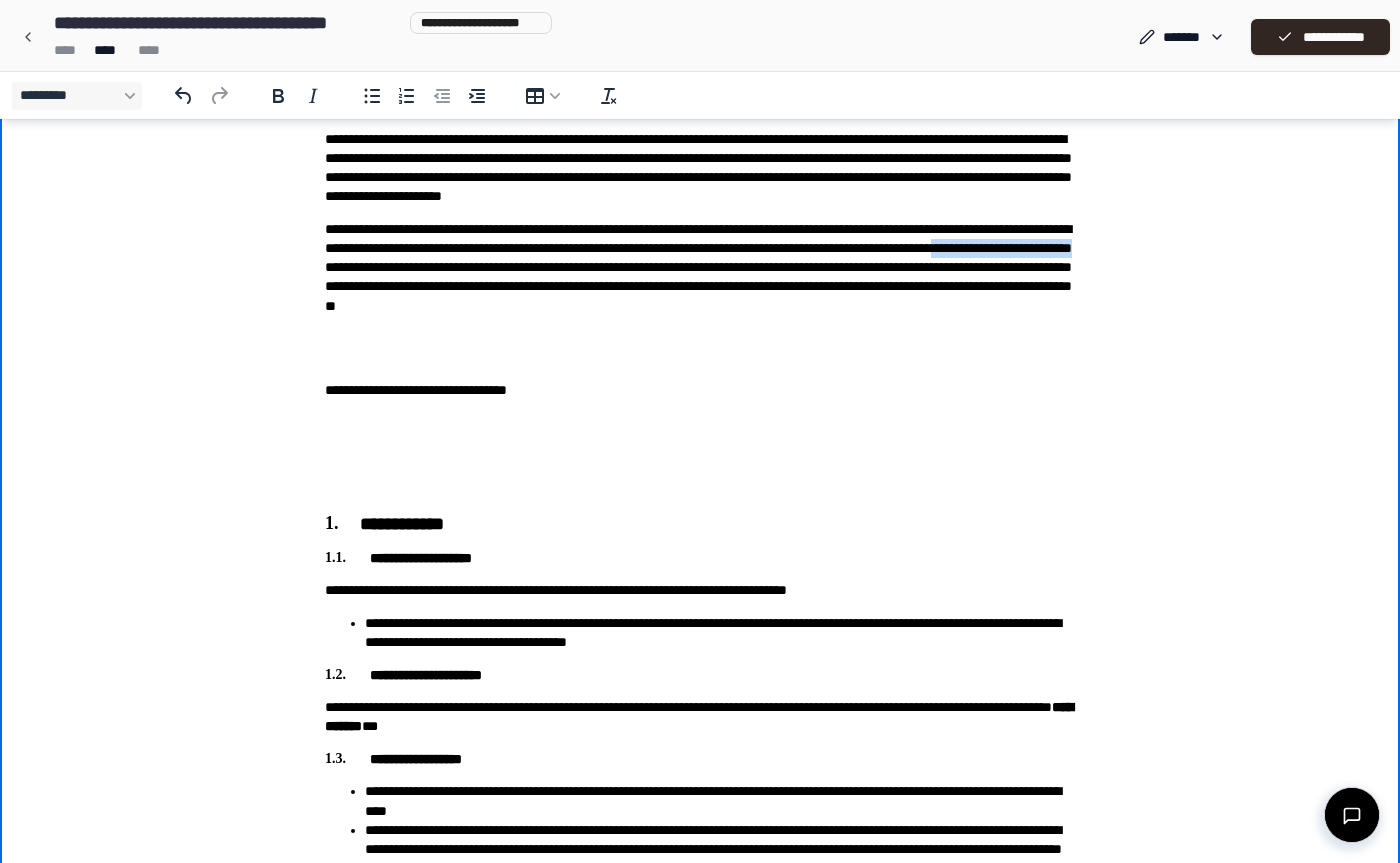 drag, startPoint x: 699, startPoint y: 265, endPoint x: 530, endPoint y: 258, distance: 169.14491 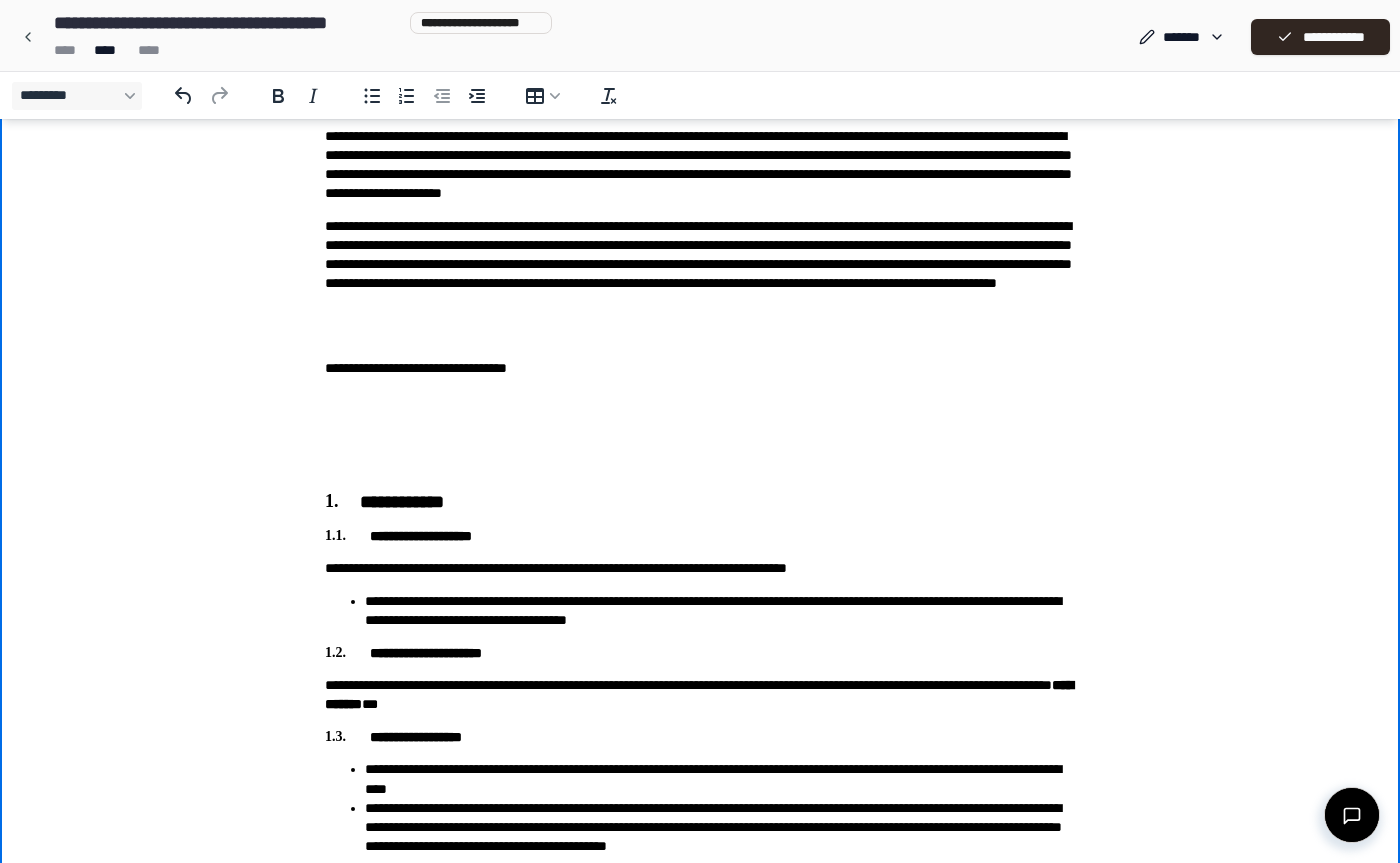 scroll, scrollTop: 389, scrollLeft: 0, axis: vertical 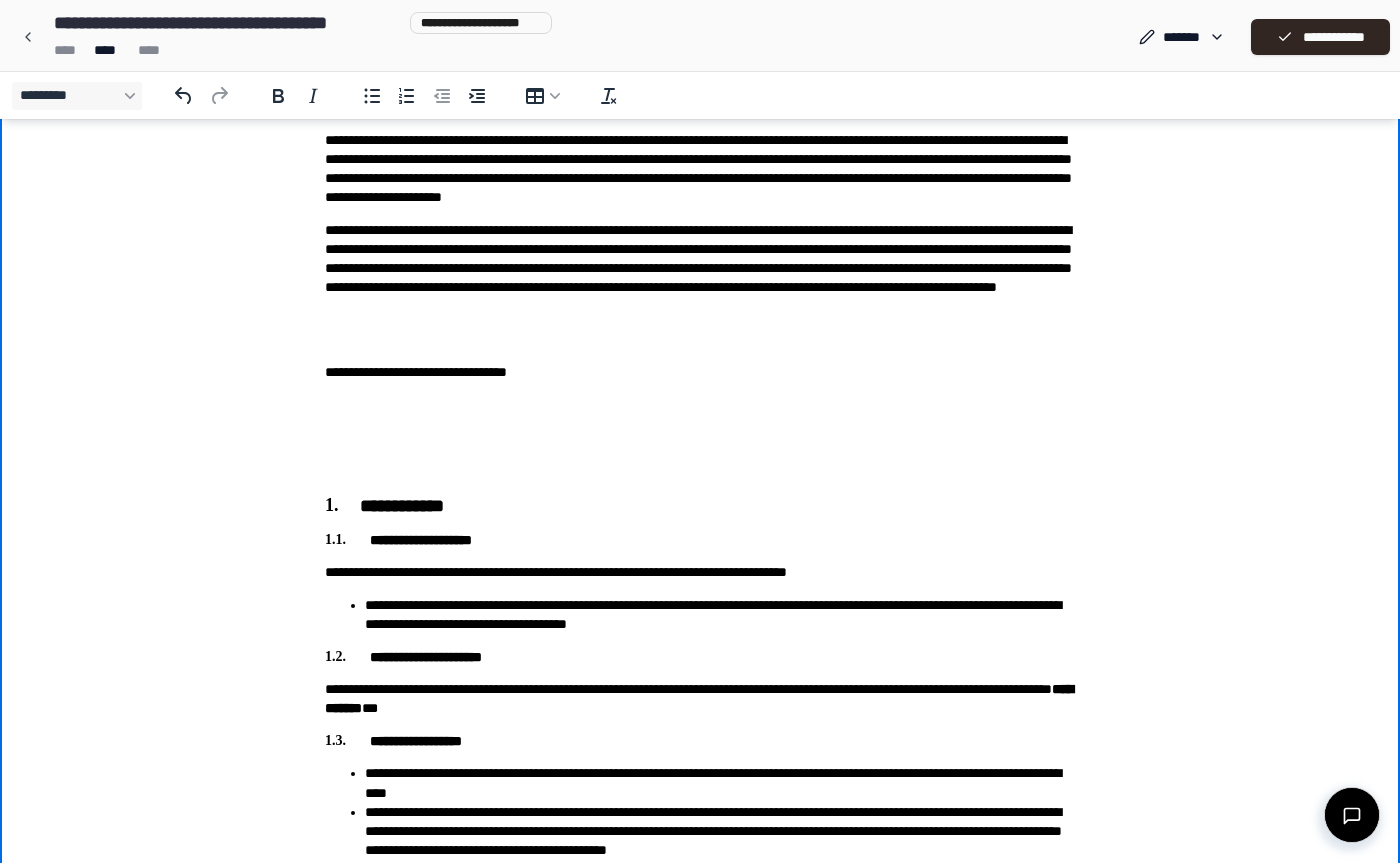 click on "**********" at bounding box center [700, 268] 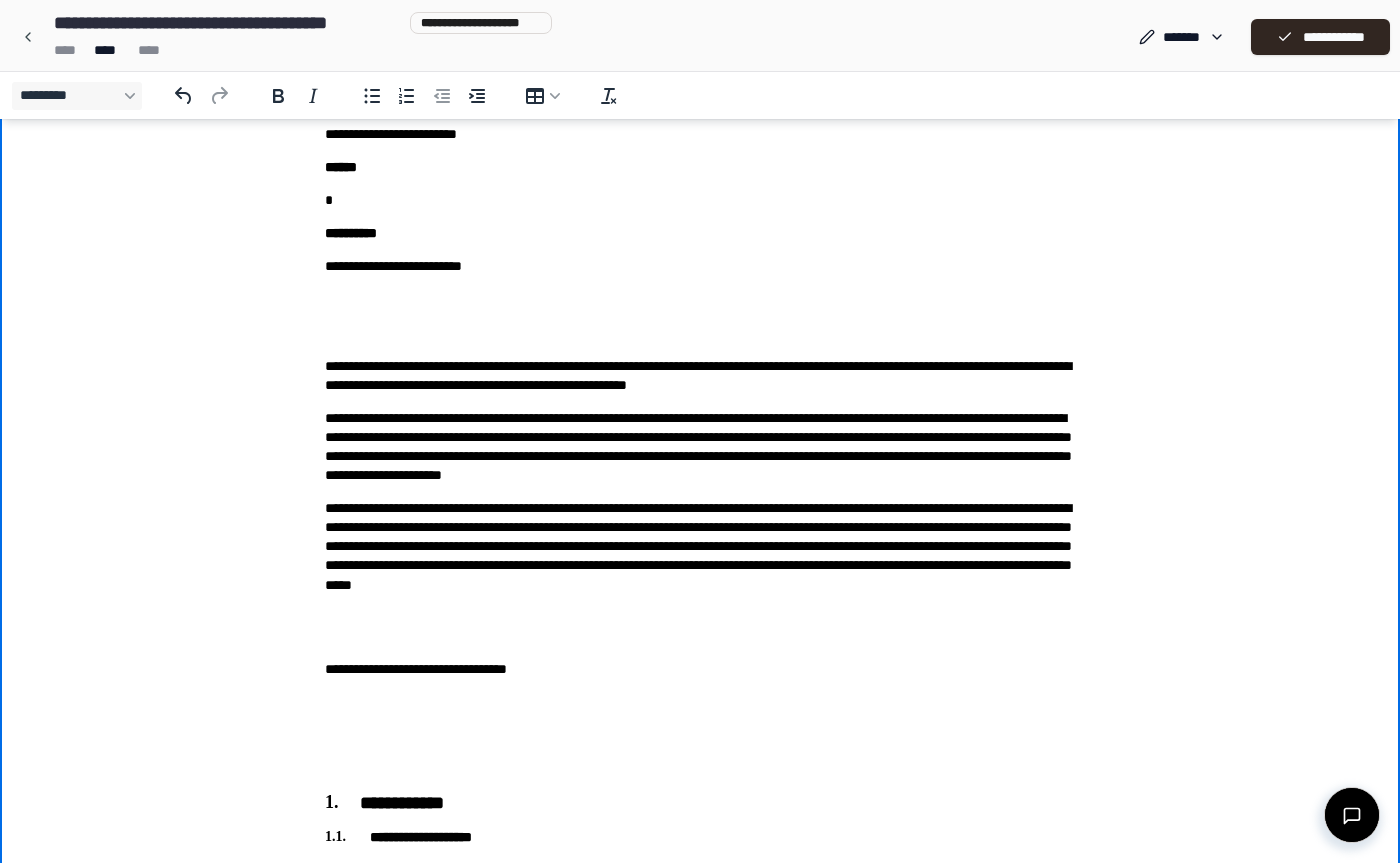 scroll, scrollTop: 109, scrollLeft: 0, axis: vertical 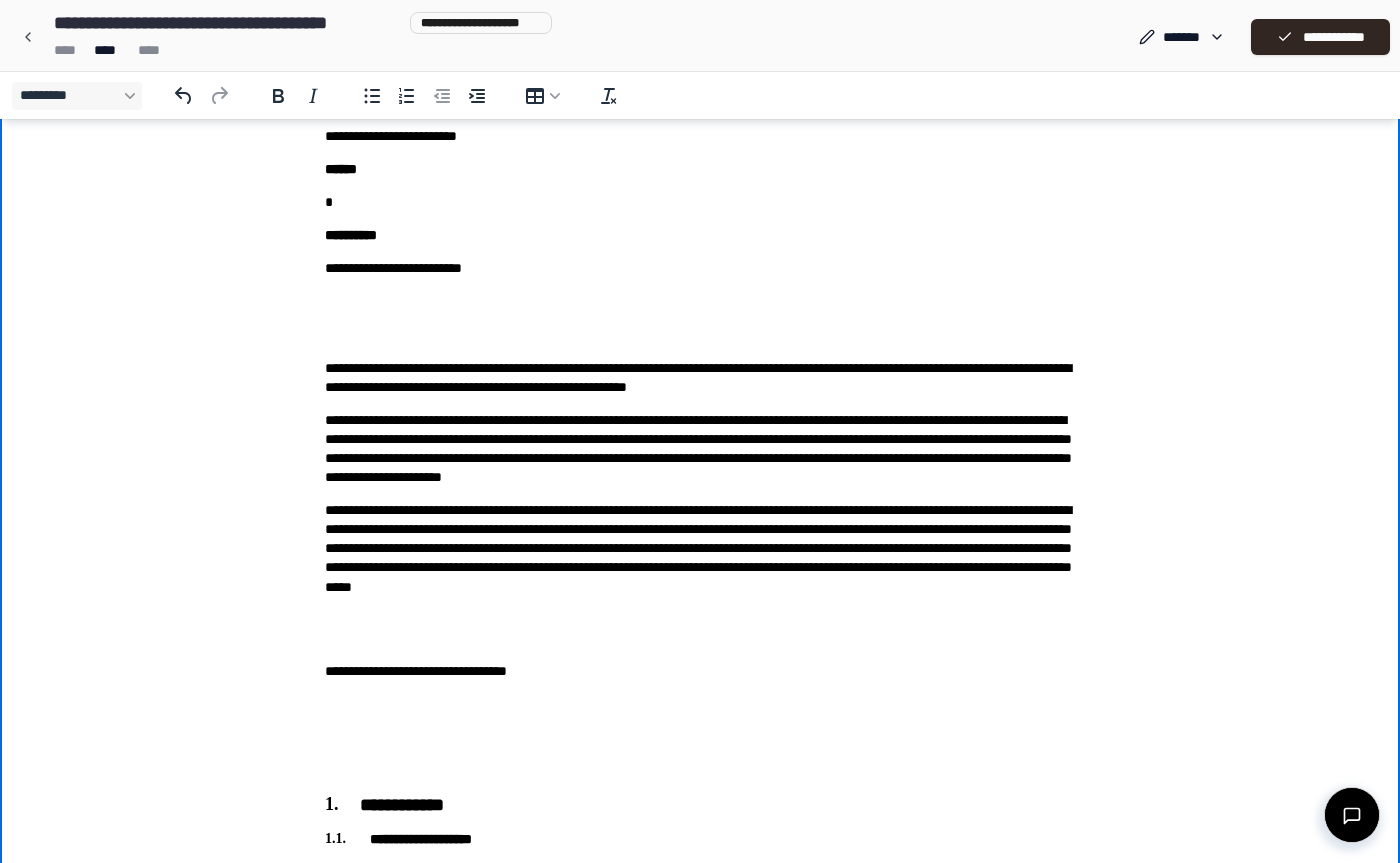 click on "**********" at bounding box center [700, 378] 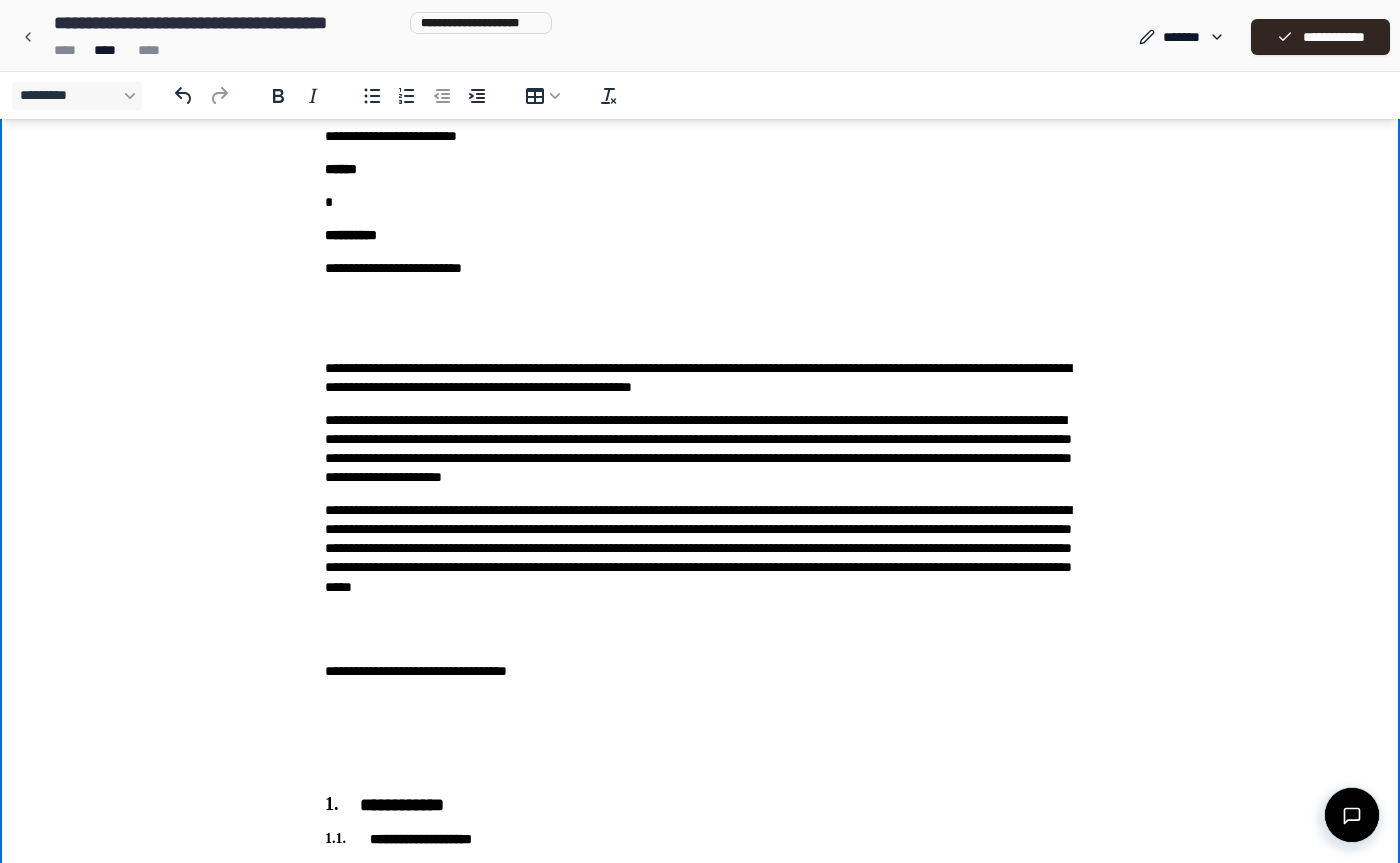 click on "**********" at bounding box center (700, 378) 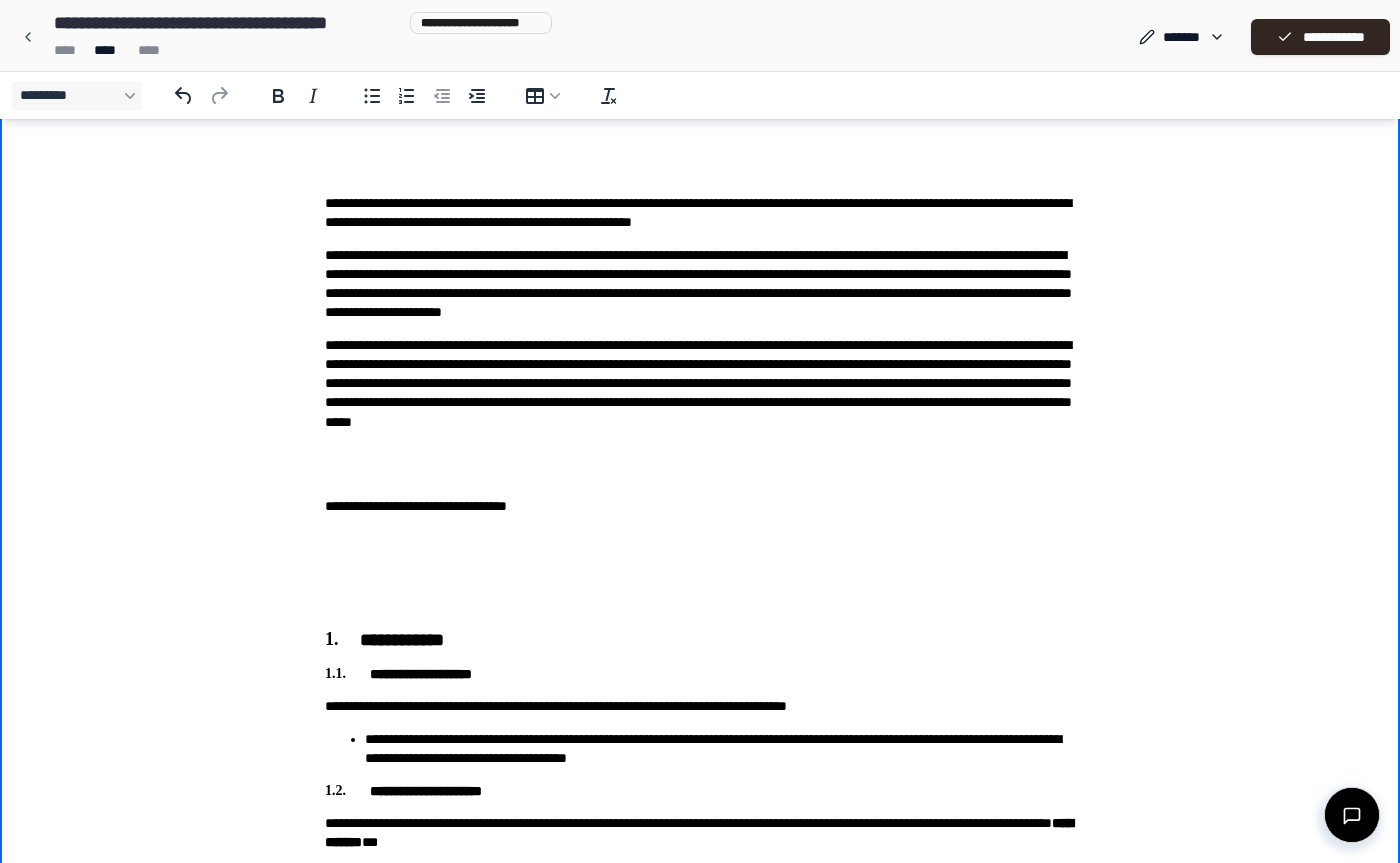 scroll, scrollTop: 301, scrollLeft: 0, axis: vertical 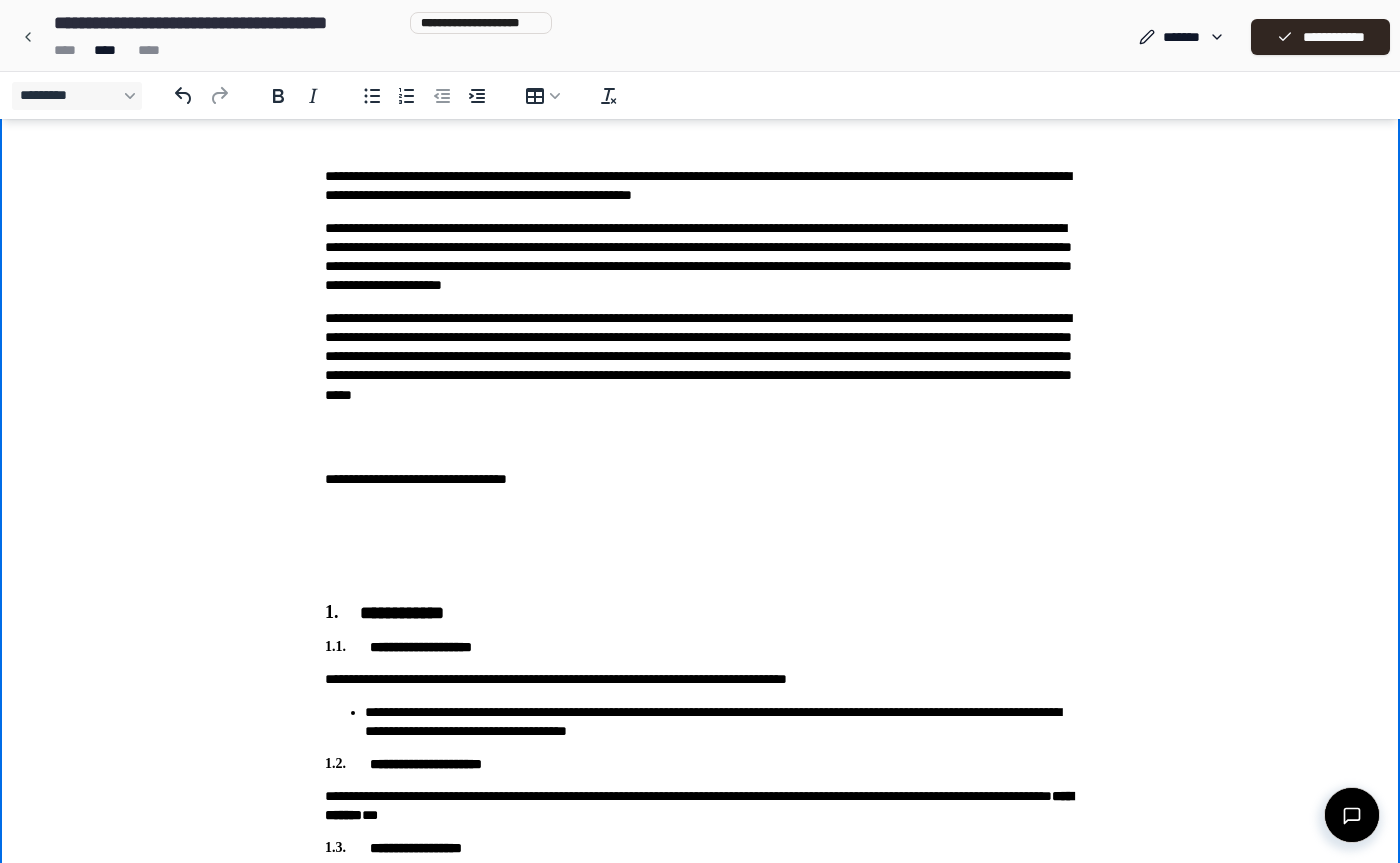 click on "**********" at bounding box center (700, 257) 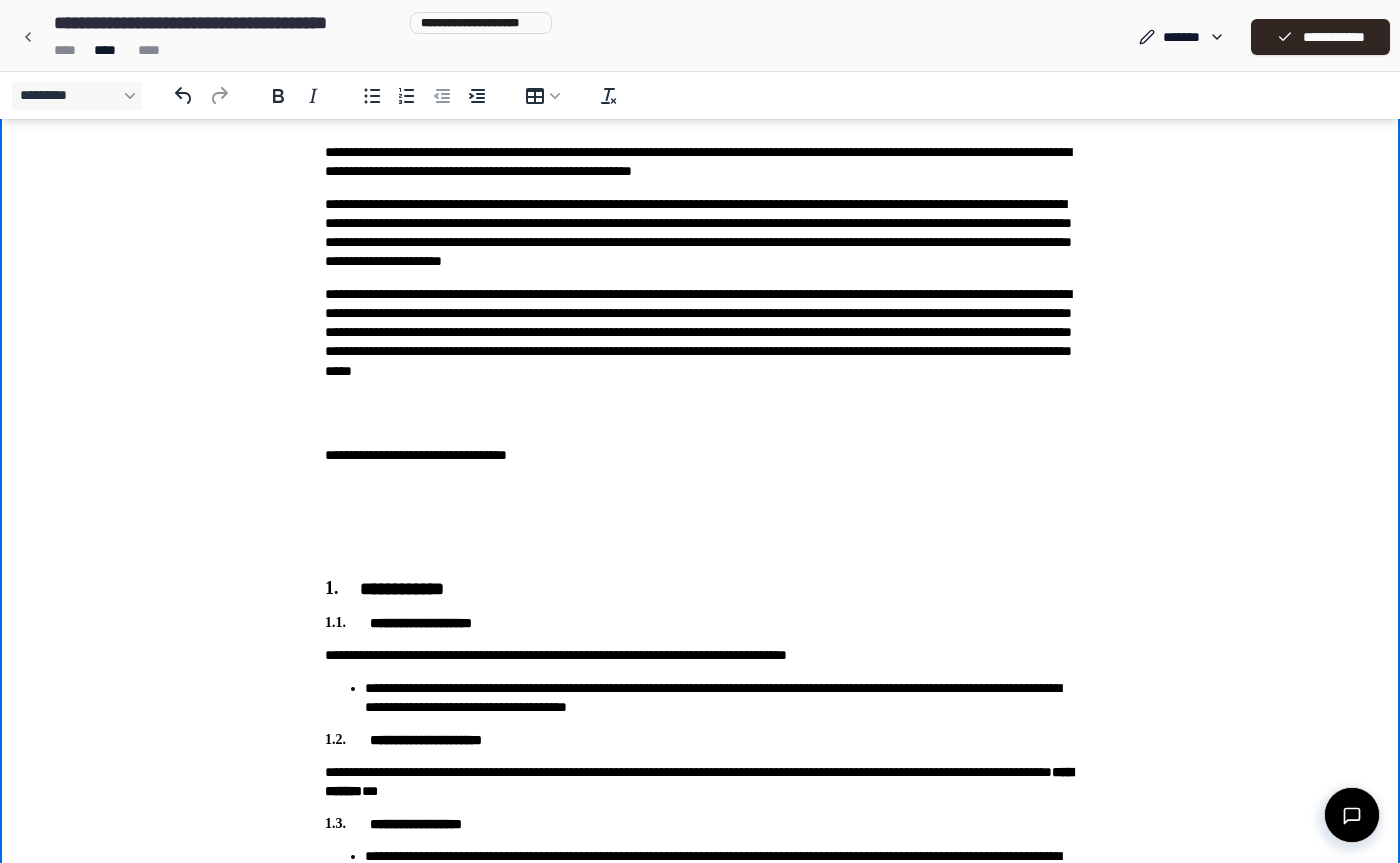 scroll, scrollTop: 304, scrollLeft: 0, axis: vertical 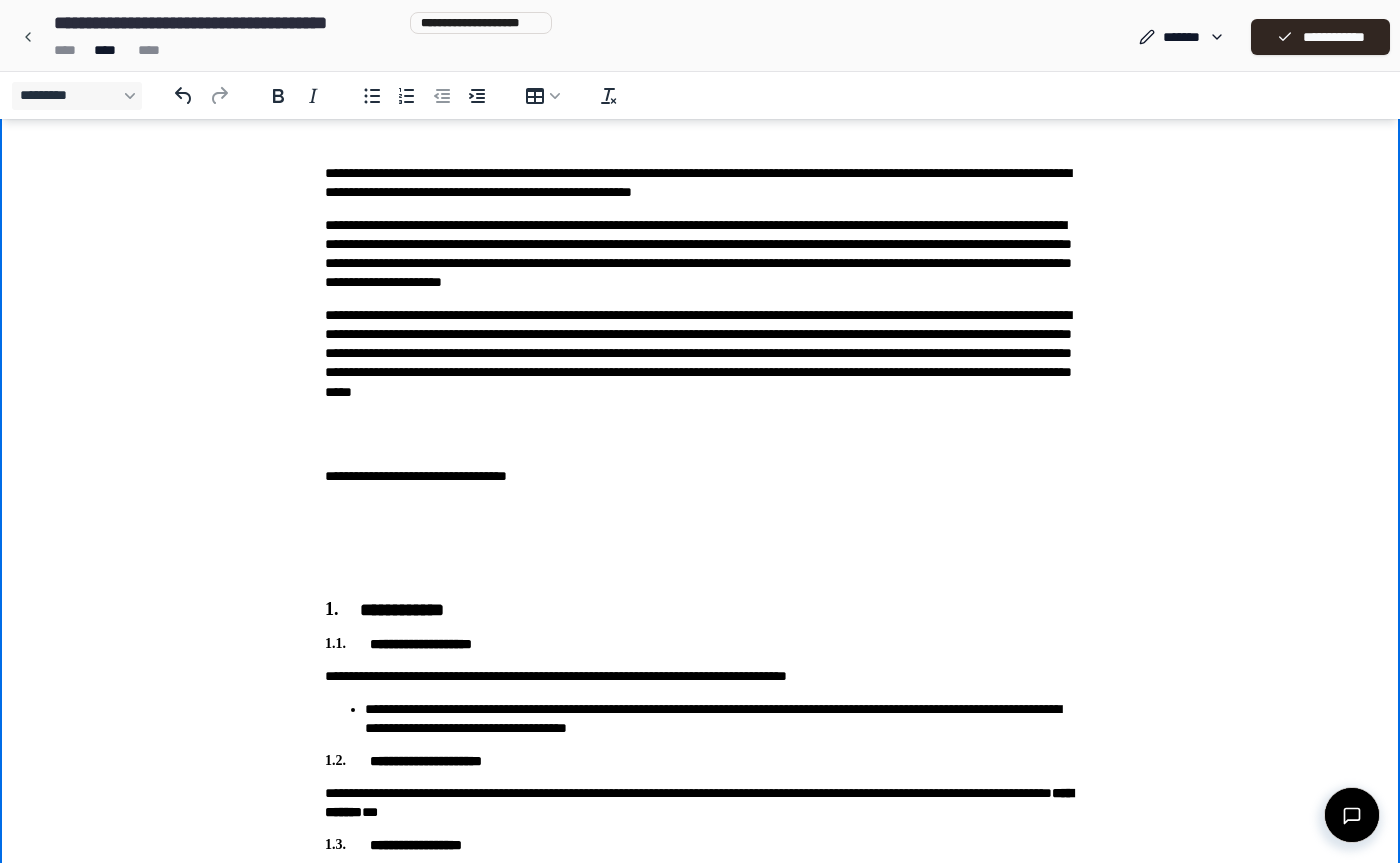 click on "**********" at bounding box center [700, 254] 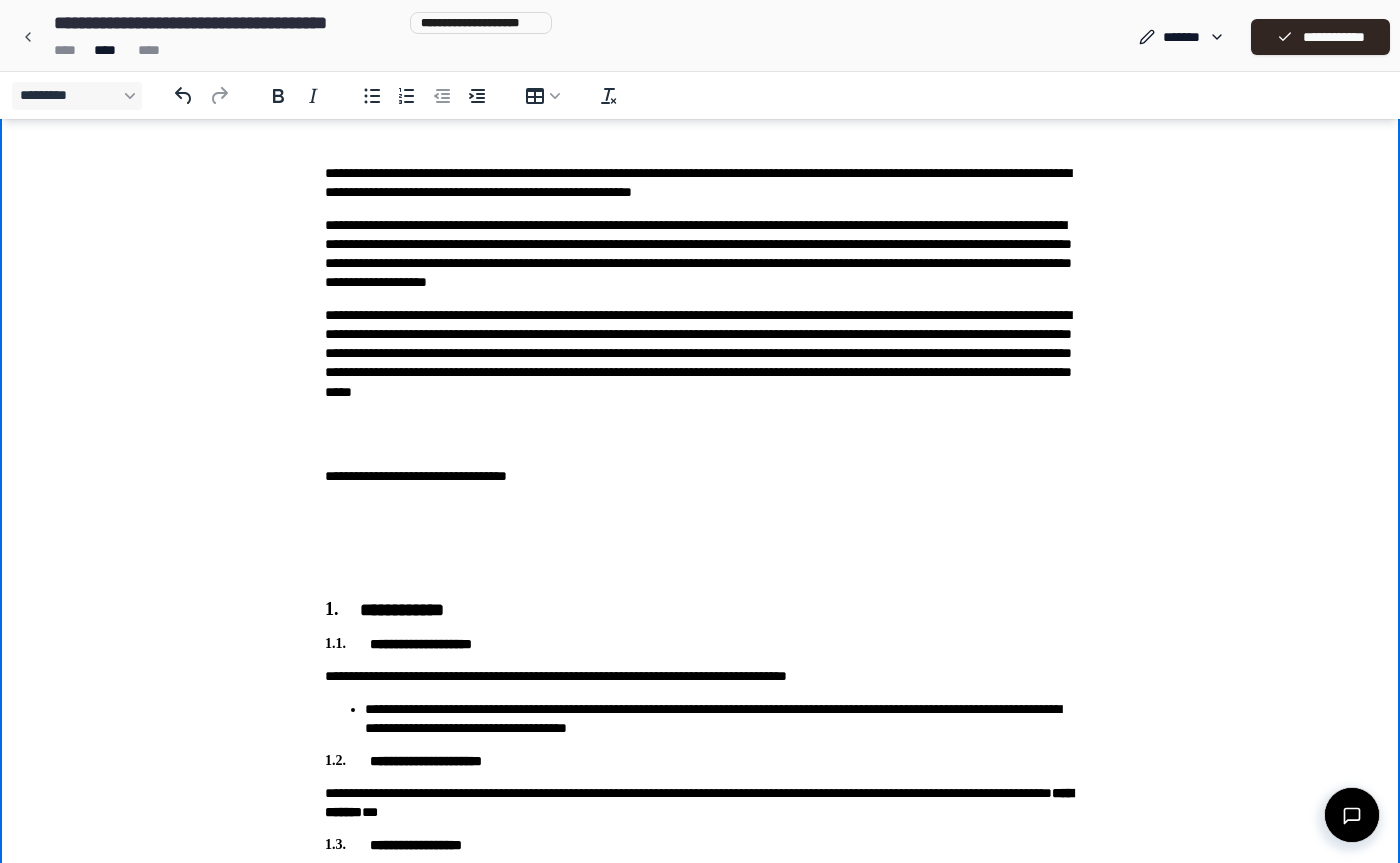click on "**********" at bounding box center (700, 254) 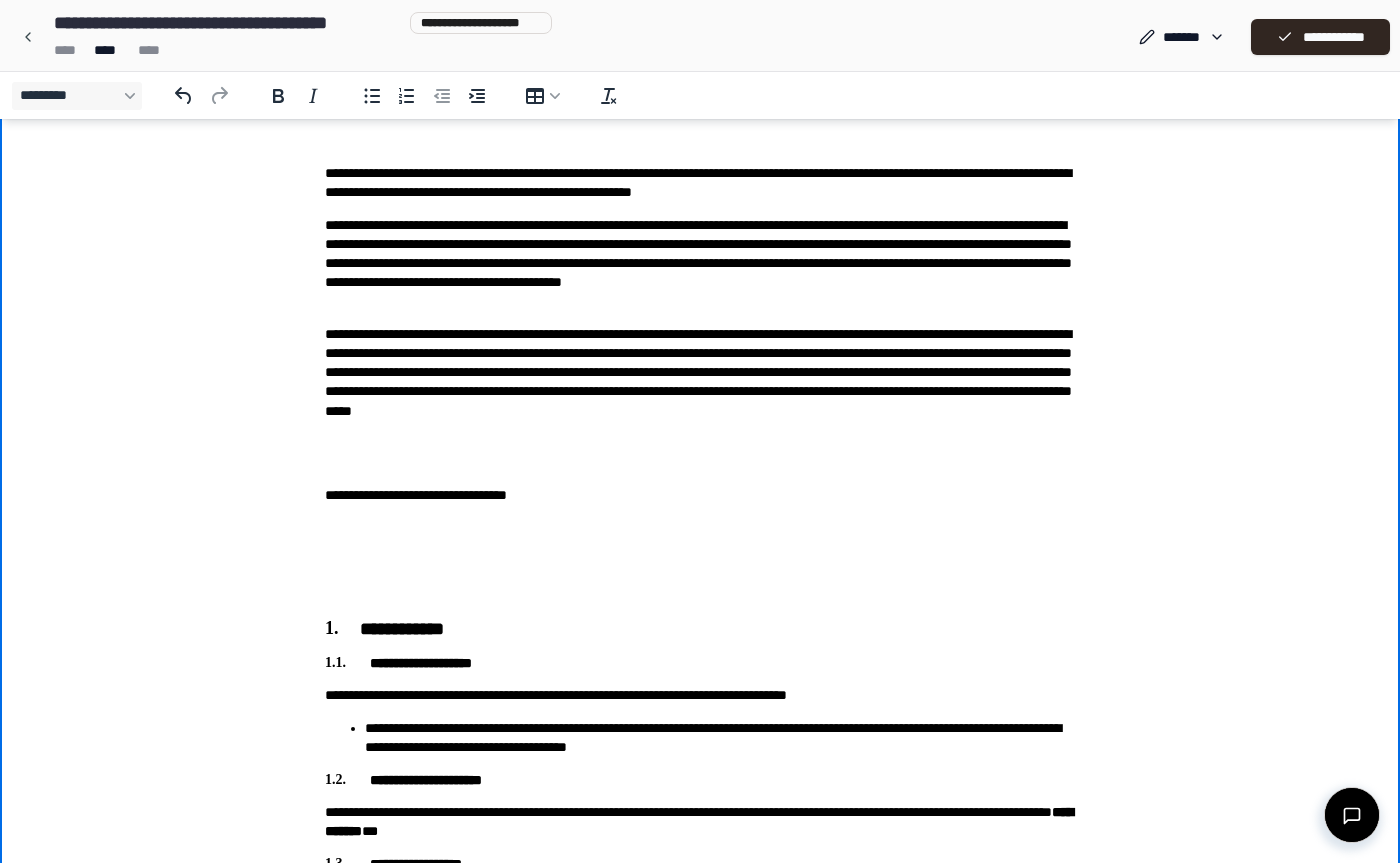 click on "**********" at bounding box center [700, 263] 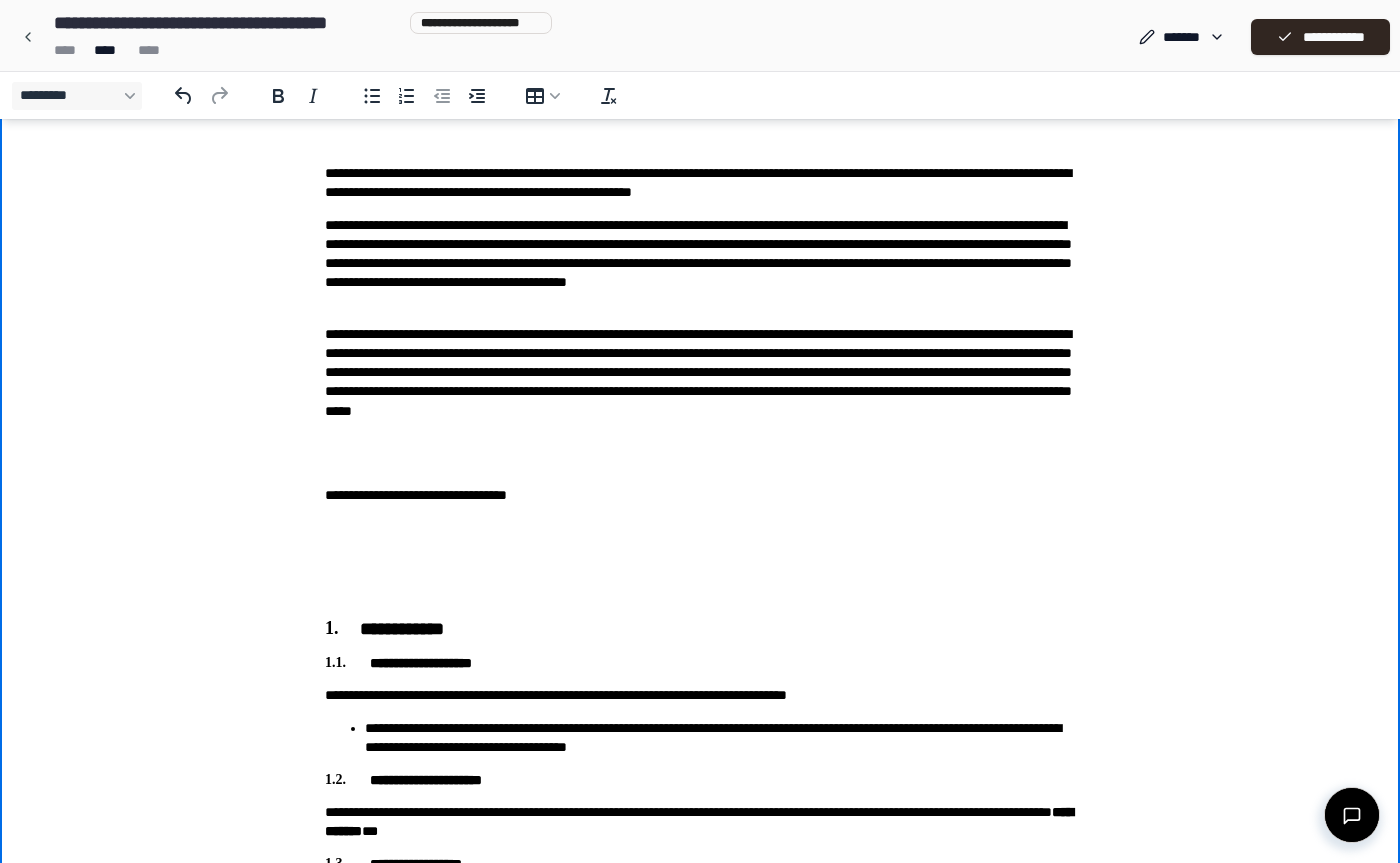 click on "**********" at bounding box center [700, 263] 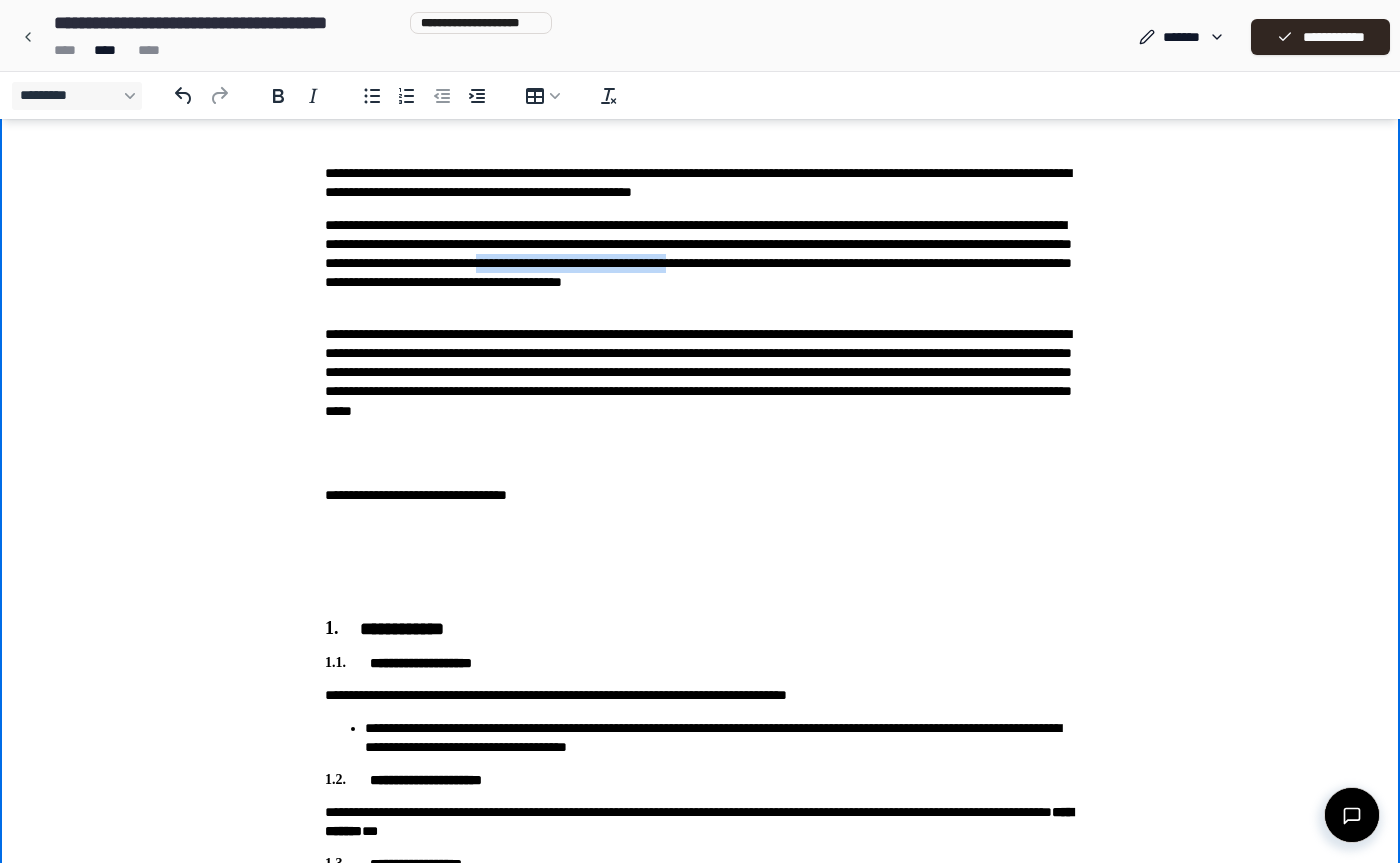 drag, startPoint x: 847, startPoint y: 258, endPoint x: 1074, endPoint y: 260, distance: 227.0088 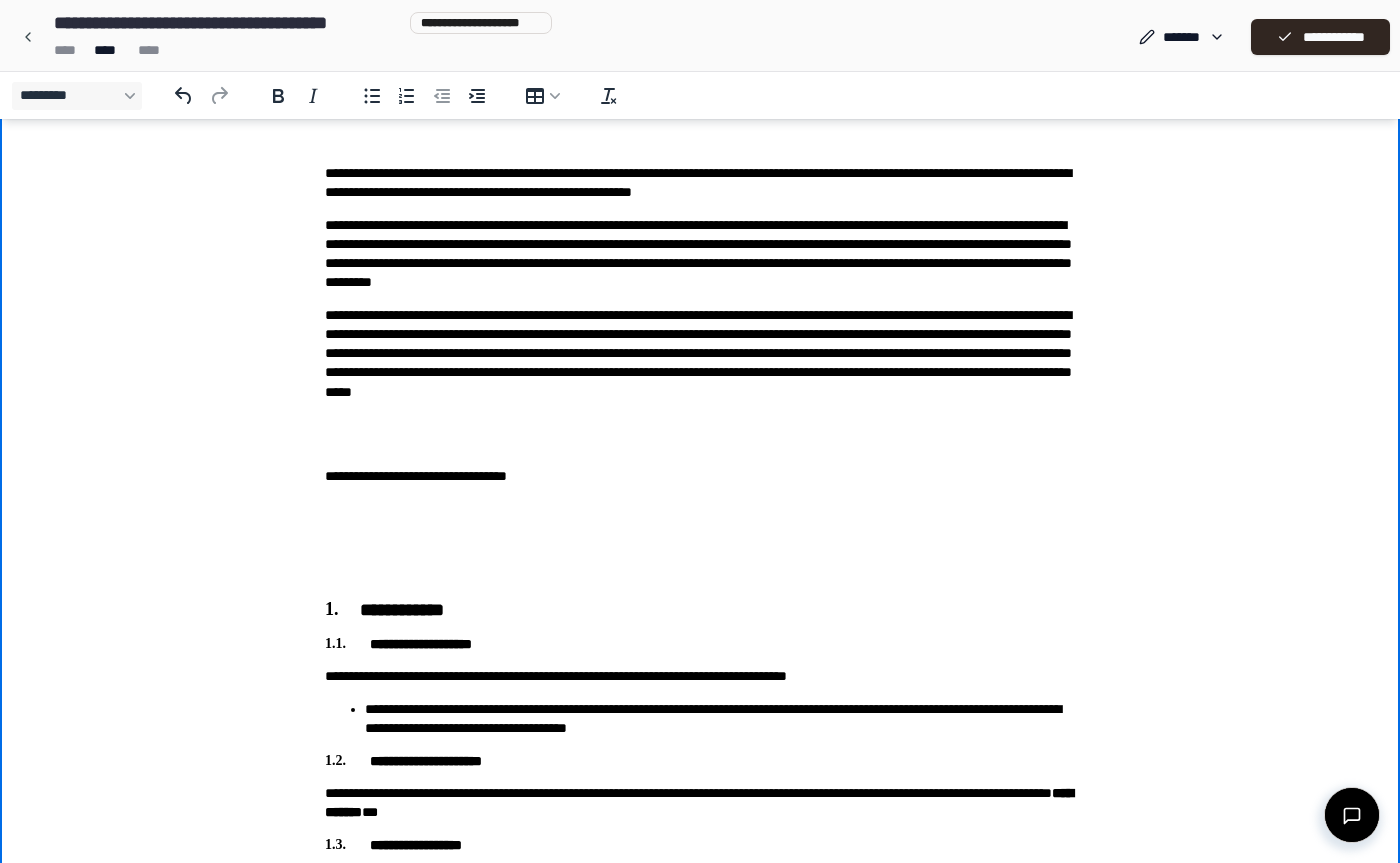 click on "**********" at bounding box center [700, 254] 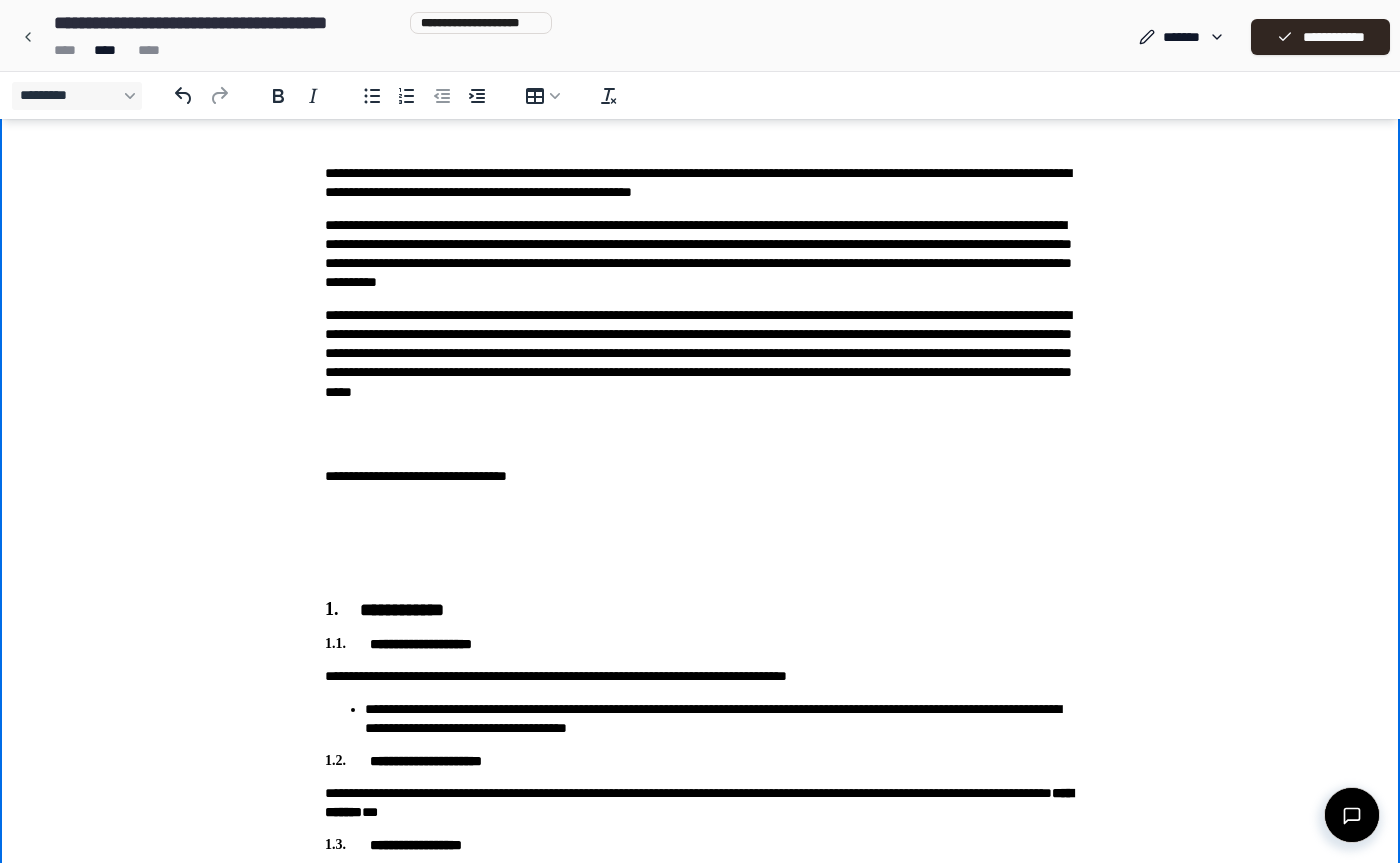 click on "**********" at bounding box center [700, 254] 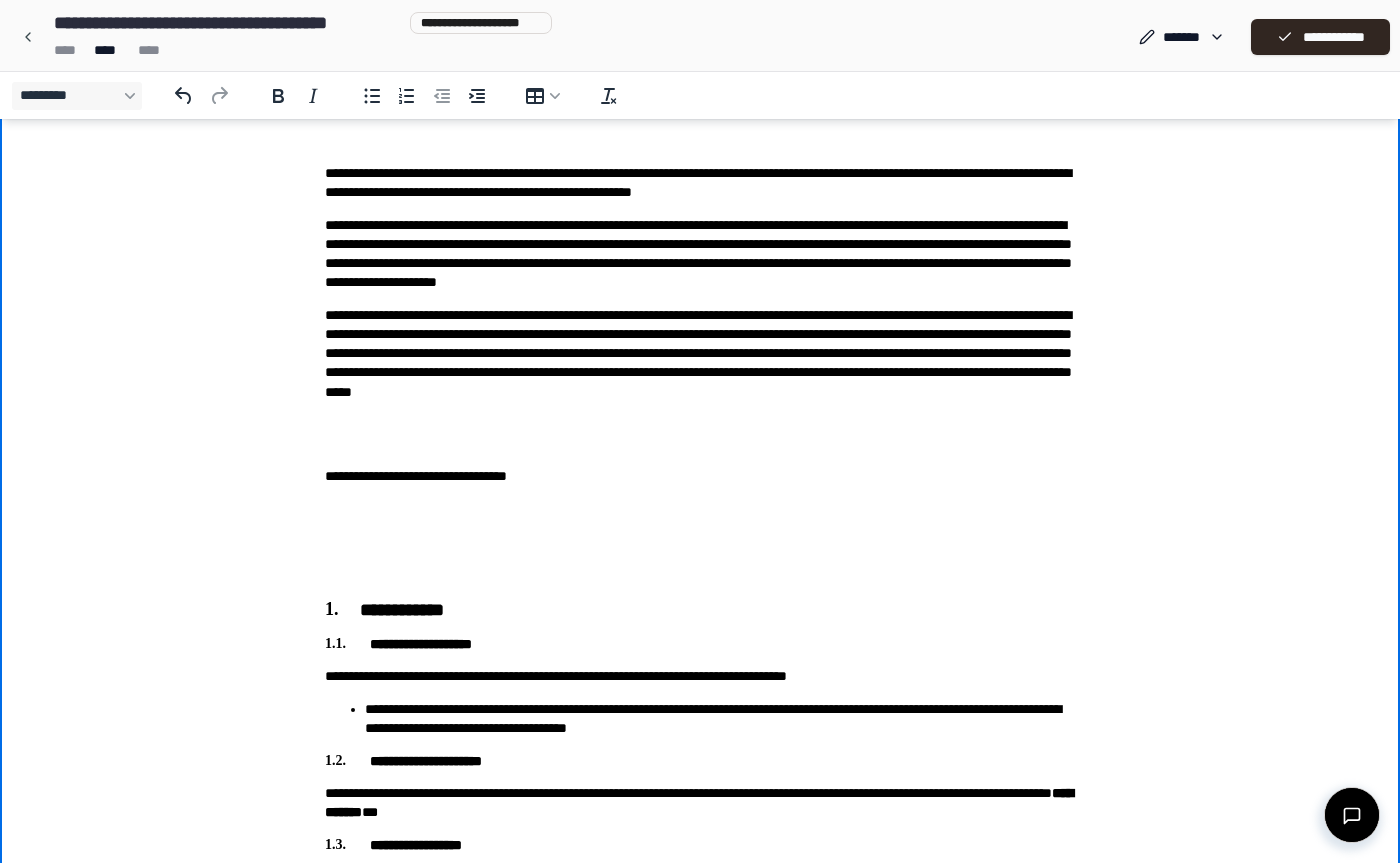 click on "**********" at bounding box center (700, 254) 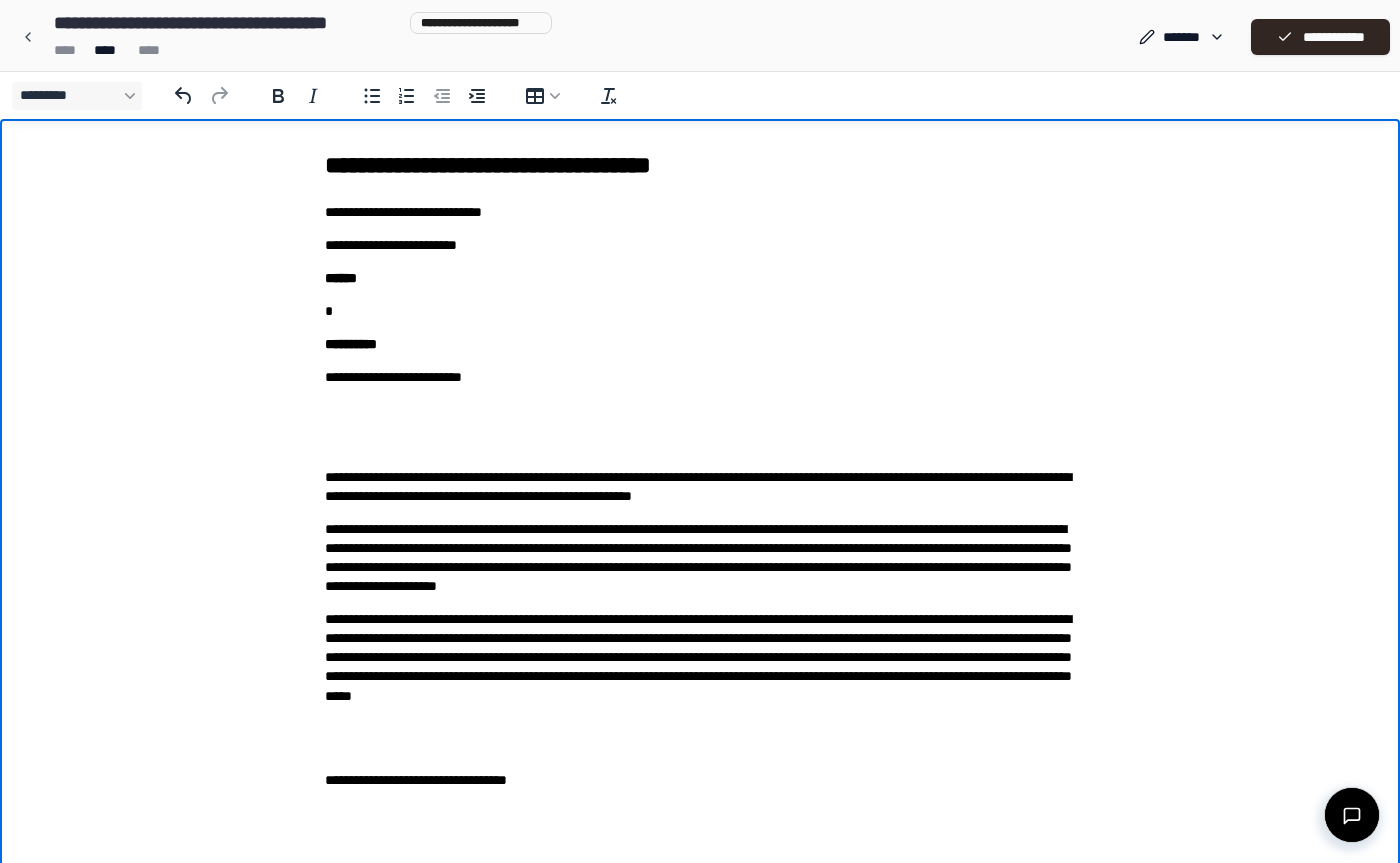 scroll, scrollTop: 0, scrollLeft: 0, axis: both 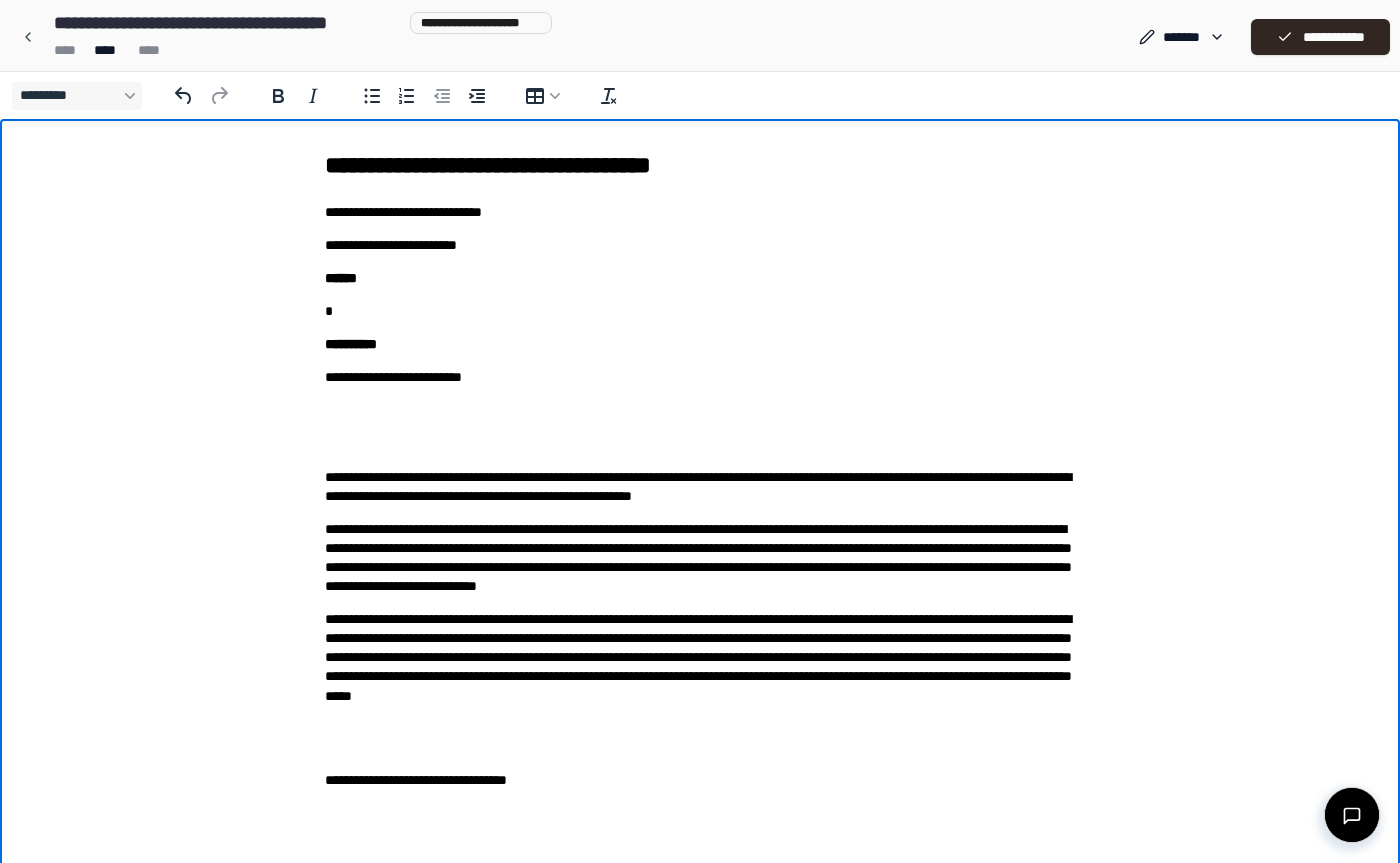 click on "**********" at bounding box center [700, 558] 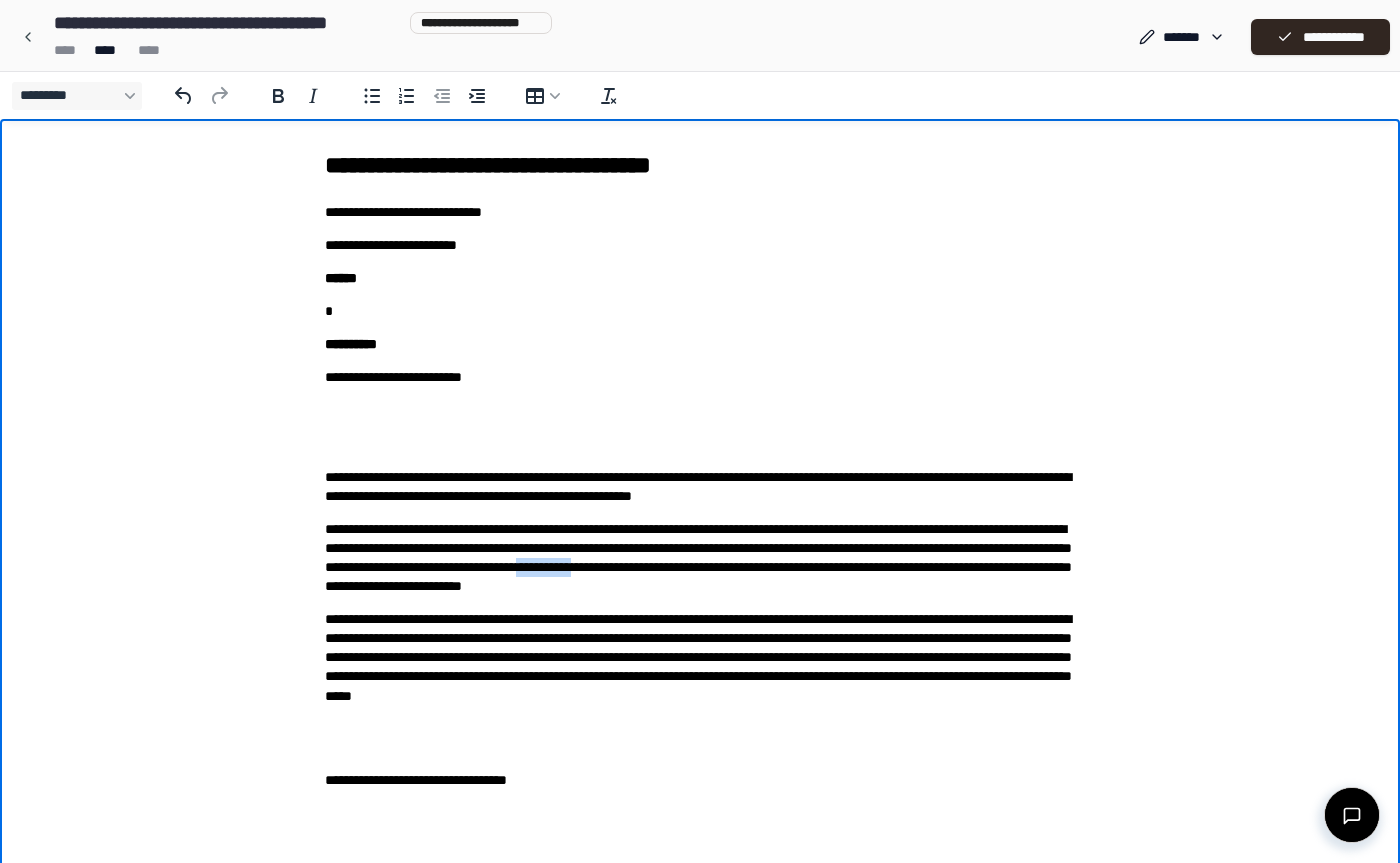 drag, startPoint x: 886, startPoint y: 565, endPoint x: 953, endPoint y: 567, distance: 67.02985 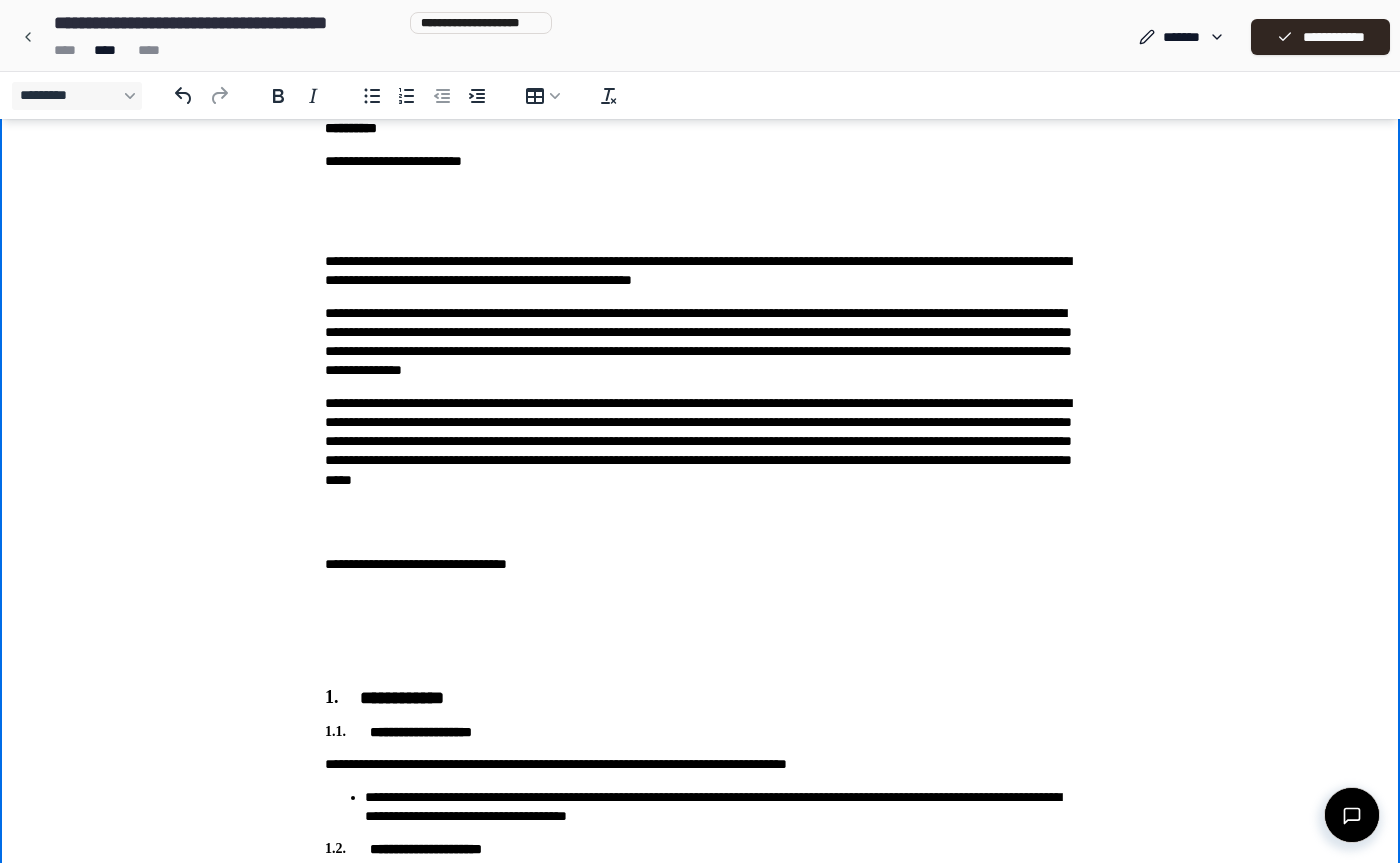 scroll, scrollTop: 218, scrollLeft: 0, axis: vertical 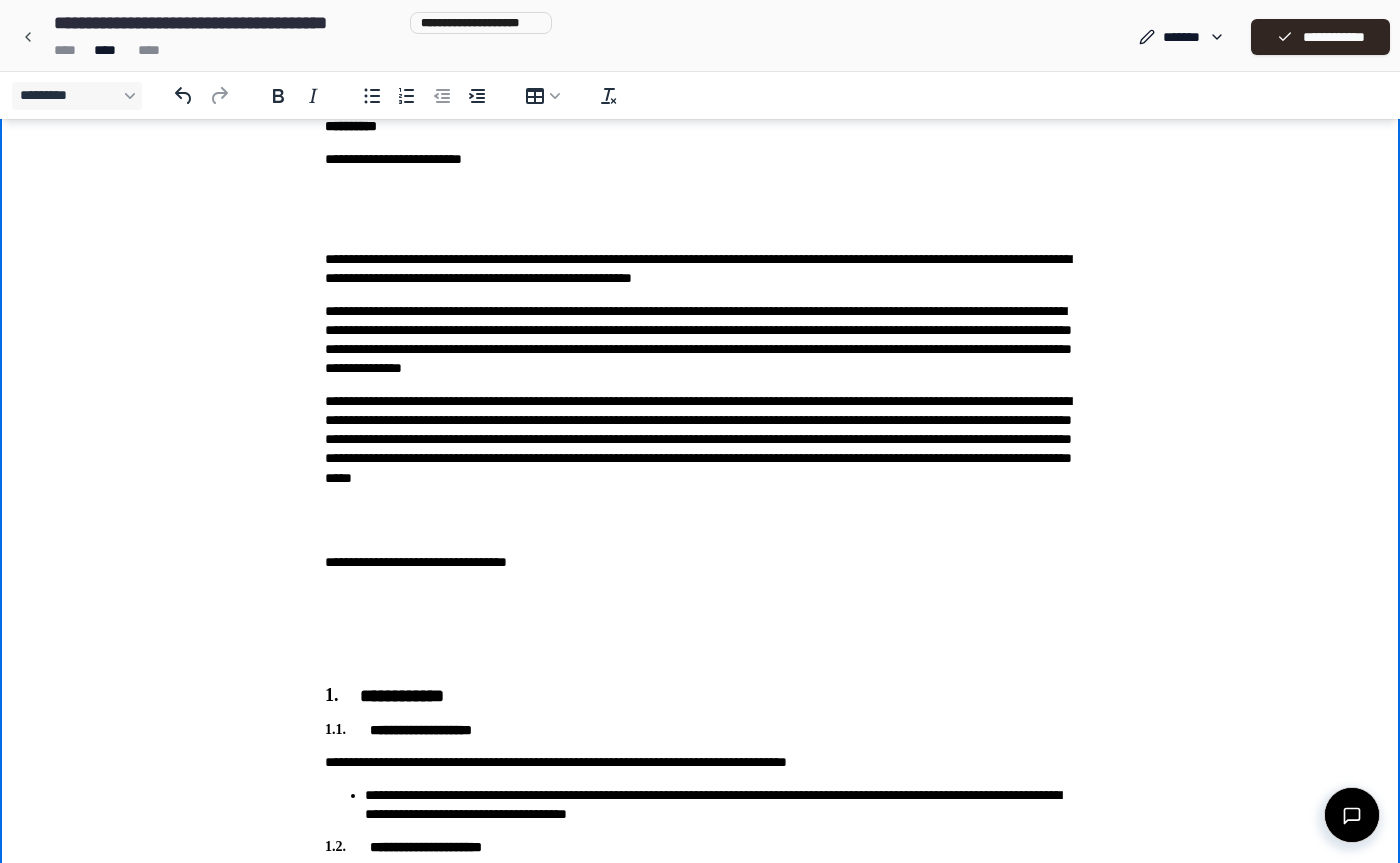 click on "**********" at bounding box center (700, 340) 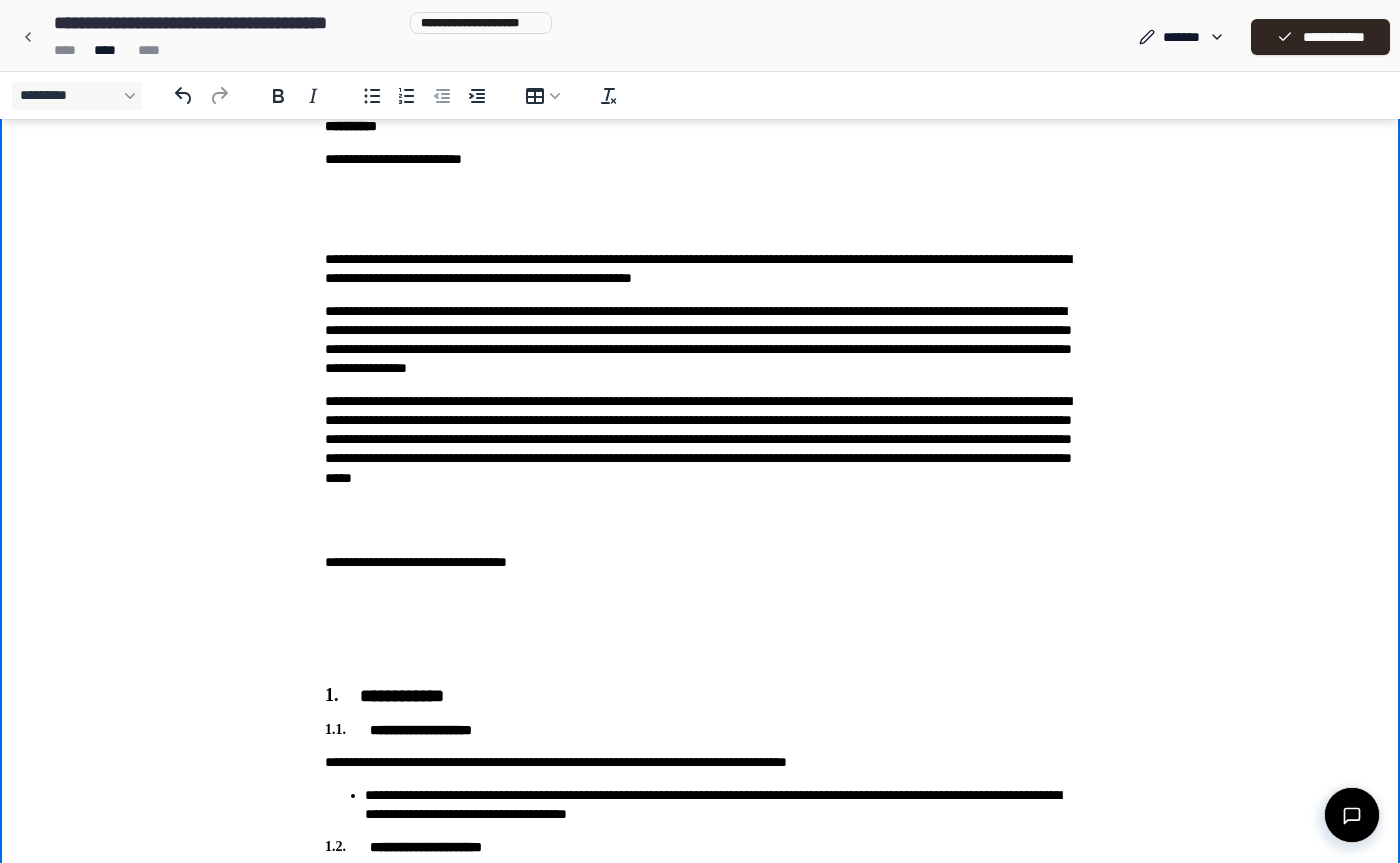 click on "**********" at bounding box center [700, 340] 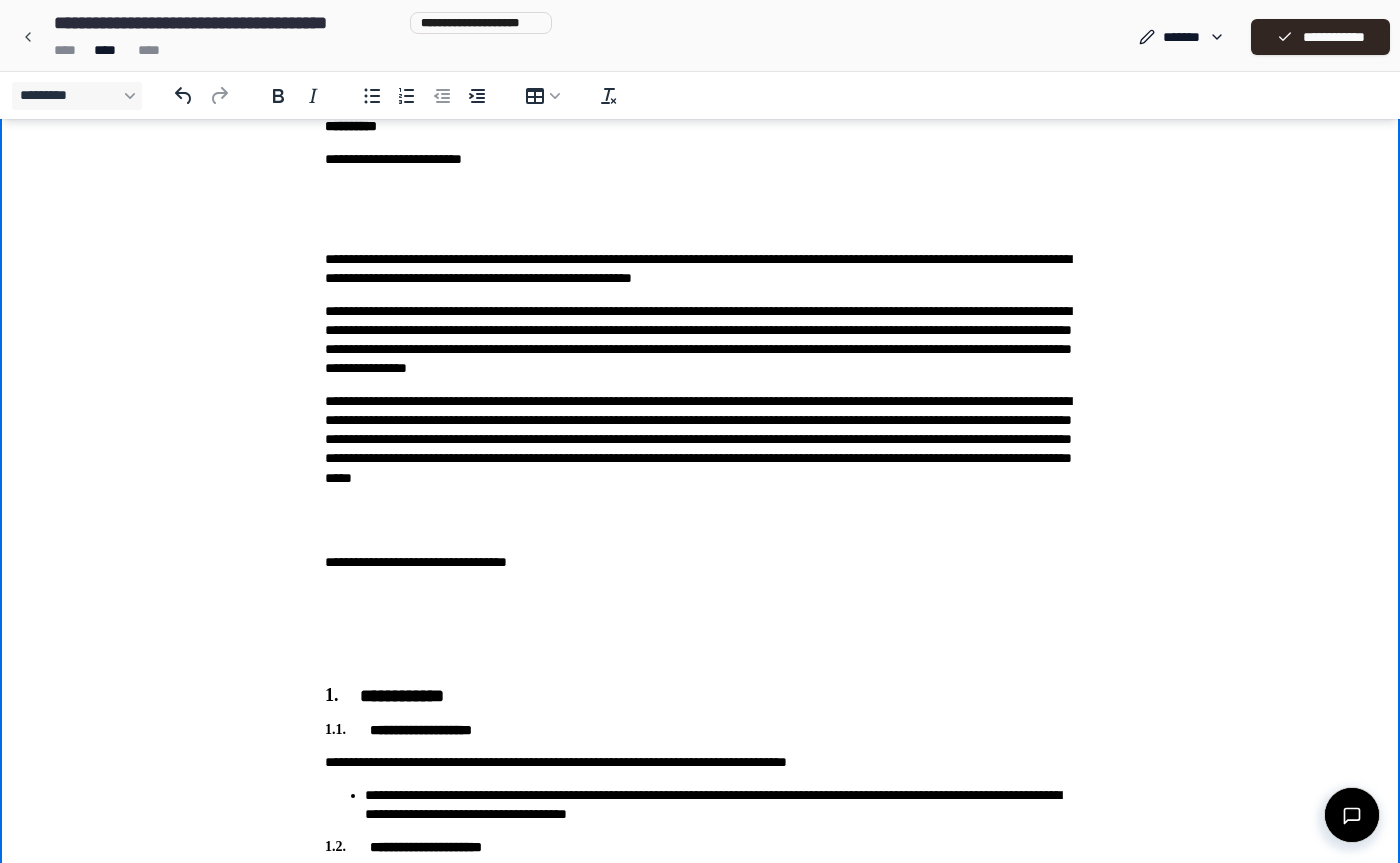 click on "**********" at bounding box center (700, 340) 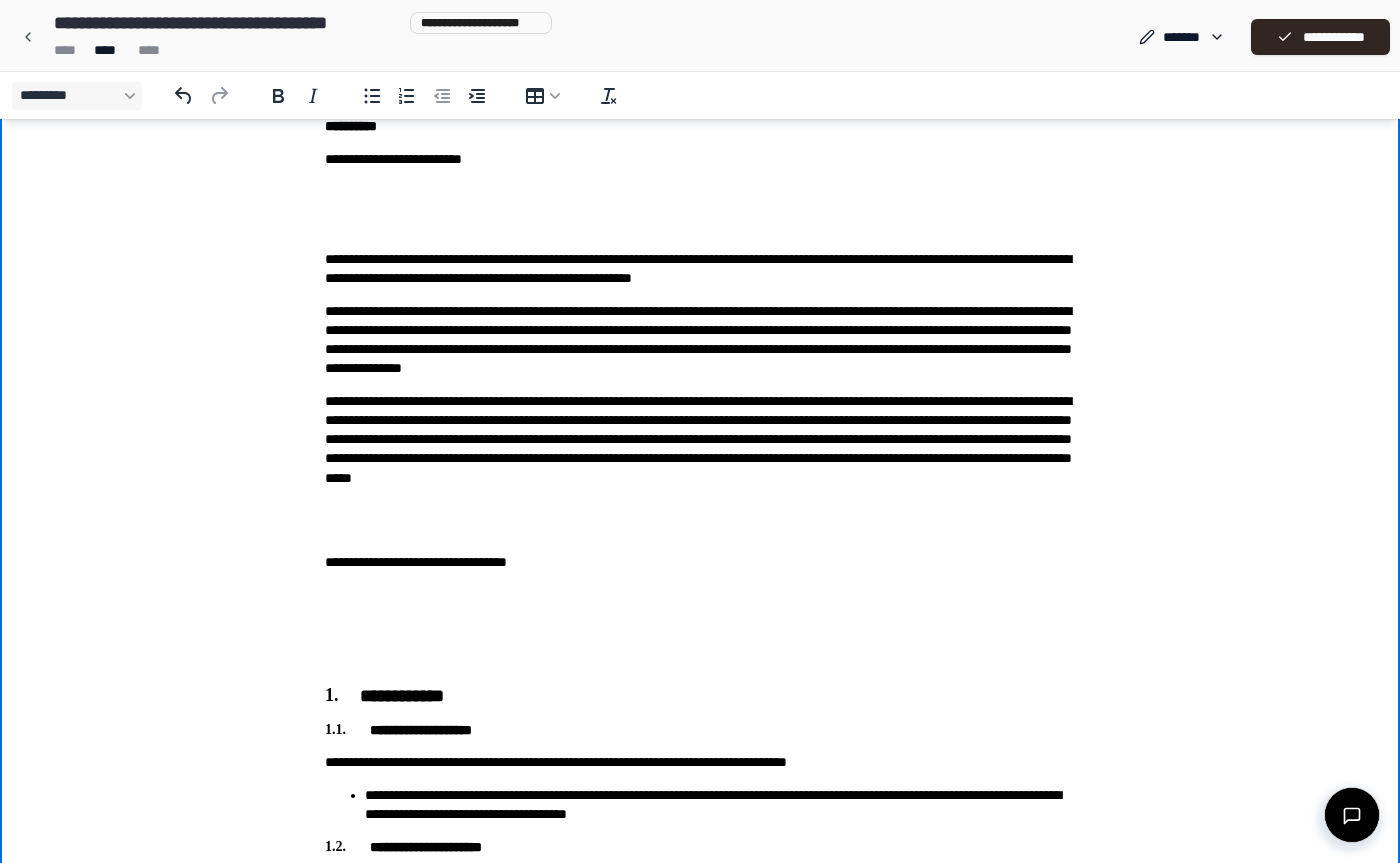 click on "**********" at bounding box center (700, 340) 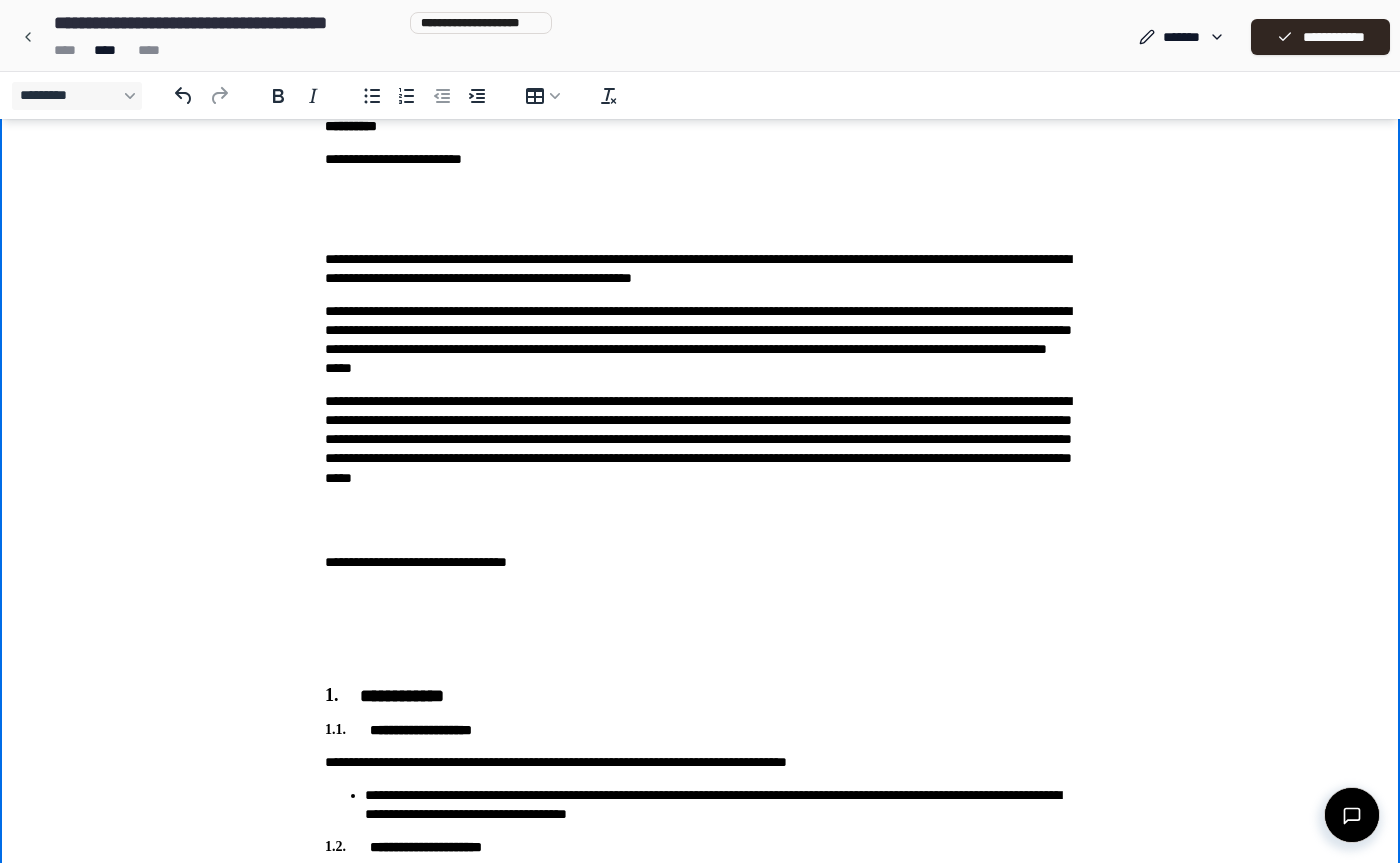 click on "**********" at bounding box center [700, 340] 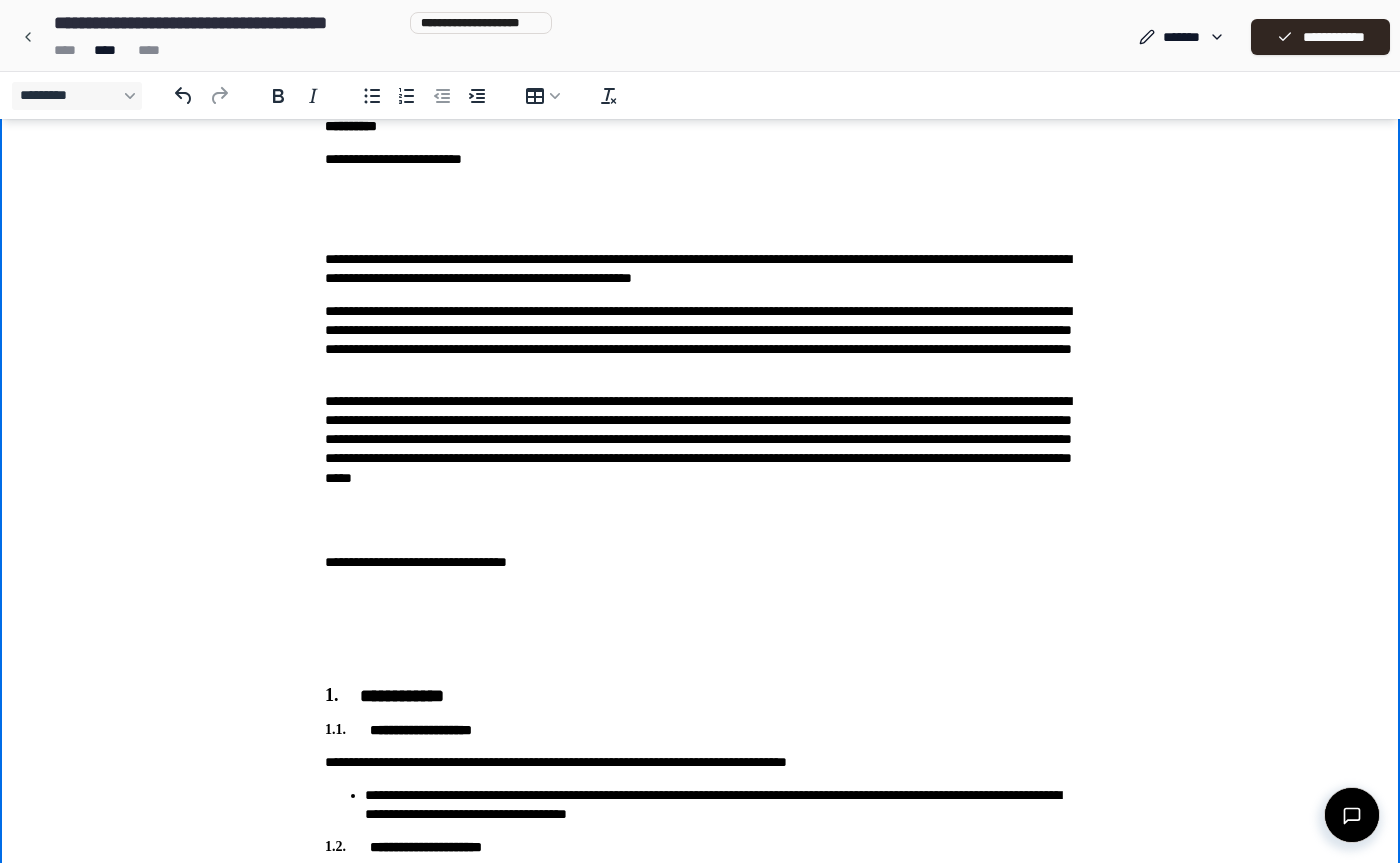 scroll, scrollTop: 297, scrollLeft: 0, axis: vertical 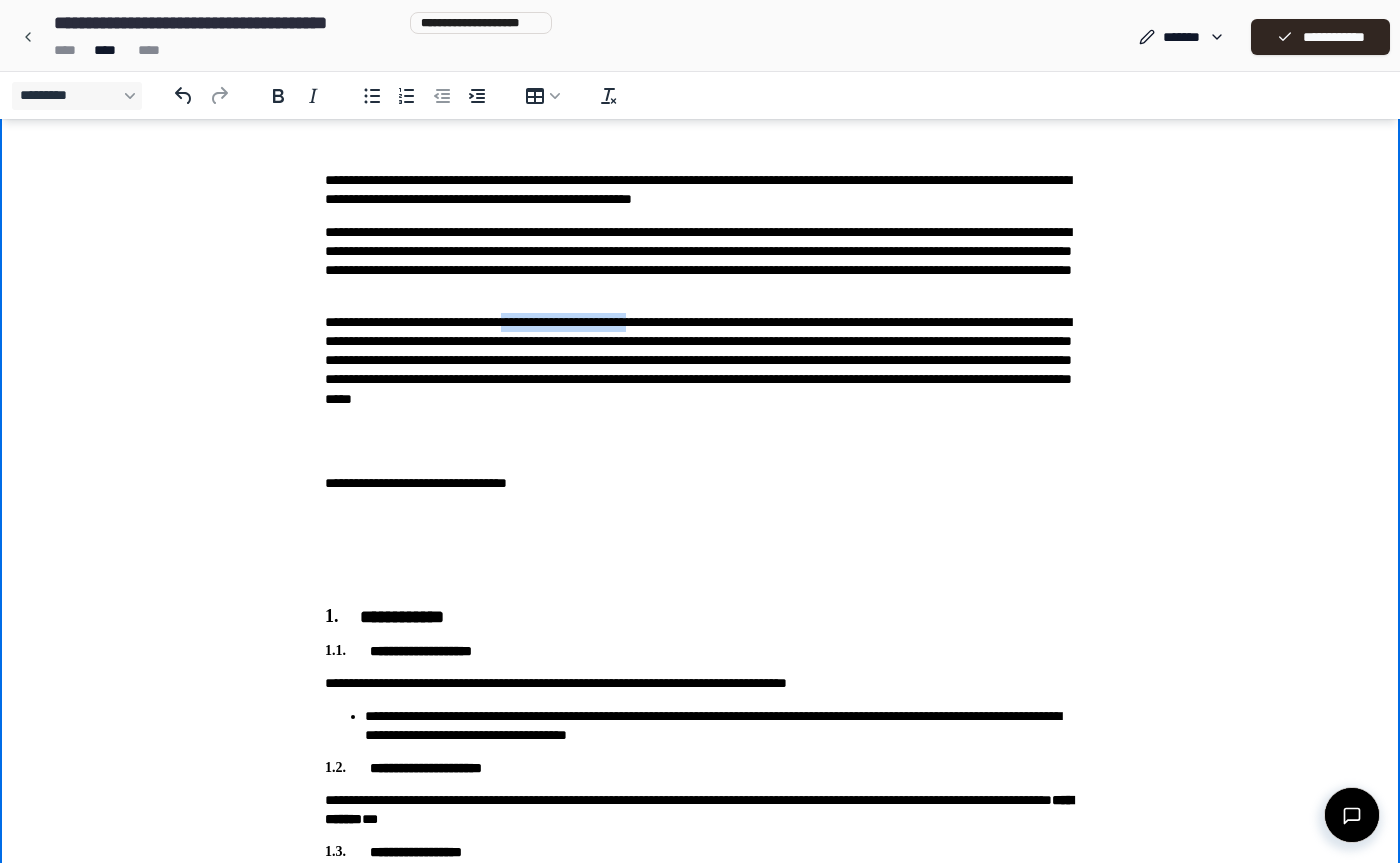 drag, startPoint x: 560, startPoint y: 318, endPoint x: 725, endPoint y: 314, distance: 165.04848 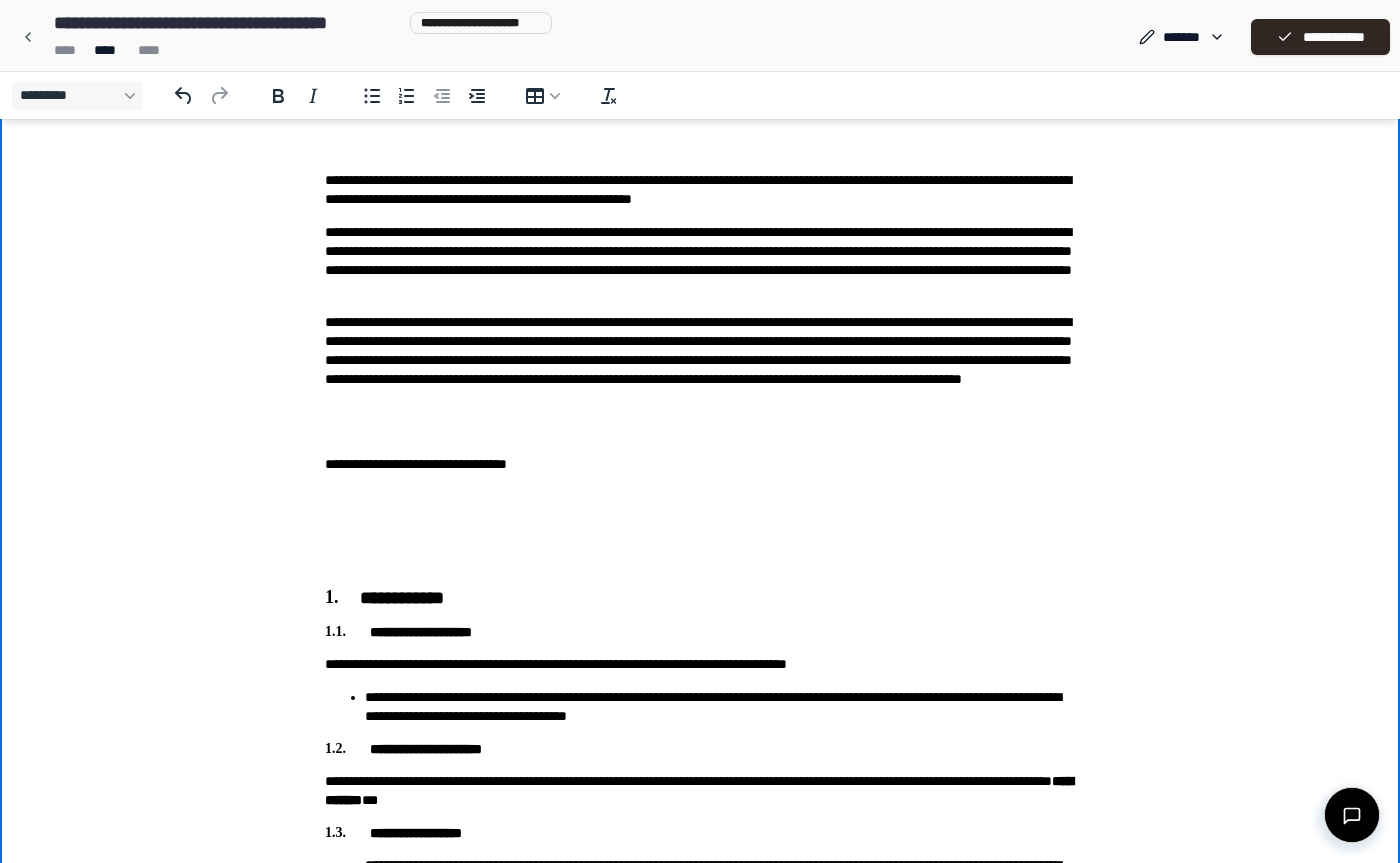 click on "**********" at bounding box center (700, 360) 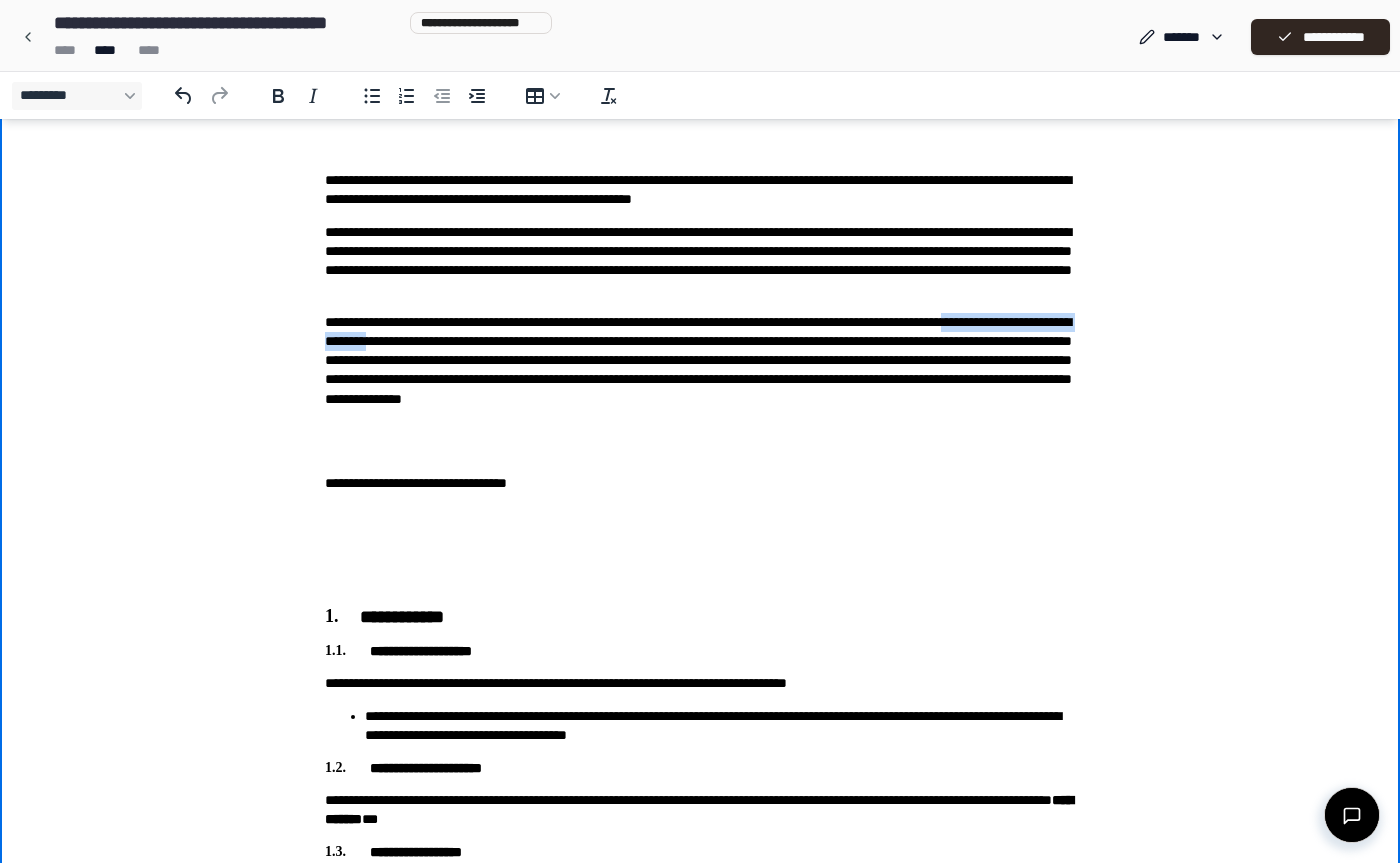 drag, startPoint x: 361, startPoint y: 340, endPoint x: 559, endPoint y: 334, distance: 198.09088 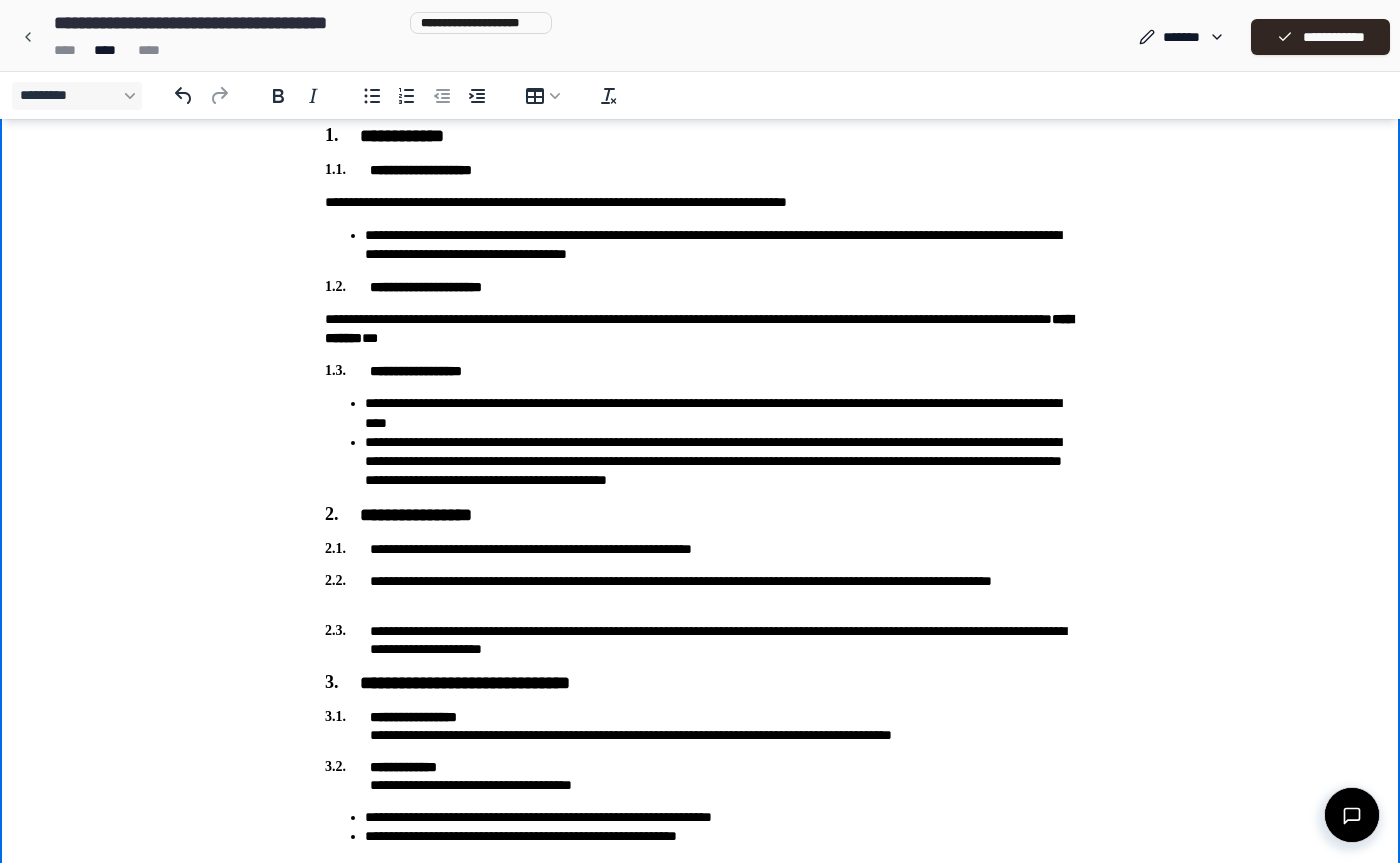 scroll, scrollTop: 808, scrollLeft: 0, axis: vertical 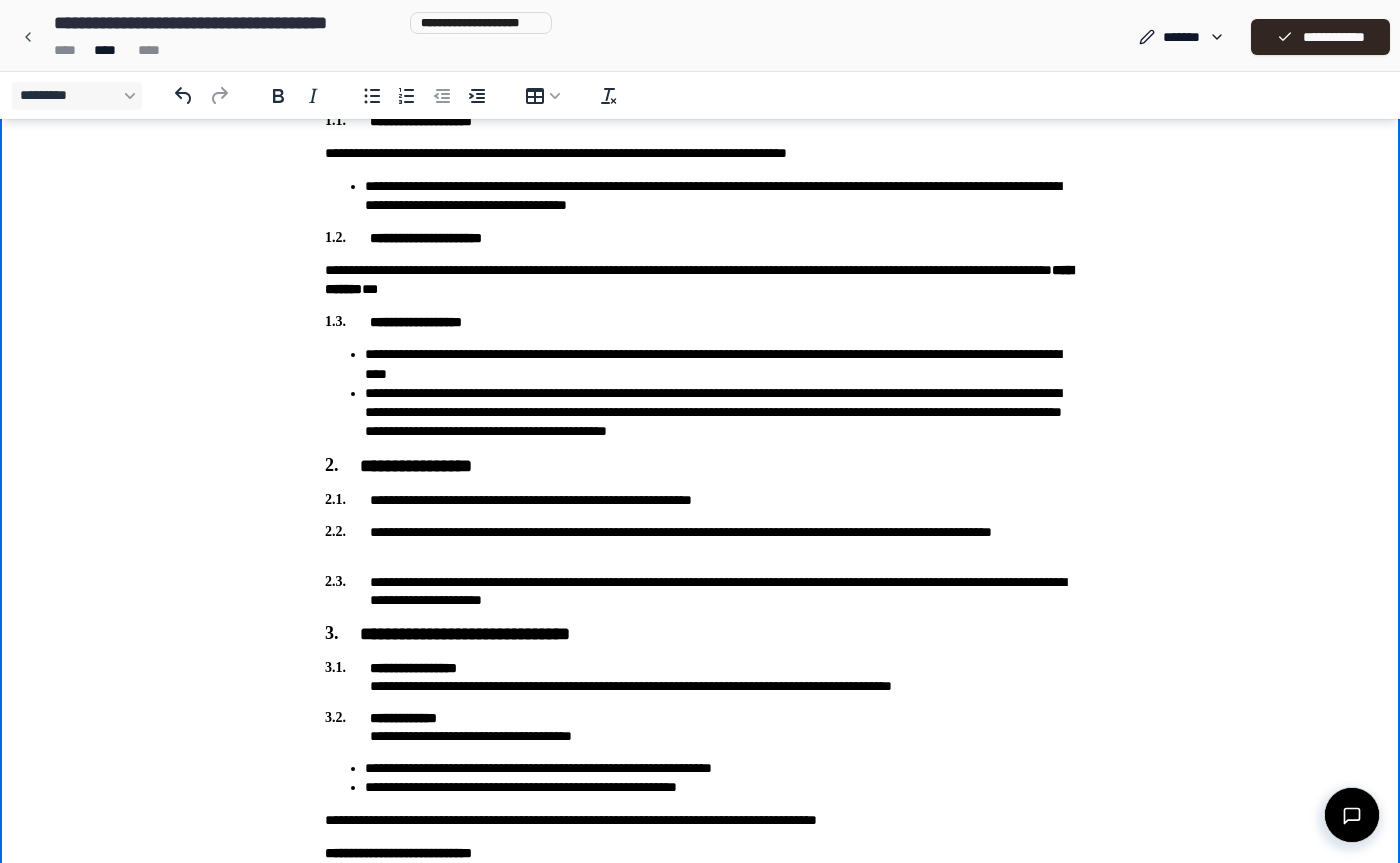 click on "**********" at bounding box center [720, 196] 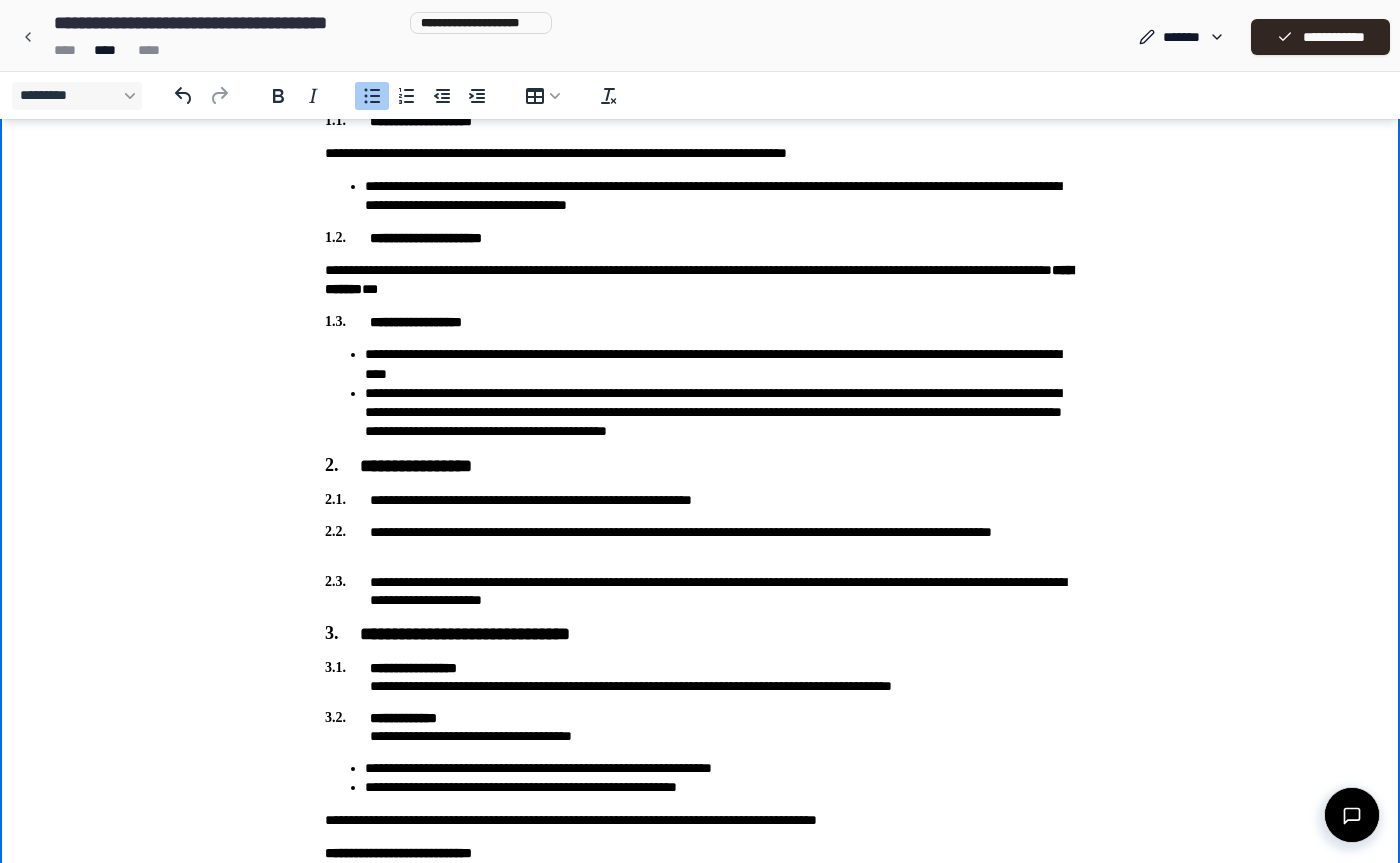 click on "**********" at bounding box center (720, 196) 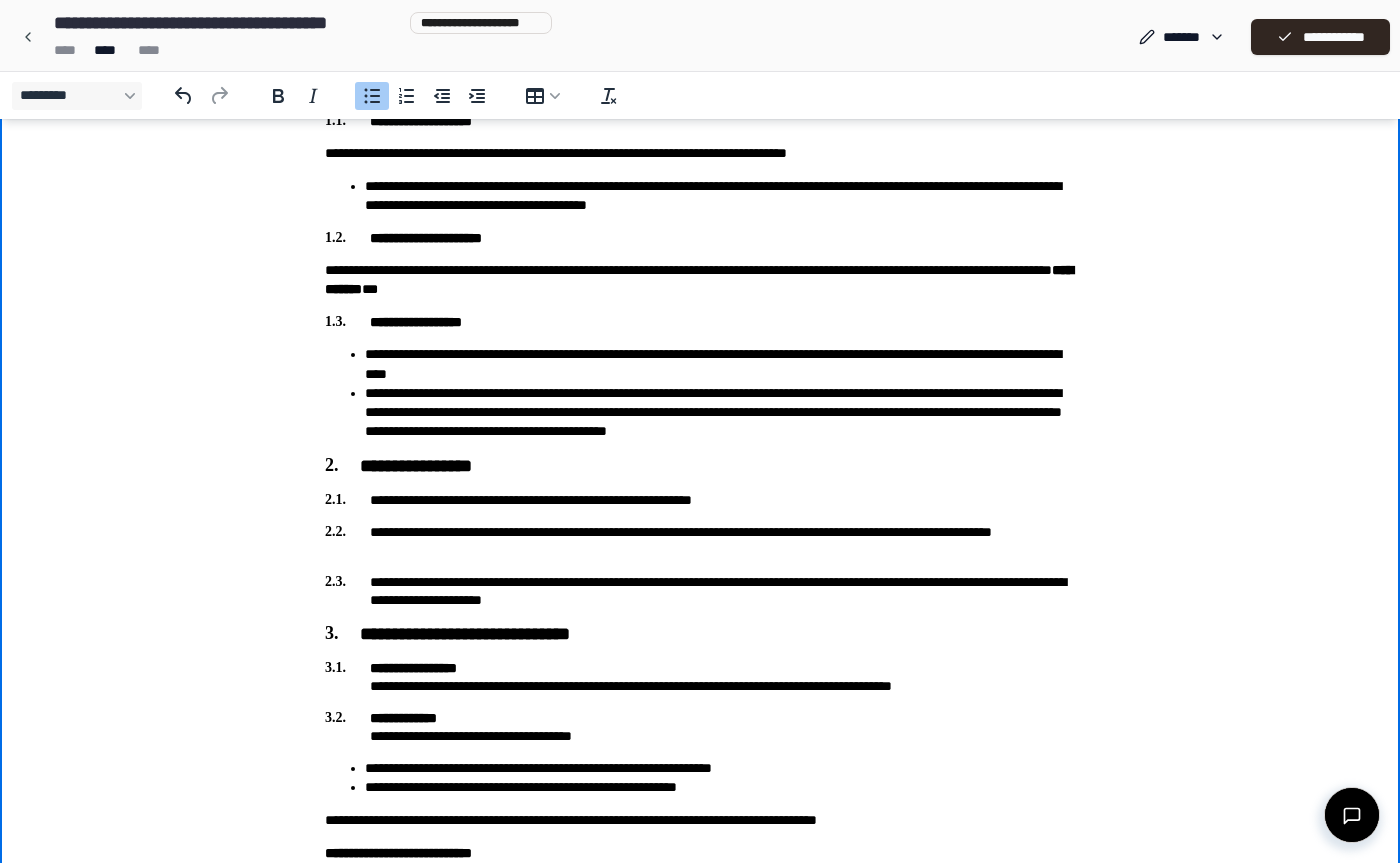 click on "**********" at bounding box center (720, 196) 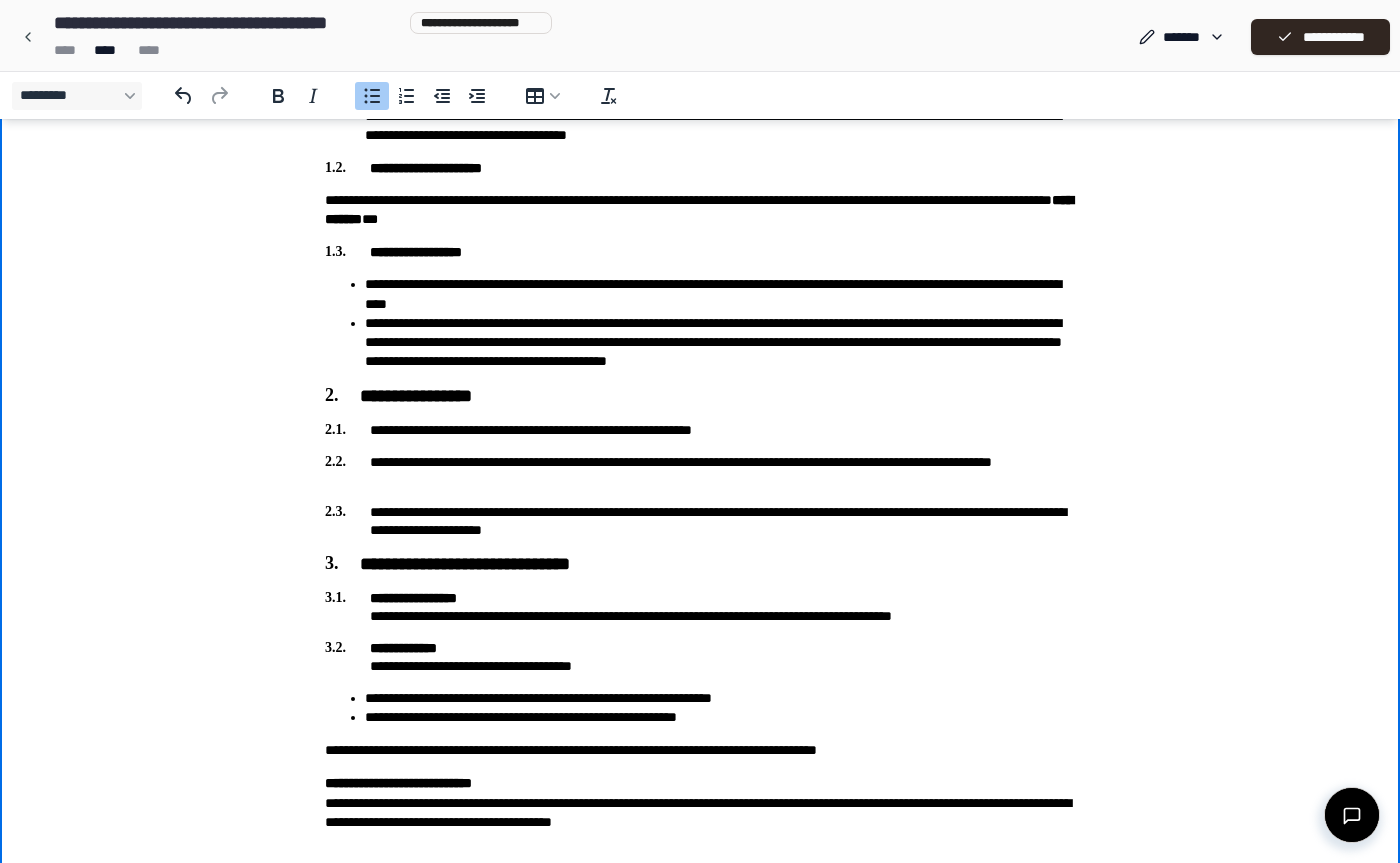scroll, scrollTop: 885, scrollLeft: 0, axis: vertical 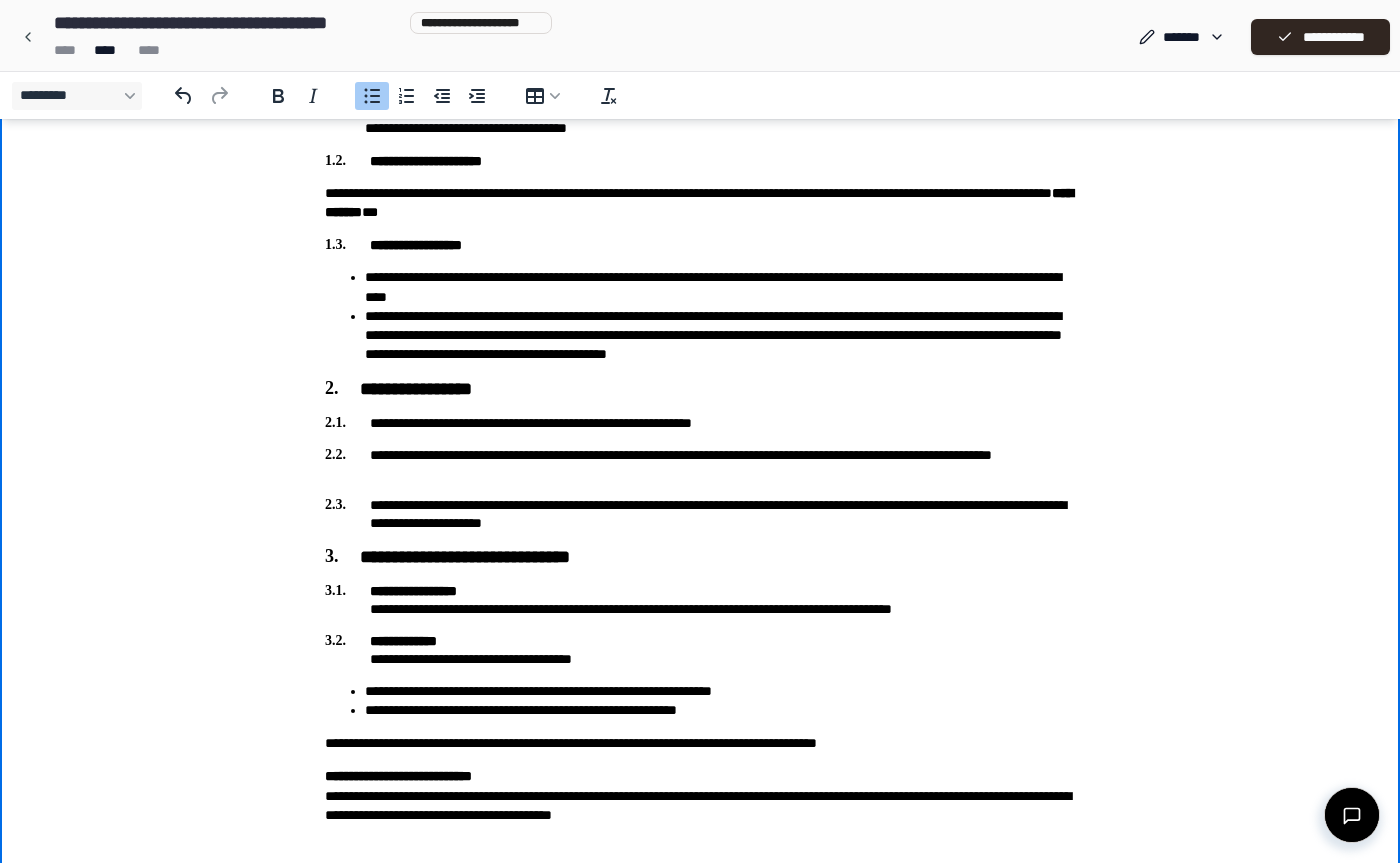 click on "**********" at bounding box center (700, 203) 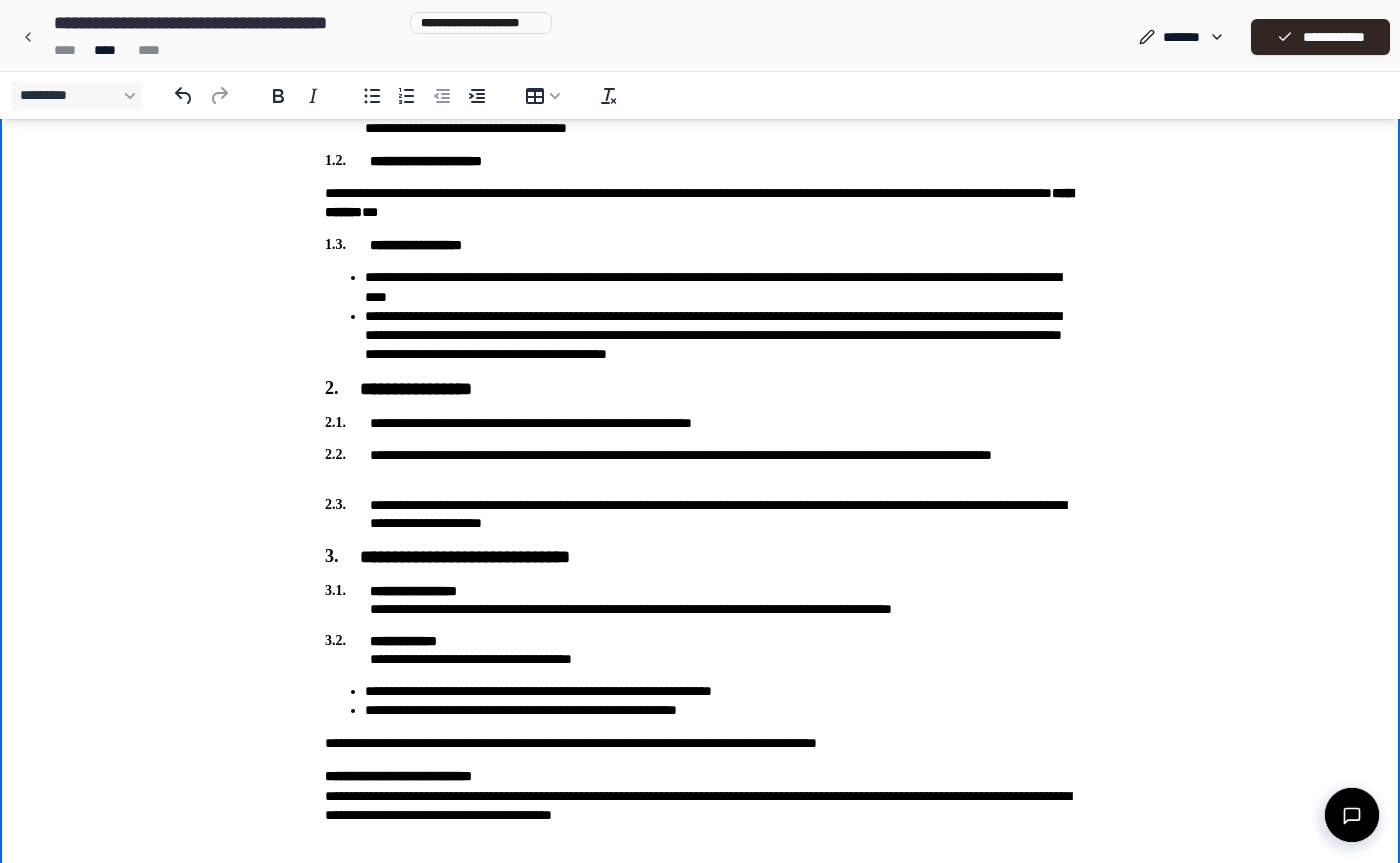 click on "**********" at bounding box center [700, 203] 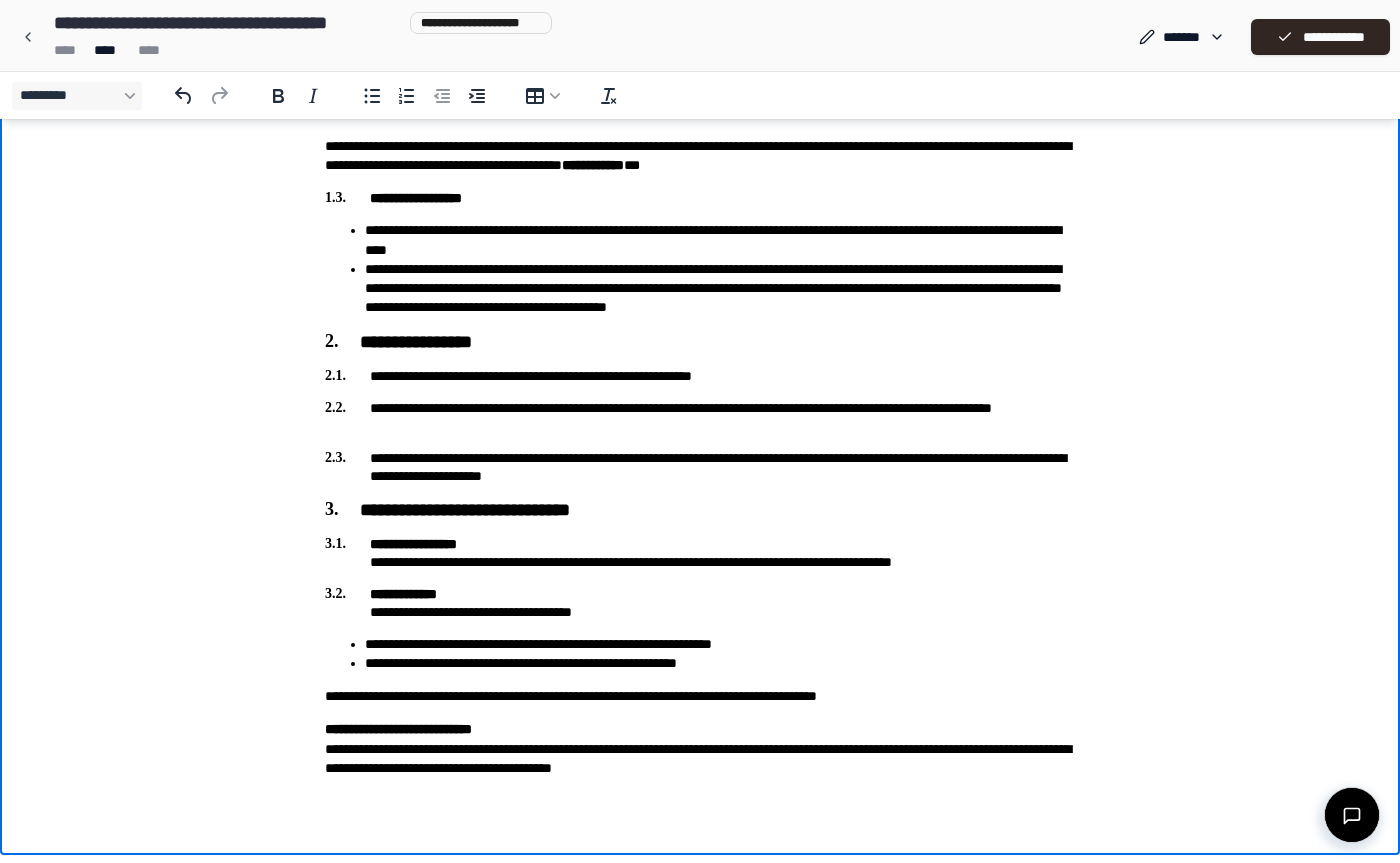 scroll, scrollTop: 932, scrollLeft: 0, axis: vertical 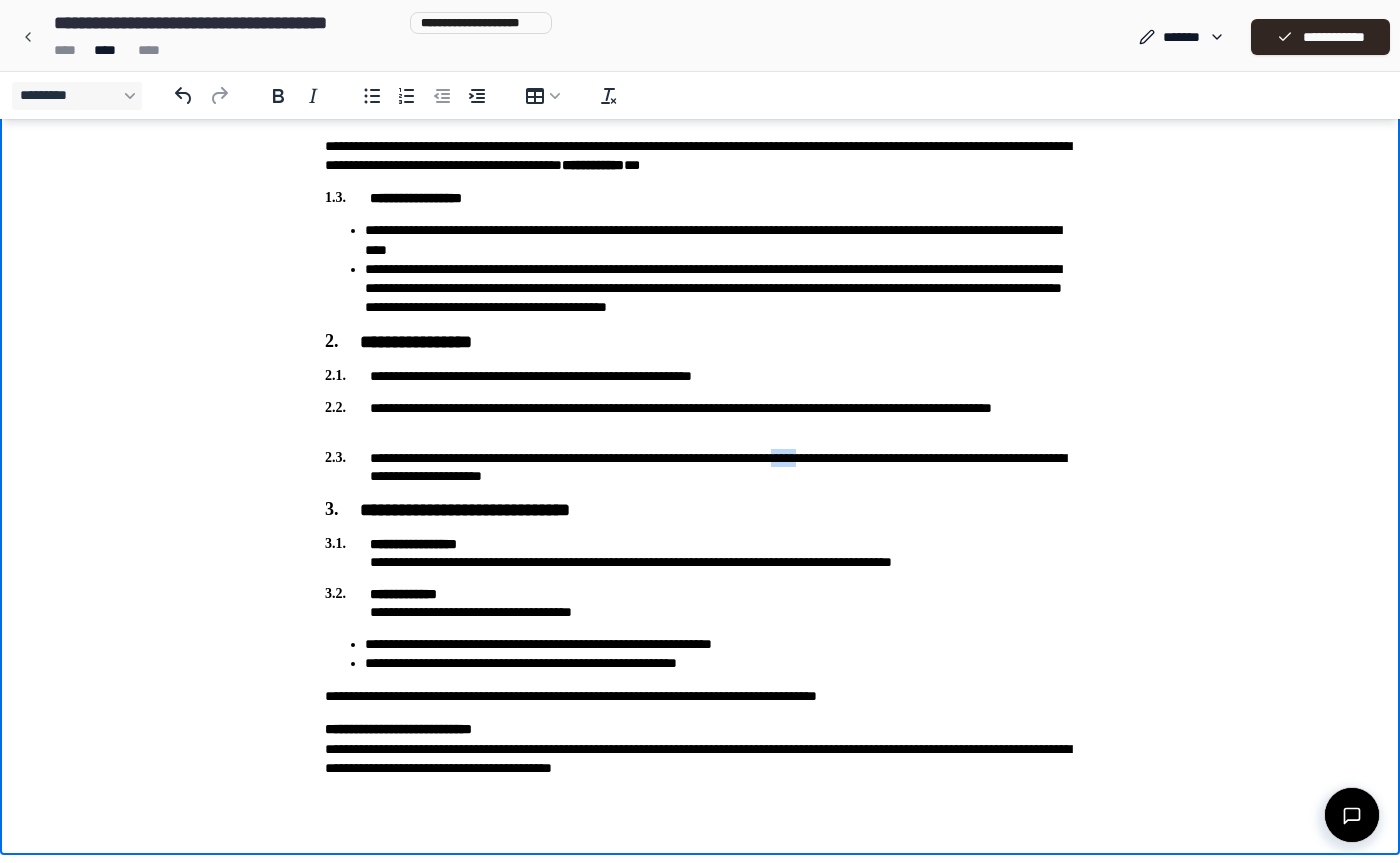 drag, startPoint x: 879, startPoint y: 455, endPoint x: 912, endPoint y: 456, distance: 33.01515 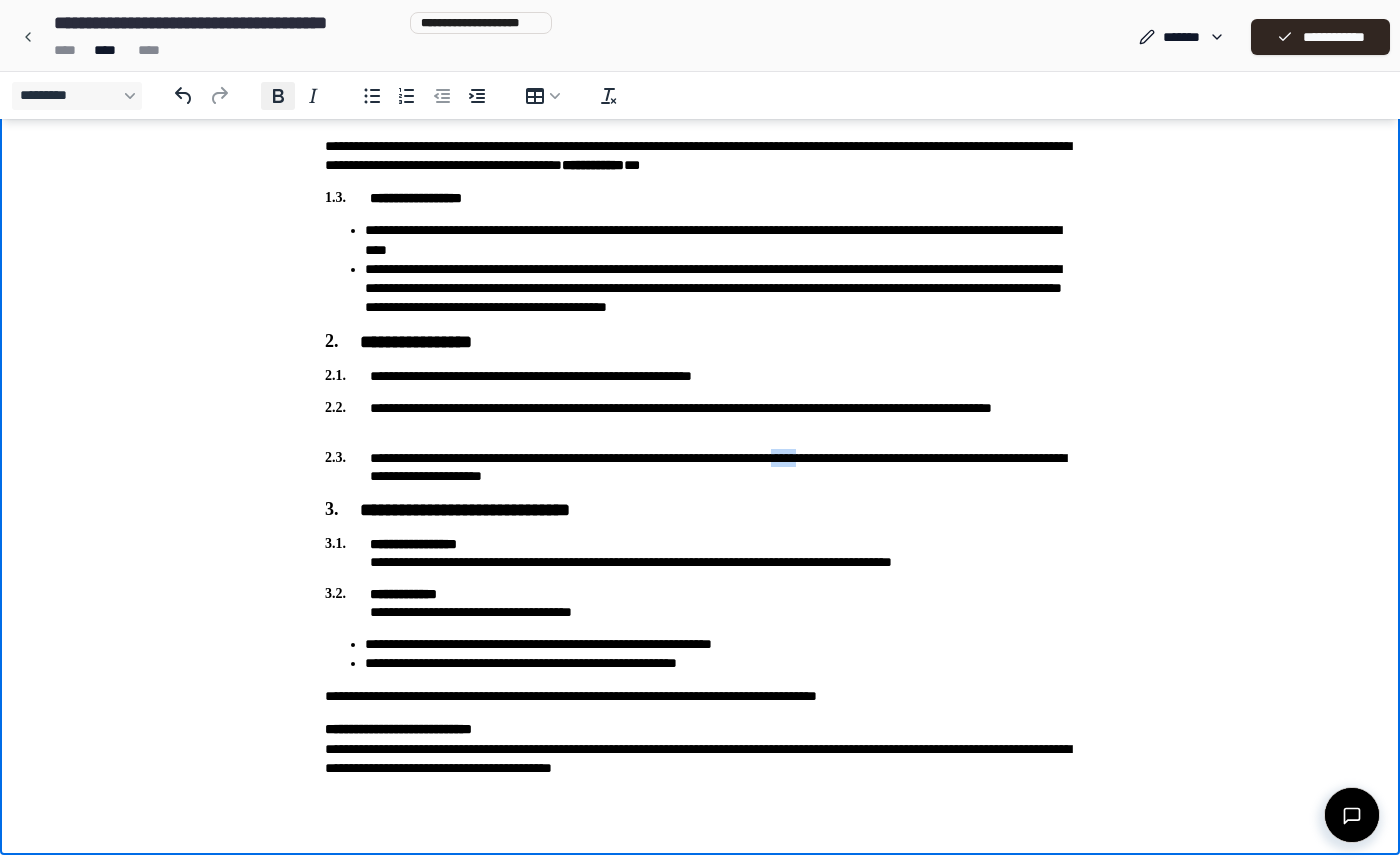 click 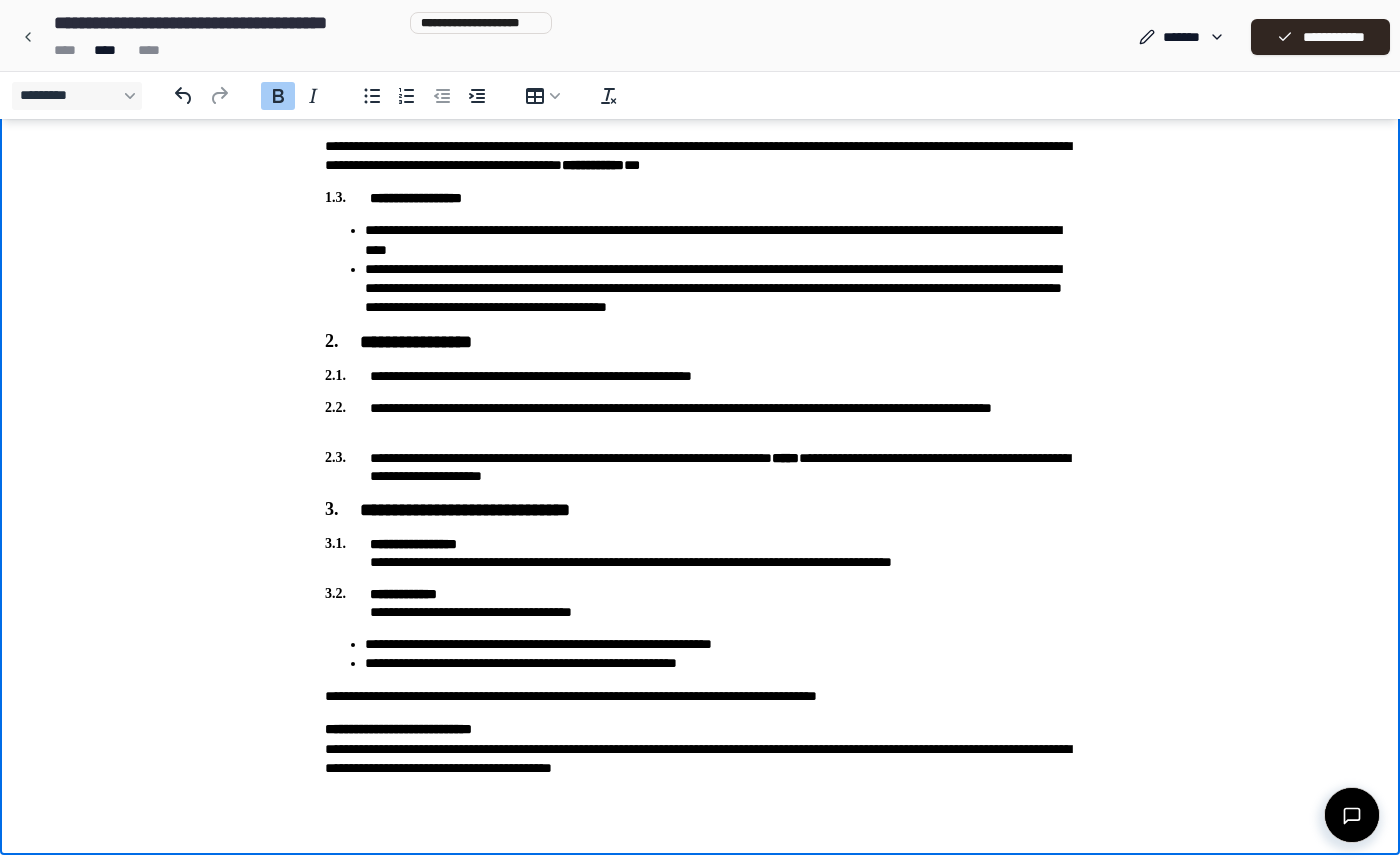 click on "**********" at bounding box center (700, 510) 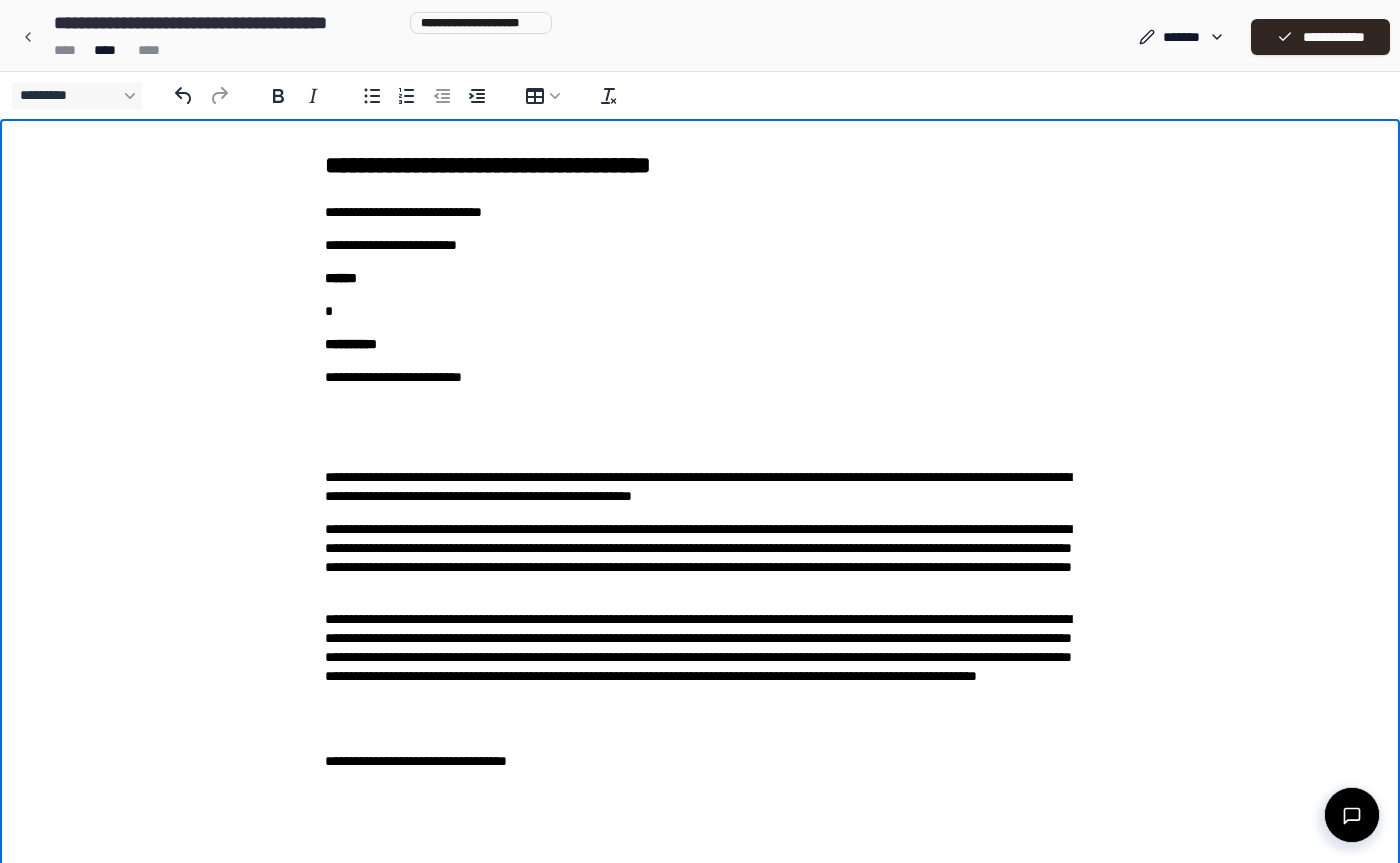 scroll, scrollTop: 0, scrollLeft: 0, axis: both 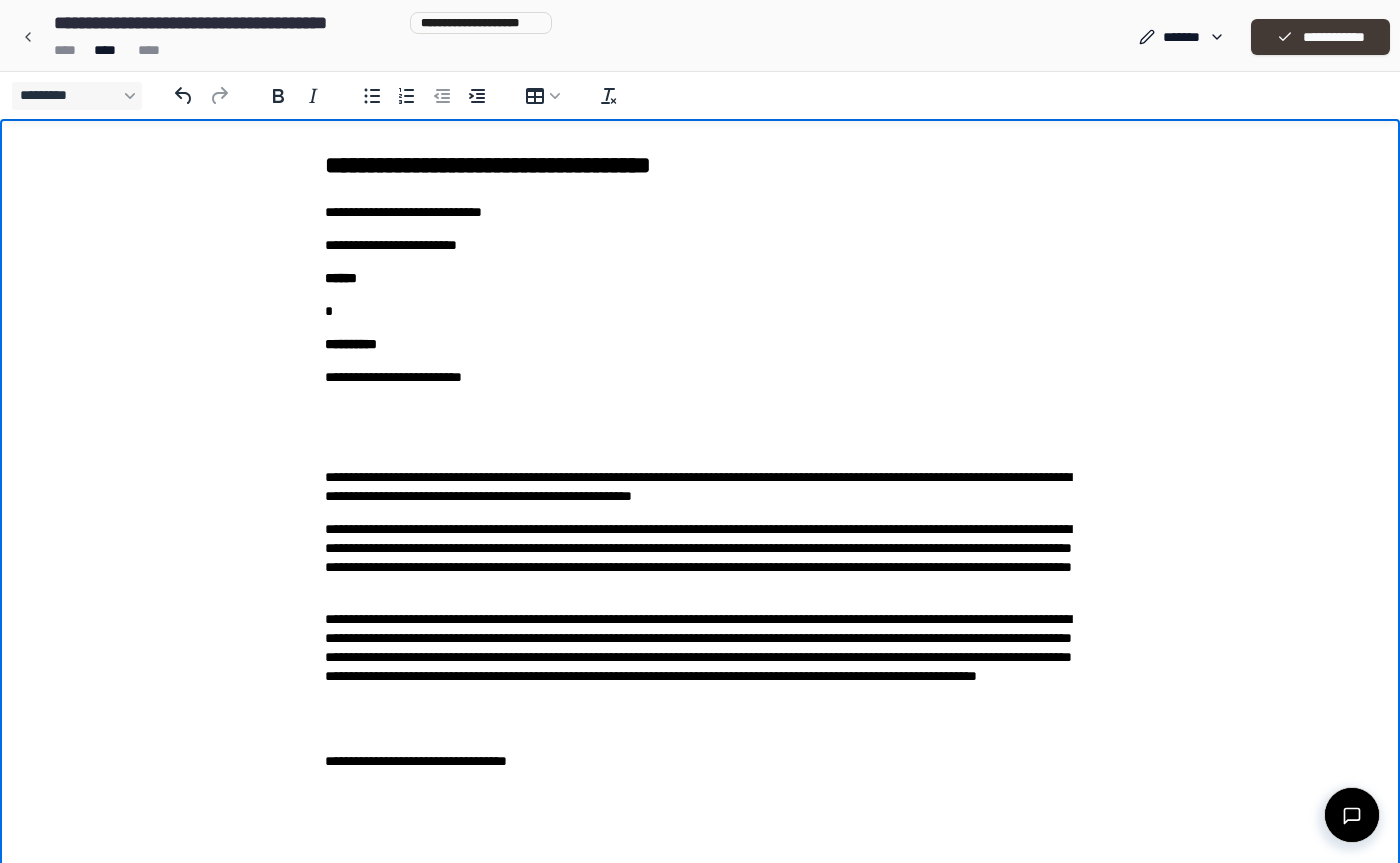 click on "**********" at bounding box center (1320, 37) 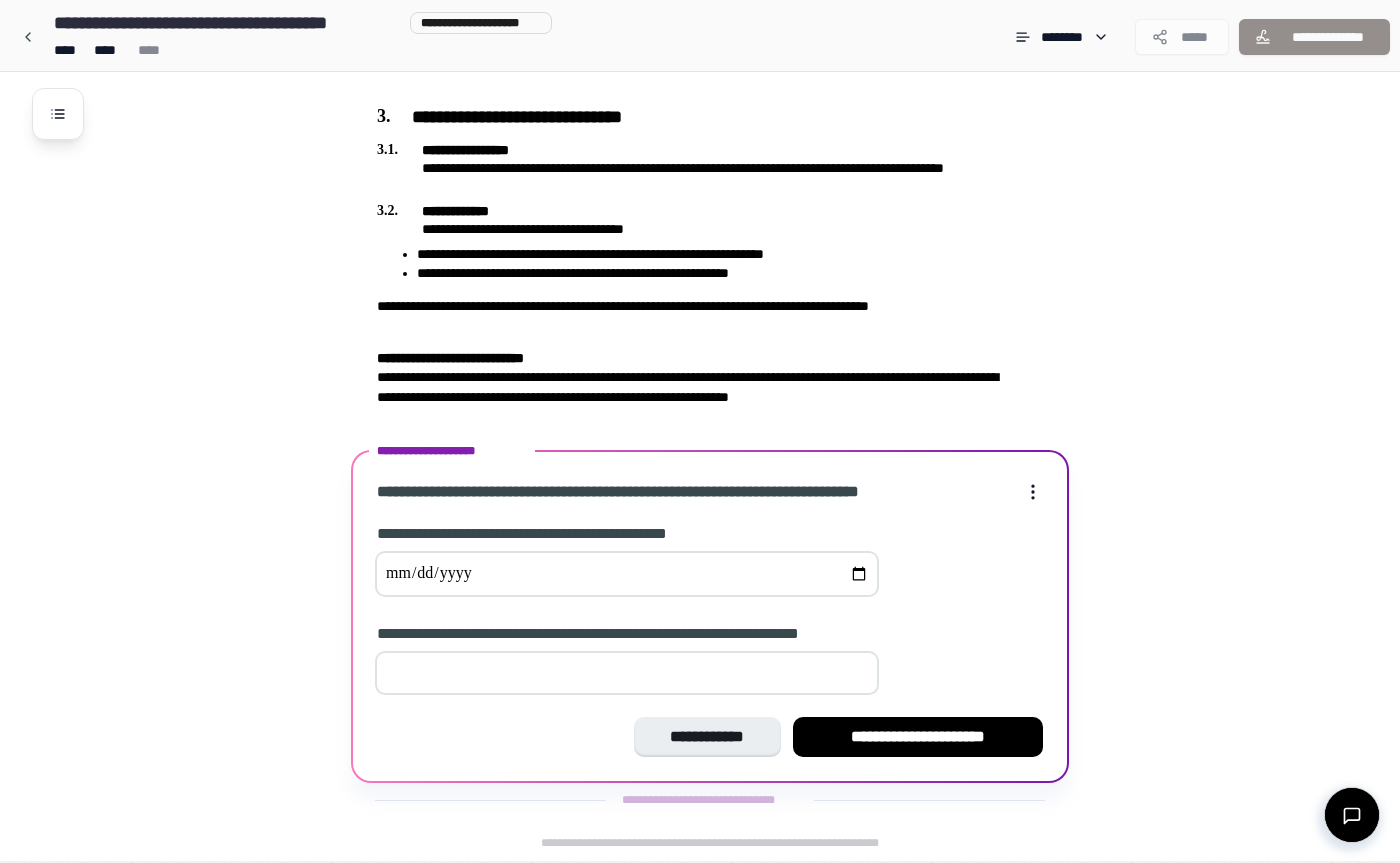 scroll, scrollTop: 1407, scrollLeft: 0, axis: vertical 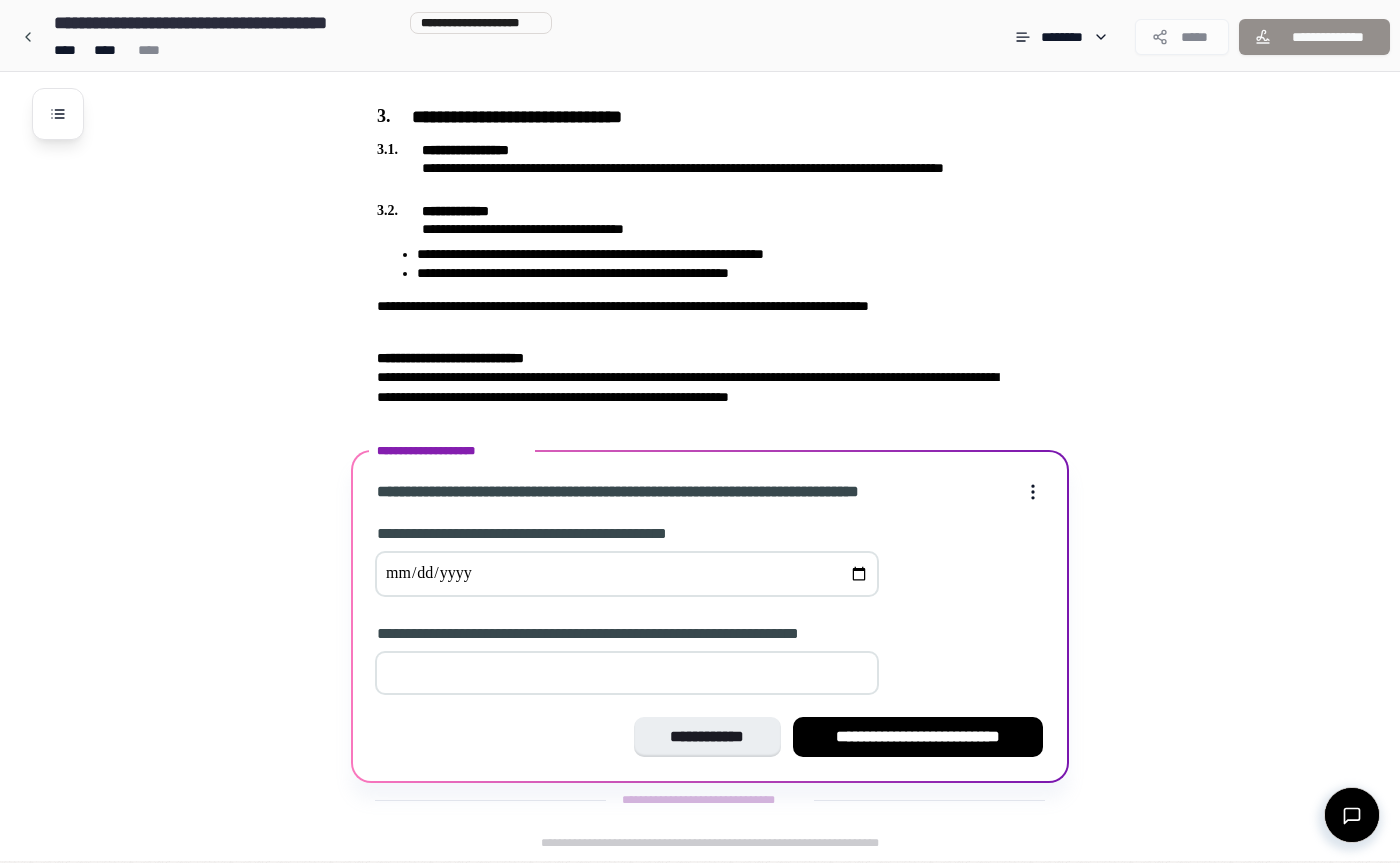 click on "**********" at bounding box center (710, 612) 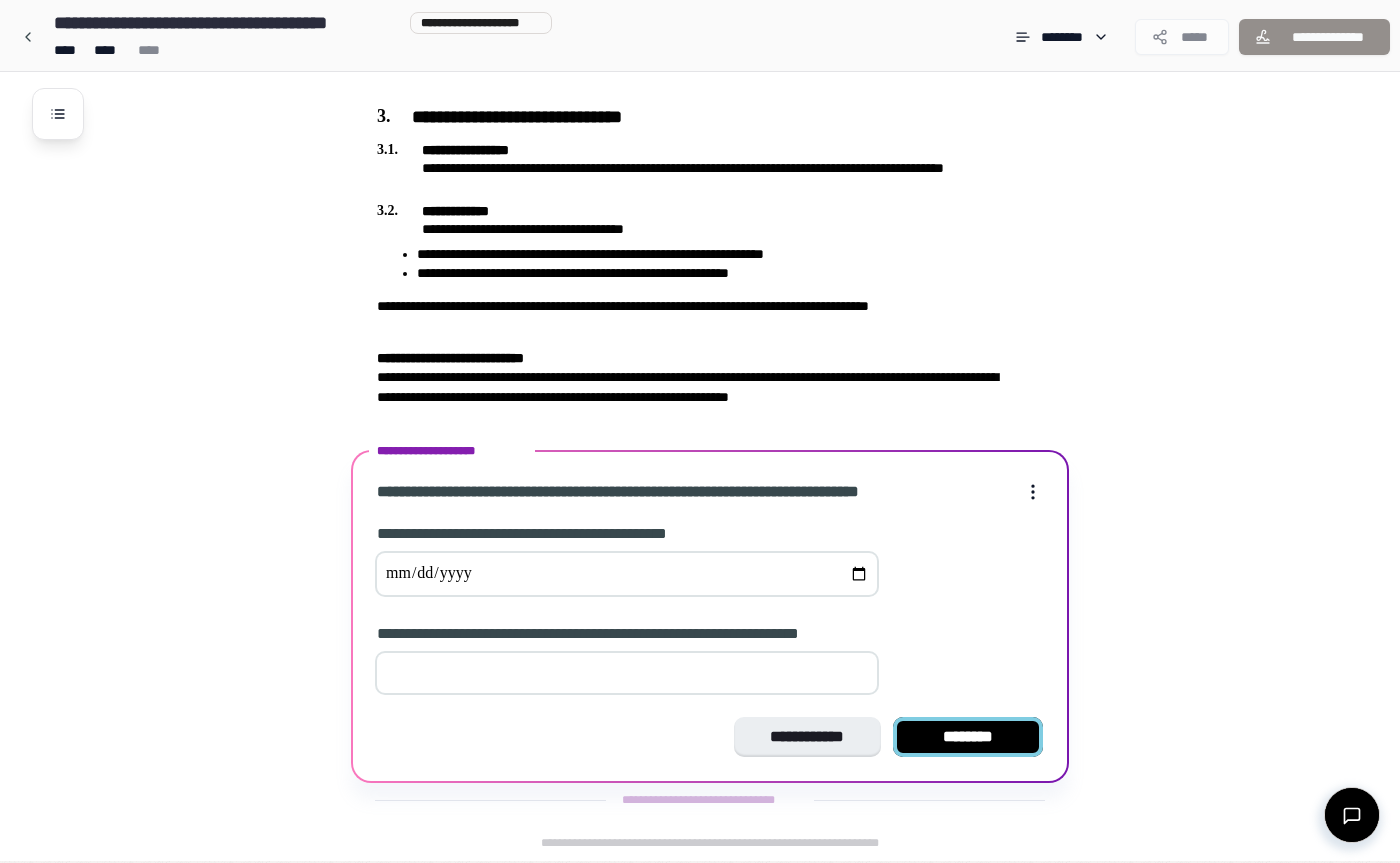 type on "*" 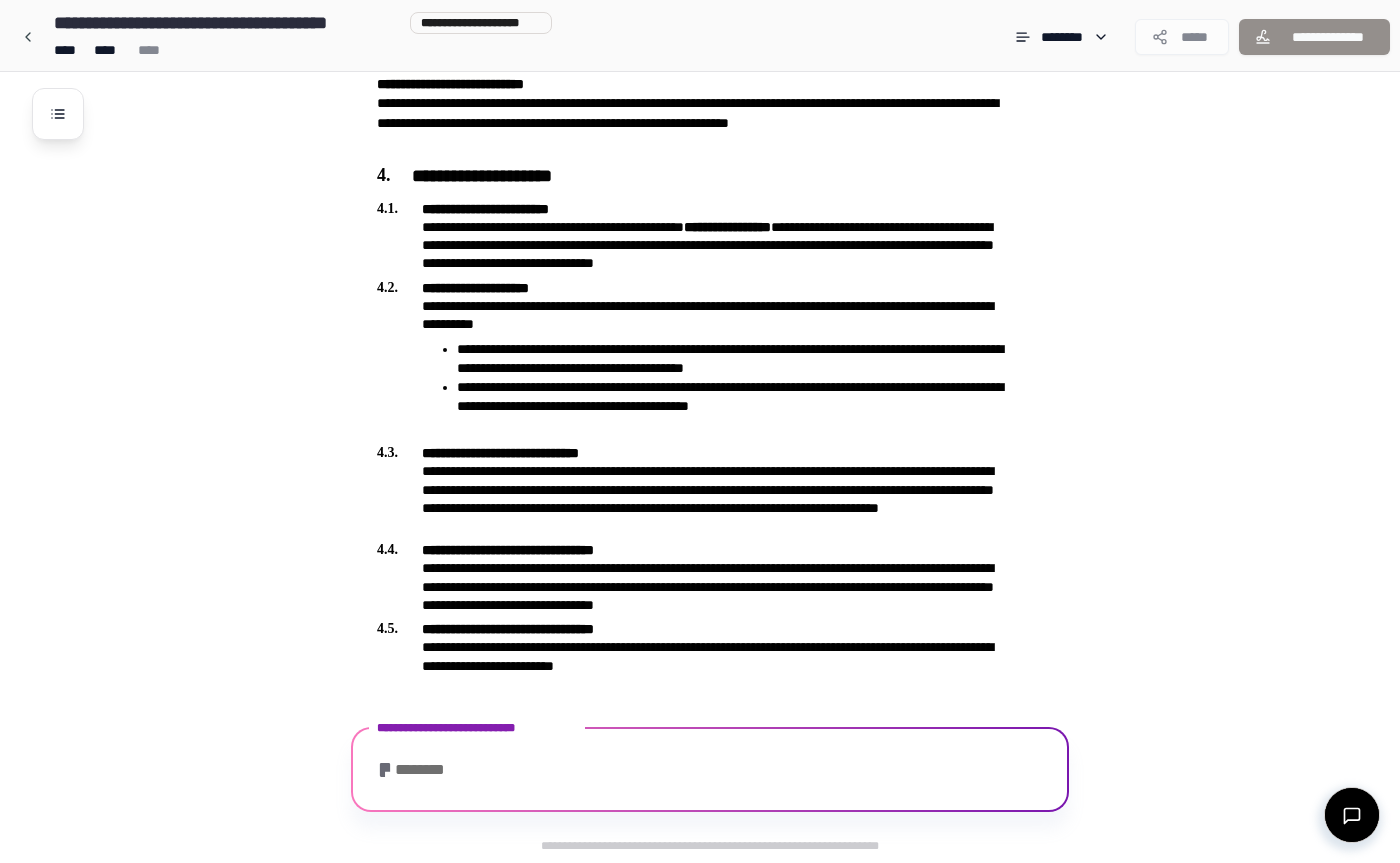 scroll, scrollTop: 1880, scrollLeft: 0, axis: vertical 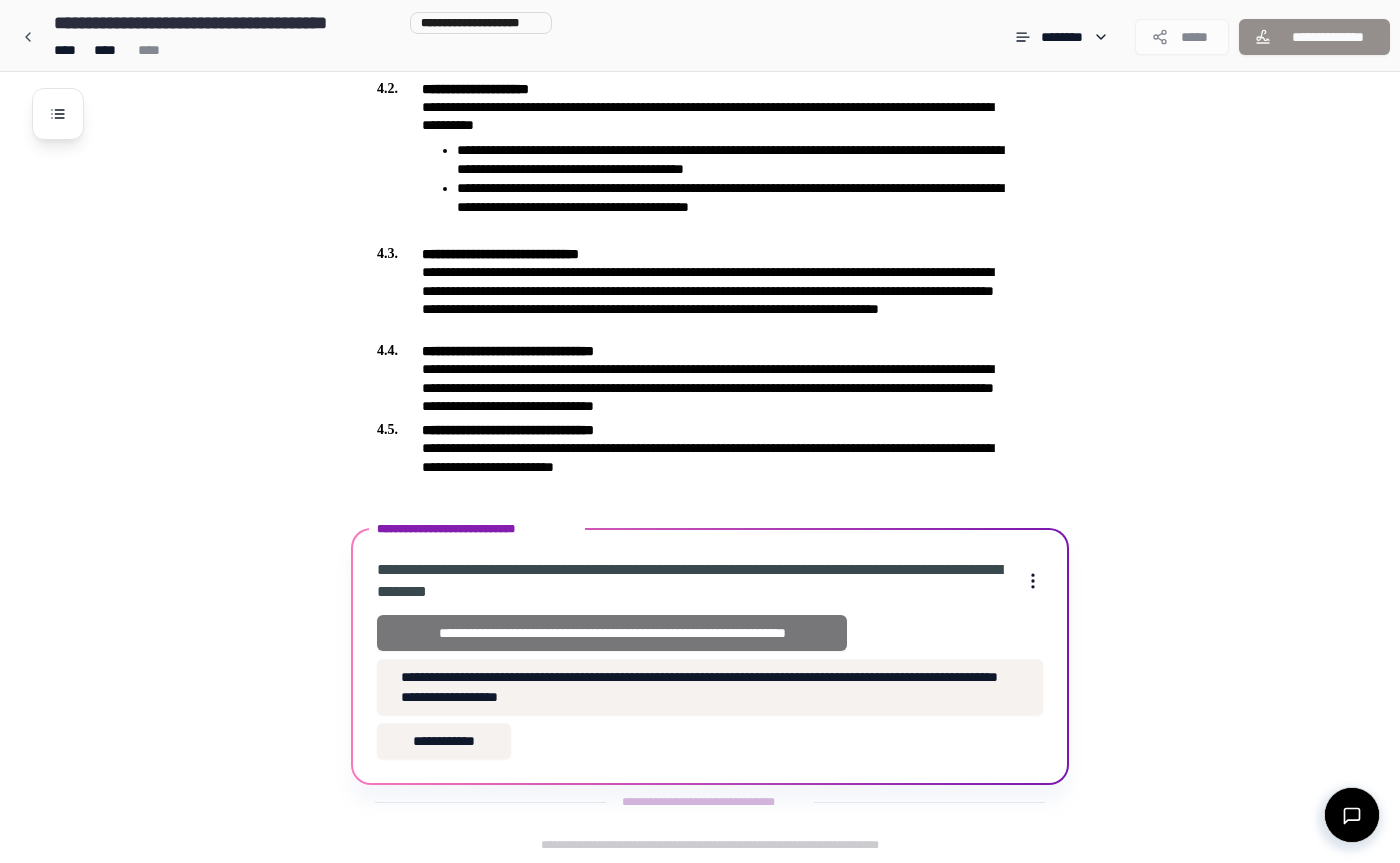 click on "**********" at bounding box center [612, 633] 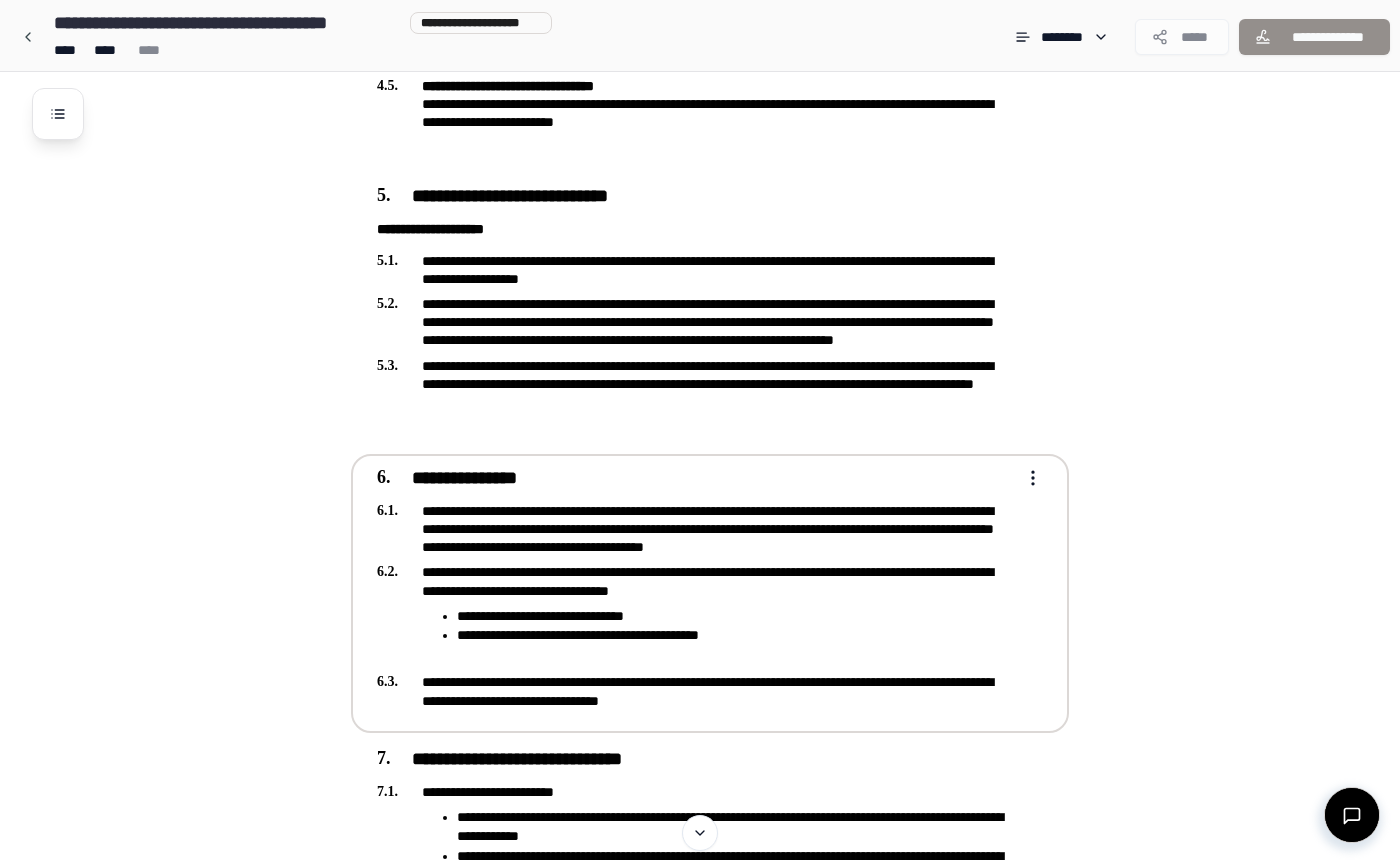 scroll, scrollTop: 2195, scrollLeft: 0, axis: vertical 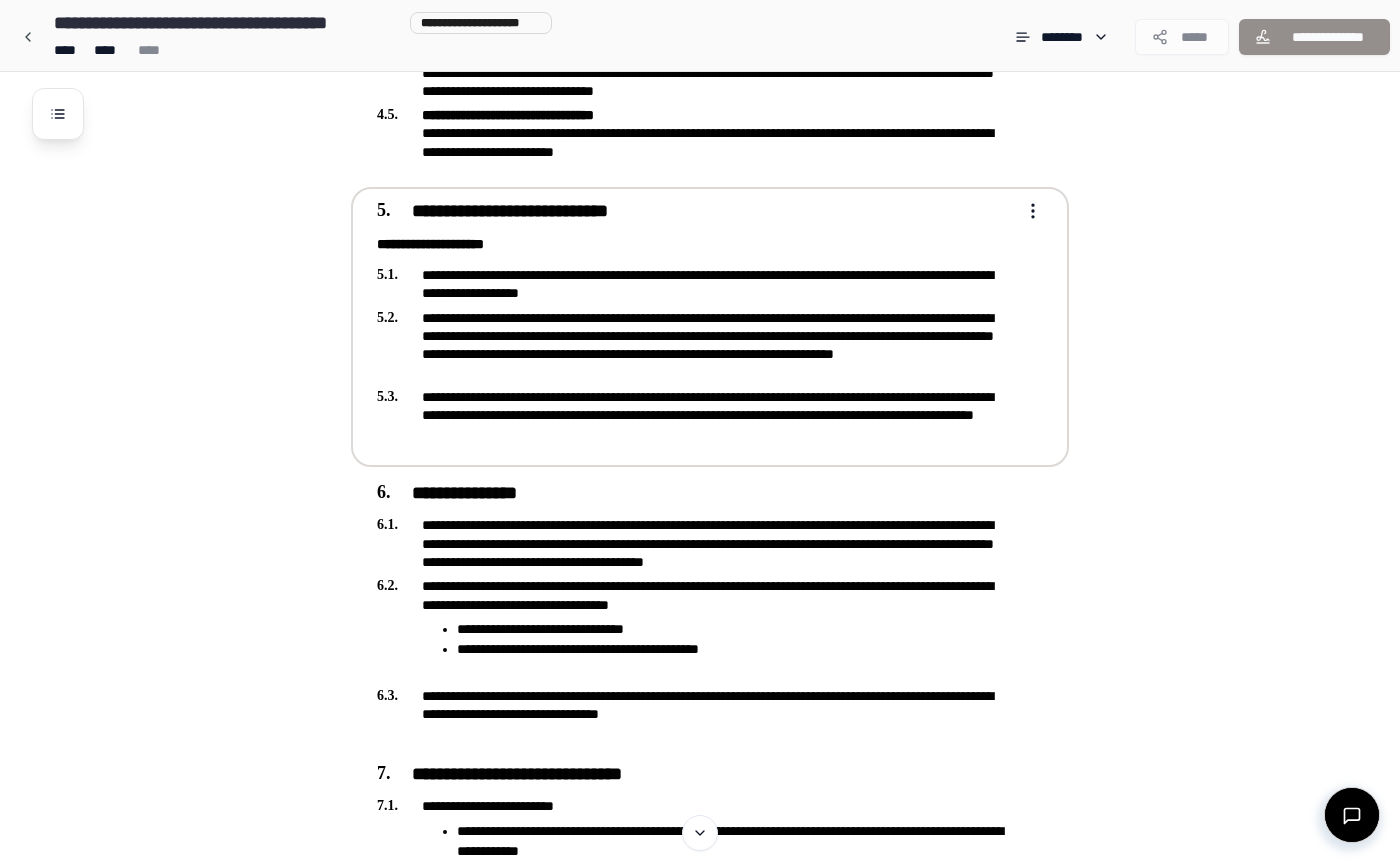 click on "**********" at bounding box center (700, -376) 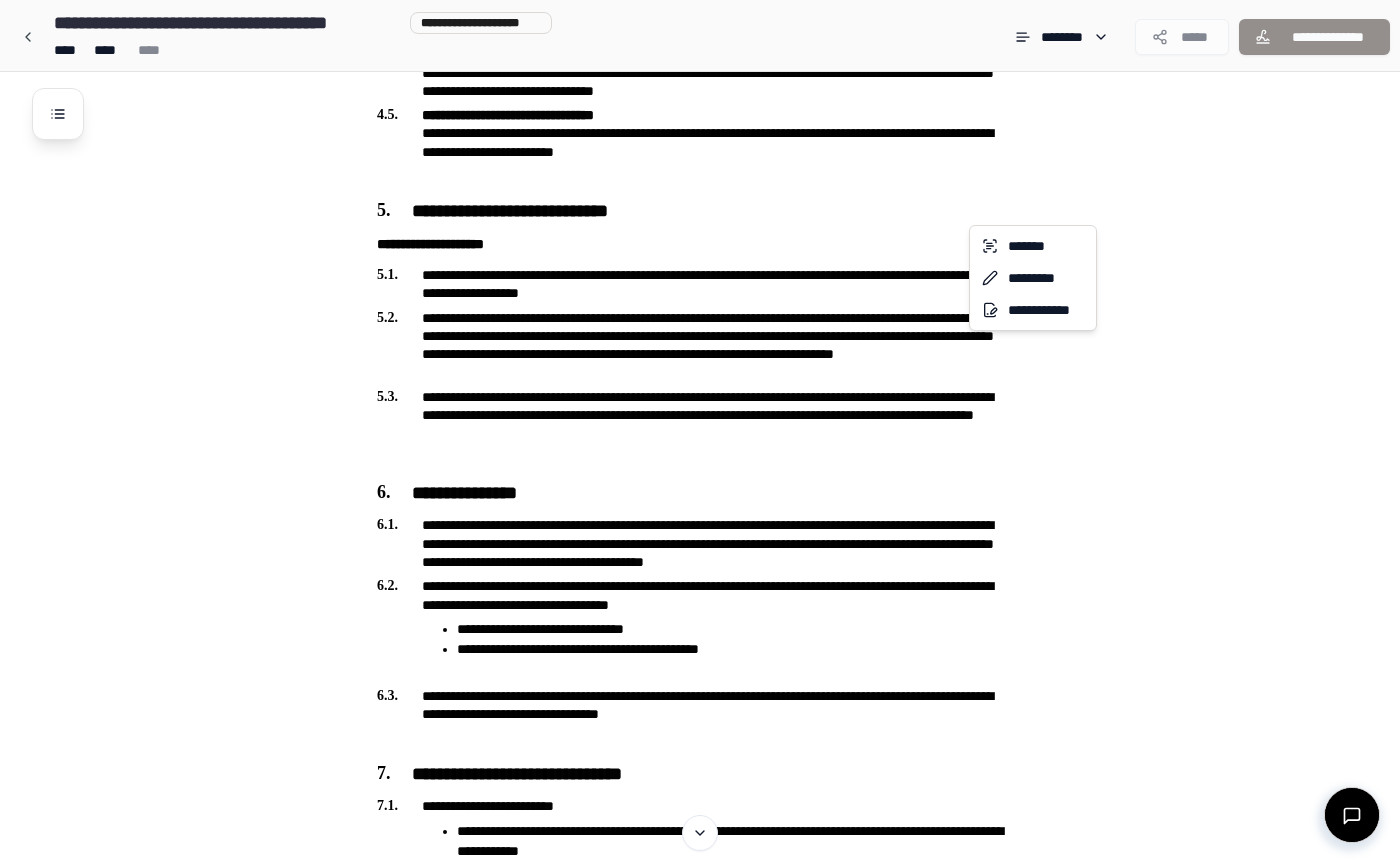 click on "**********" at bounding box center (700, -376) 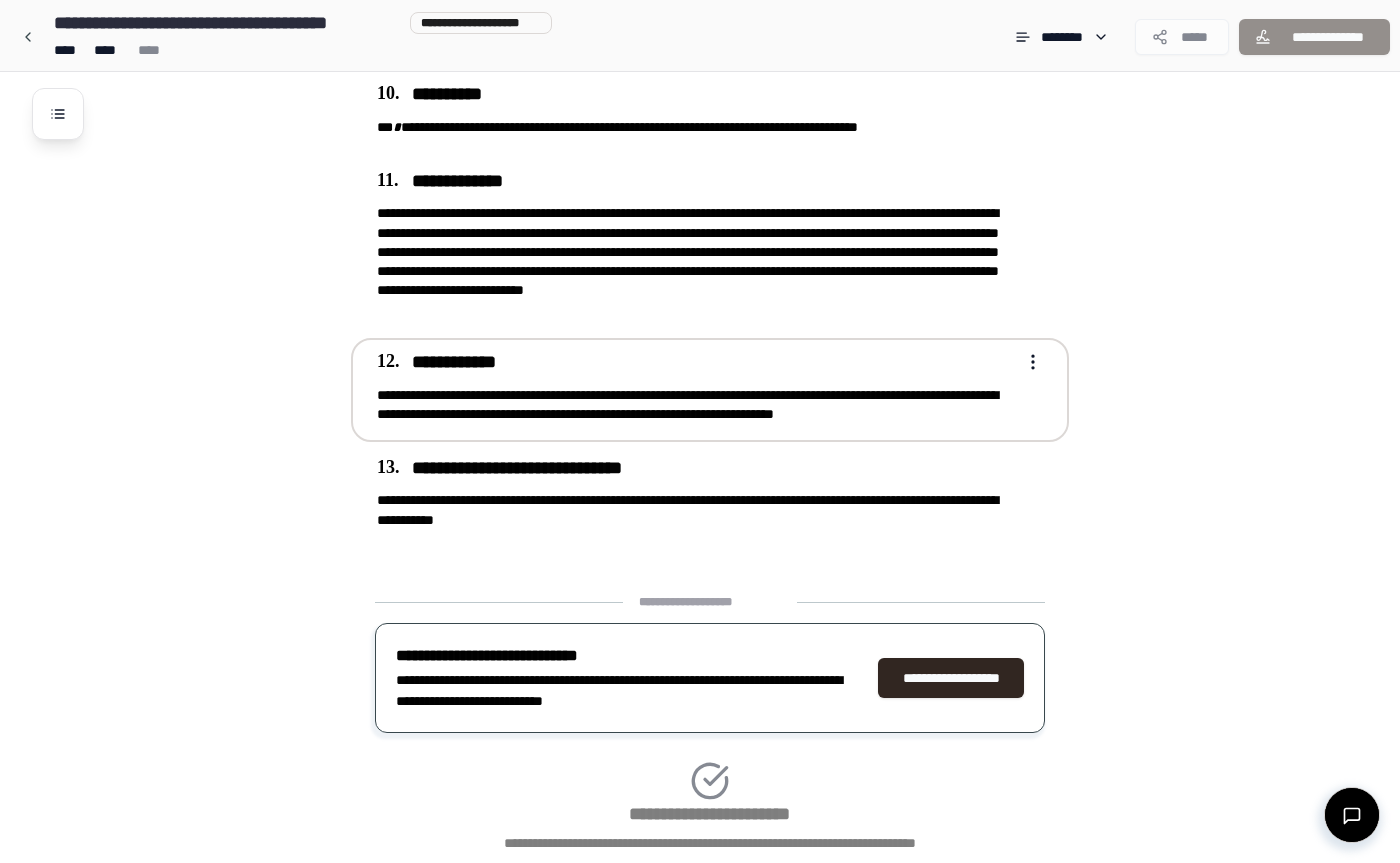 scroll, scrollTop: 4095, scrollLeft: 0, axis: vertical 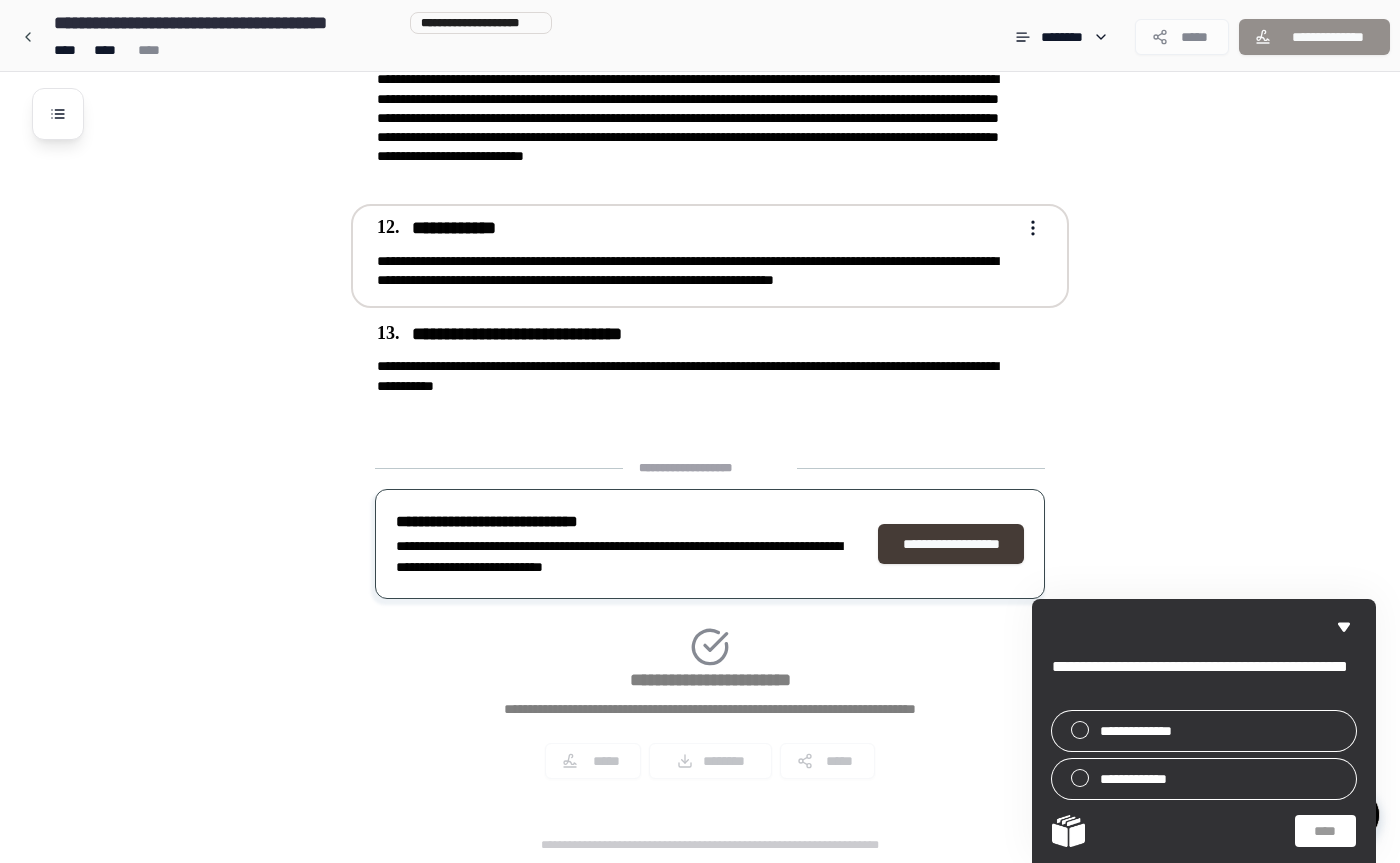 click on "**********" at bounding box center [951, 544] 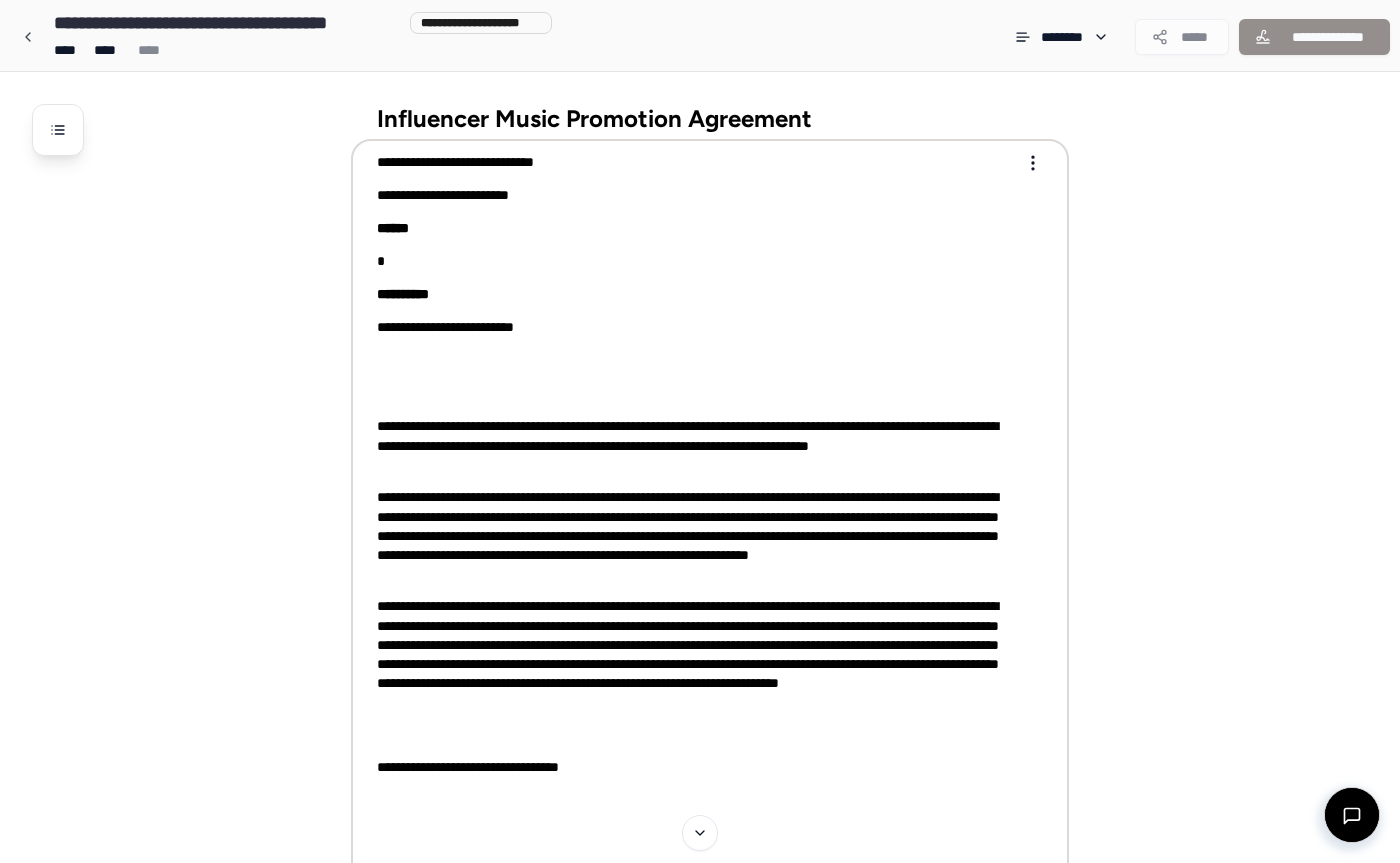 scroll, scrollTop: 0, scrollLeft: 0, axis: both 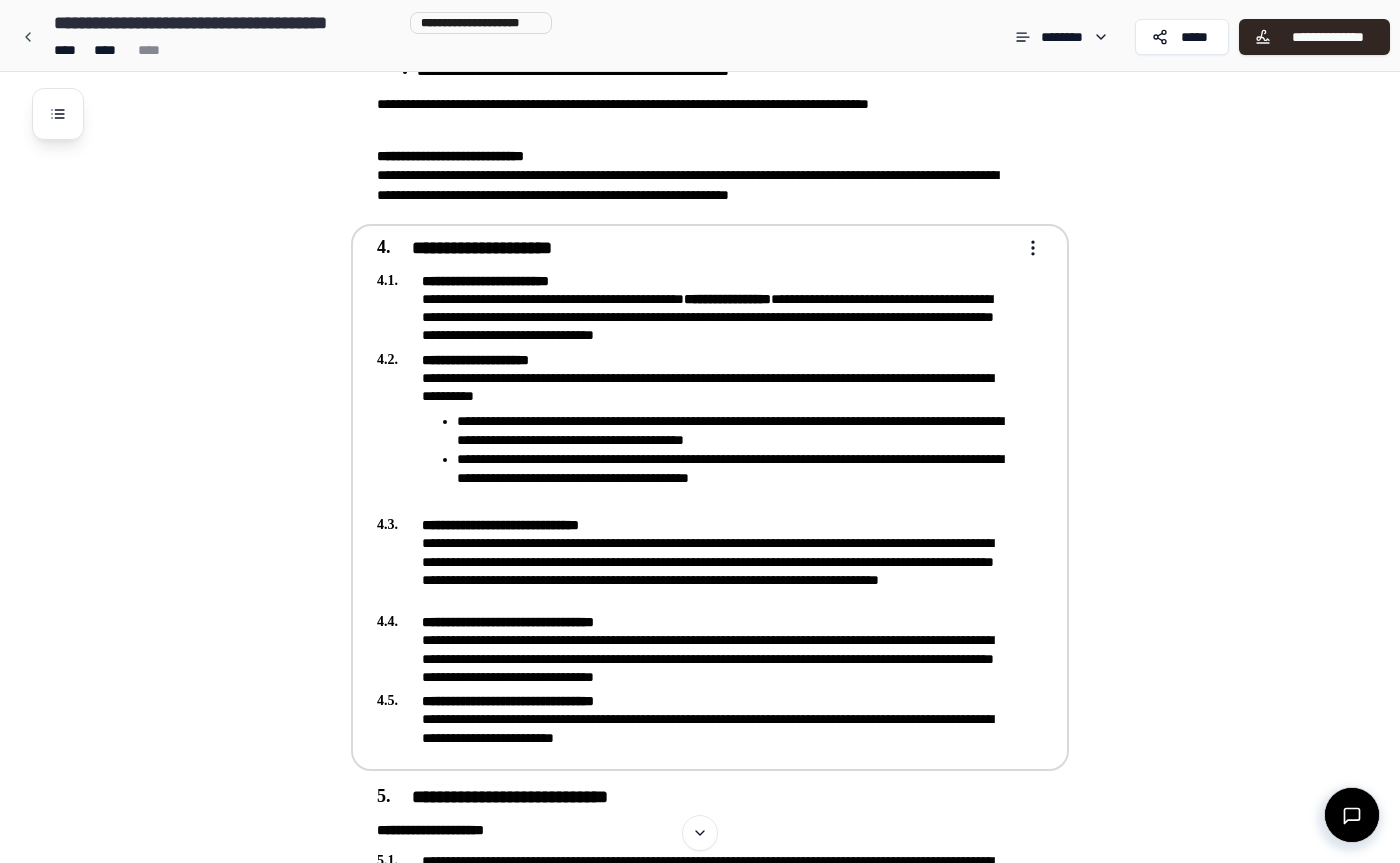 click on "**********" at bounding box center (700, 803) 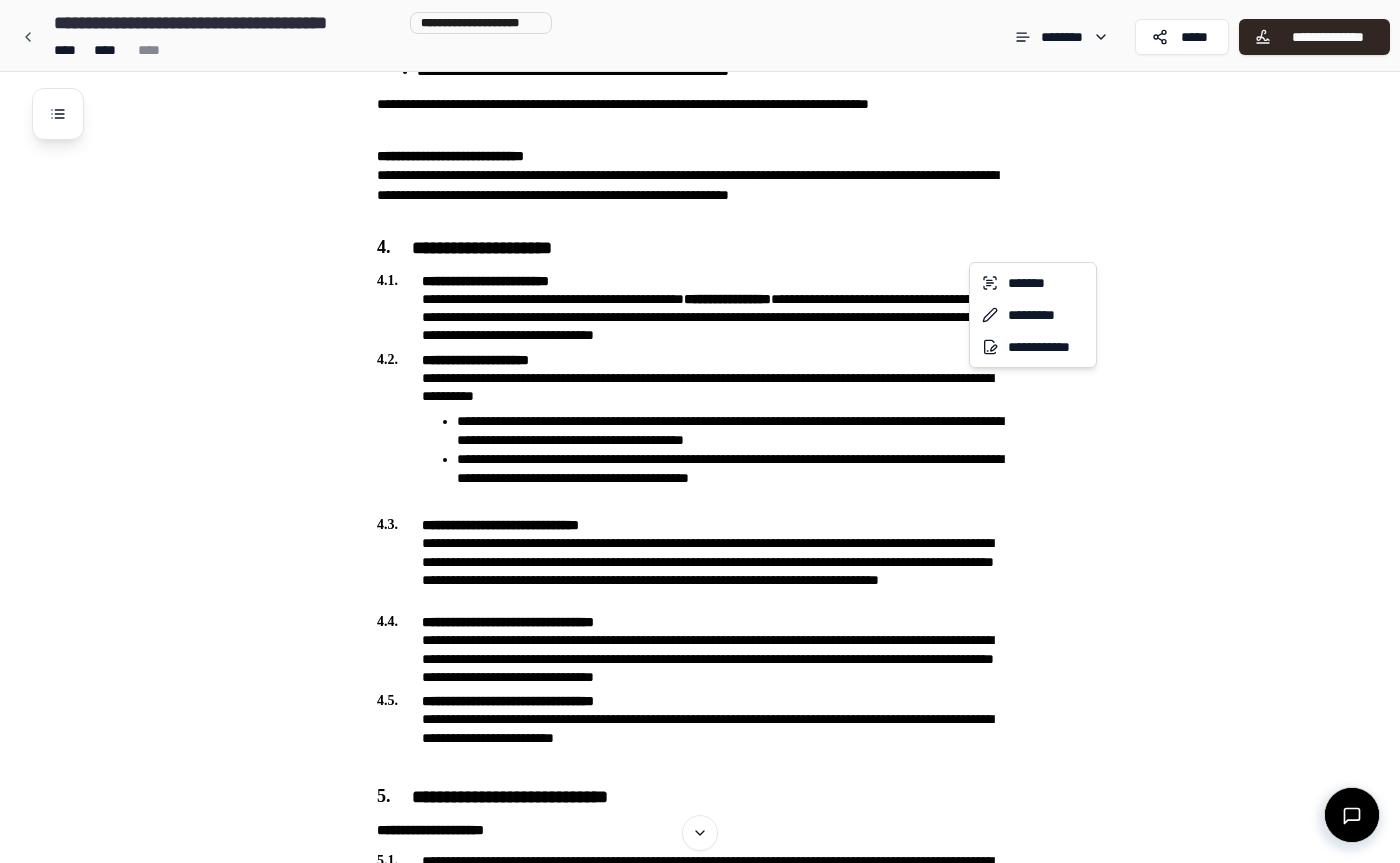 click on "**********" at bounding box center (700, 803) 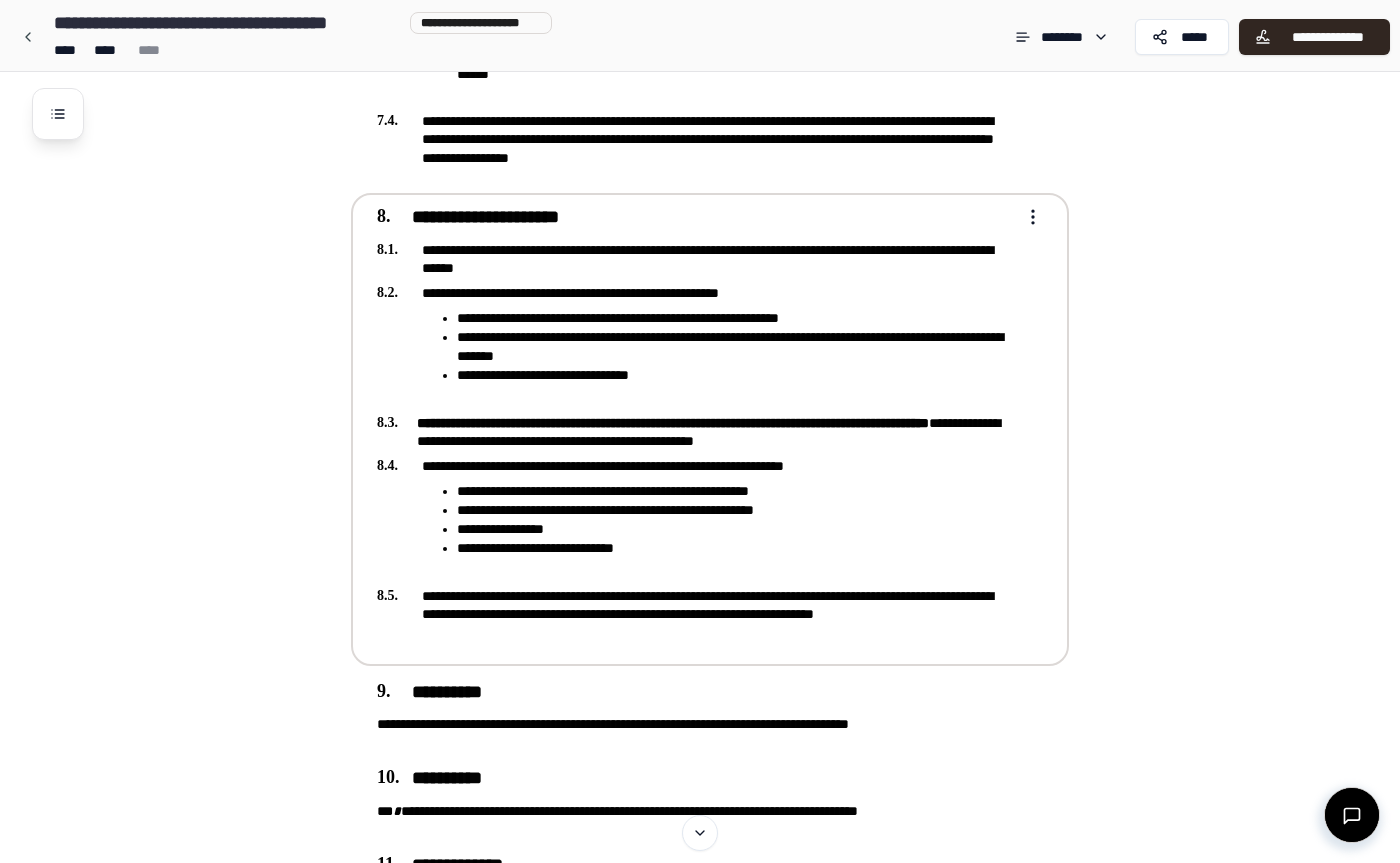 scroll, scrollTop: 3307, scrollLeft: 0, axis: vertical 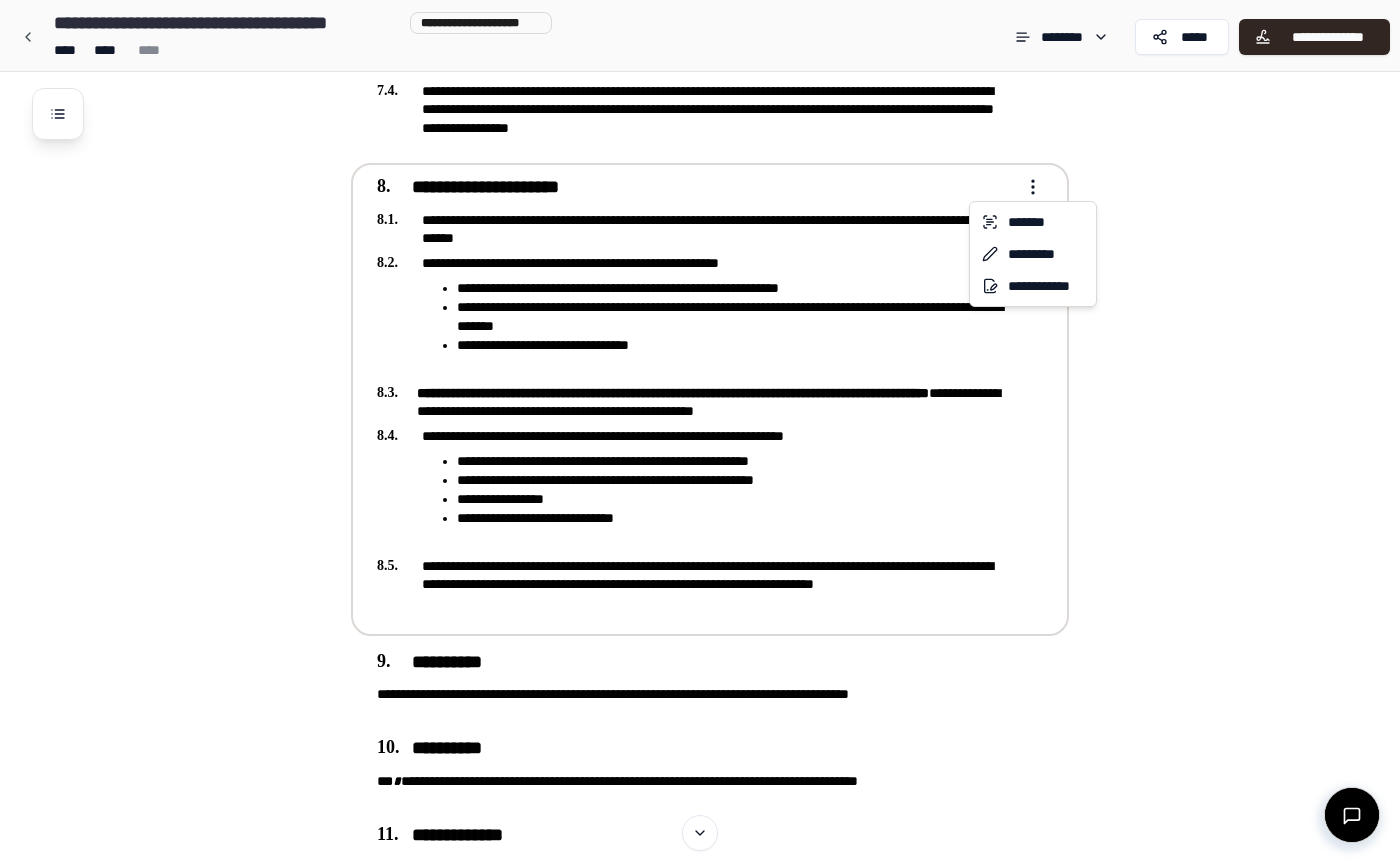 click on "**********" at bounding box center (700, -895) 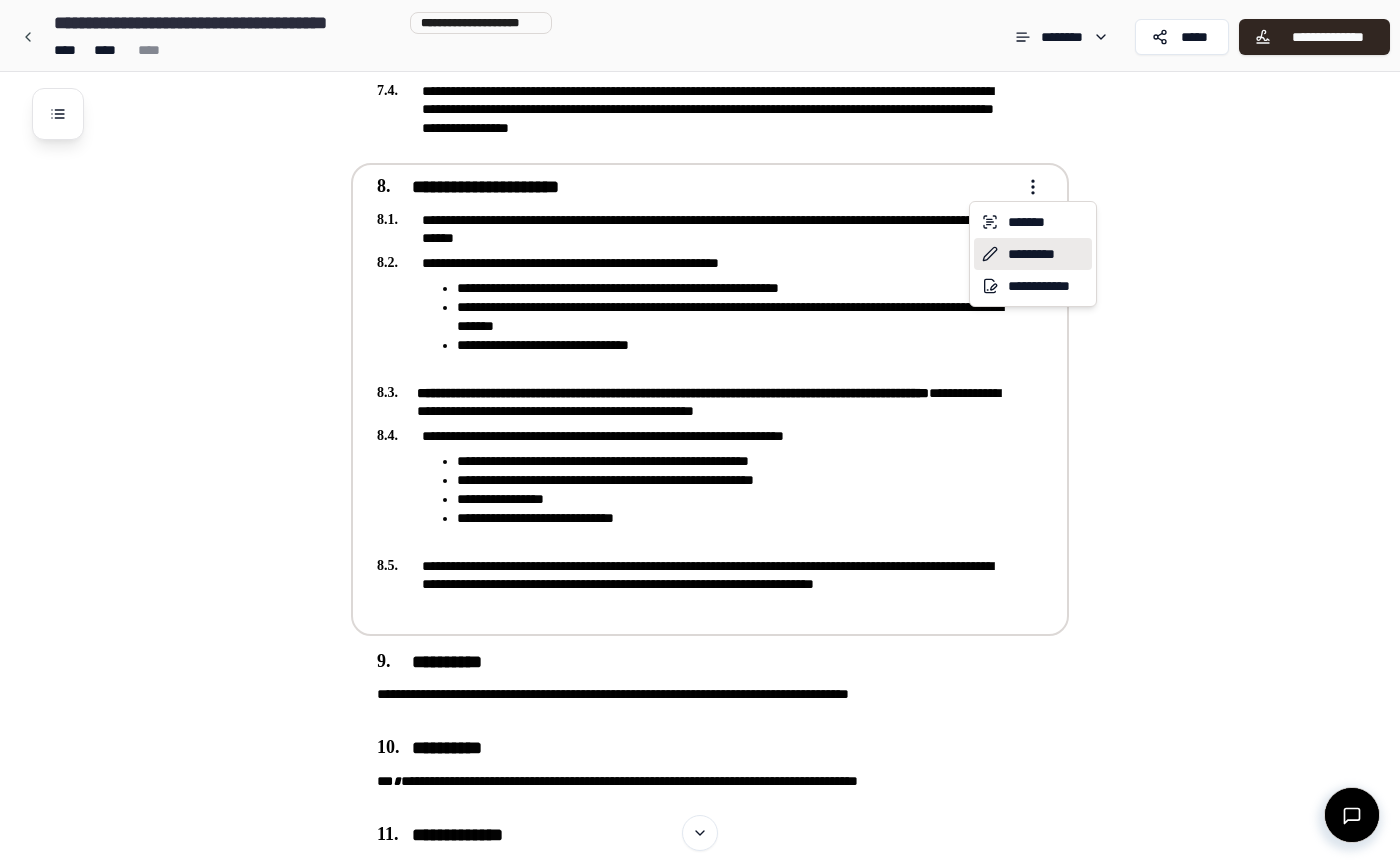 click on "*********" at bounding box center [1033, 254] 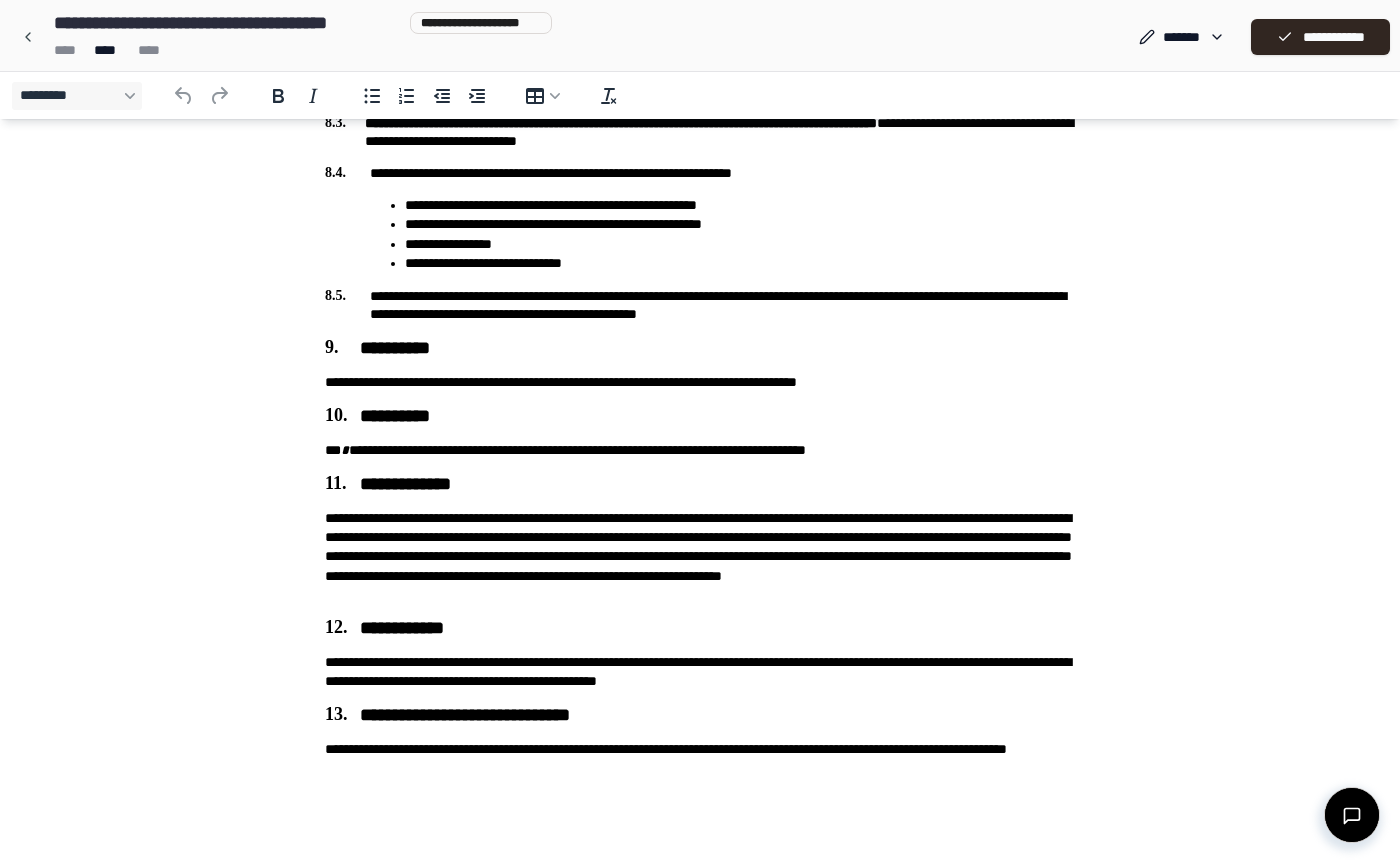 scroll, scrollTop: 3306, scrollLeft: 0, axis: vertical 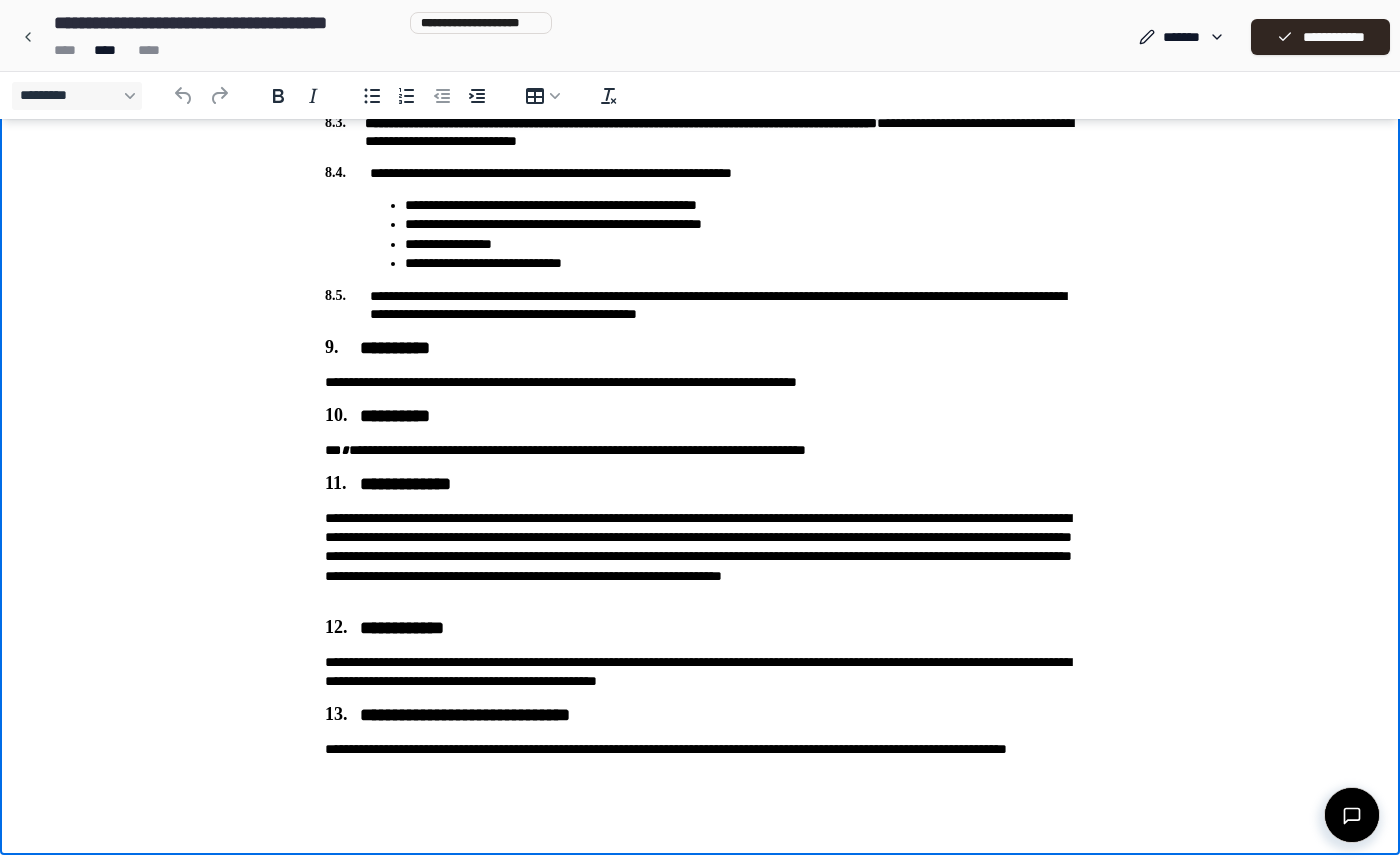 click on "**********" at bounding box center (700, 672) 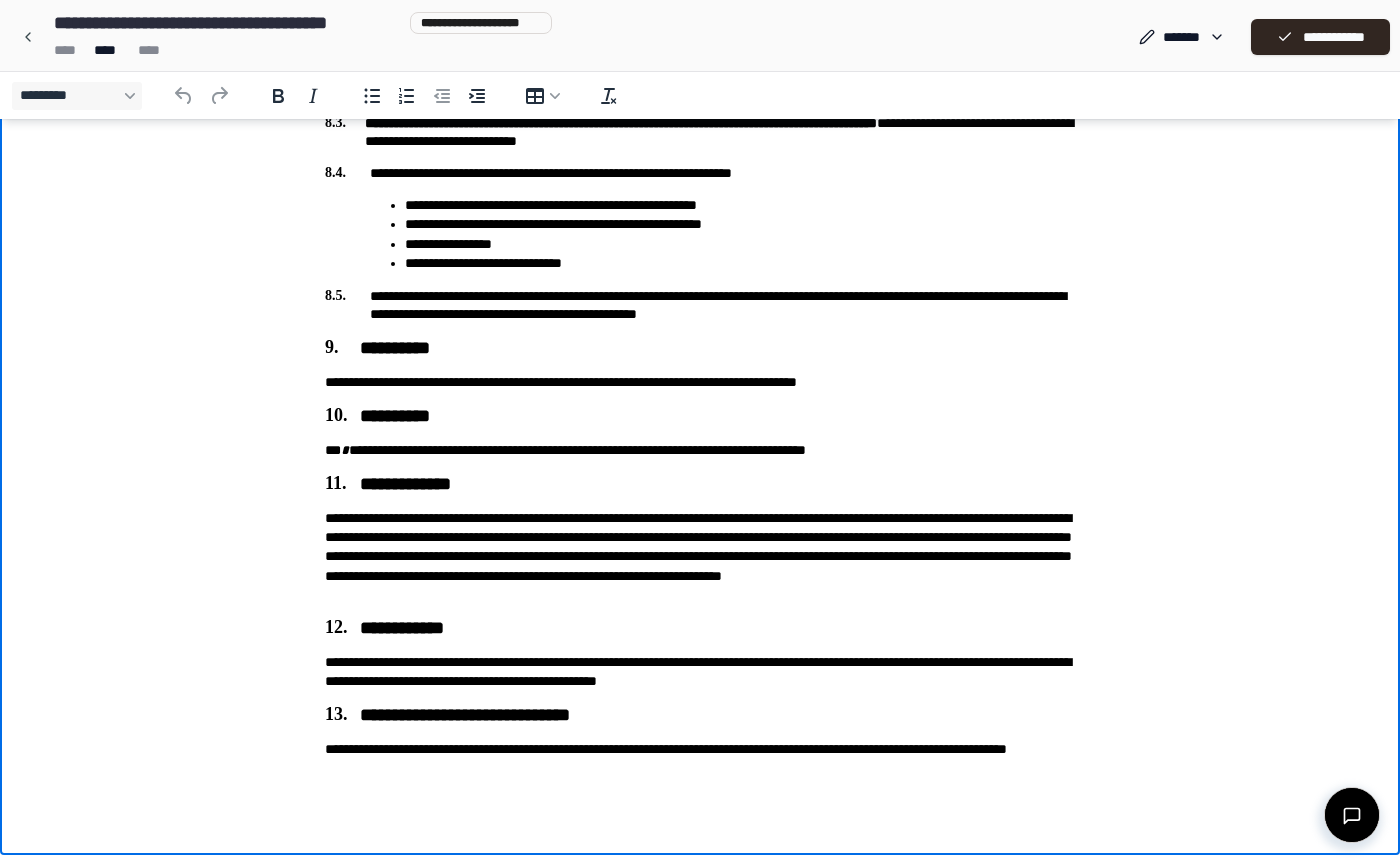 click on "**********" at bounding box center [700, 556] 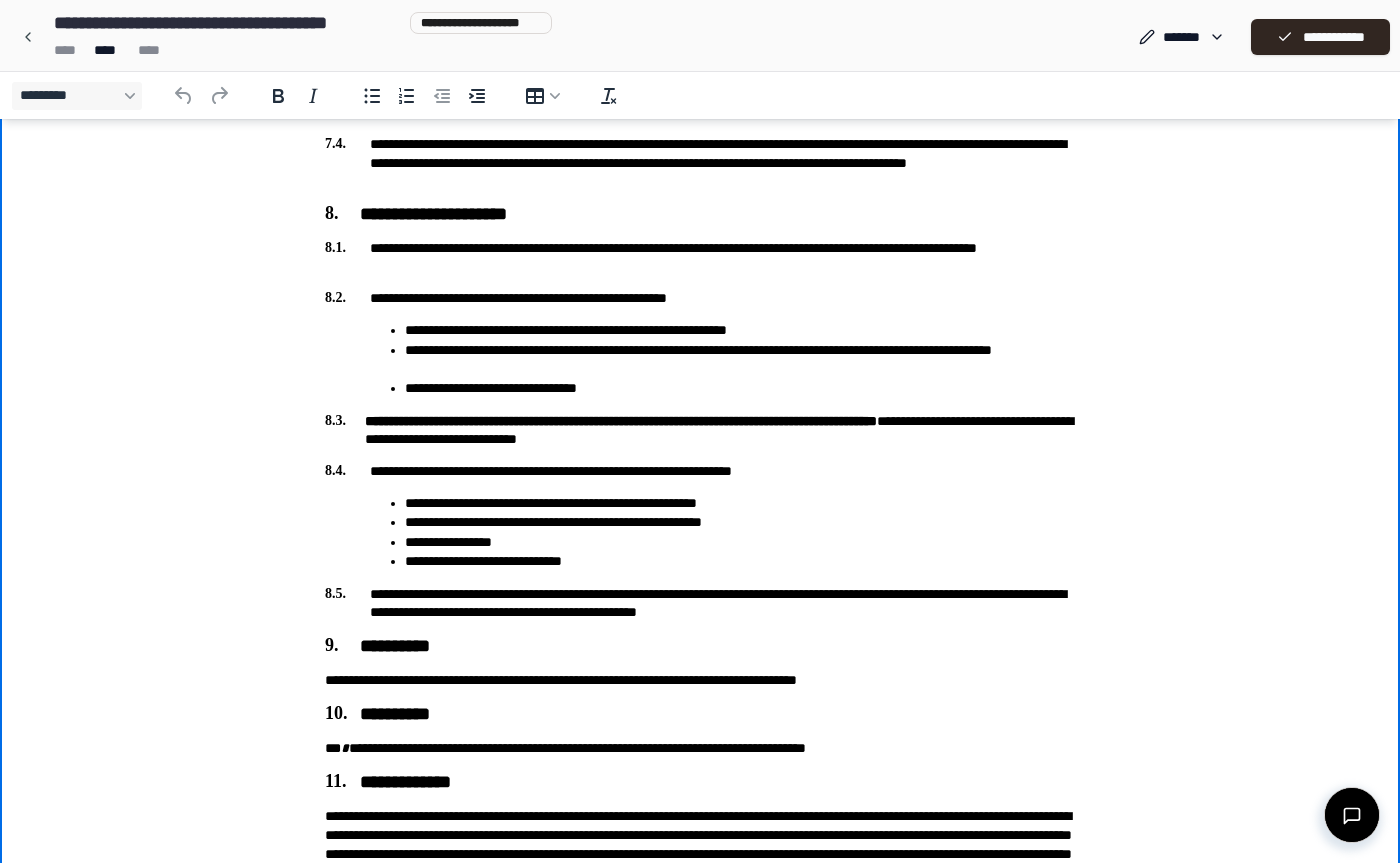 scroll, scrollTop: 3032, scrollLeft: 0, axis: vertical 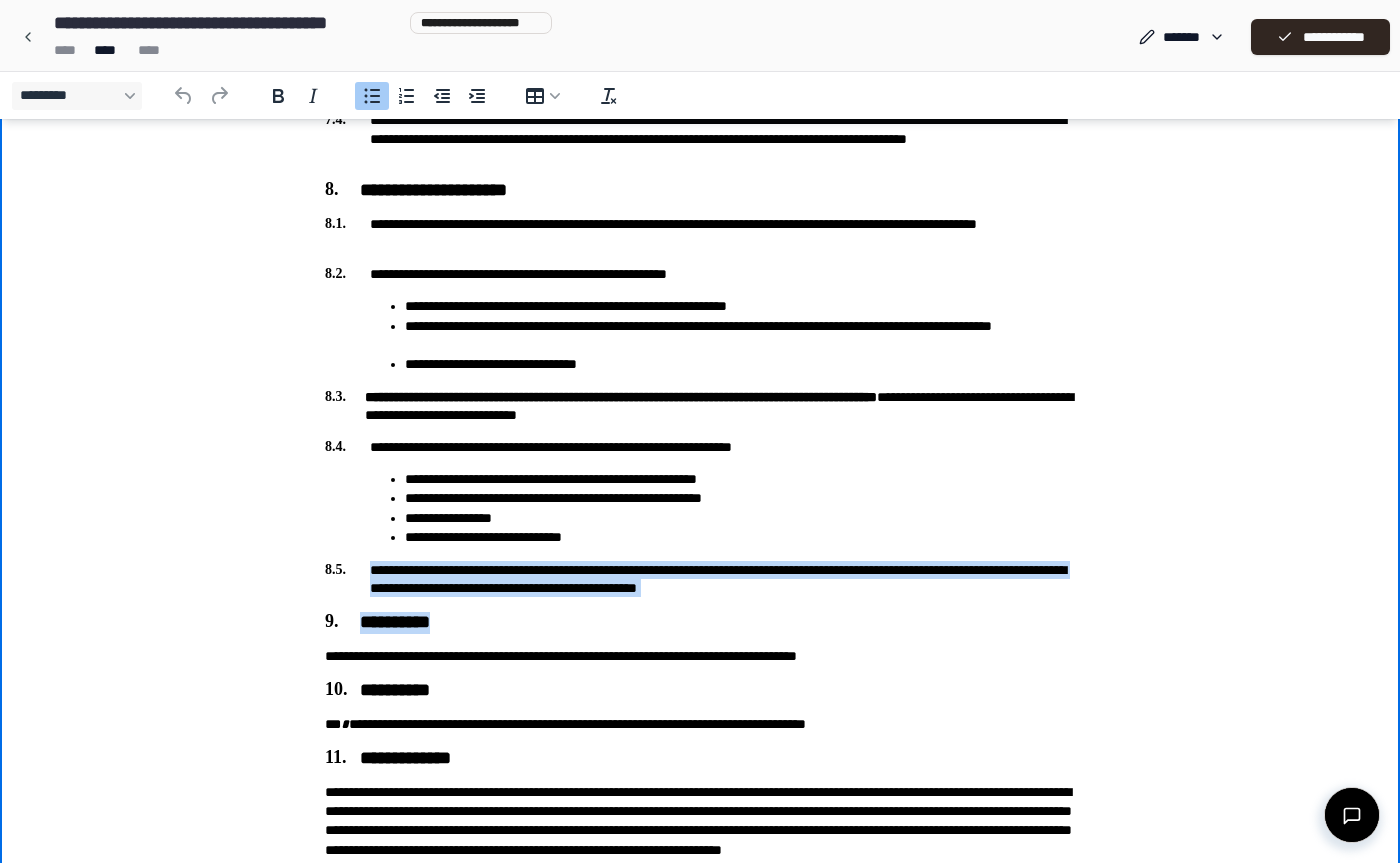 drag, startPoint x: 921, startPoint y: 610, endPoint x: 794, endPoint y: 534, distance: 148.00337 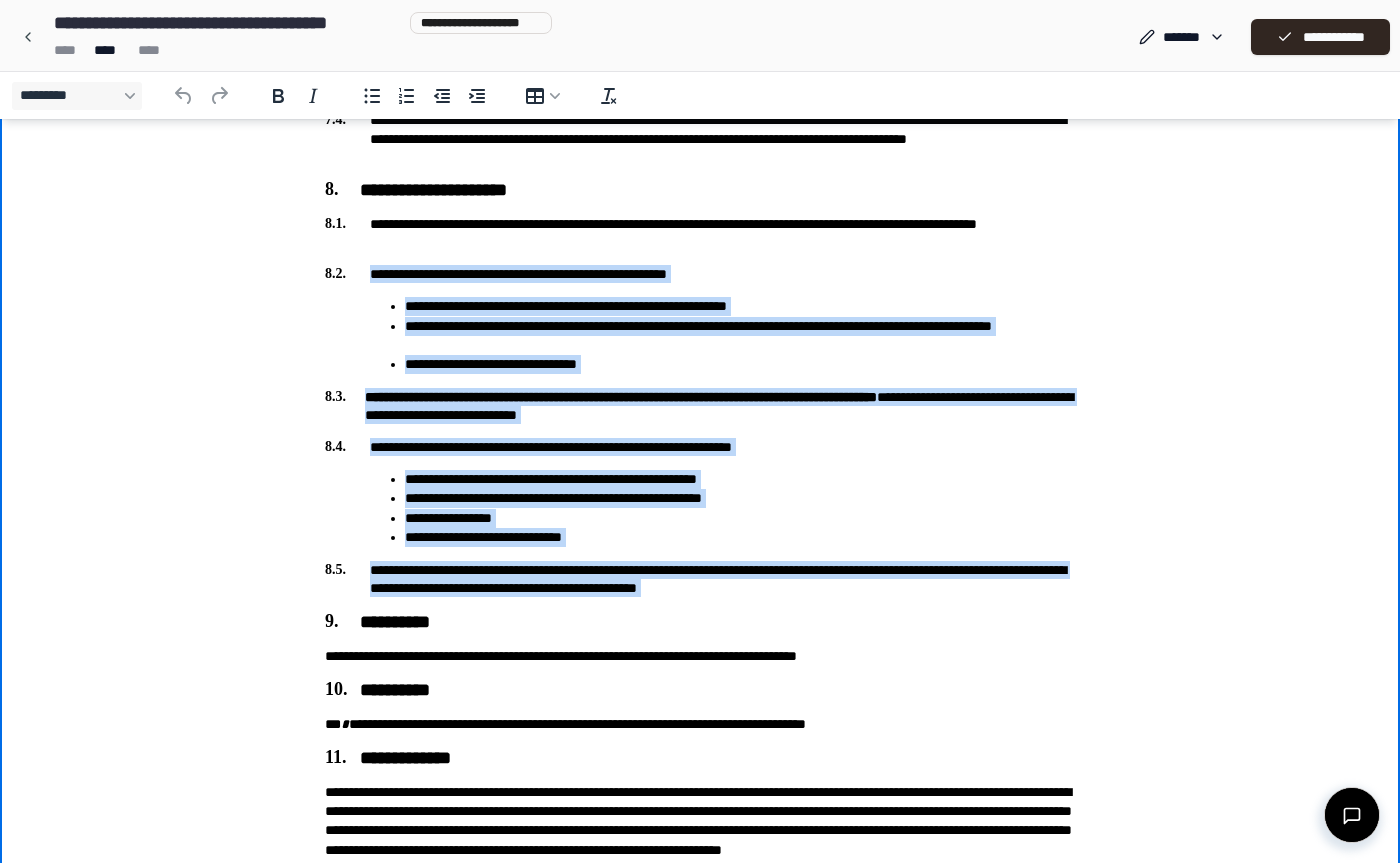 drag, startPoint x: 885, startPoint y: 601, endPoint x: 396, endPoint y: 256, distance: 598.453 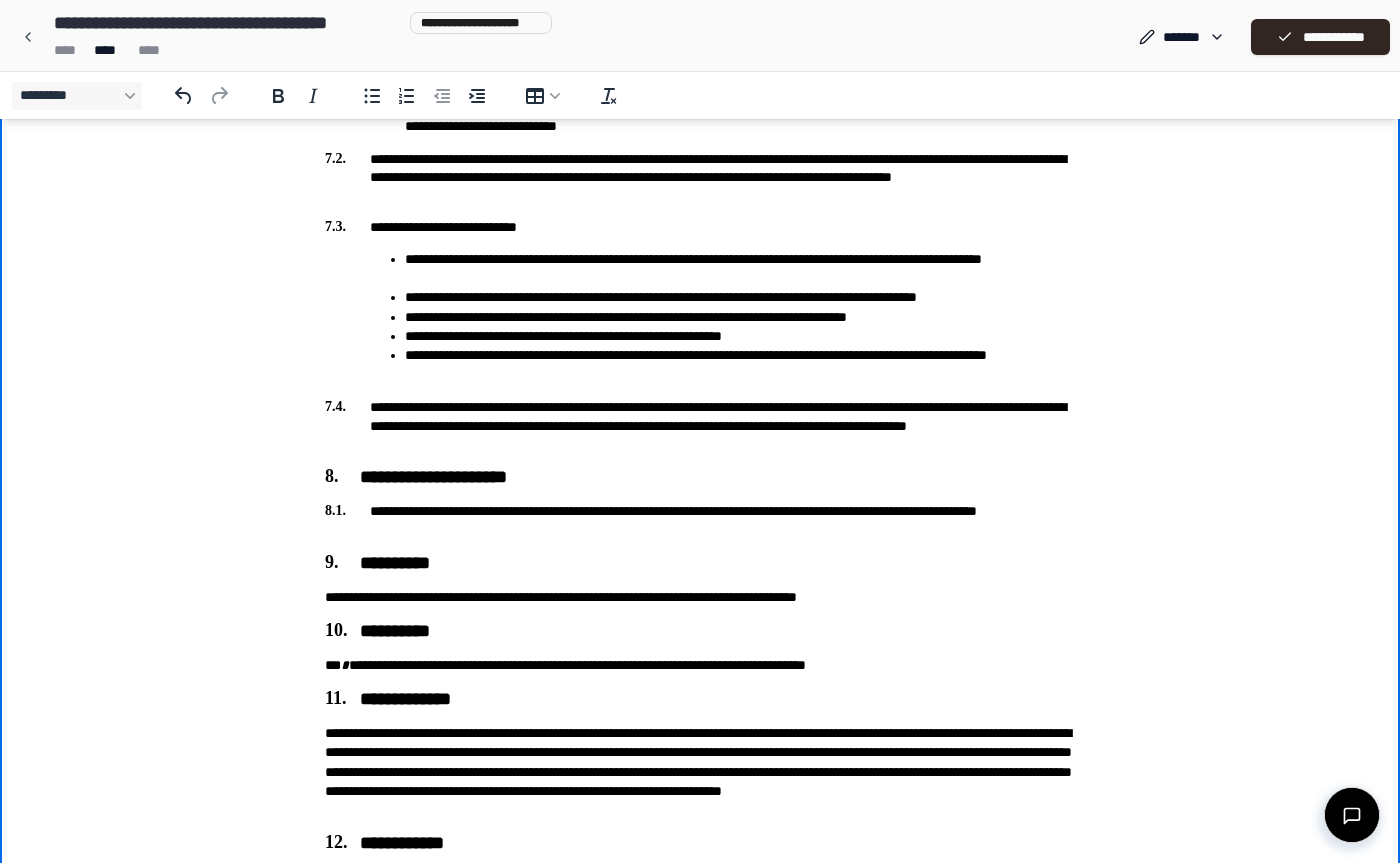 scroll, scrollTop: 2742, scrollLeft: 0, axis: vertical 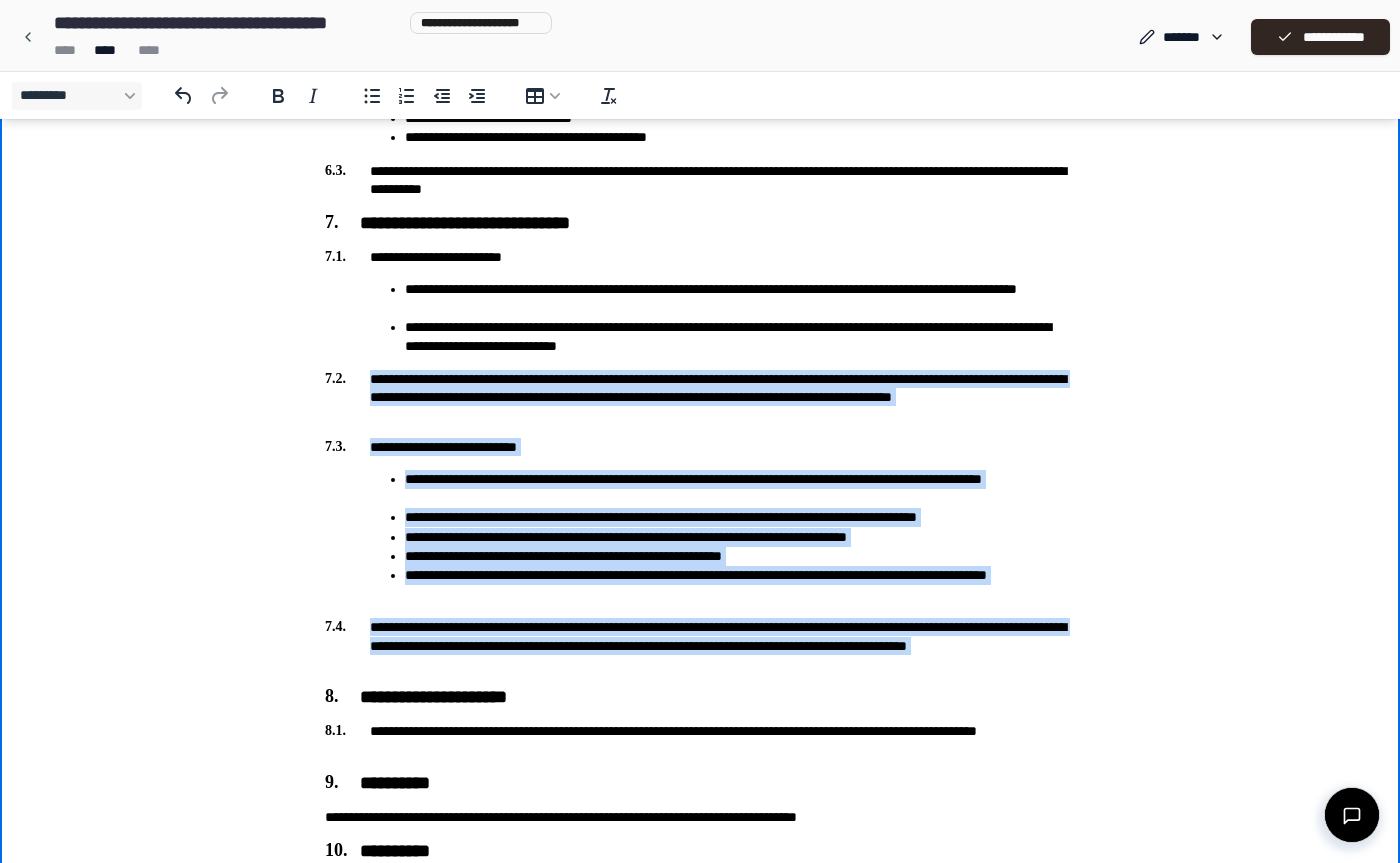 drag, startPoint x: 694, startPoint y: 671, endPoint x: 347, endPoint y: 366, distance: 461.98917 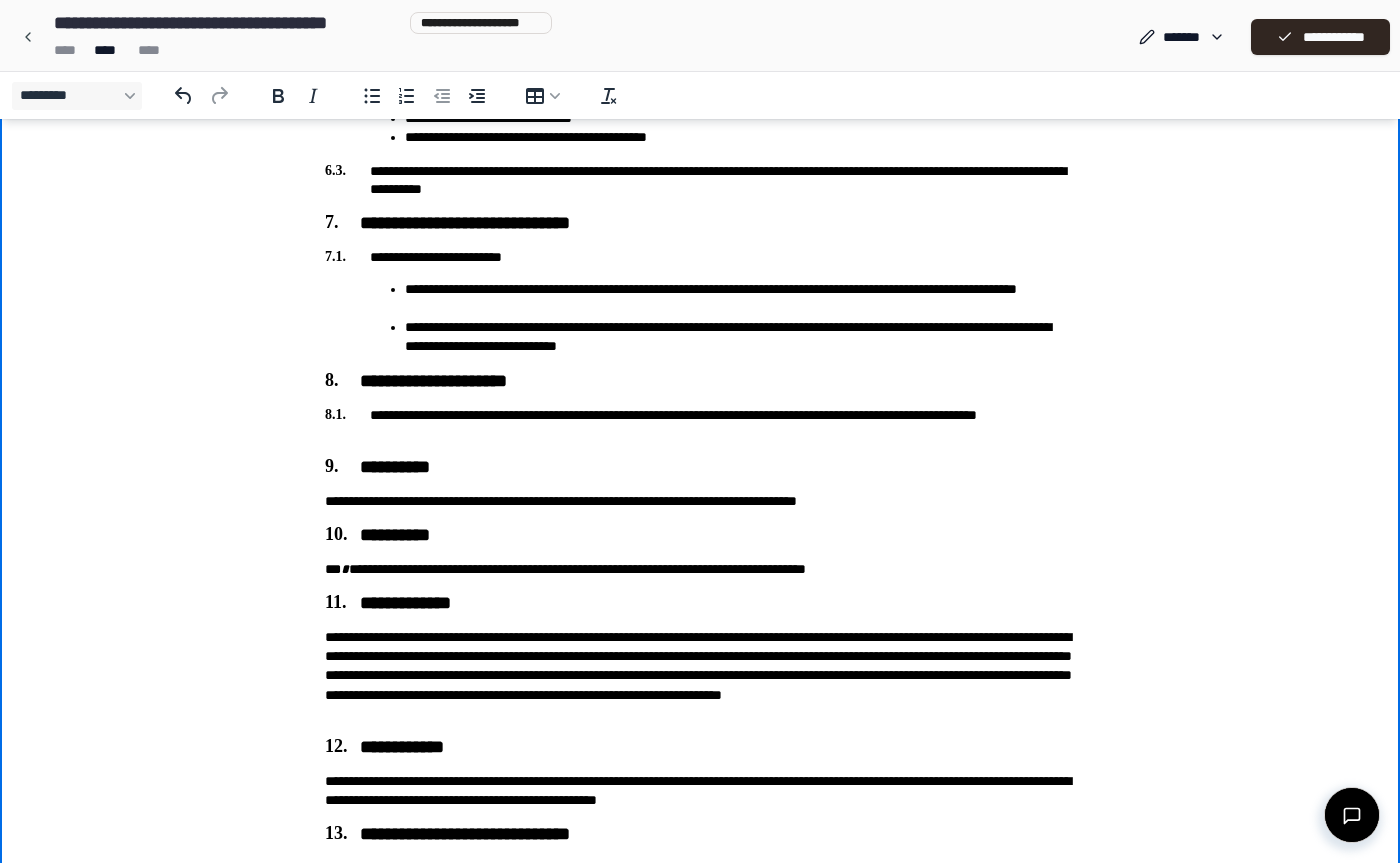 click on "**********" at bounding box center (700, 257) 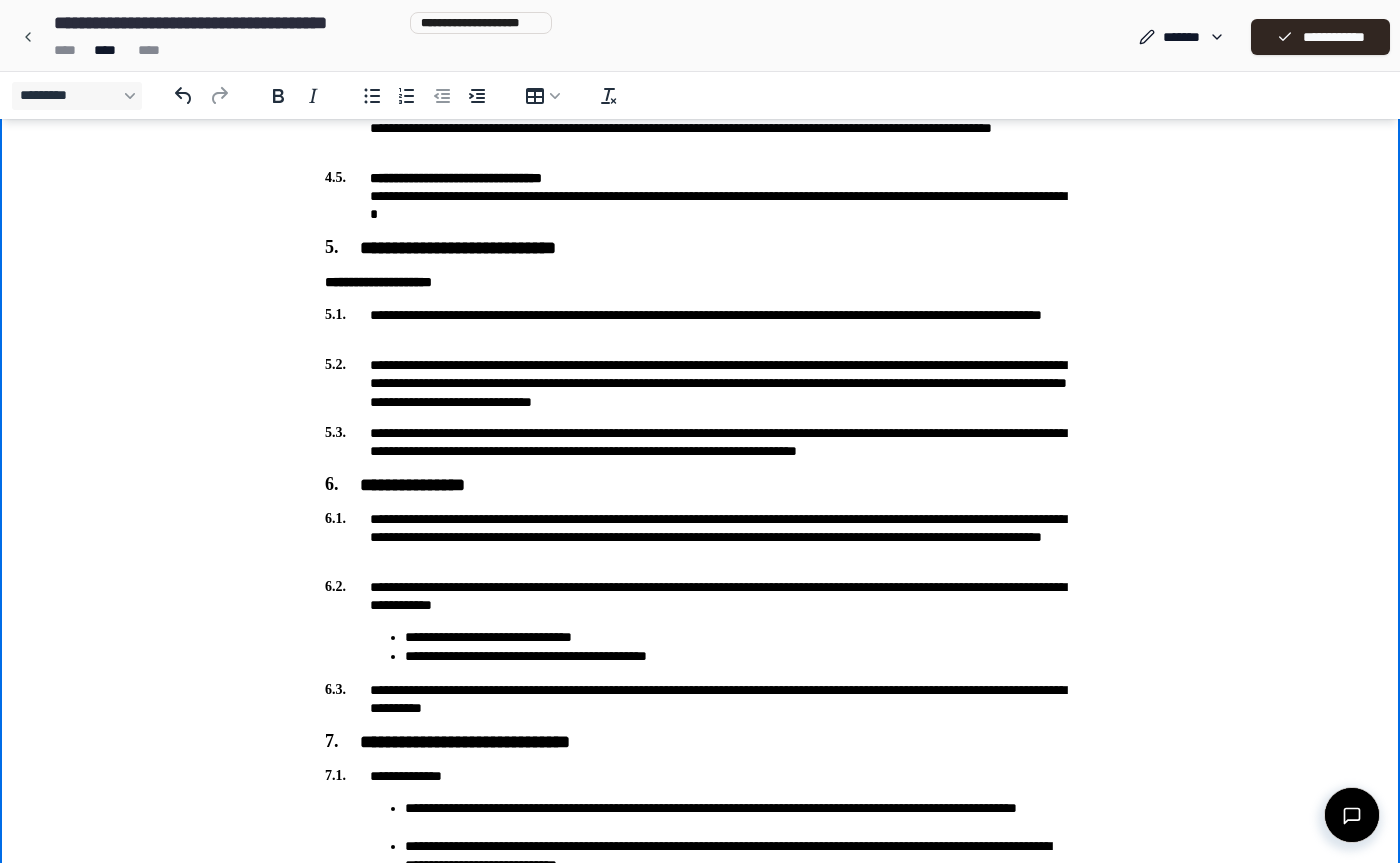 scroll, scrollTop: 2005, scrollLeft: 0, axis: vertical 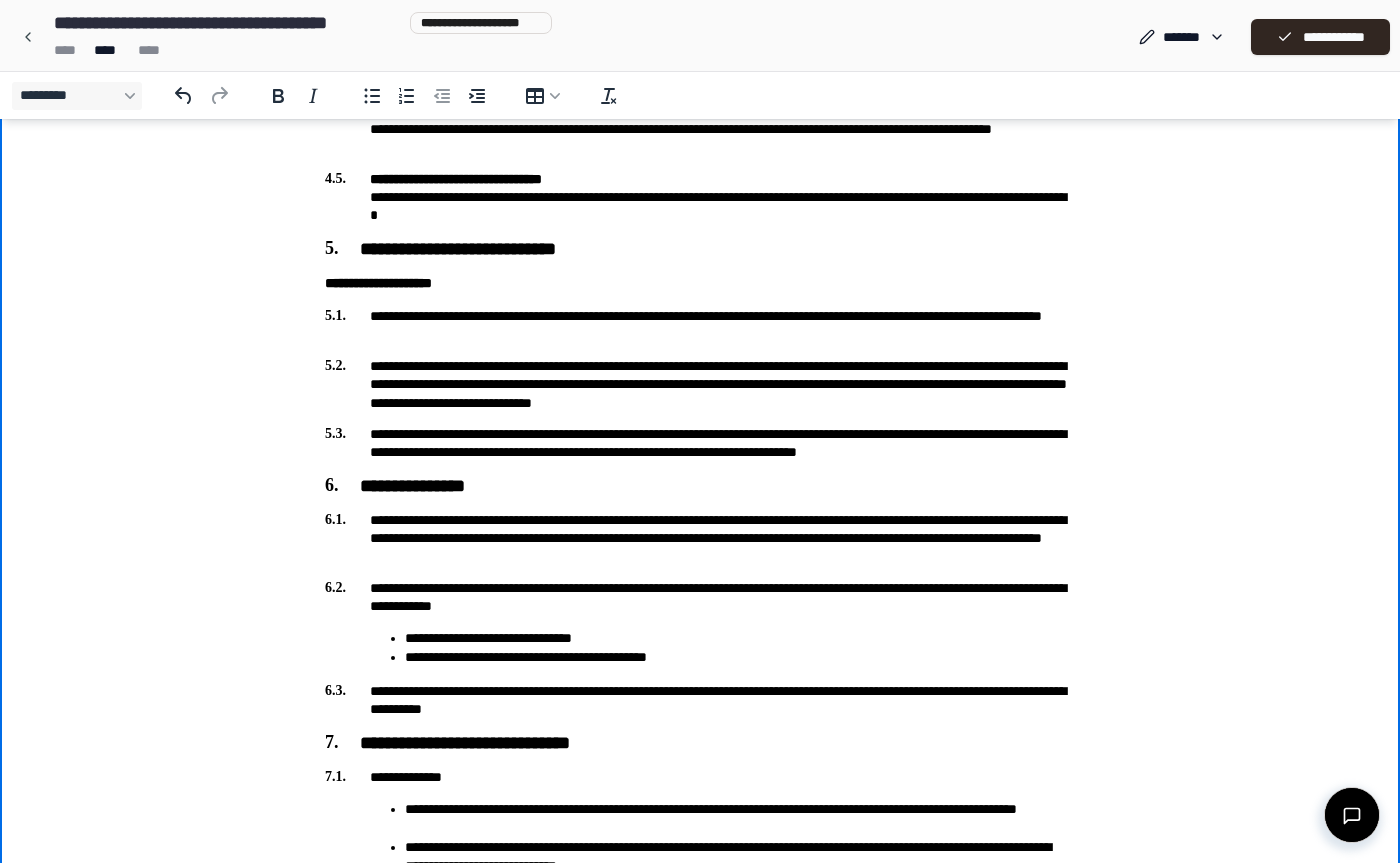 click on "**********" at bounding box center (700, 325) 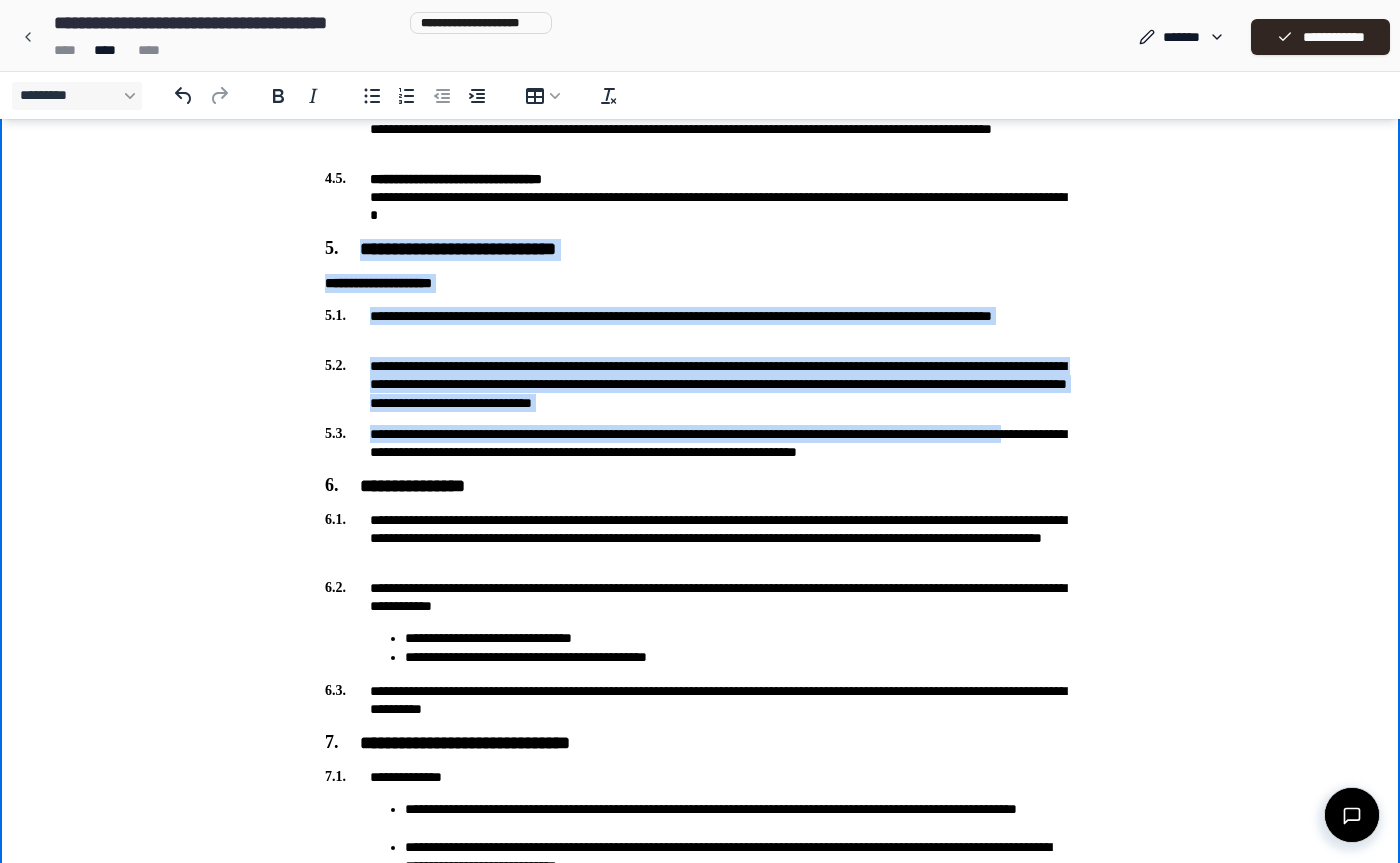 drag, startPoint x: 309, startPoint y: 237, endPoint x: 478, endPoint y: 454, distance: 275.04544 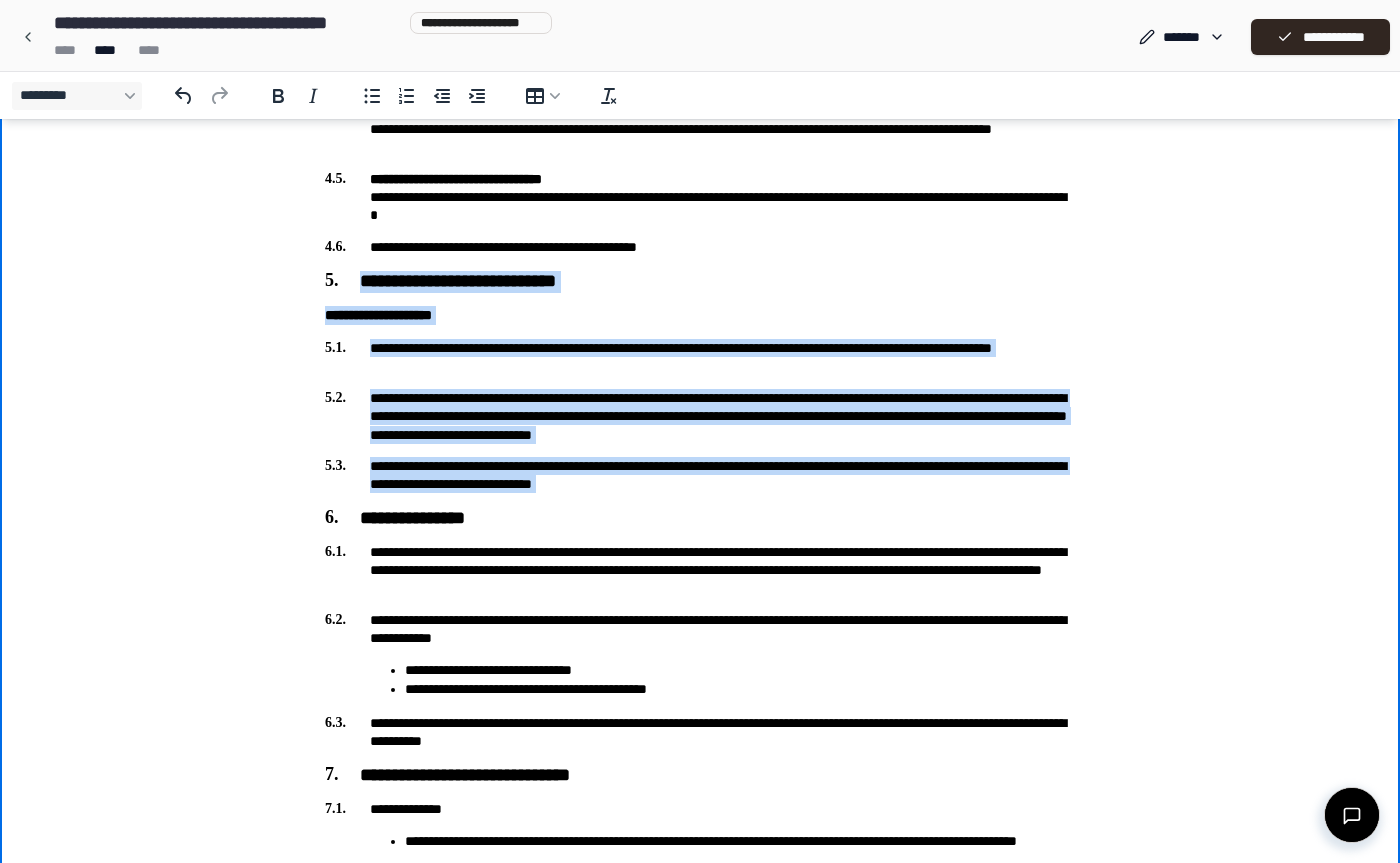 drag, startPoint x: 1013, startPoint y: 496, endPoint x: 528, endPoint y: 267, distance: 536.34503 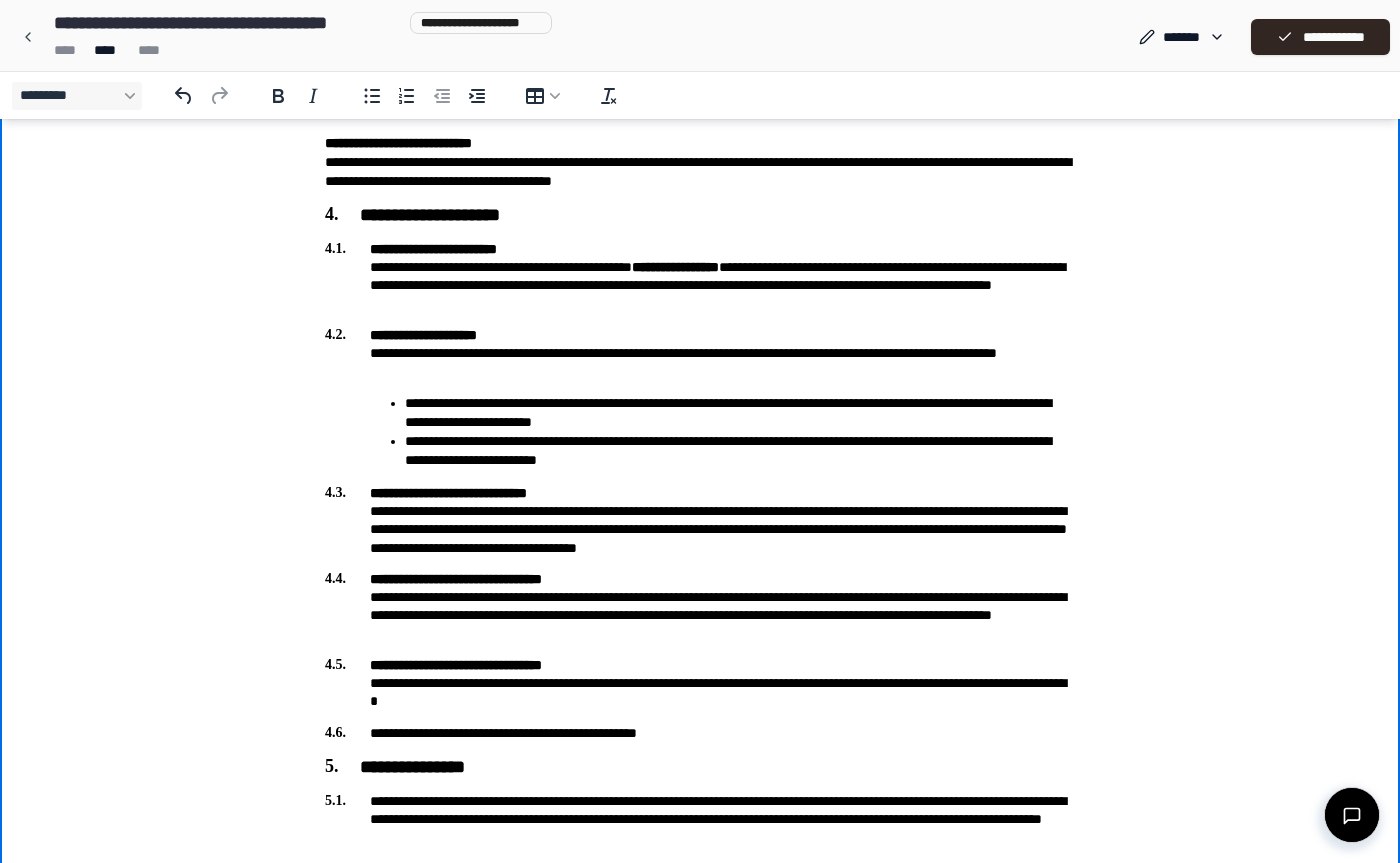 scroll, scrollTop: 1535, scrollLeft: 0, axis: vertical 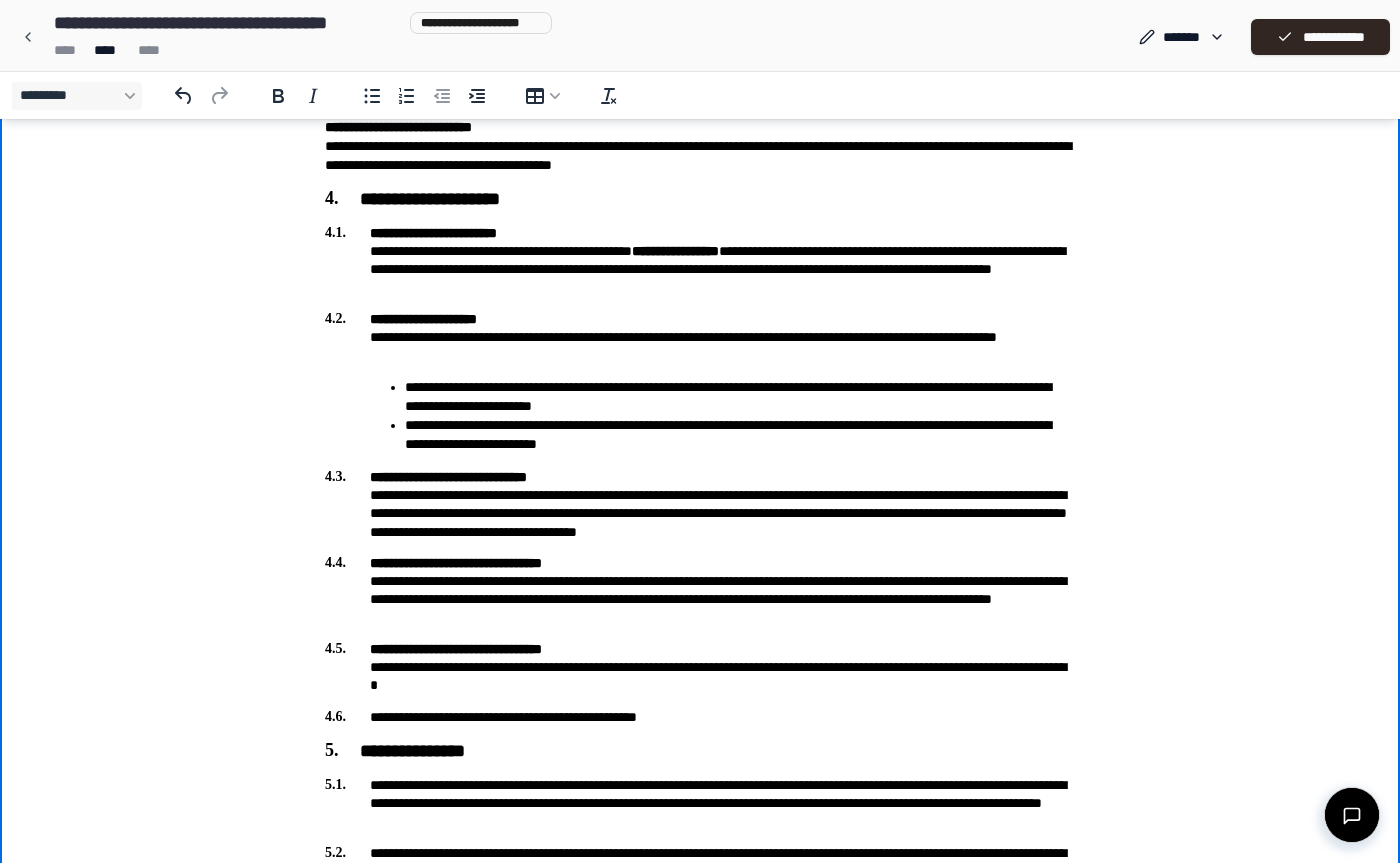 click on "**********" at bounding box center (700, 337) 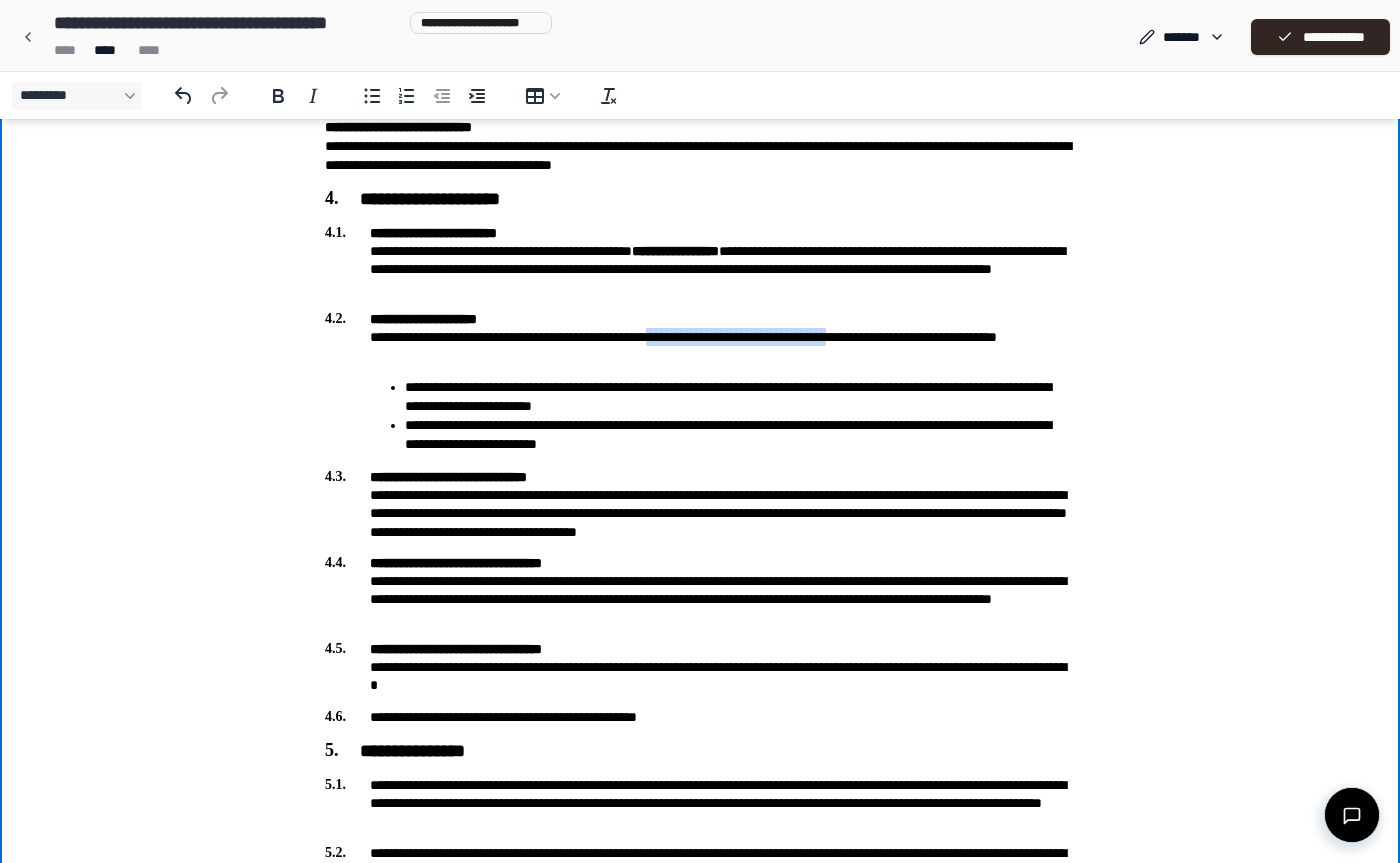 drag, startPoint x: 941, startPoint y: 335, endPoint x: 718, endPoint y: 332, distance: 223.02017 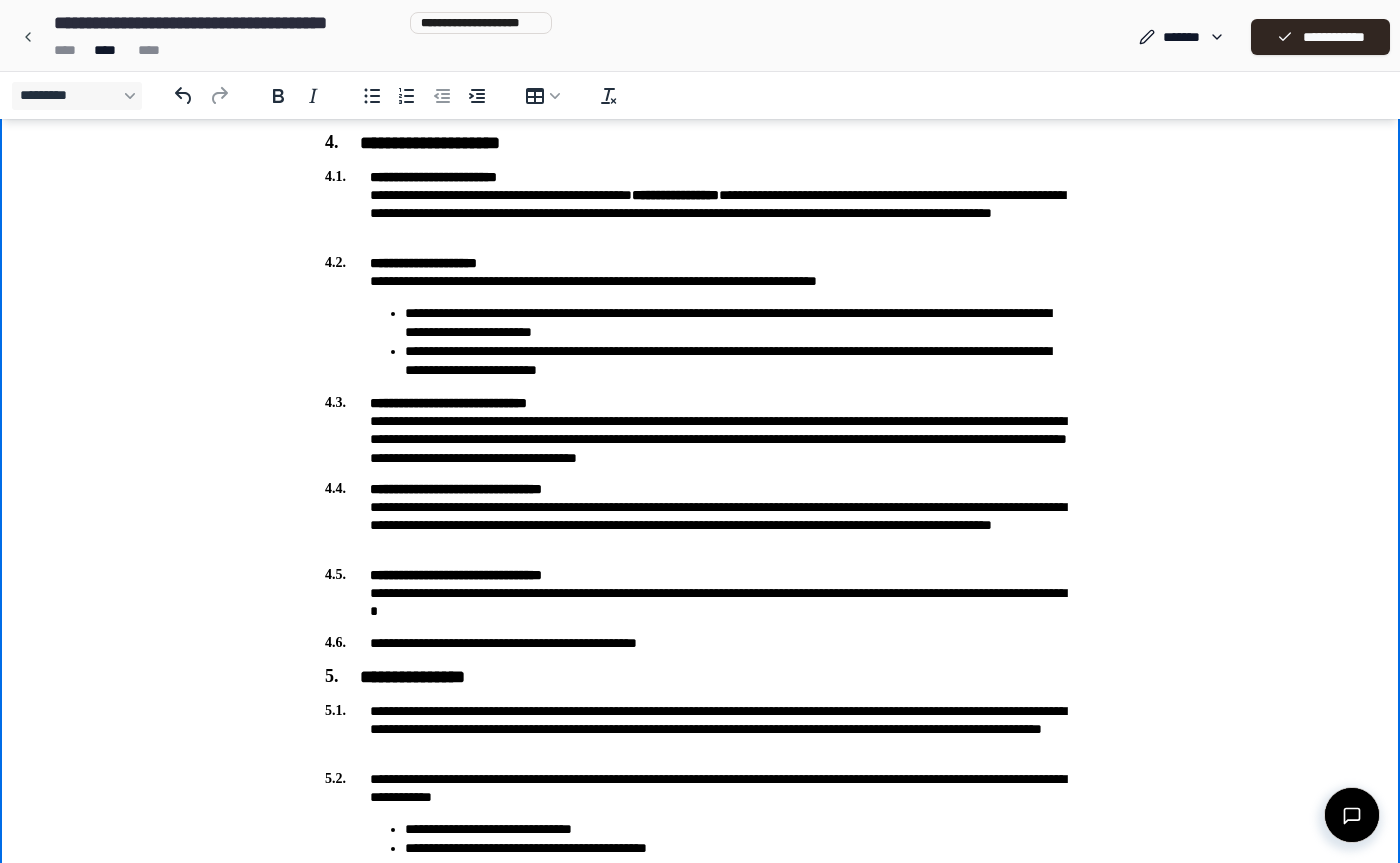 scroll, scrollTop: 1606, scrollLeft: 0, axis: vertical 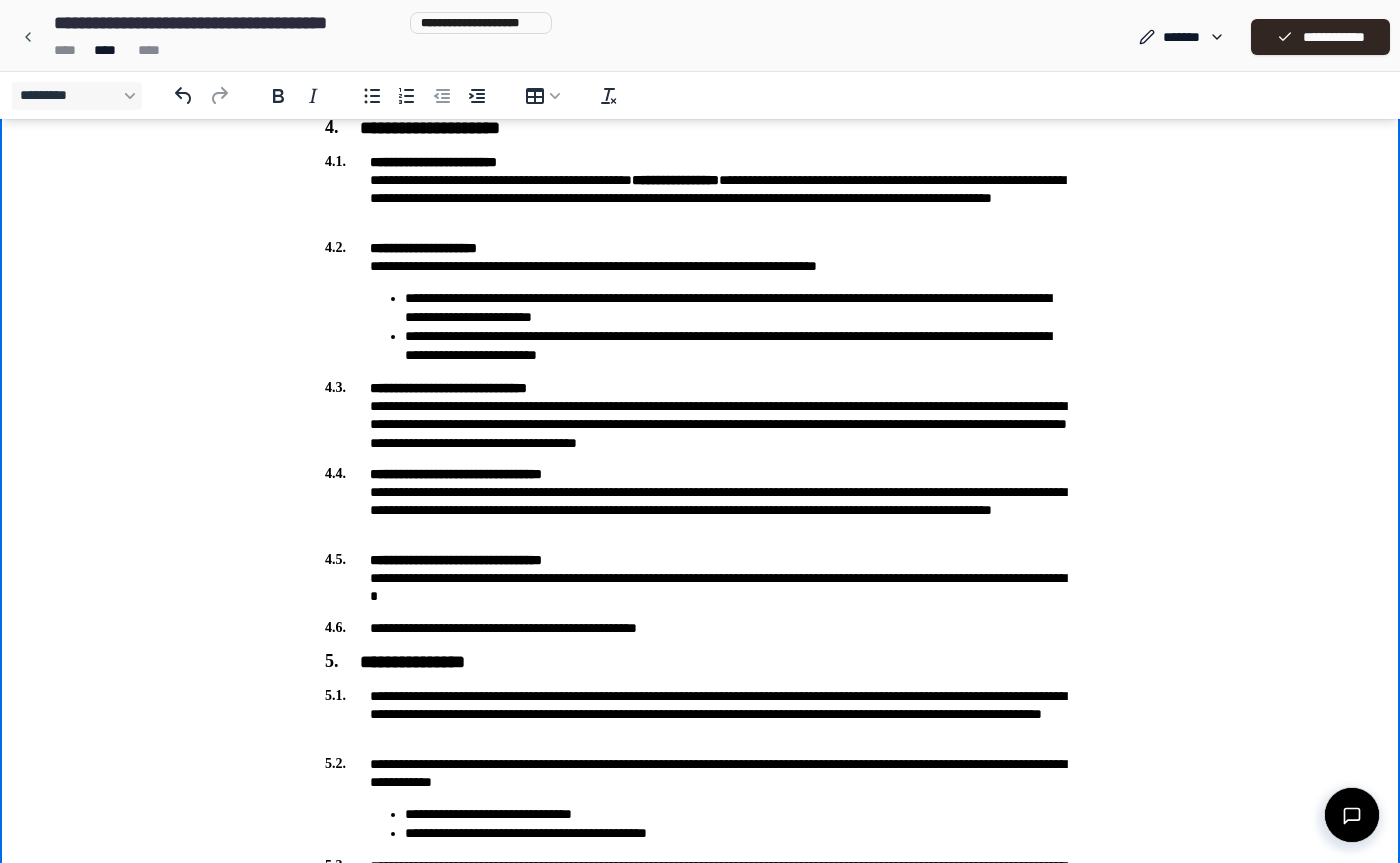 click on "**********" at bounding box center [740, 308] 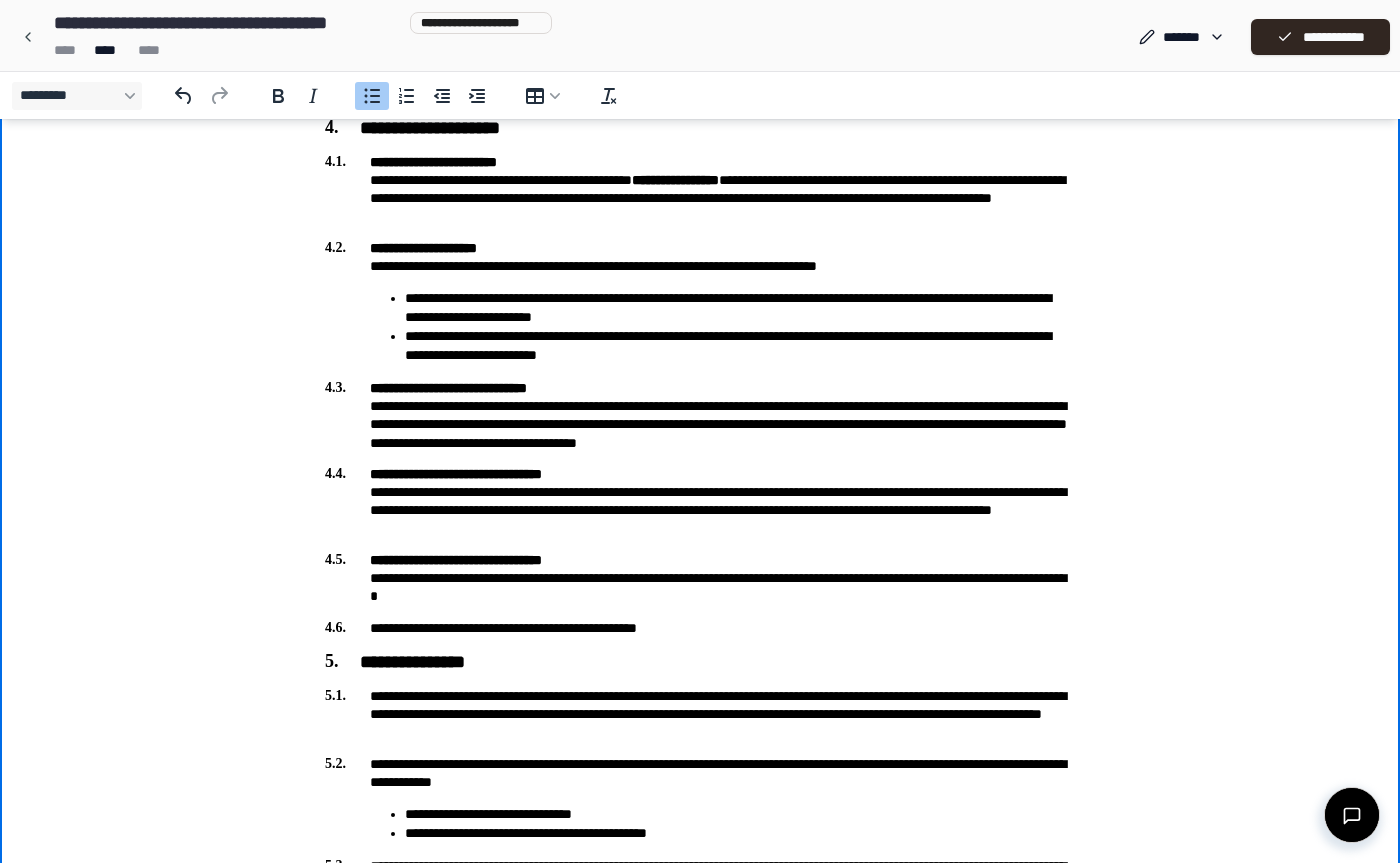 click on "**********" at bounding box center (740, 308) 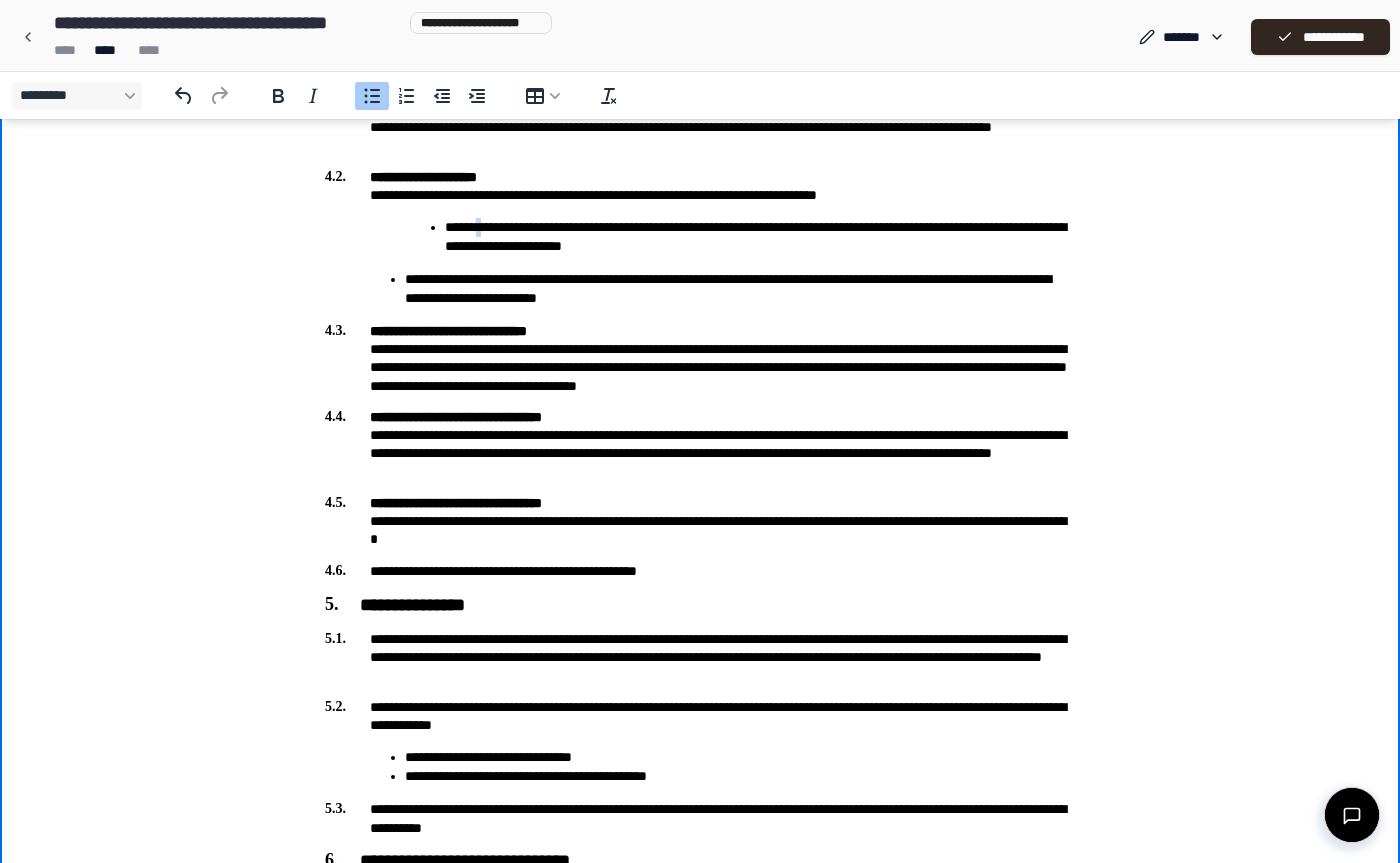 scroll, scrollTop: 1690, scrollLeft: 0, axis: vertical 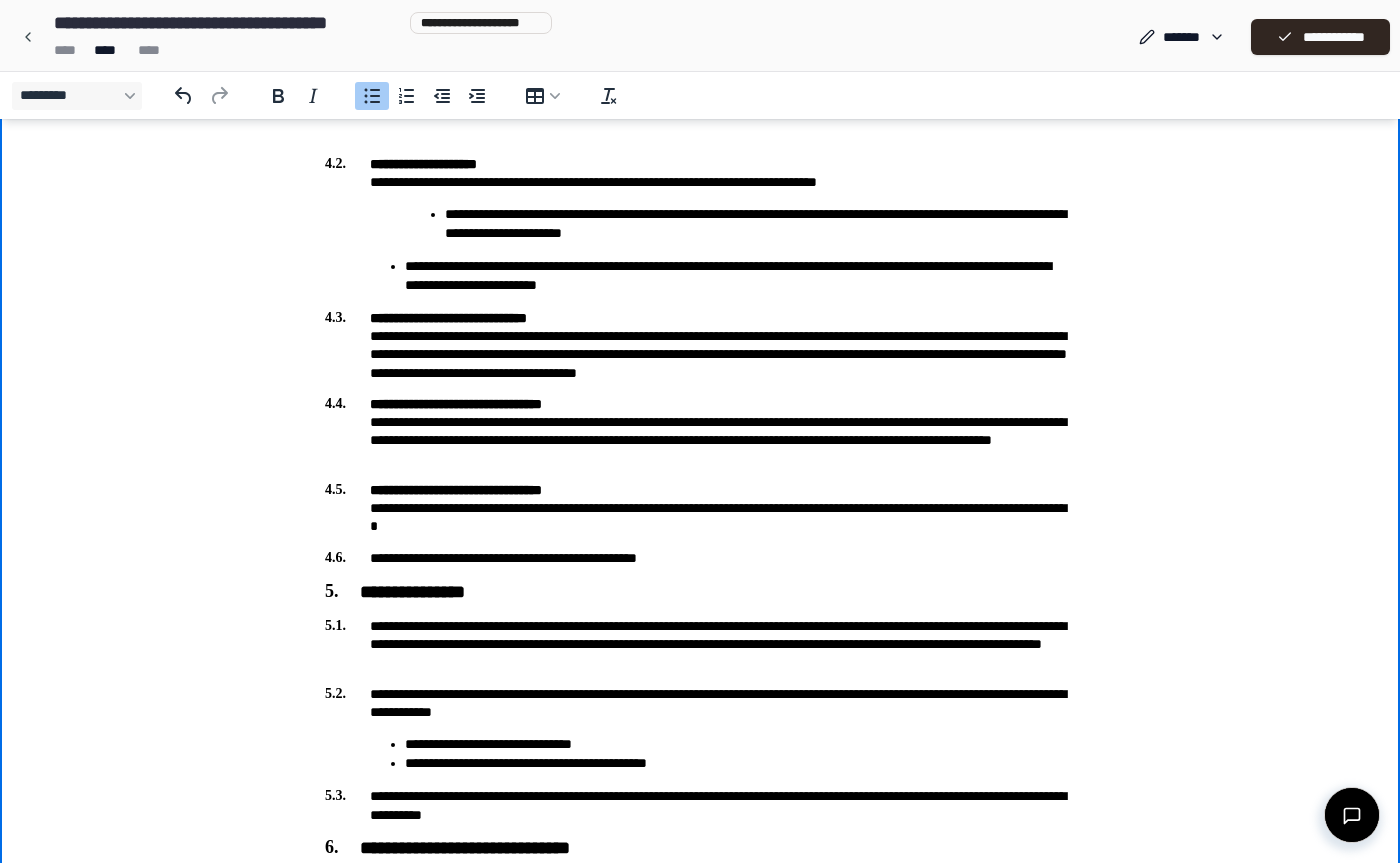 click on "**********" at bounding box center [760, 224] 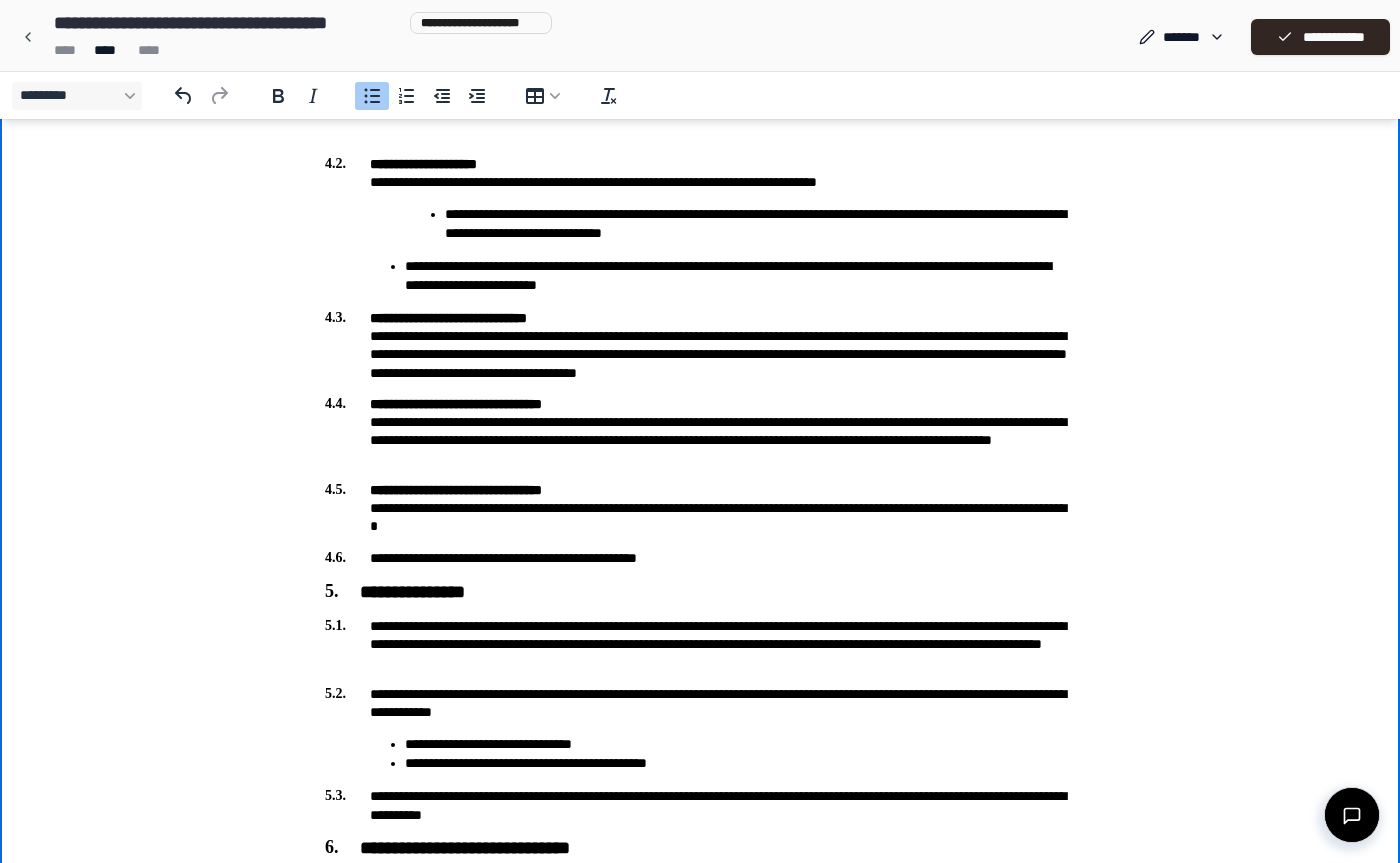scroll, scrollTop: 1773, scrollLeft: 0, axis: vertical 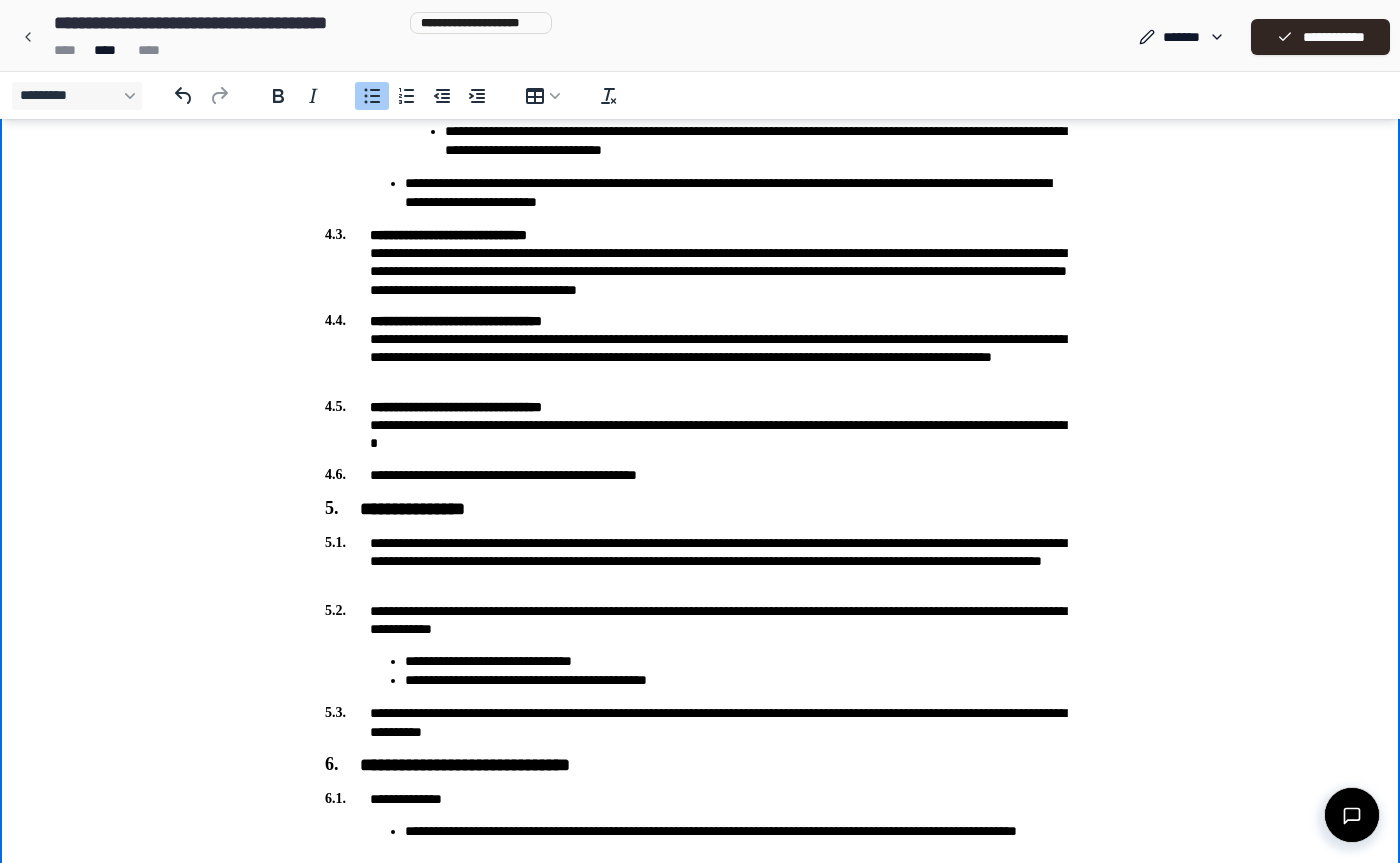 click on "**********" at bounding box center [740, 193] 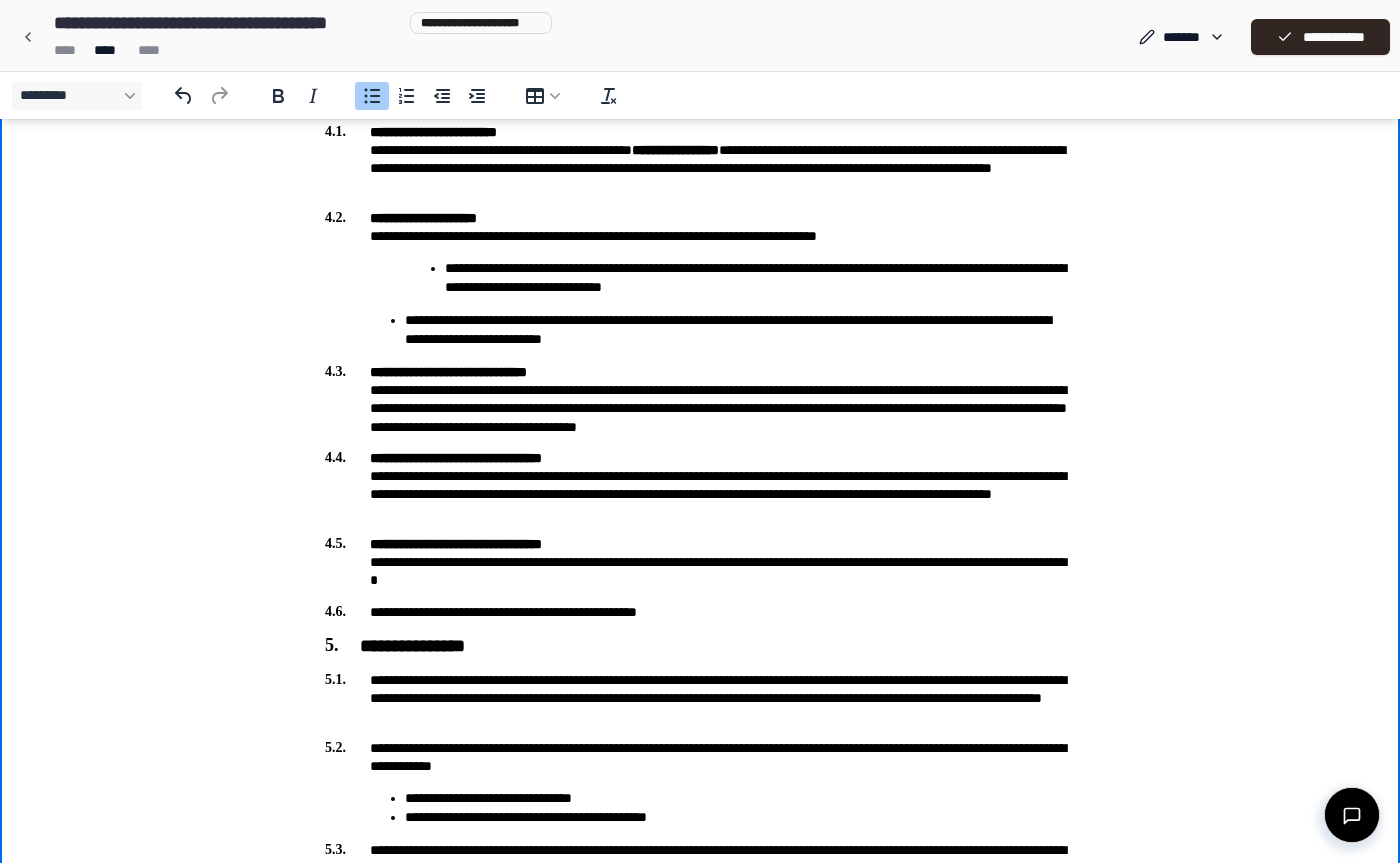 scroll, scrollTop: 1636, scrollLeft: 0, axis: vertical 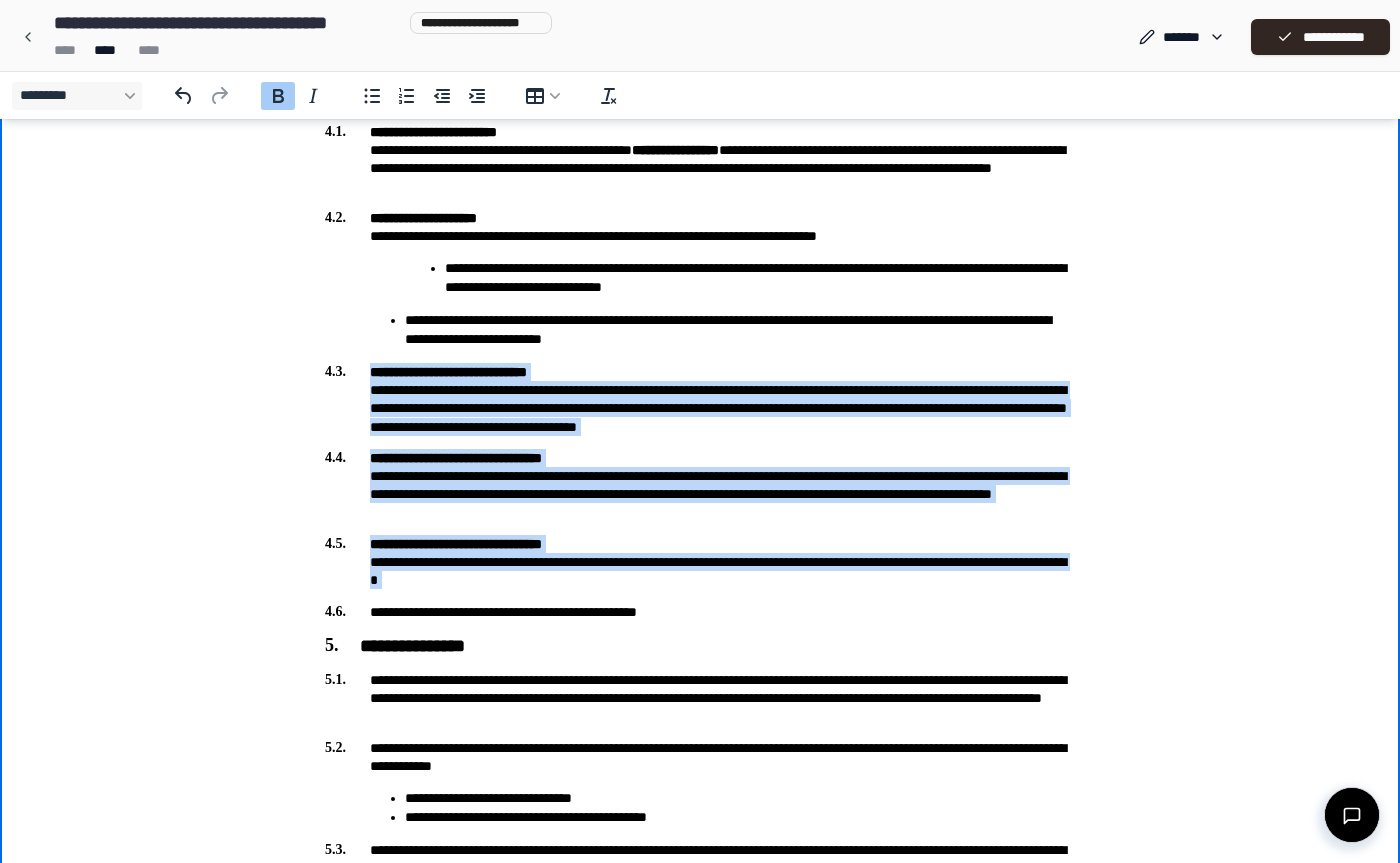 drag, startPoint x: 804, startPoint y: 590, endPoint x: 312, endPoint y: 359, distance: 543.53015 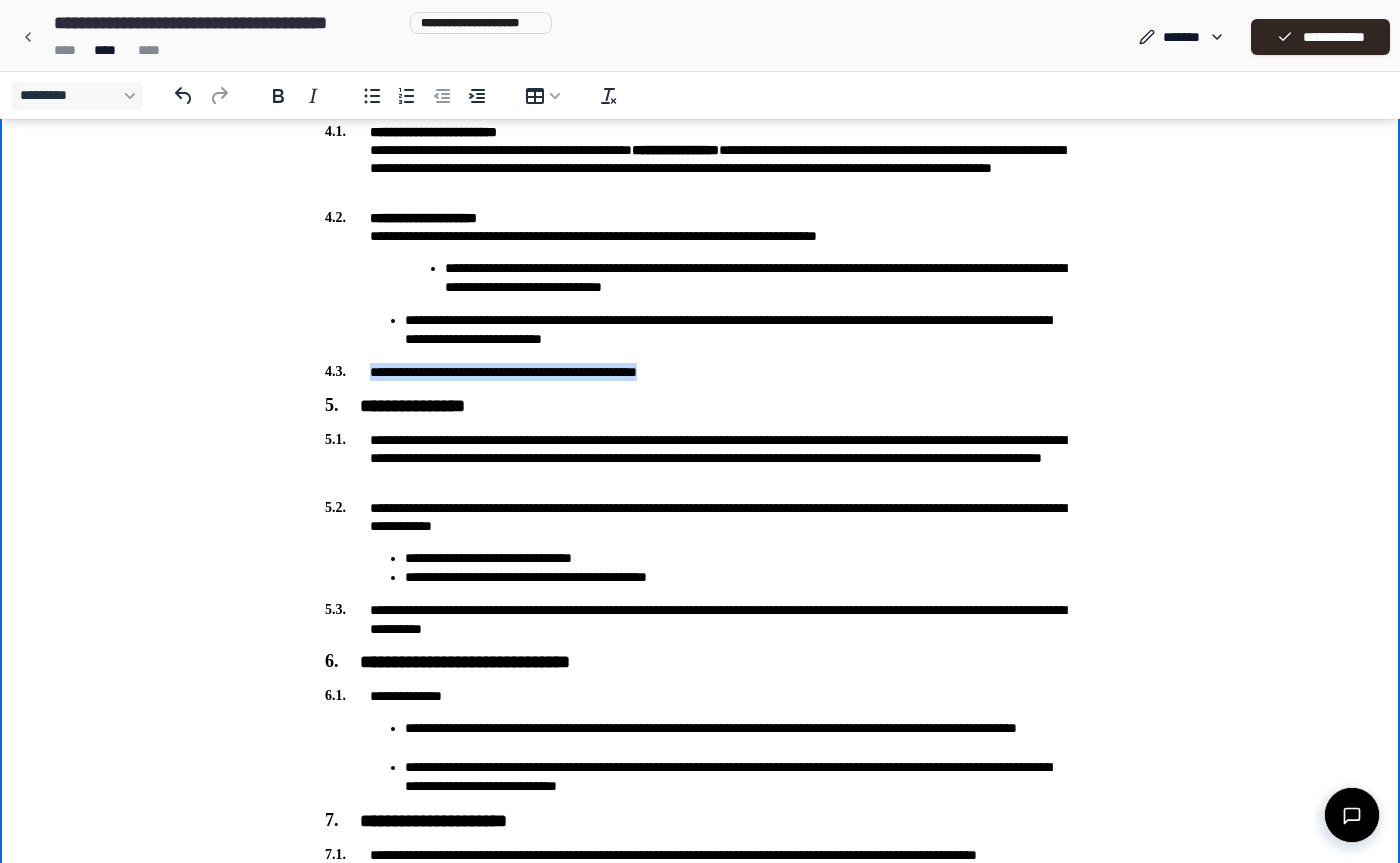 drag, startPoint x: 723, startPoint y: 362, endPoint x: 320, endPoint y: 364, distance: 403.00497 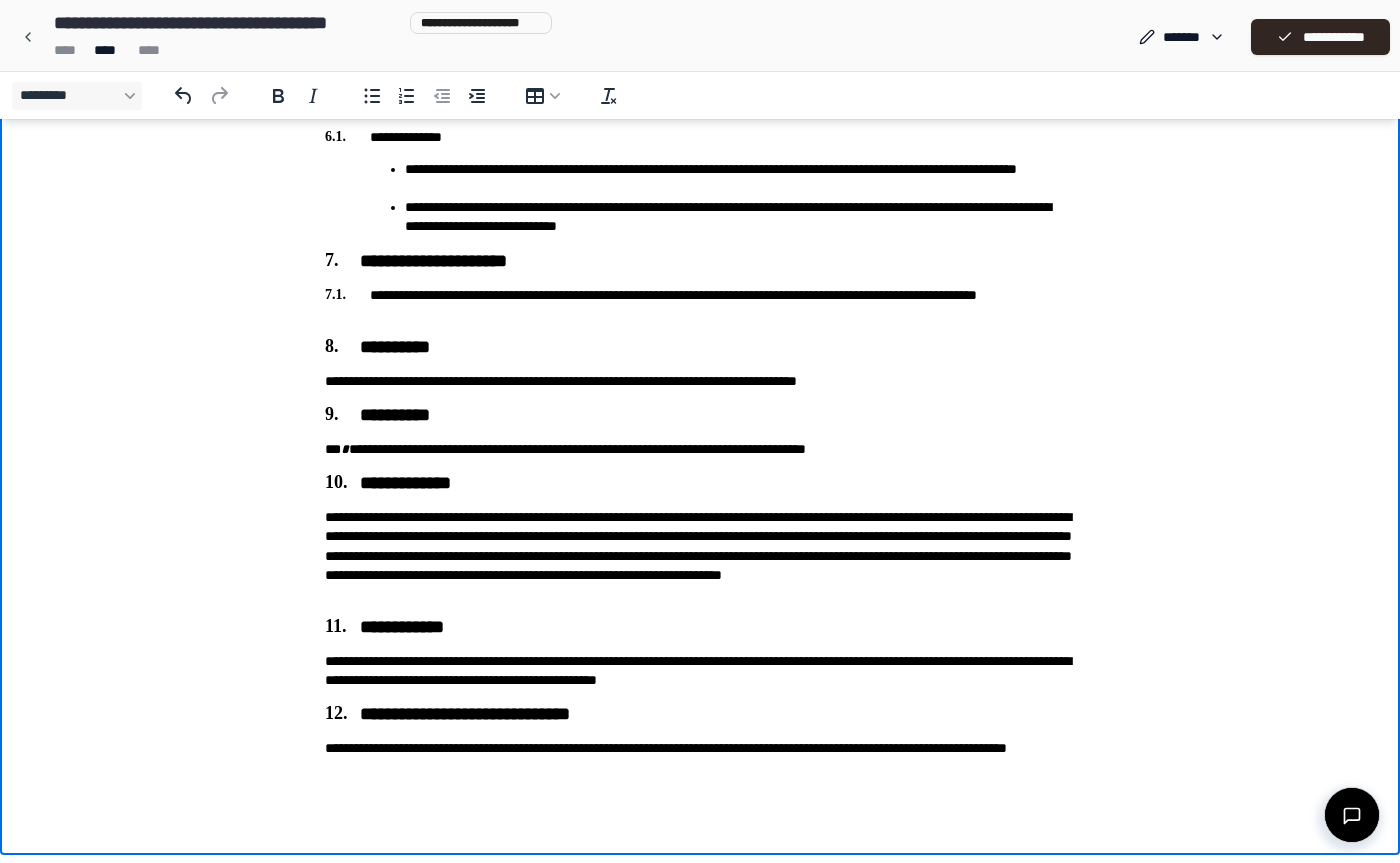 scroll, scrollTop: 2196, scrollLeft: 0, axis: vertical 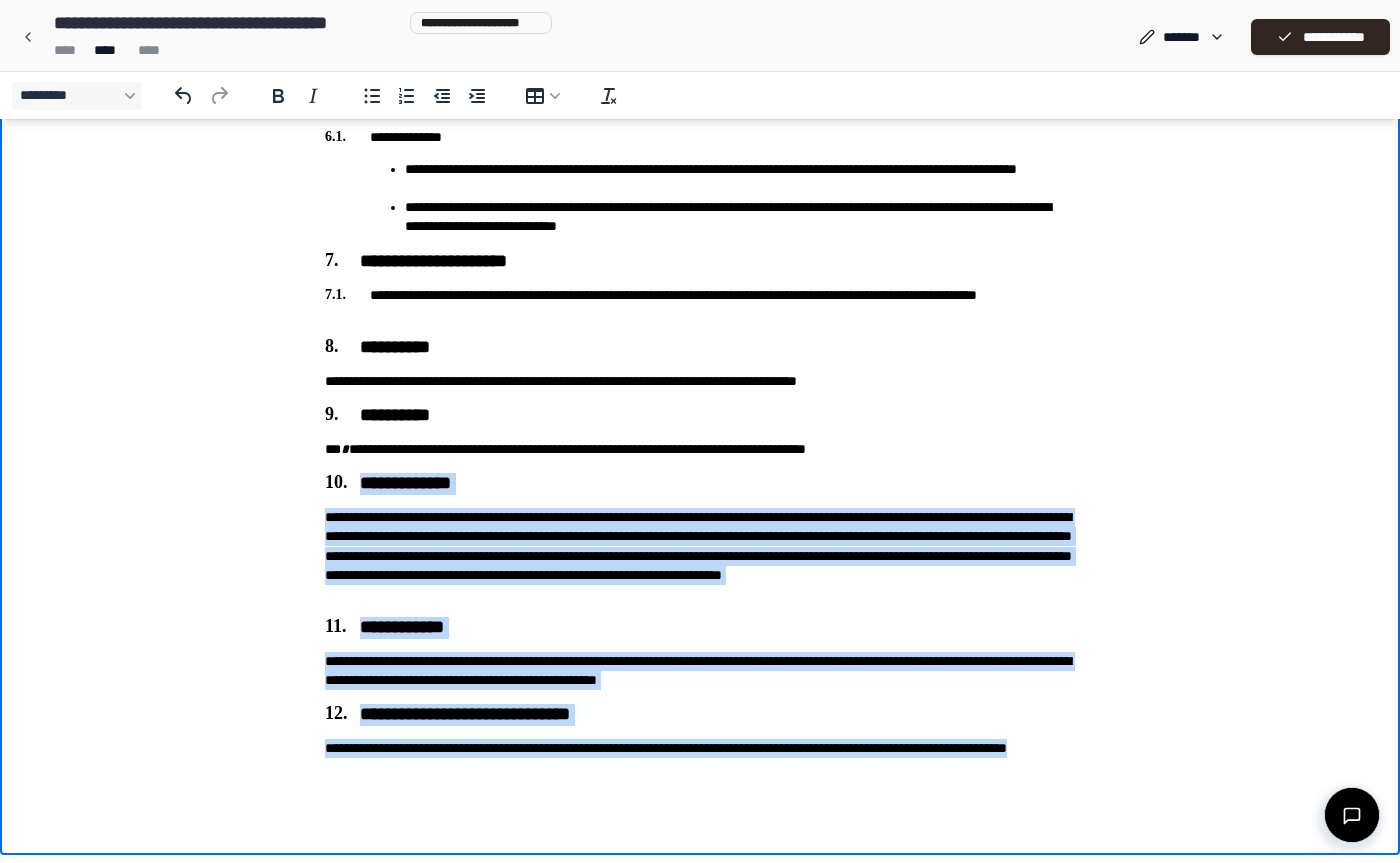 drag, startPoint x: 679, startPoint y: 793, endPoint x: 319, endPoint y: 468, distance: 485 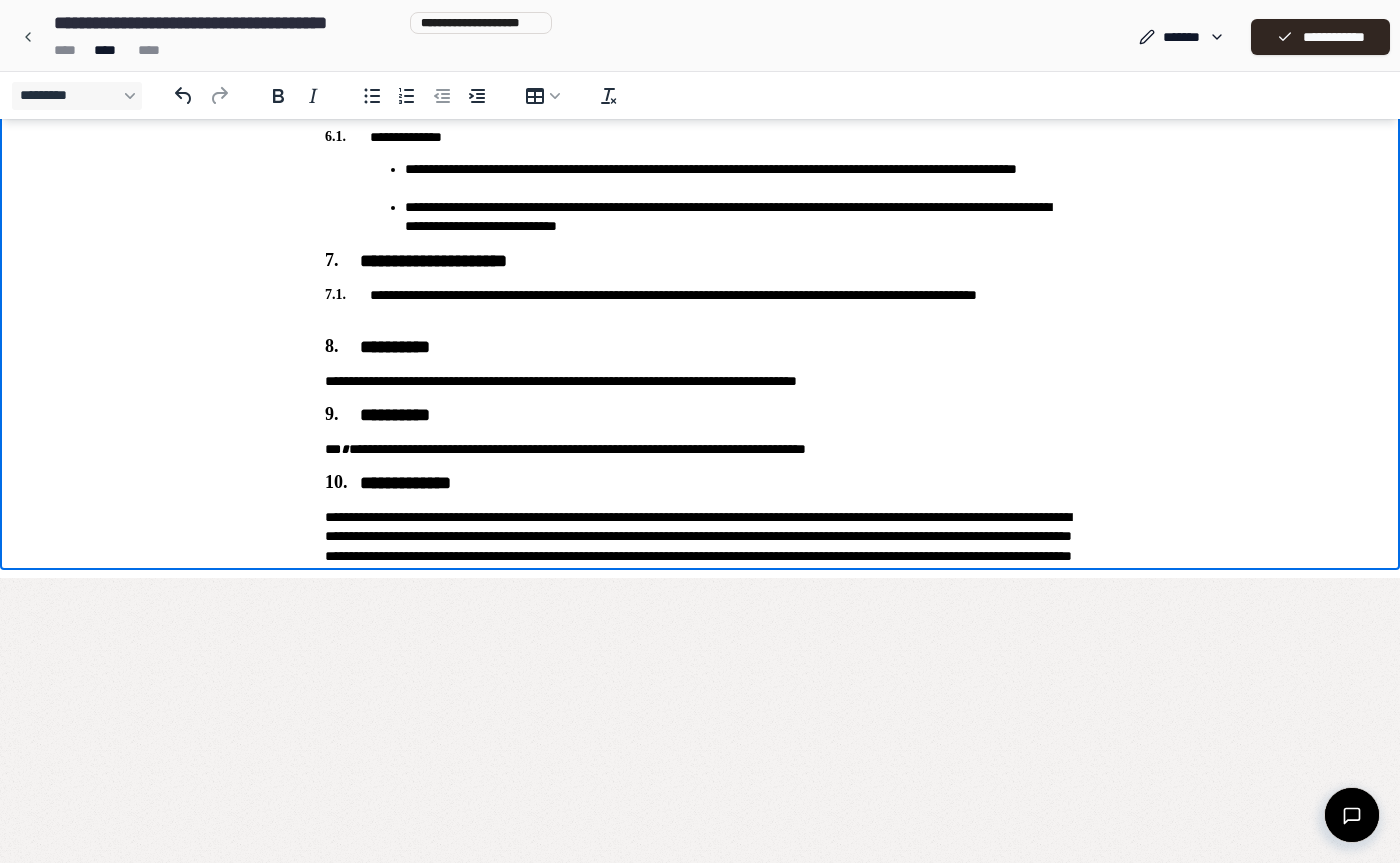 scroll, scrollTop: 1911, scrollLeft: 0, axis: vertical 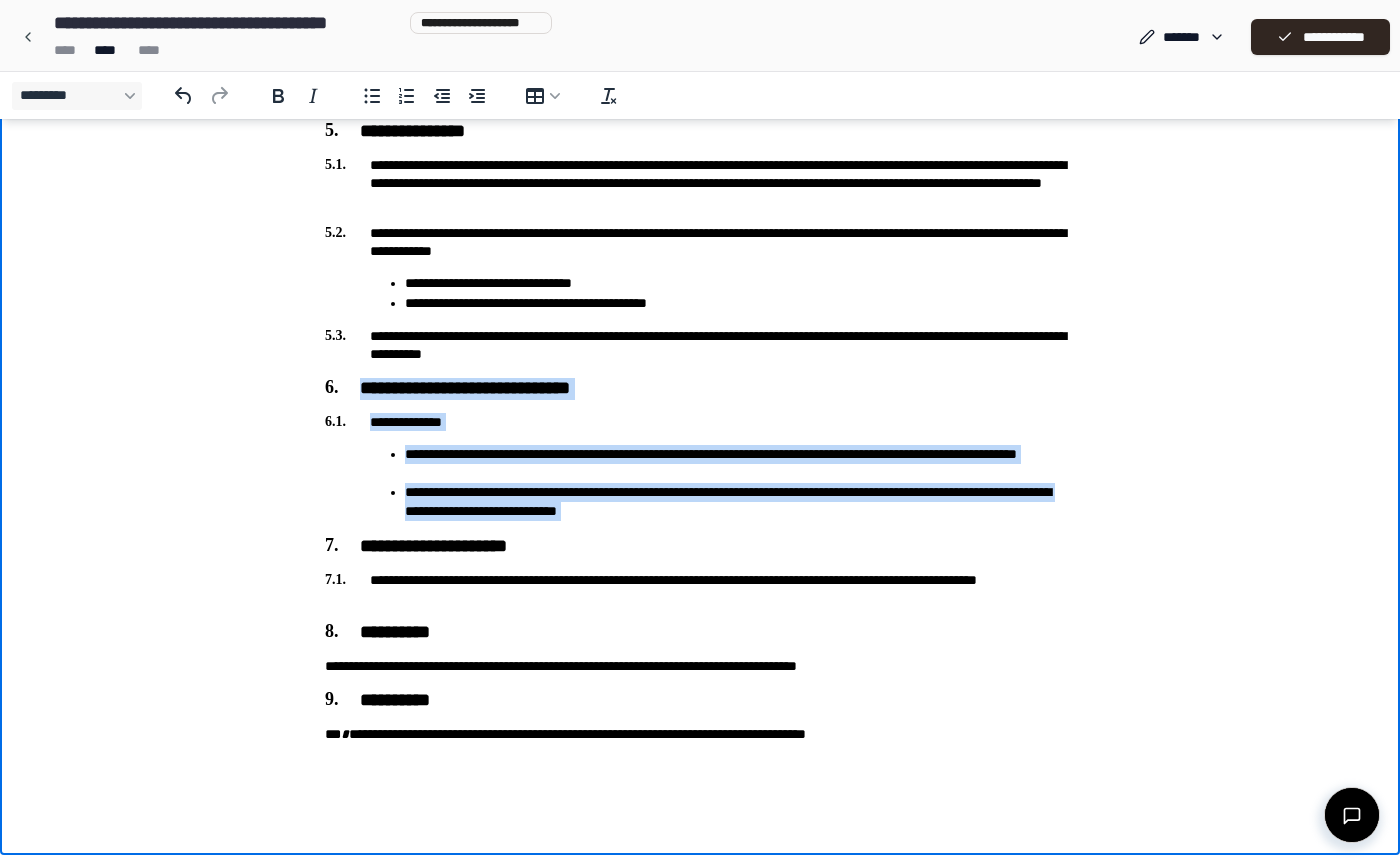 drag, startPoint x: 789, startPoint y: 519, endPoint x: 294, endPoint y: 363, distance: 519 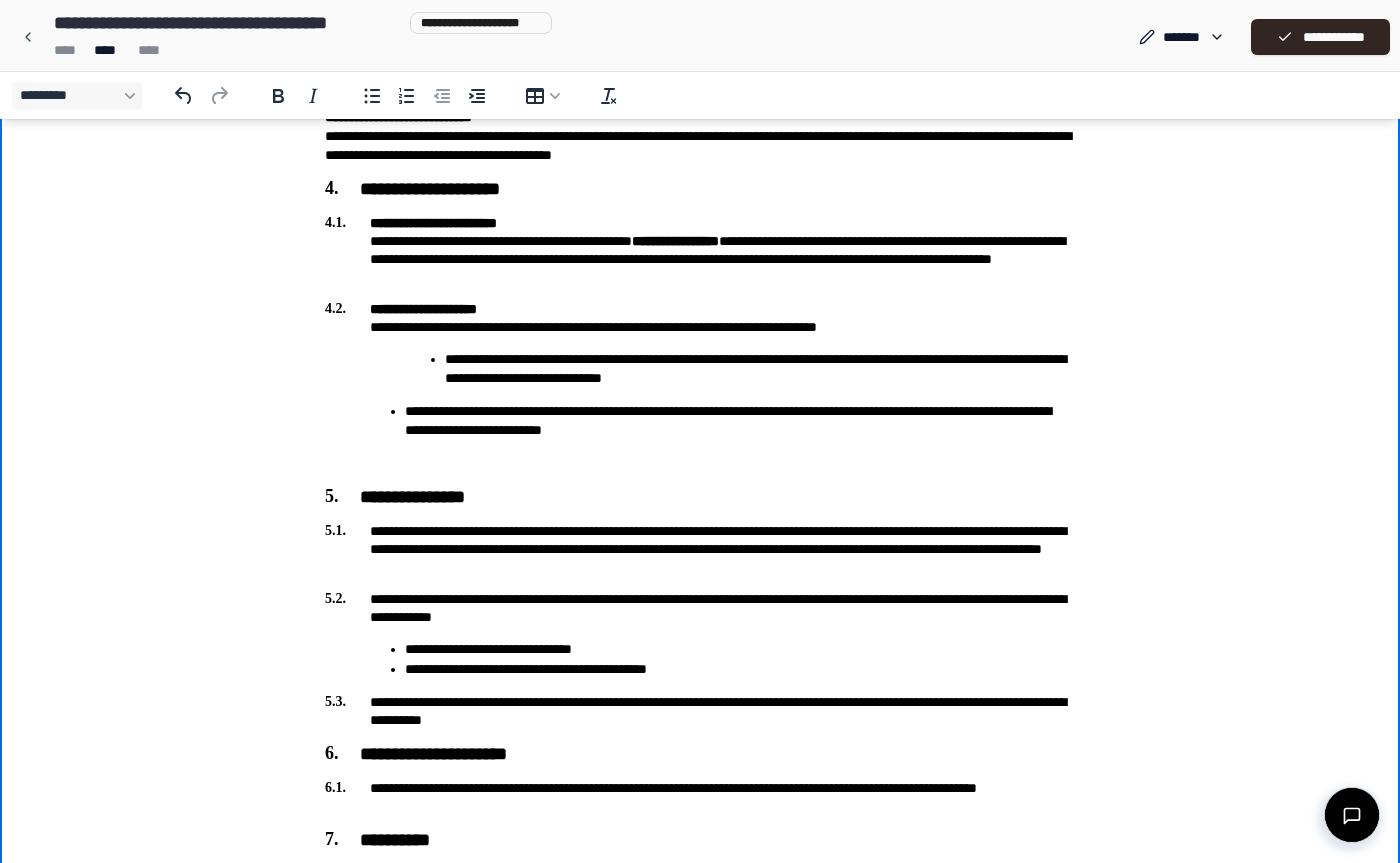 scroll, scrollTop: 1568, scrollLeft: 0, axis: vertical 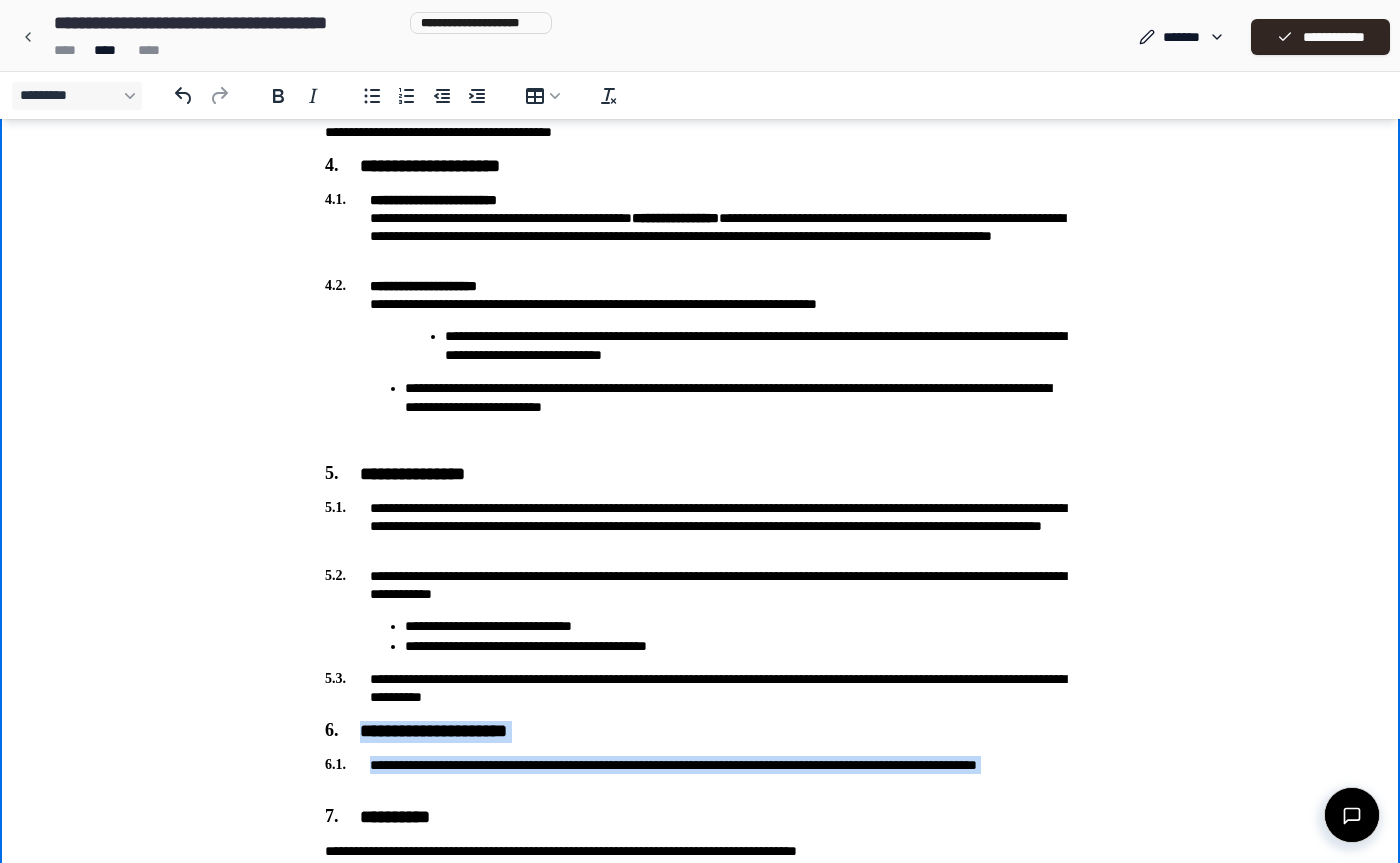 drag, startPoint x: 636, startPoint y: 797, endPoint x: 314, endPoint y: 720, distance: 331.07855 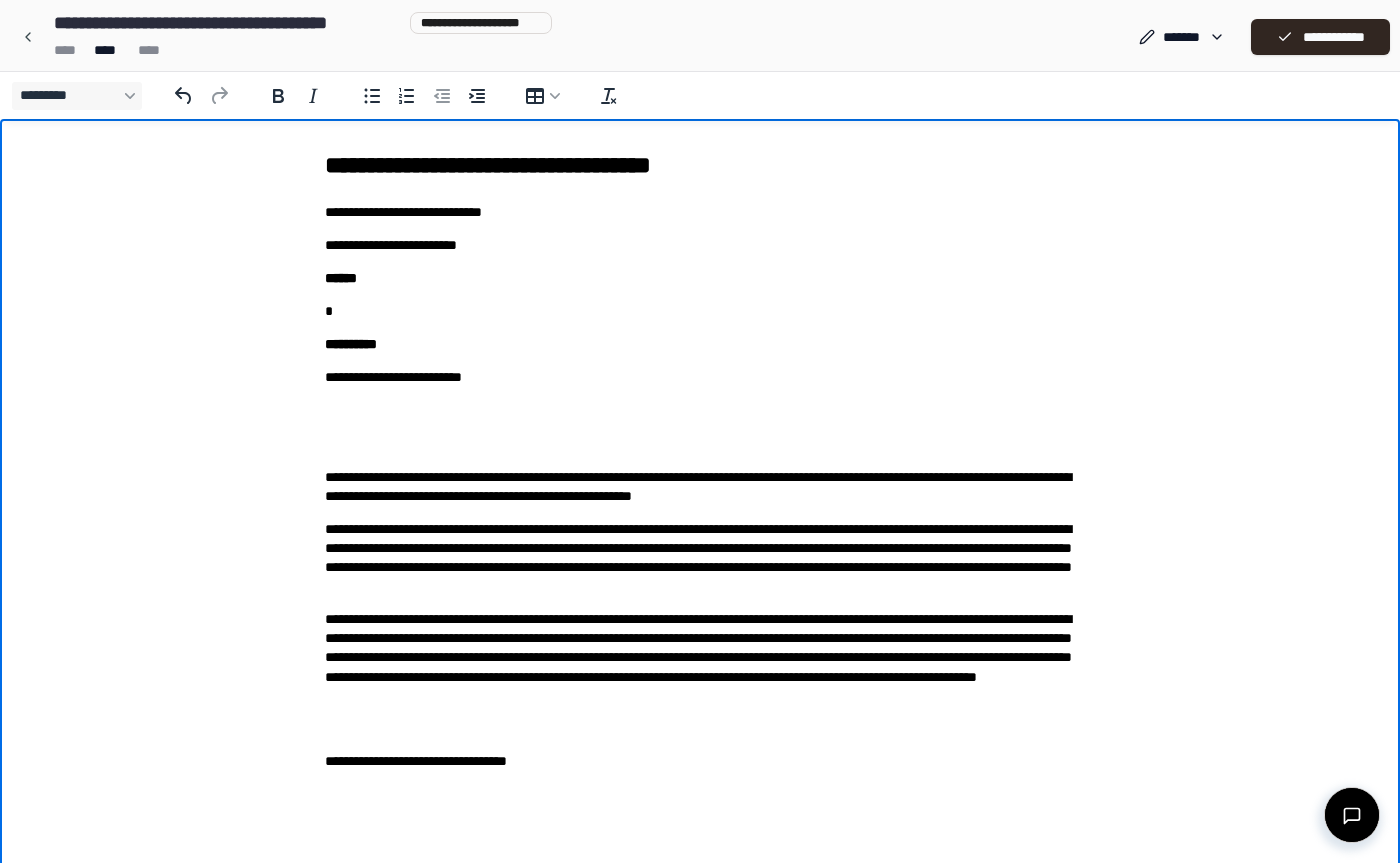 scroll, scrollTop: 0, scrollLeft: 0, axis: both 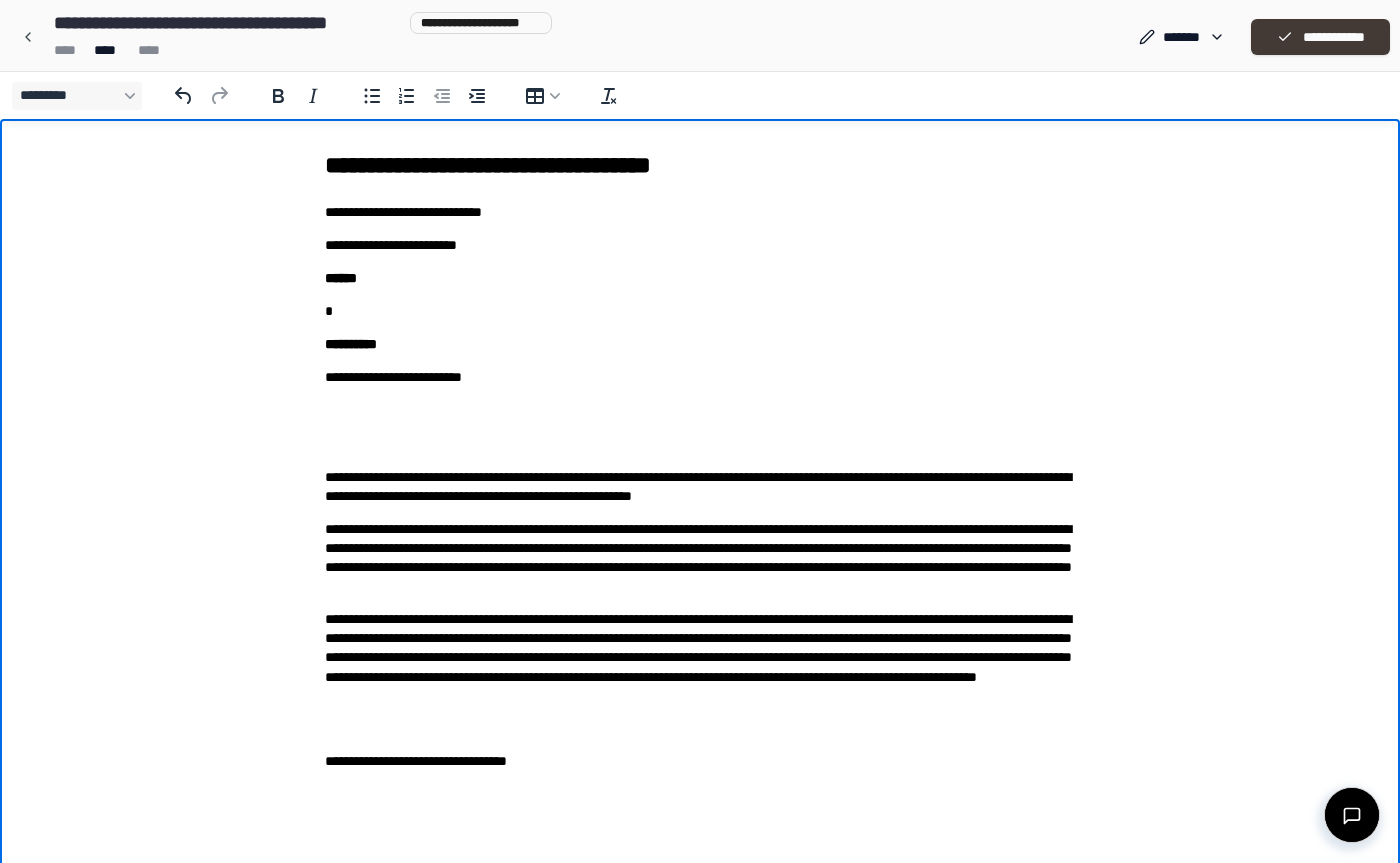click on "**********" at bounding box center [1320, 37] 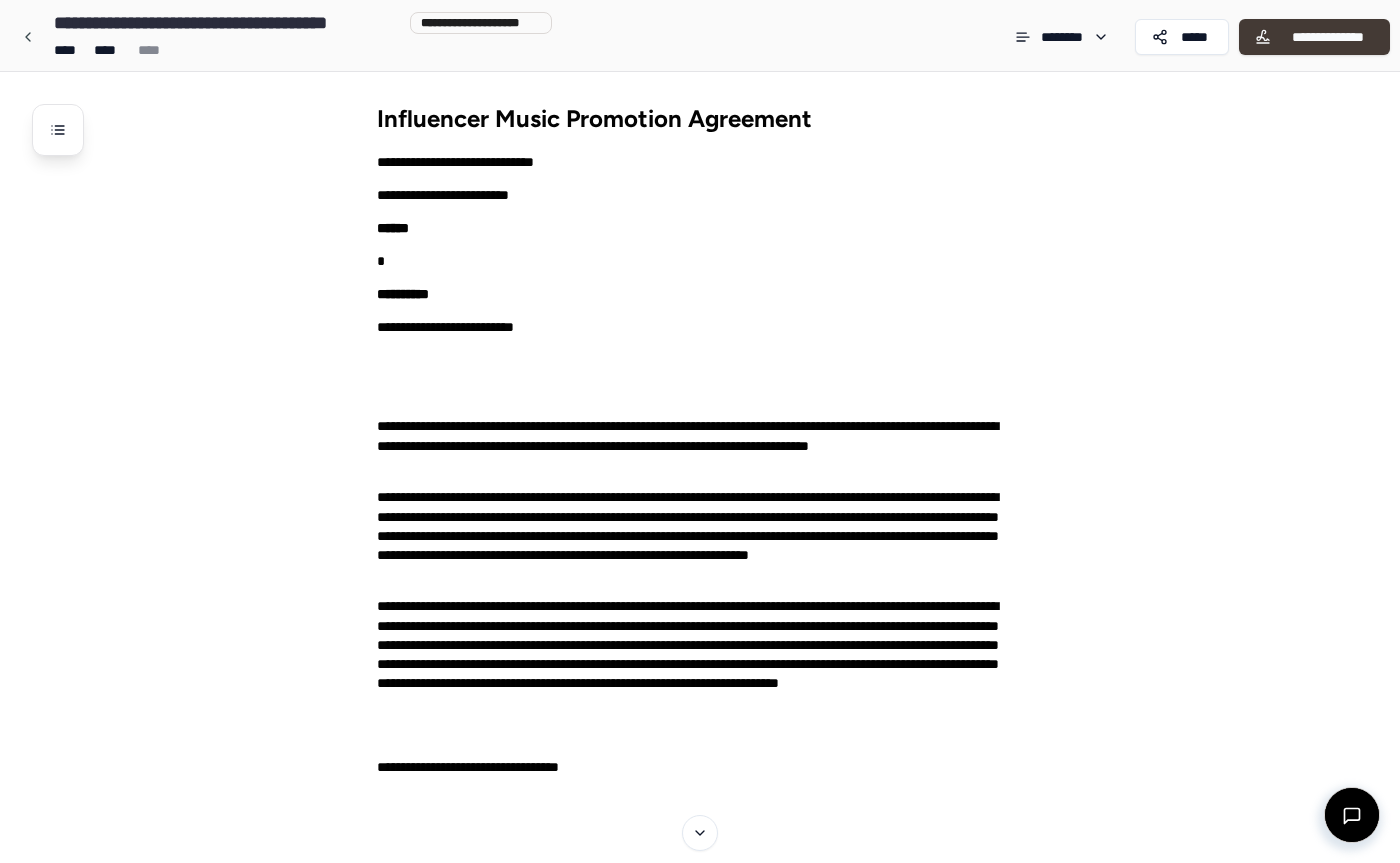 click on "**********" at bounding box center [1327, 37] 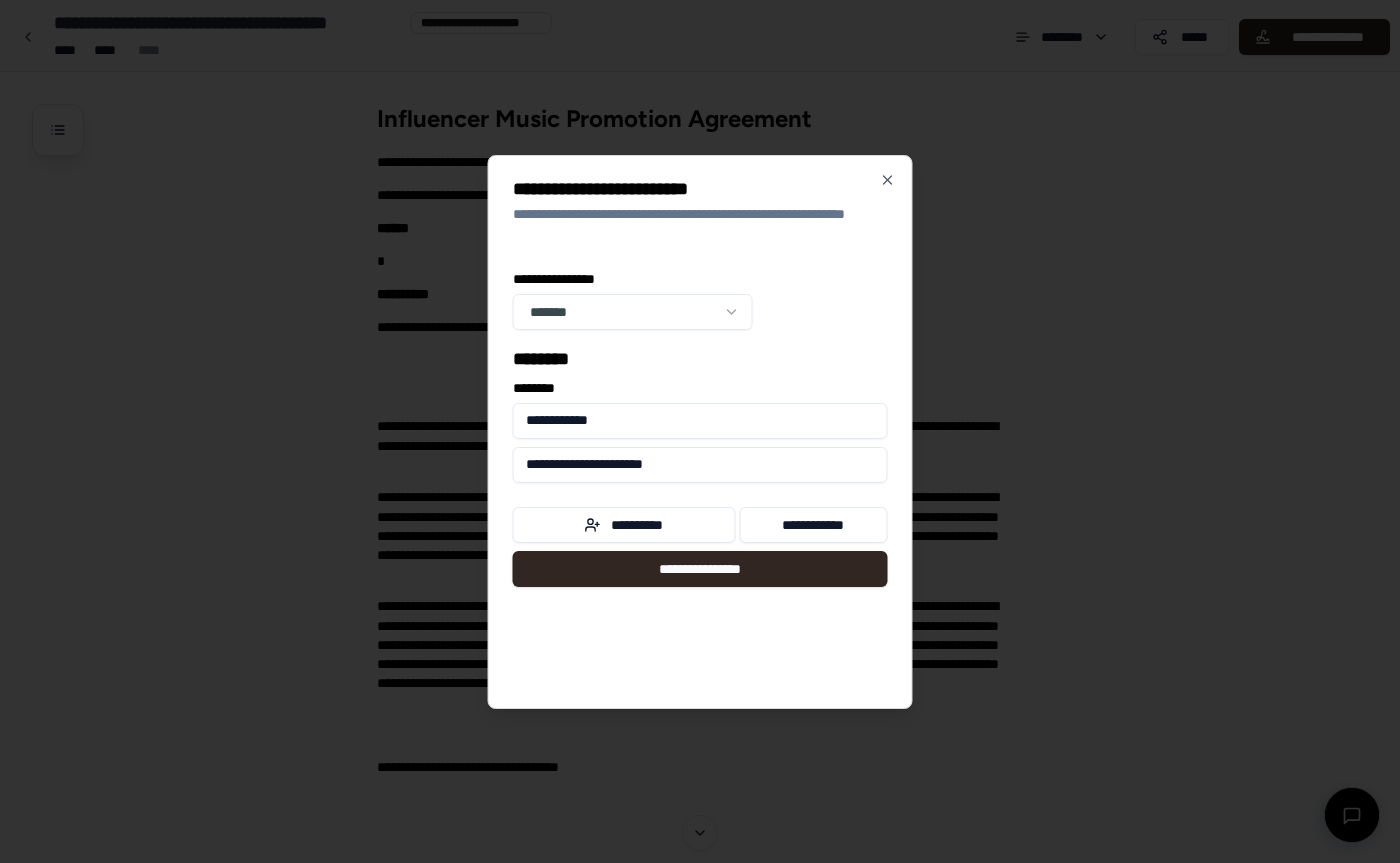 click on "**********" at bounding box center (700, 465) 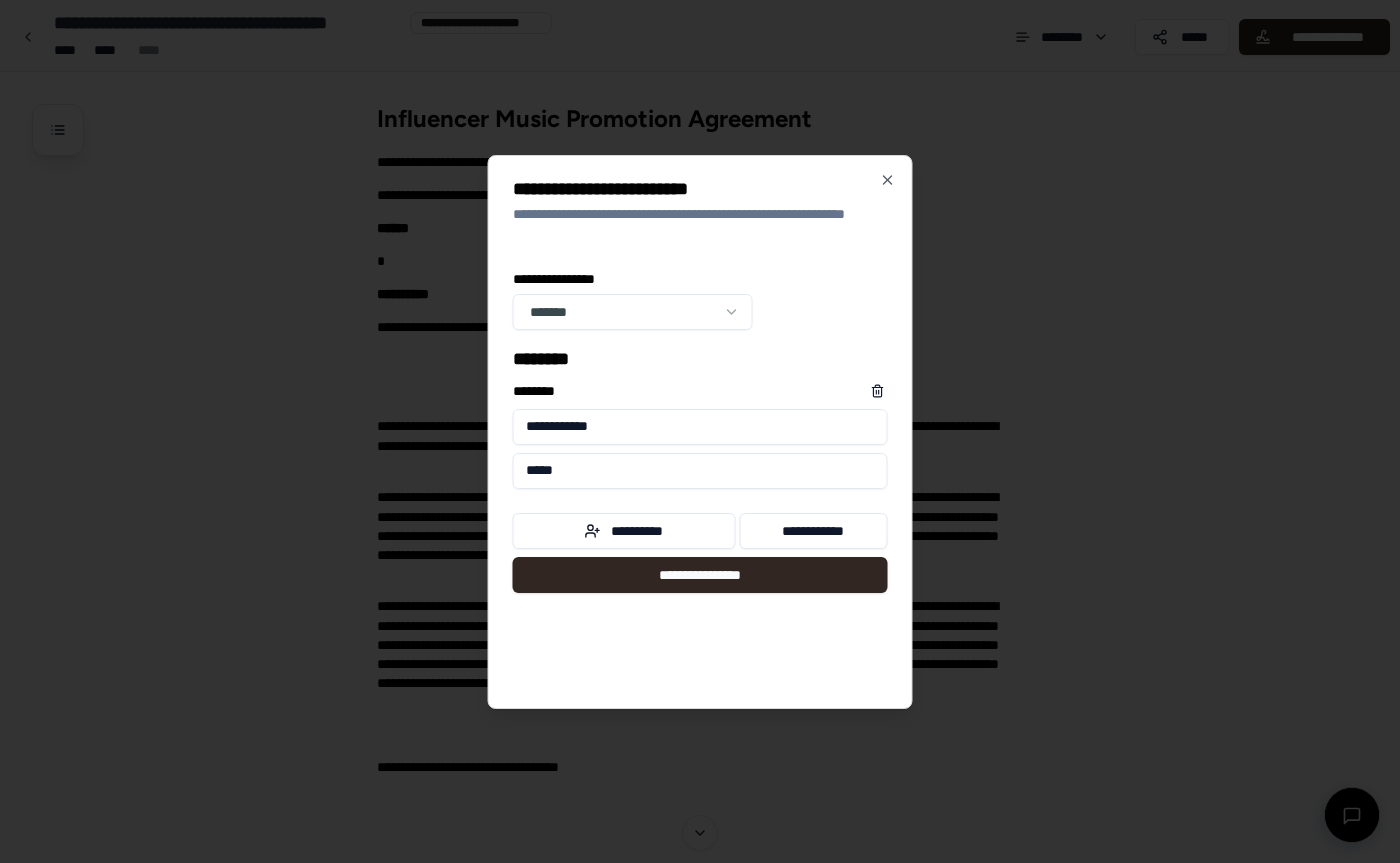 type on "******" 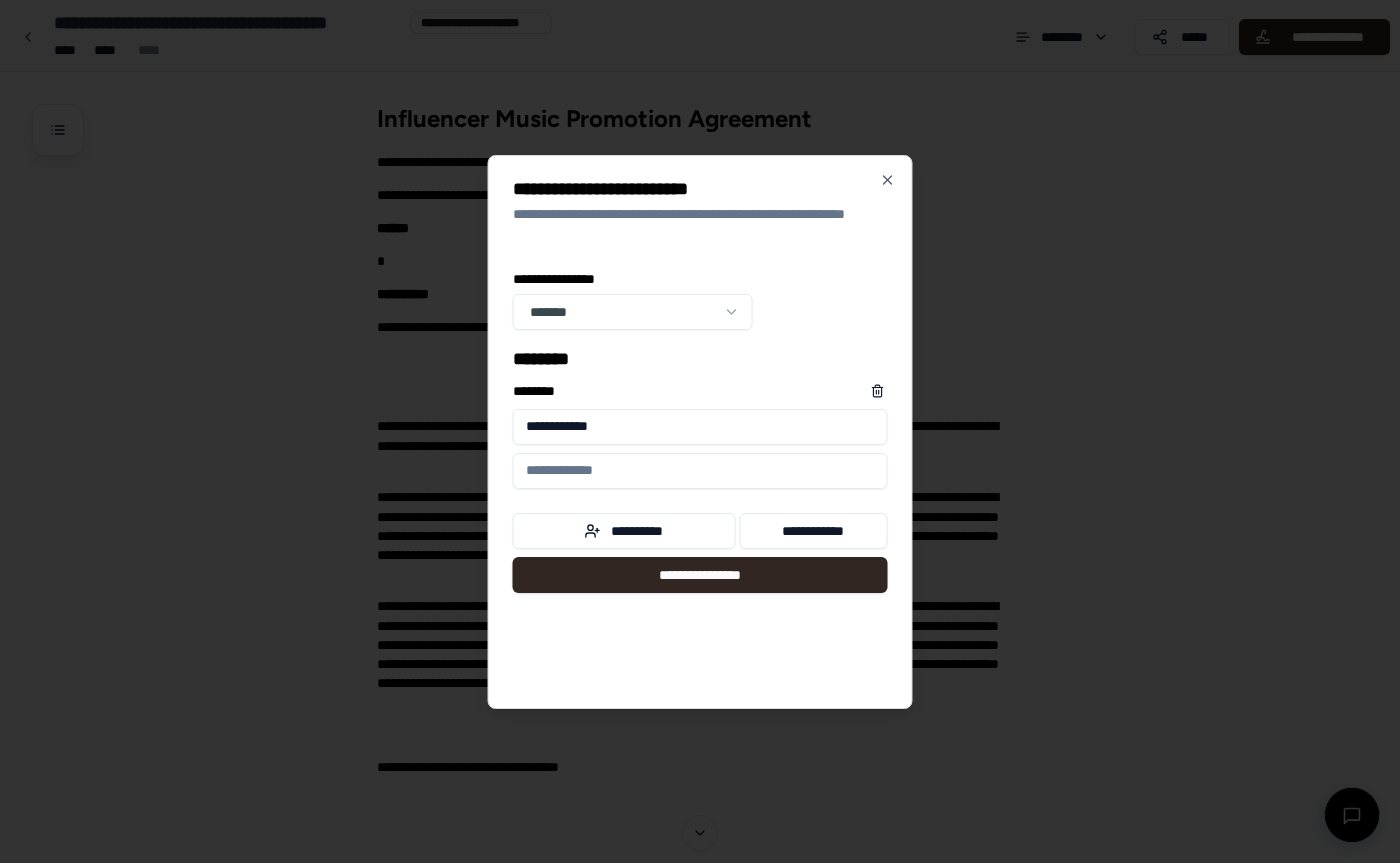 type on "**********" 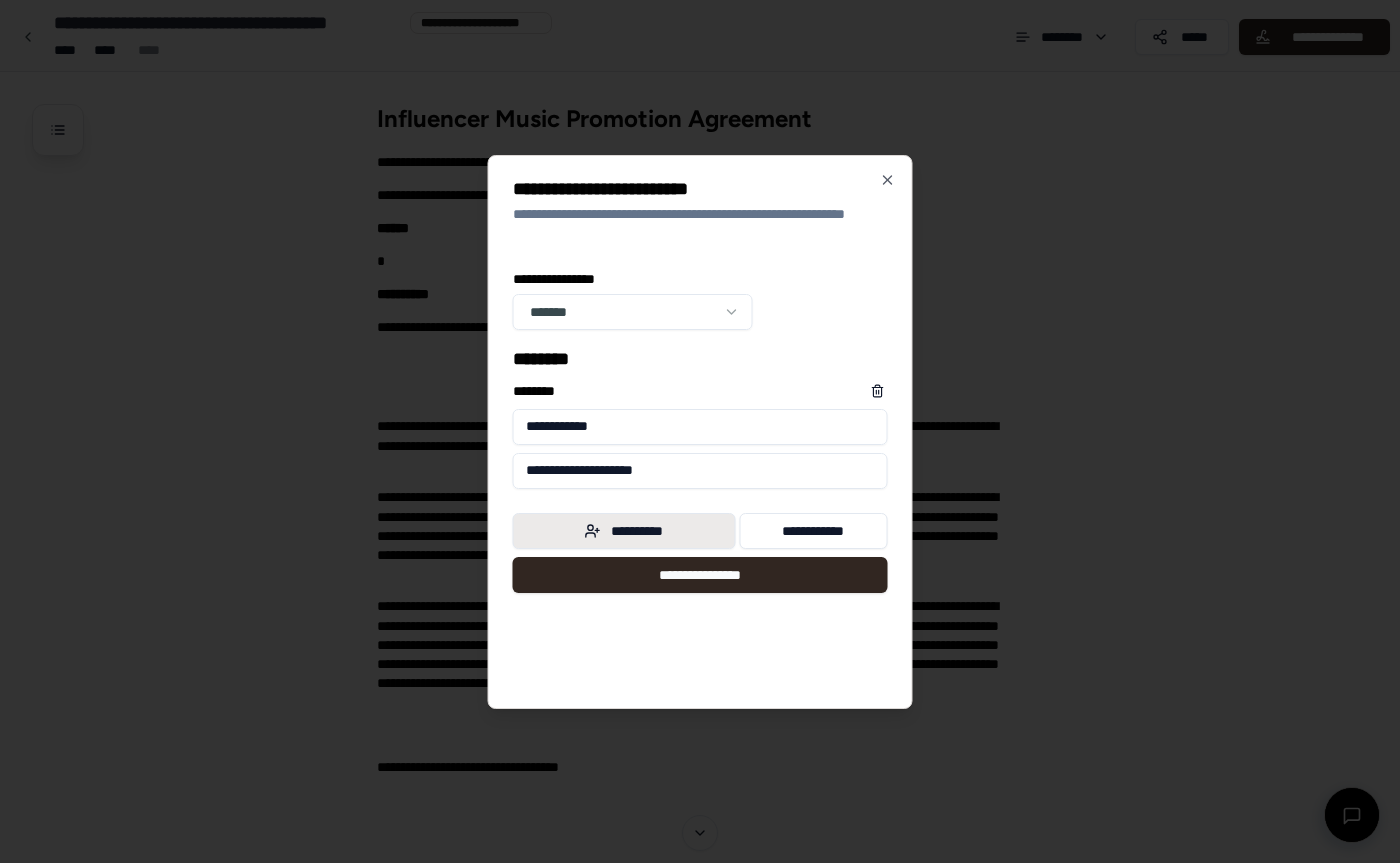 click on "**********" at bounding box center (624, 531) 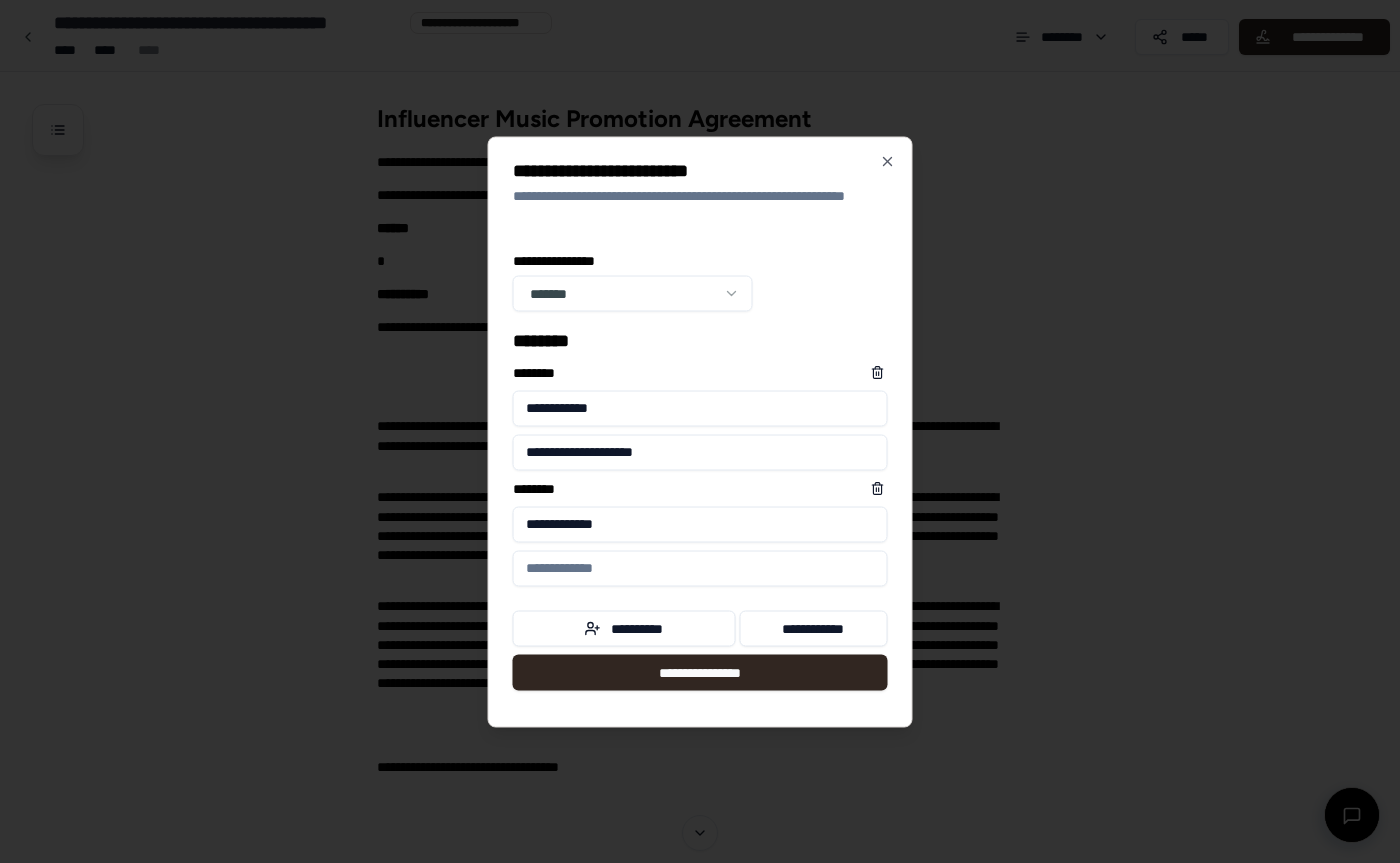 type on "**********" 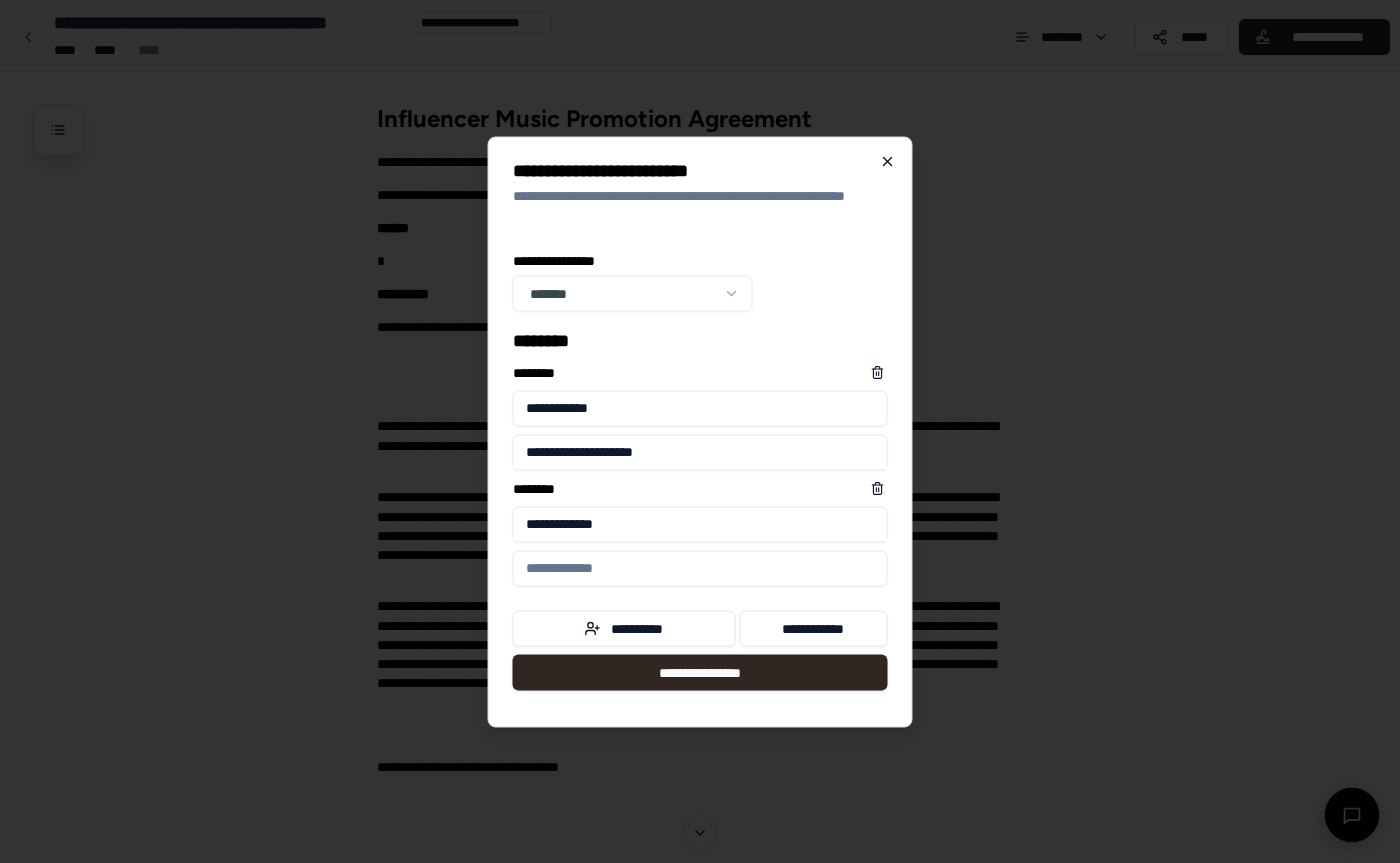 click 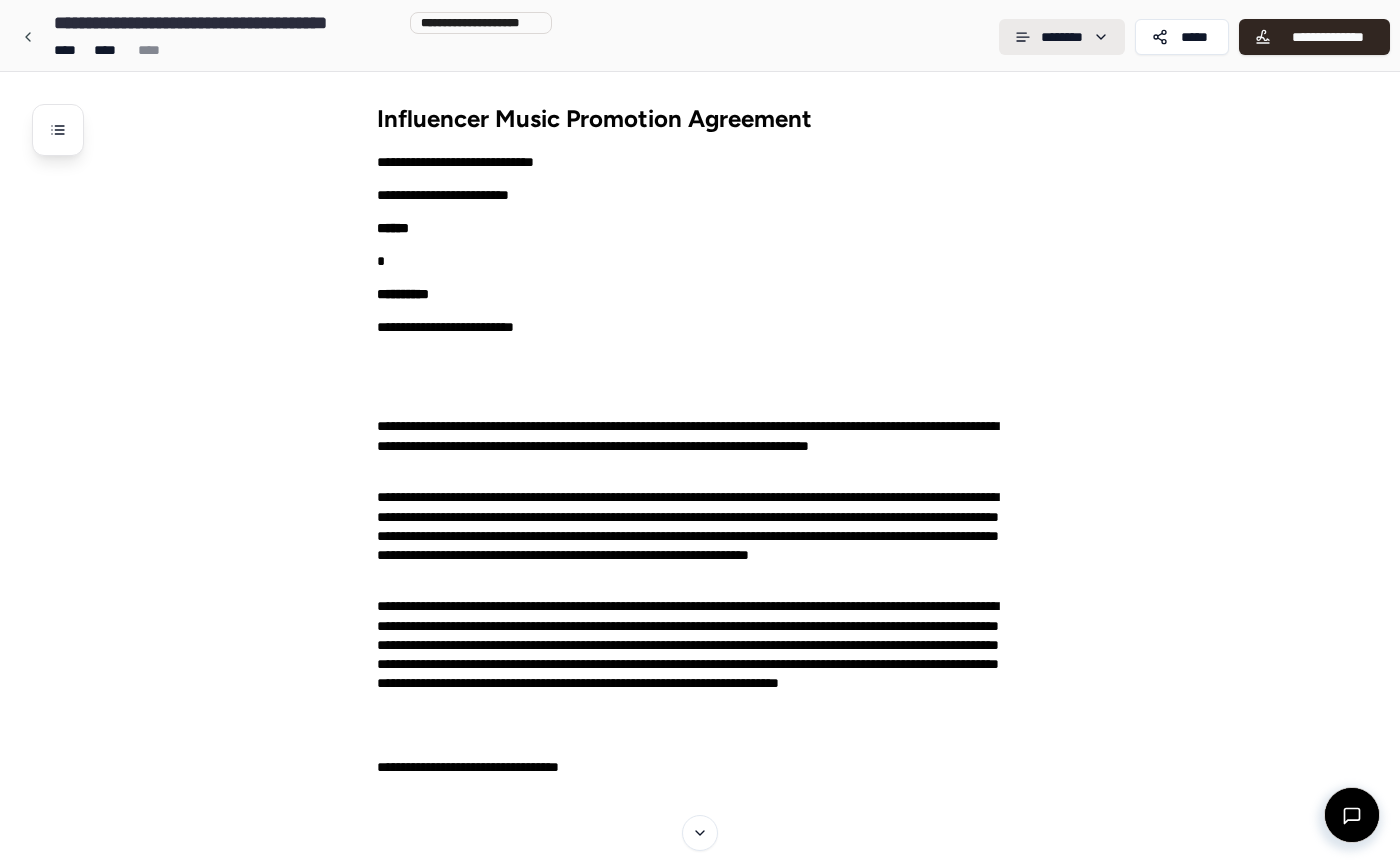 click on "**********" at bounding box center (700, 1480) 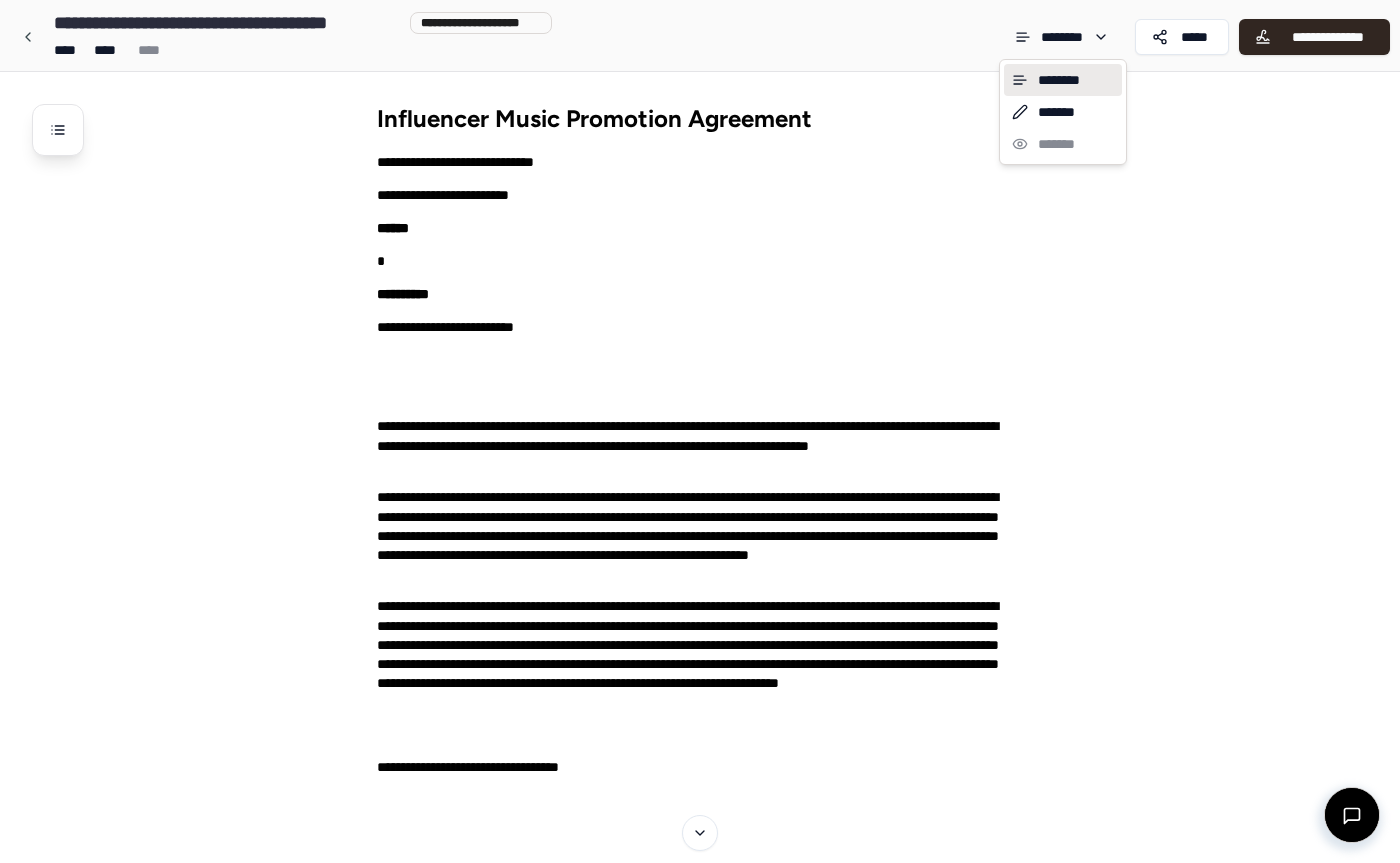 click on "**********" at bounding box center [700, 1480] 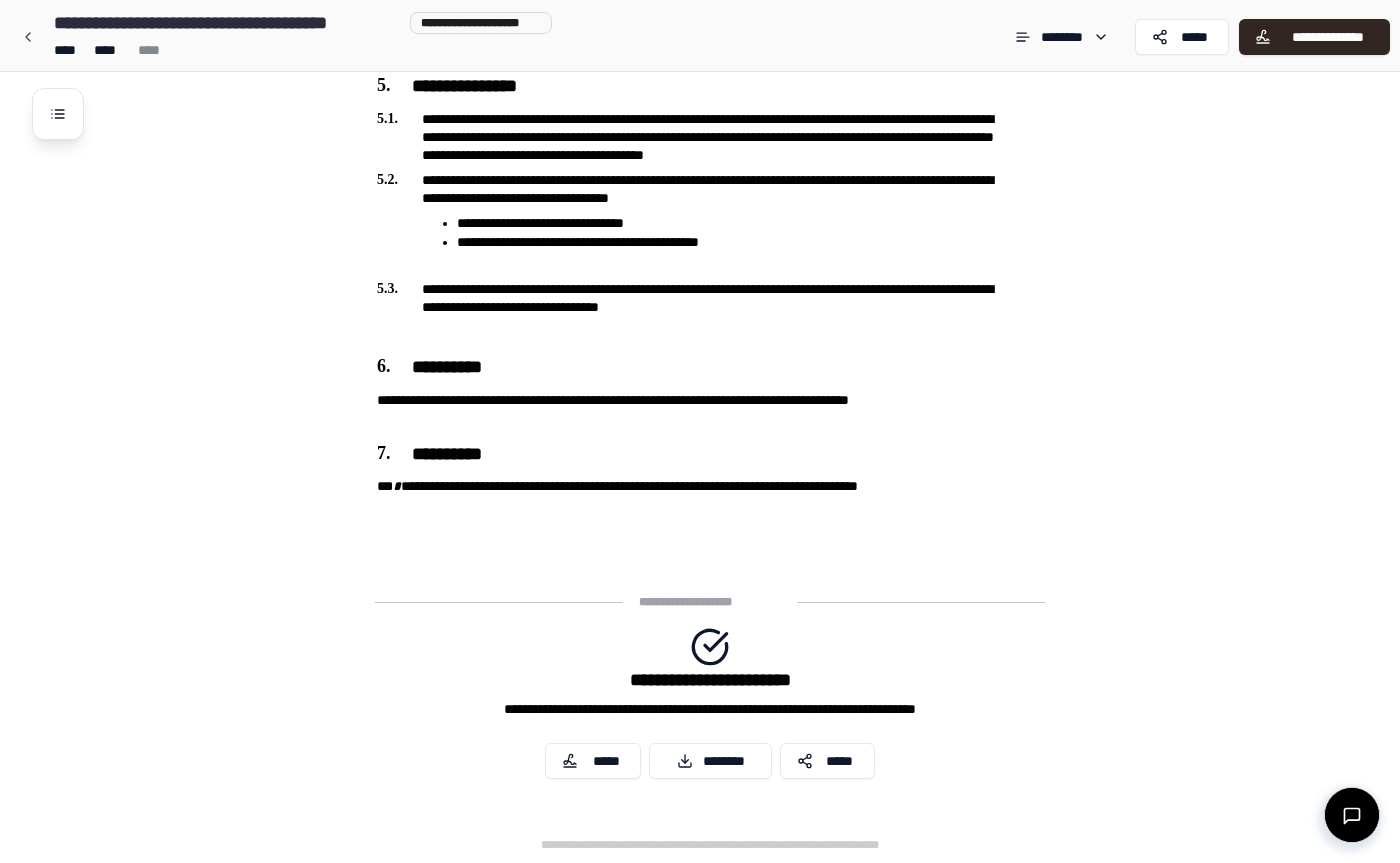 scroll, scrollTop: 2098, scrollLeft: 0, axis: vertical 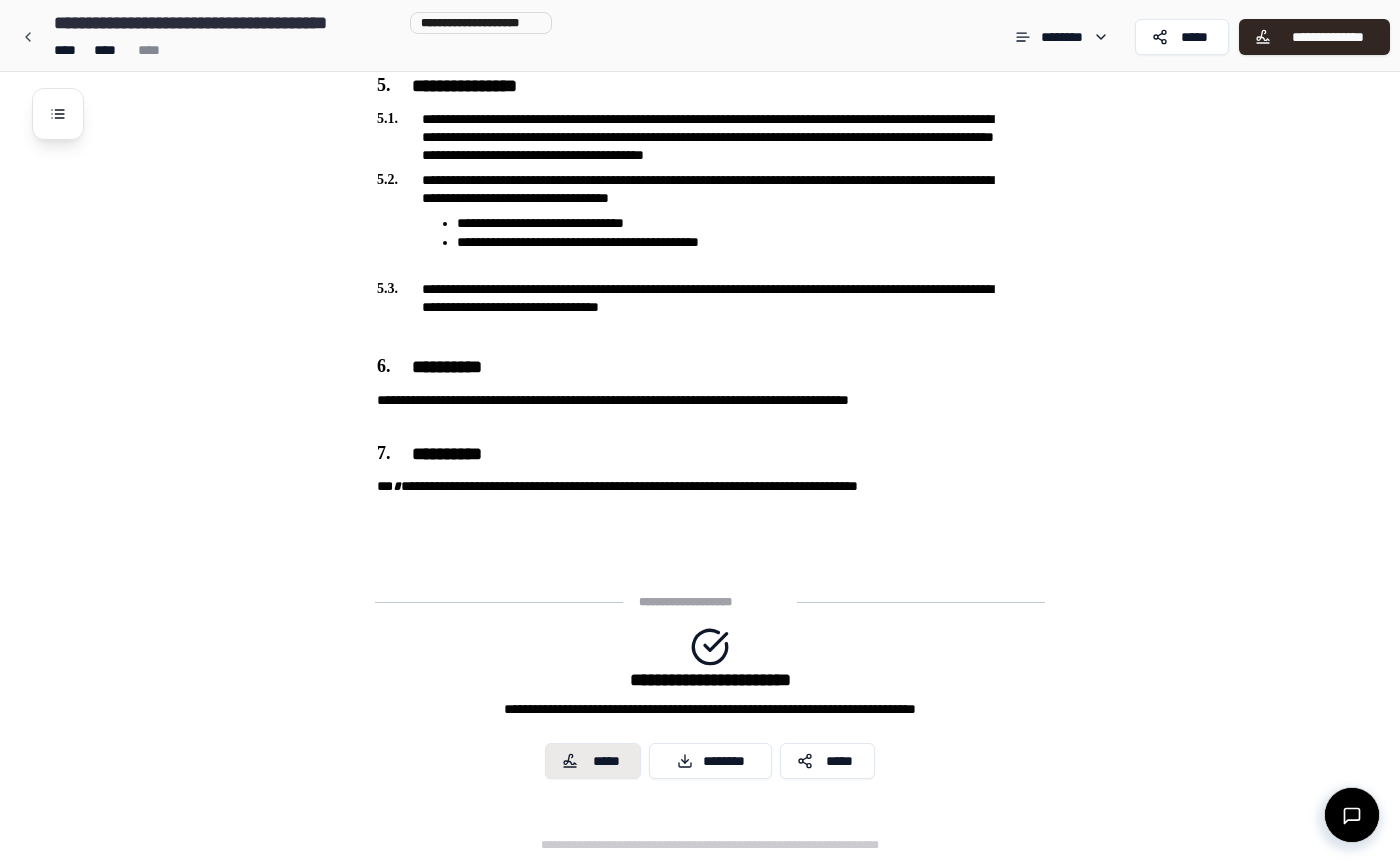 click on "*****" at bounding box center [606, 761] 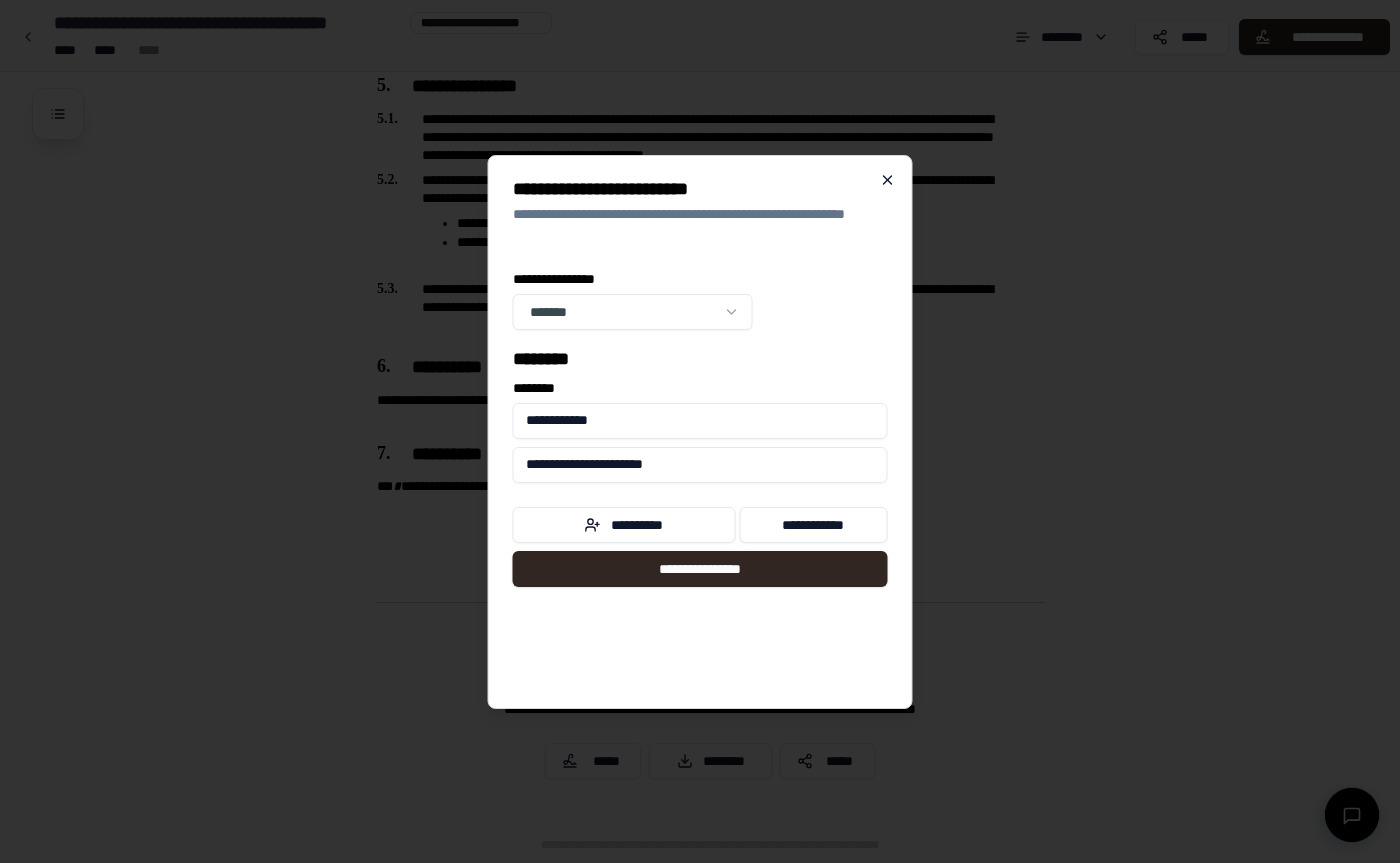 click 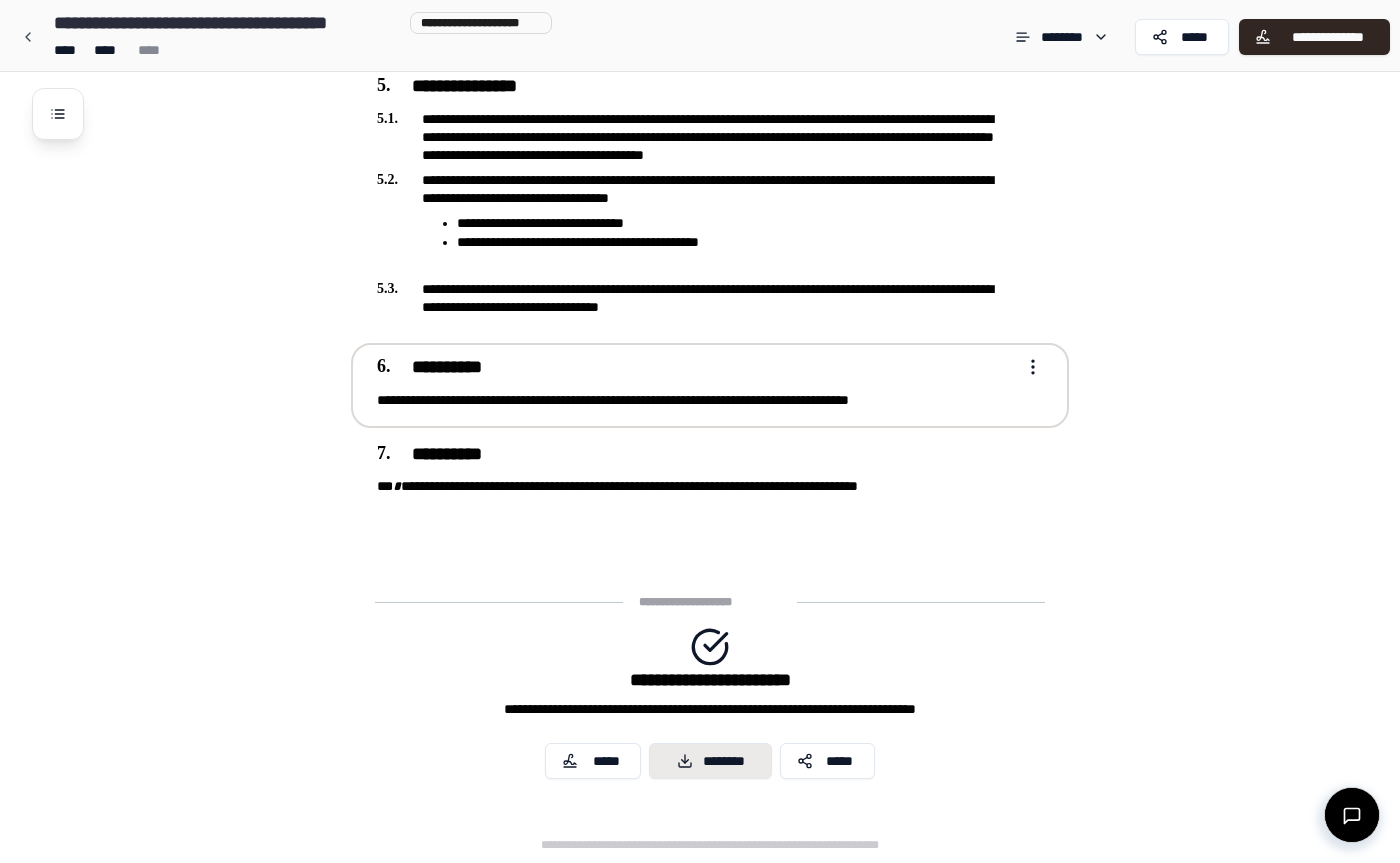 click on "********" at bounding box center (710, 761) 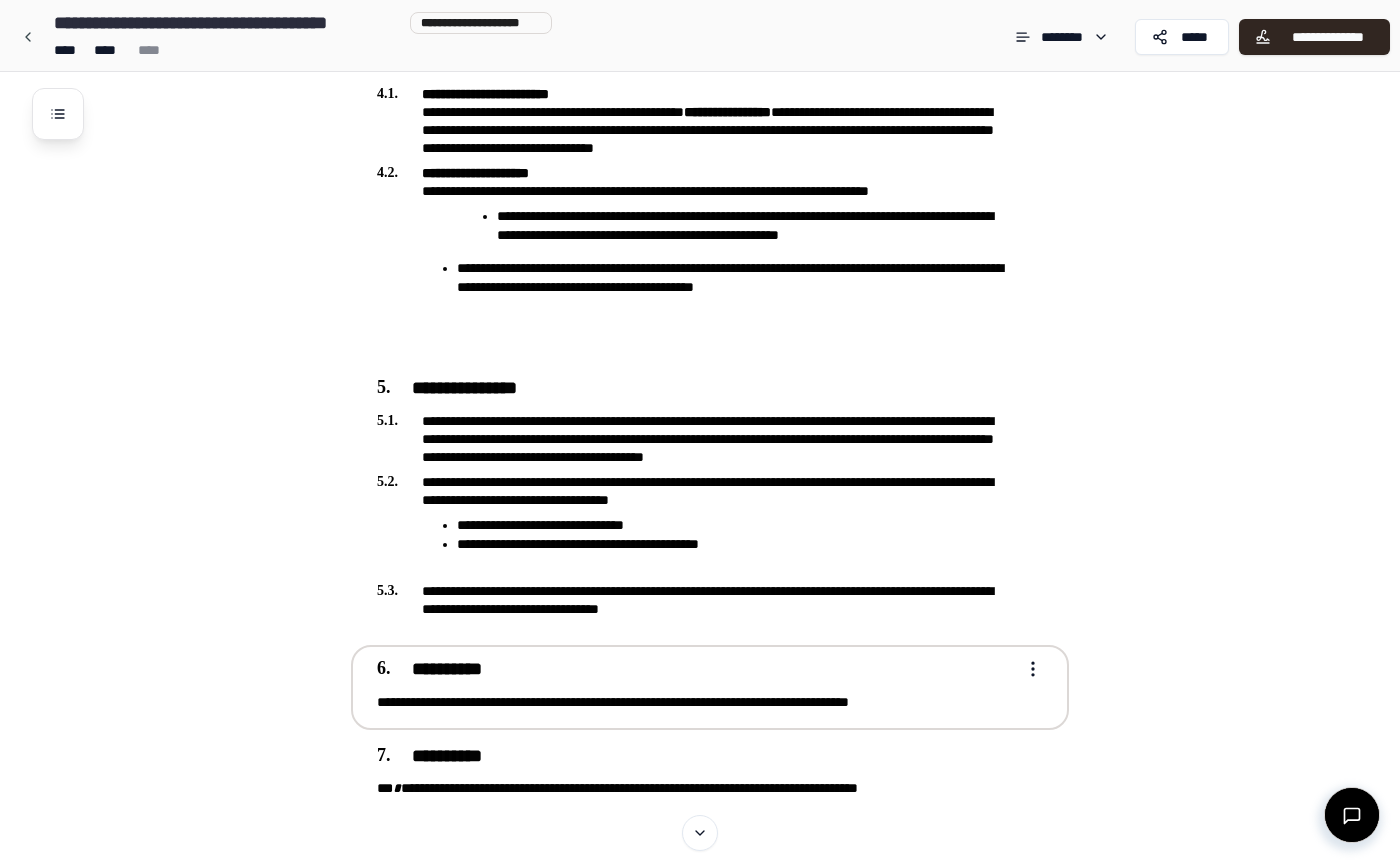 scroll, scrollTop: 1783, scrollLeft: 0, axis: vertical 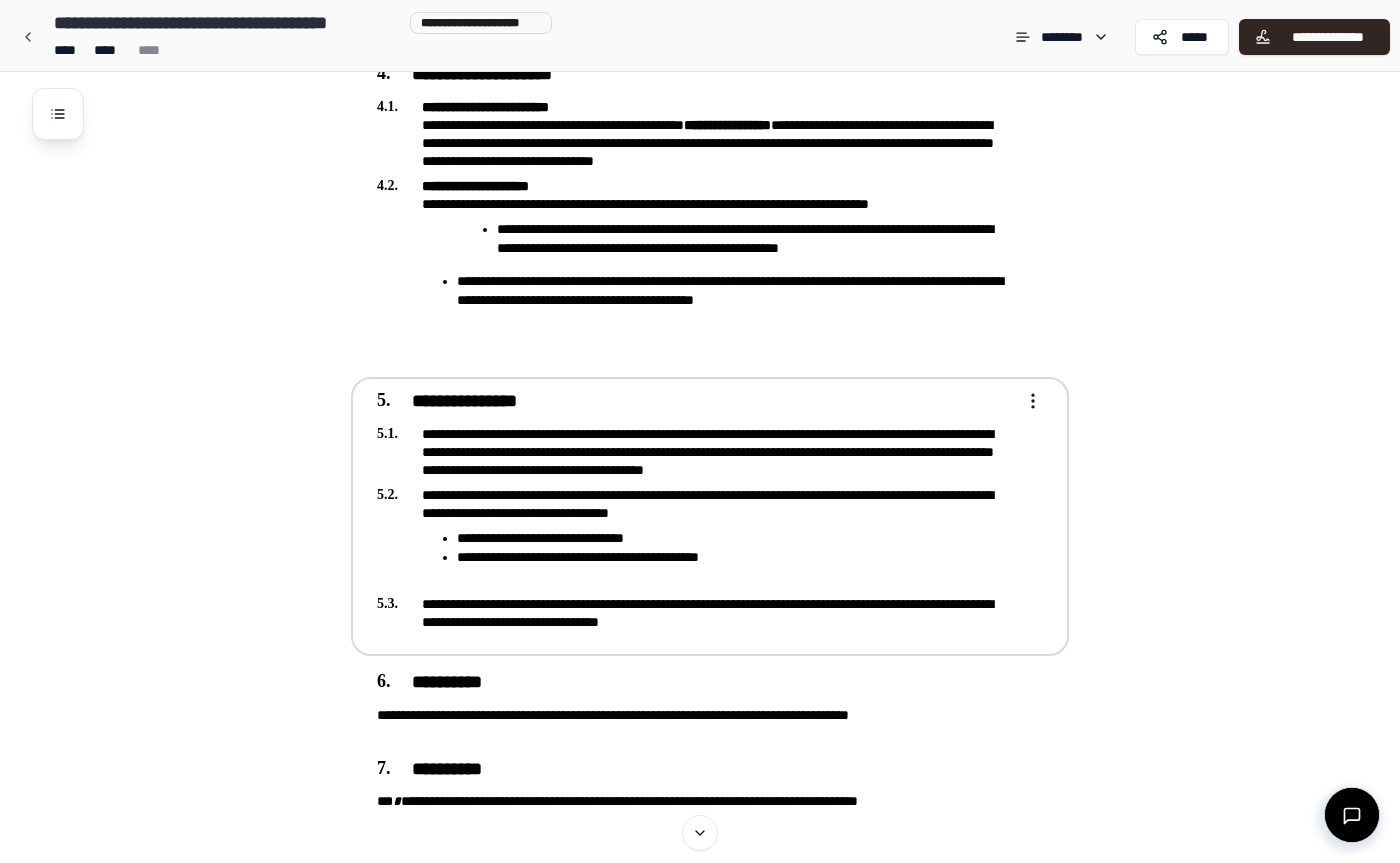 click on "**********" at bounding box center [736, 538] 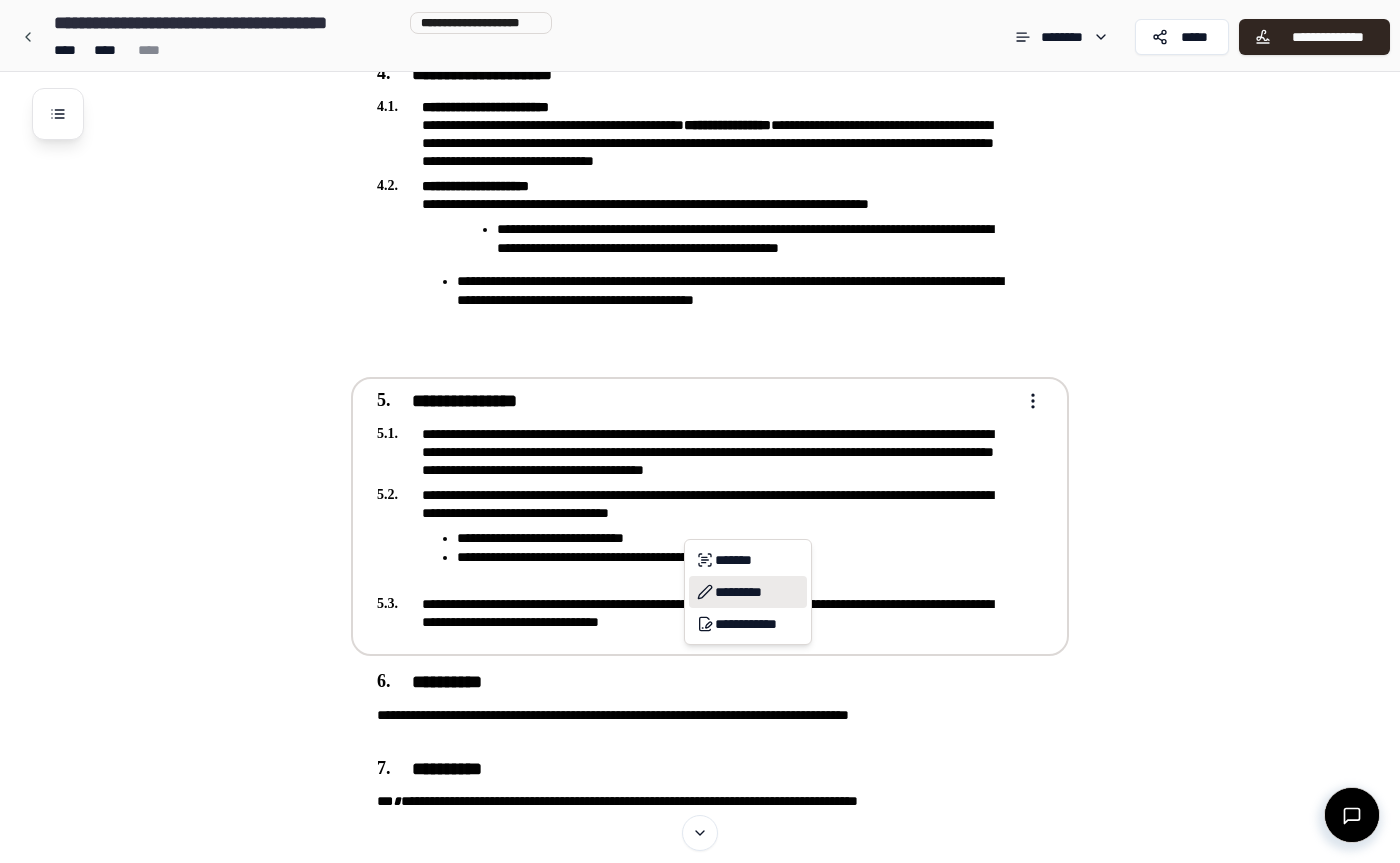 click on "*********" at bounding box center [748, 592] 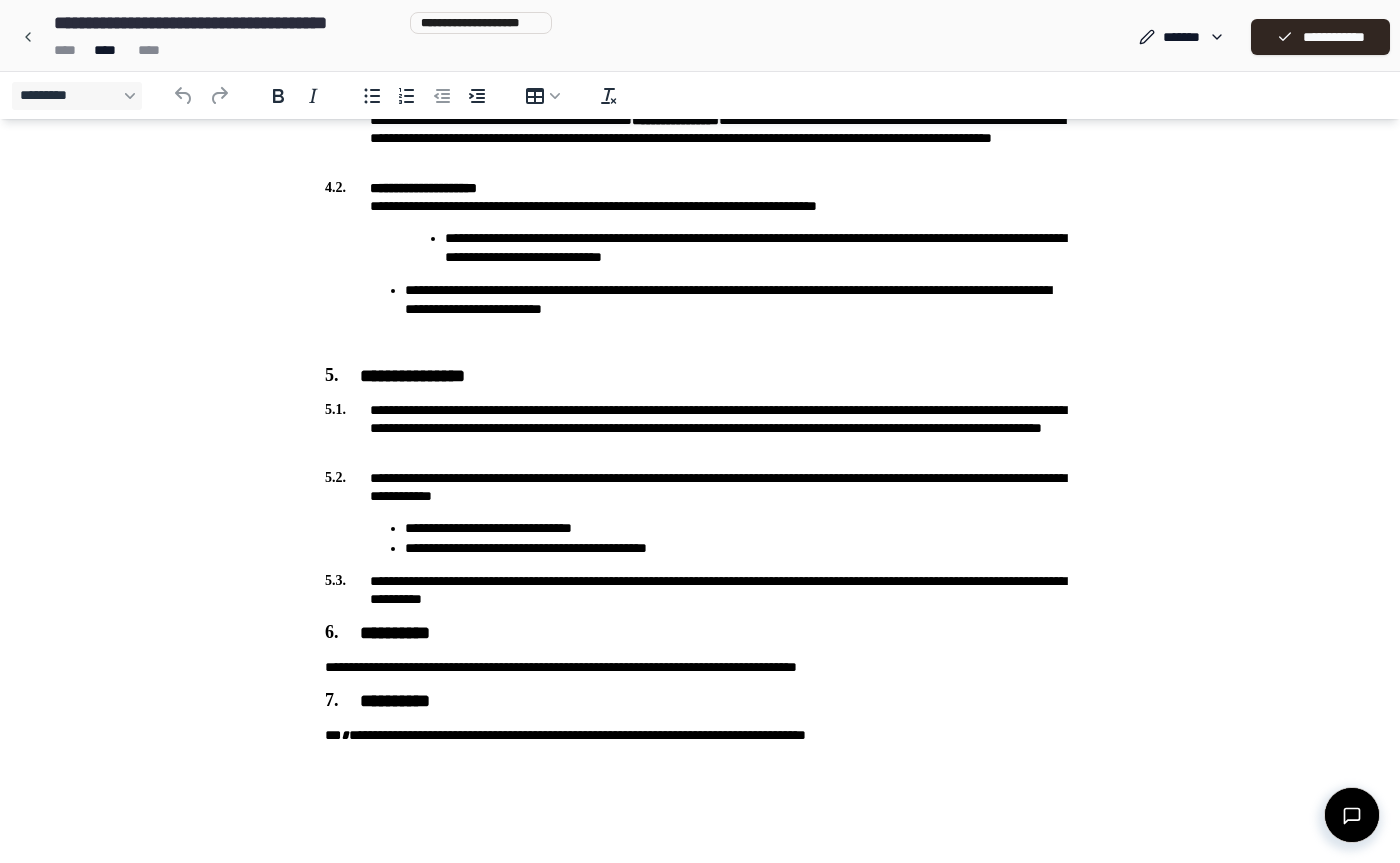 scroll, scrollTop: 1666, scrollLeft: 0, axis: vertical 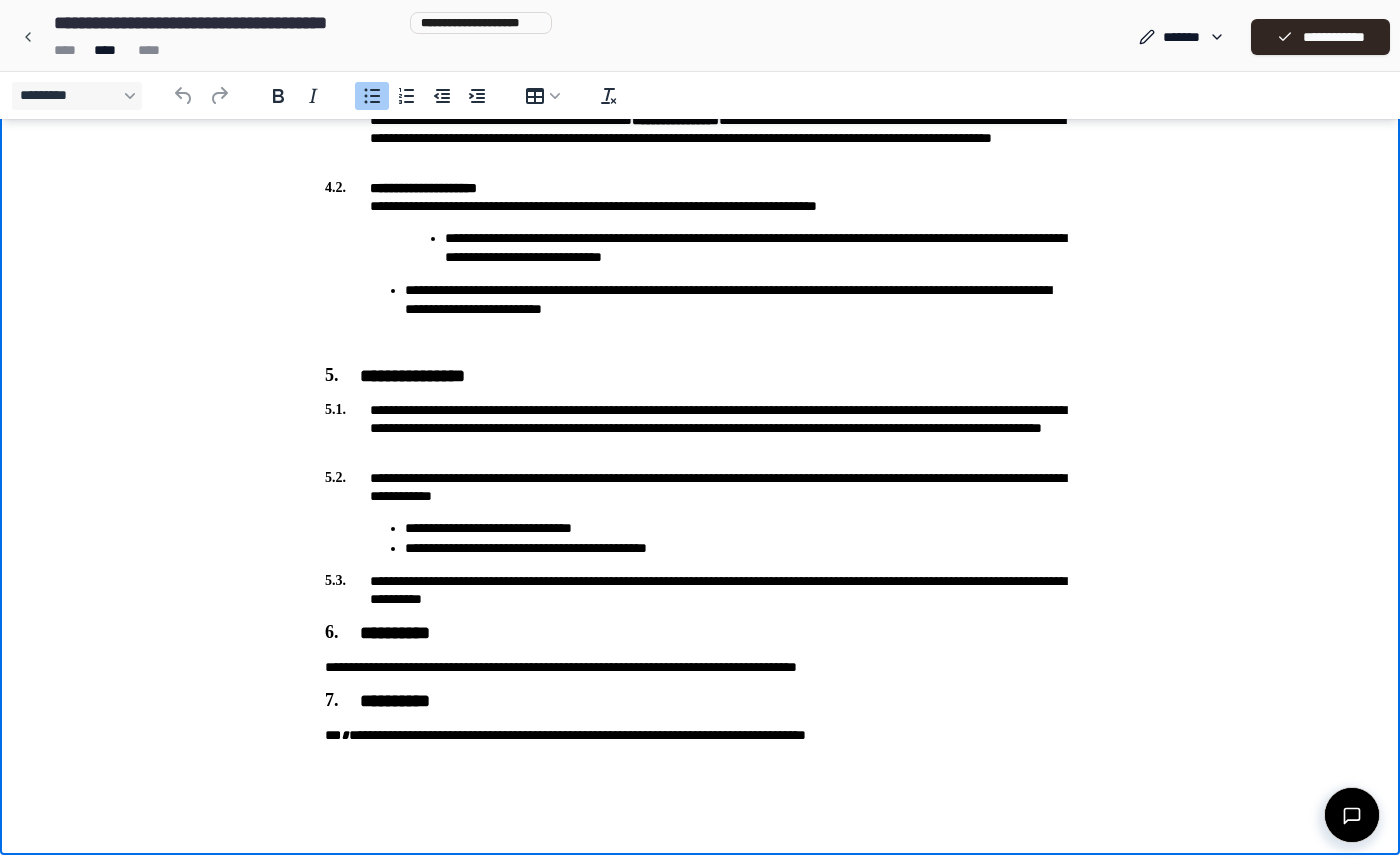 type 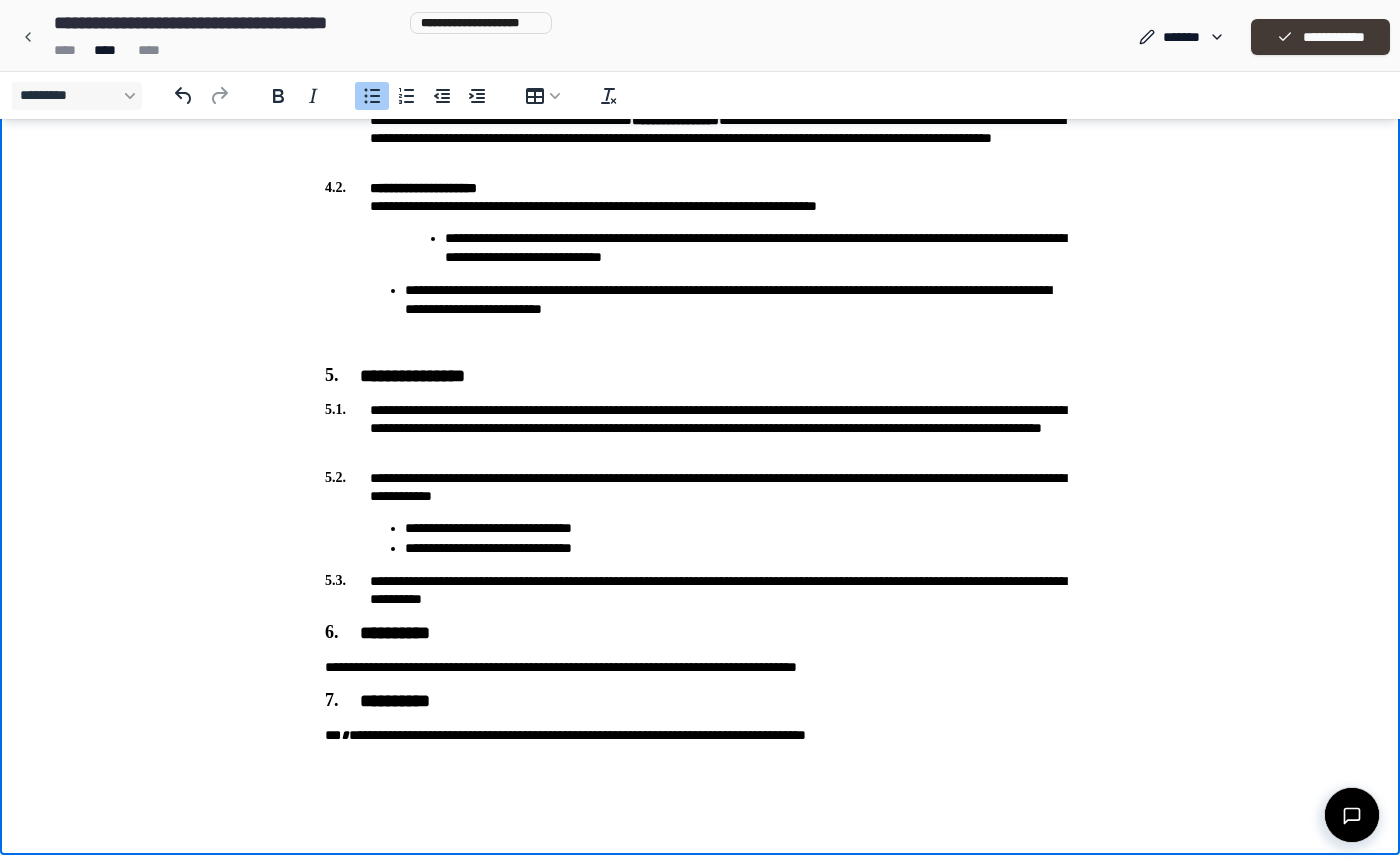 click on "**********" at bounding box center (1320, 37) 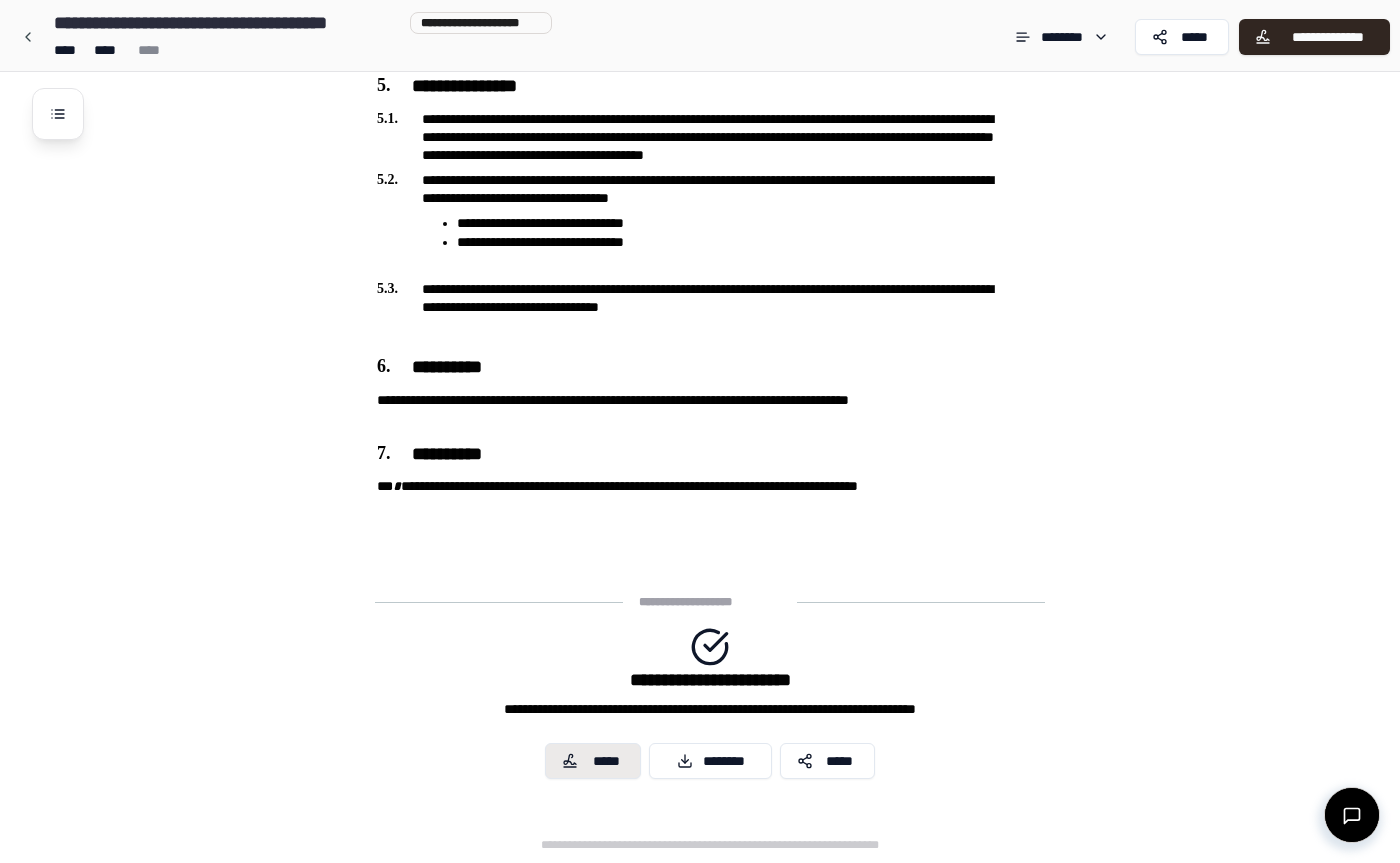 scroll, scrollTop: 2098, scrollLeft: 0, axis: vertical 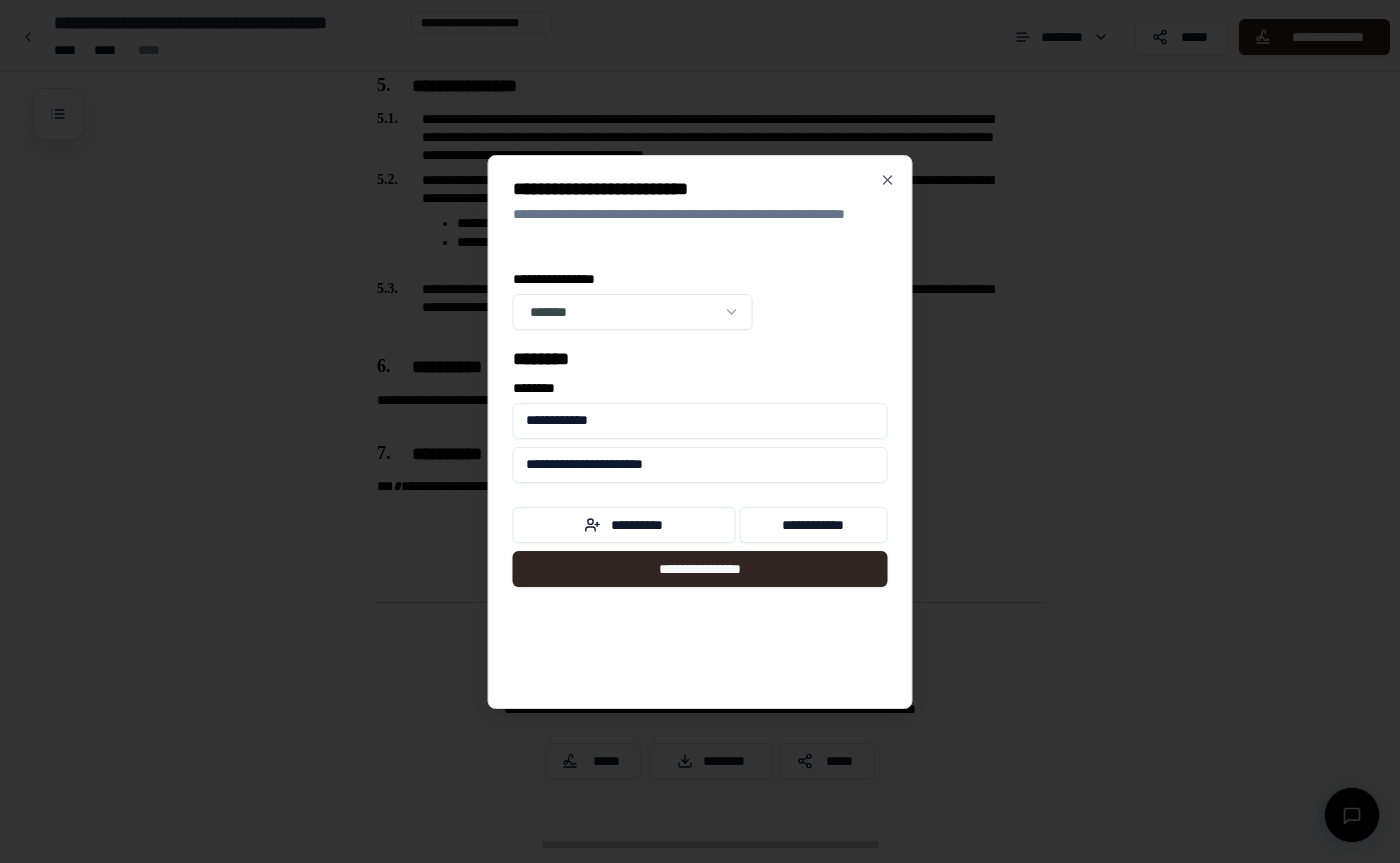 click on "**********" at bounding box center (700, 465) 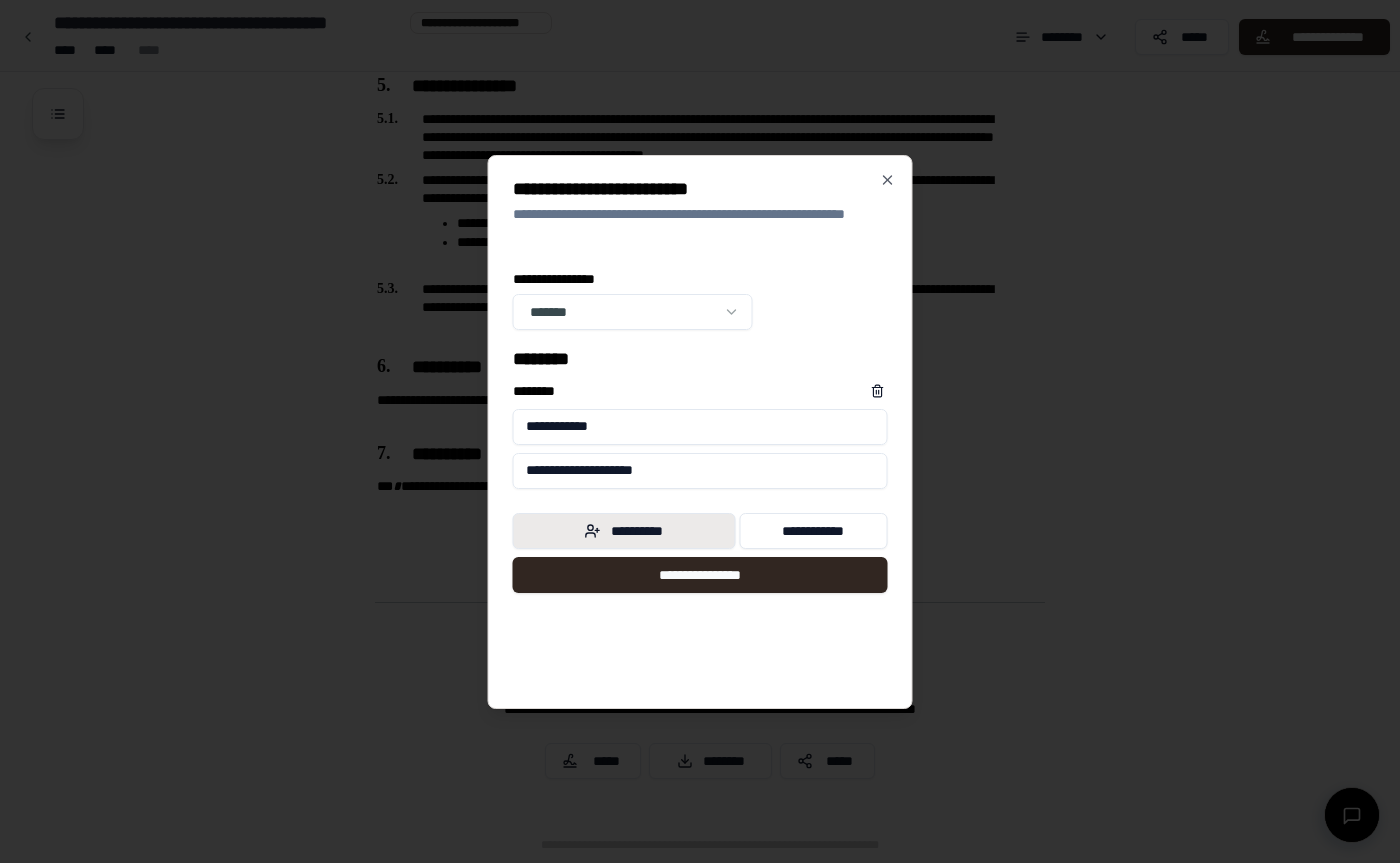 type on "**********" 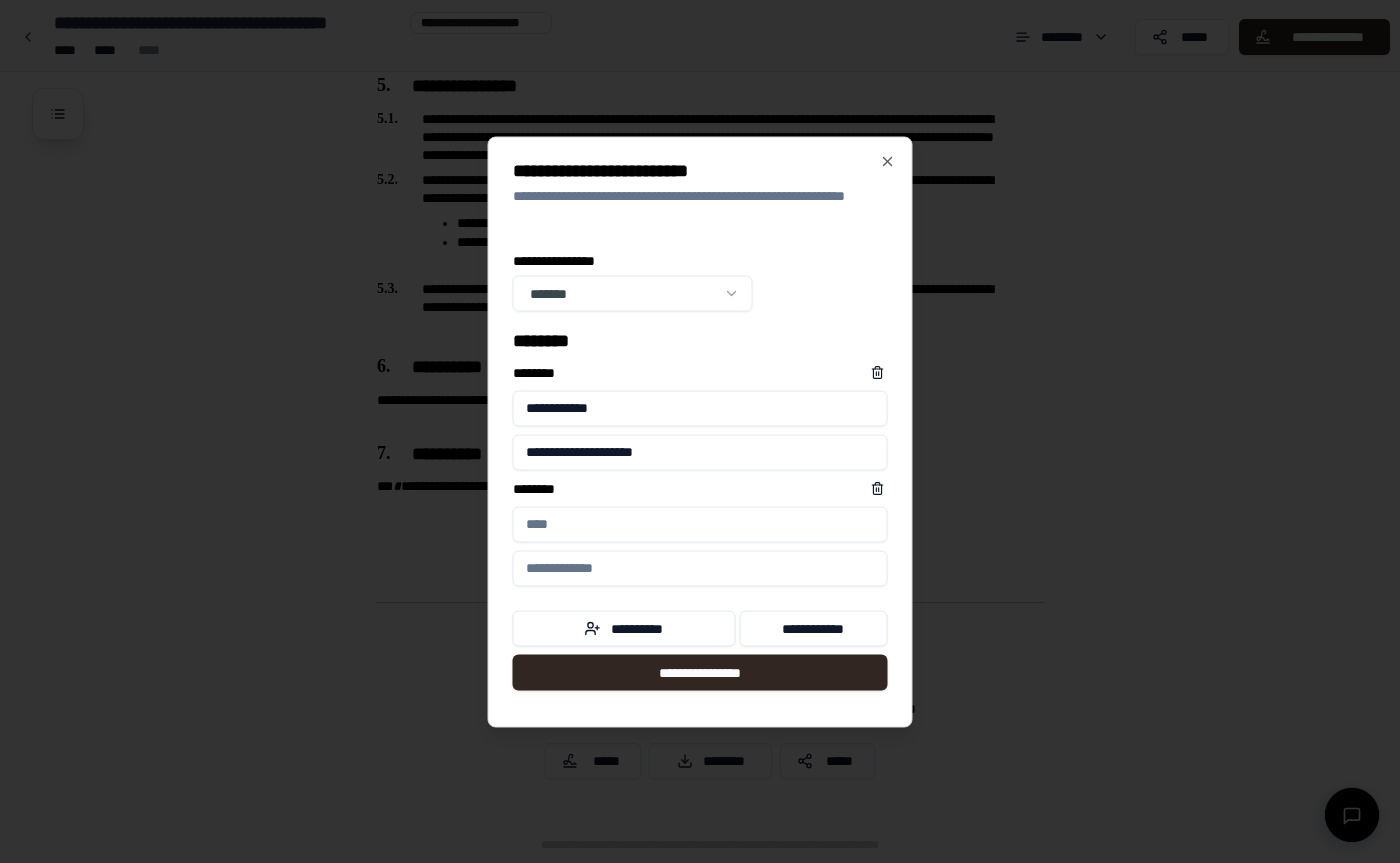 type on "*" 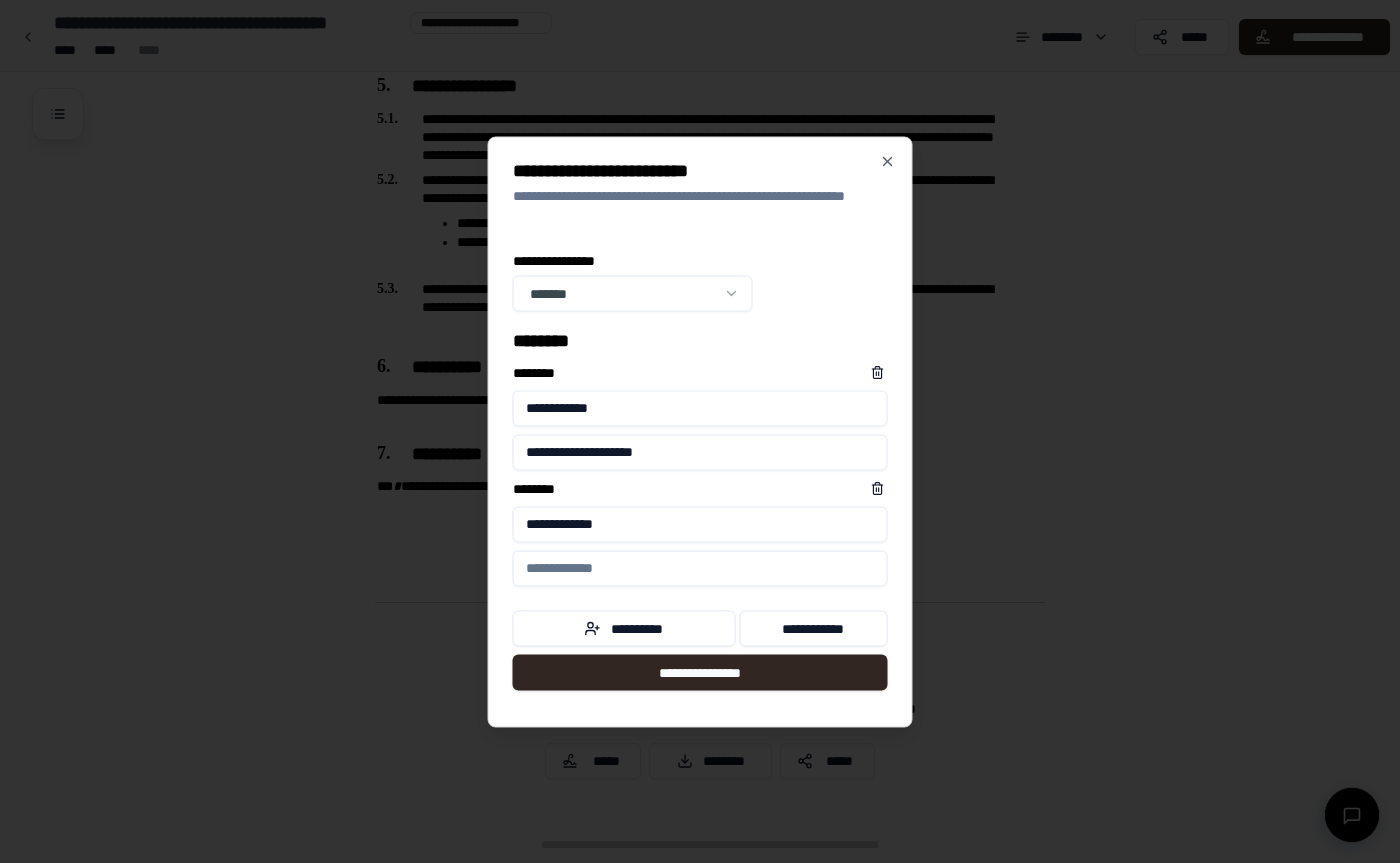 type on "**********" 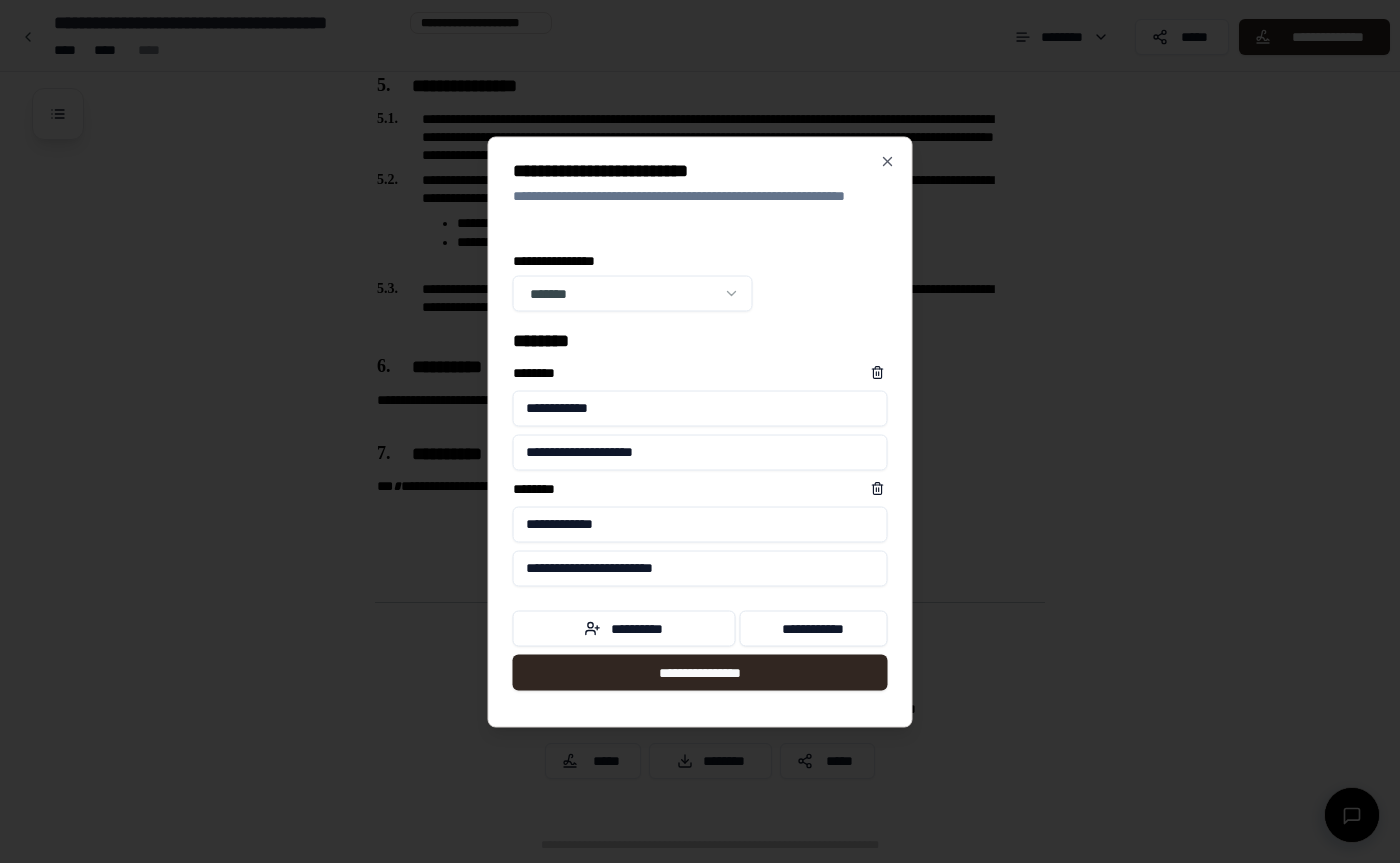 type on "**********" 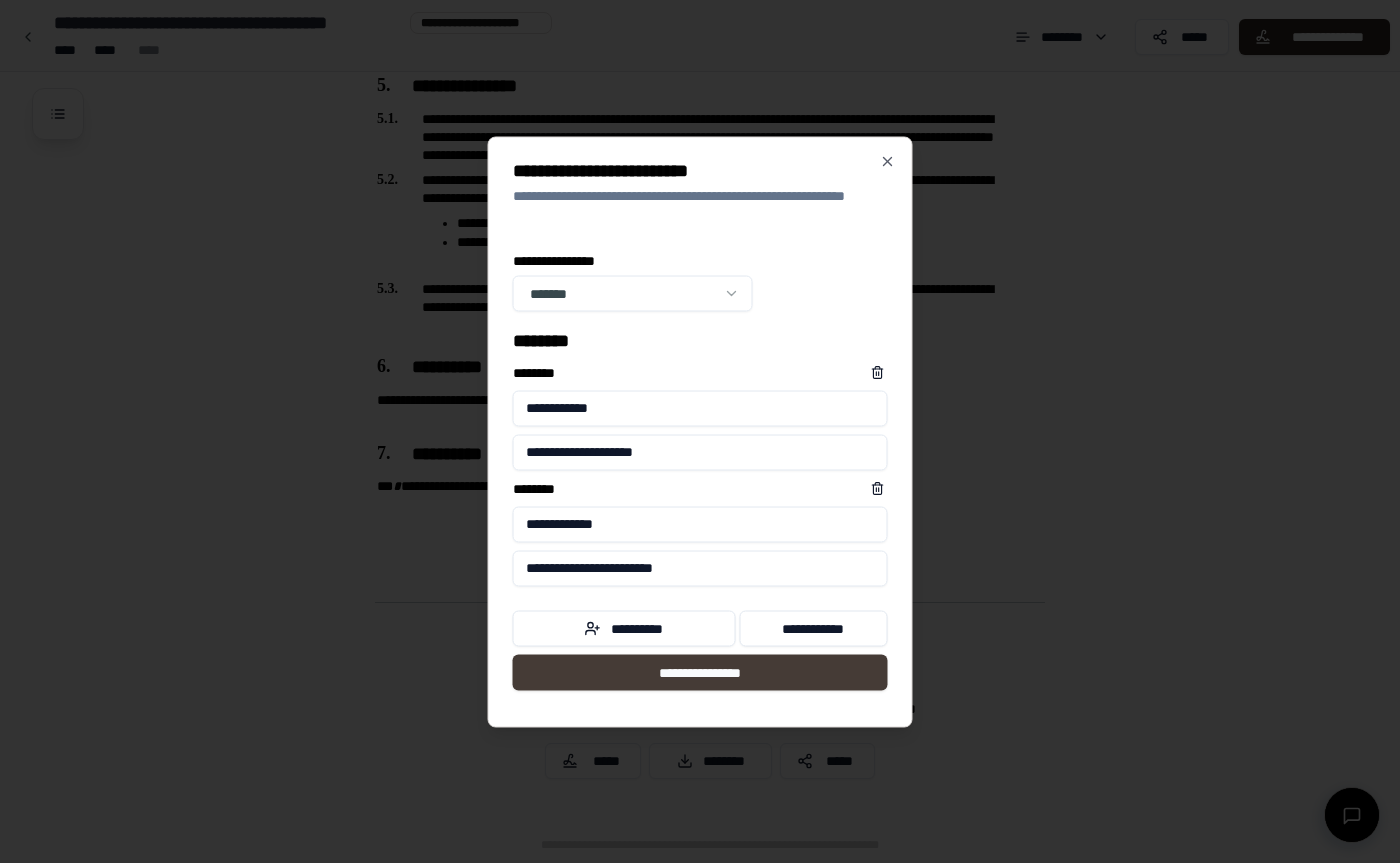 click on "**********" at bounding box center (700, 672) 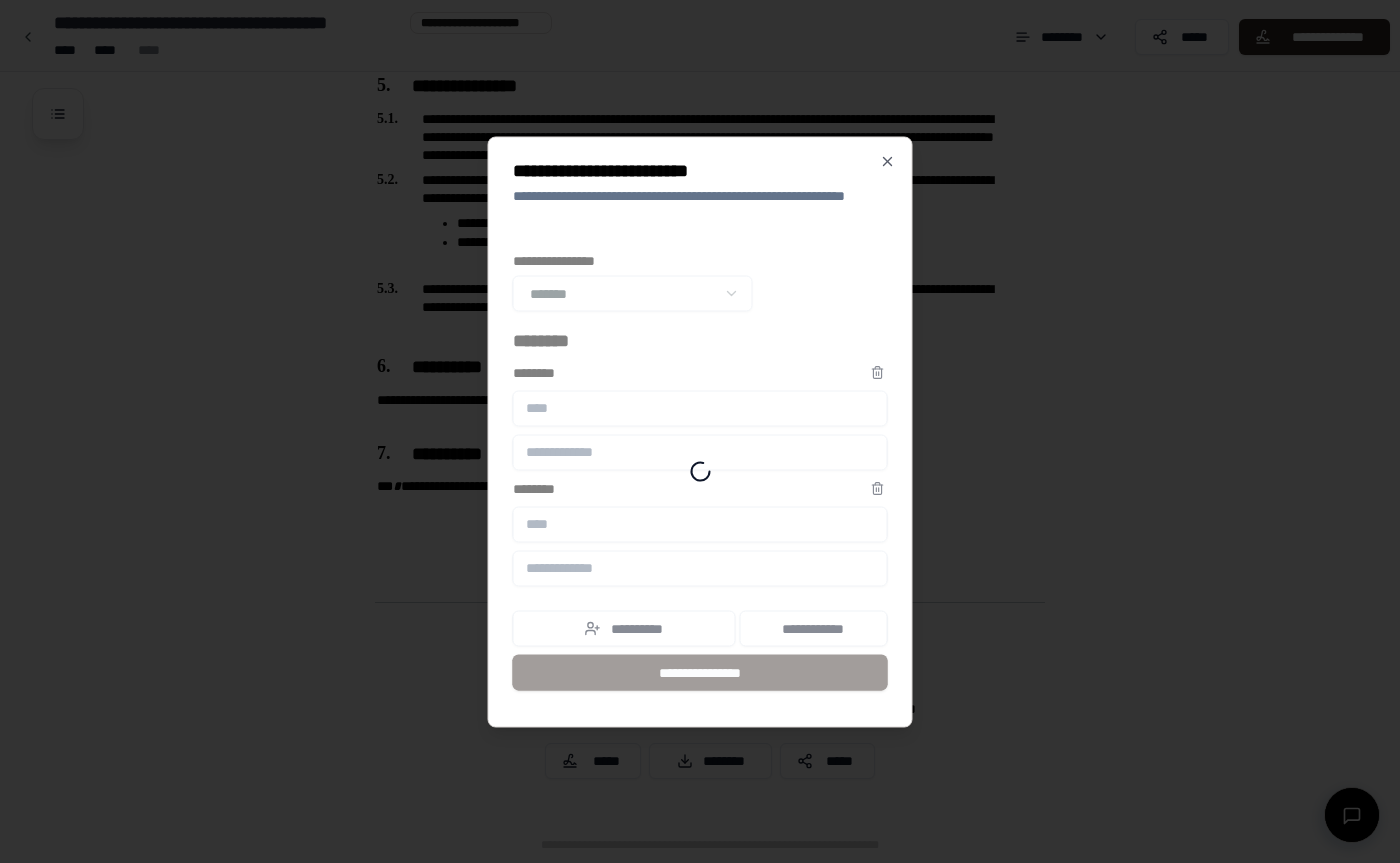 scroll, scrollTop: 2335, scrollLeft: 0, axis: vertical 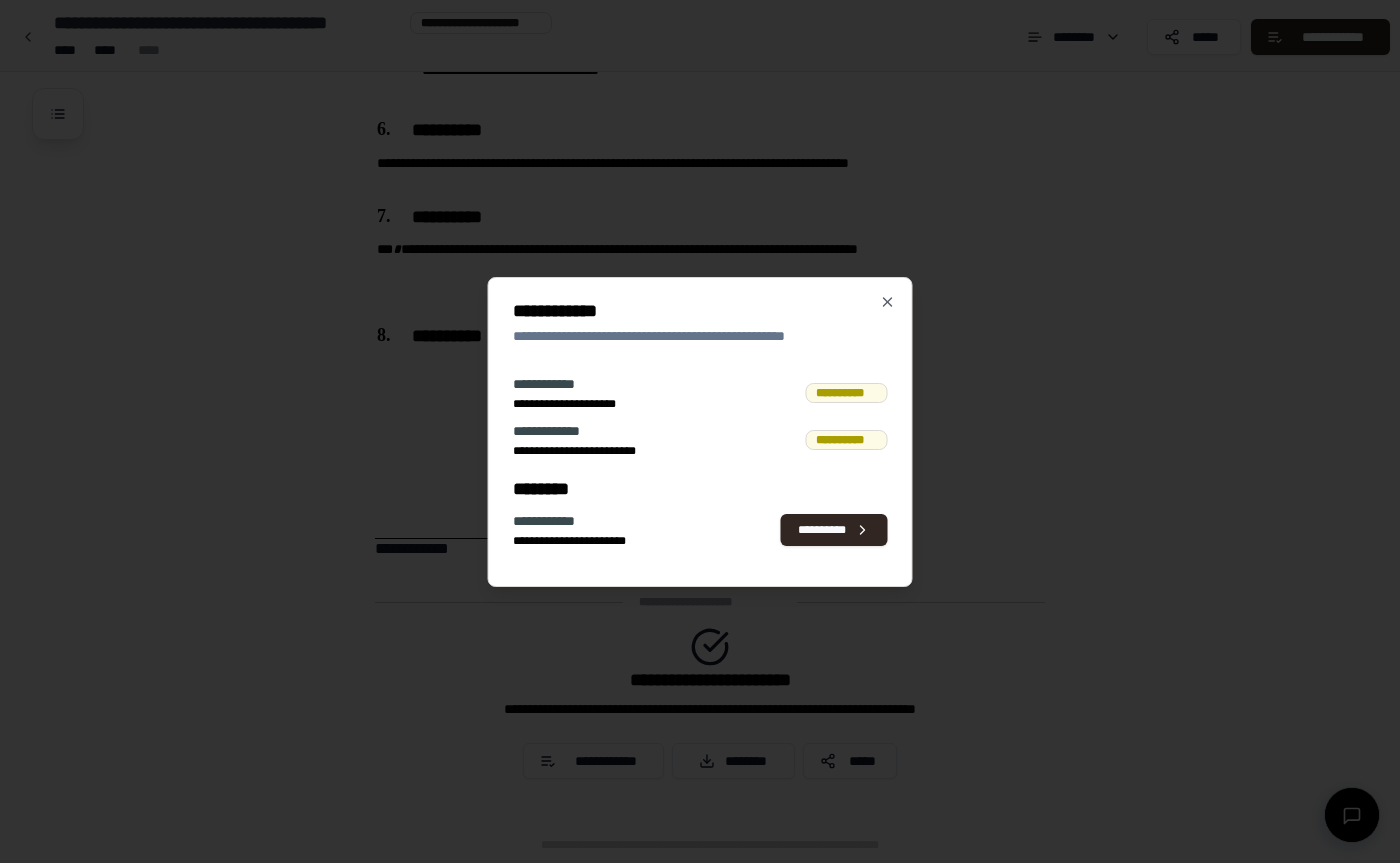 click on "**********" at bounding box center (585, 521) 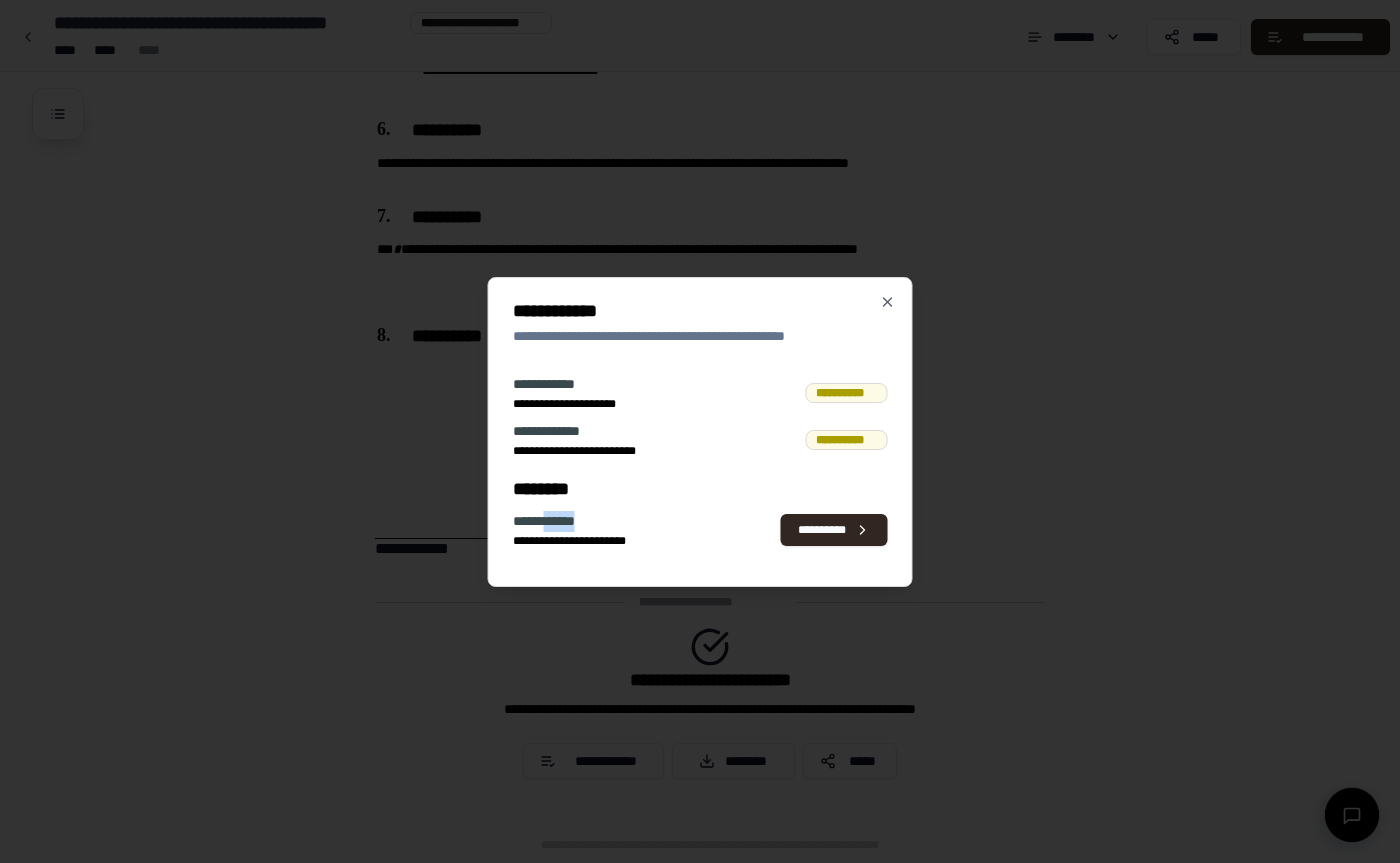 click on "**********" at bounding box center (585, 521) 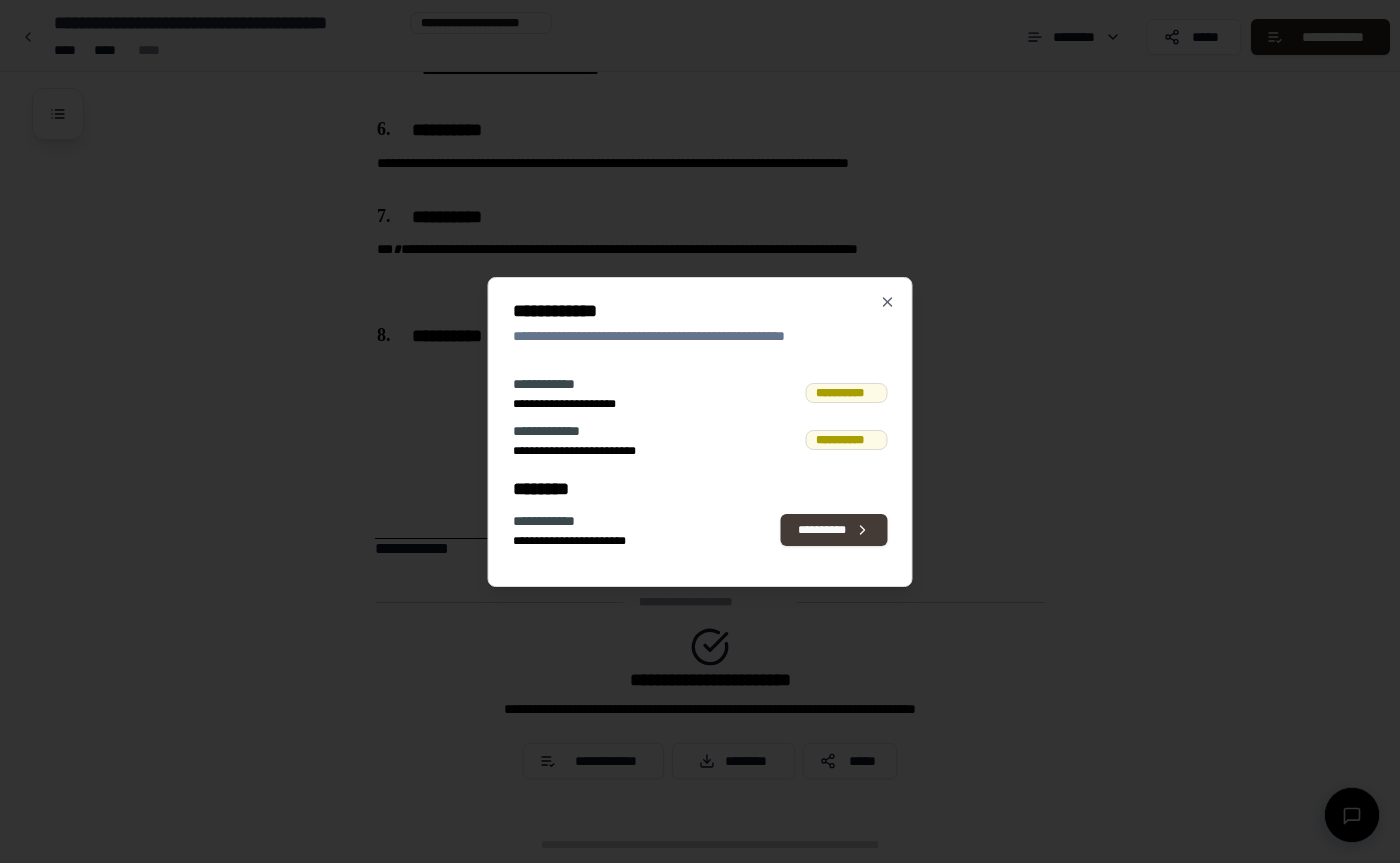 click on "**********" at bounding box center [834, 530] 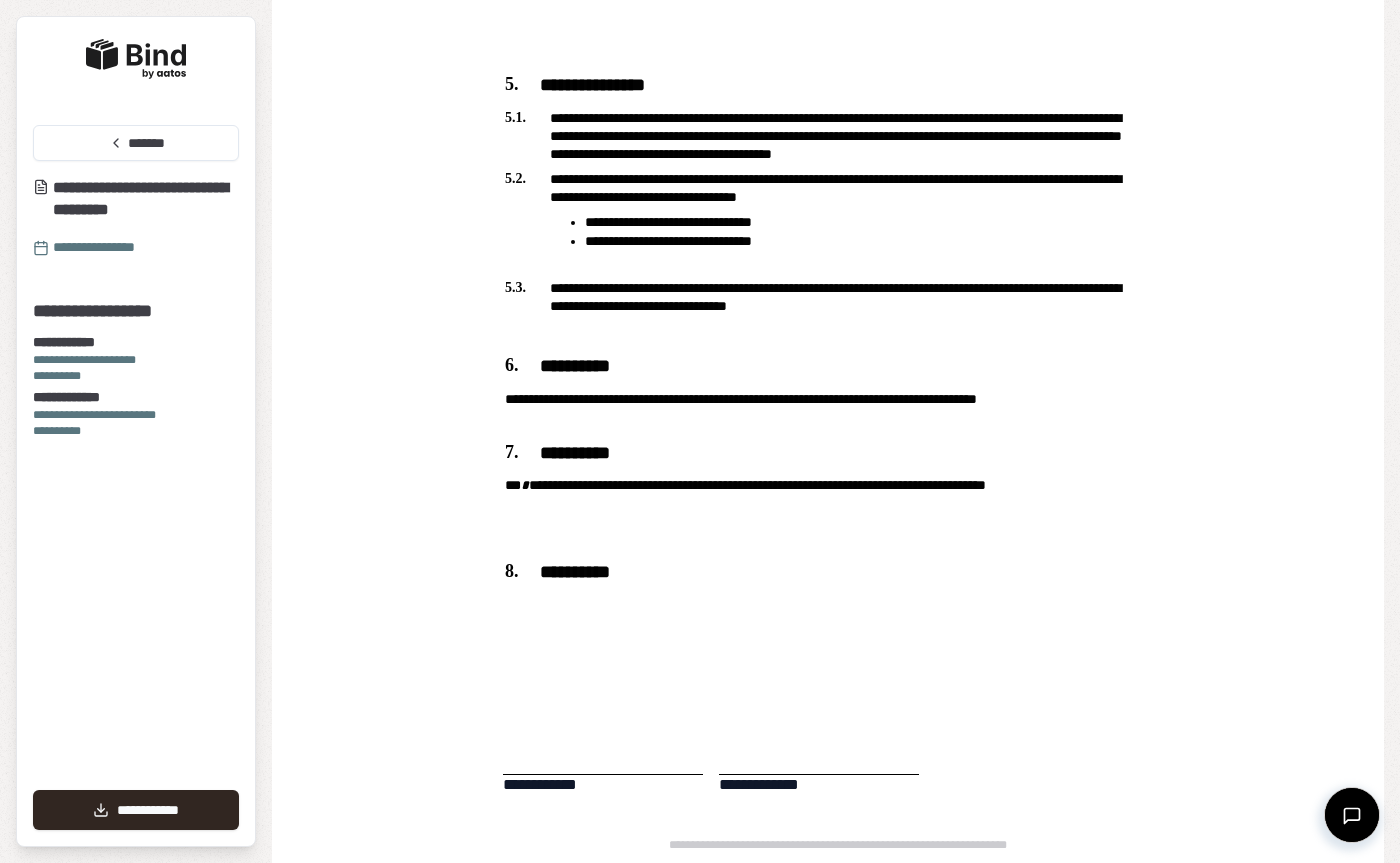 scroll, scrollTop: 2043, scrollLeft: 0, axis: vertical 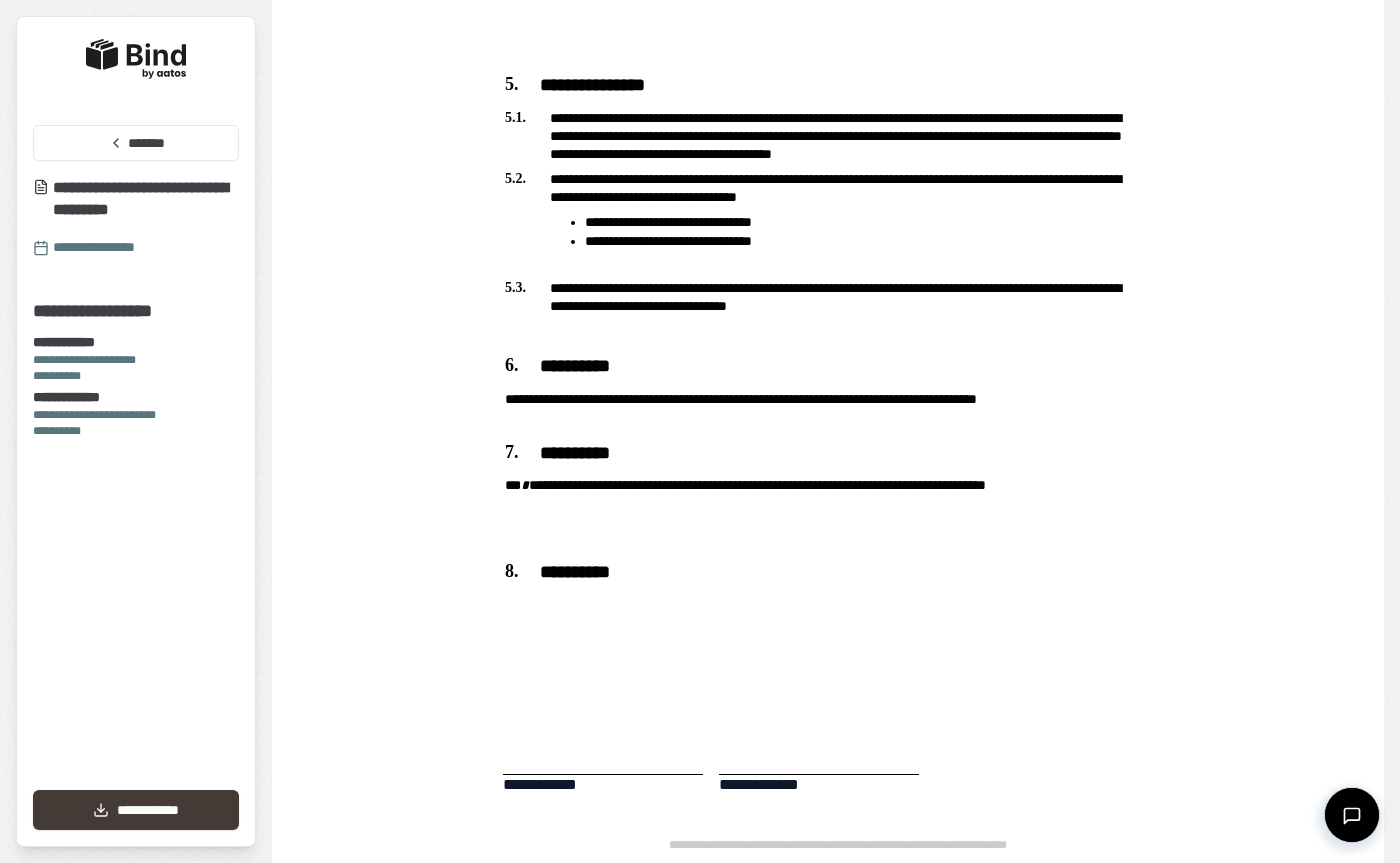 click on "**********" at bounding box center [136, 810] 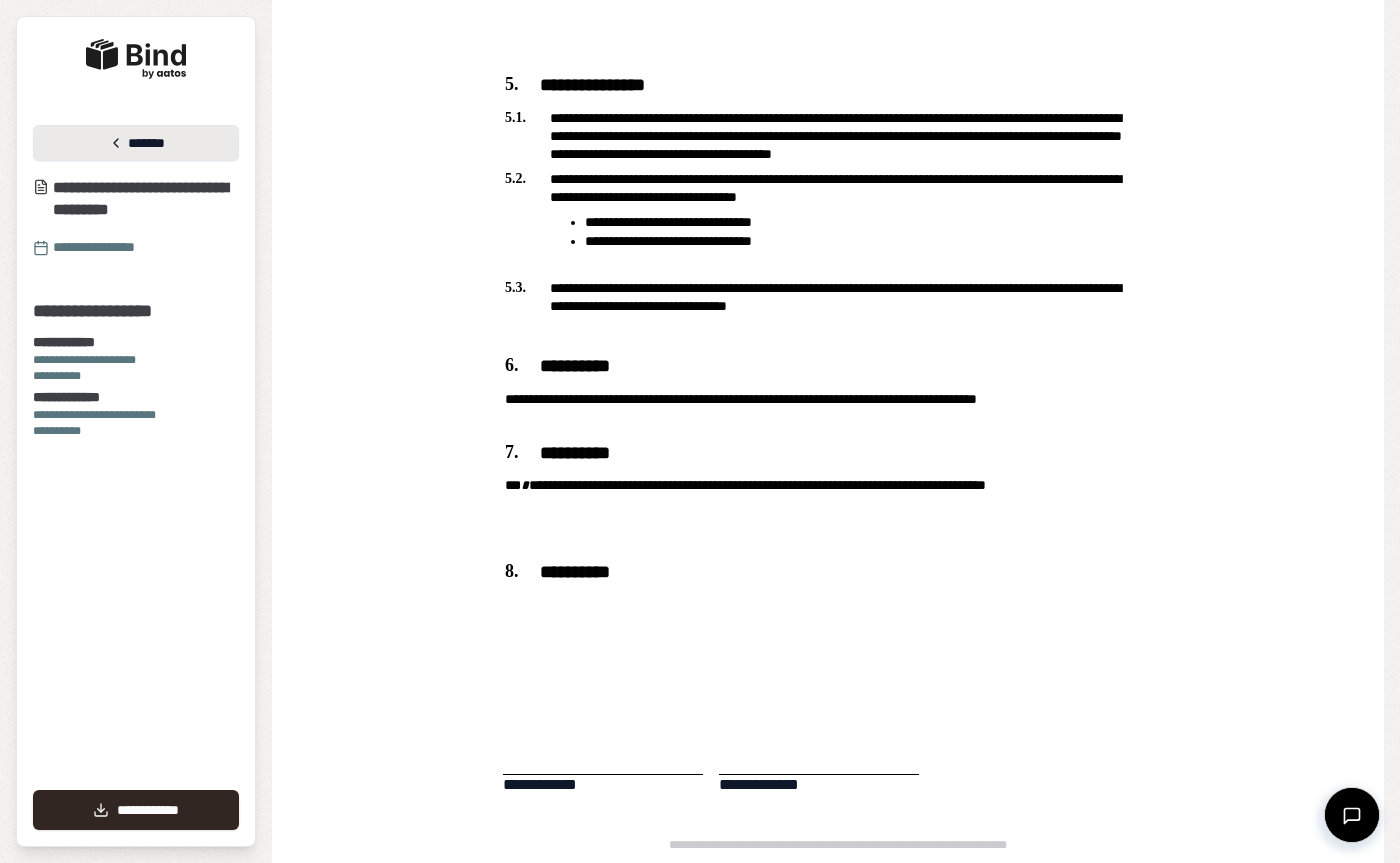 click on "*******" at bounding box center (136, 143) 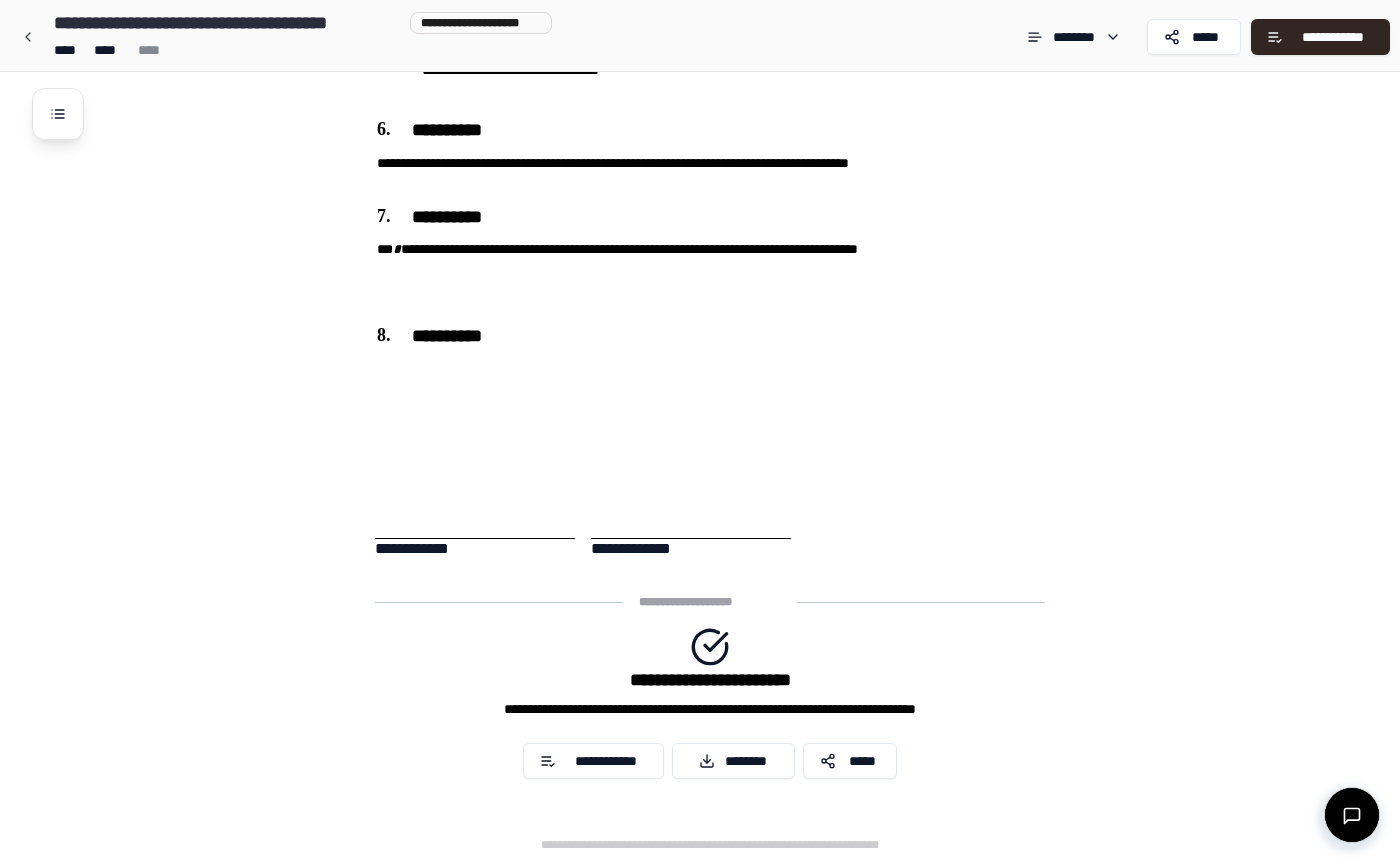 scroll, scrollTop: 2335, scrollLeft: 0, axis: vertical 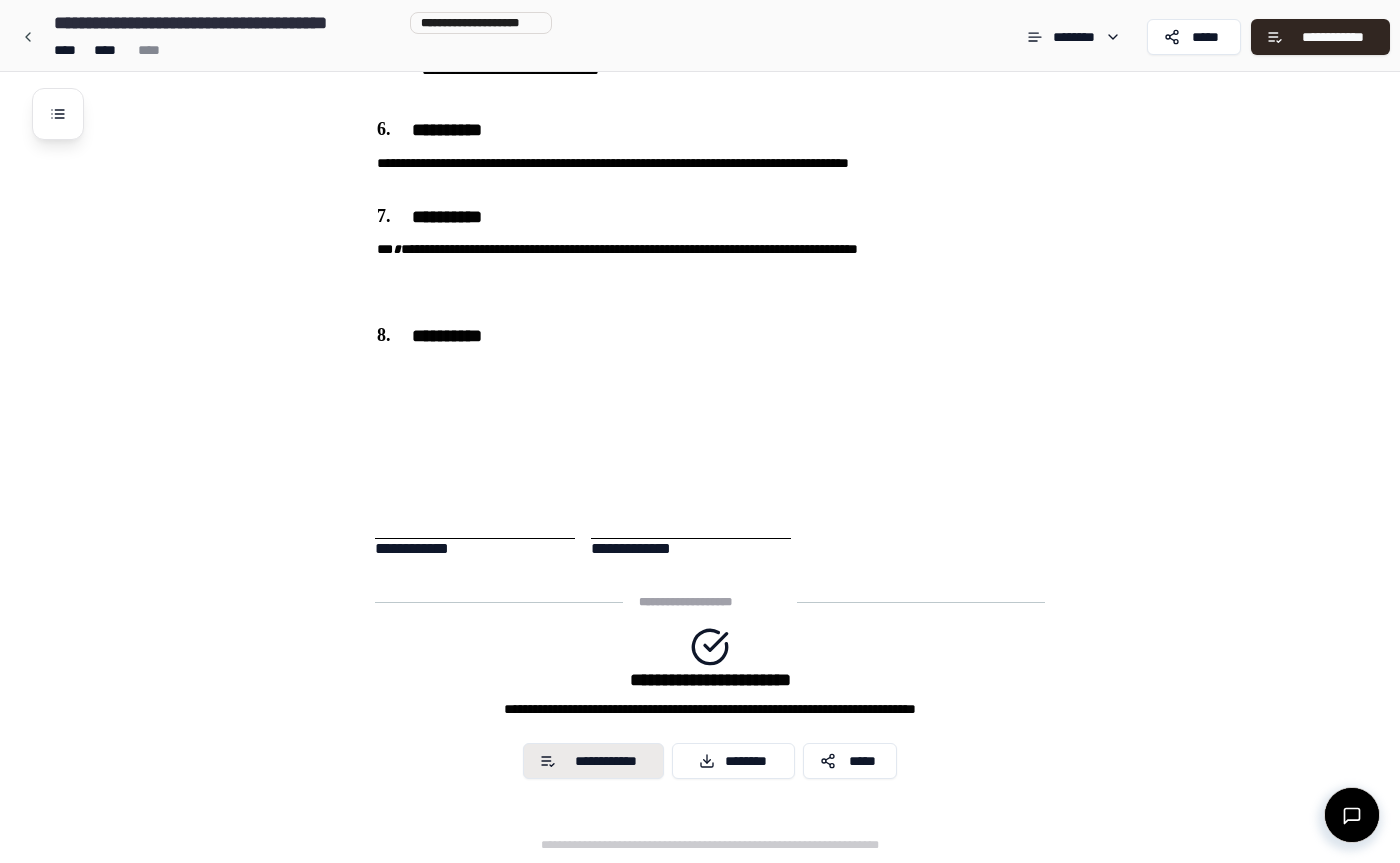 click on "**********" at bounding box center [593, 761] 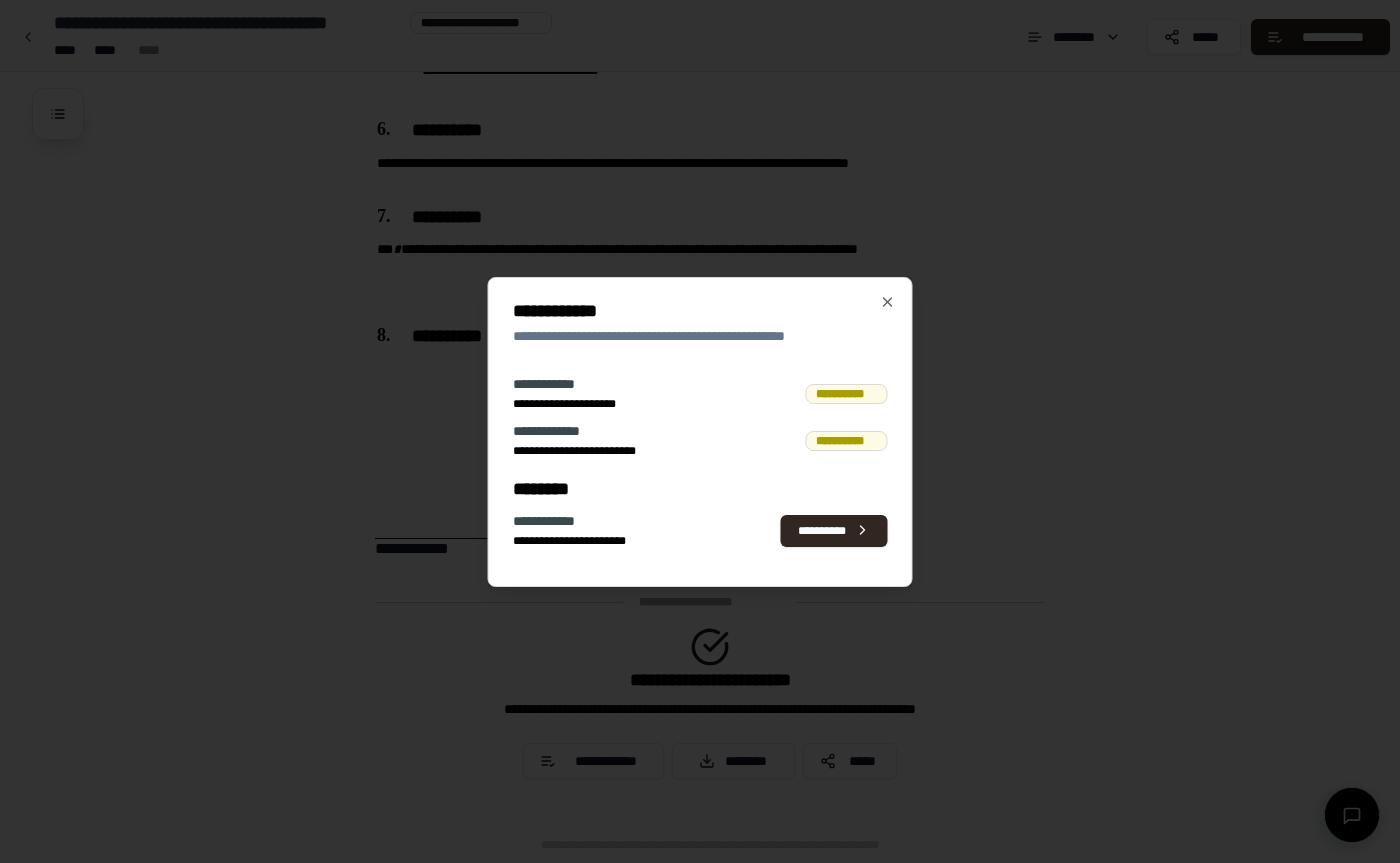 click on "**********" at bounding box center (700, 311) 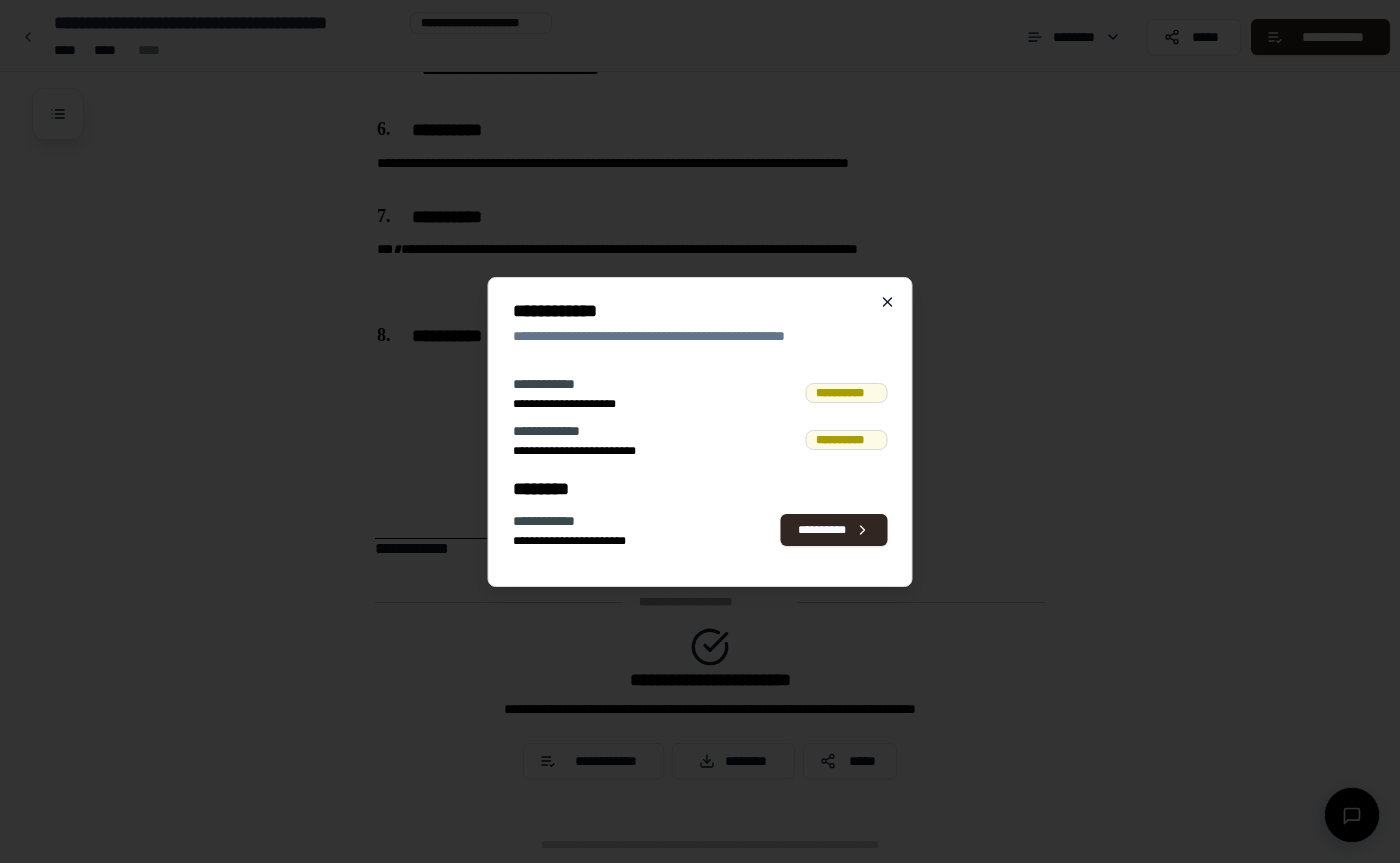 click 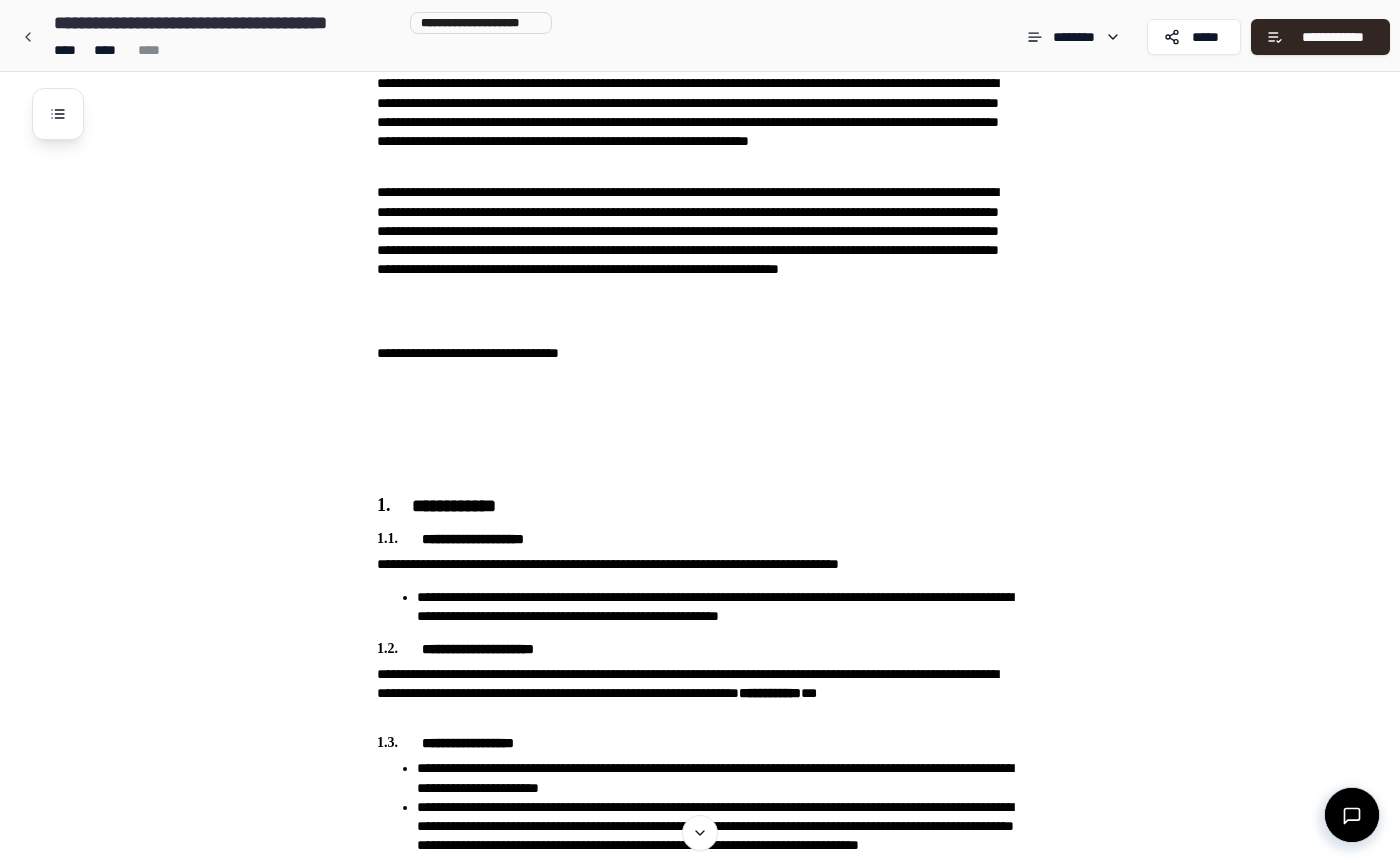 scroll, scrollTop: 372, scrollLeft: 0, axis: vertical 